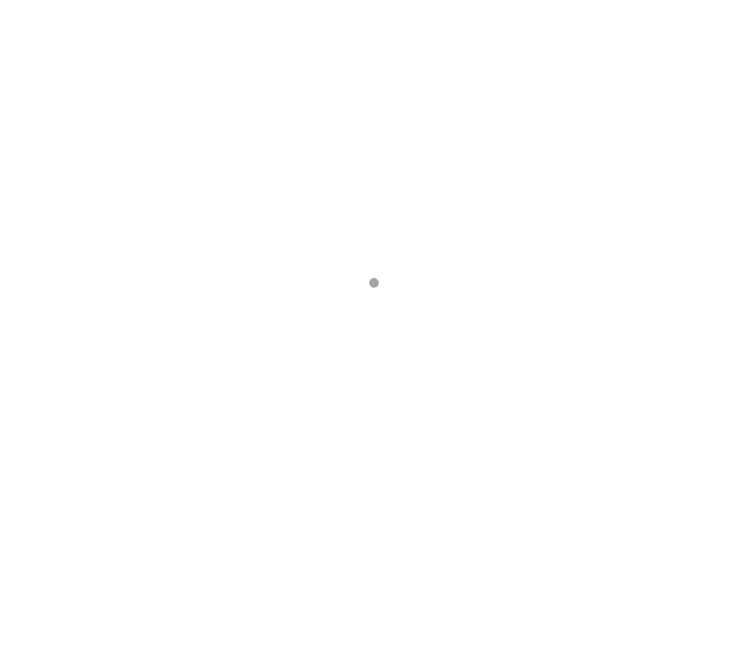 scroll, scrollTop: 0, scrollLeft: 0, axis: both 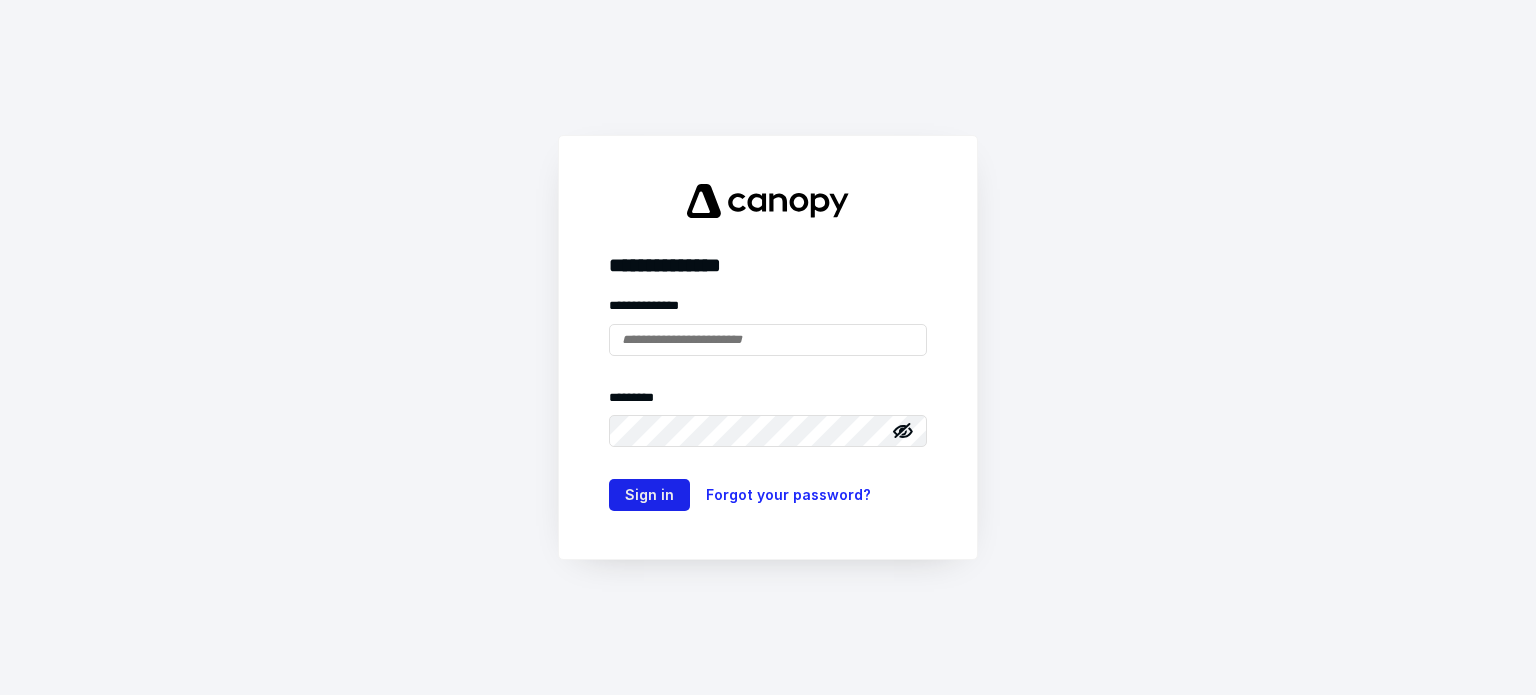 type on "**********" 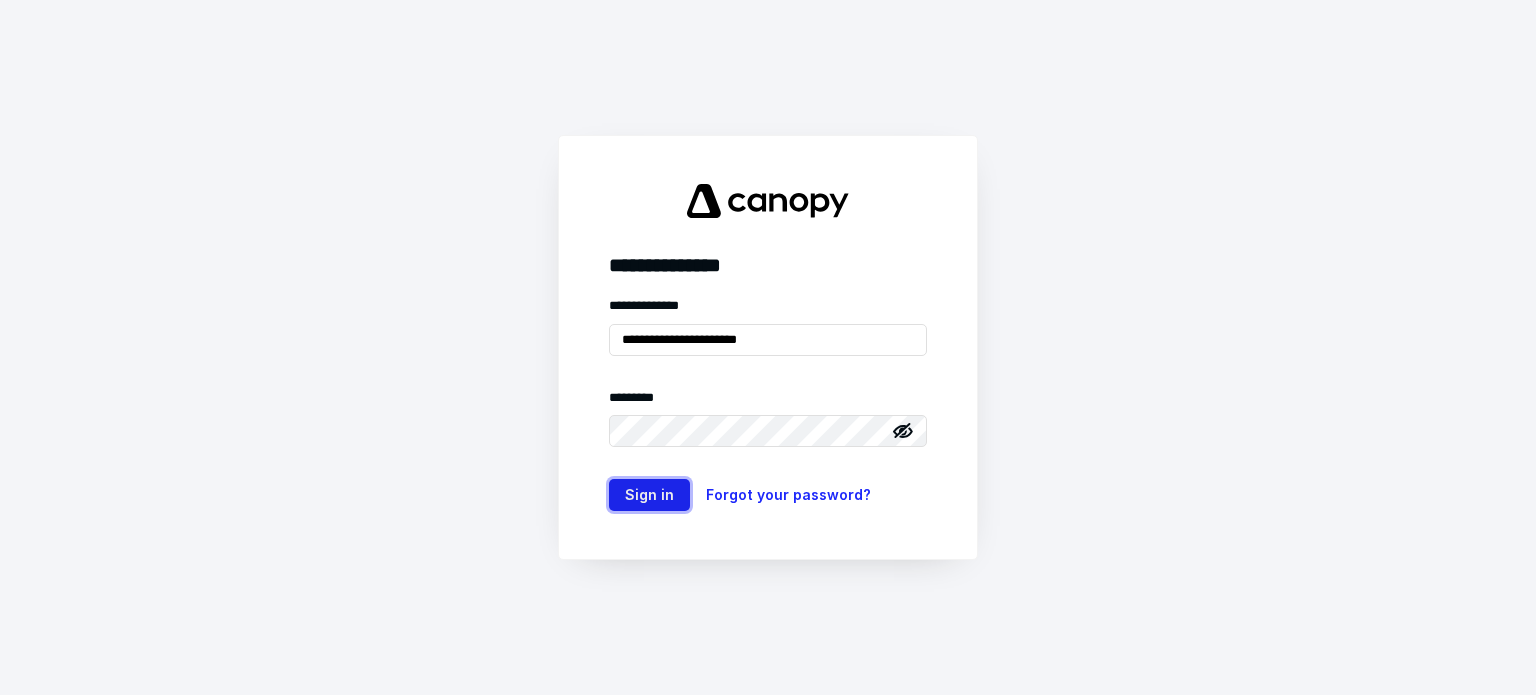 click on "Sign in" at bounding box center [649, 495] 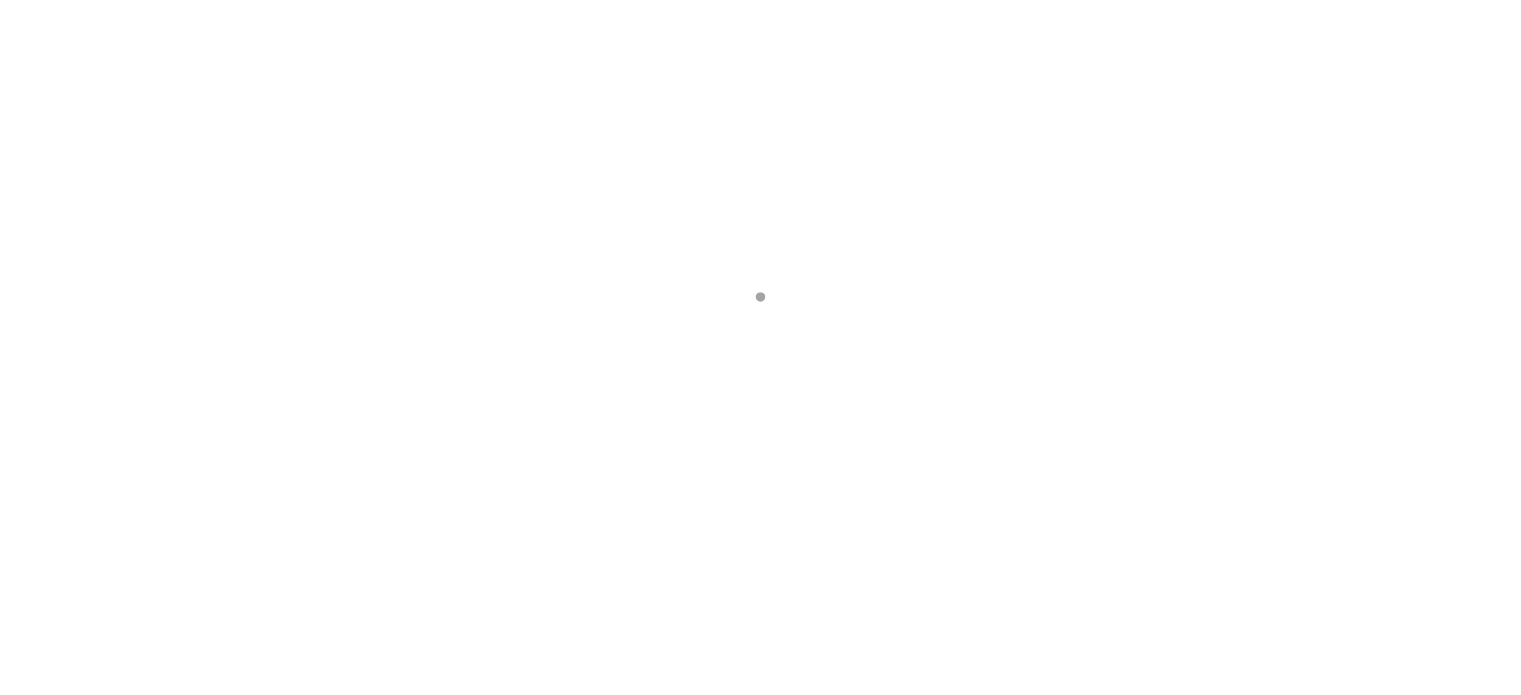 scroll, scrollTop: 0, scrollLeft: 0, axis: both 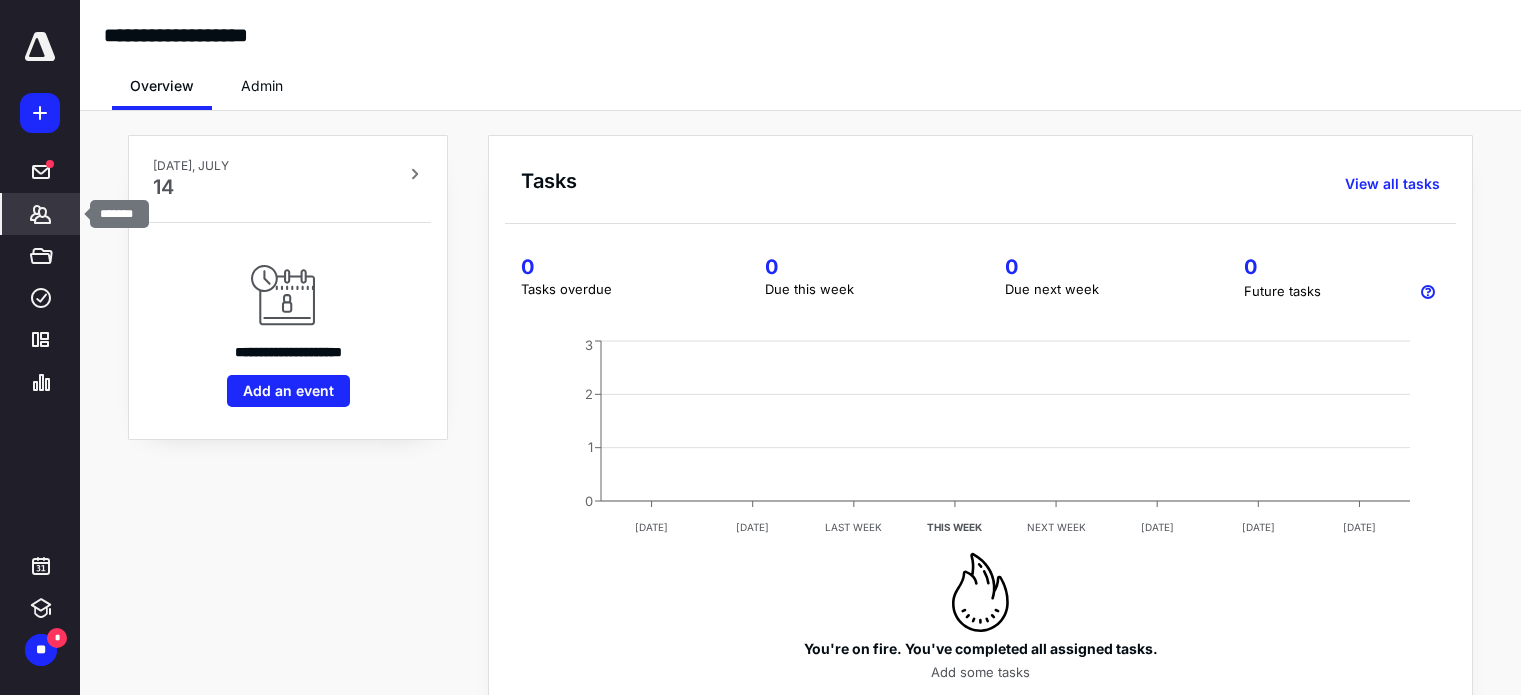 click 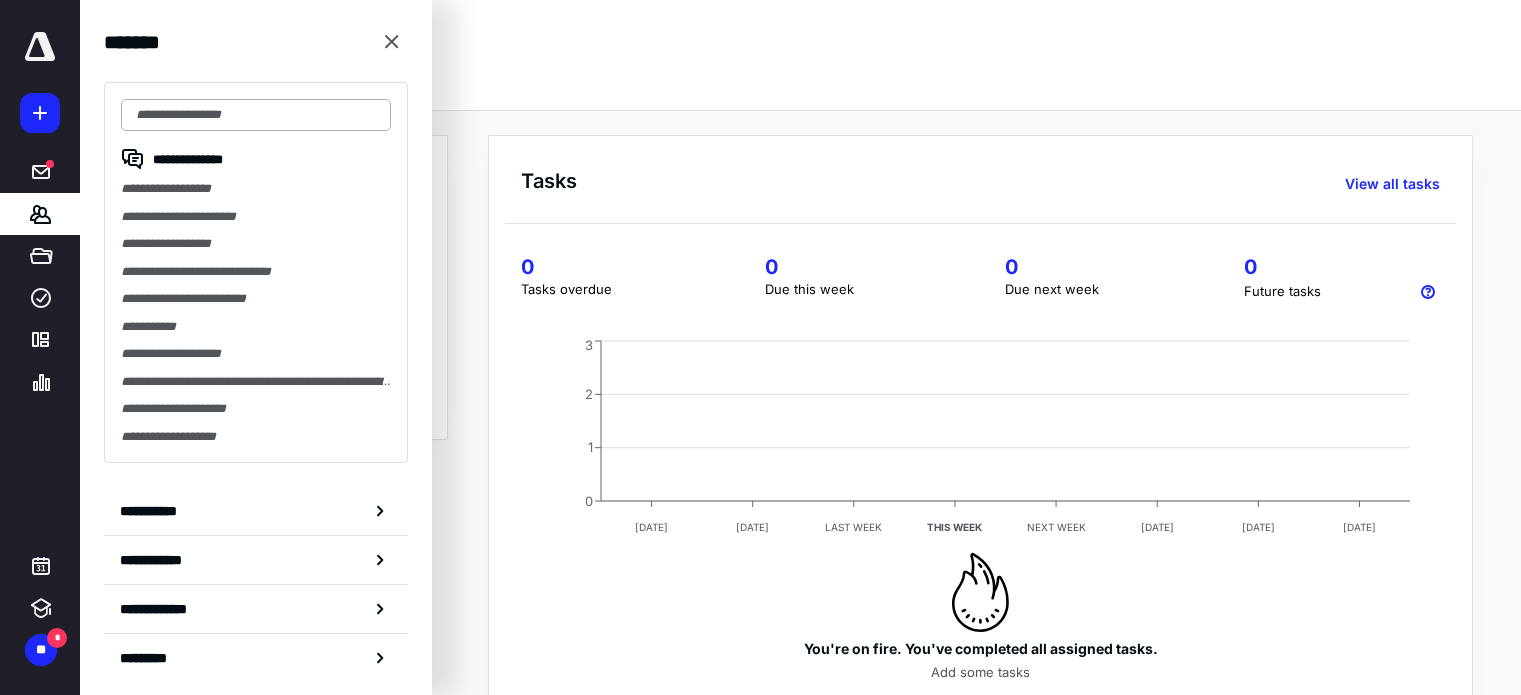 click at bounding box center (256, 115) 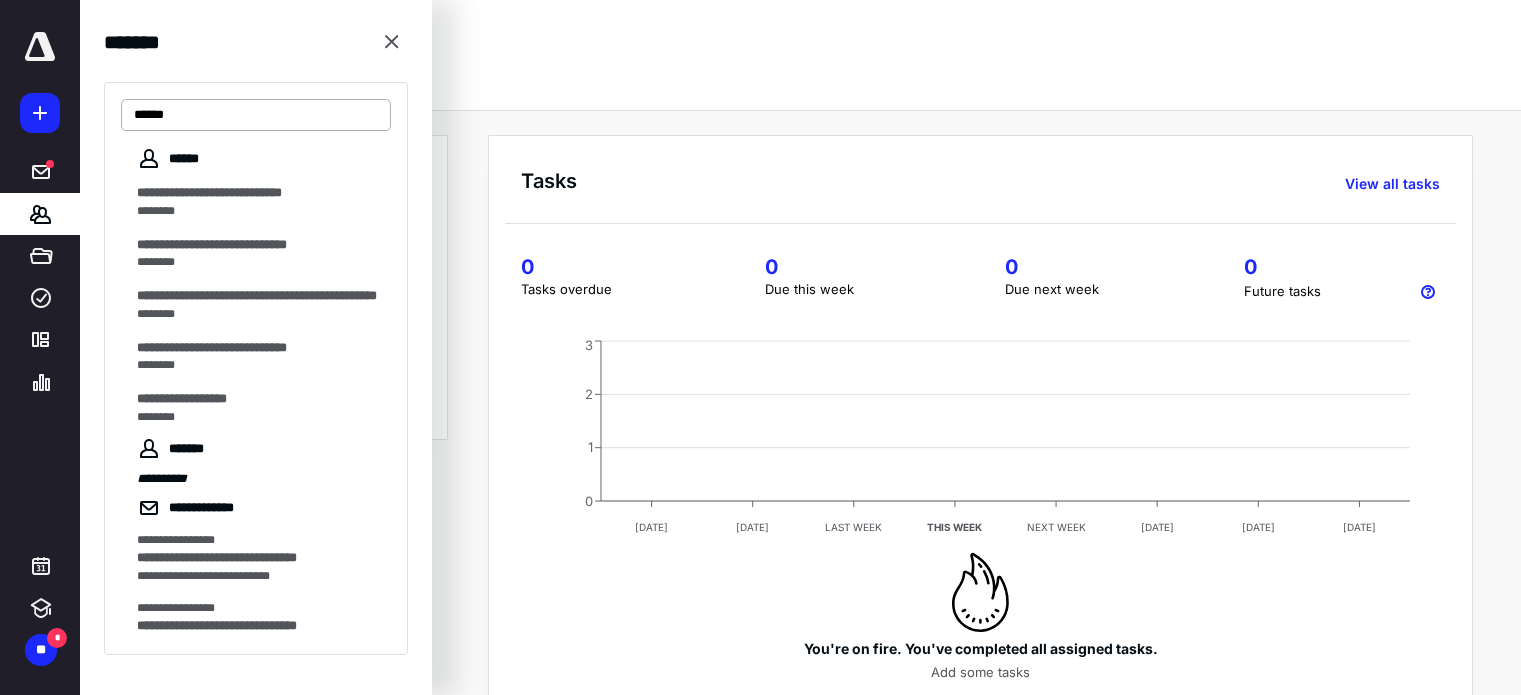 type on "******" 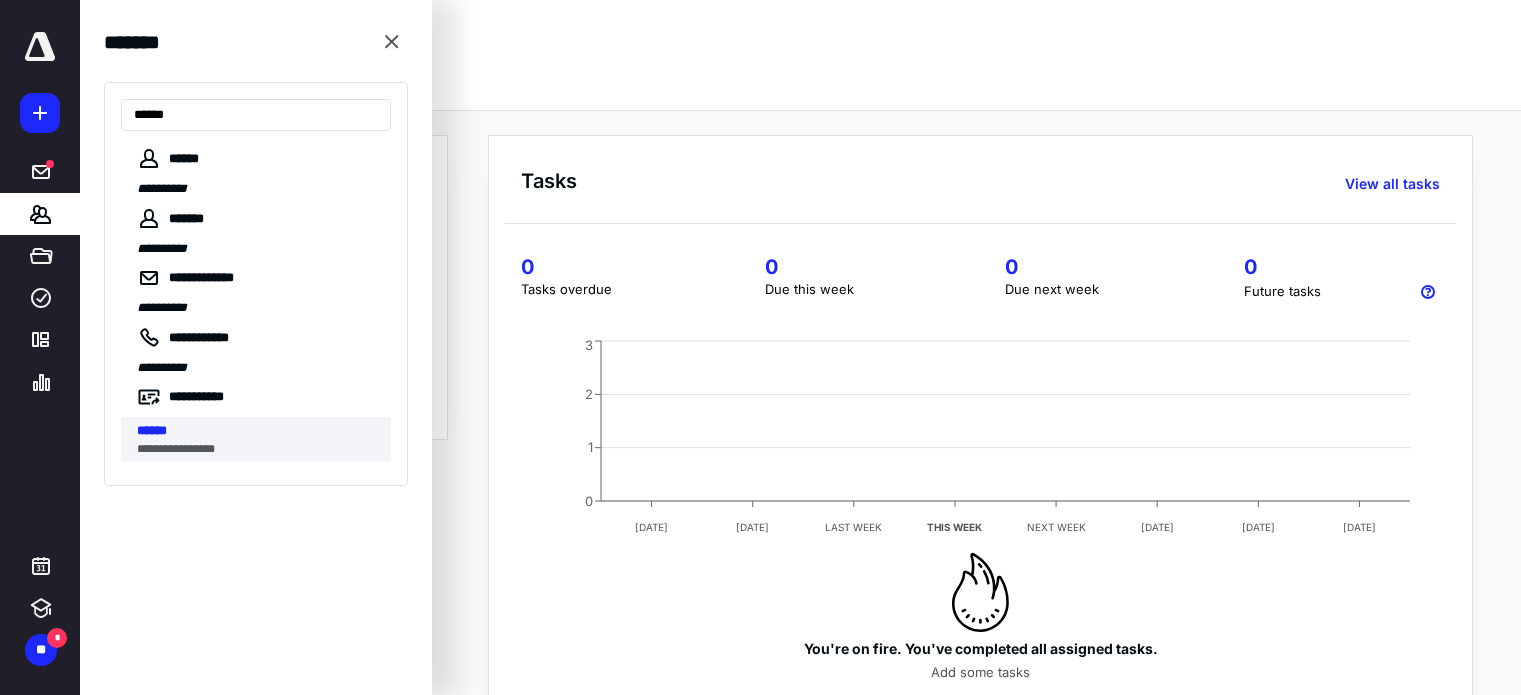 click on "**********" at bounding box center [264, 439] 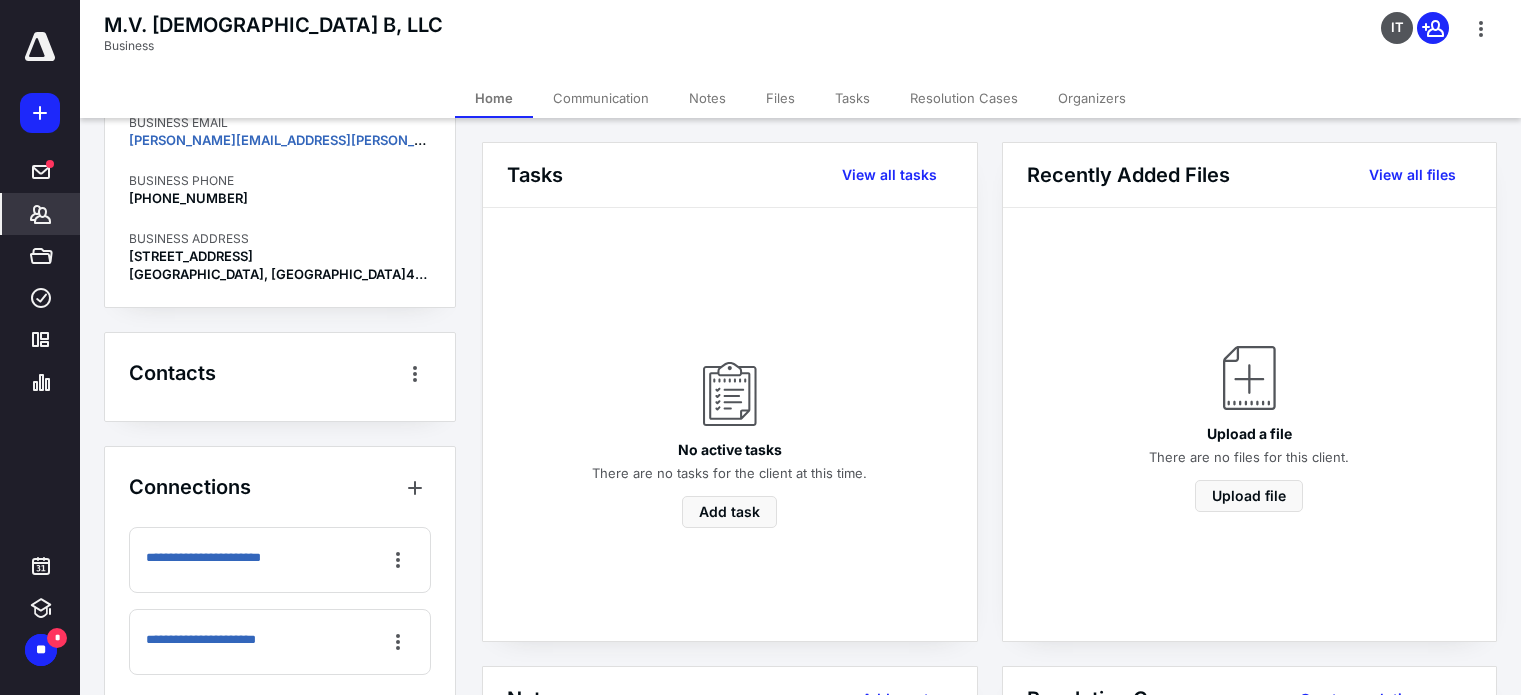 scroll, scrollTop: 0, scrollLeft: 0, axis: both 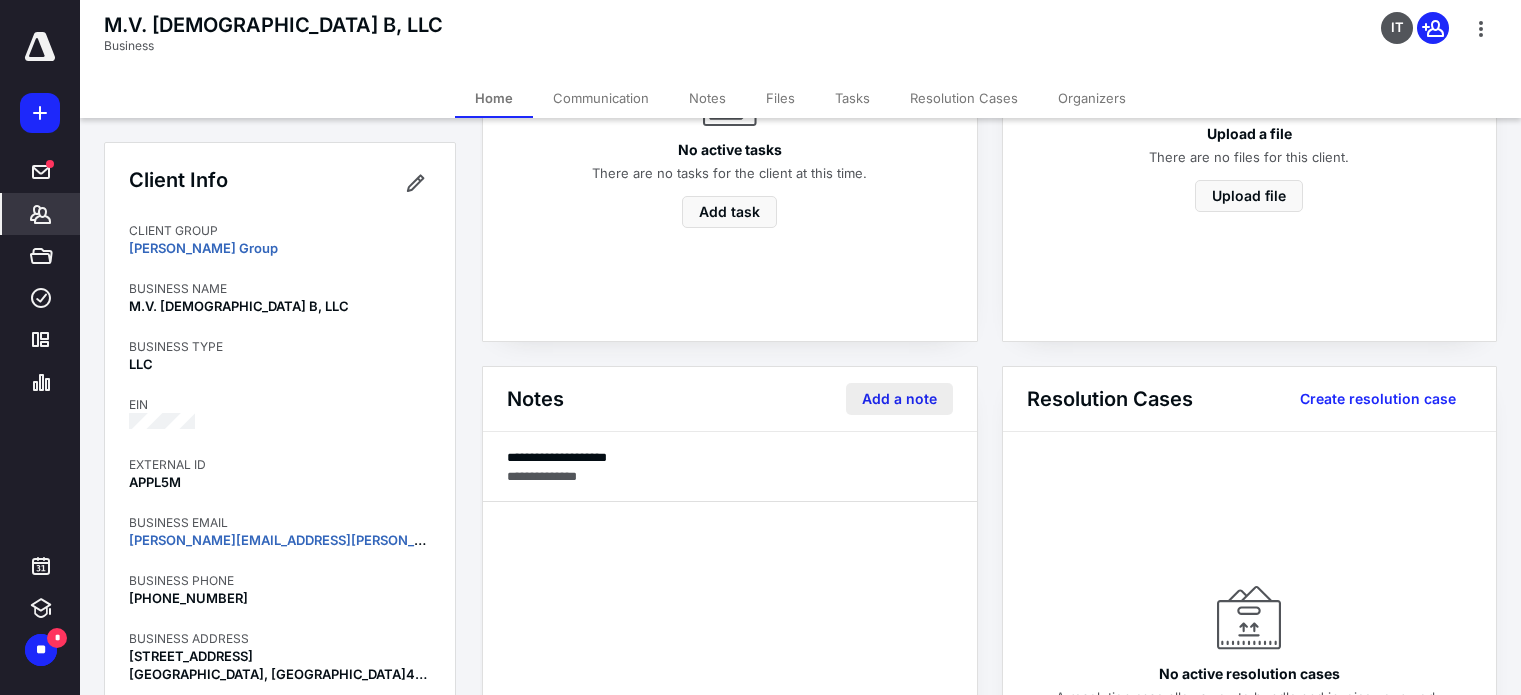 click on "Add a note" at bounding box center (899, 399) 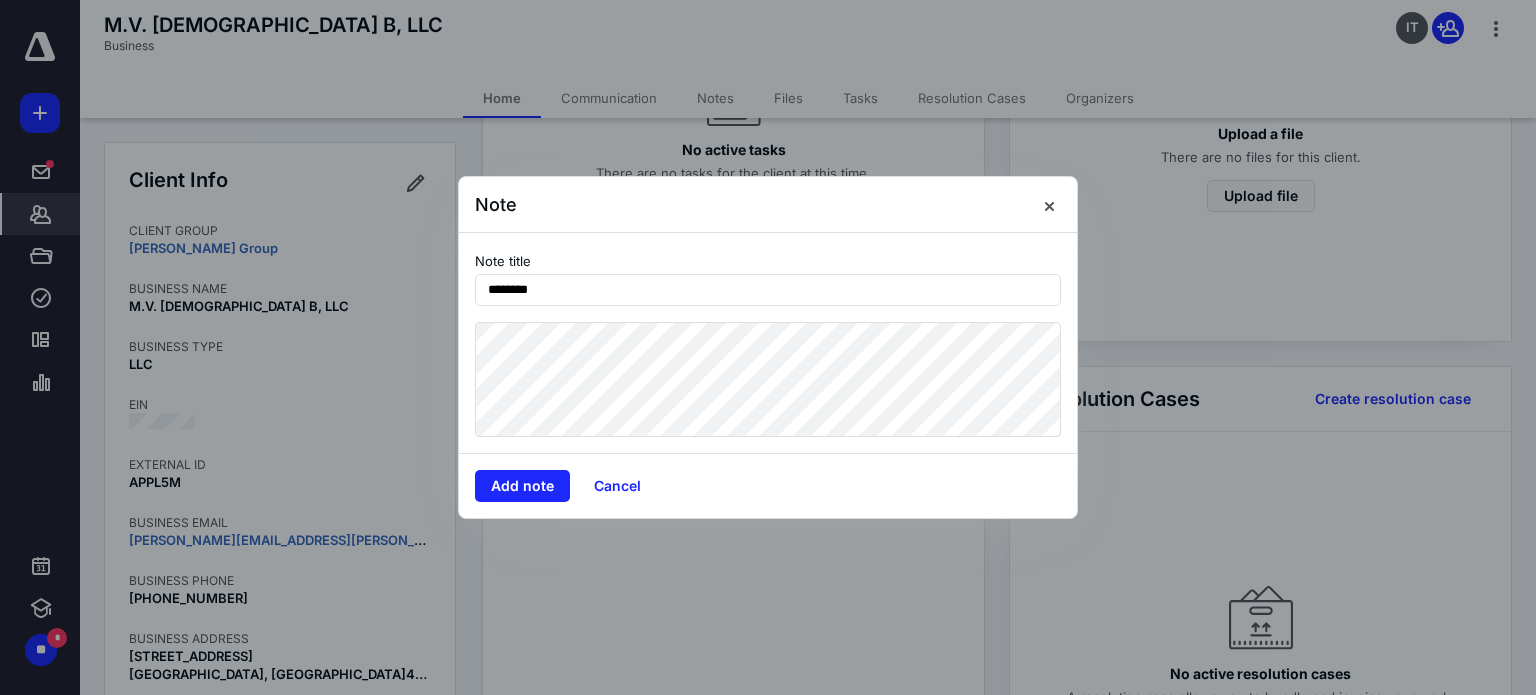 type on "********" 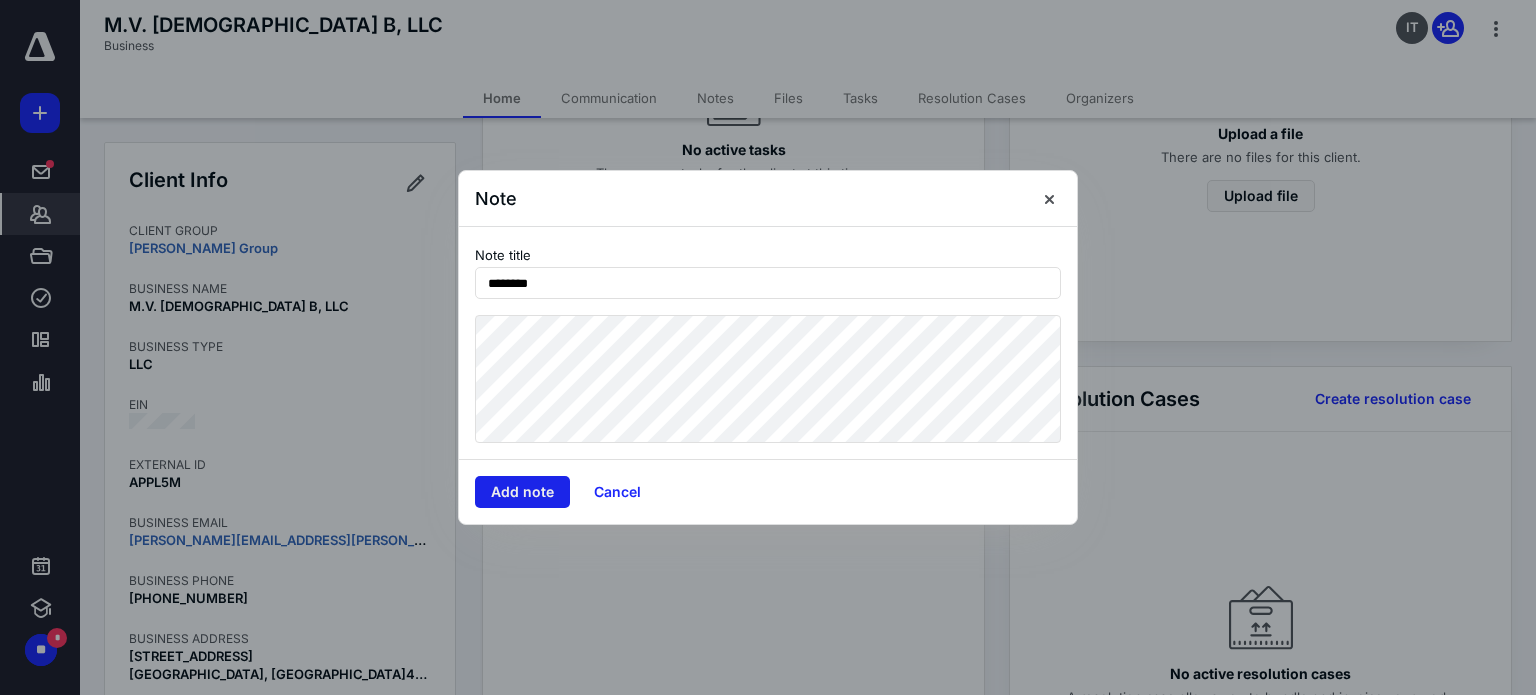 click on "Add note" at bounding box center [522, 492] 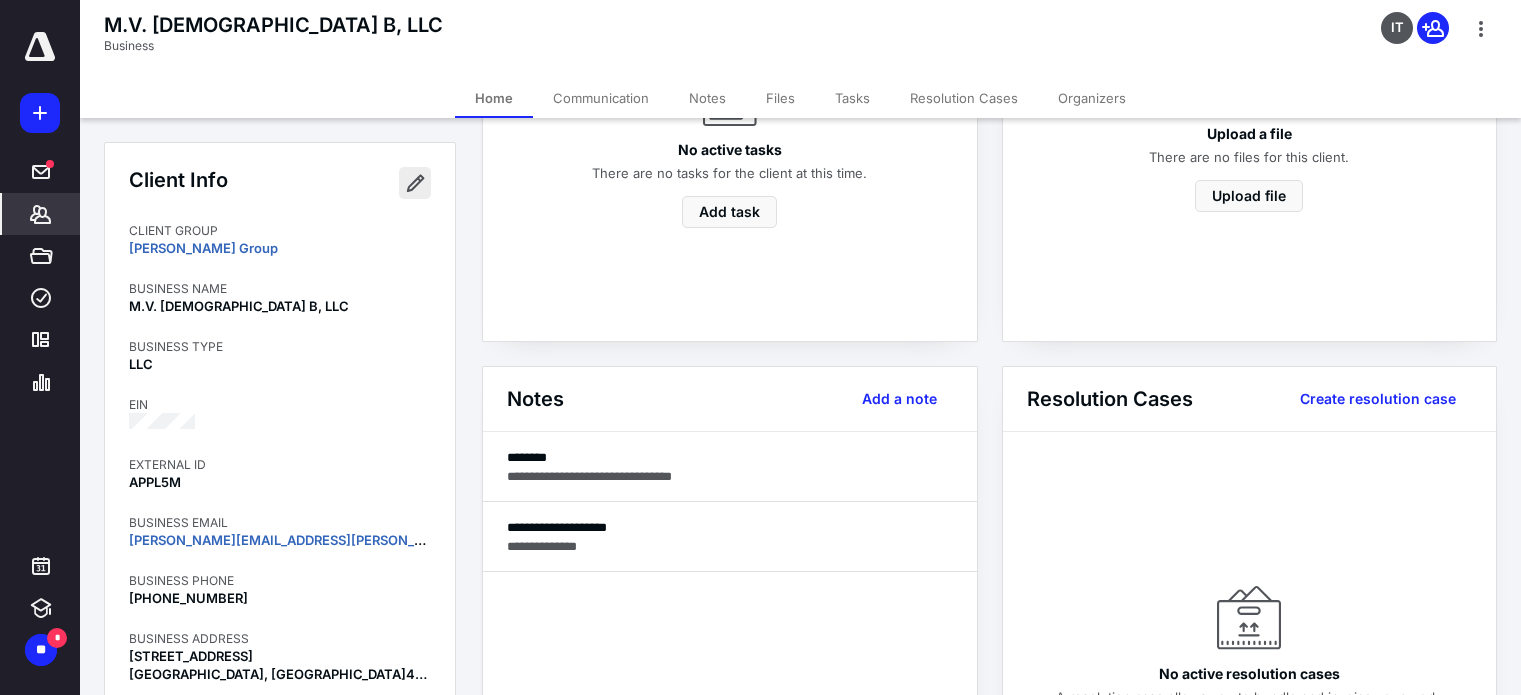 click at bounding box center (415, 183) 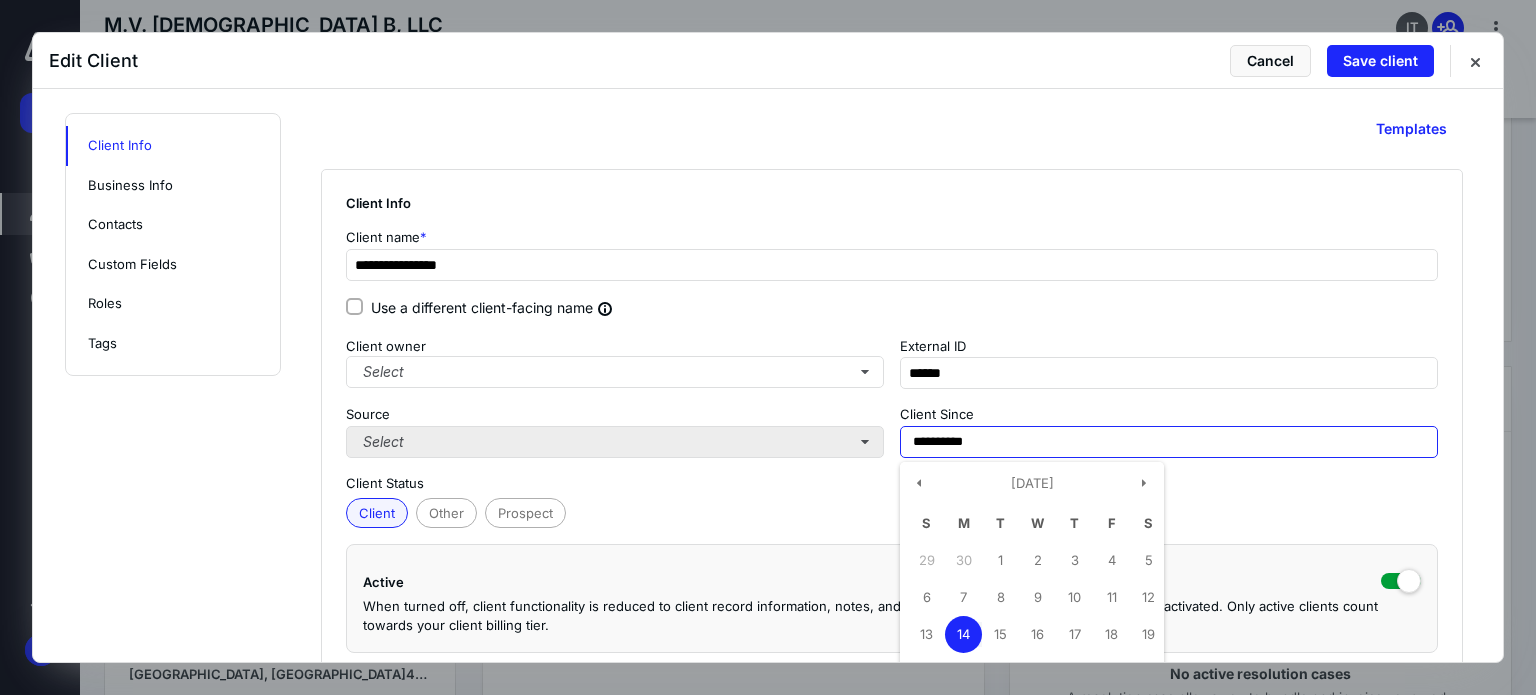 drag, startPoint x: 990, startPoint y: 438, endPoint x: 778, endPoint y: 435, distance: 212.02122 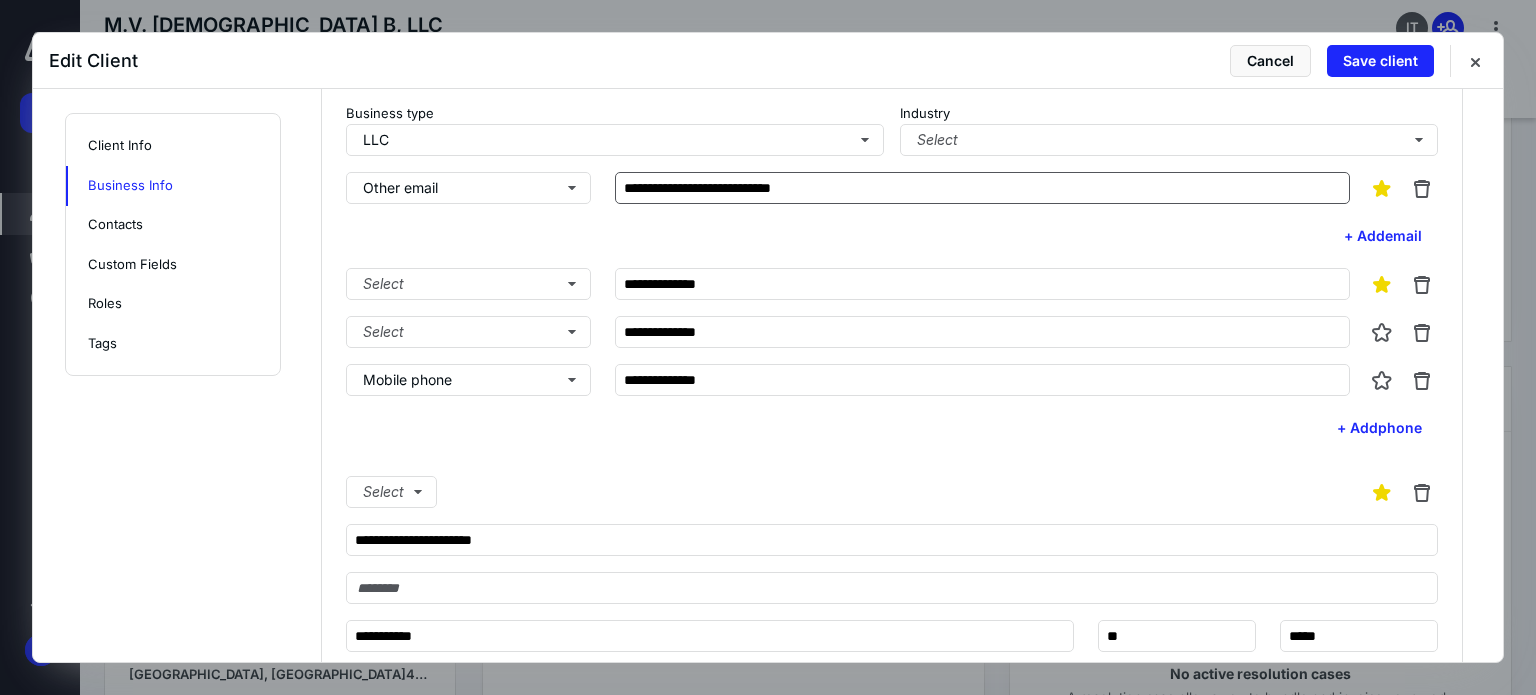 scroll, scrollTop: 900, scrollLeft: 0, axis: vertical 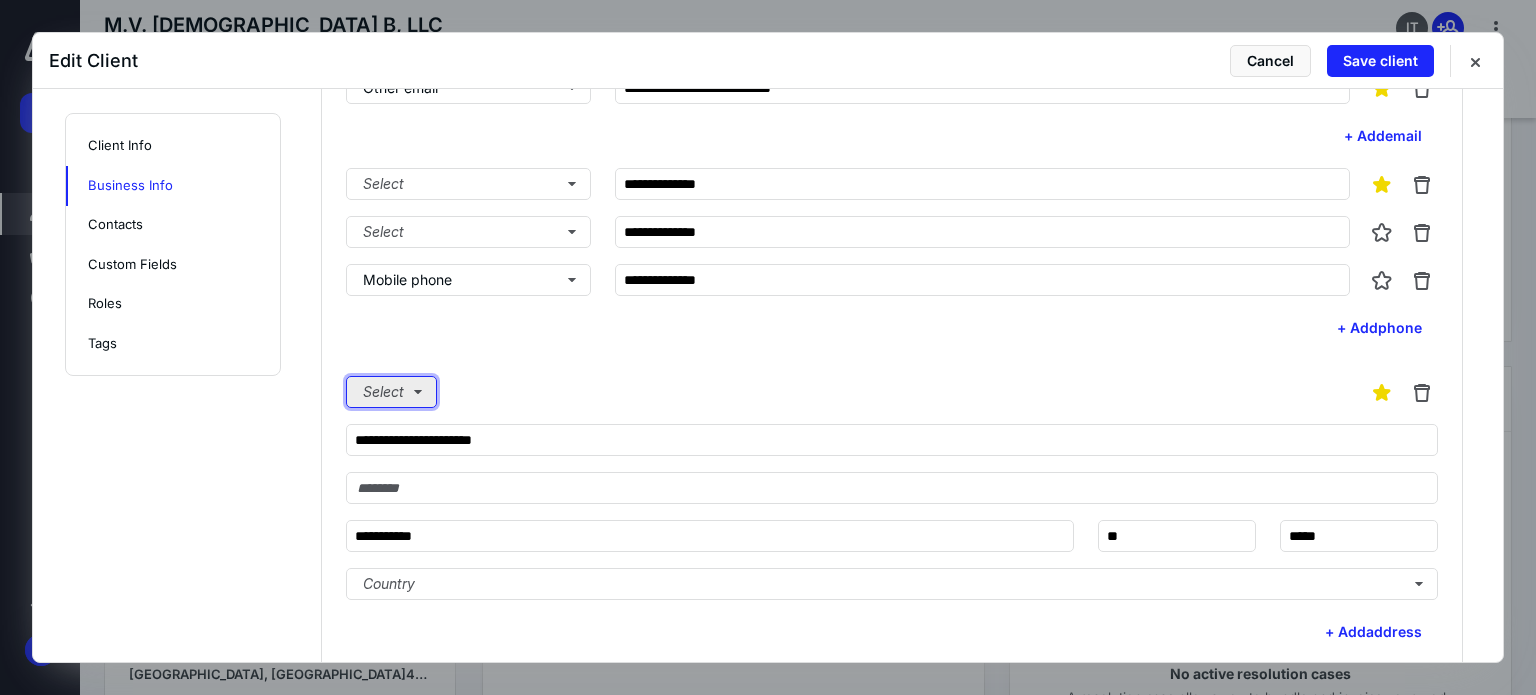 click on "Select" at bounding box center [391, 392] 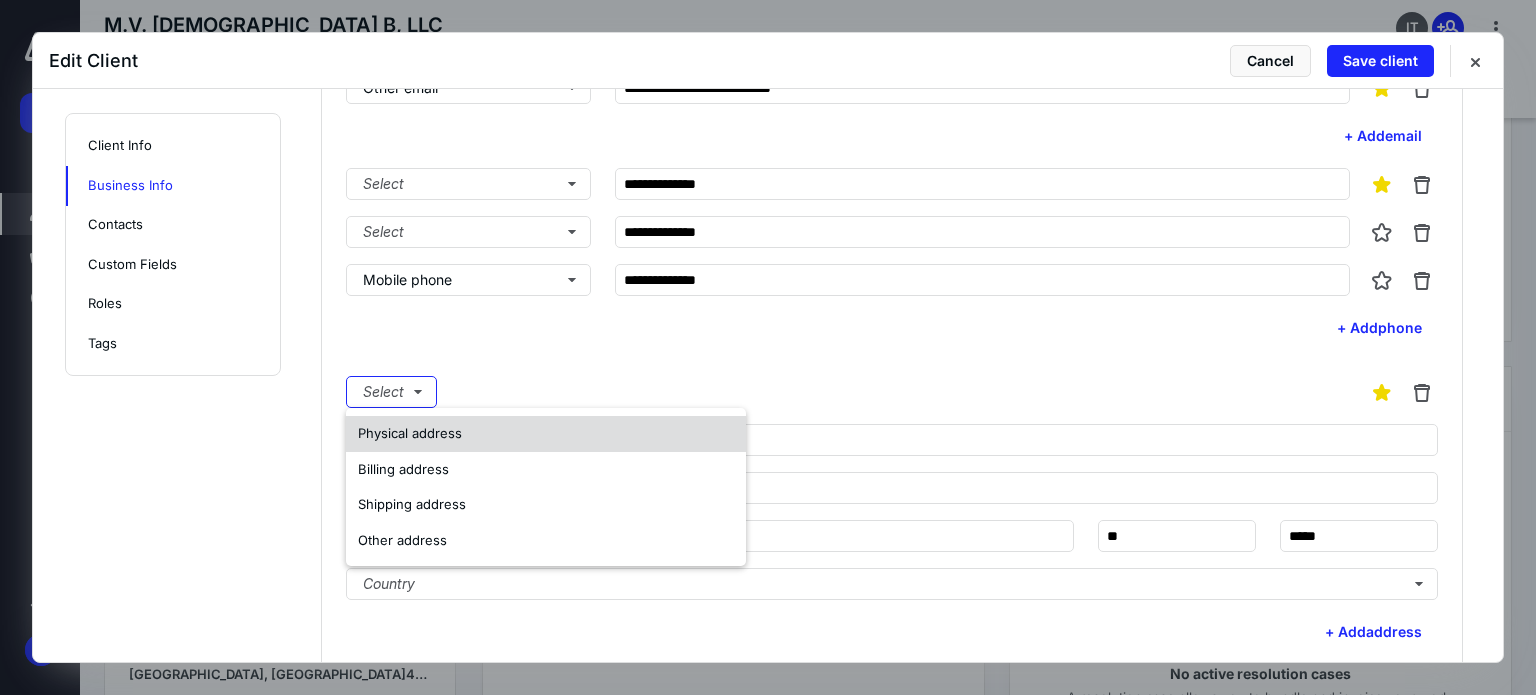 click on "Physical address" at bounding box center [410, 433] 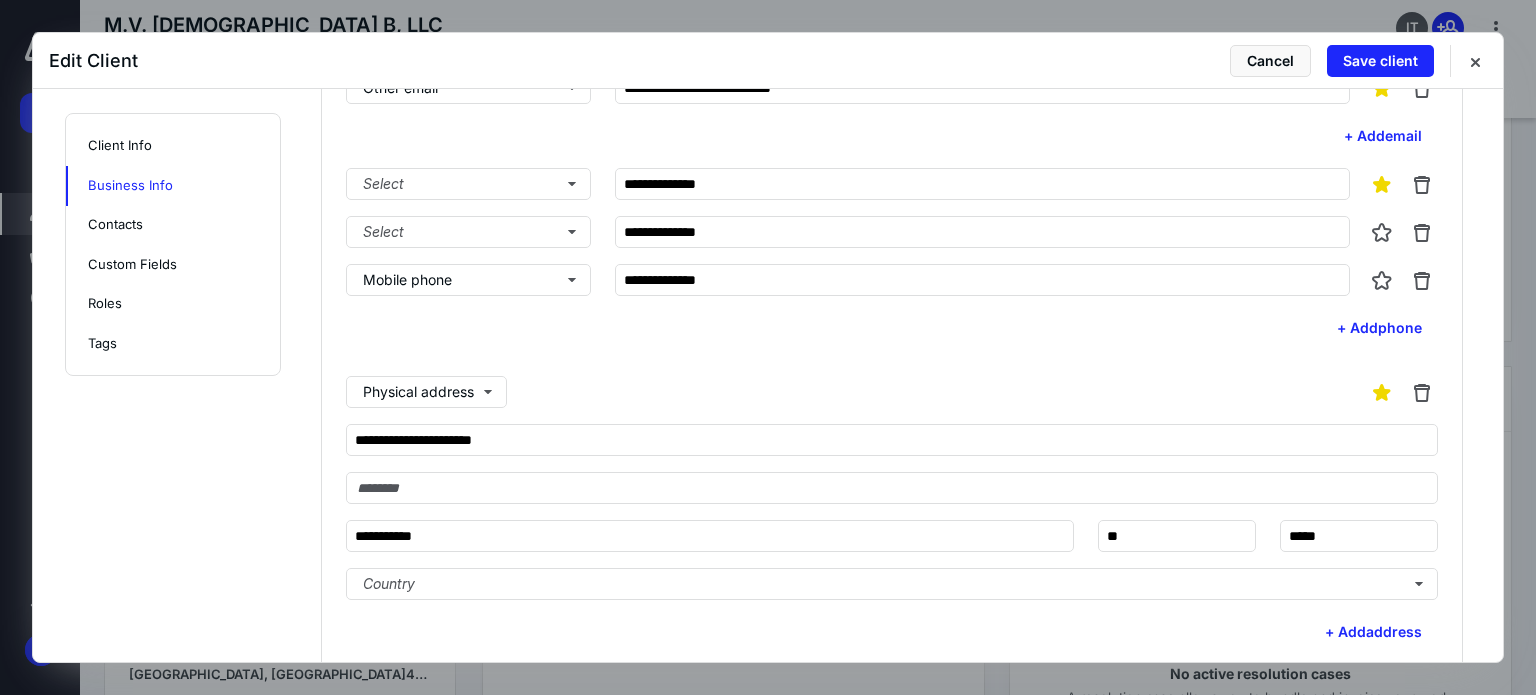 click on "**********" at bounding box center [768, 636] 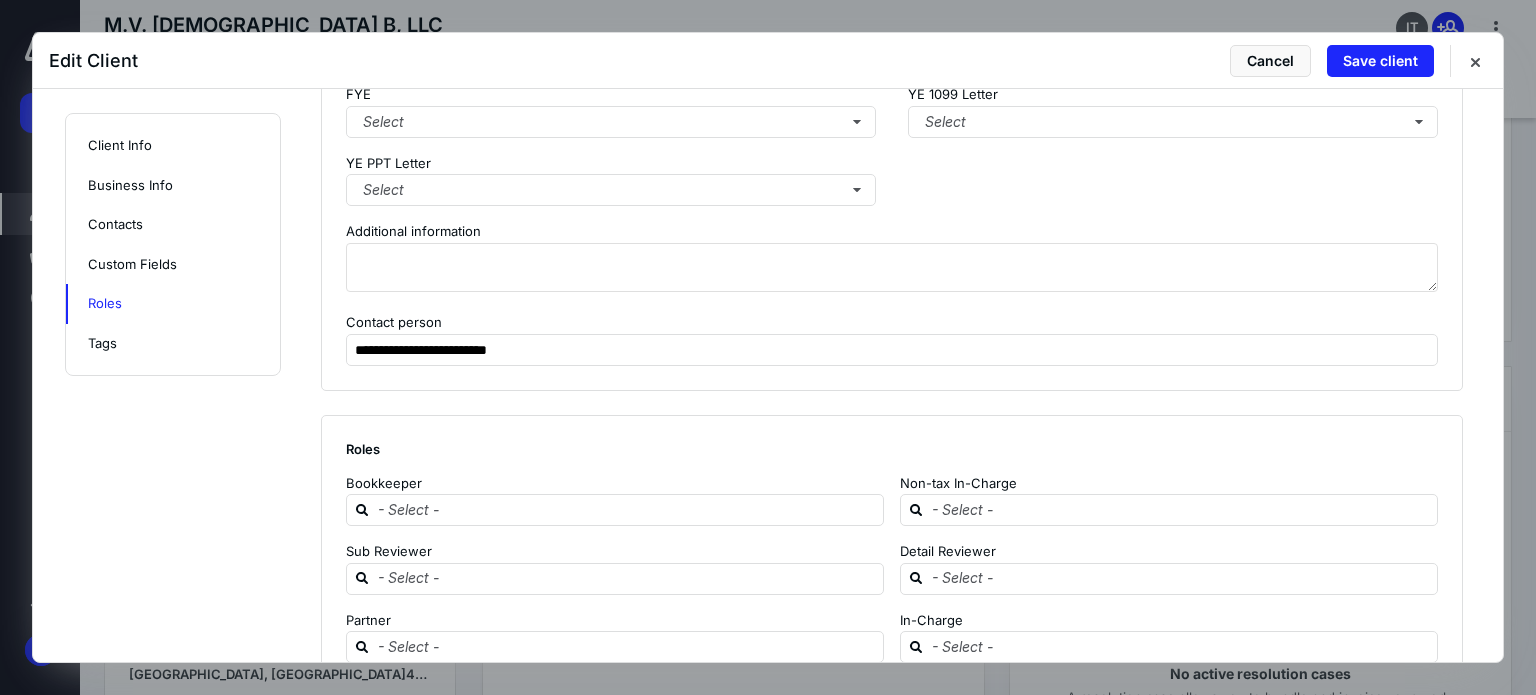 scroll, scrollTop: 2321, scrollLeft: 0, axis: vertical 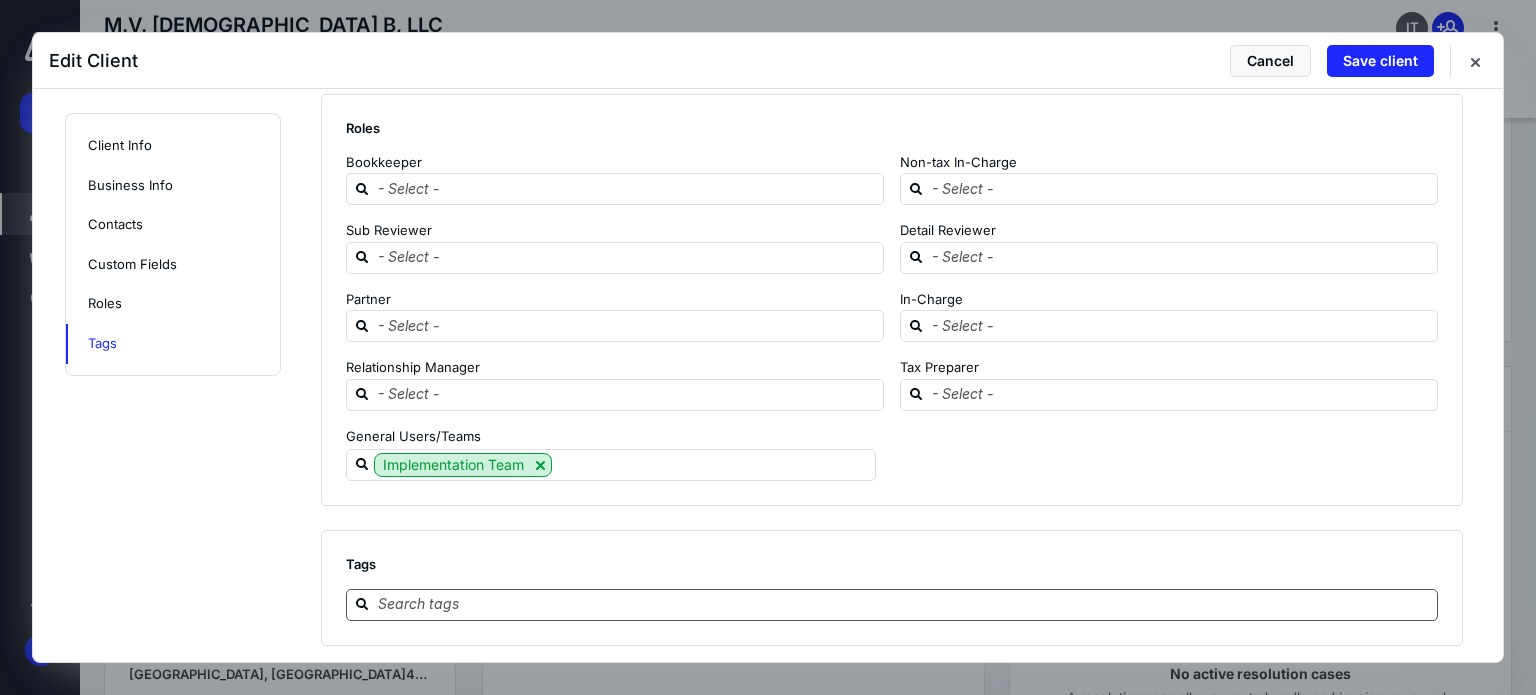 click at bounding box center [904, 604] 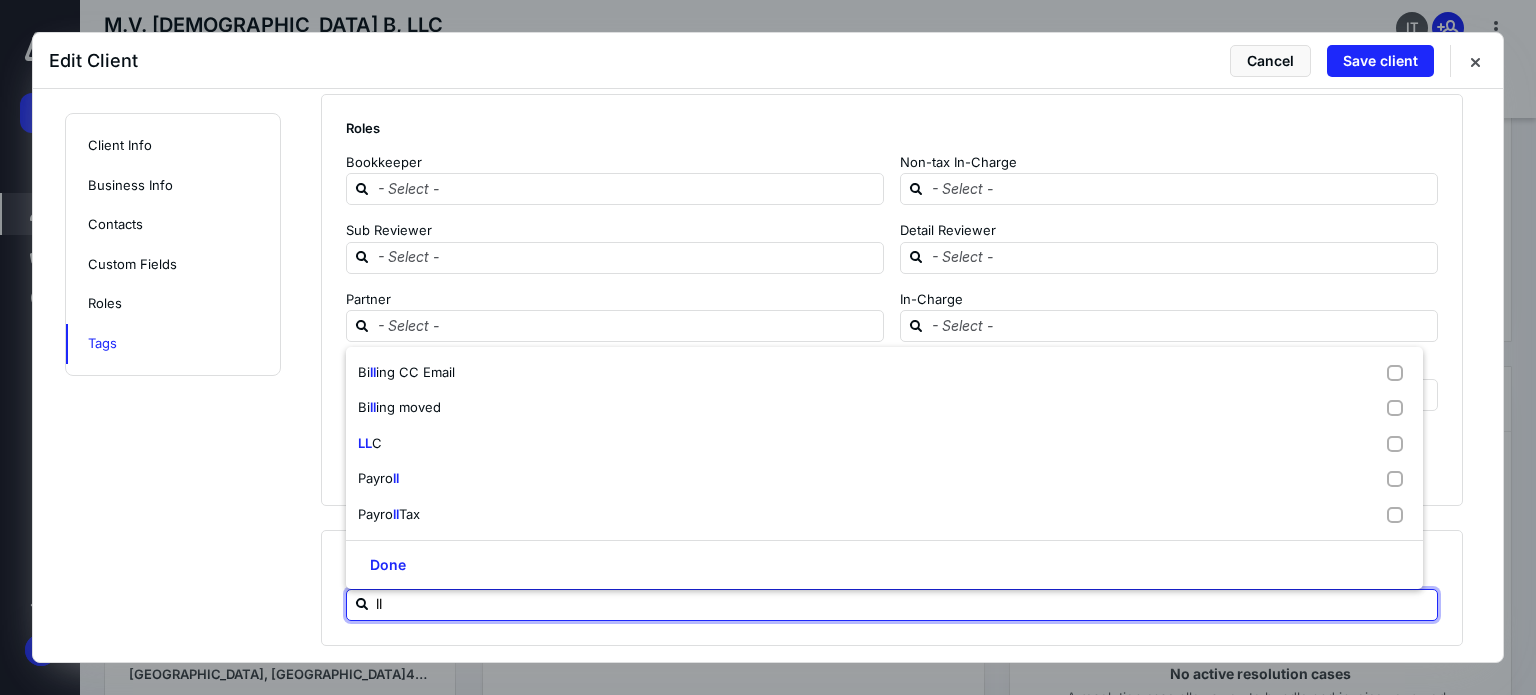type on "llc" 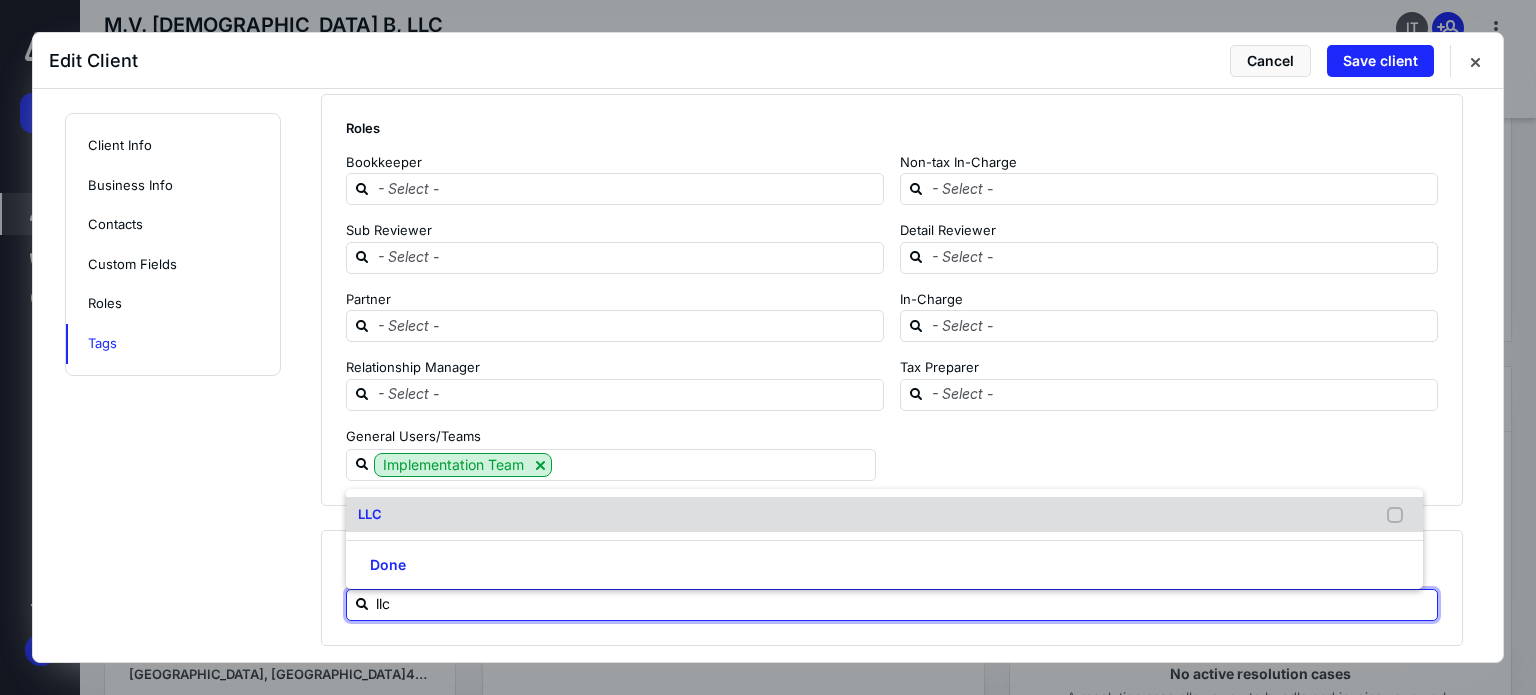 click on "LLC" at bounding box center (884, 515) 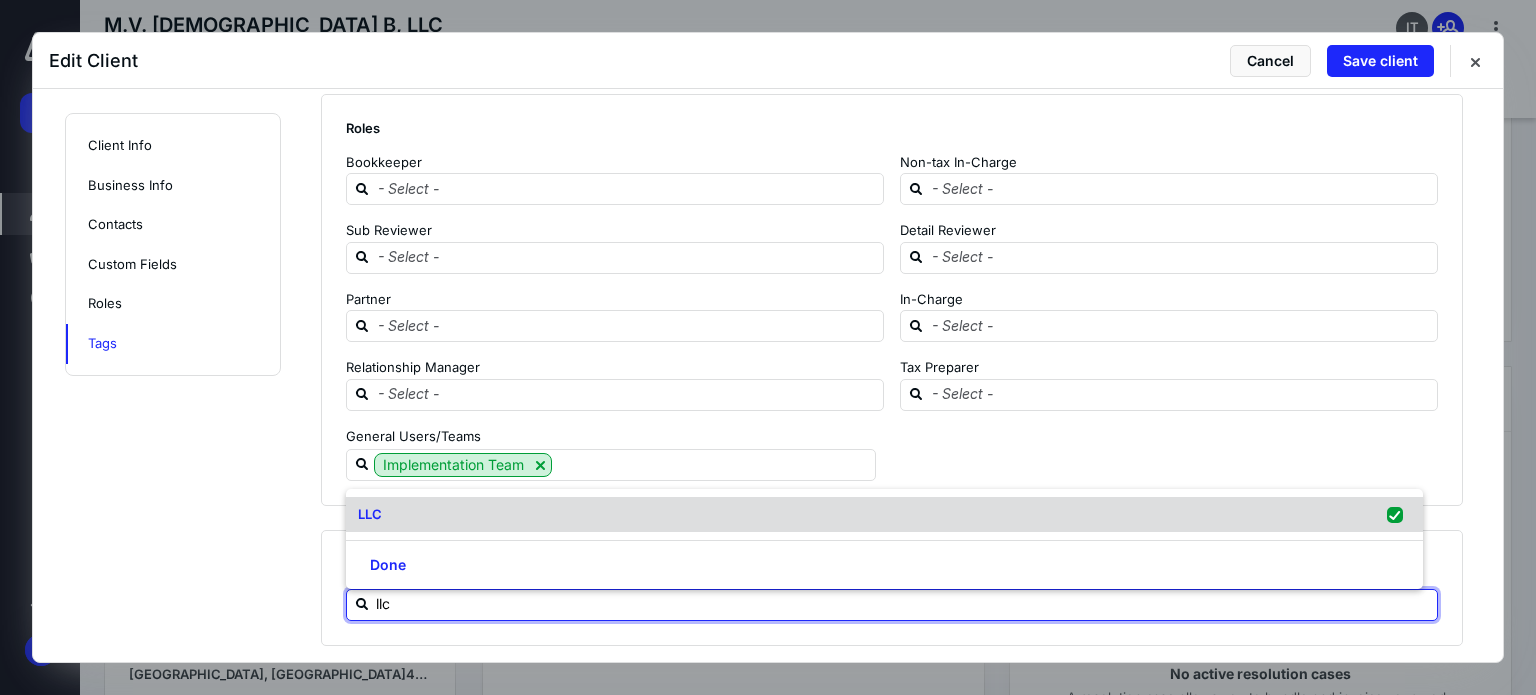checkbox on "true" 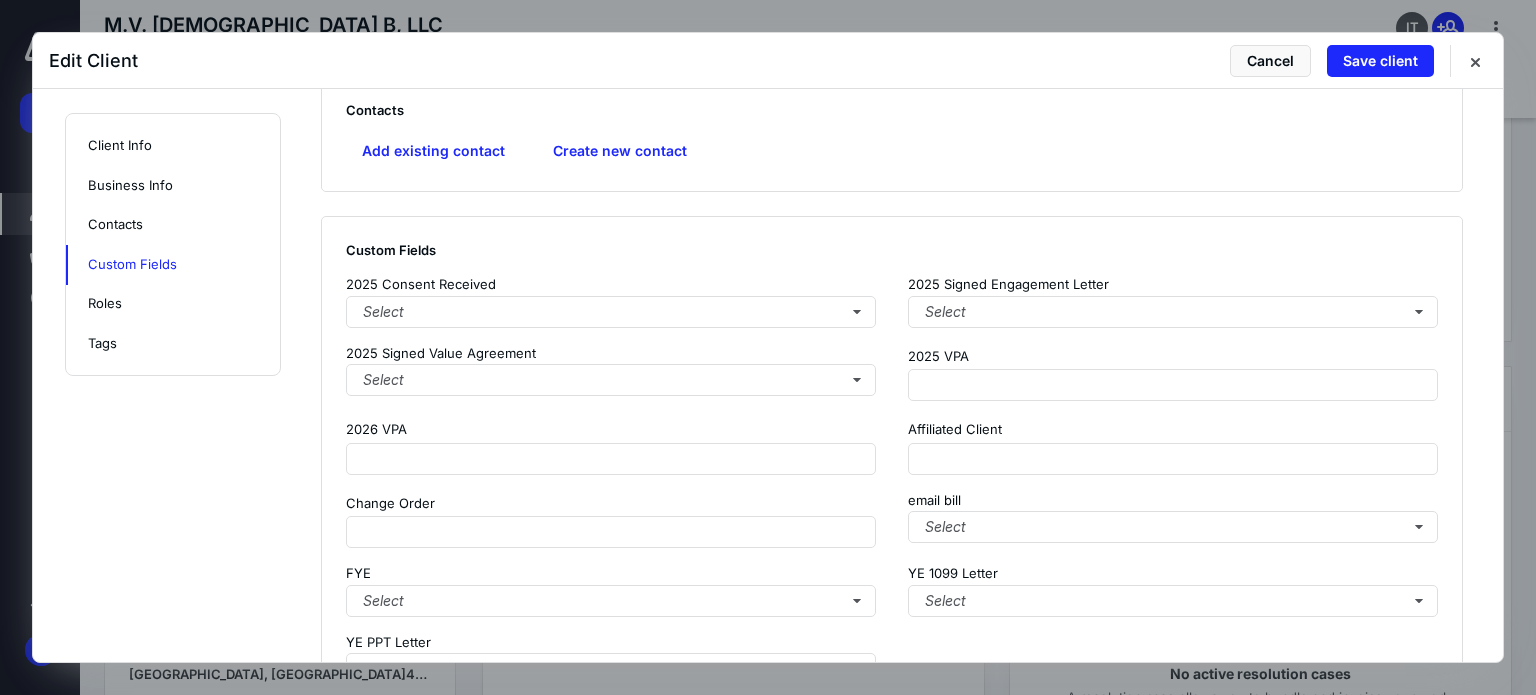scroll, scrollTop: 1621, scrollLeft: 0, axis: vertical 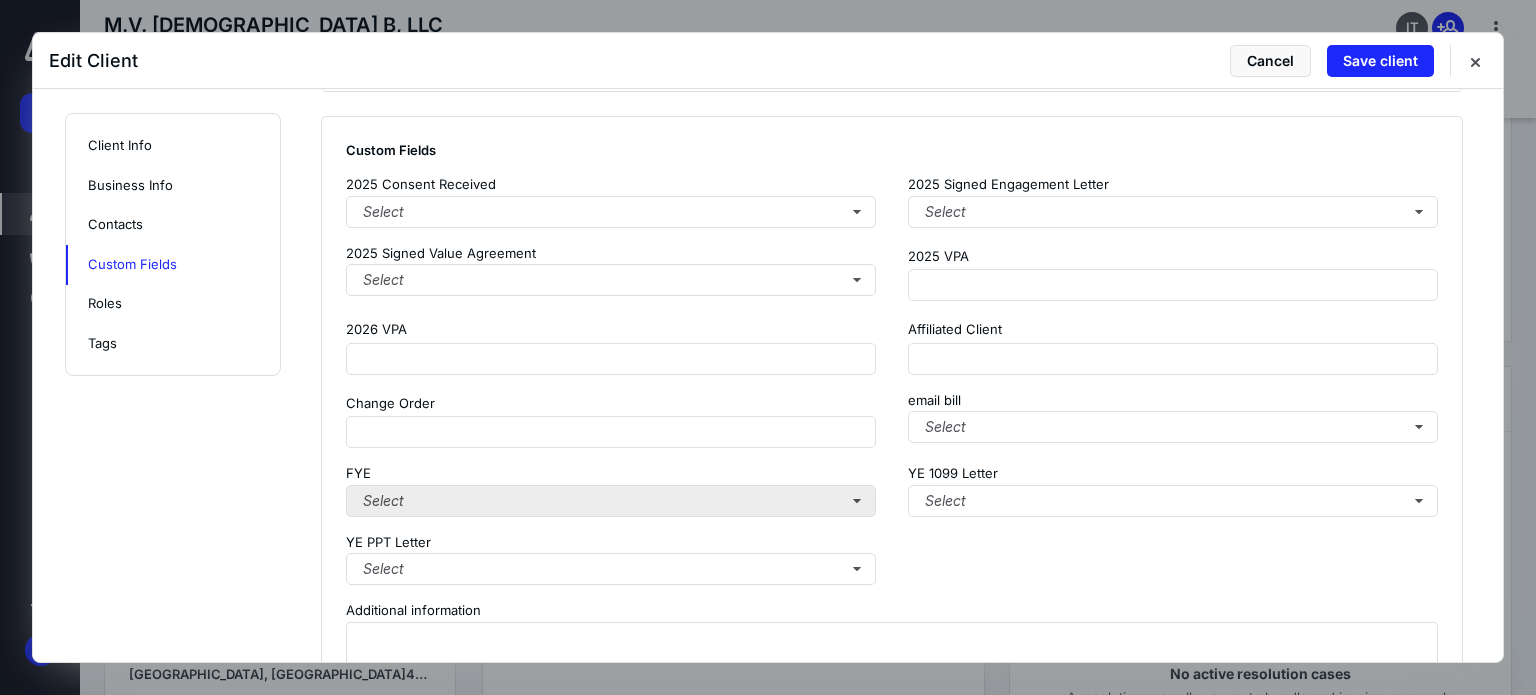 type on "llc" 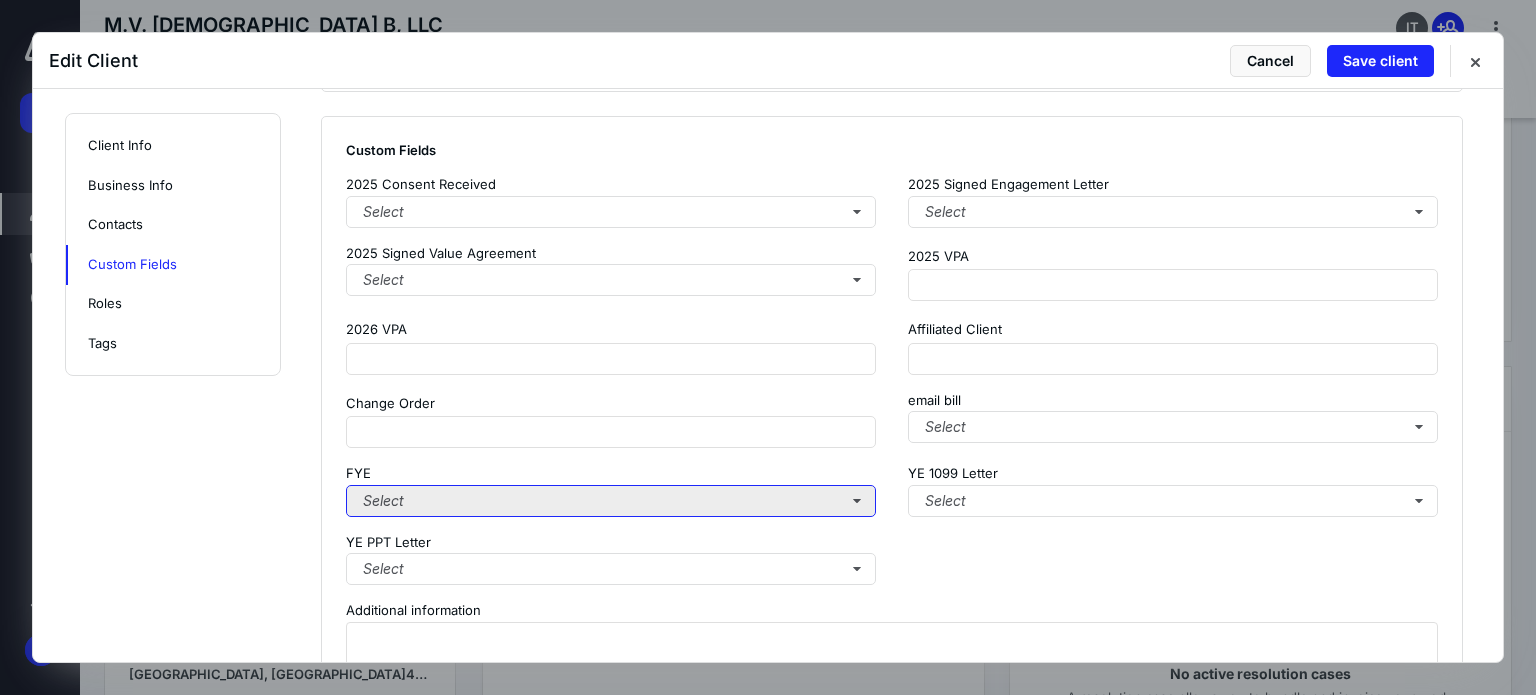 click on "Select" at bounding box center [611, 501] 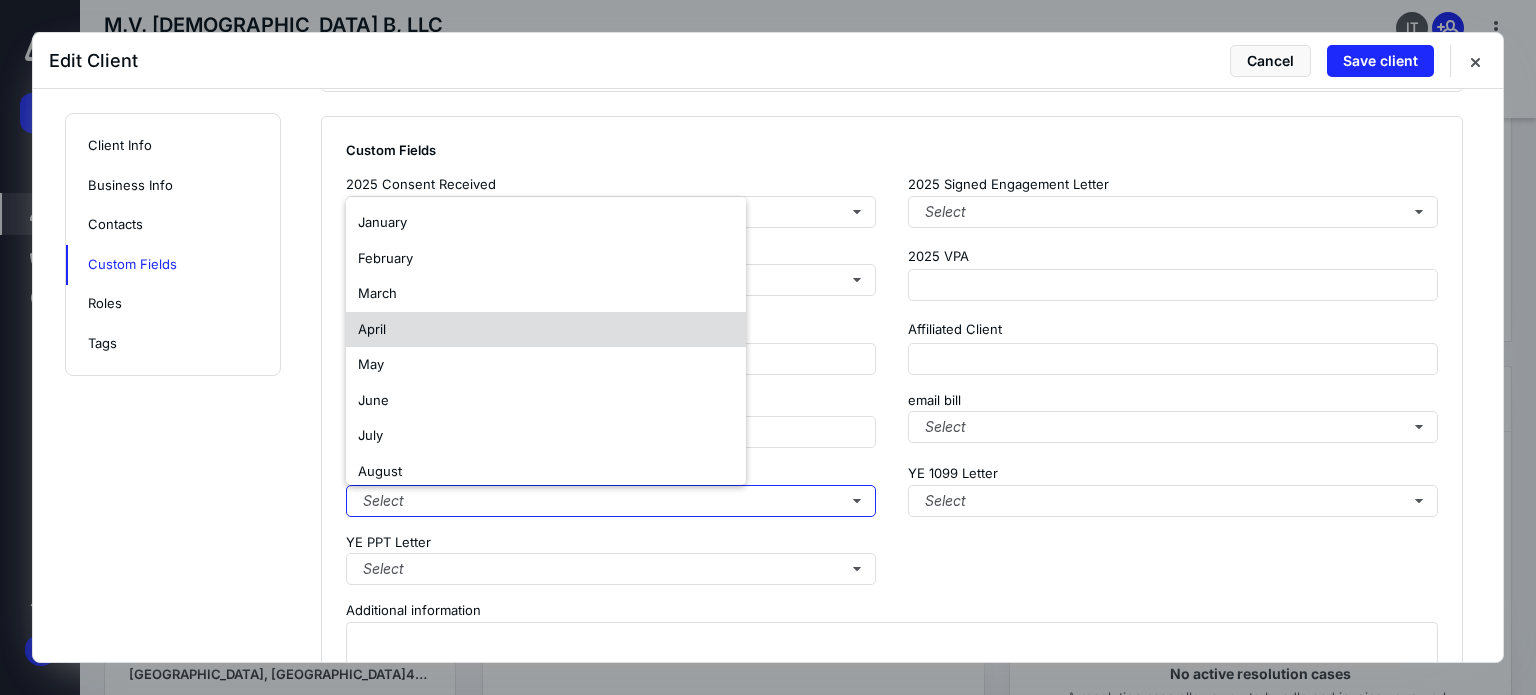 scroll, scrollTop: 154, scrollLeft: 0, axis: vertical 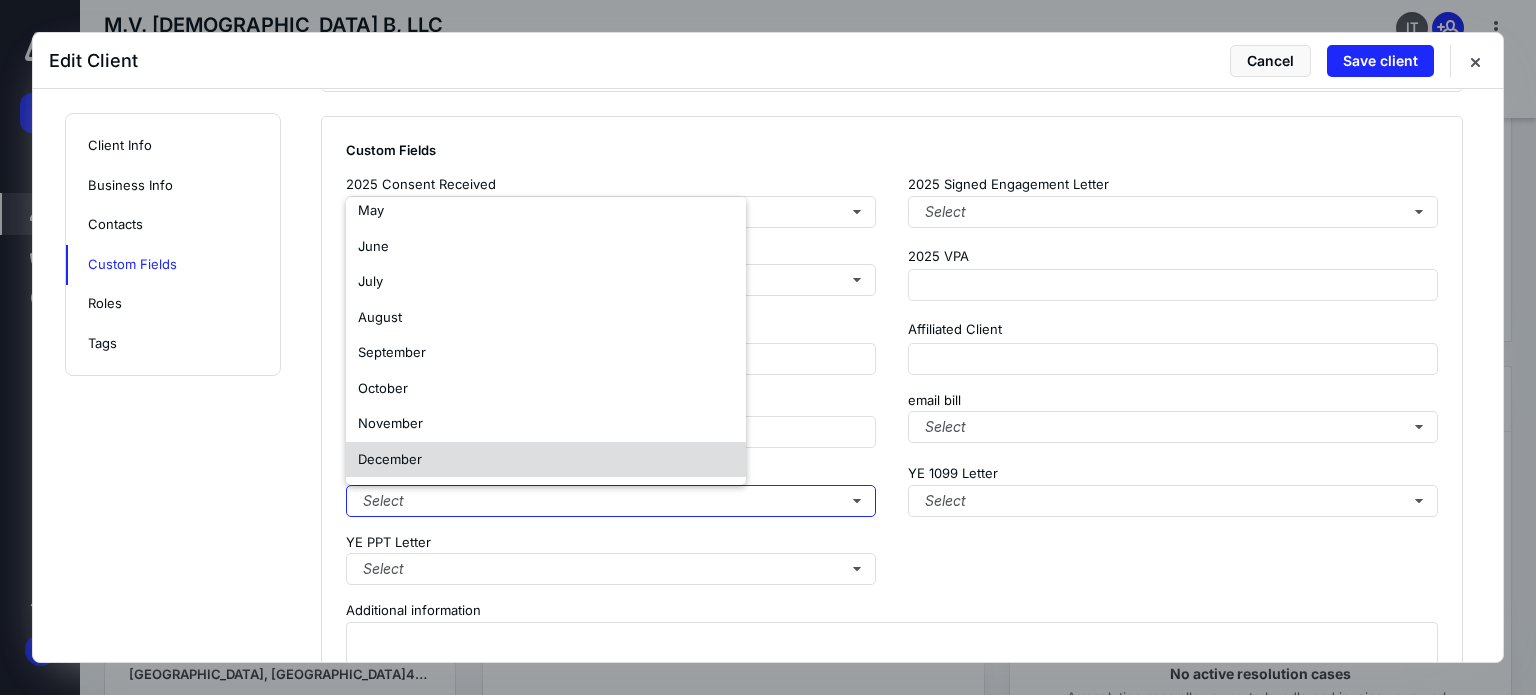 click on "December" at bounding box center (546, 460) 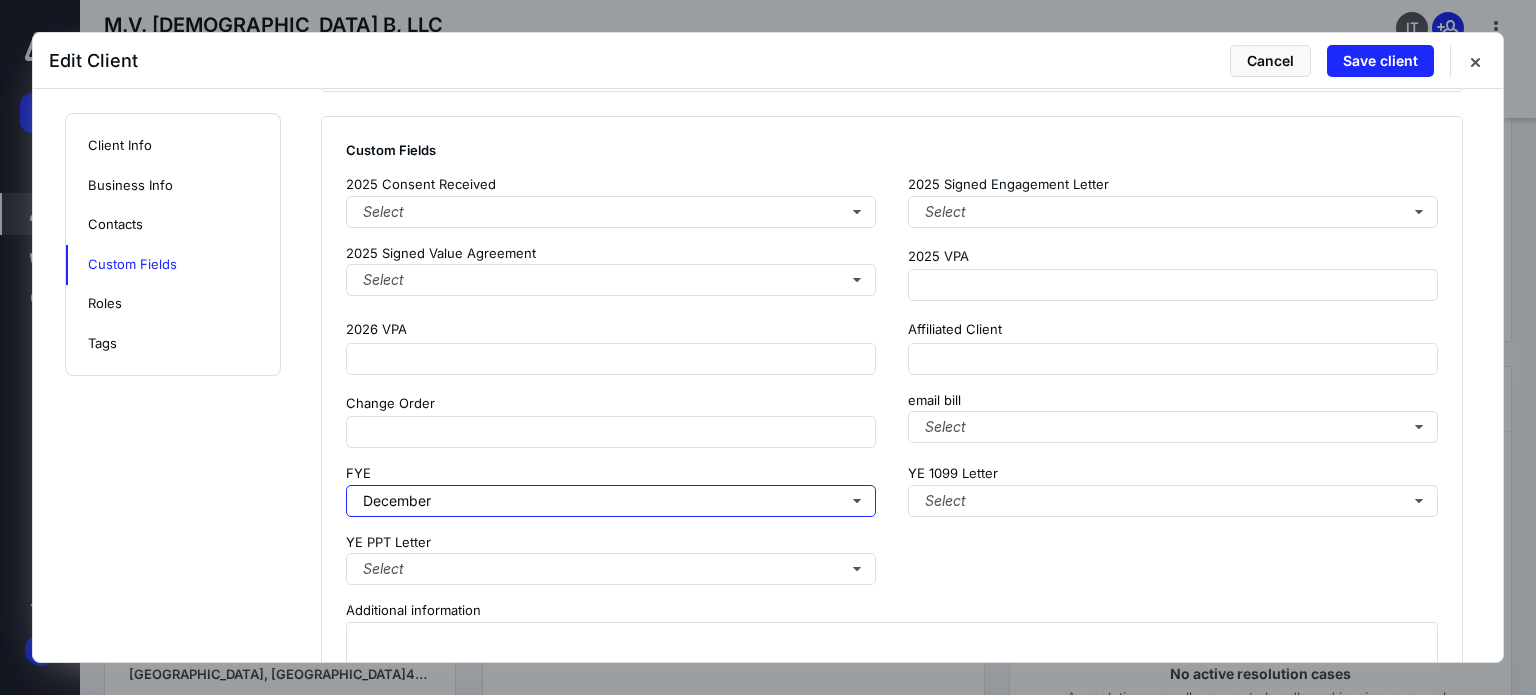 scroll, scrollTop: 0, scrollLeft: 0, axis: both 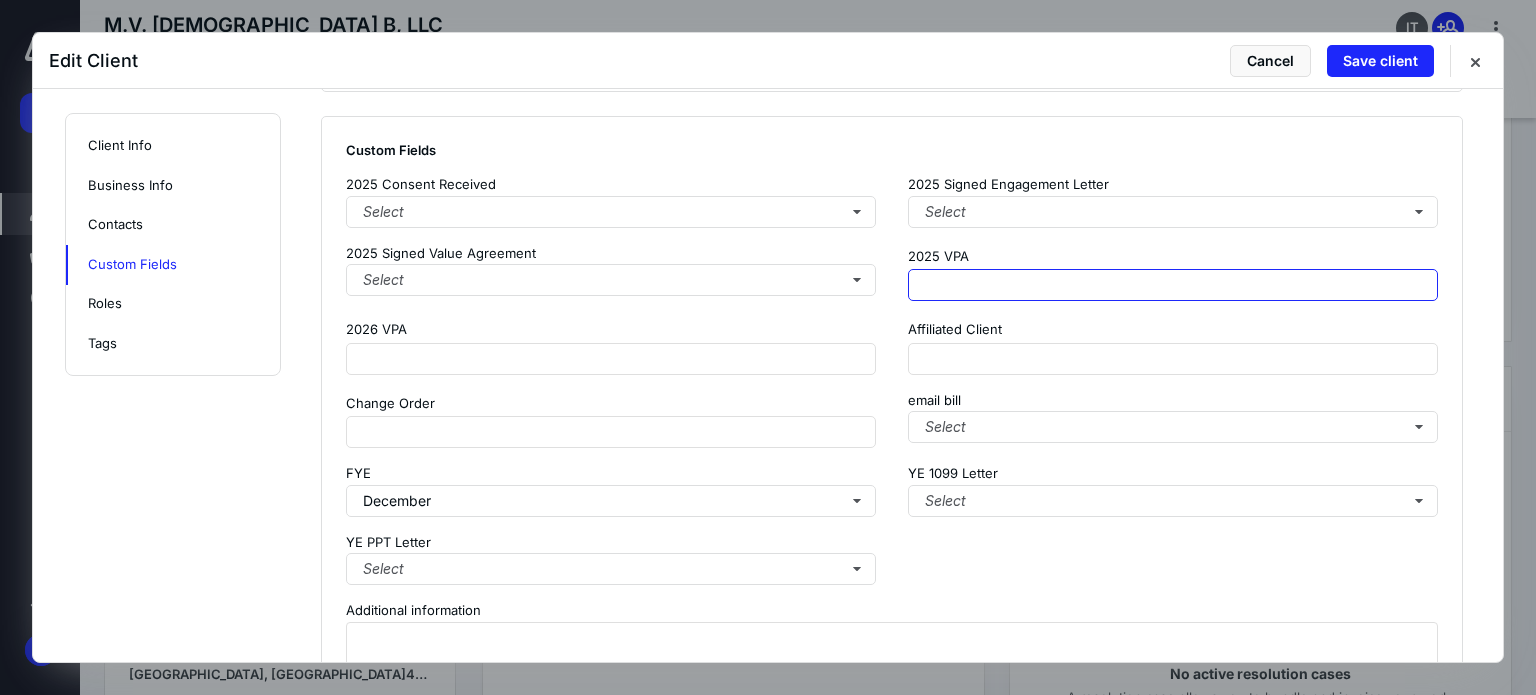 click at bounding box center [1173, 285] 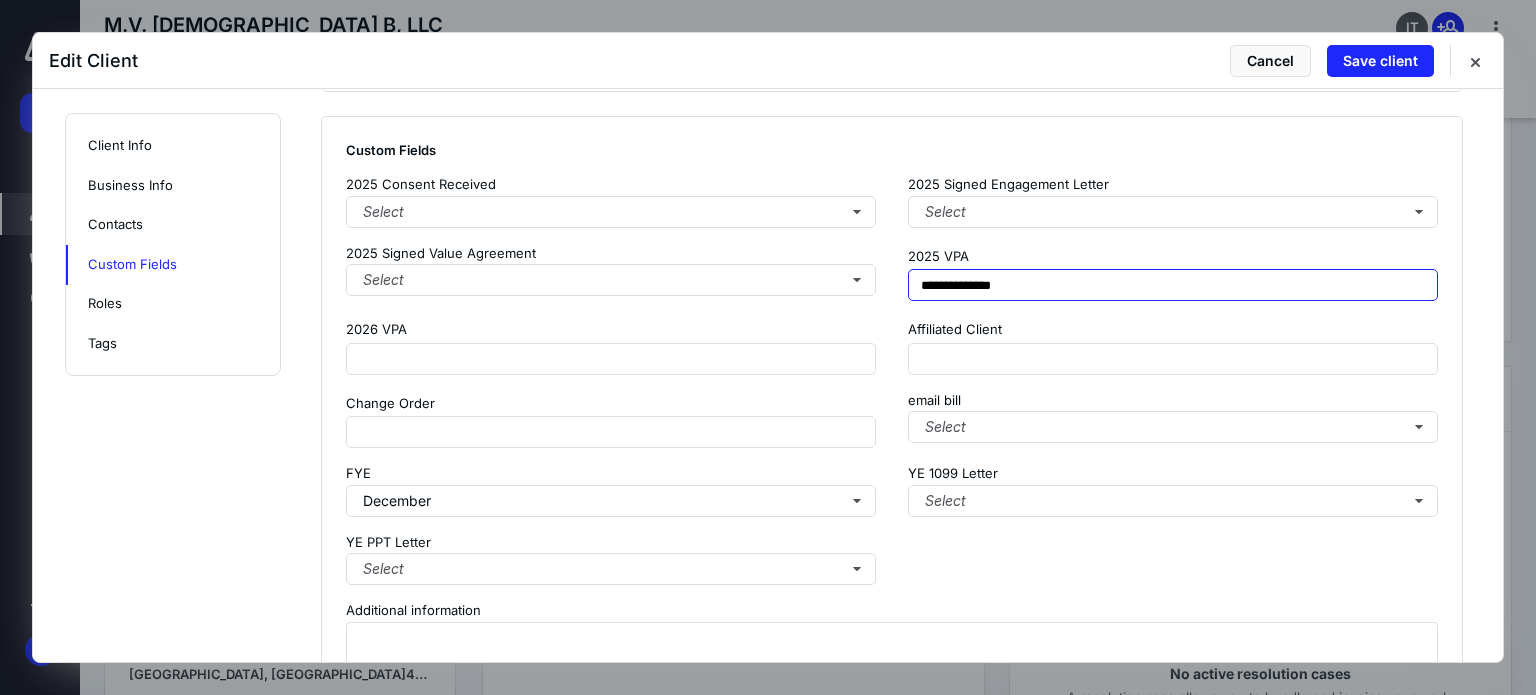 type on "**********" 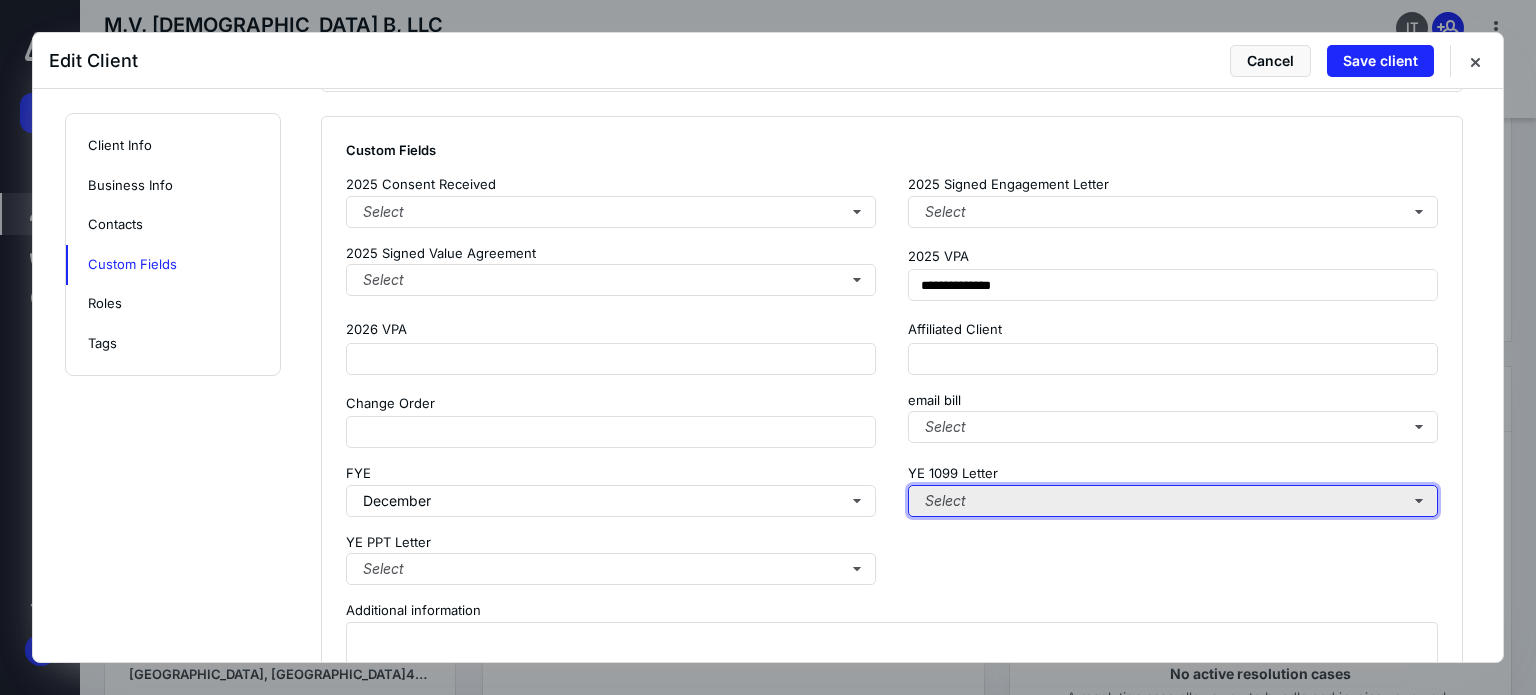 click on "Select" at bounding box center (1173, 501) 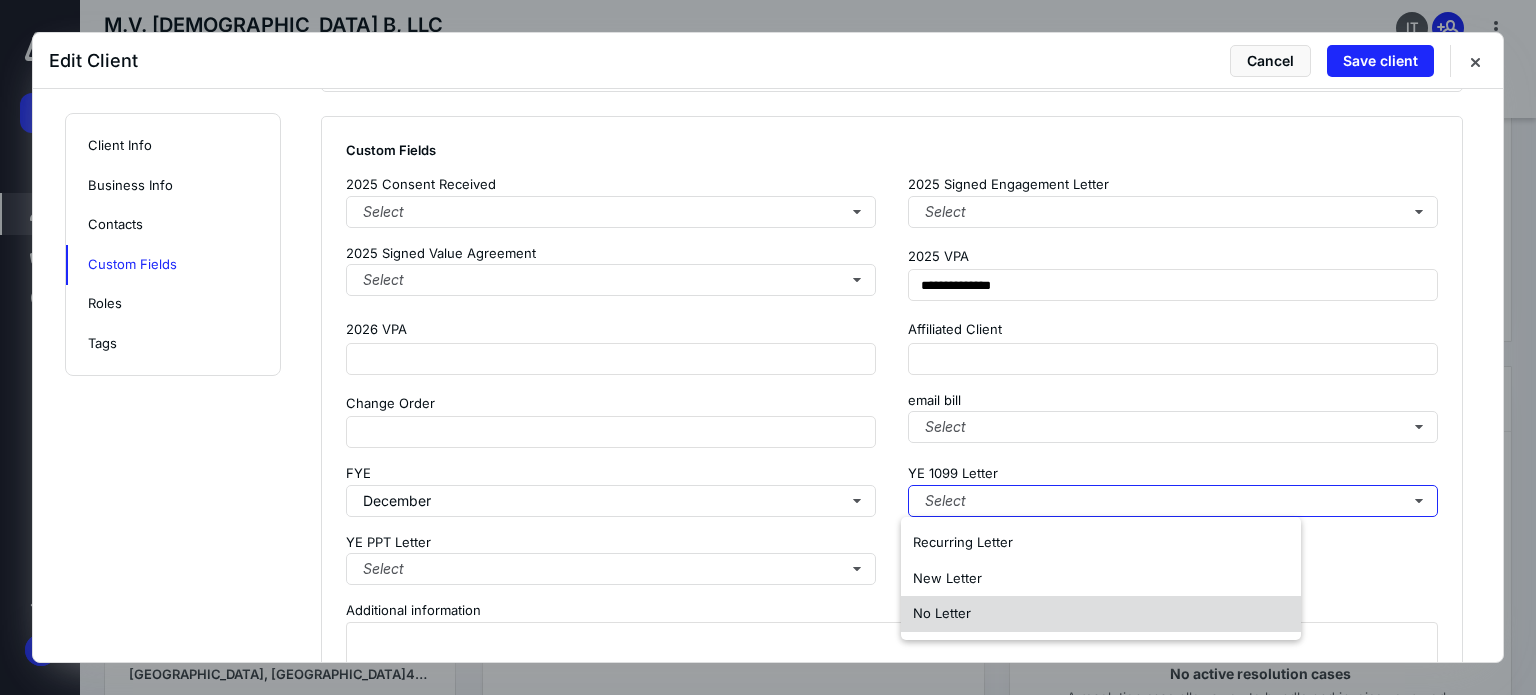 click on "No Letter" at bounding box center [942, 613] 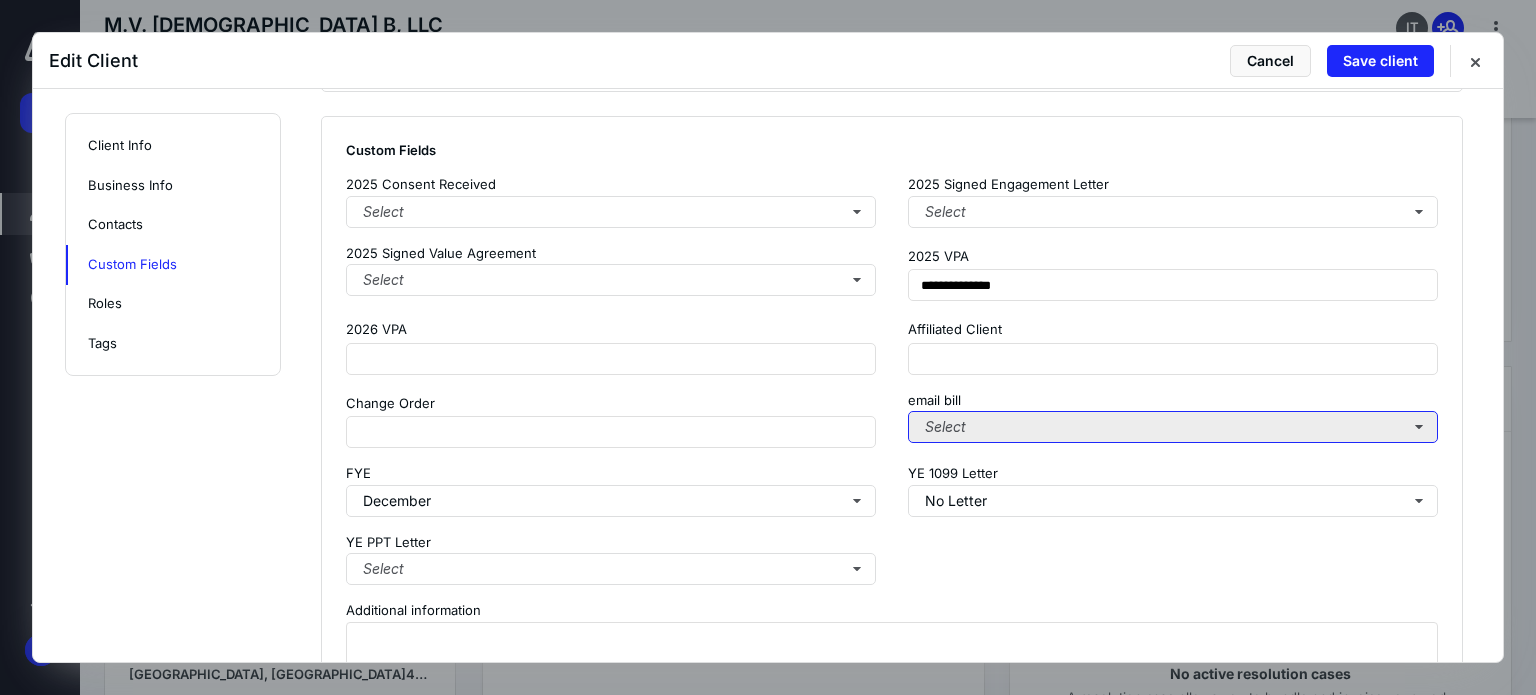 click on "Select" at bounding box center [1173, 427] 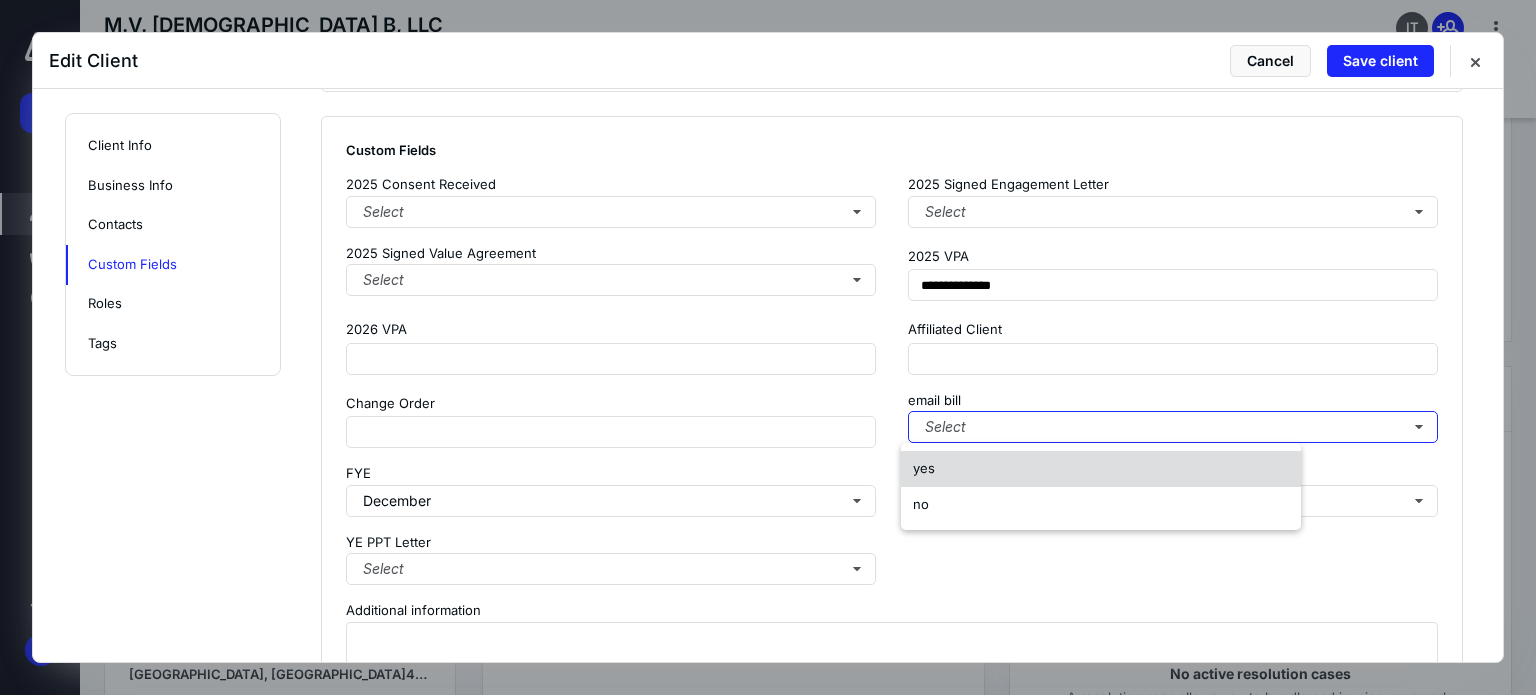 click on "yes" at bounding box center (1101, 469) 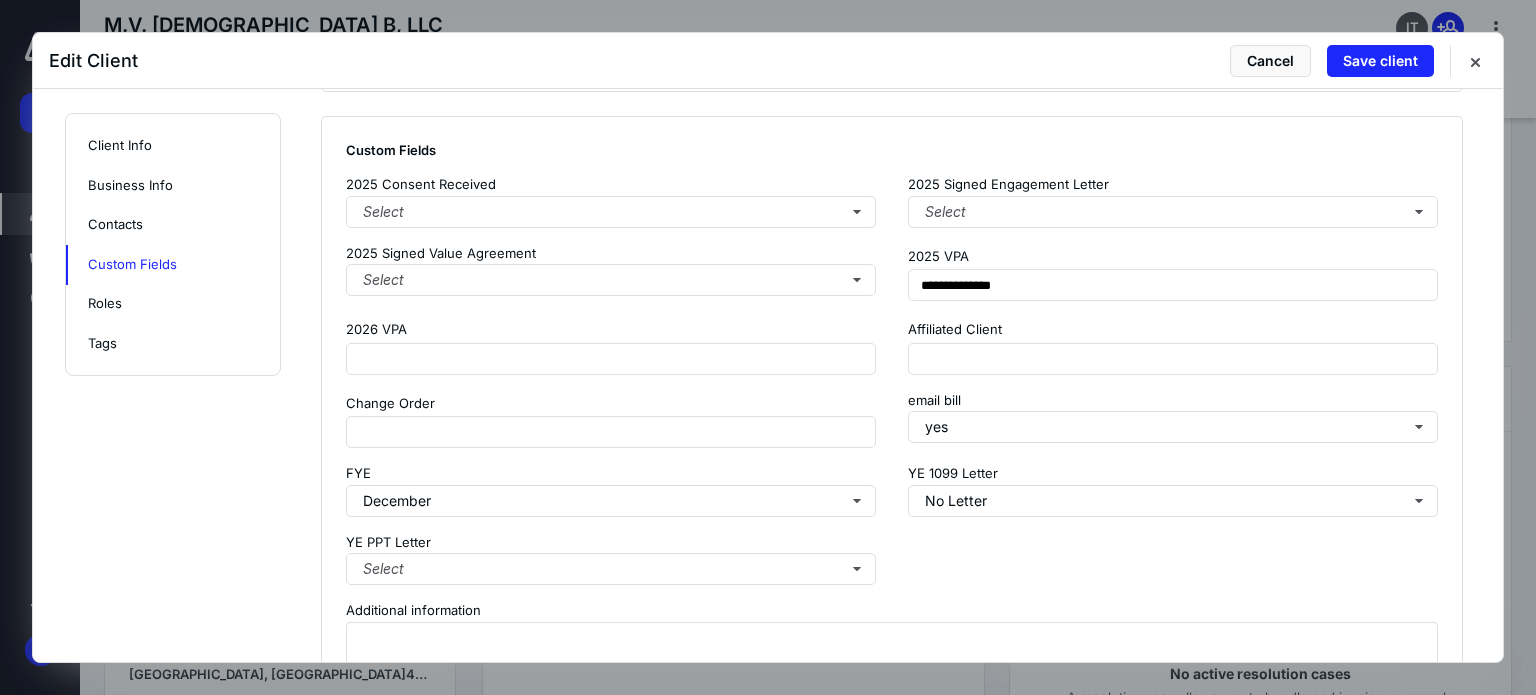 click on "Affiliated Client" at bounding box center (1173, 346) 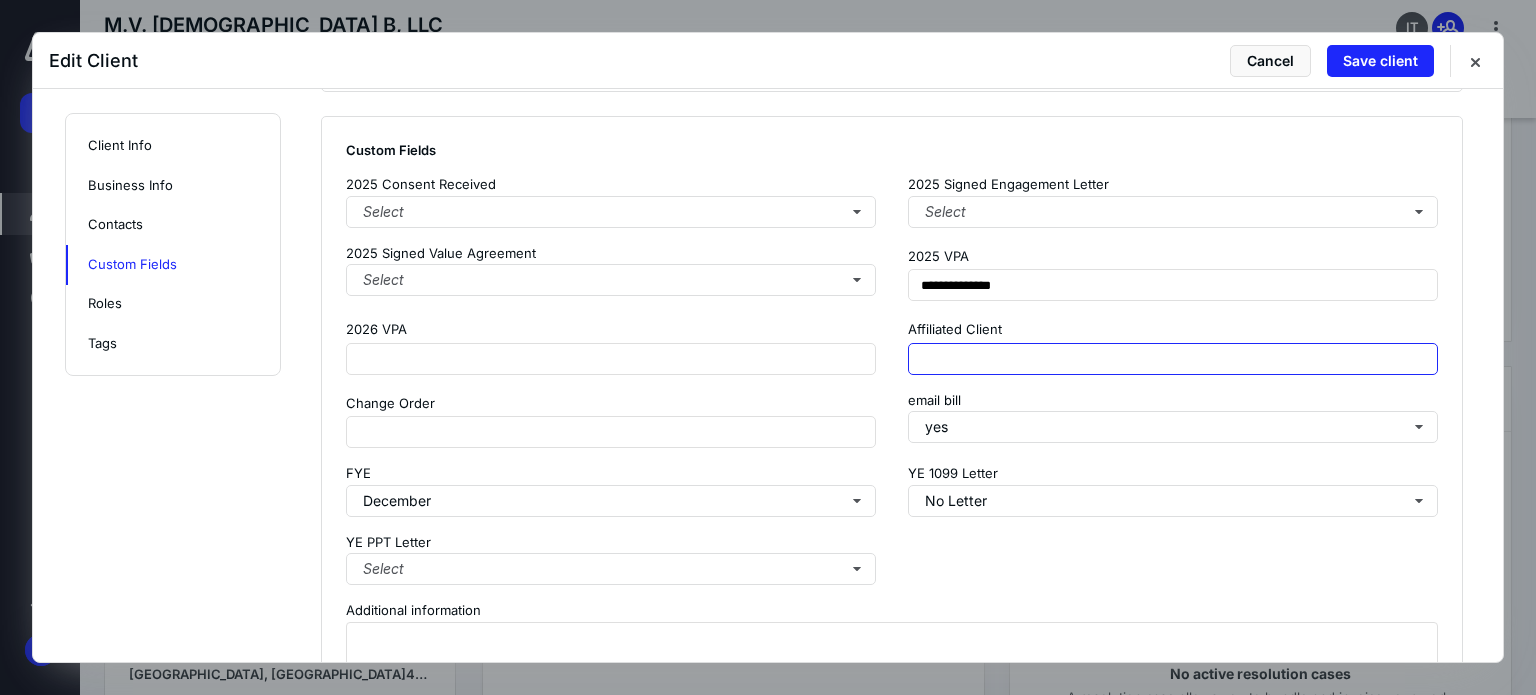 click at bounding box center (1173, 359) 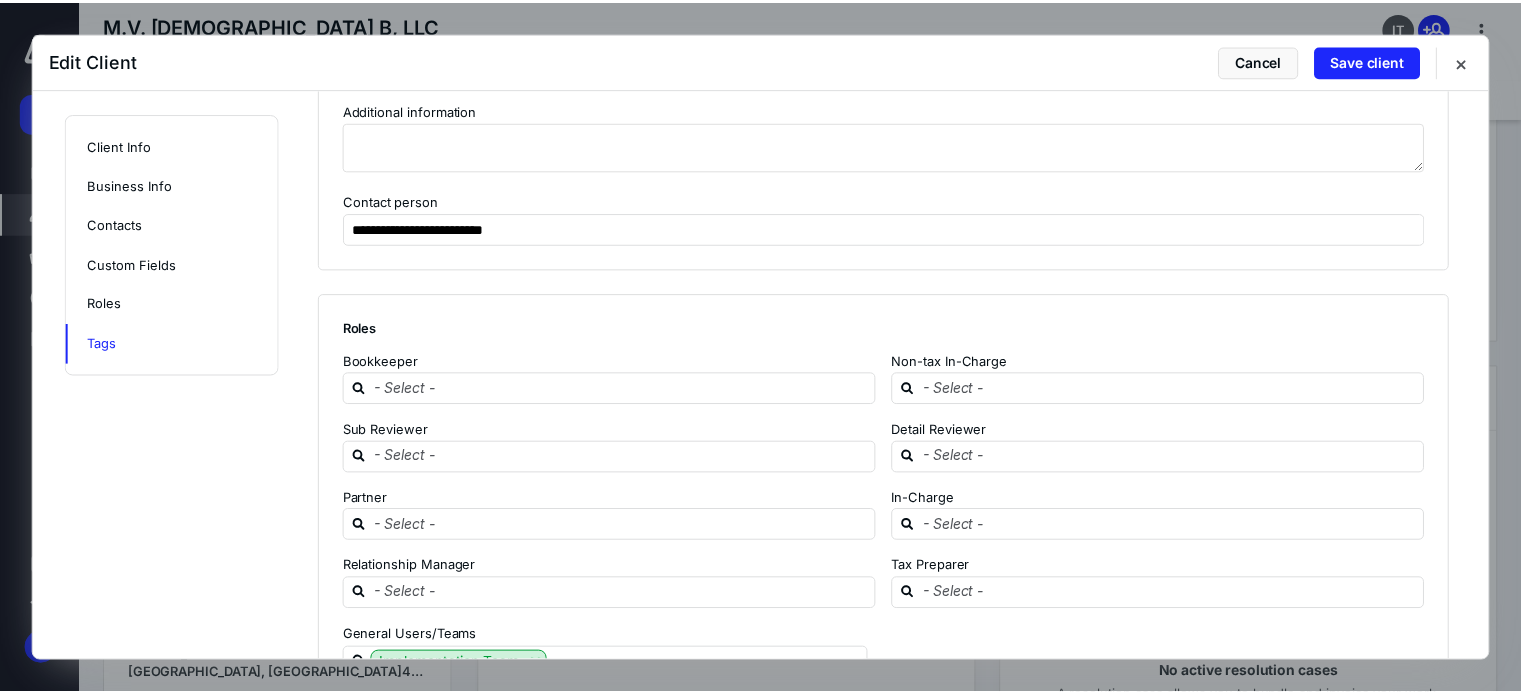 scroll, scrollTop: 2321, scrollLeft: 0, axis: vertical 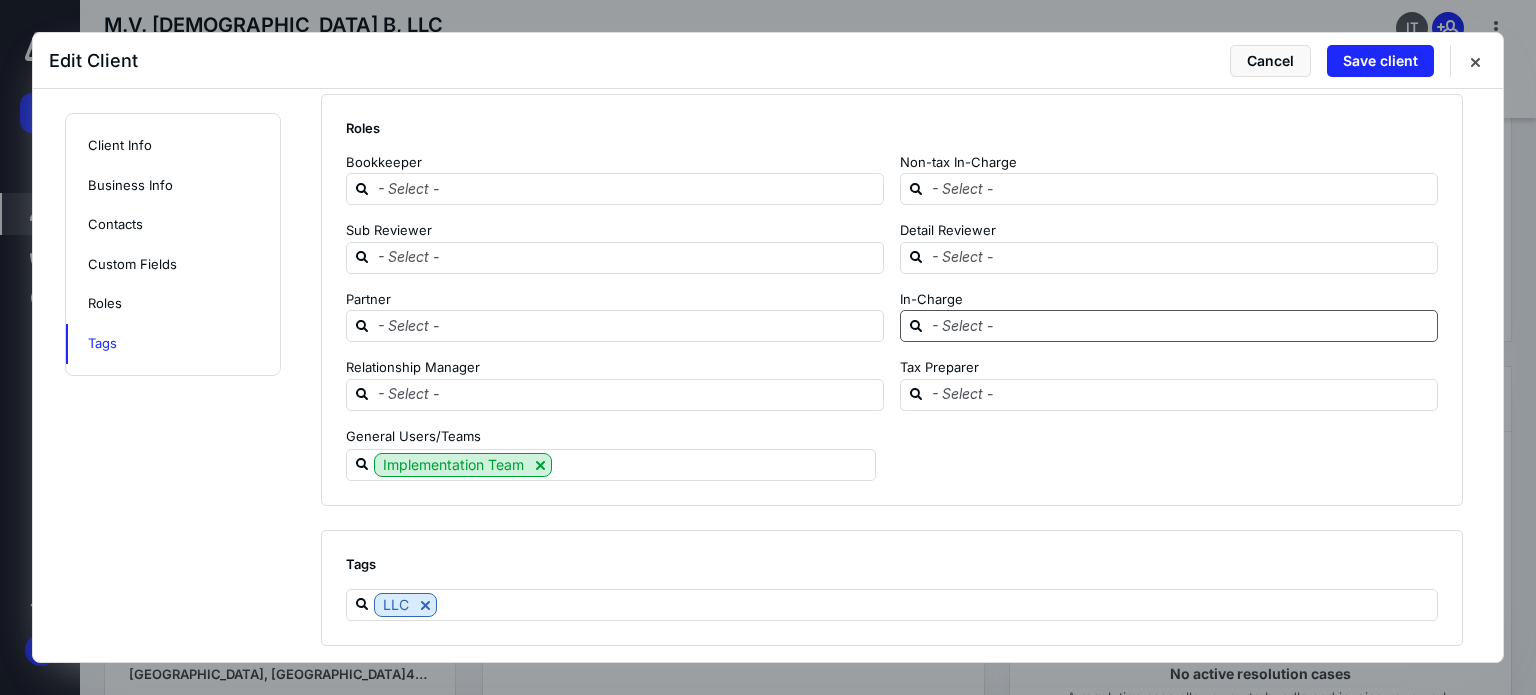 type on "******" 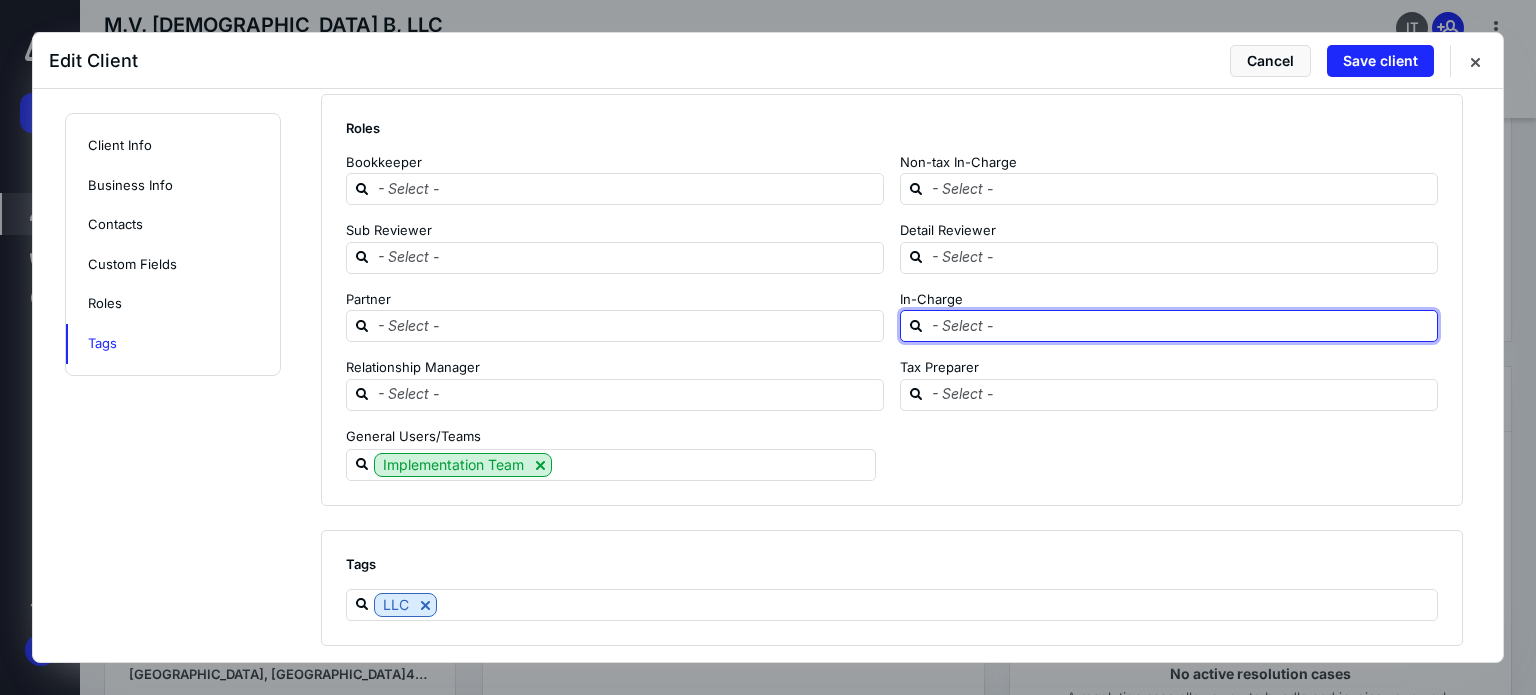 click at bounding box center [1181, 325] 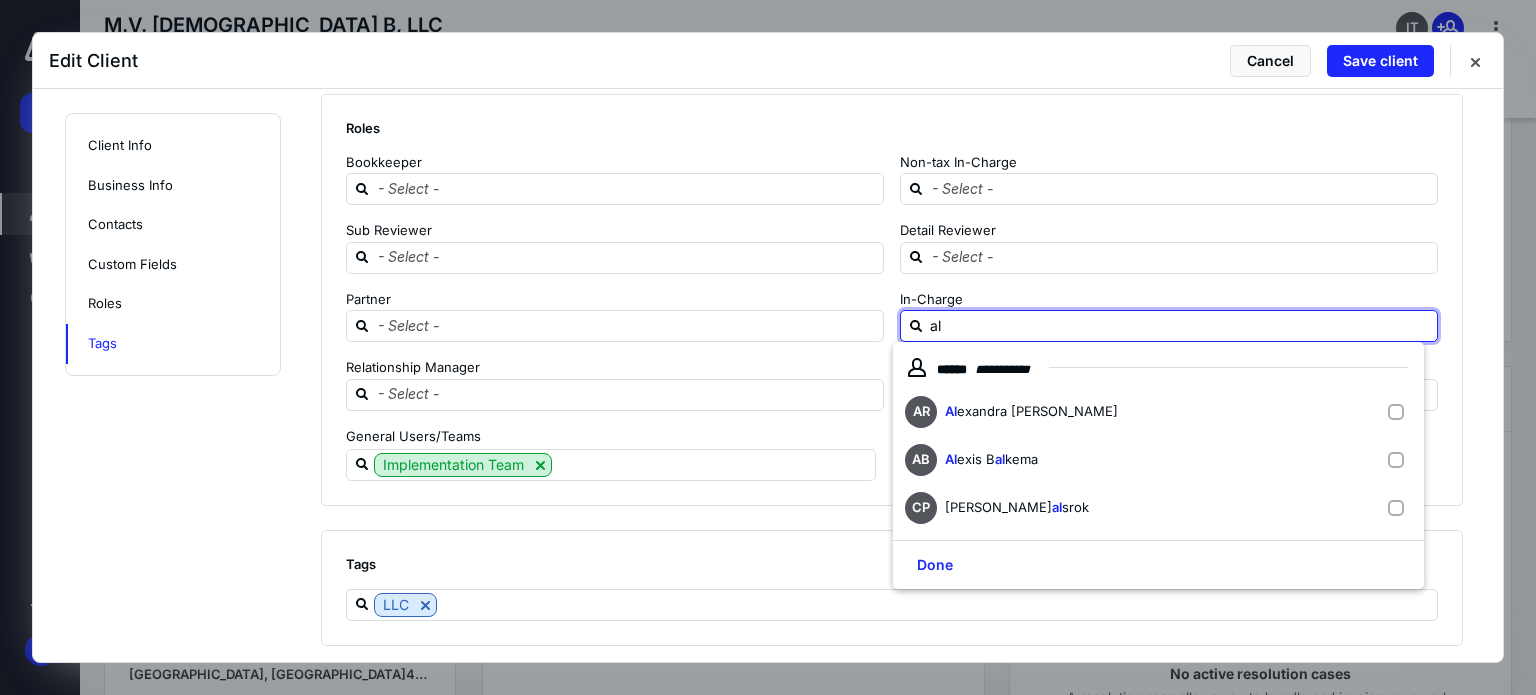 type on "ale" 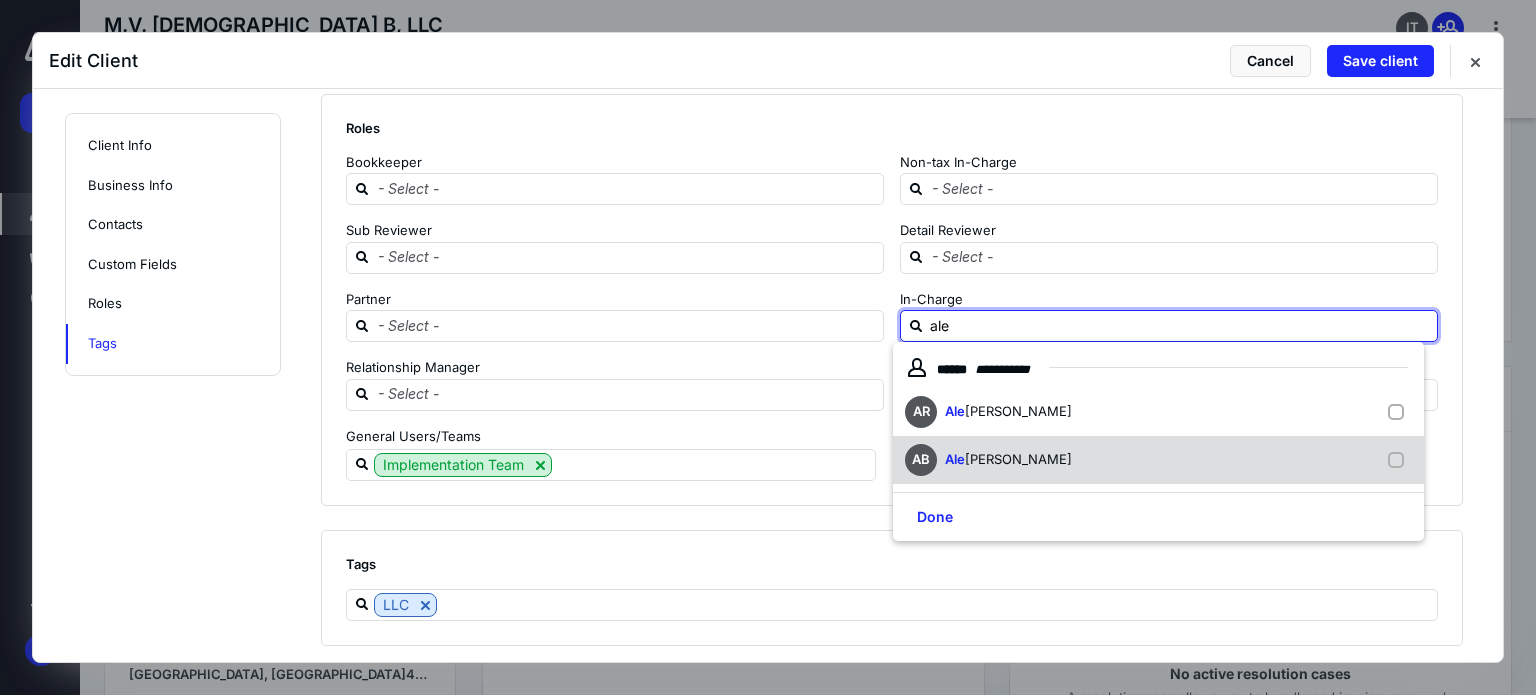 click on "AB Ale xis Balkema" at bounding box center [1158, 460] 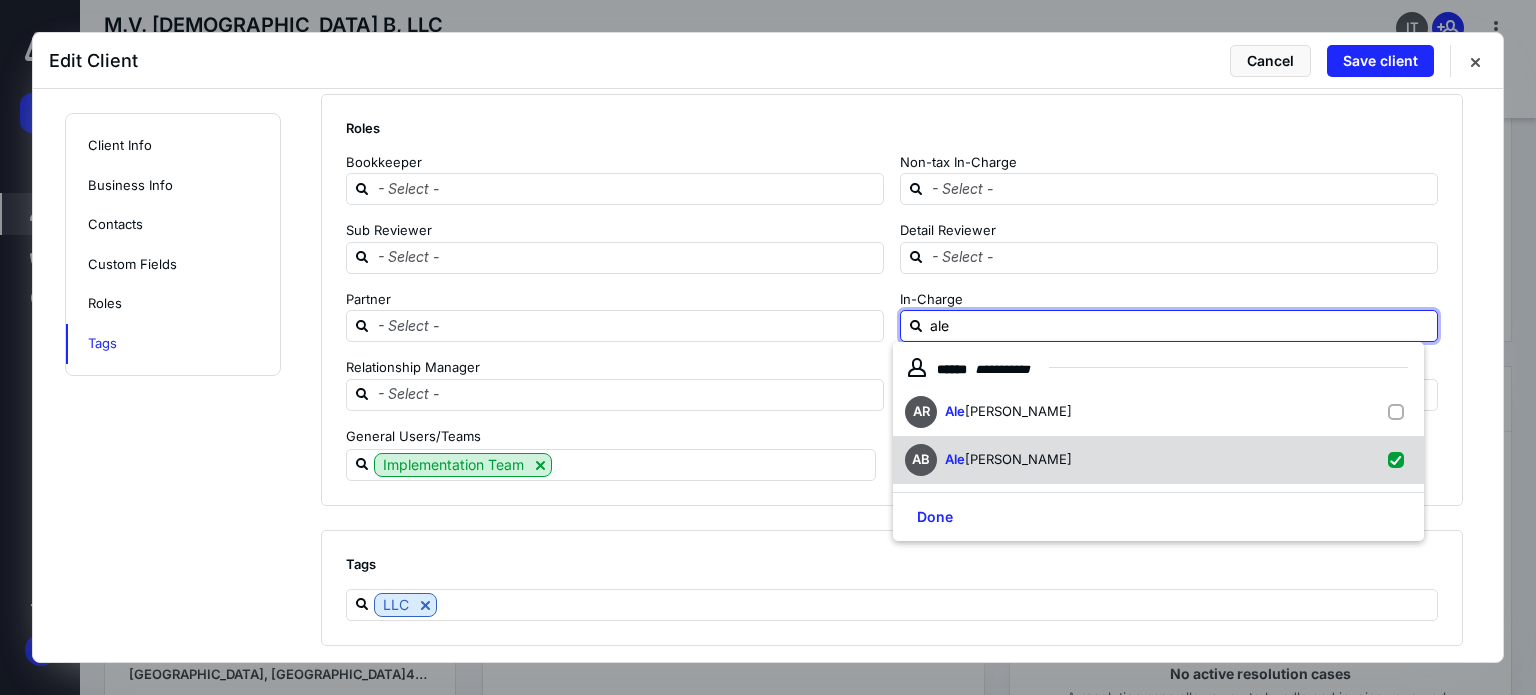 checkbox on "true" 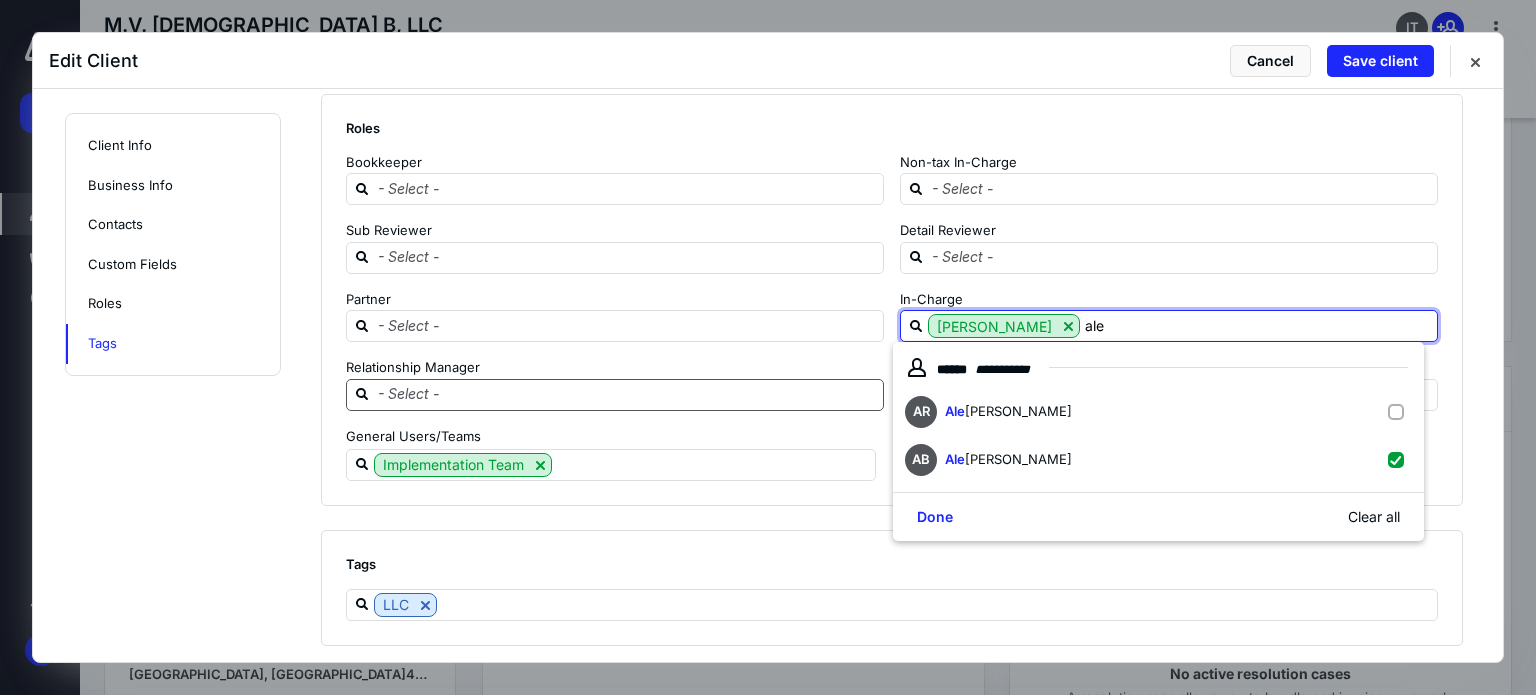 type on "ale" 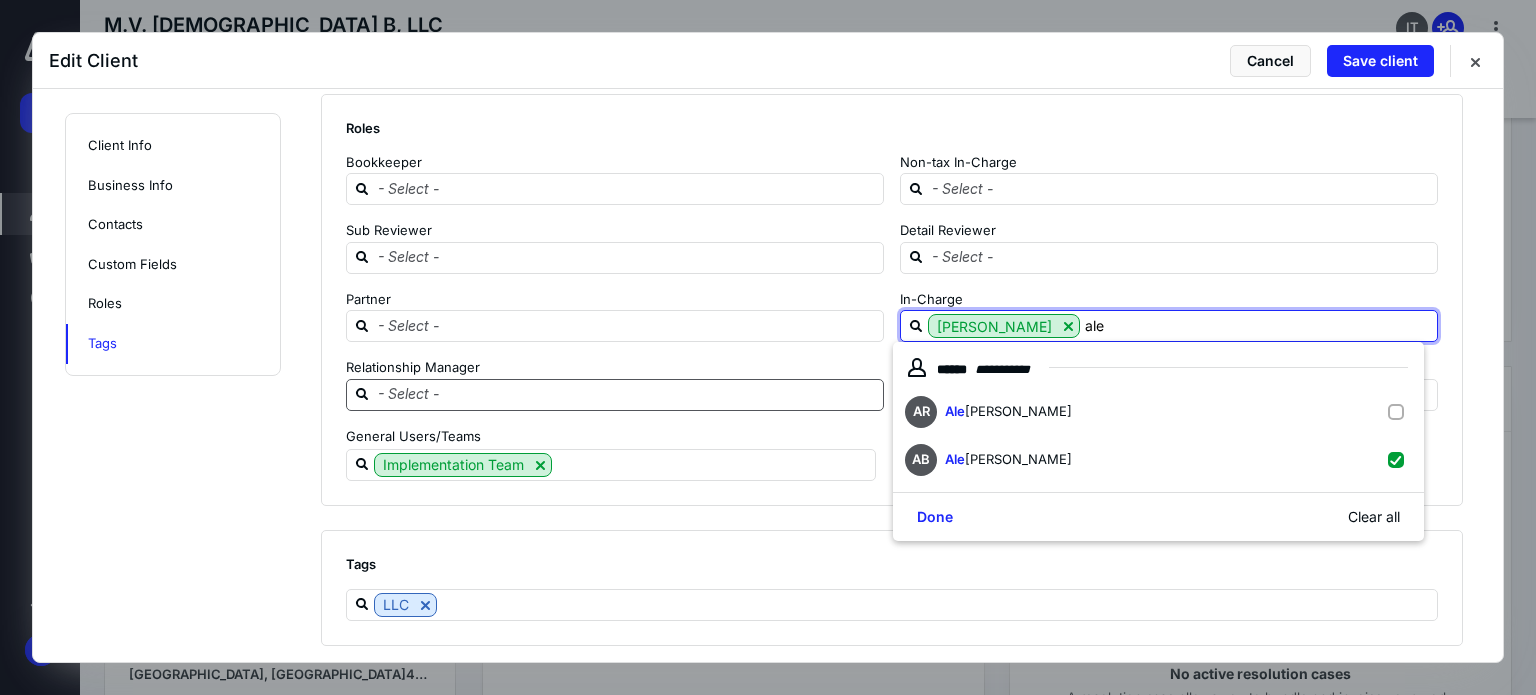 click at bounding box center (615, 395) 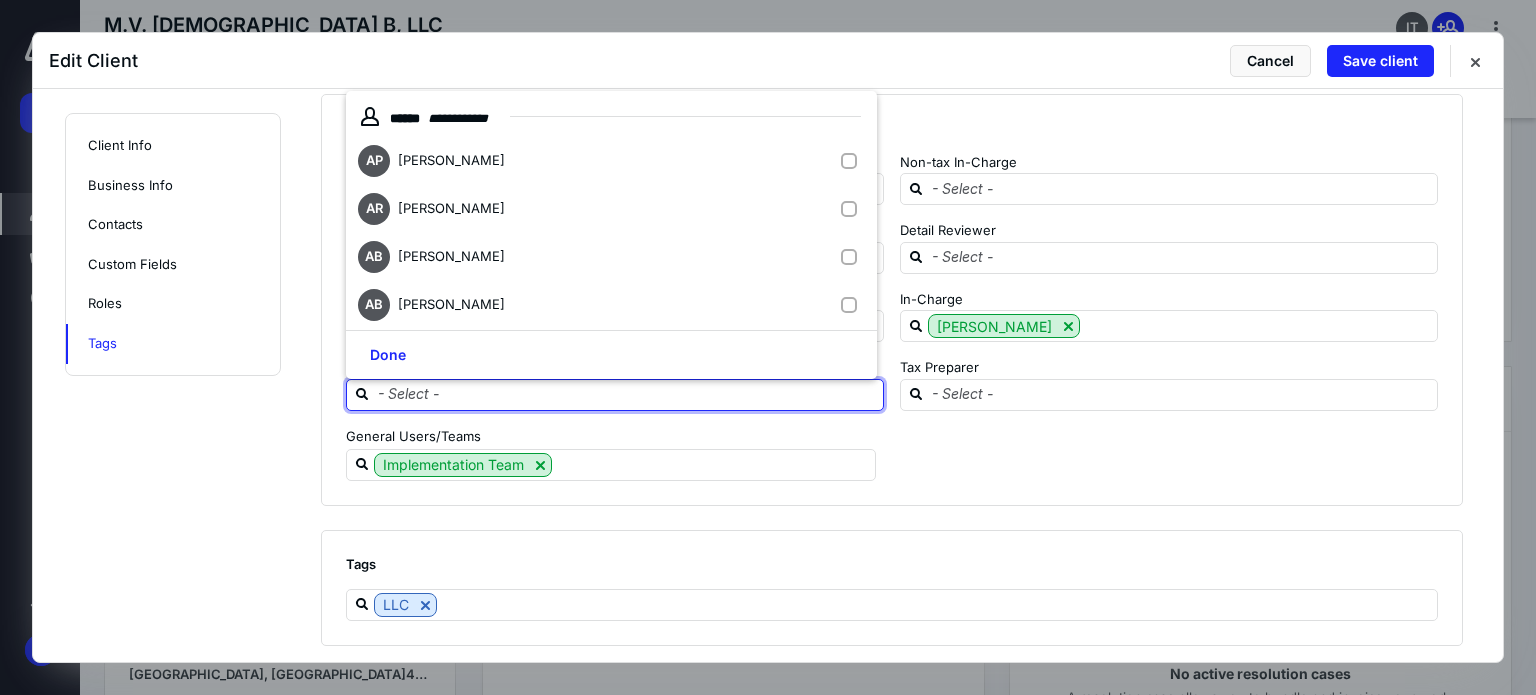 click at bounding box center [627, 394] 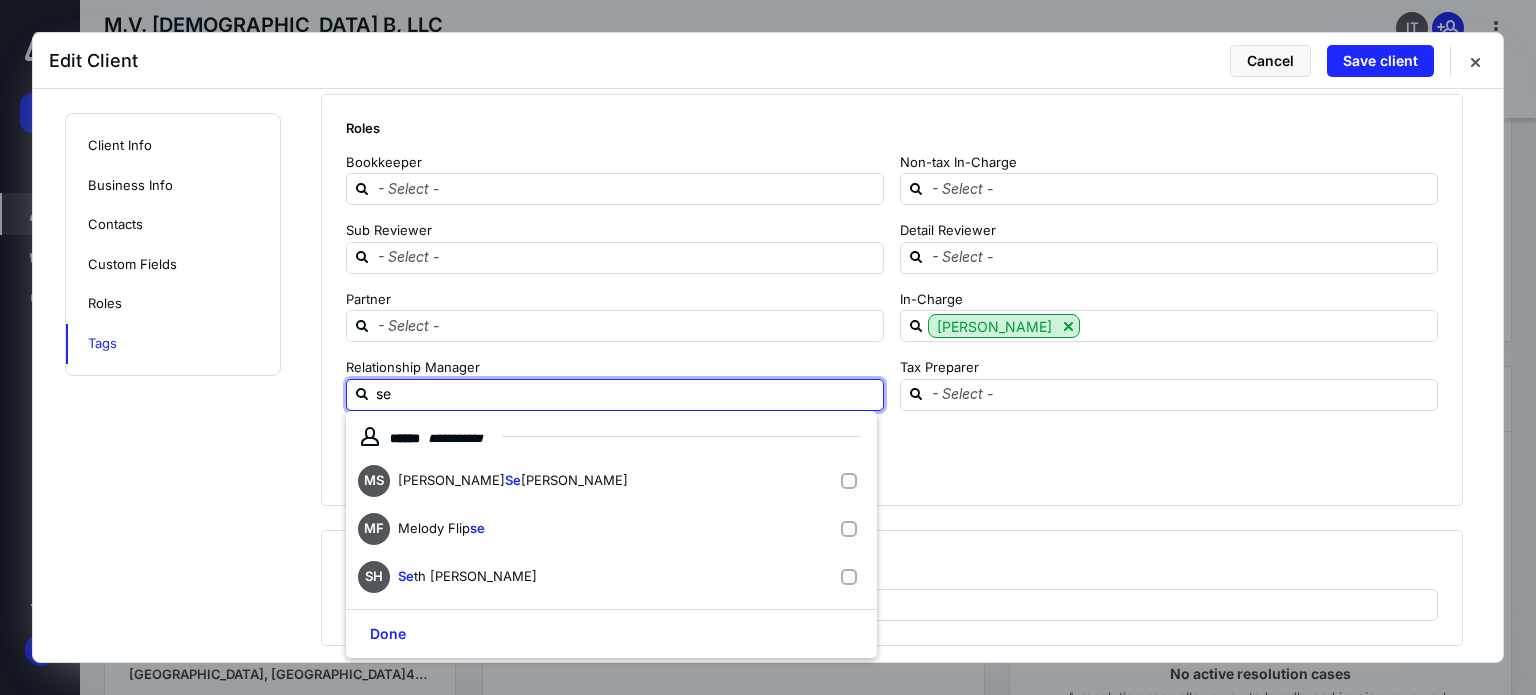 type on "seg" 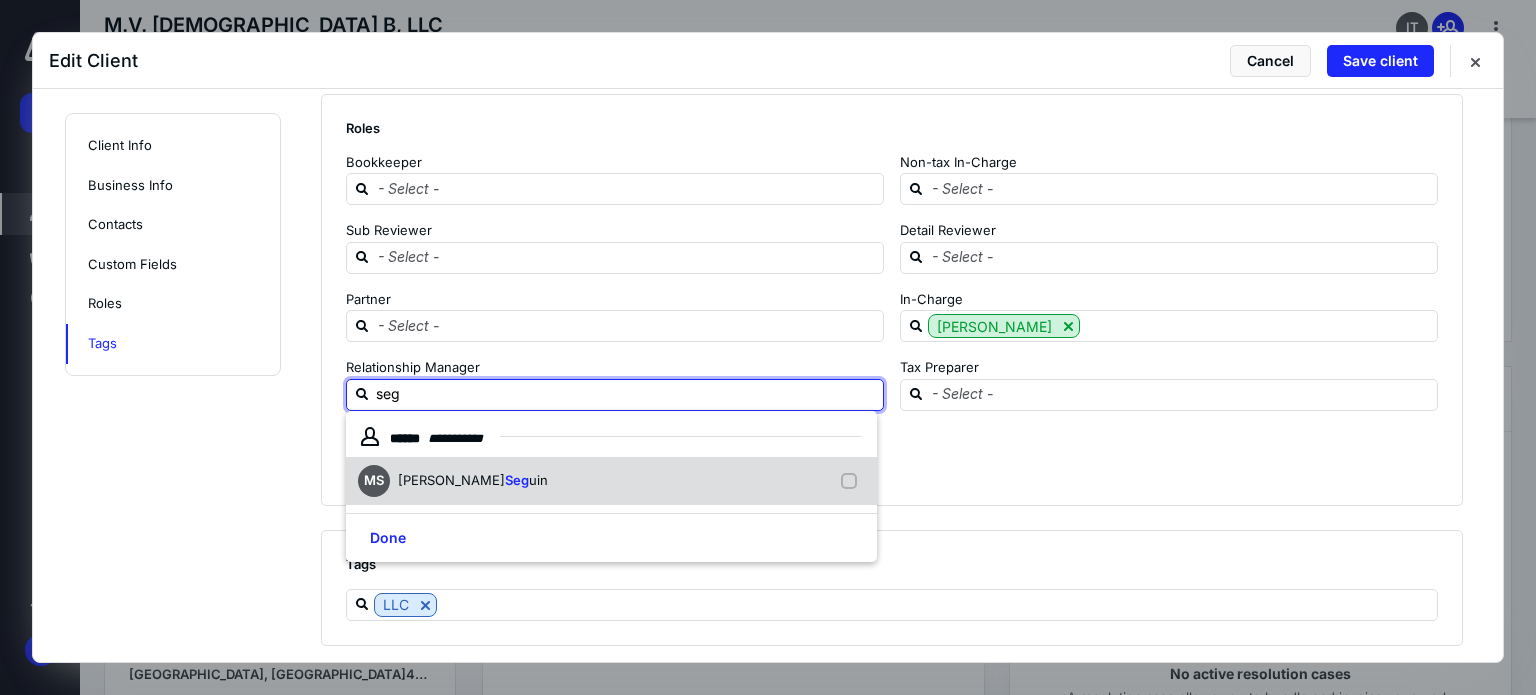 click on "MS [PERSON_NAME] uin" at bounding box center (611, 481) 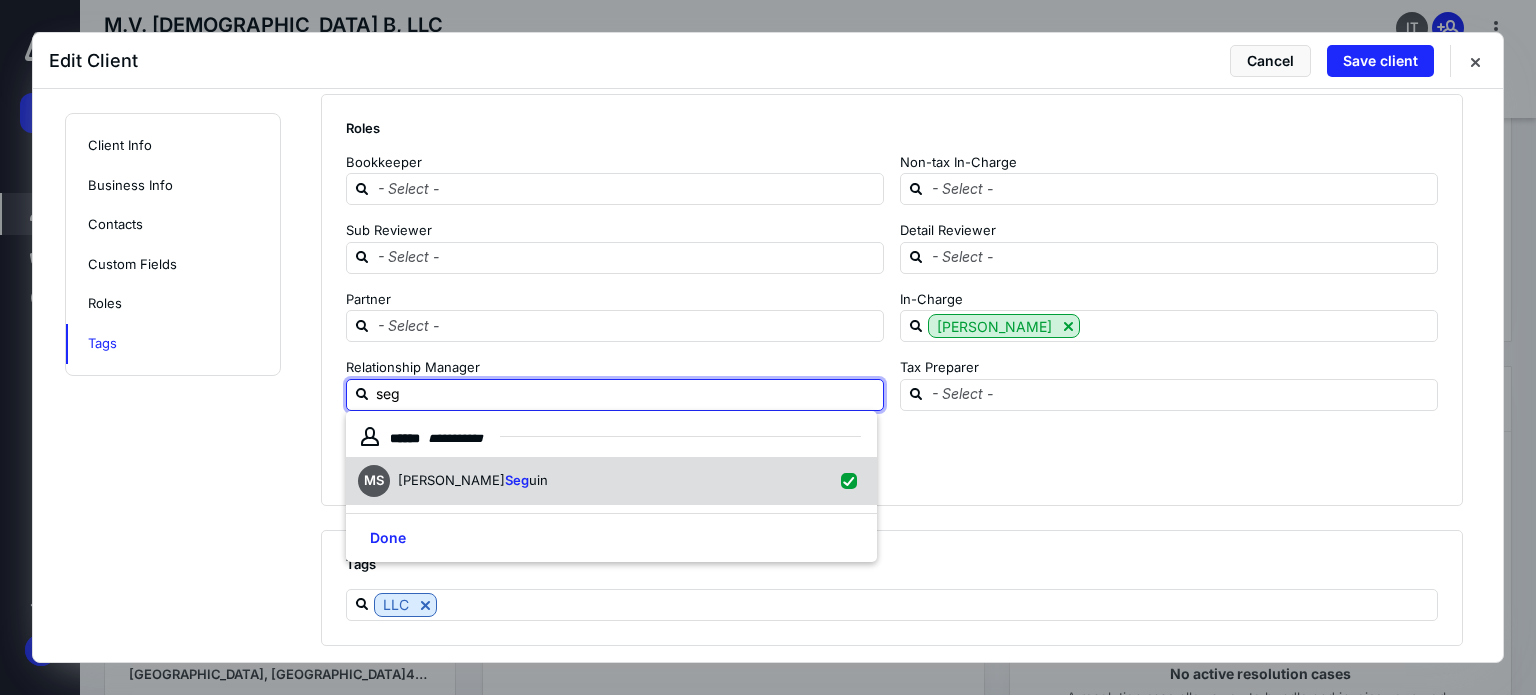 checkbox on "true" 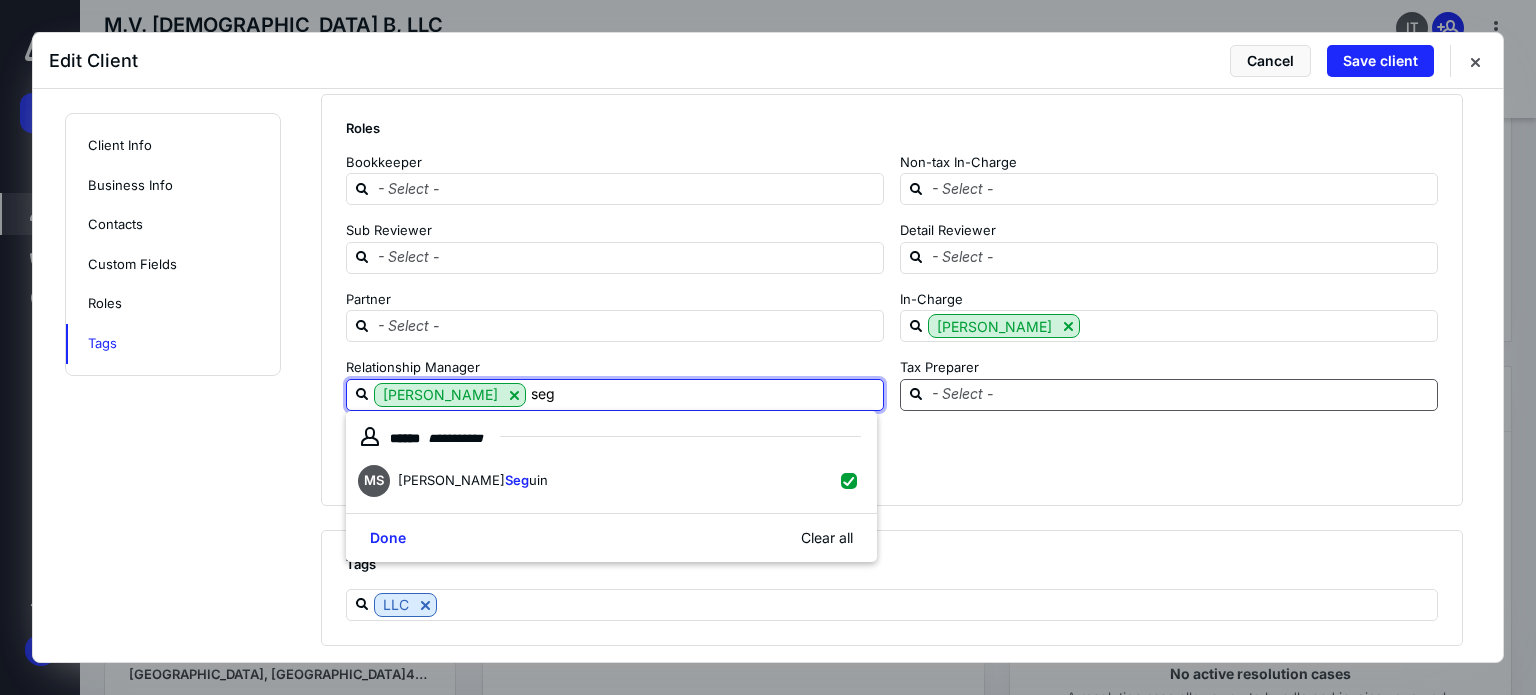 type on "seg" 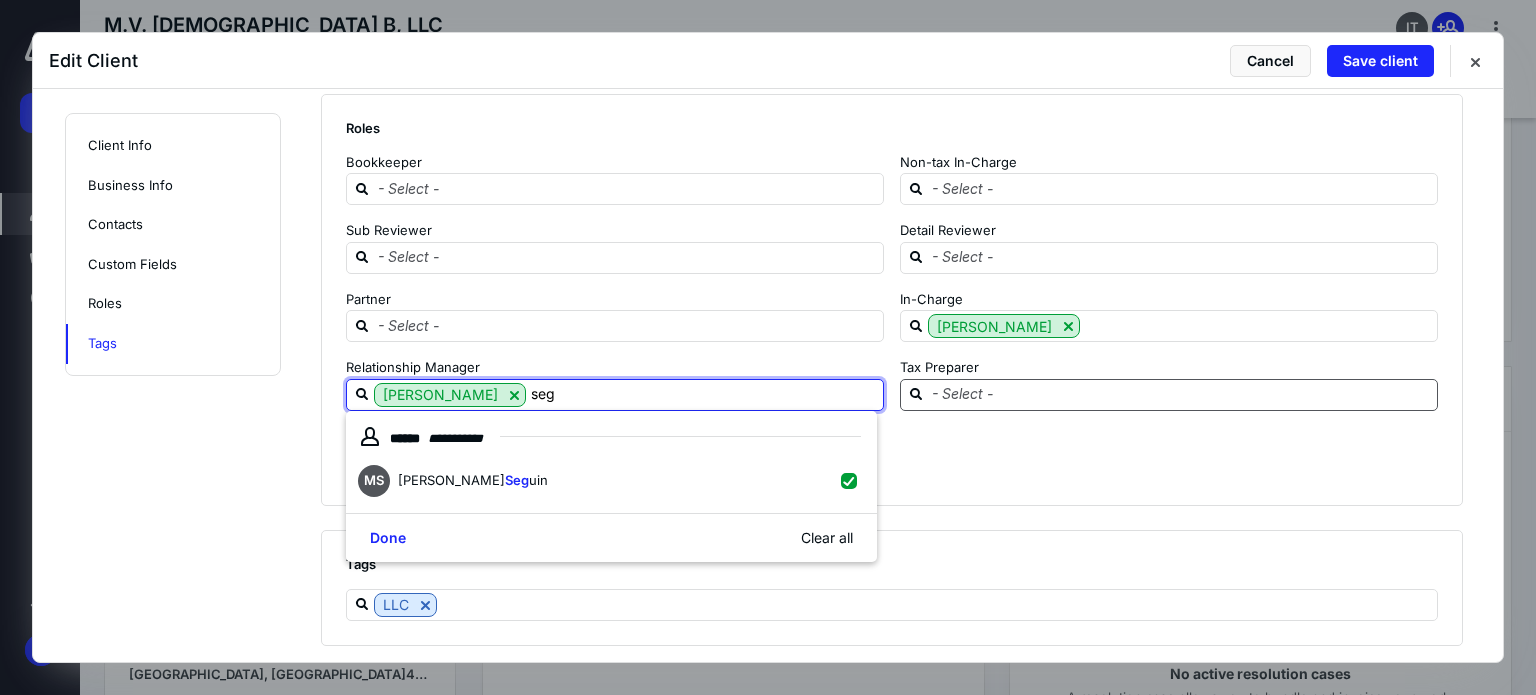 click at bounding box center (1181, 394) 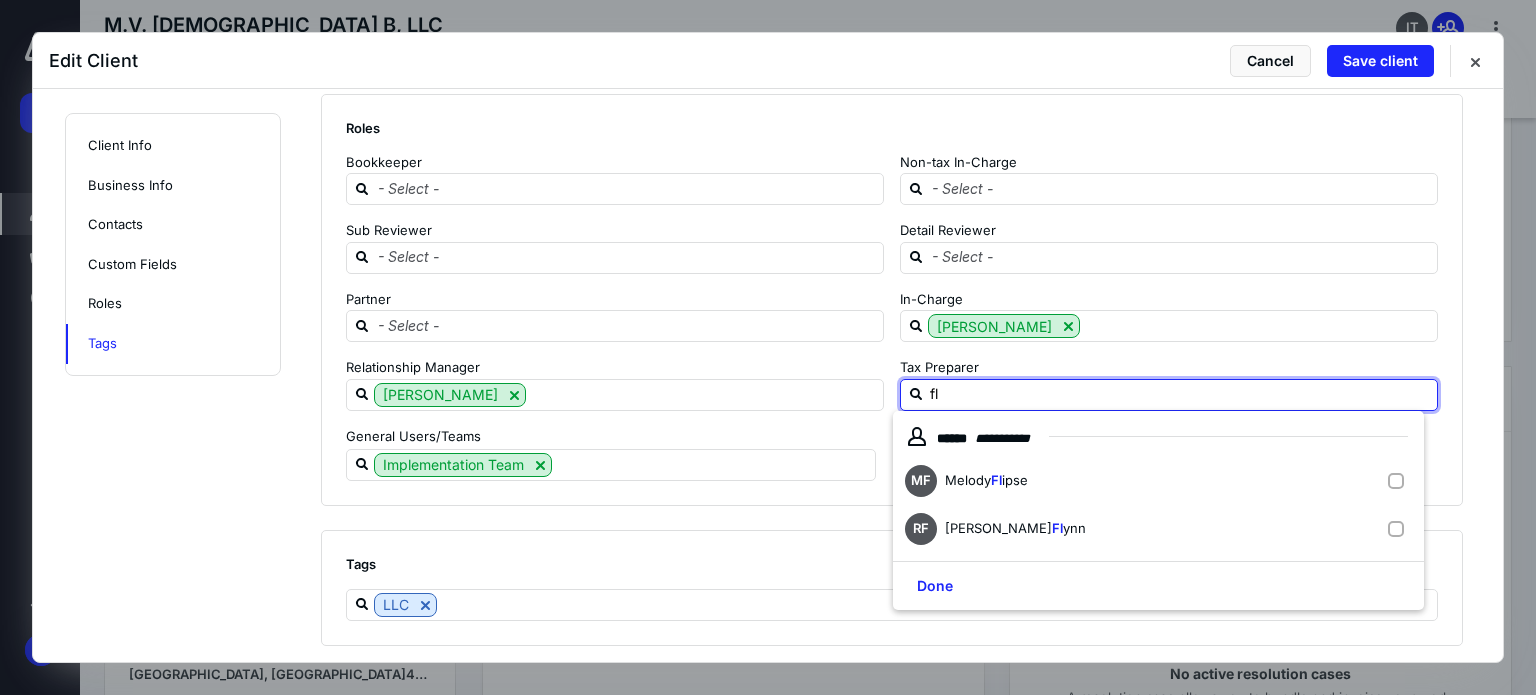 type on "fly" 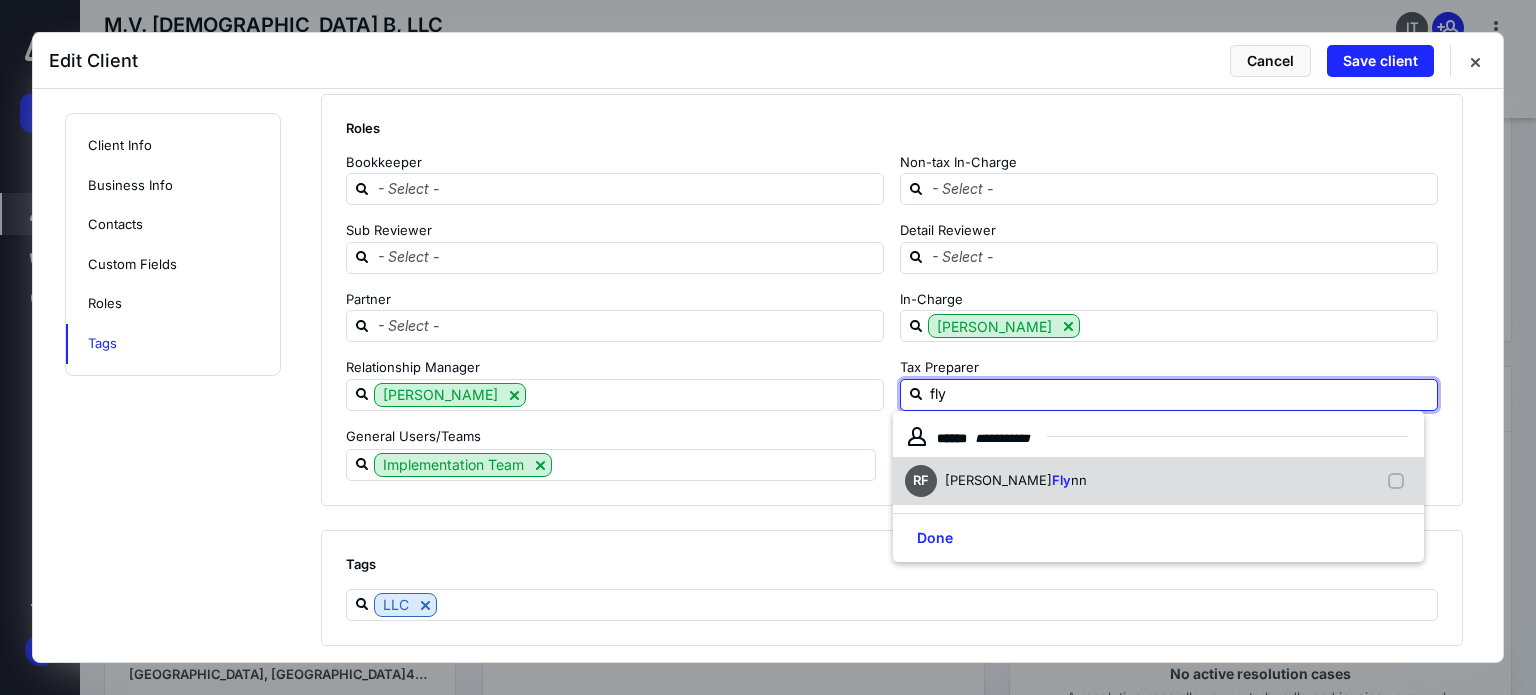 click on "[PERSON_NAME] nn" at bounding box center (1158, 481) 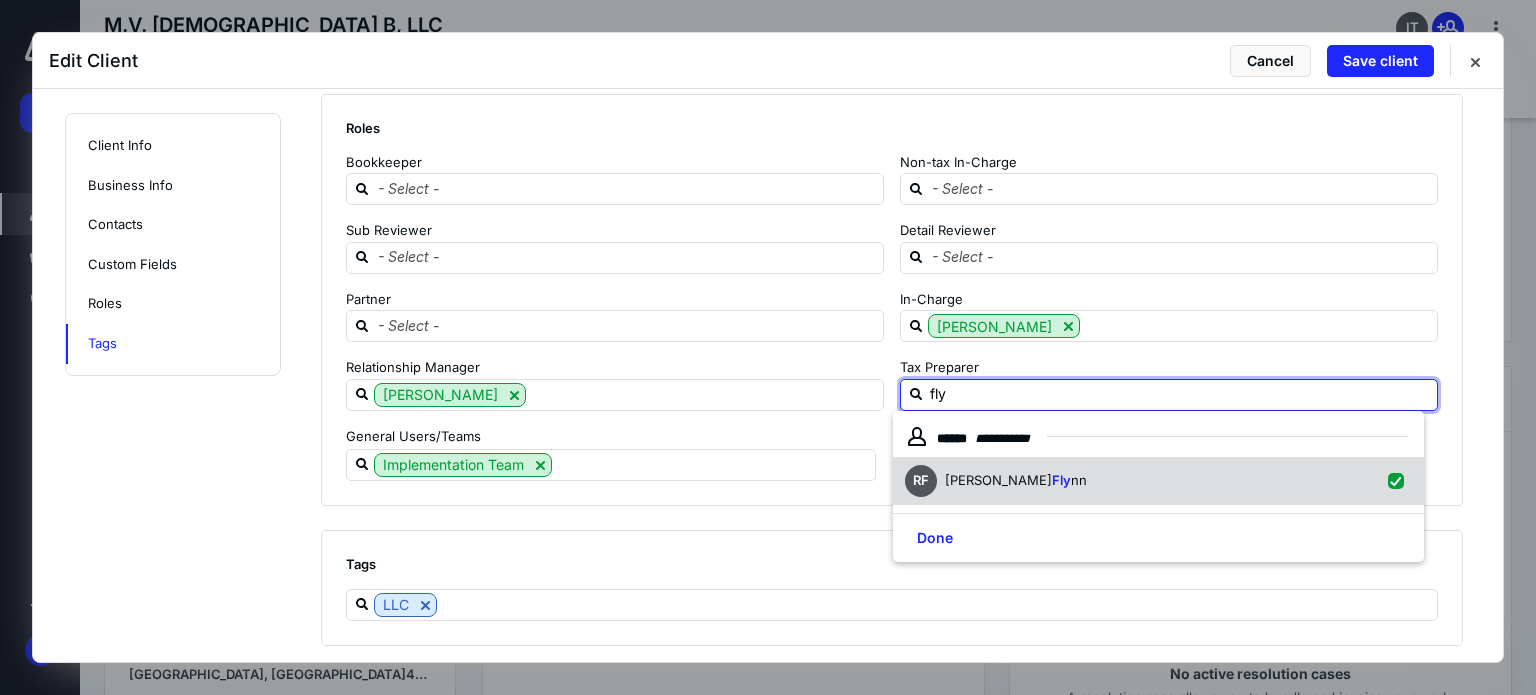 checkbox on "true" 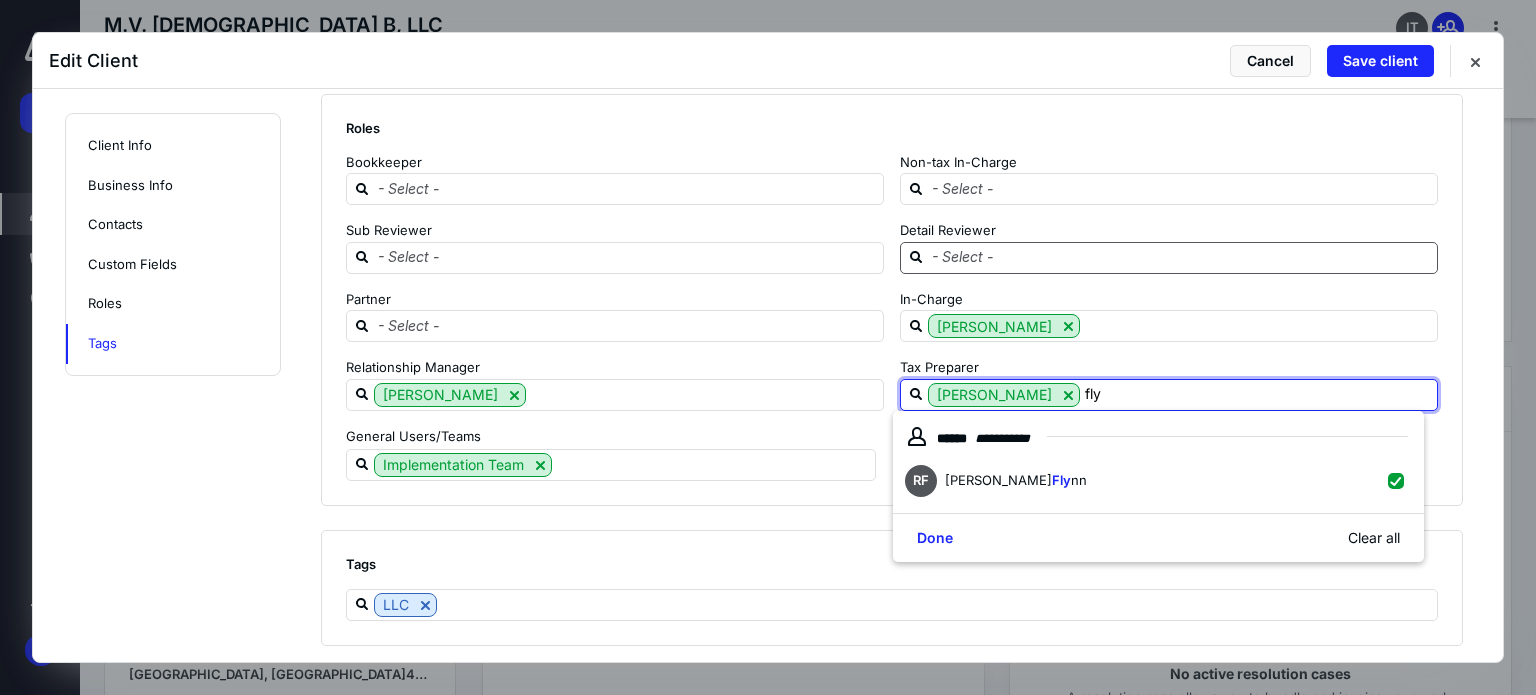 type on "fly" 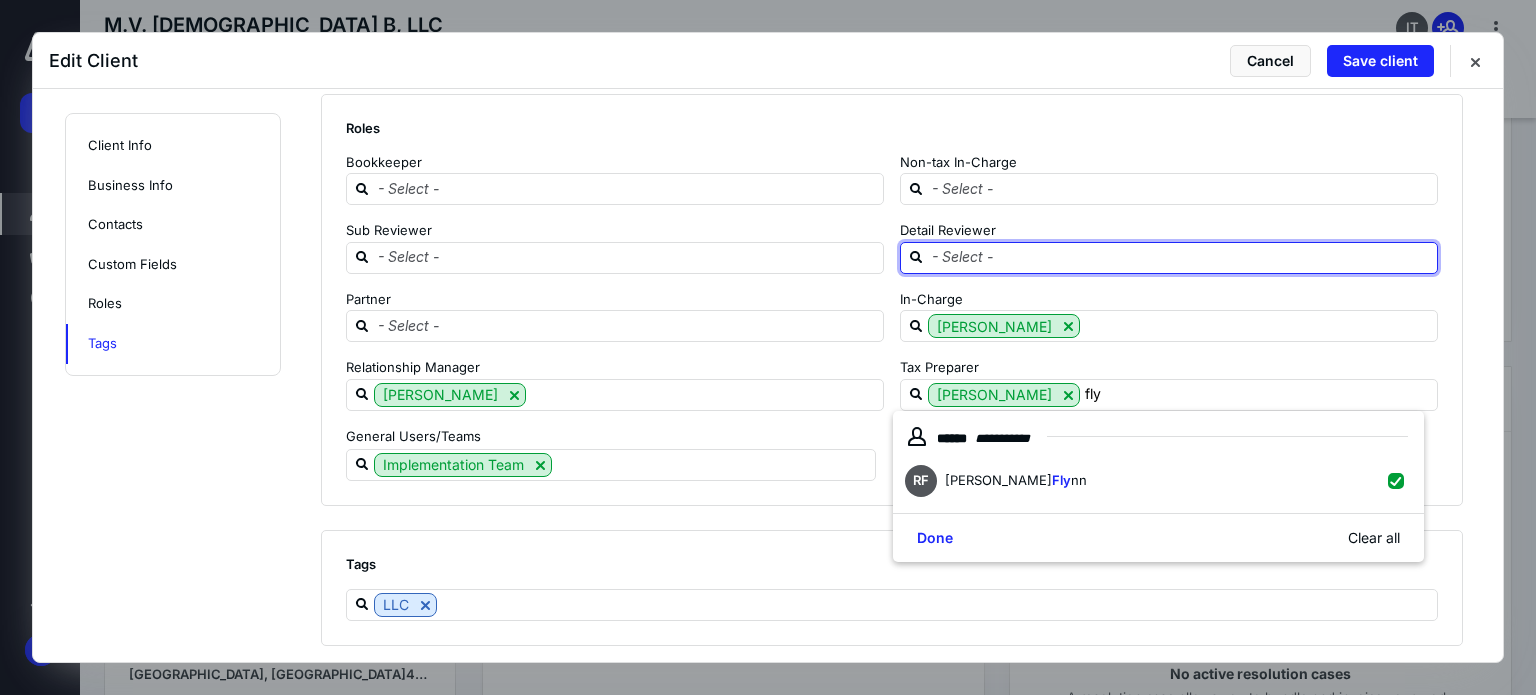 click at bounding box center (1181, 257) 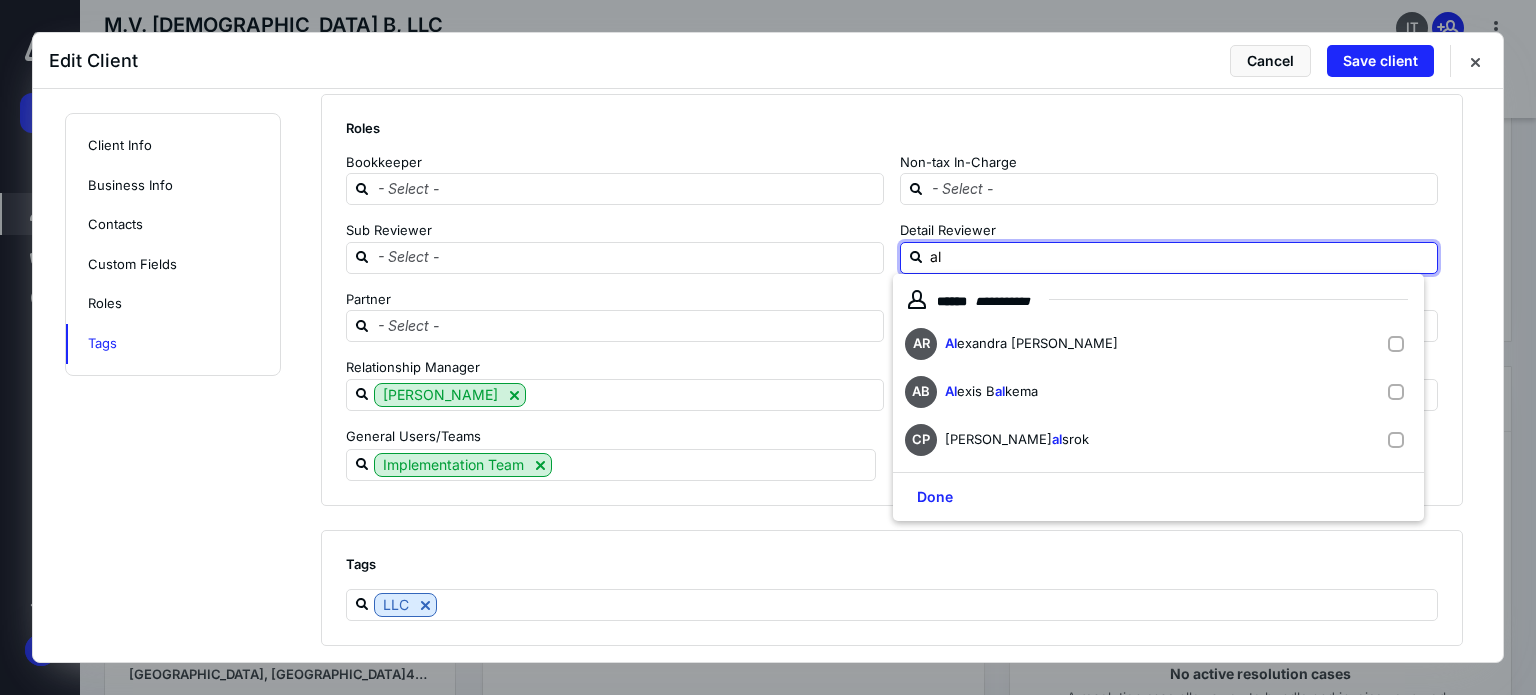 type on "ale" 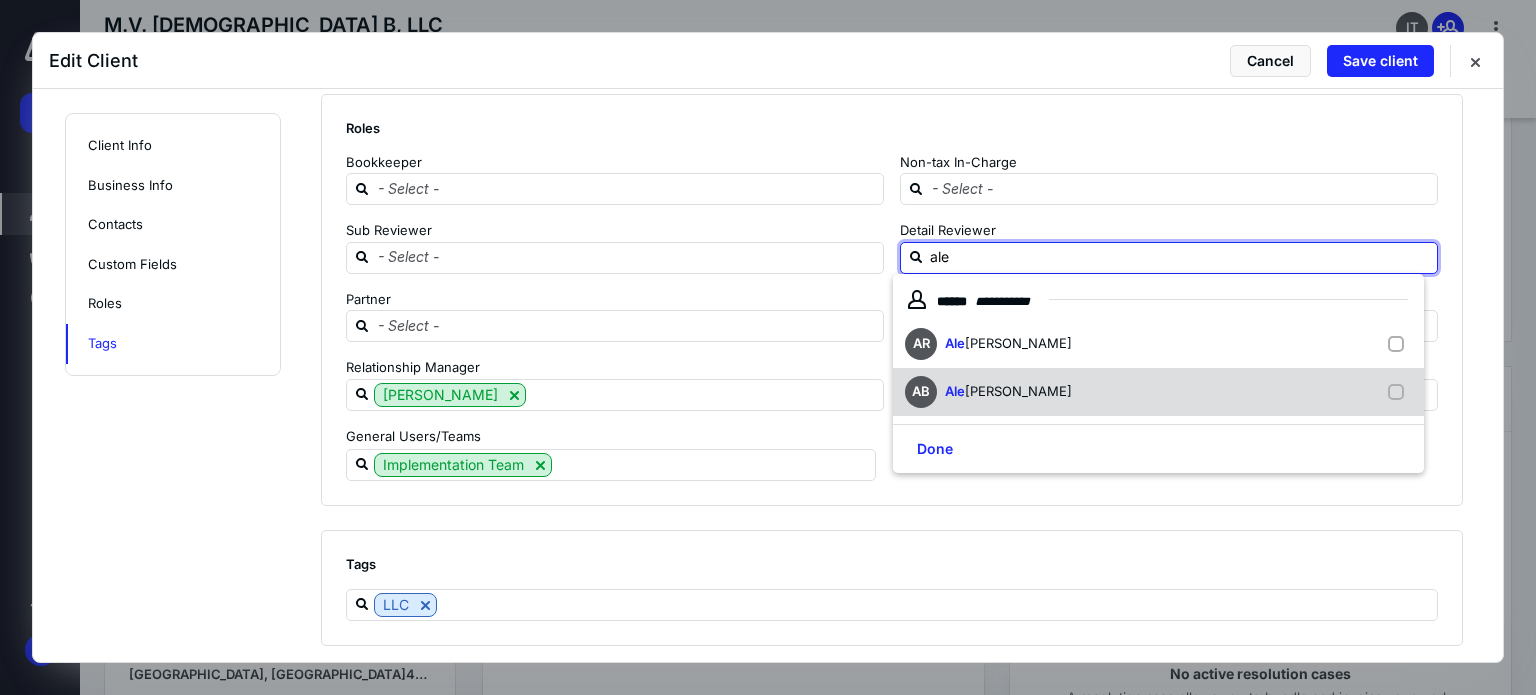 click on "[PERSON_NAME]" at bounding box center [1012, 392] 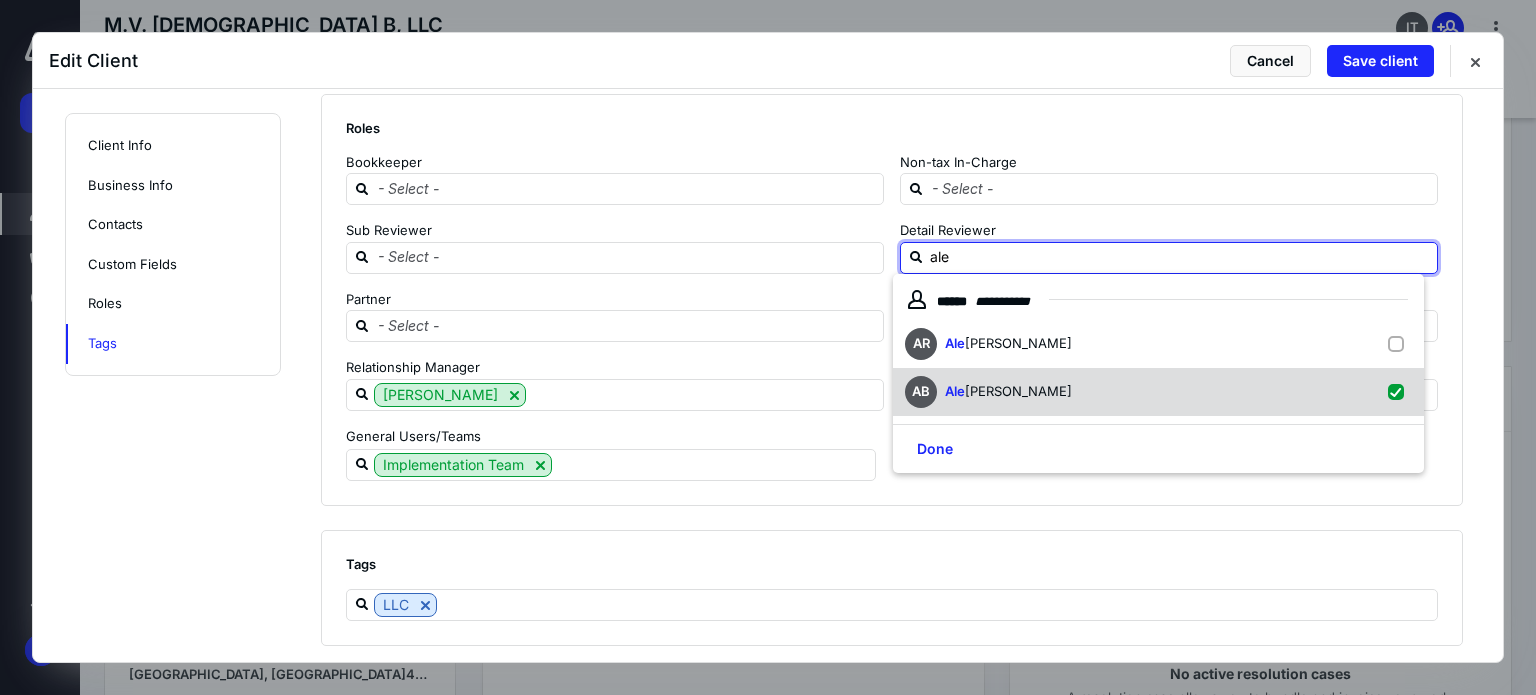 checkbox on "true" 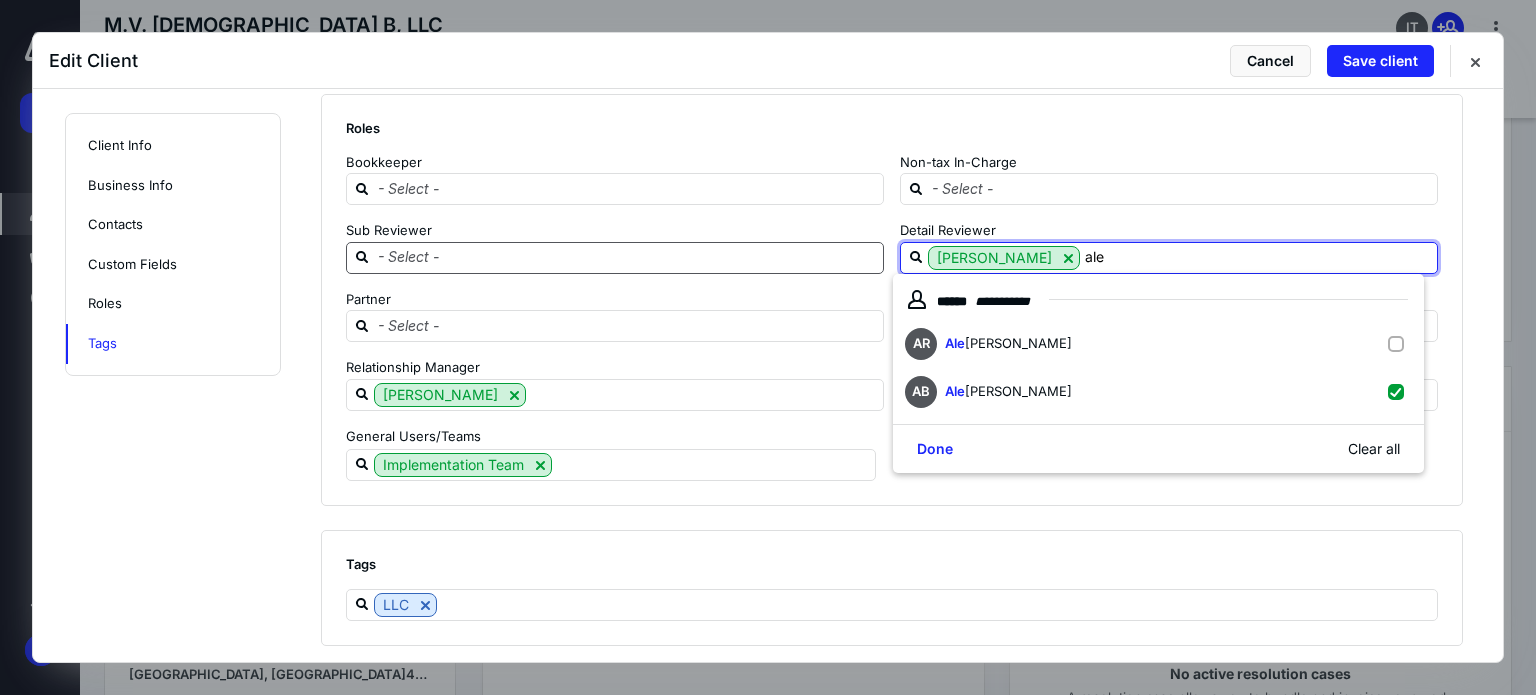 type on "ale" 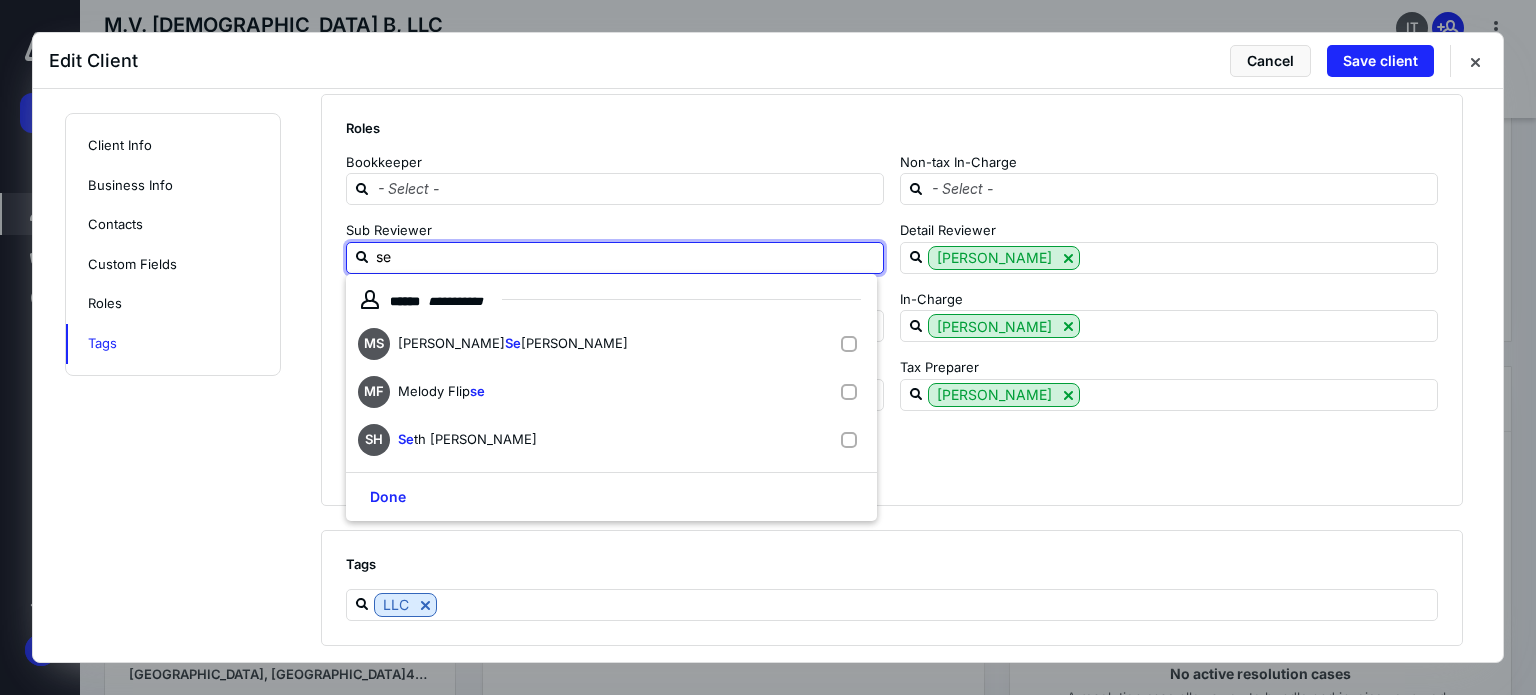 type on "seg" 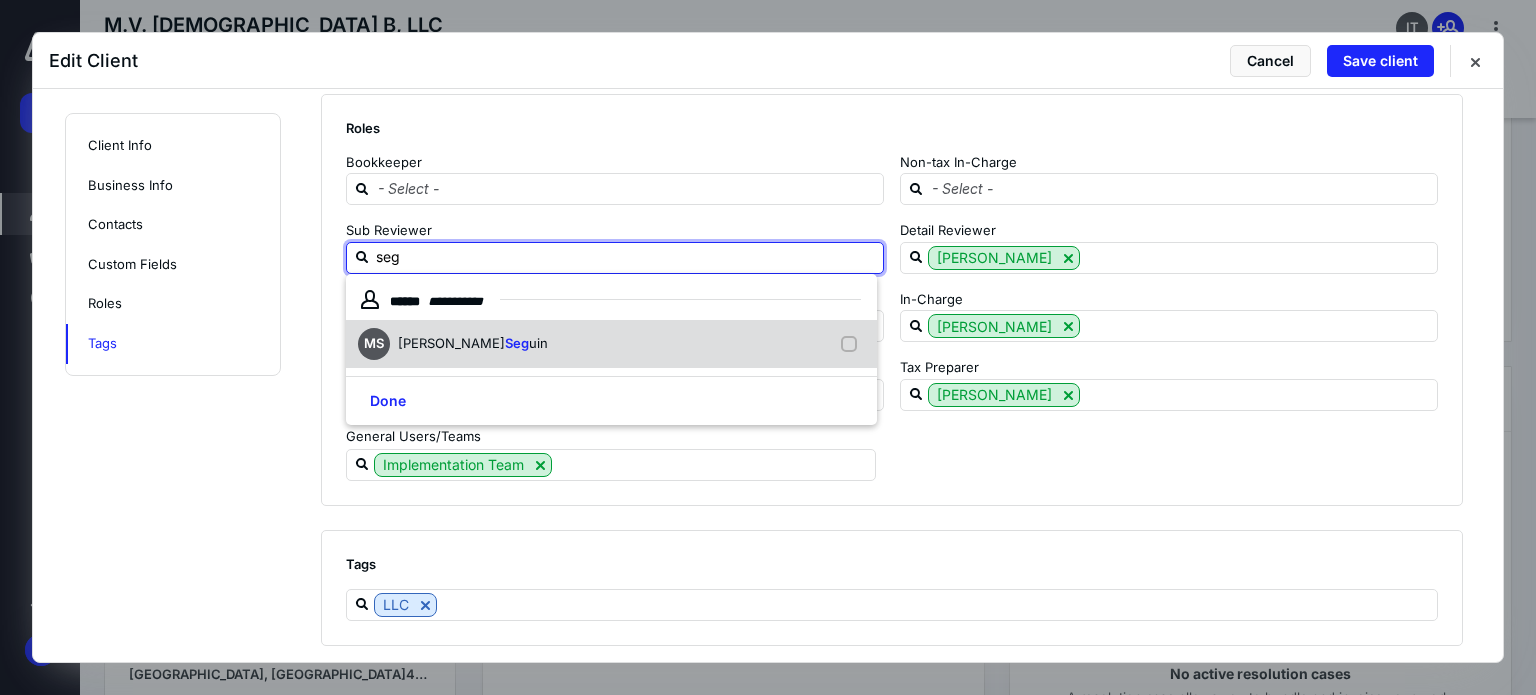 click on "MS [PERSON_NAME] uin" at bounding box center [611, 344] 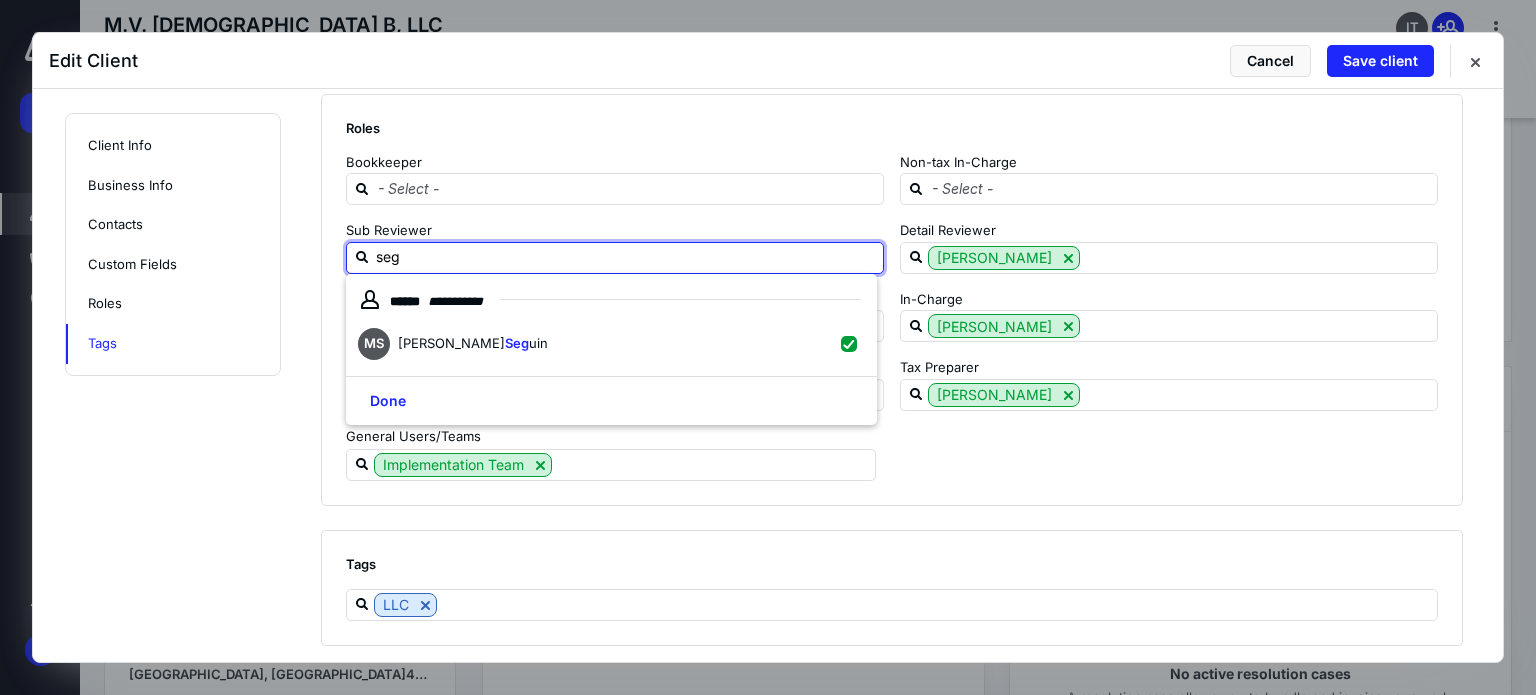 checkbox on "true" 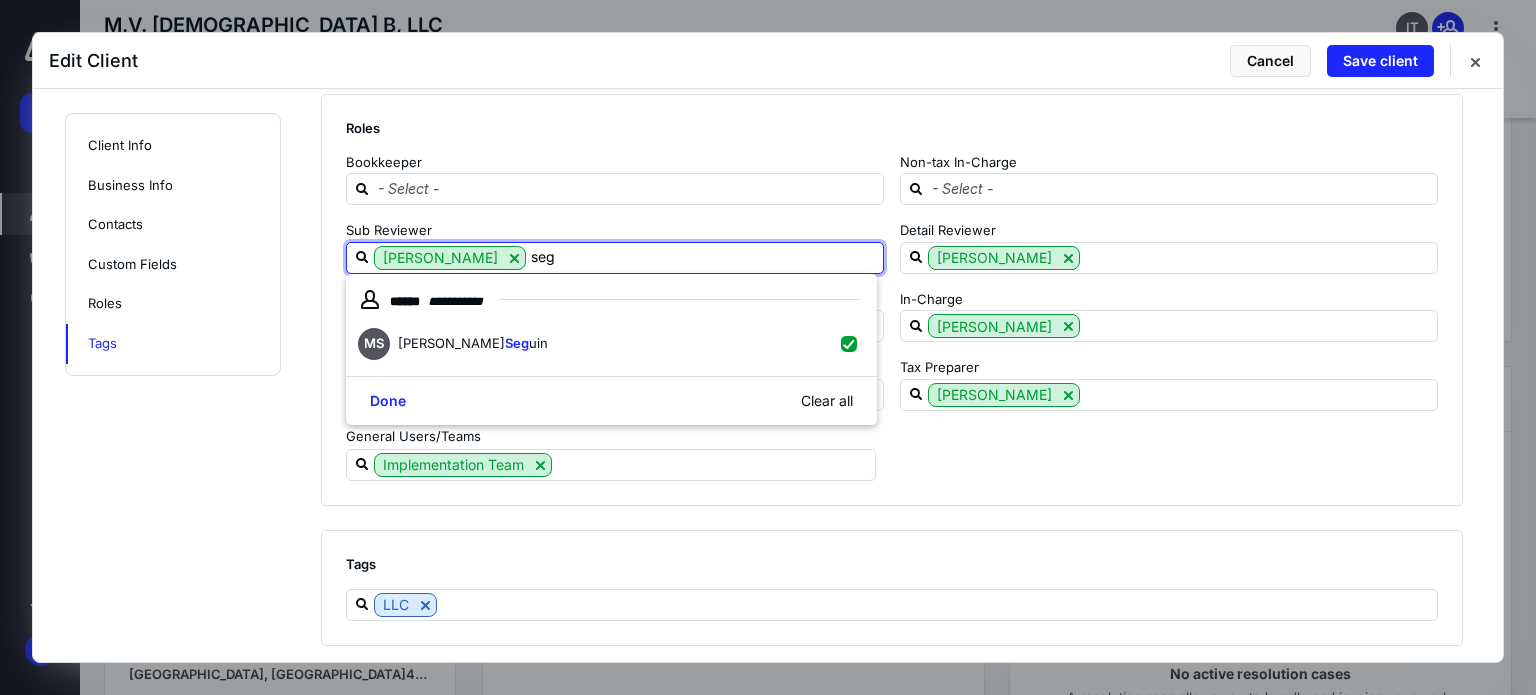 type on "seg" 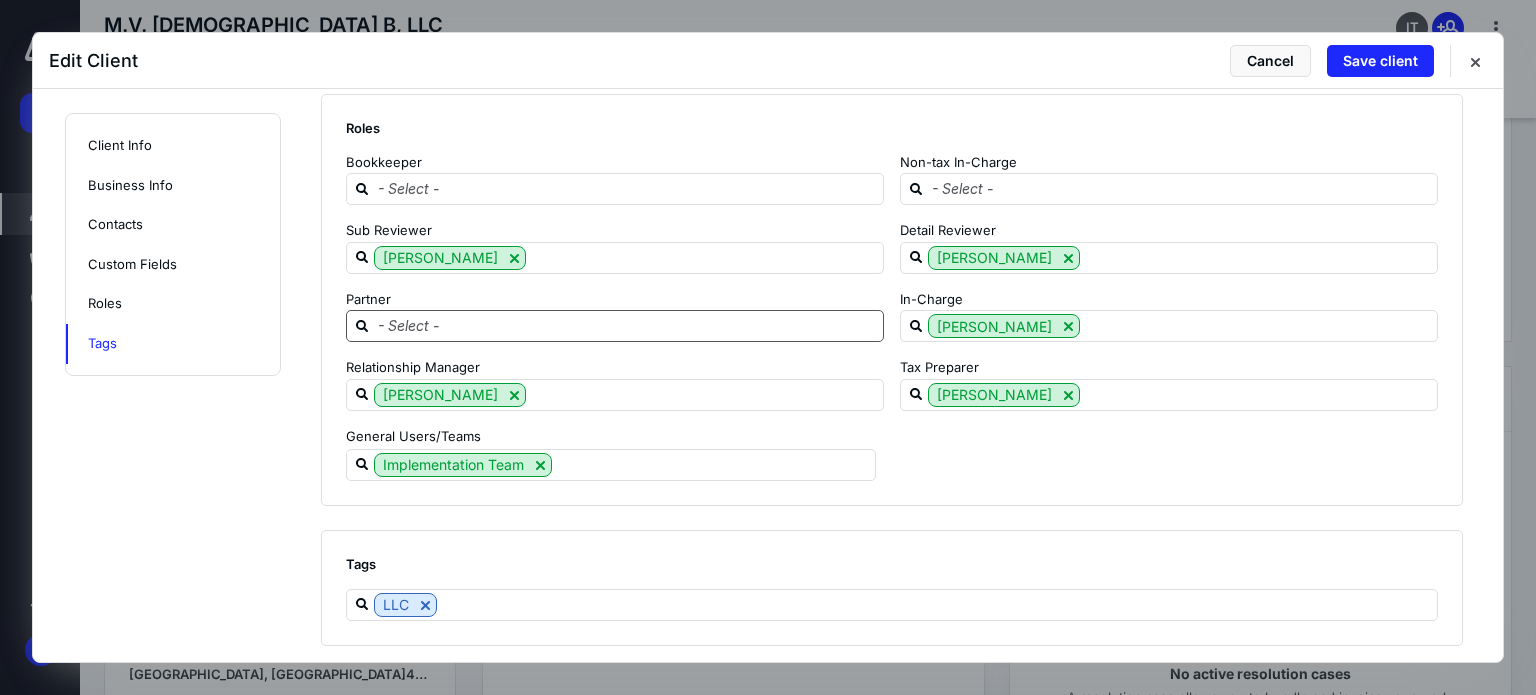 click at bounding box center [627, 325] 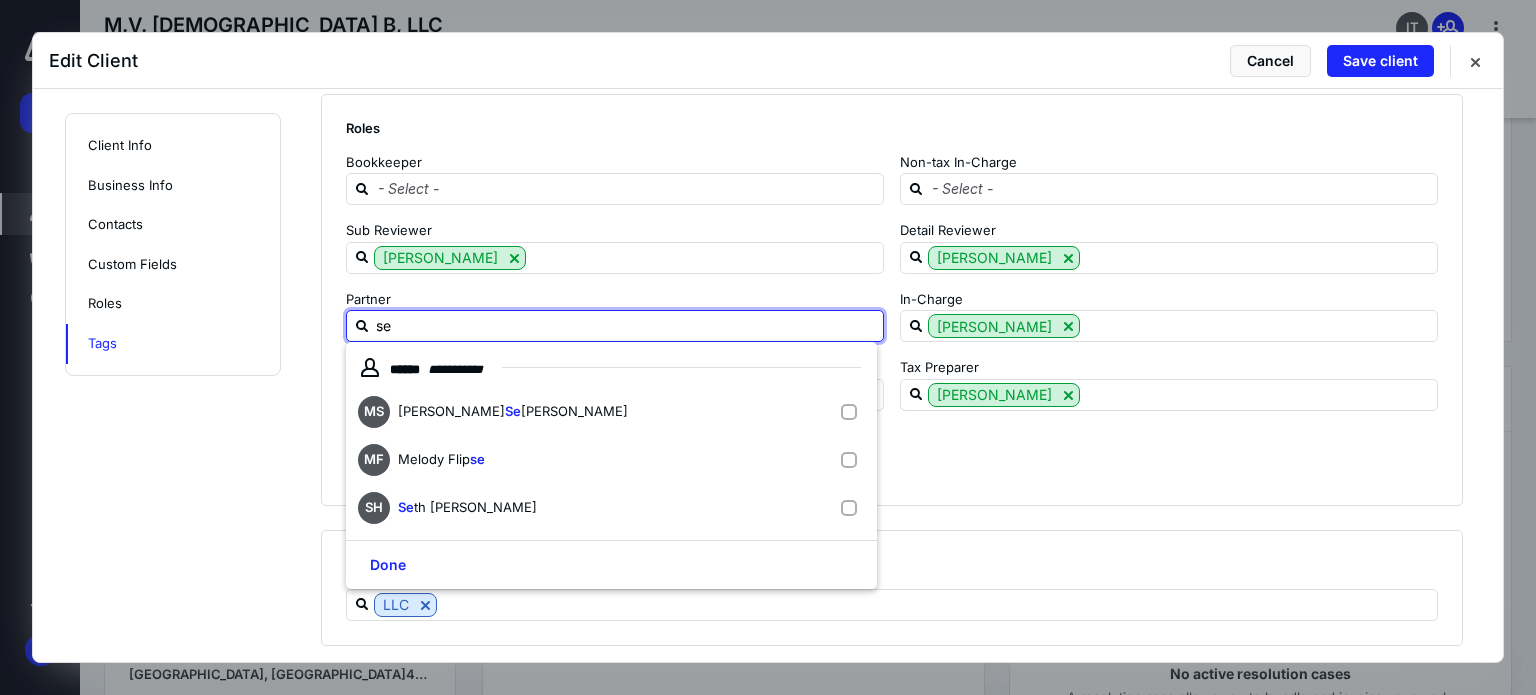 type on "seg" 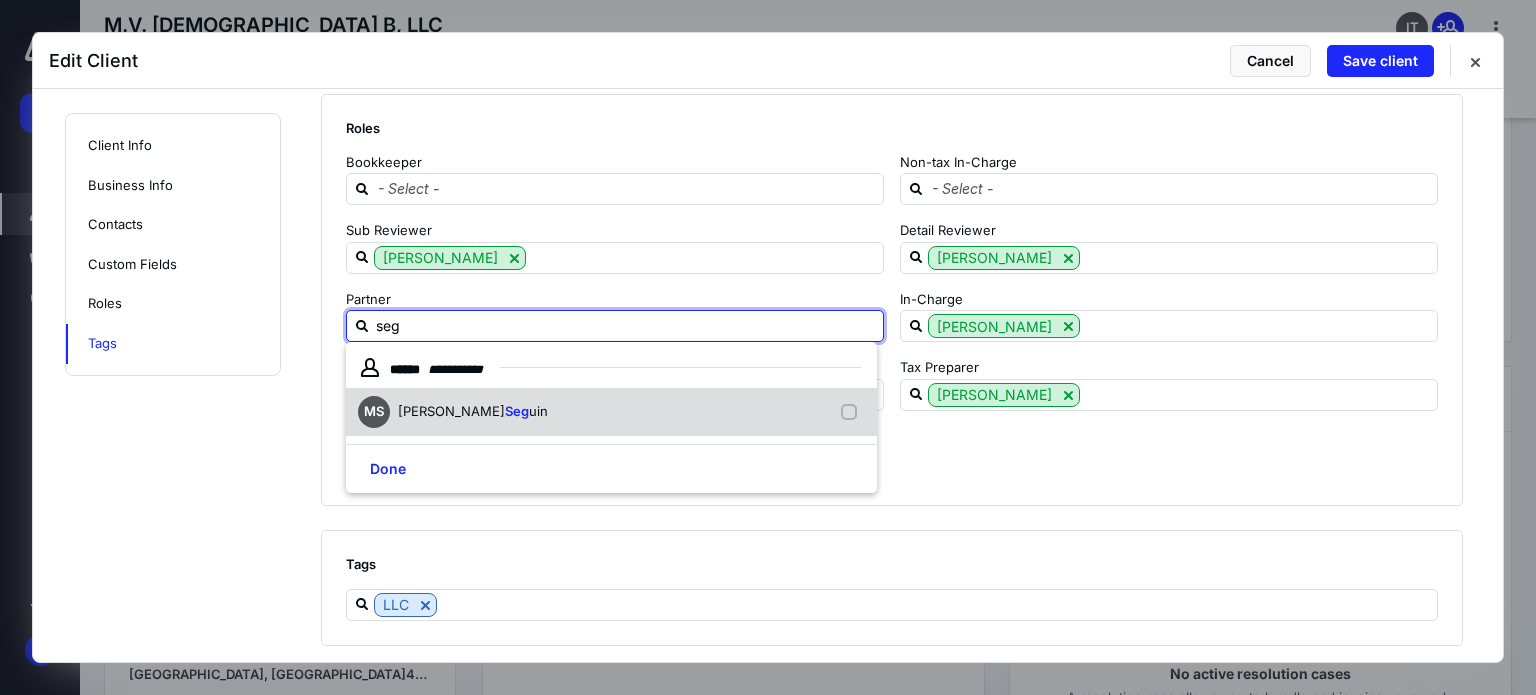 click on "[PERSON_NAME] uin" at bounding box center [477, 412] 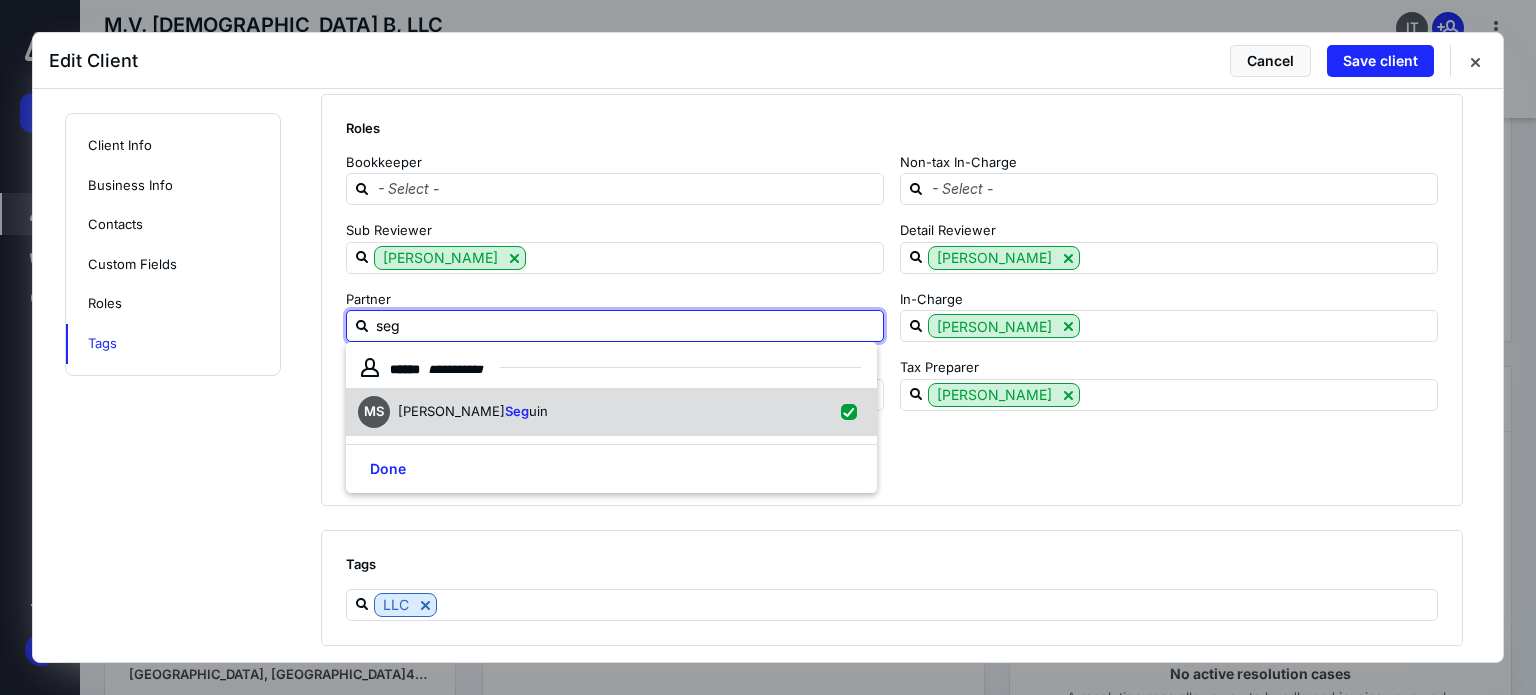 checkbox on "true" 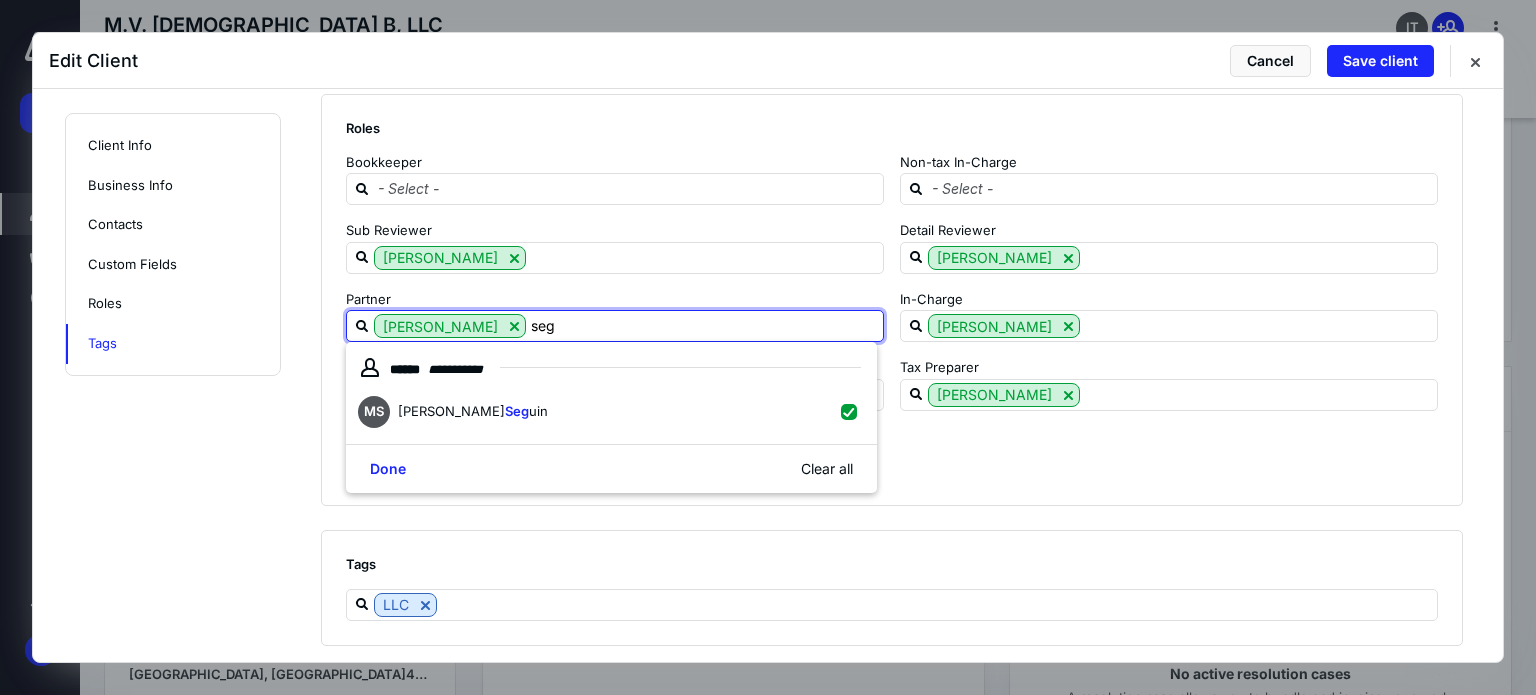 type on "seg" 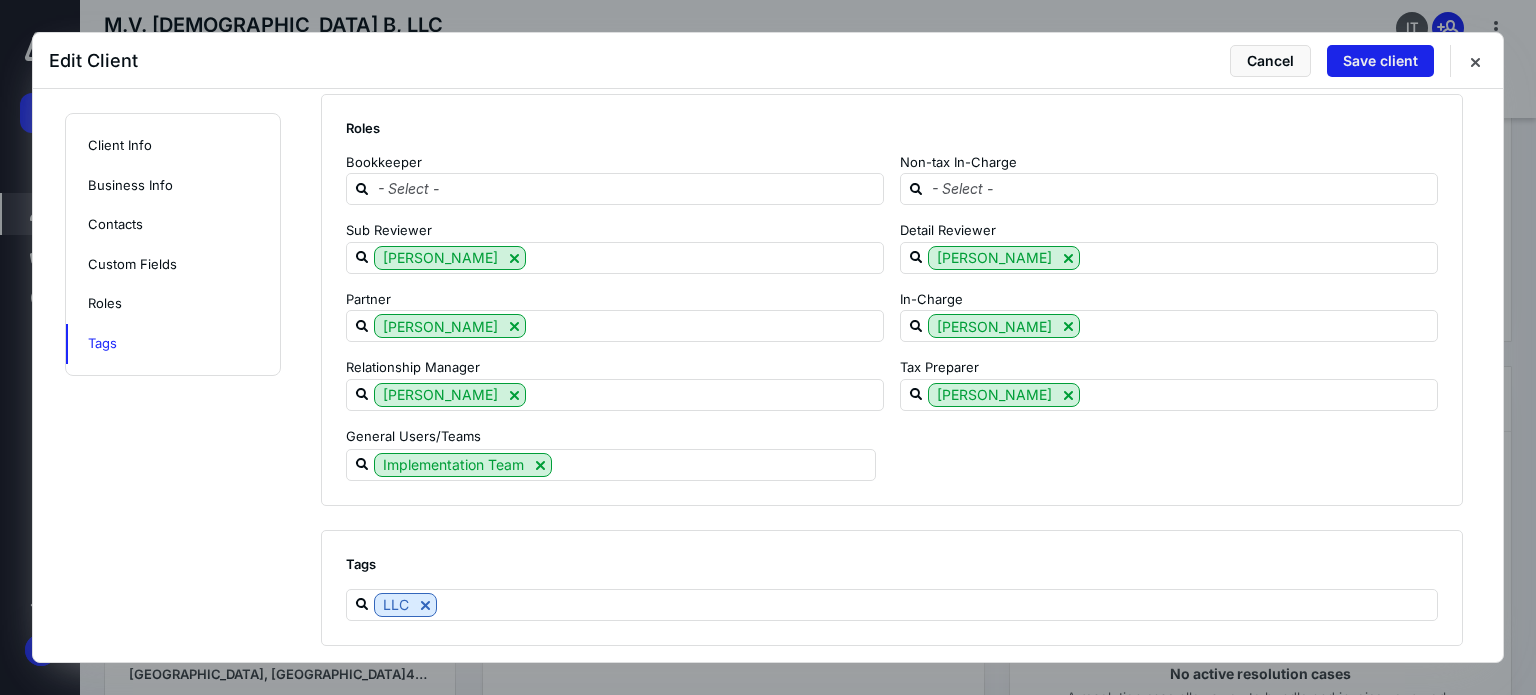 click on "Save client" at bounding box center (1380, 61) 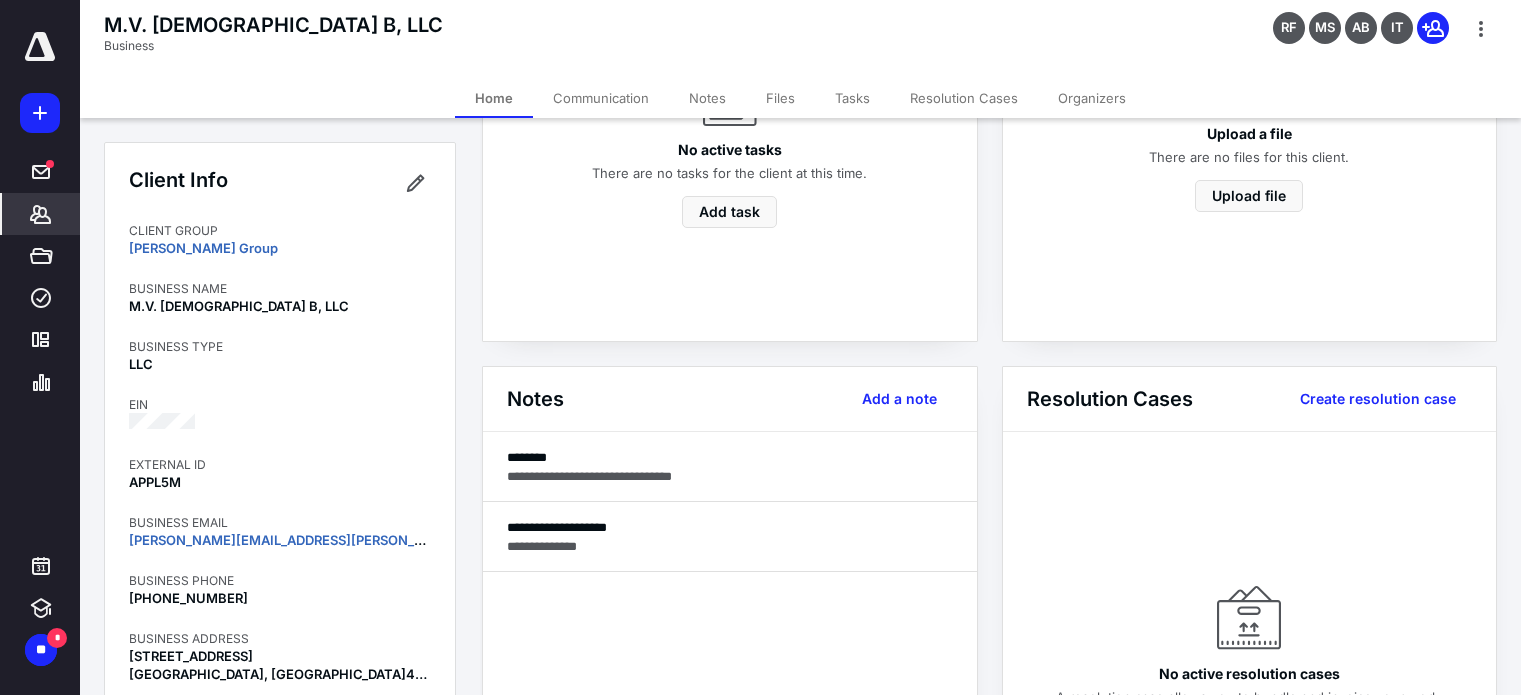 click 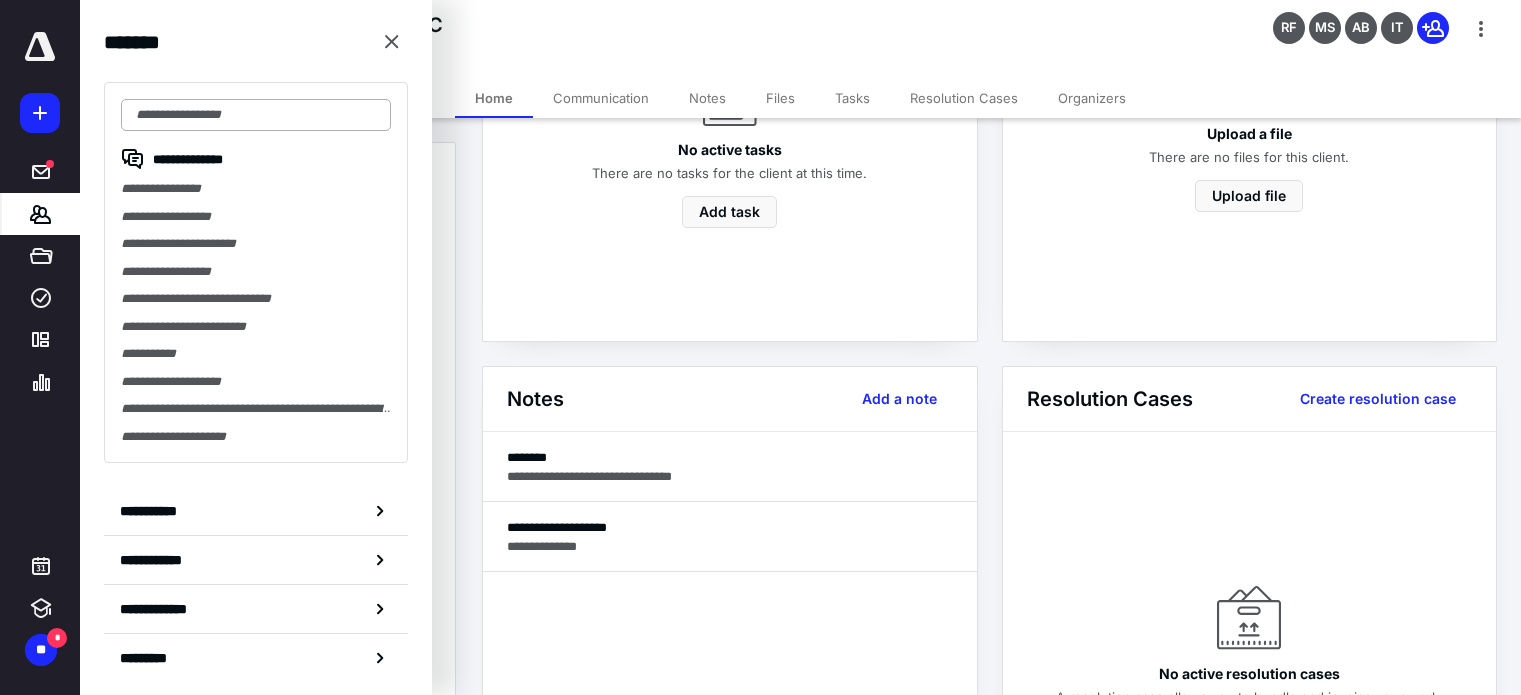 click at bounding box center [256, 115] 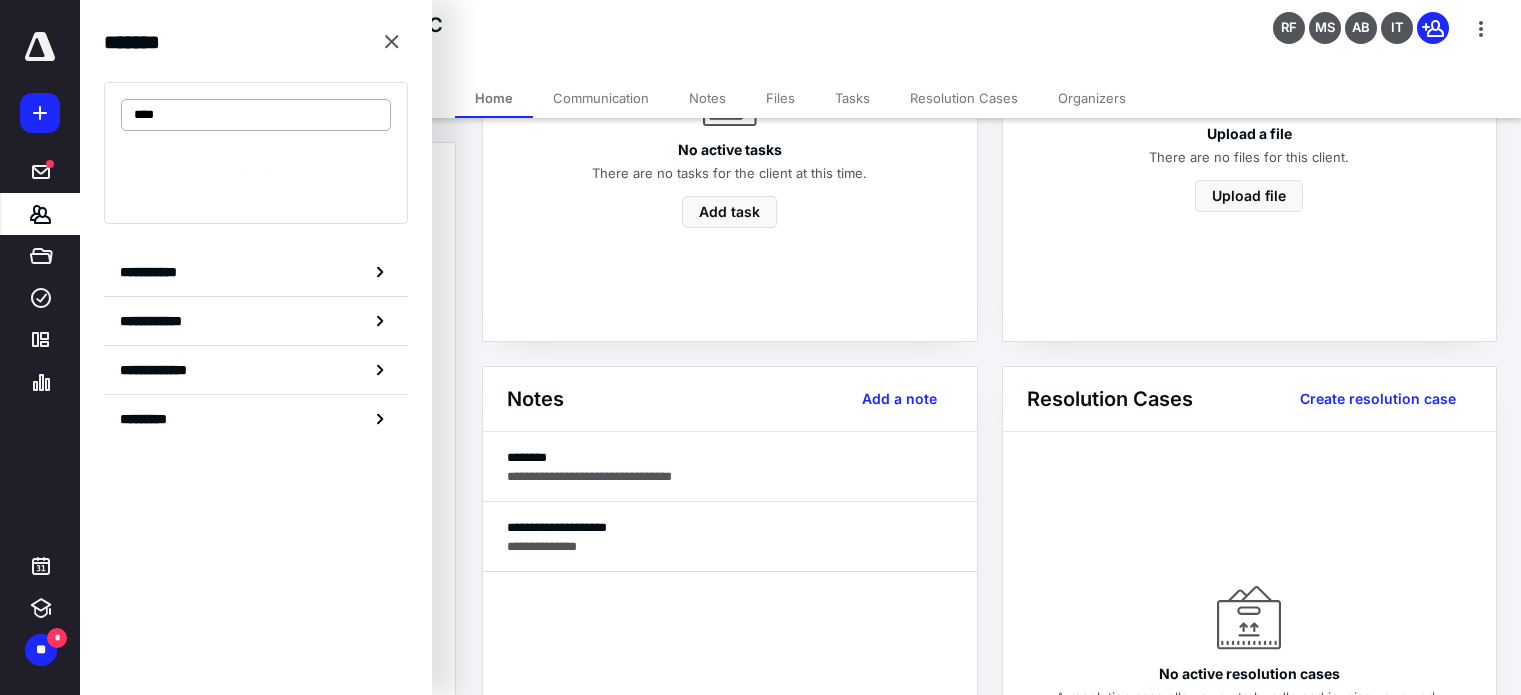 type on "****" 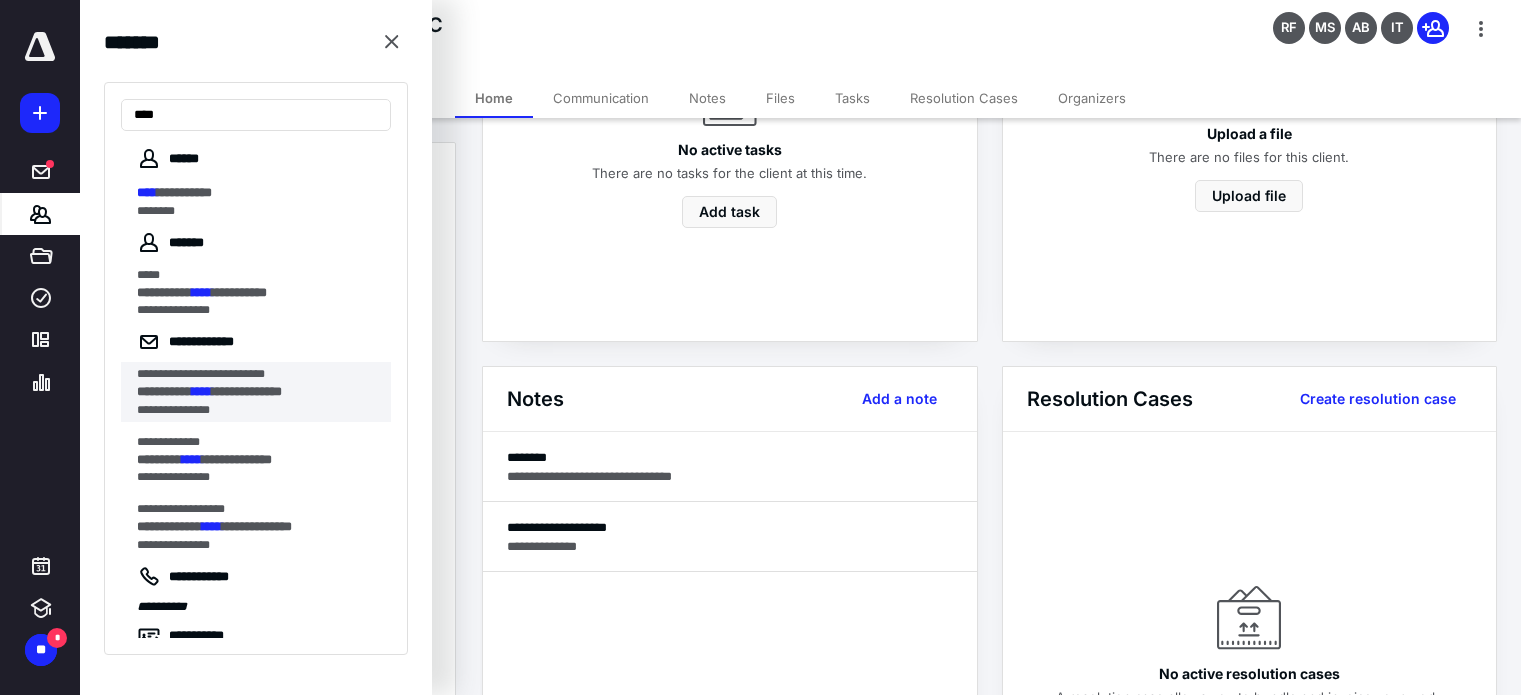 scroll, scrollTop: 70, scrollLeft: 0, axis: vertical 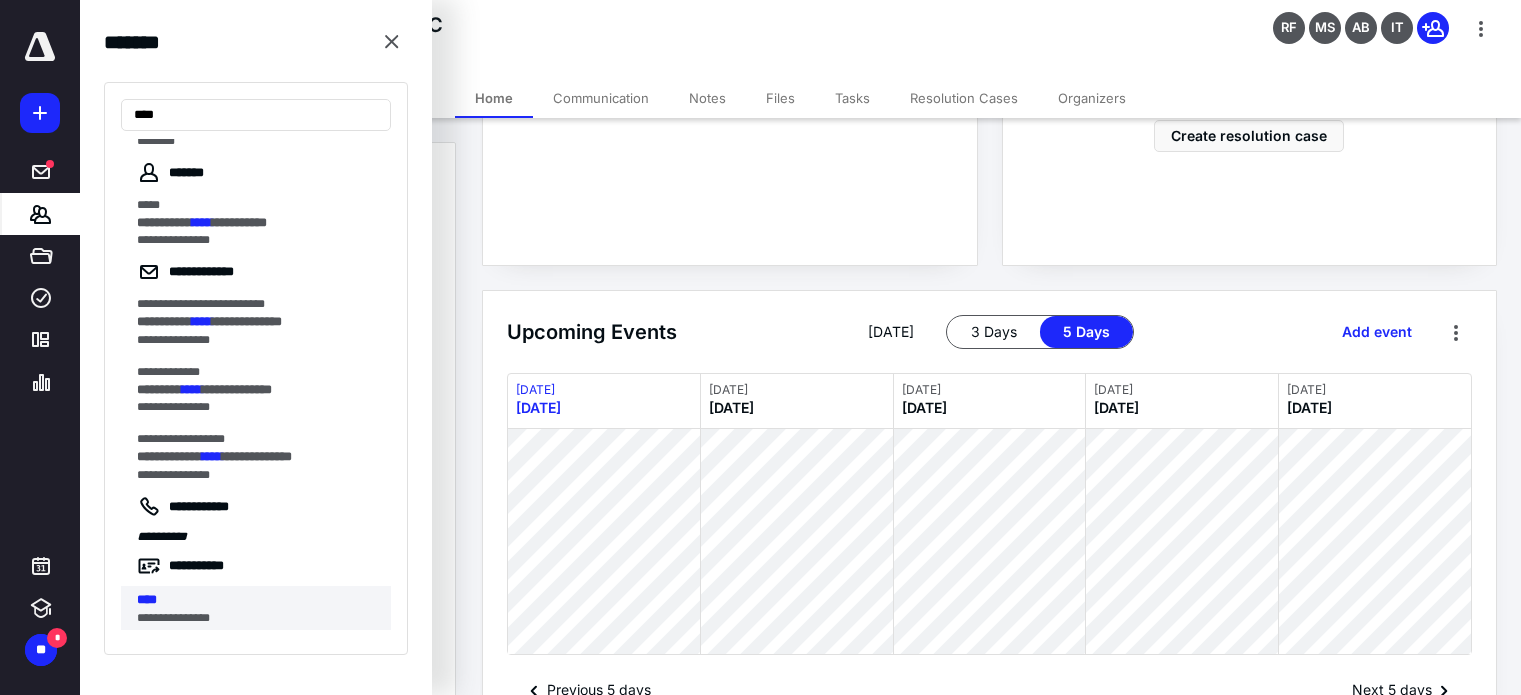 click on "**********" at bounding box center [250, 618] 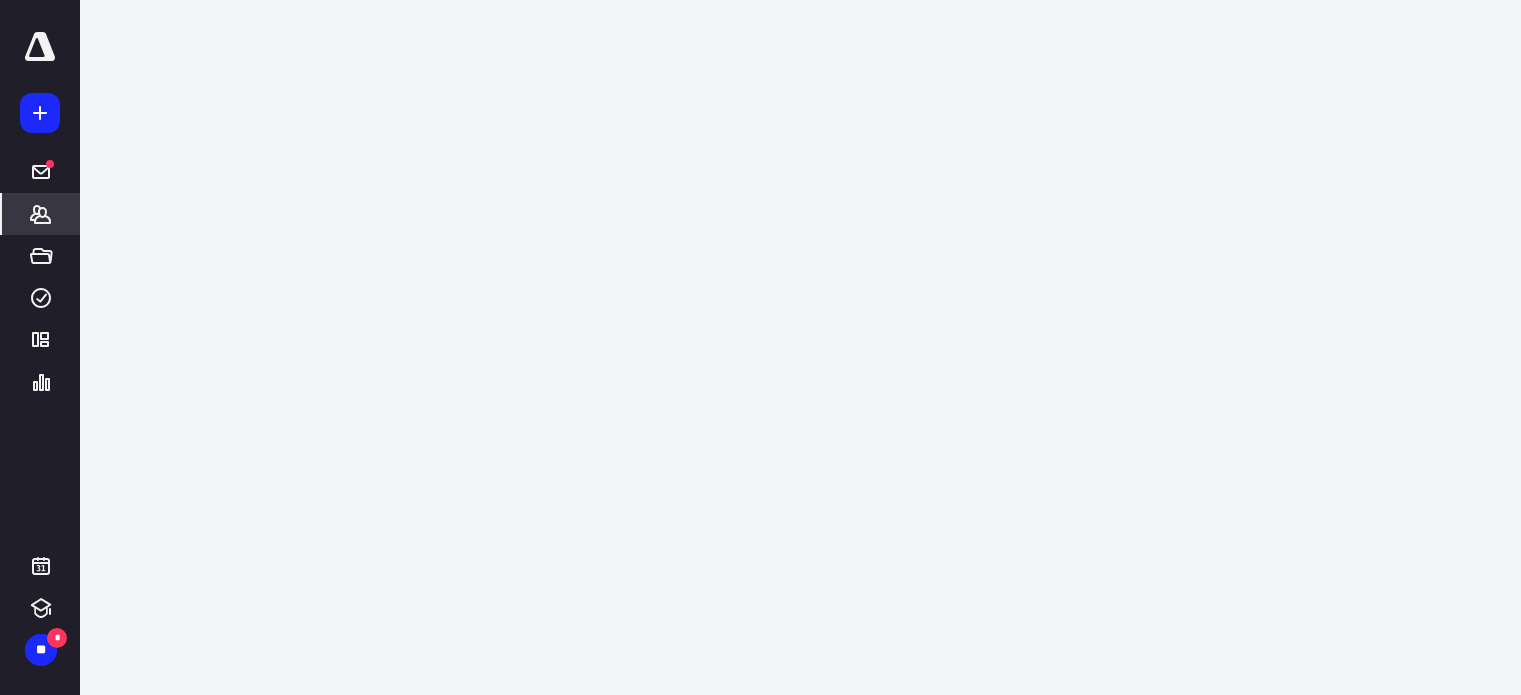 scroll, scrollTop: 0, scrollLeft: 0, axis: both 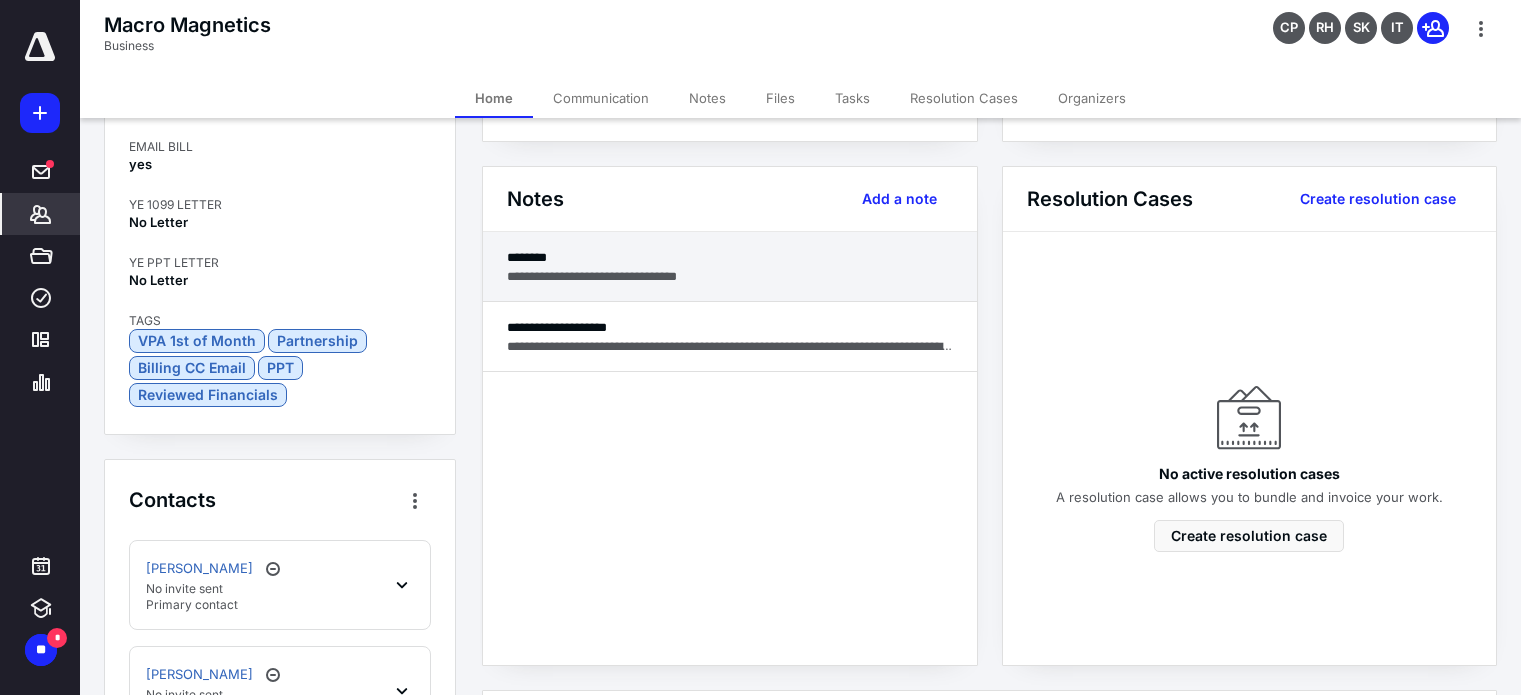 click on "********" at bounding box center (730, 257) 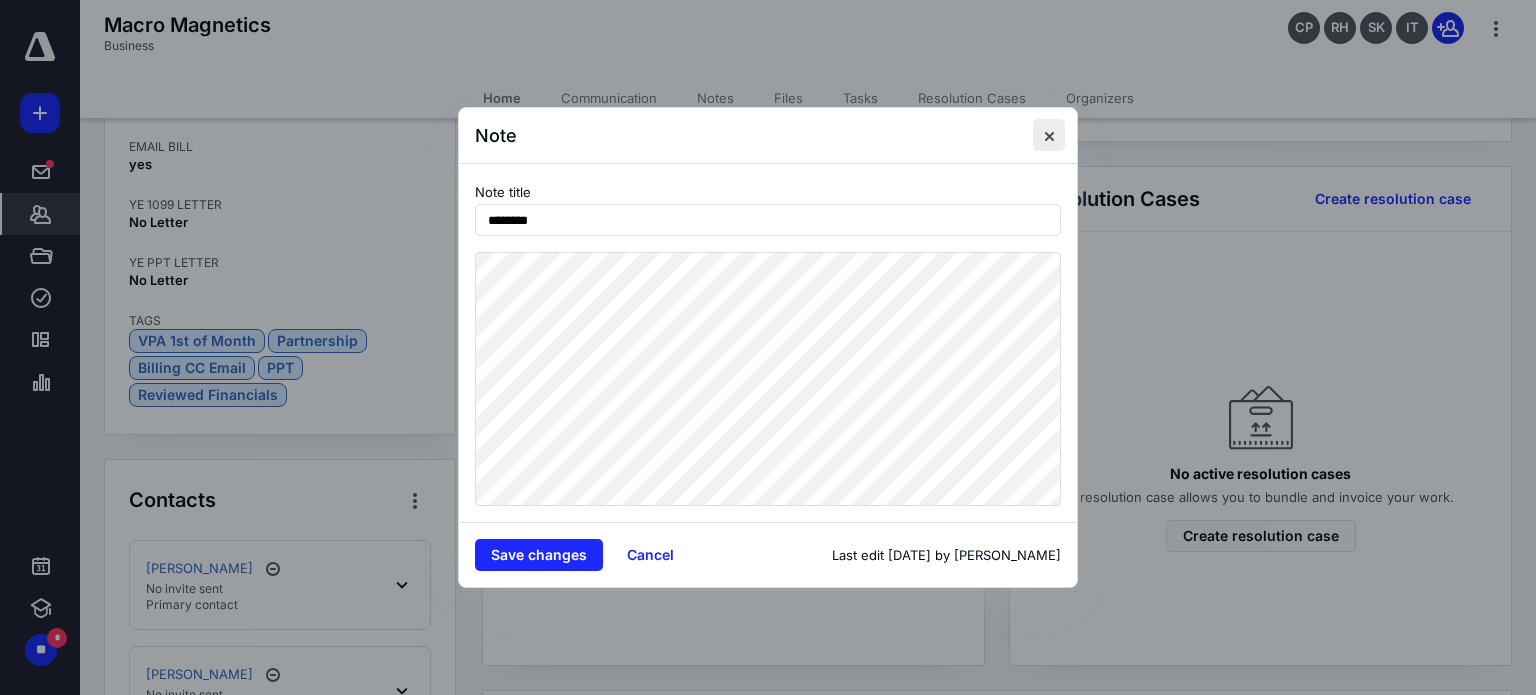 click at bounding box center [1049, 135] 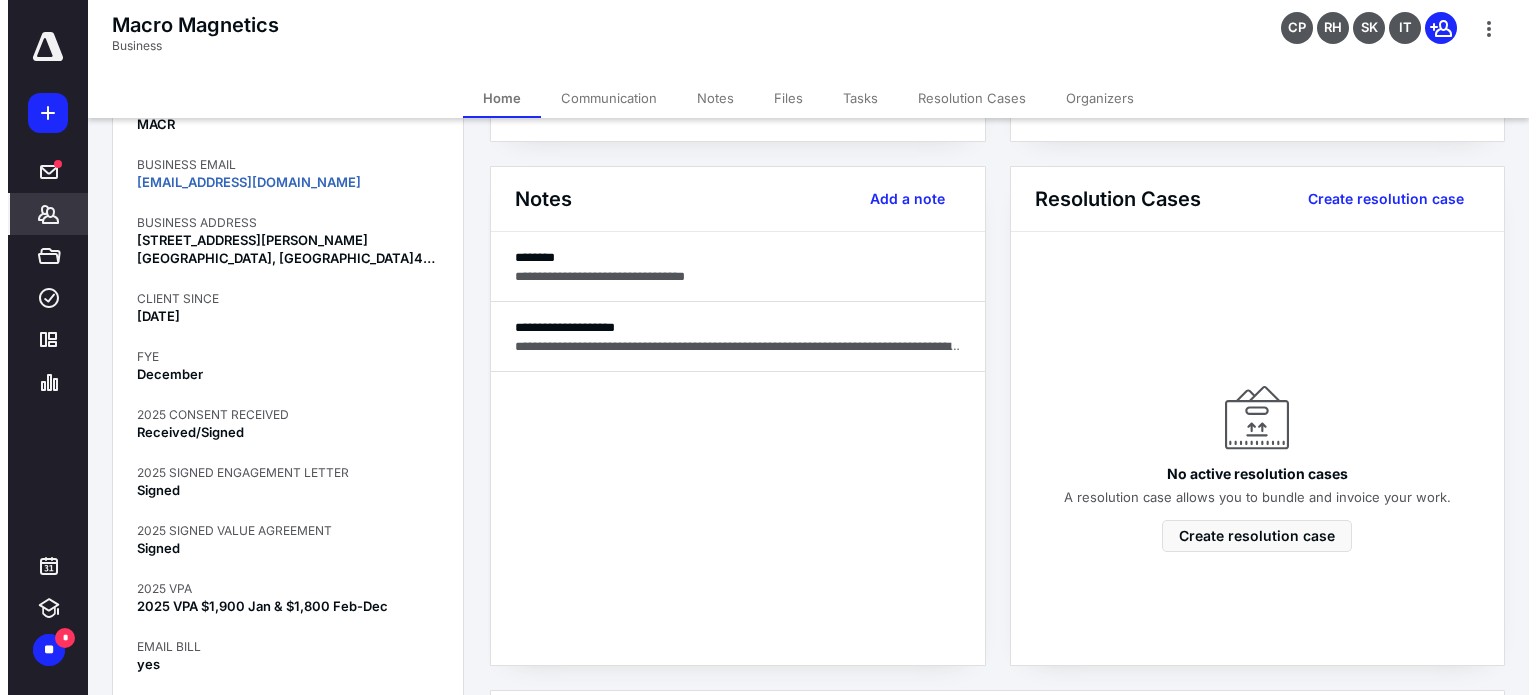 scroll, scrollTop: 0, scrollLeft: 0, axis: both 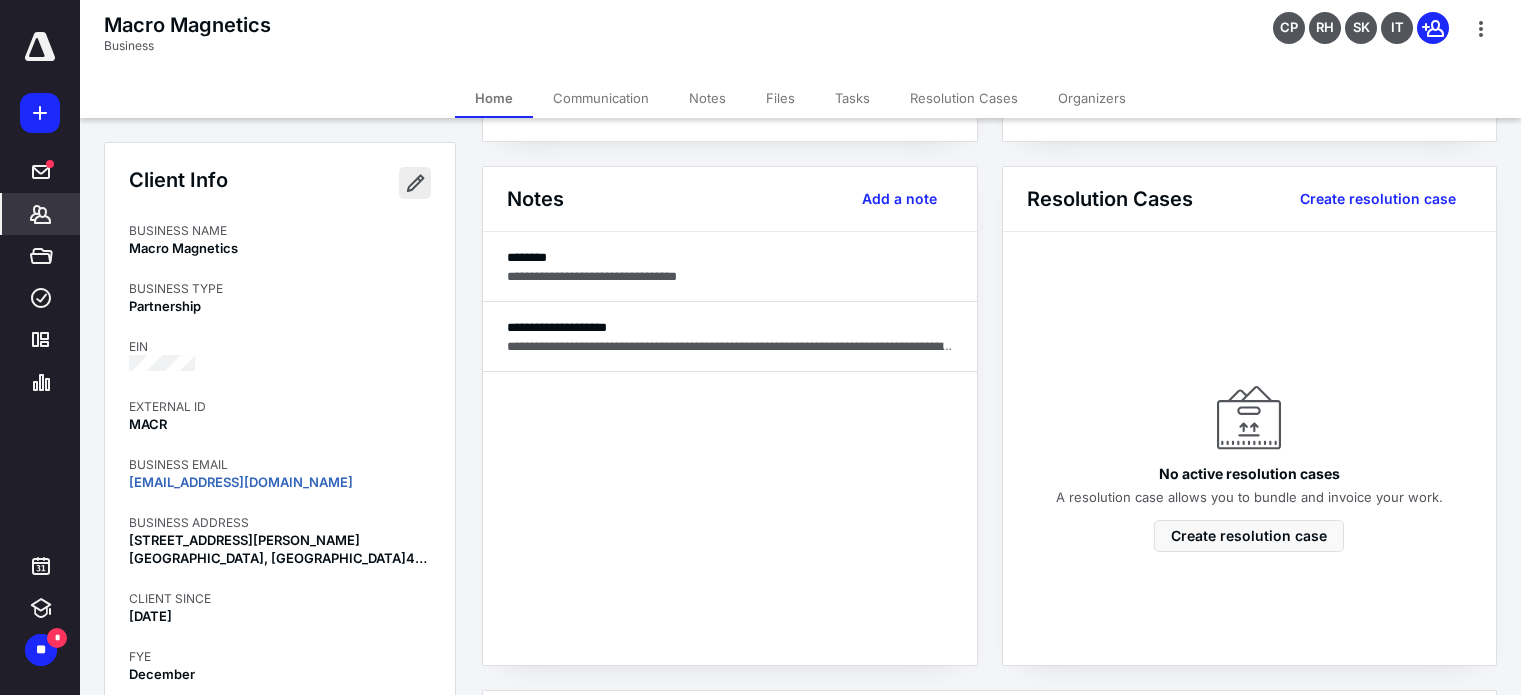 click at bounding box center [415, 183] 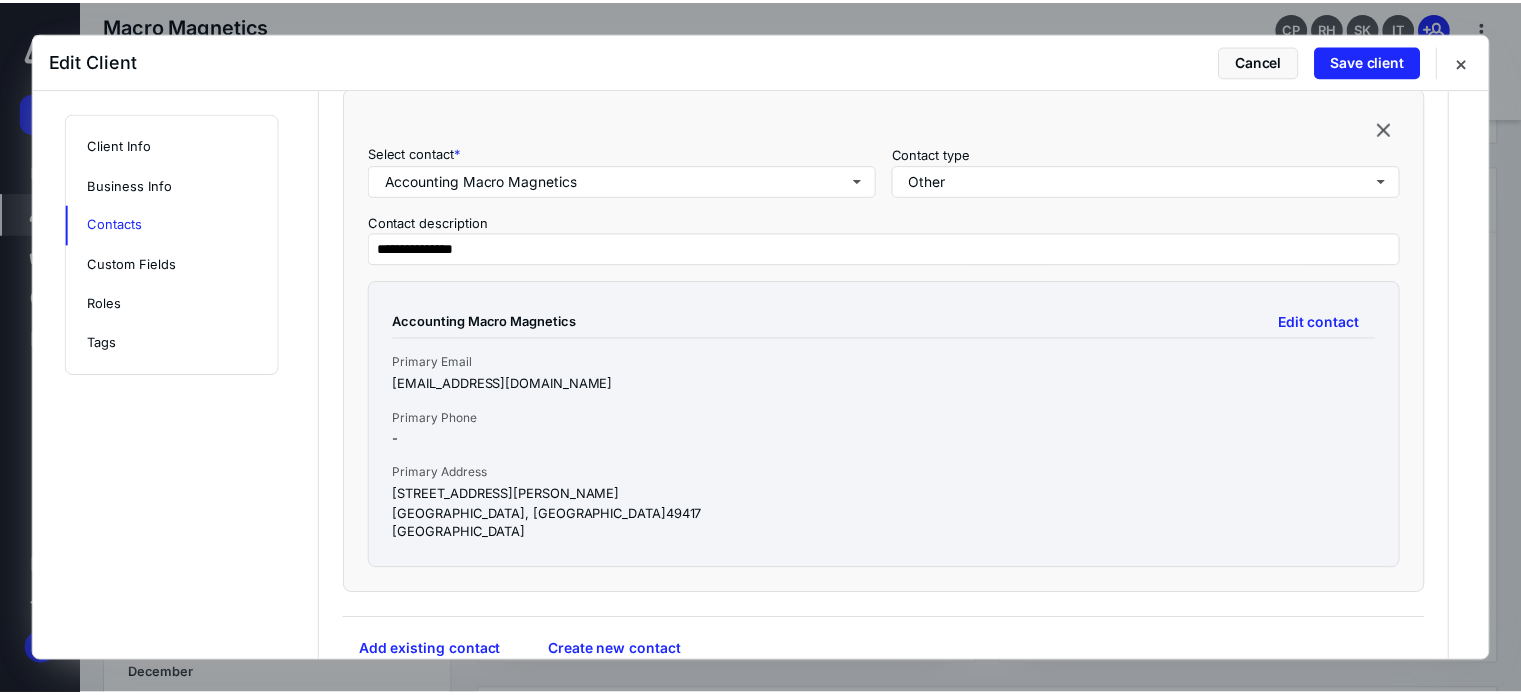 scroll, scrollTop: 1972, scrollLeft: 0, axis: vertical 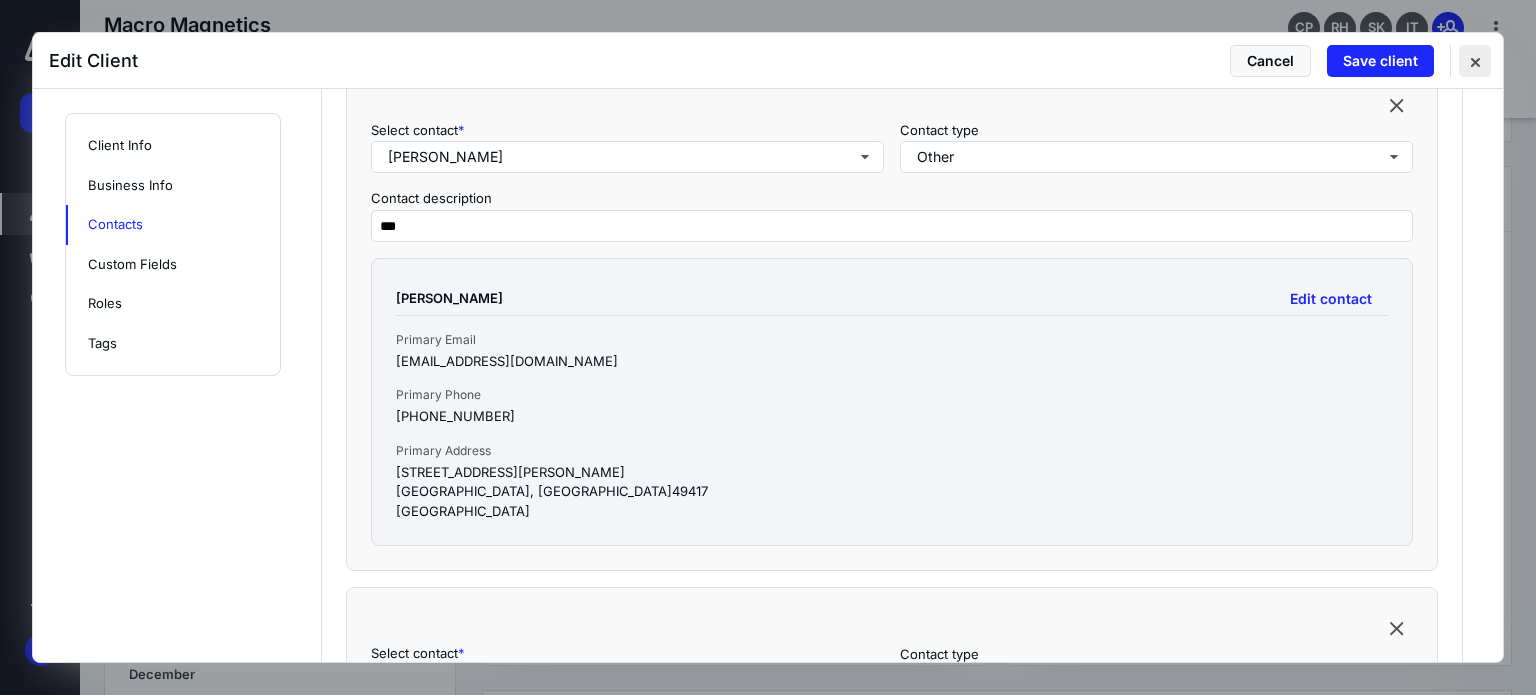 click at bounding box center [1475, 61] 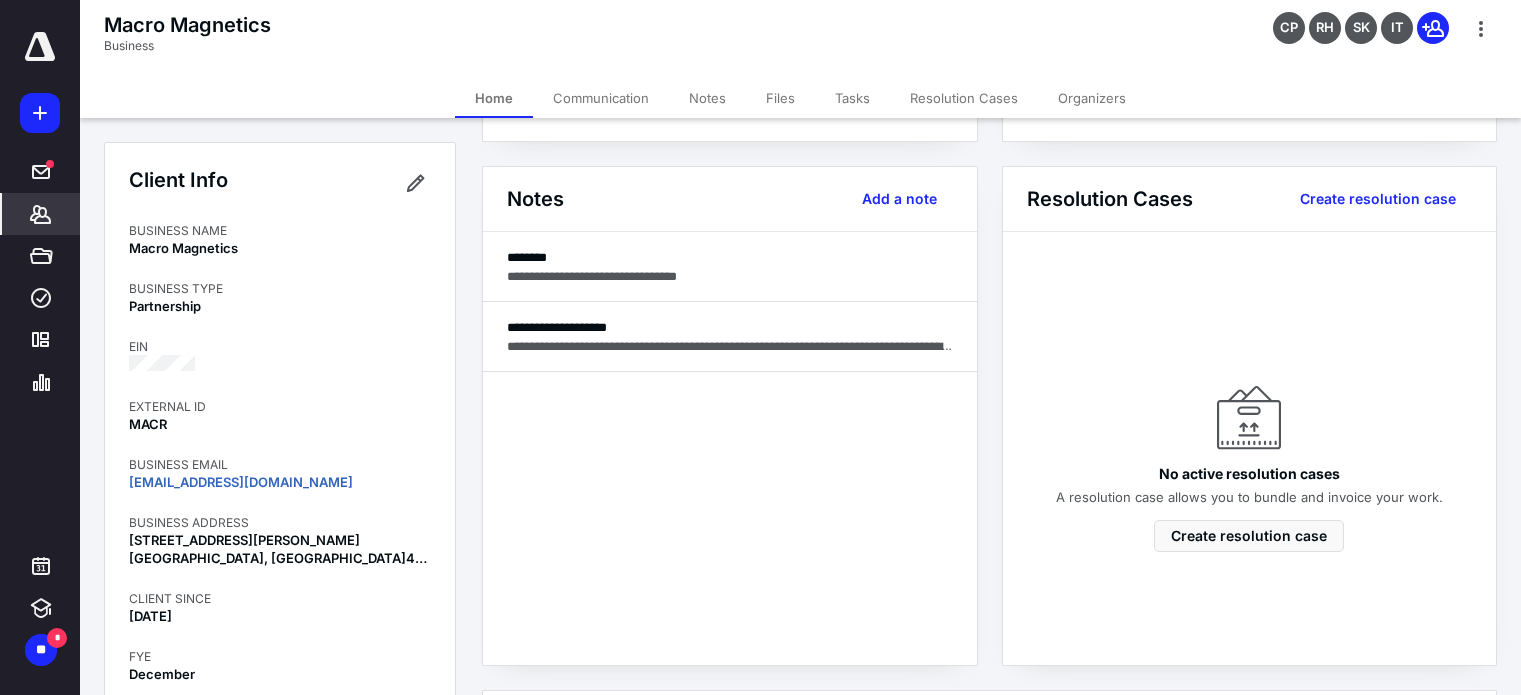 click 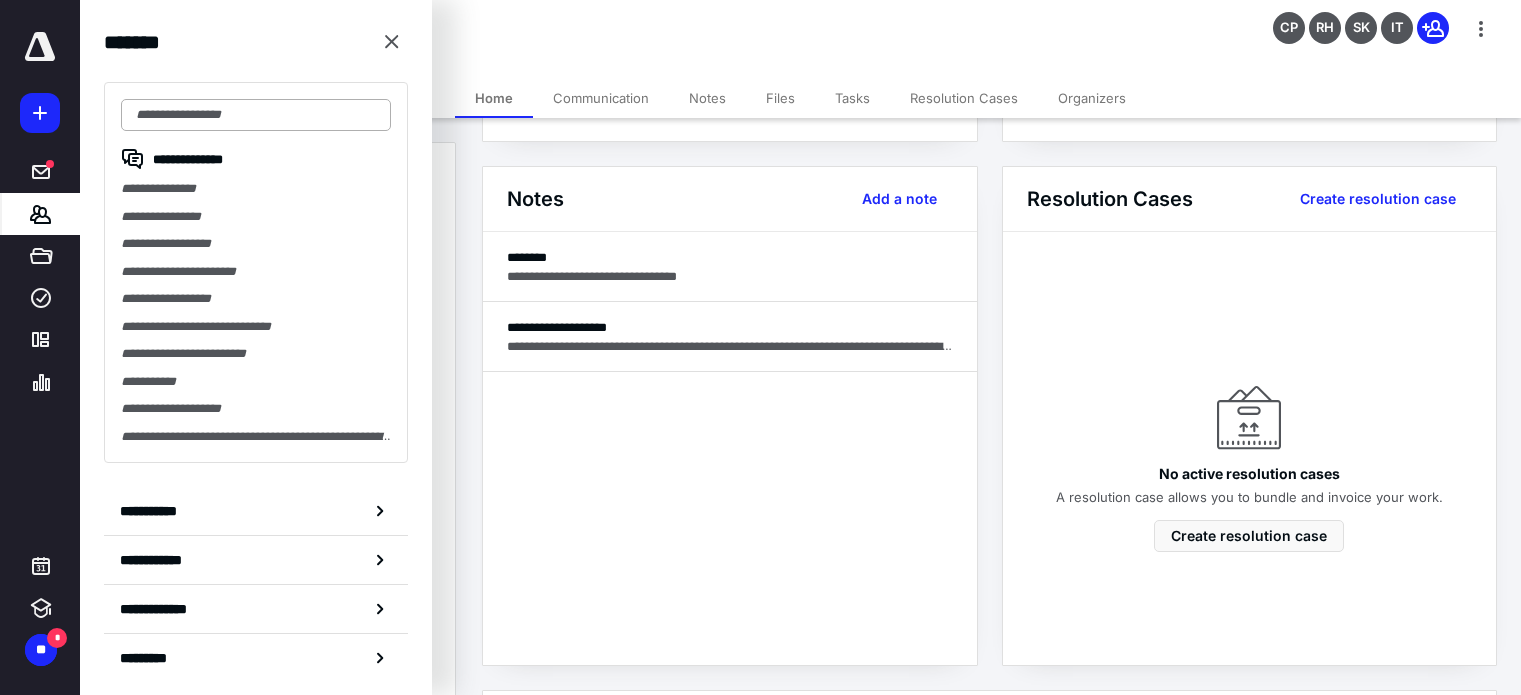 click at bounding box center (256, 115) 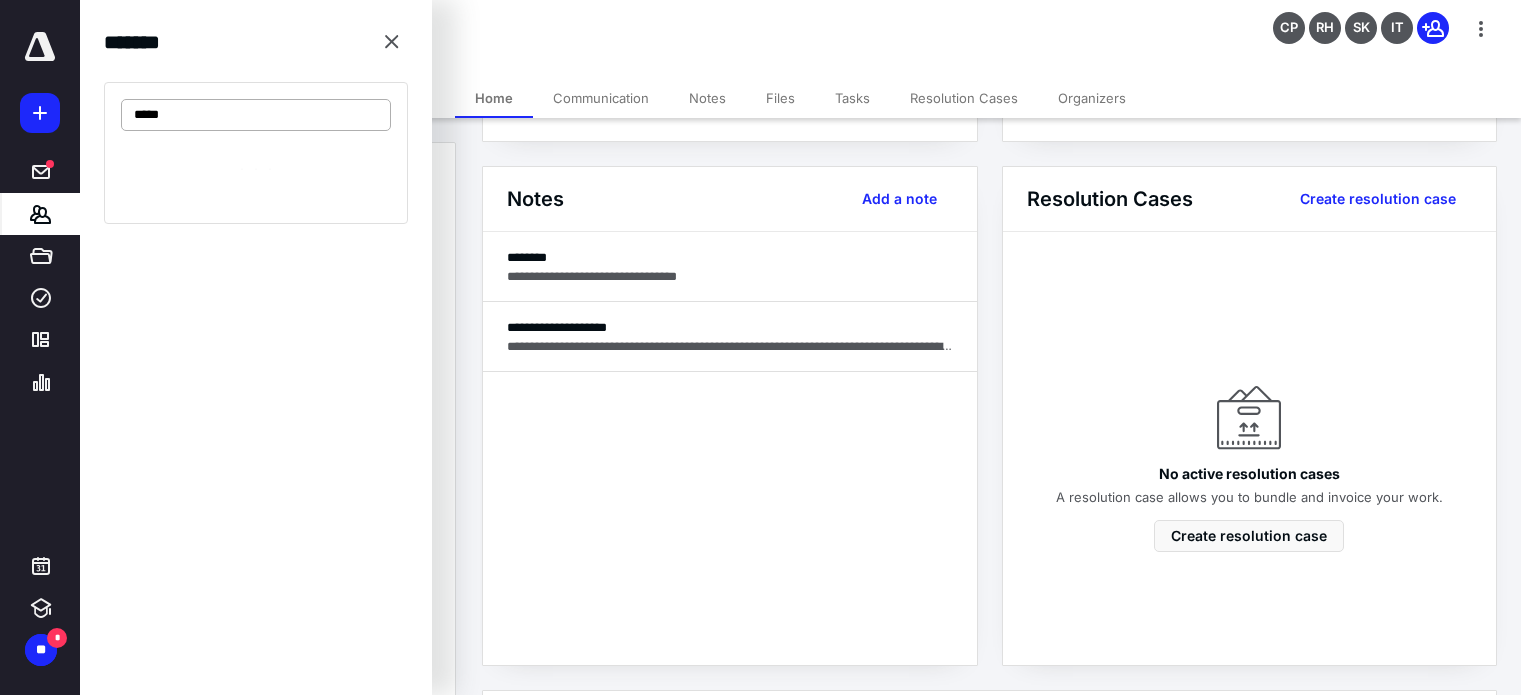 type on "*****" 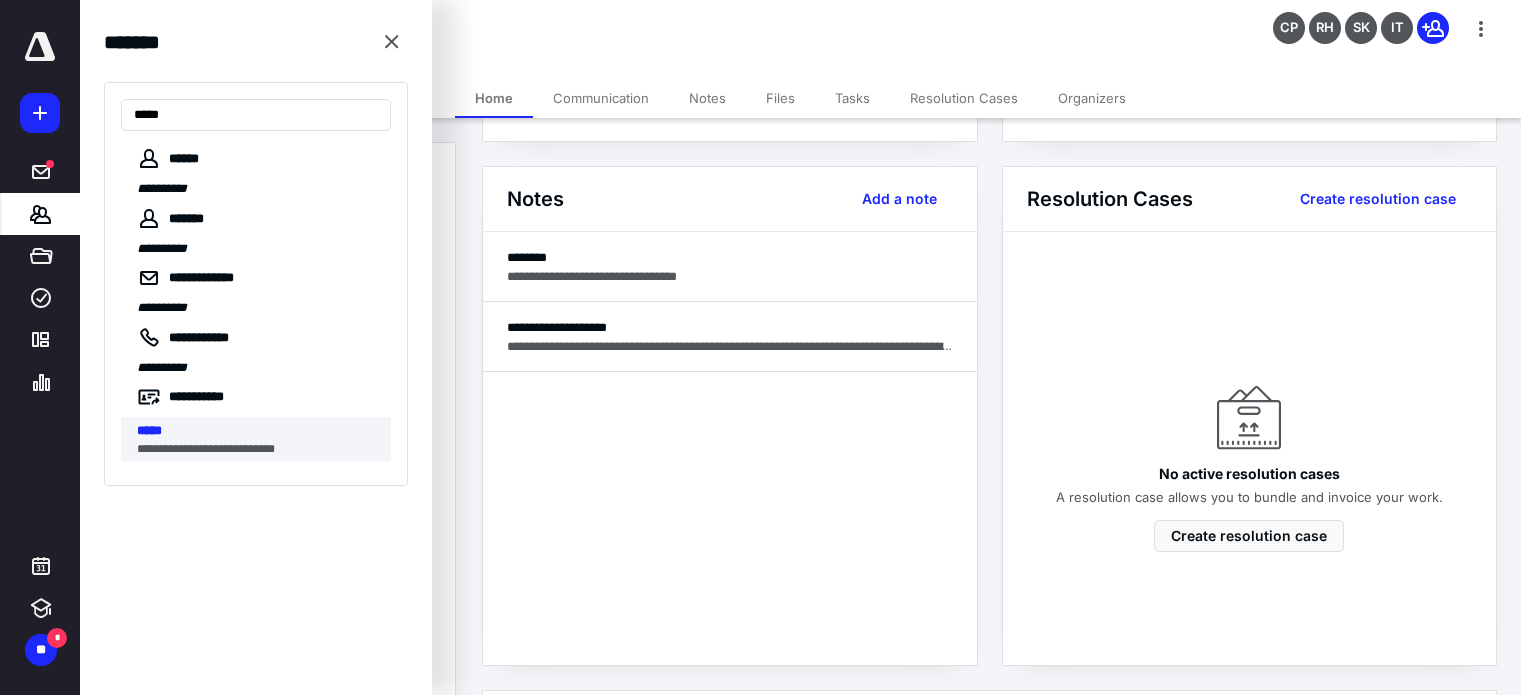 click on "*****" at bounding box center [258, 431] 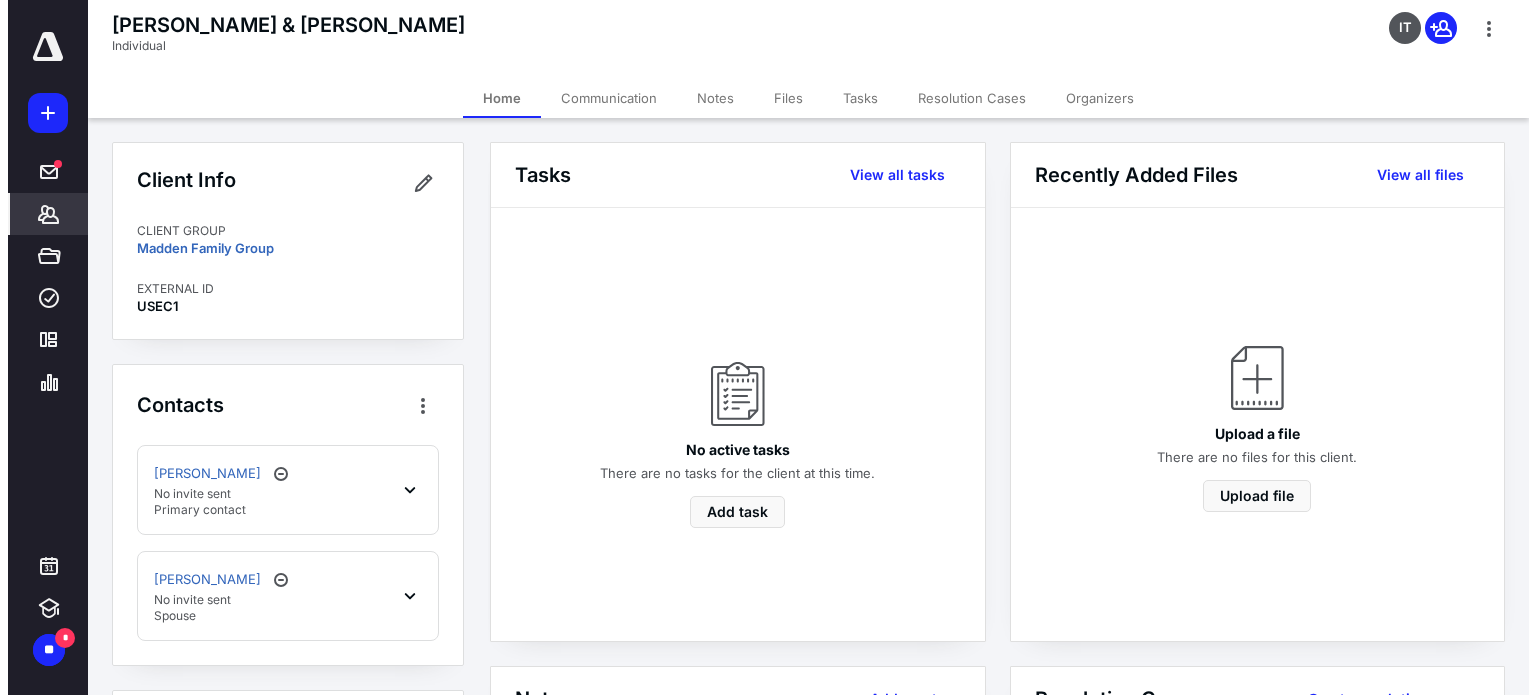scroll, scrollTop: 200, scrollLeft: 0, axis: vertical 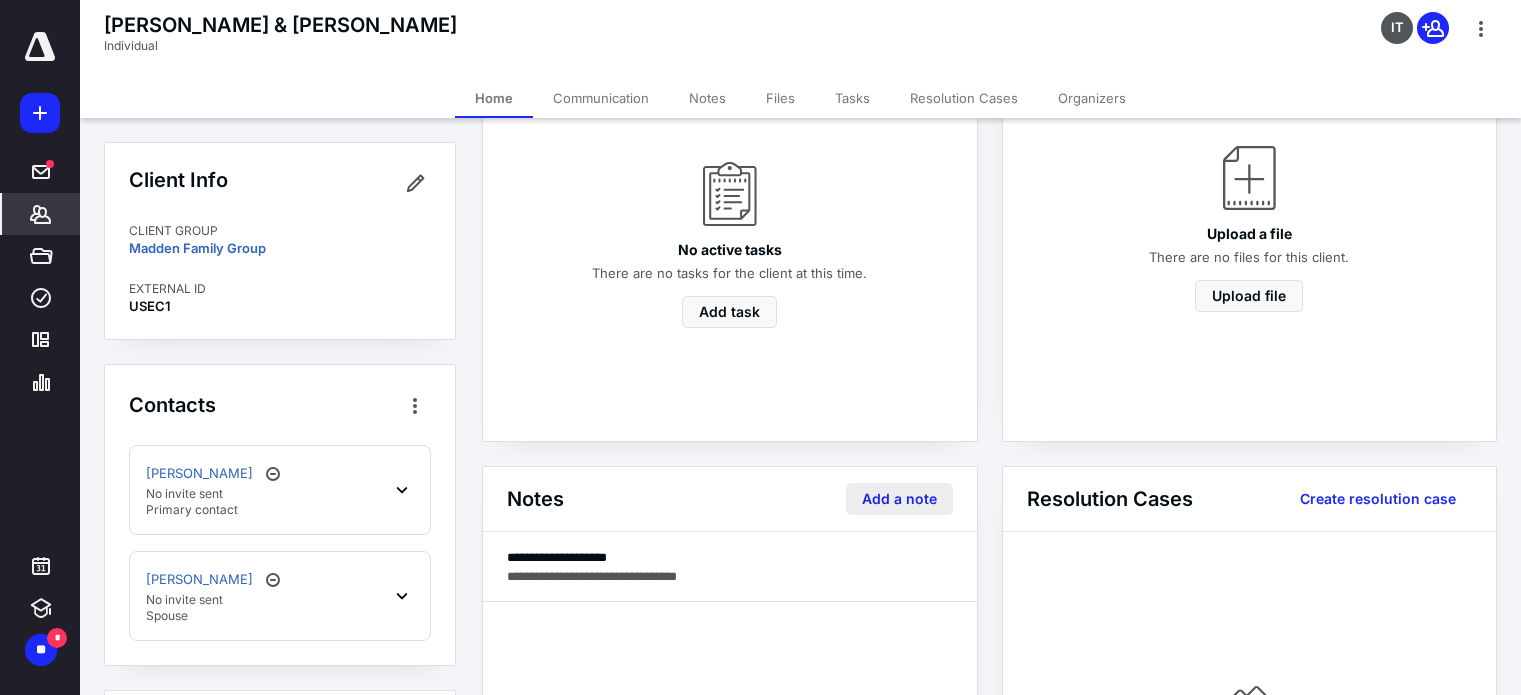 click on "Add a note" at bounding box center [899, 499] 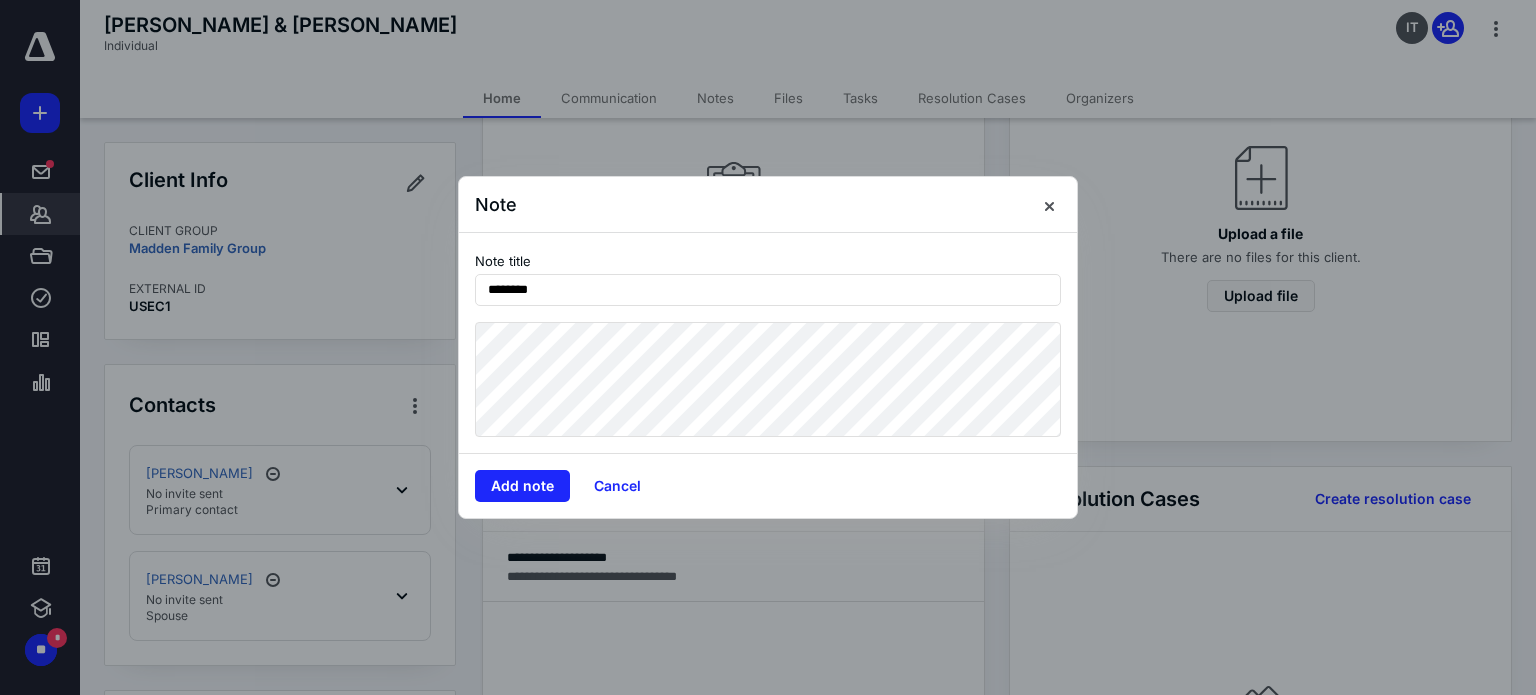 type on "********" 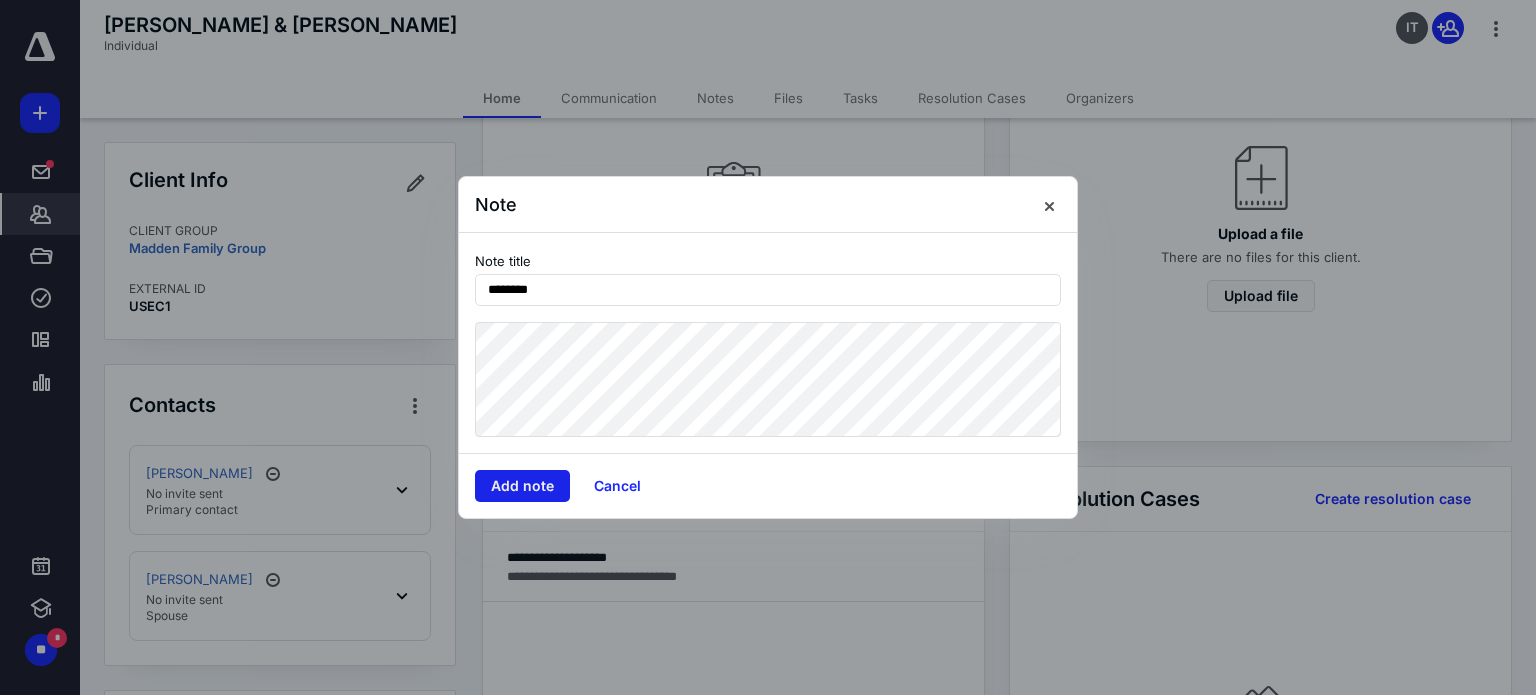 click on "Add note" at bounding box center (522, 486) 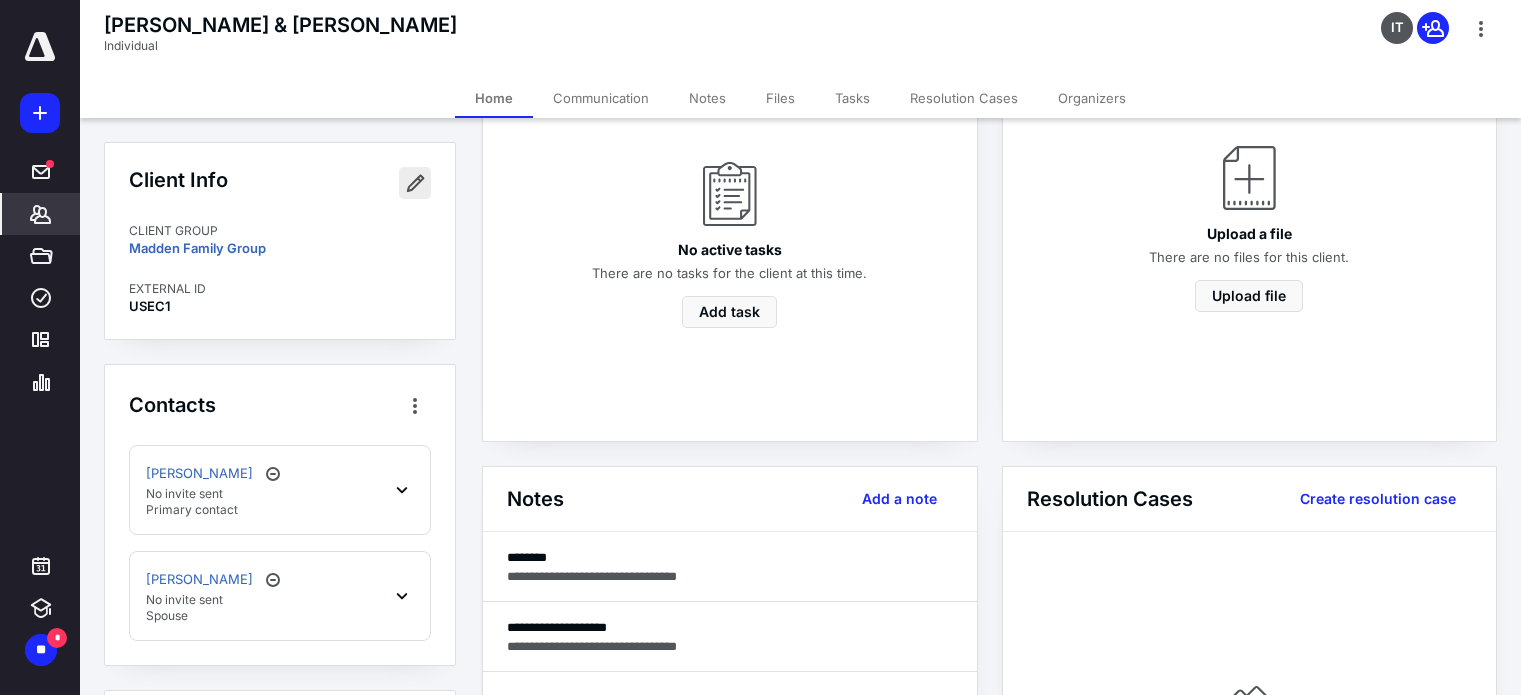 click at bounding box center [415, 183] 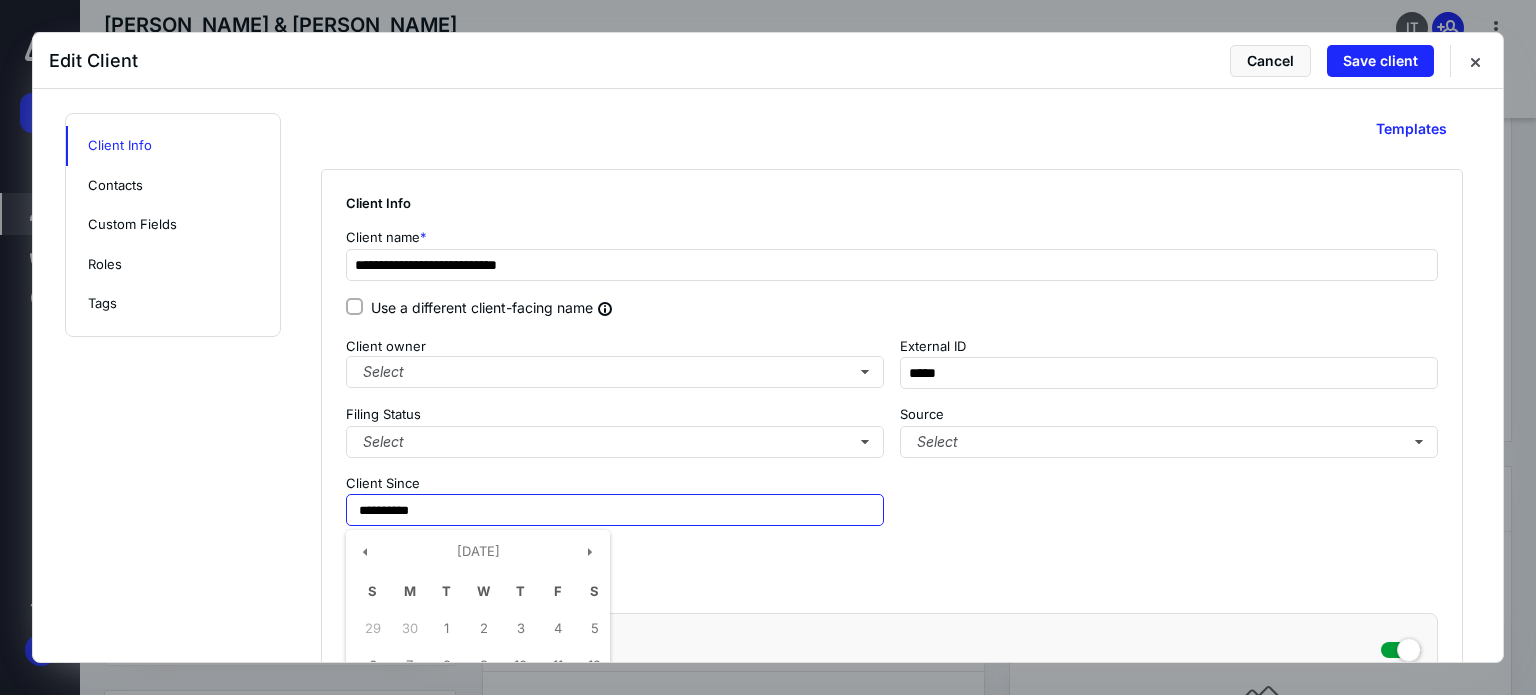 drag, startPoint x: 468, startPoint y: 514, endPoint x: 0, endPoint y: 478, distance: 469.38257 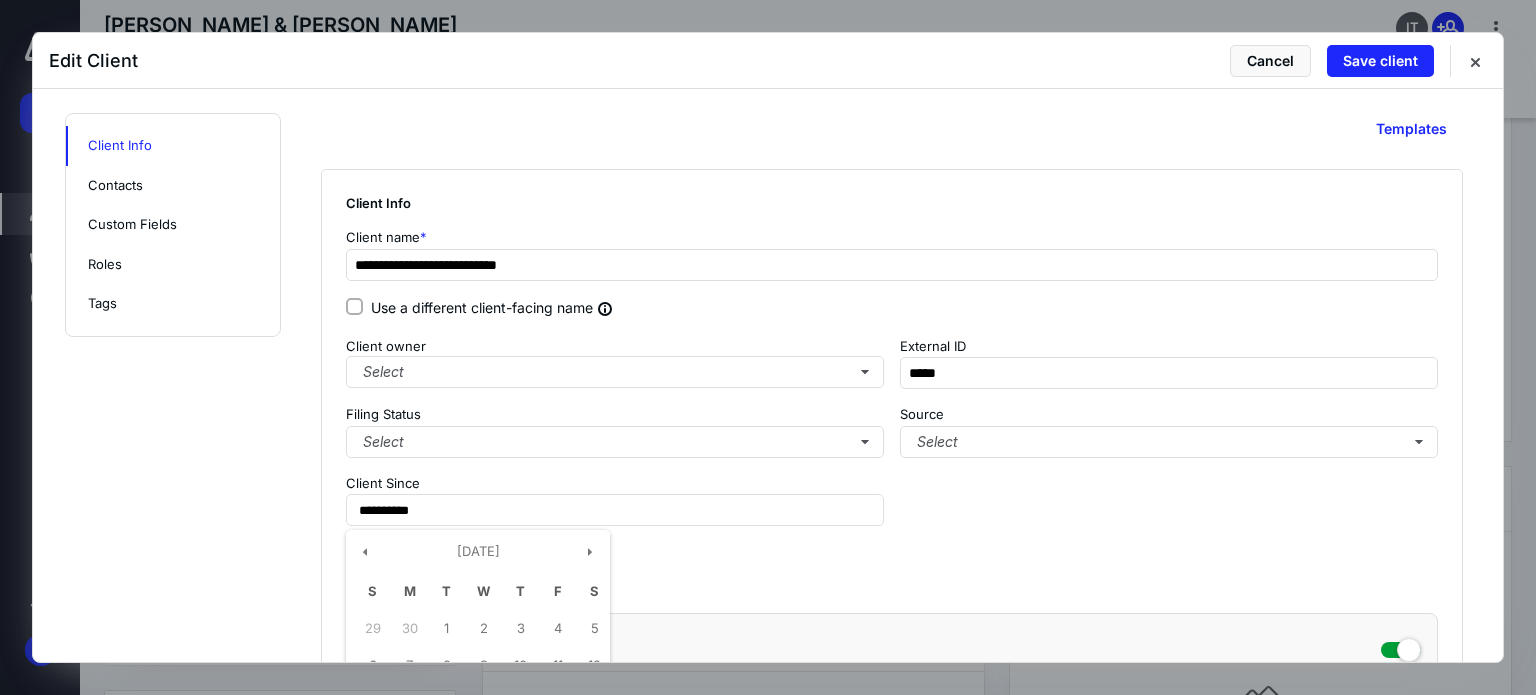 click on "**********" at bounding box center (768, 1604) 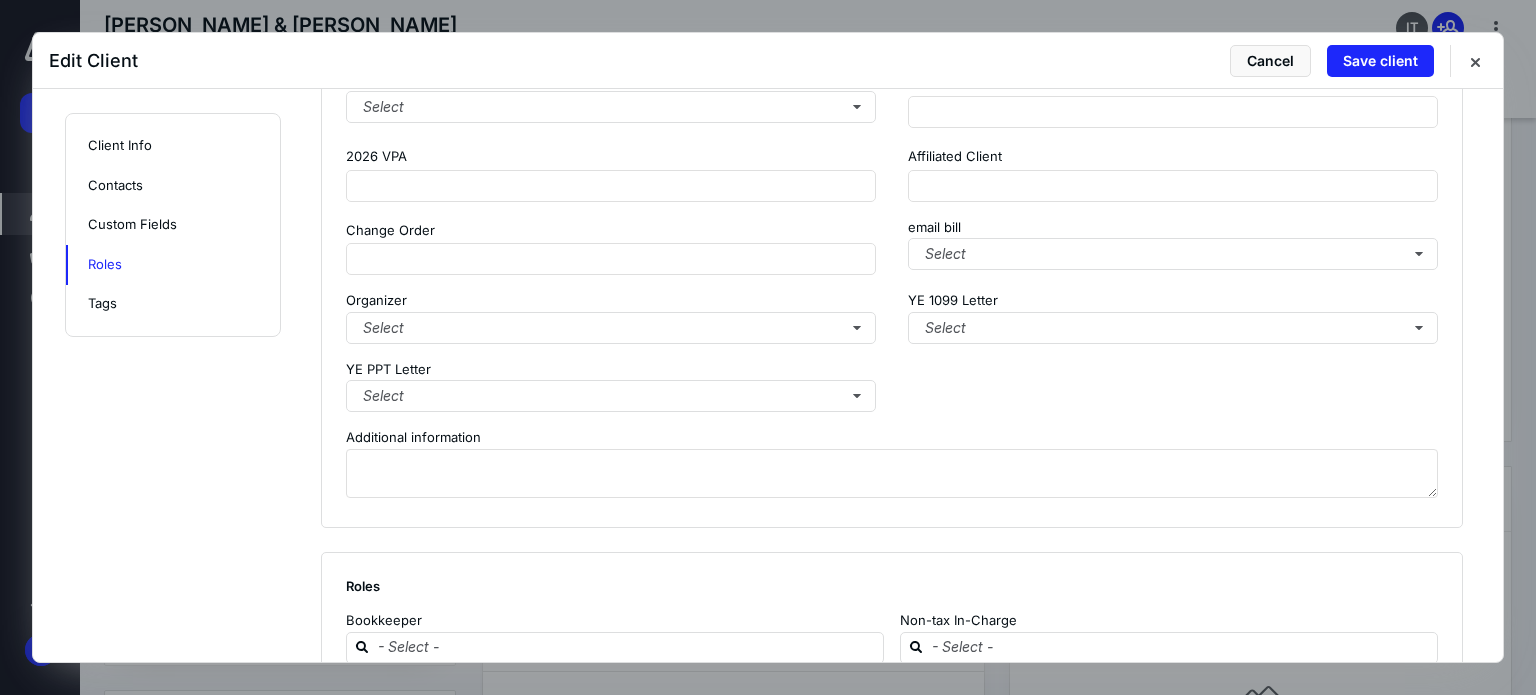 scroll, scrollTop: 2458, scrollLeft: 0, axis: vertical 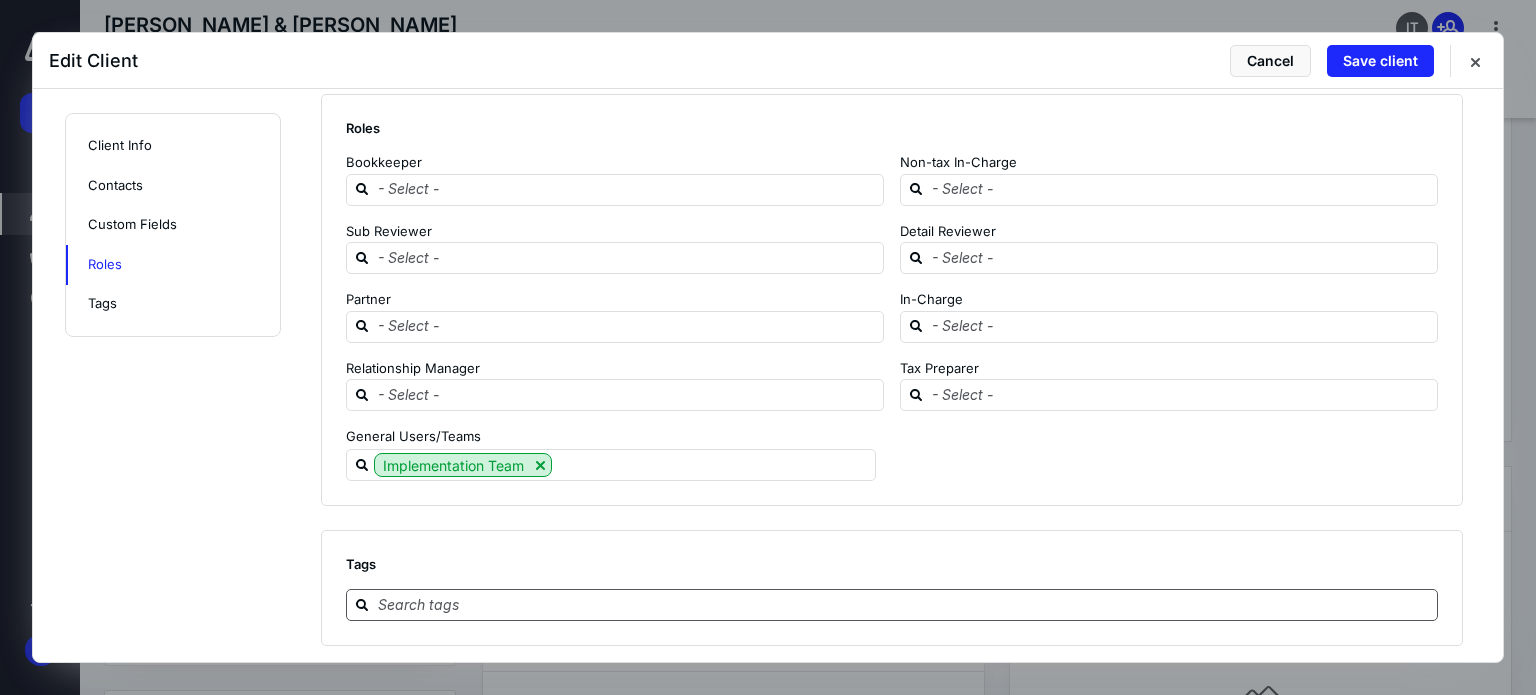 click at bounding box center (904, 604) 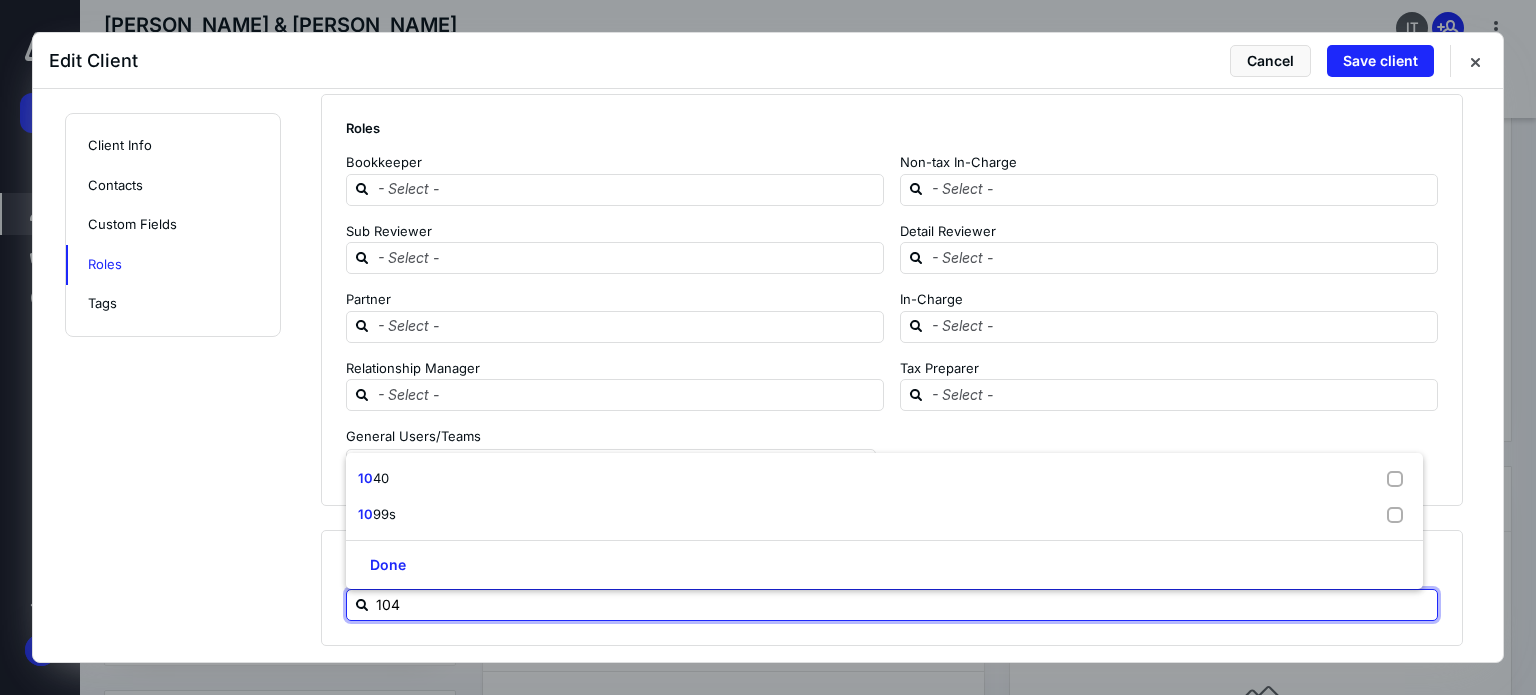 type on "1040" 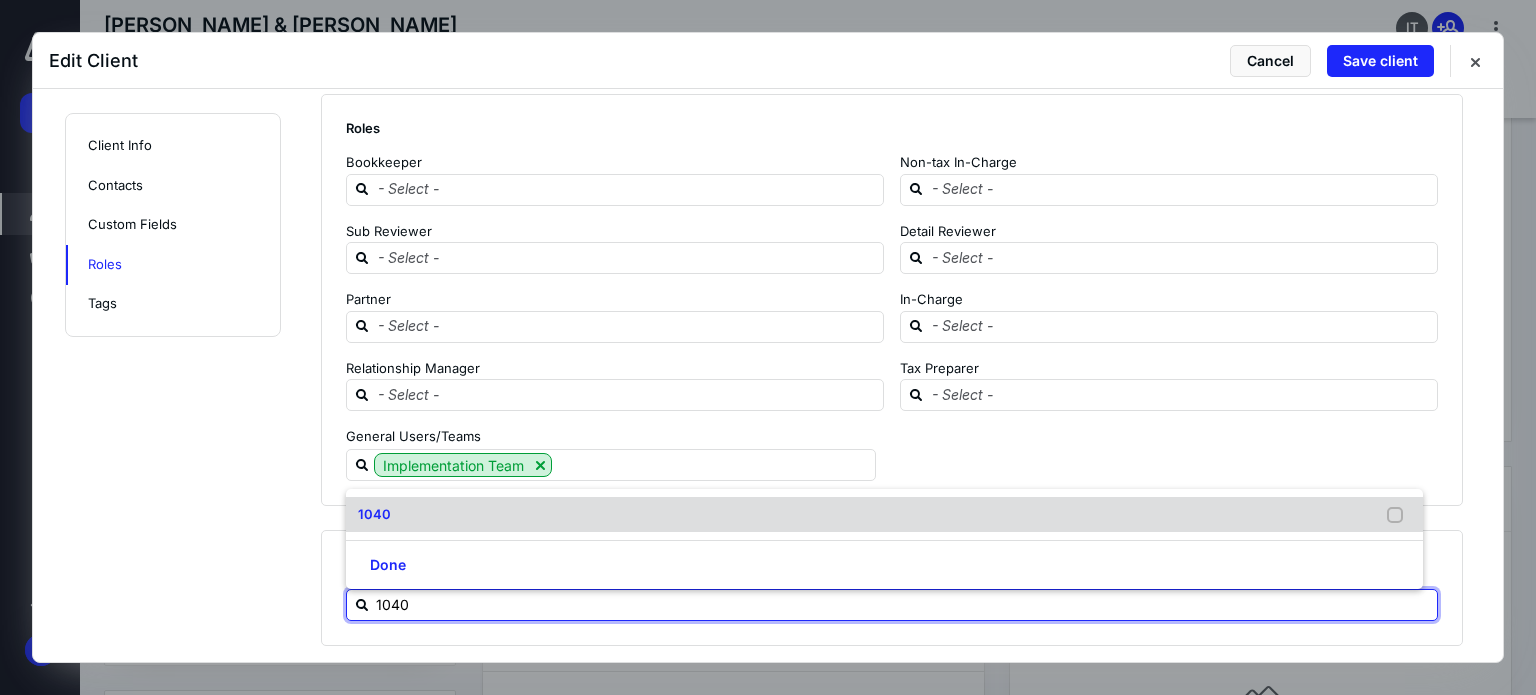 click on "1040" at bounding box center [884, 515] 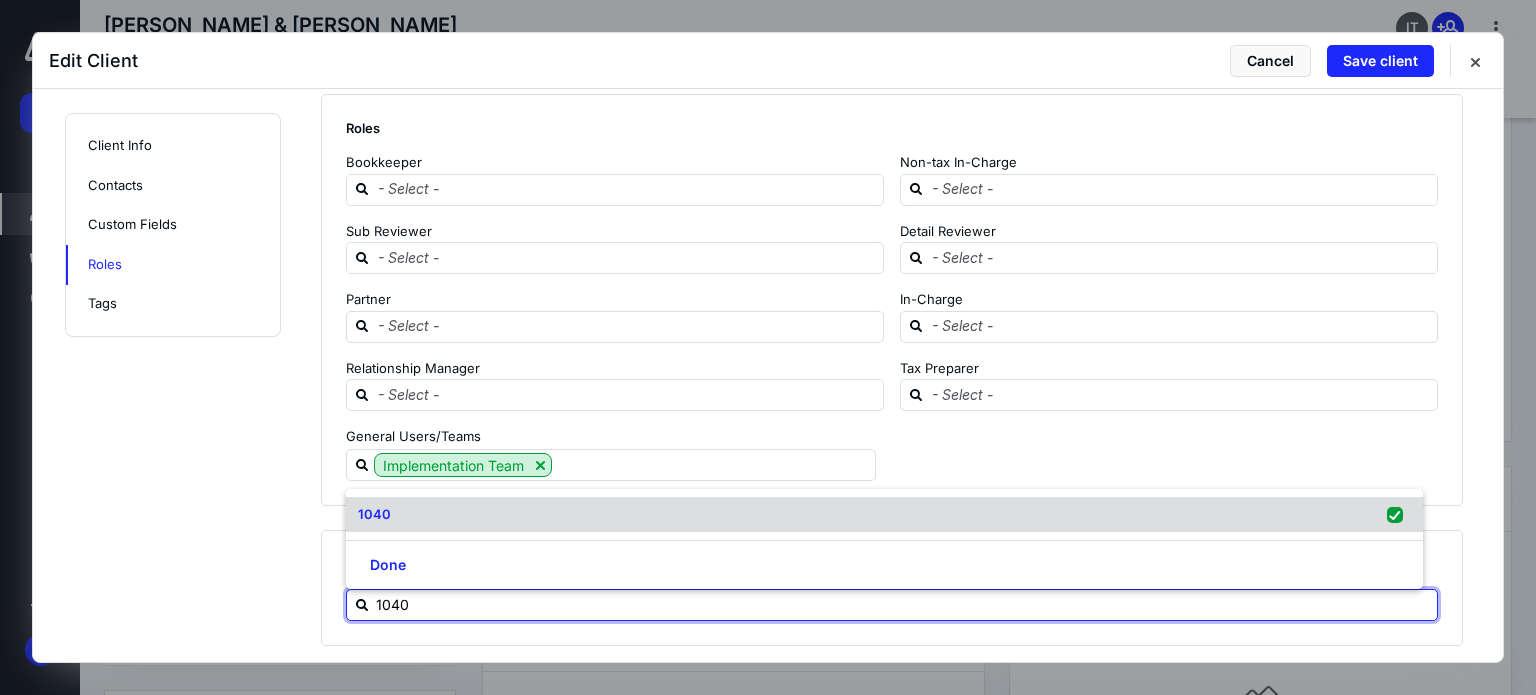 checkbox on "true" 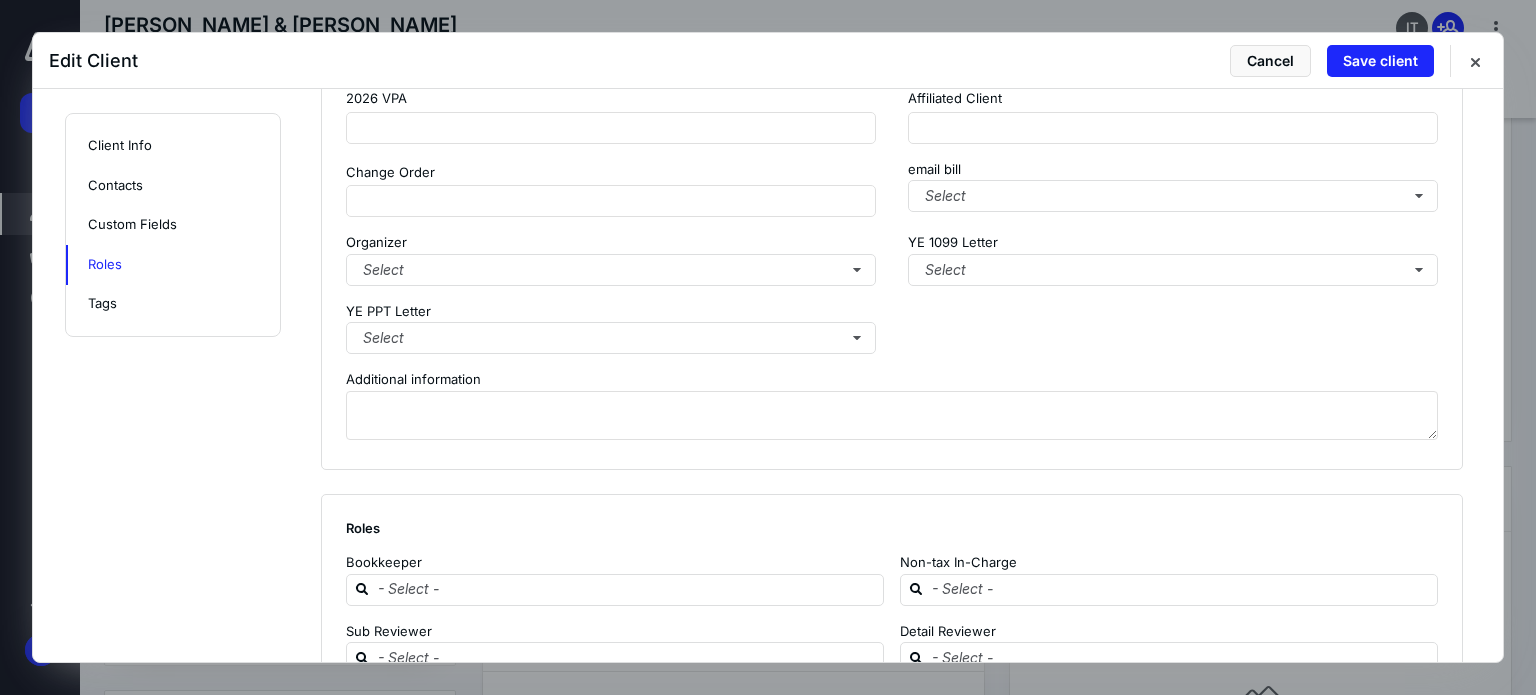 scroll, scrollTop: 1858, scrollLeft: 0, axis: vertical 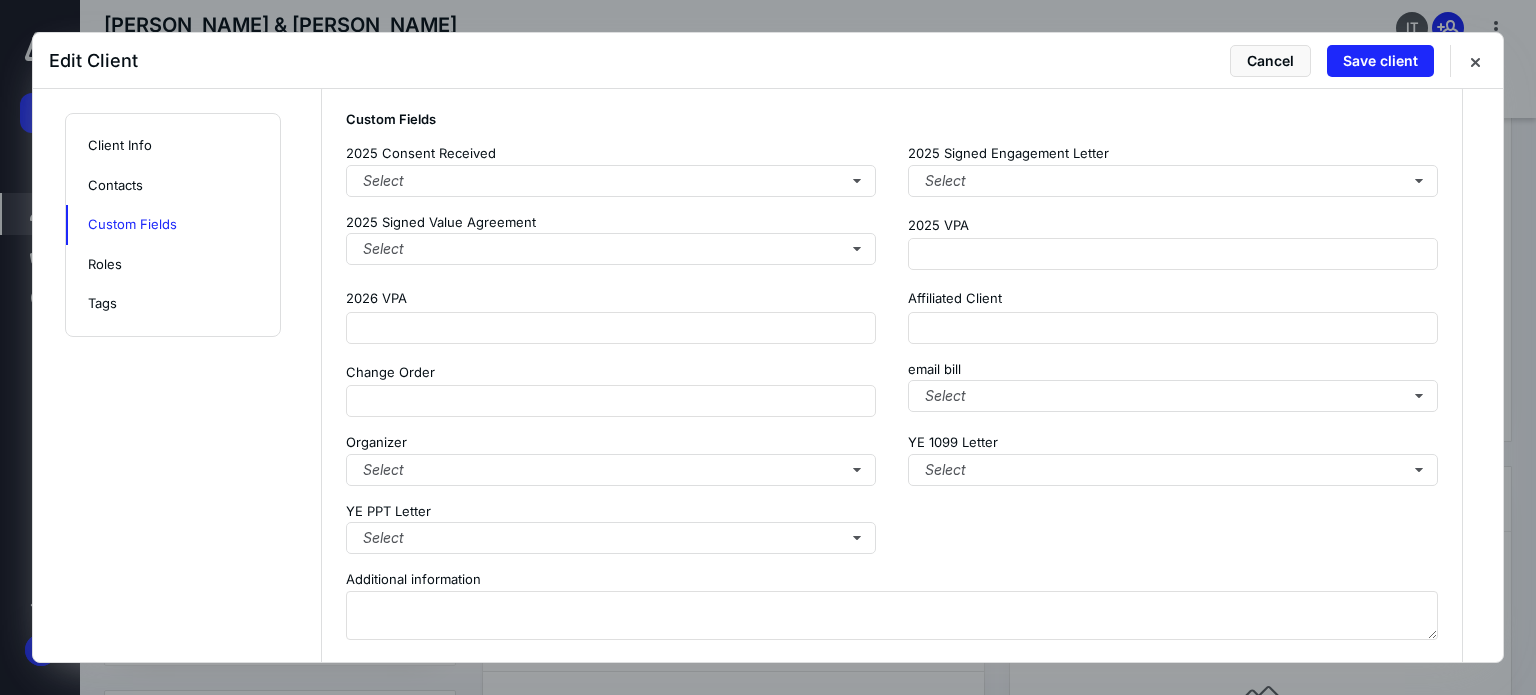 type on "1040" 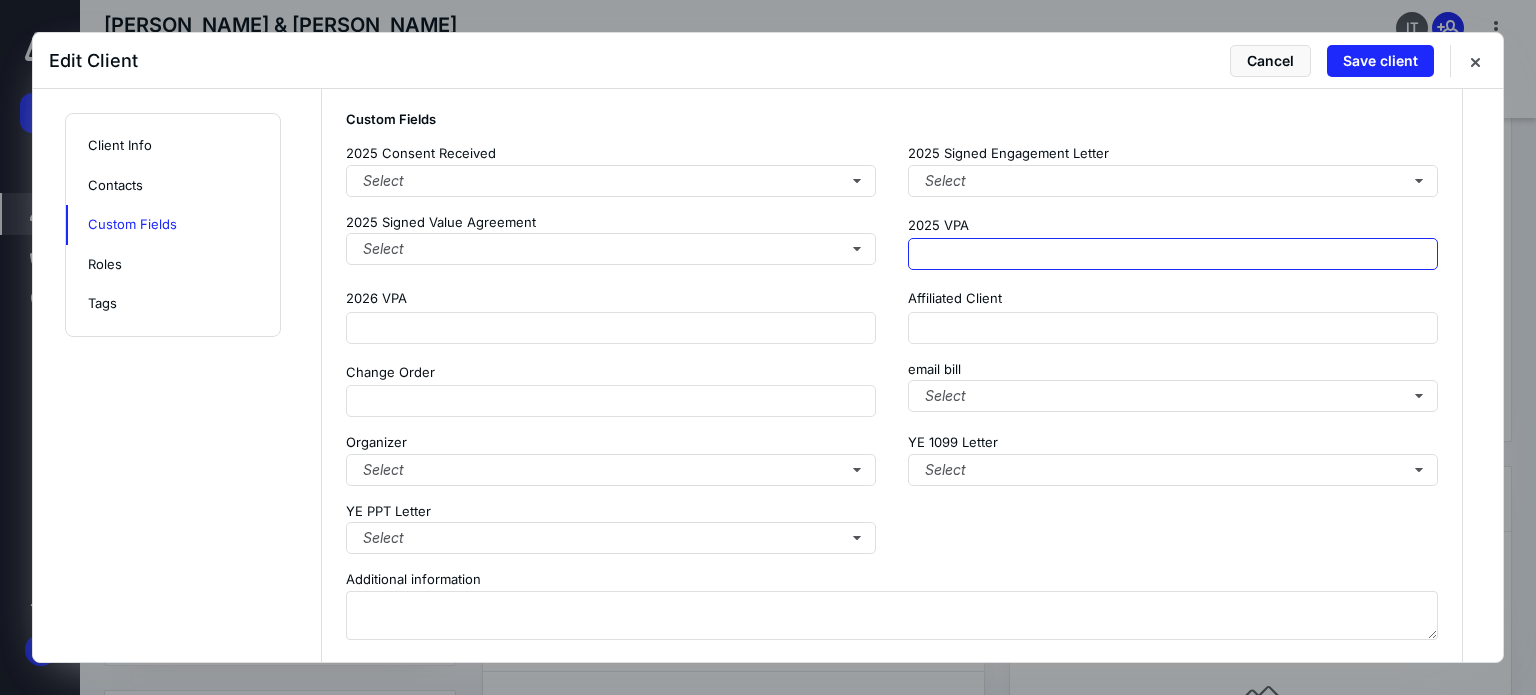 click at bounding box center (1173, 254) 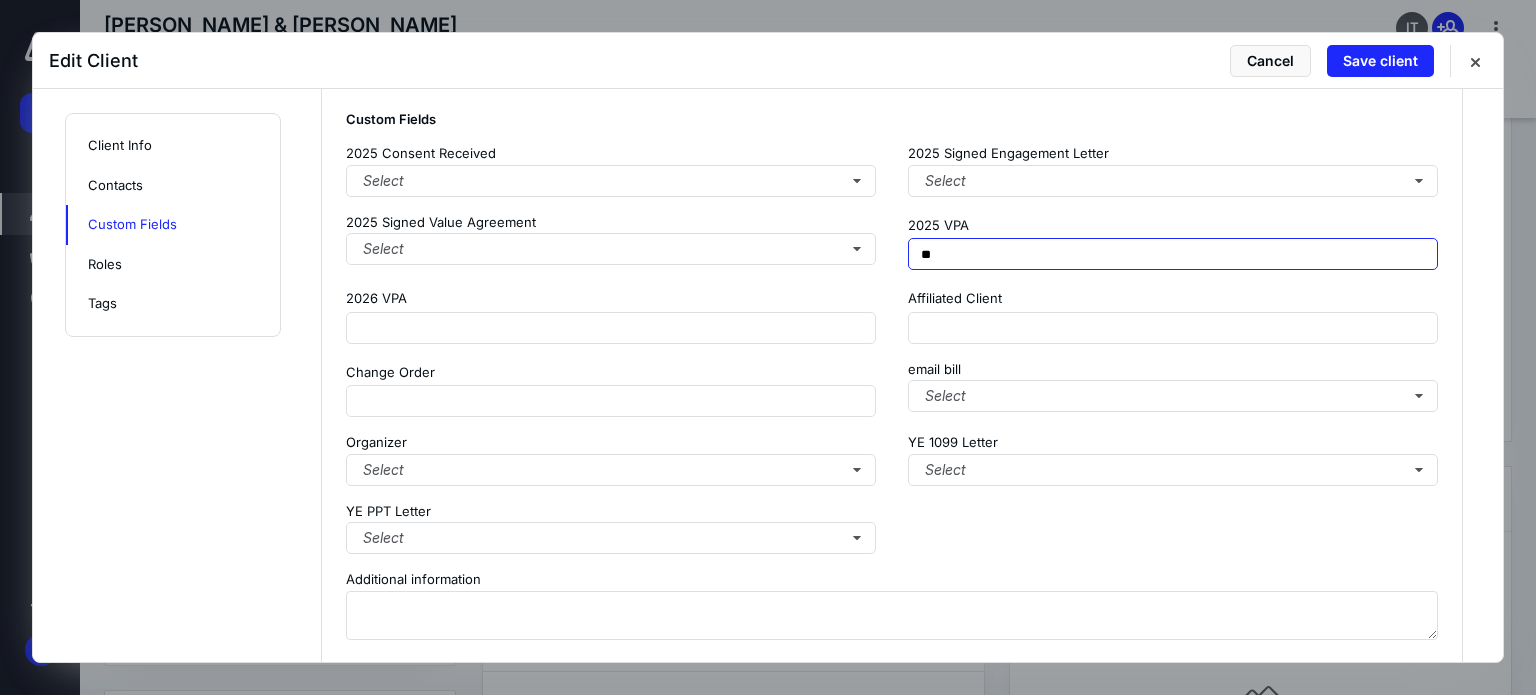 type on "**" 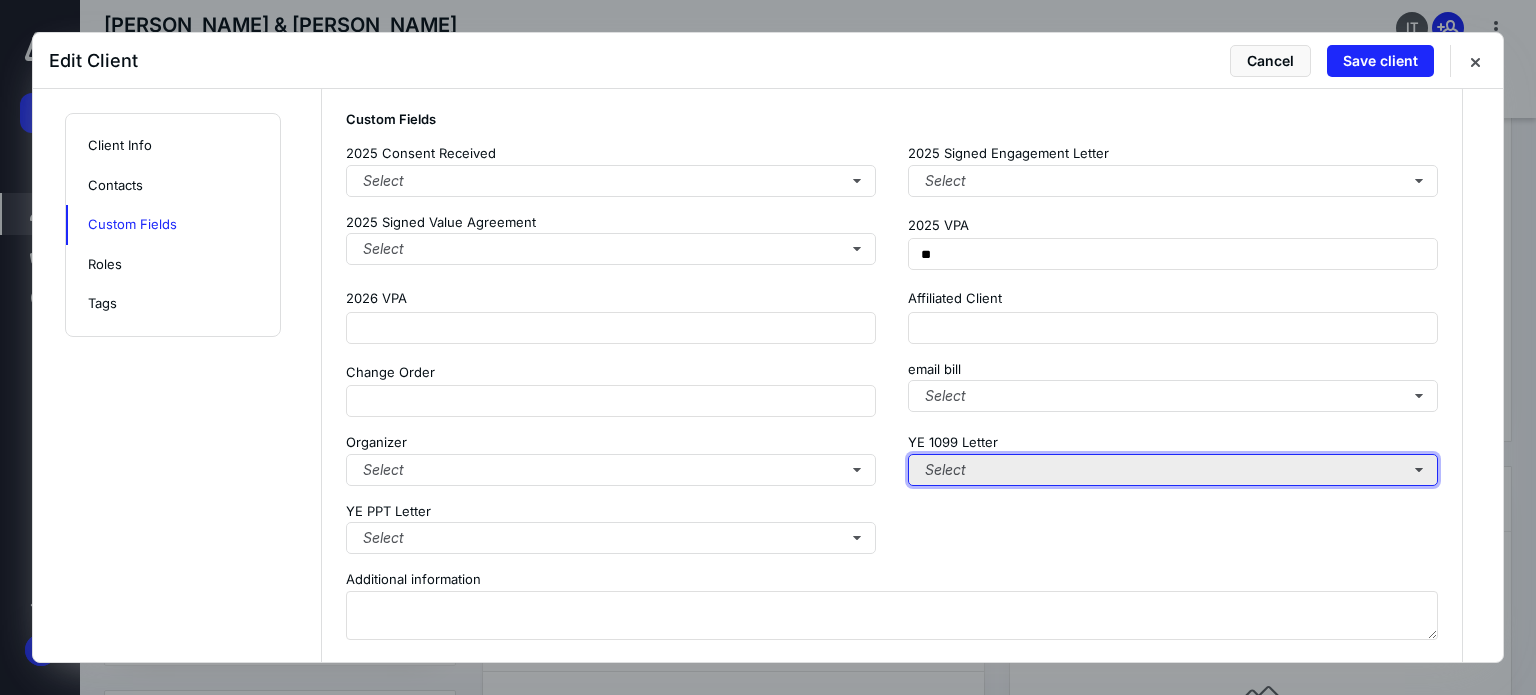 click on "Select" at bounding box center [1173, 470] 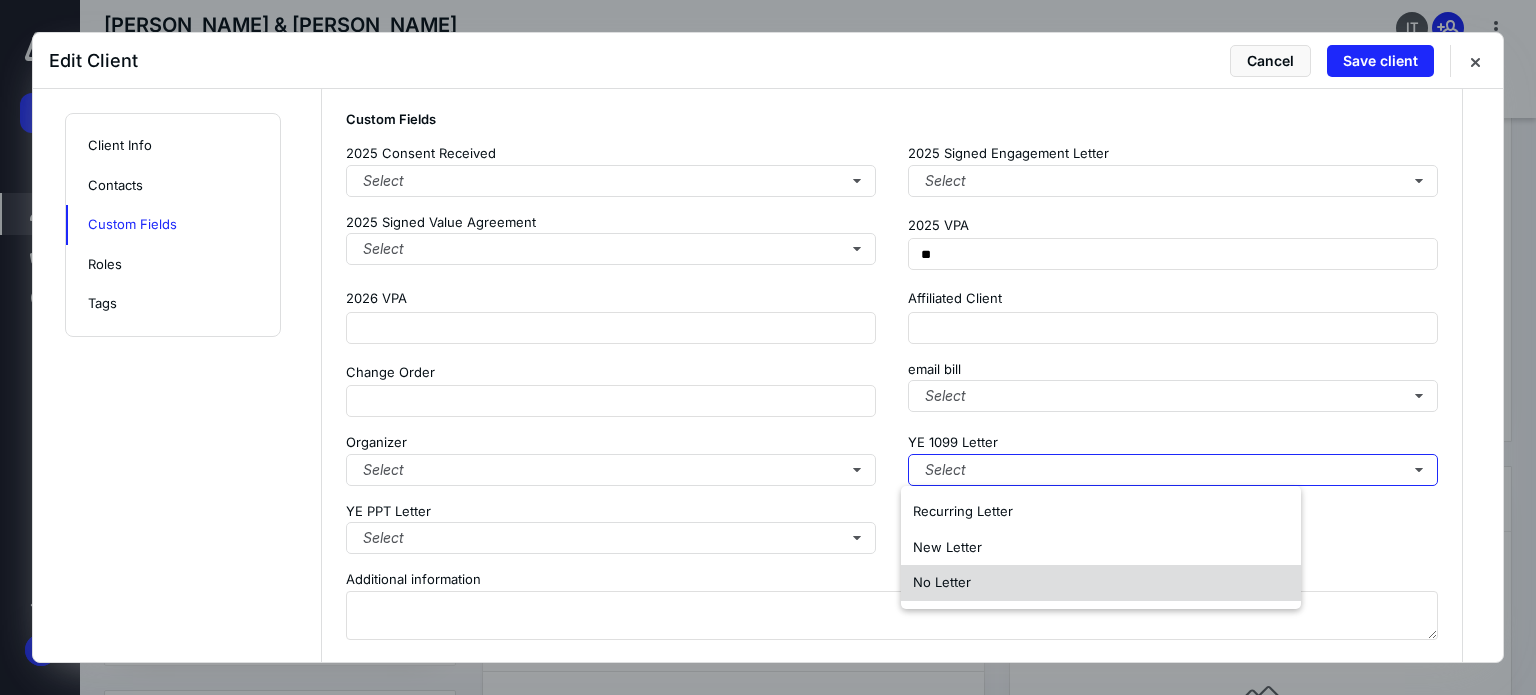 click on "No Letter" at bounding box center (1101, 583) 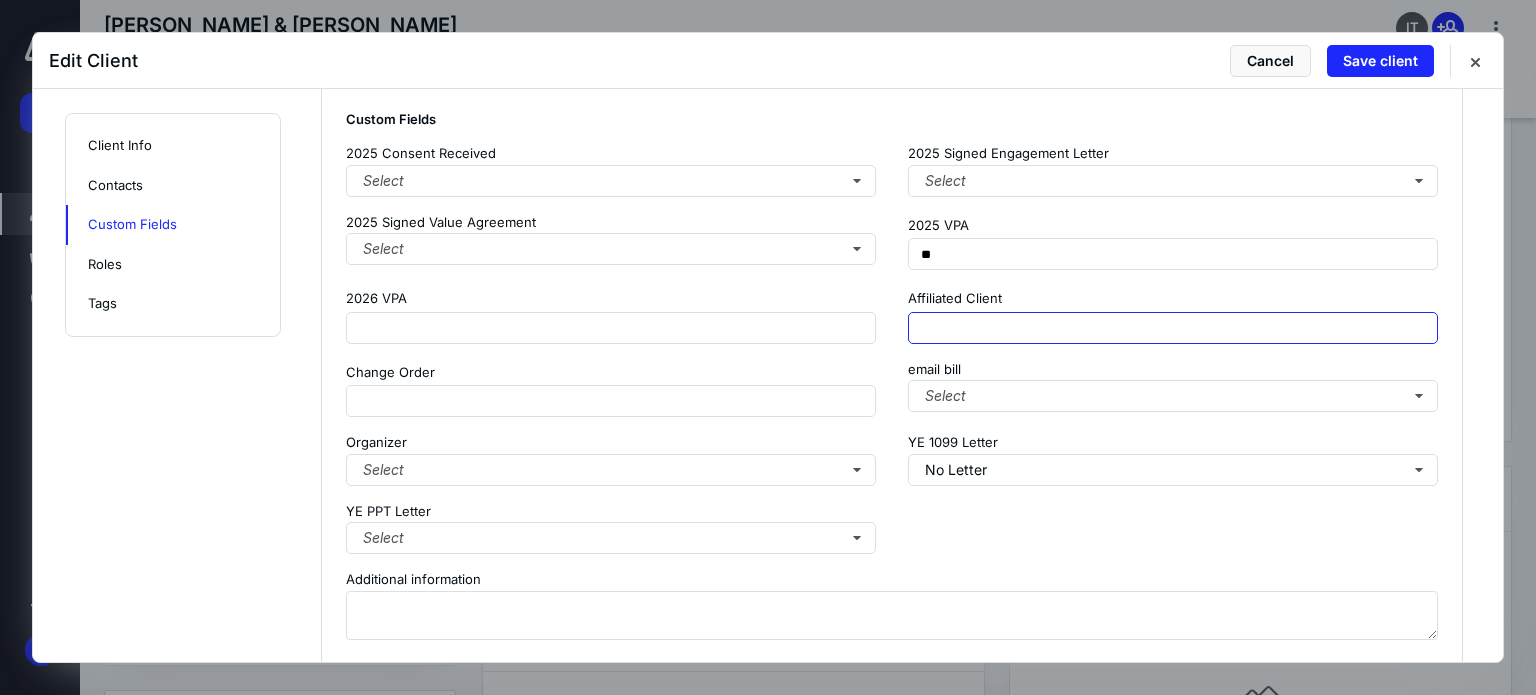 click at bounding box center (1173, 328) 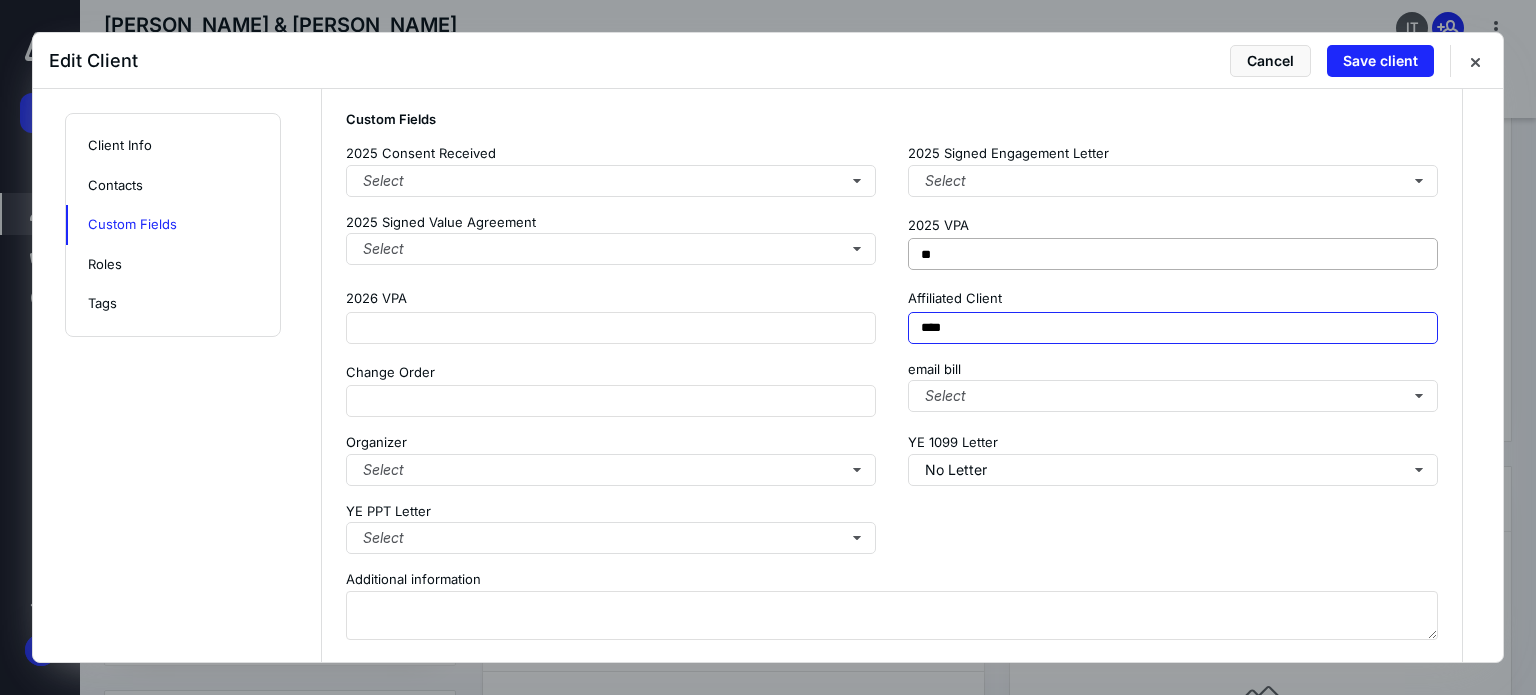 type on "****" 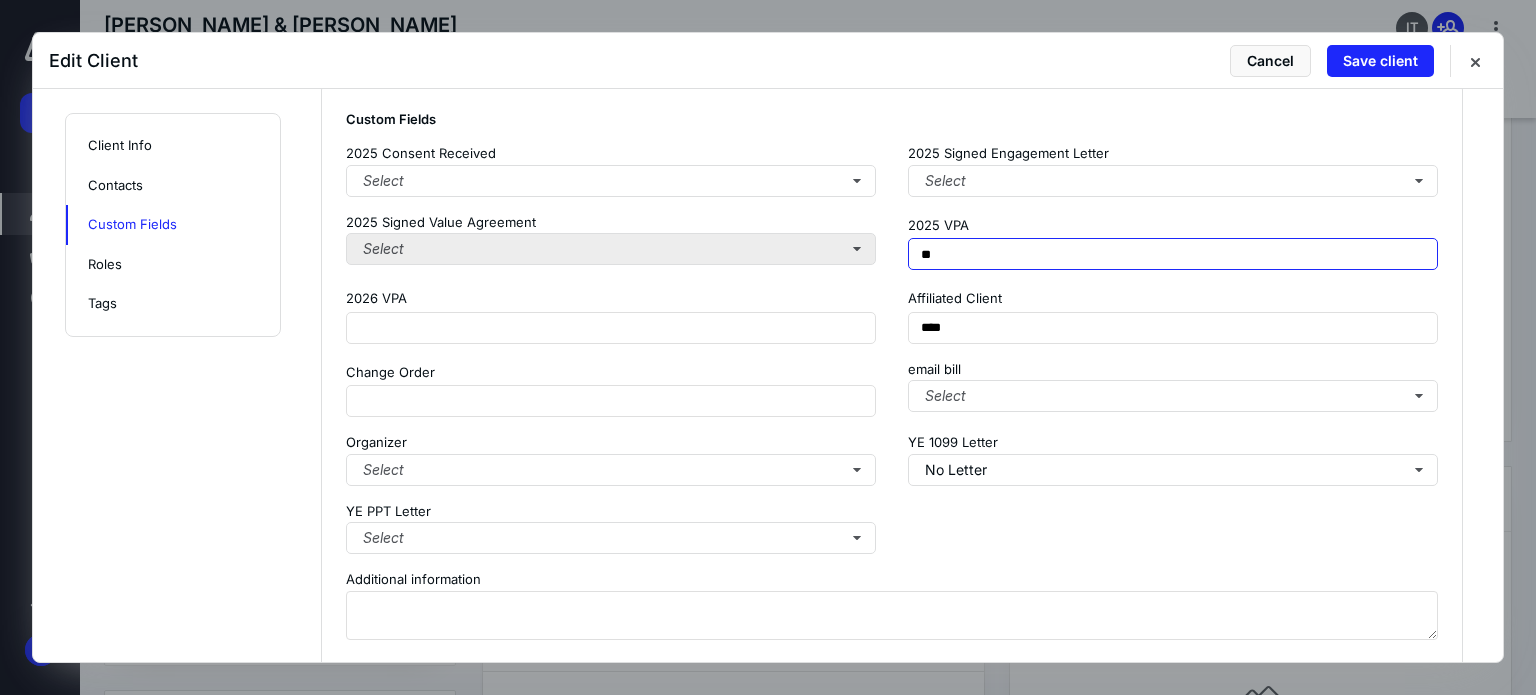 drag, startPoint x: 945, startPoint y: 255, endPoint x: 738, endPoint y: 235, distance: 207.96394 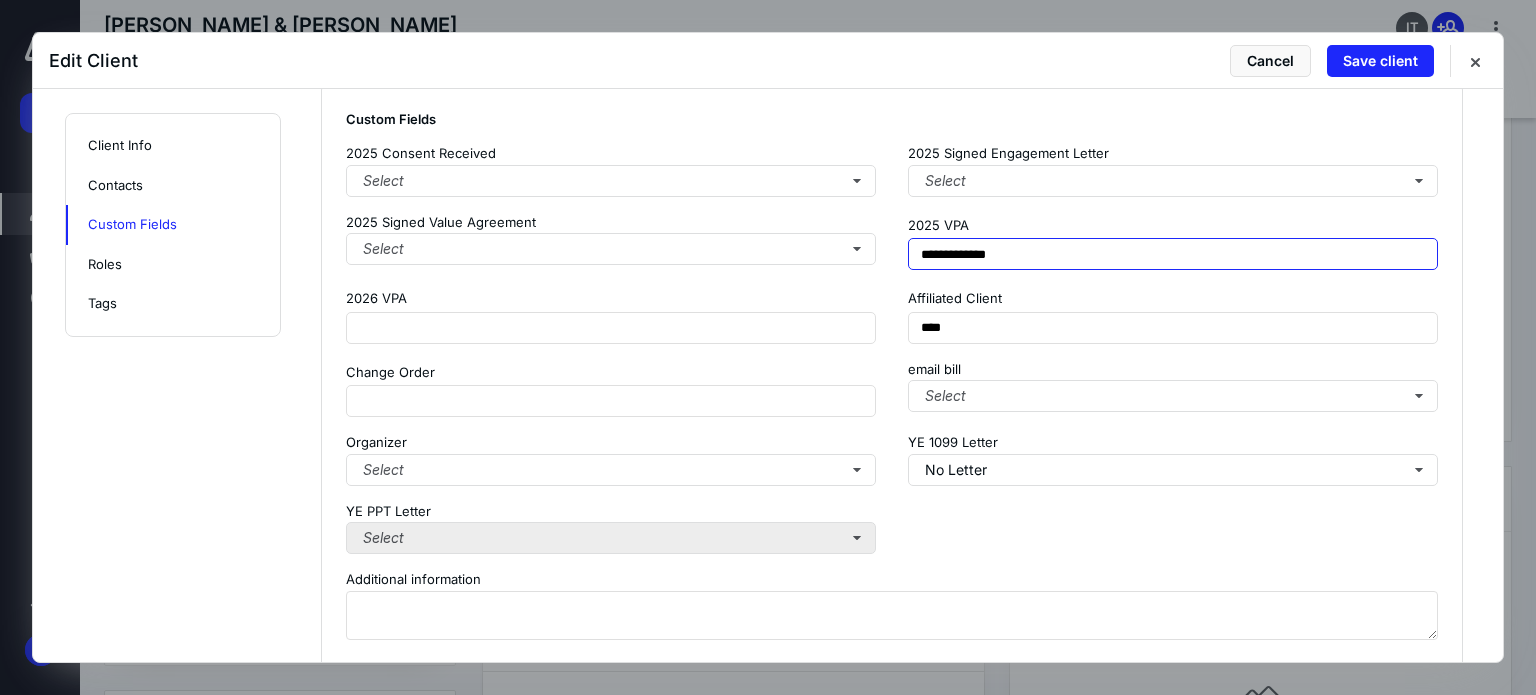 type on "**********" 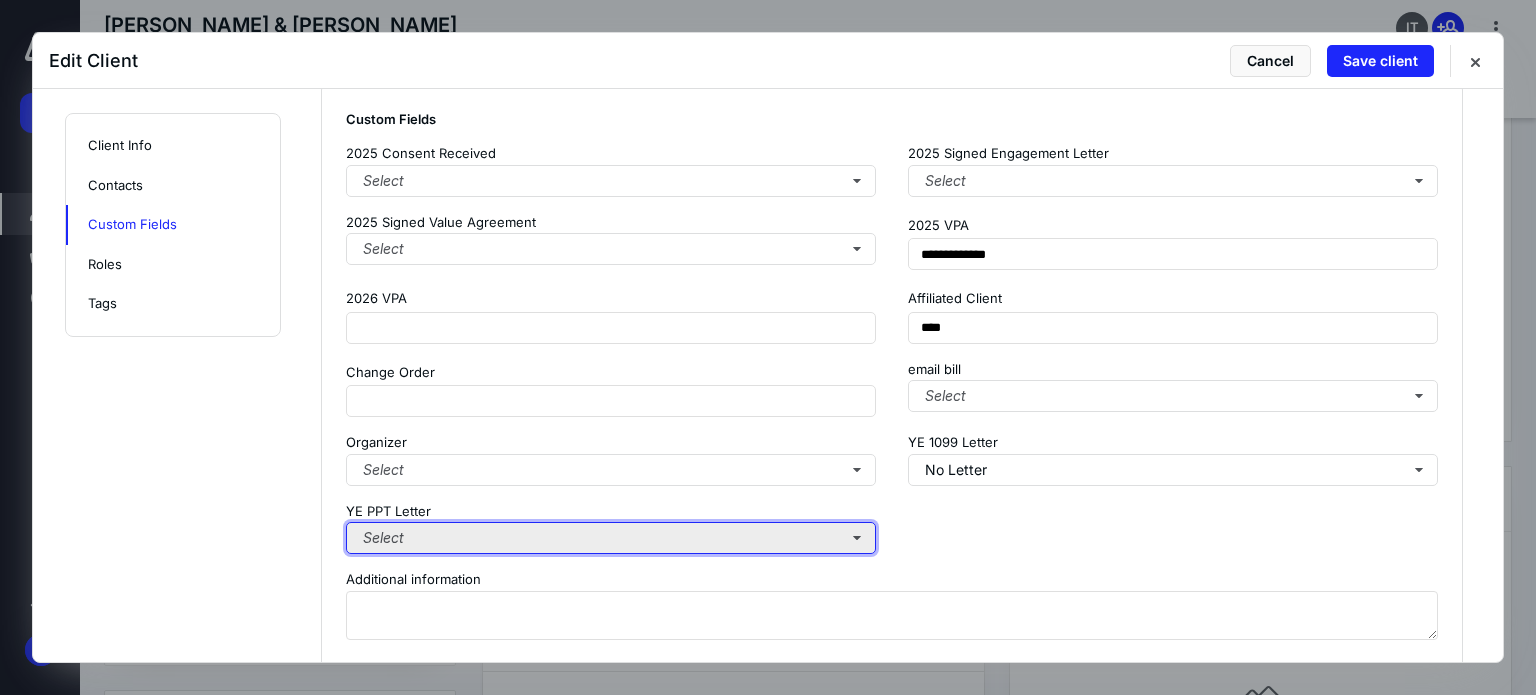 click on "Select" at bounding box center [611, 538] 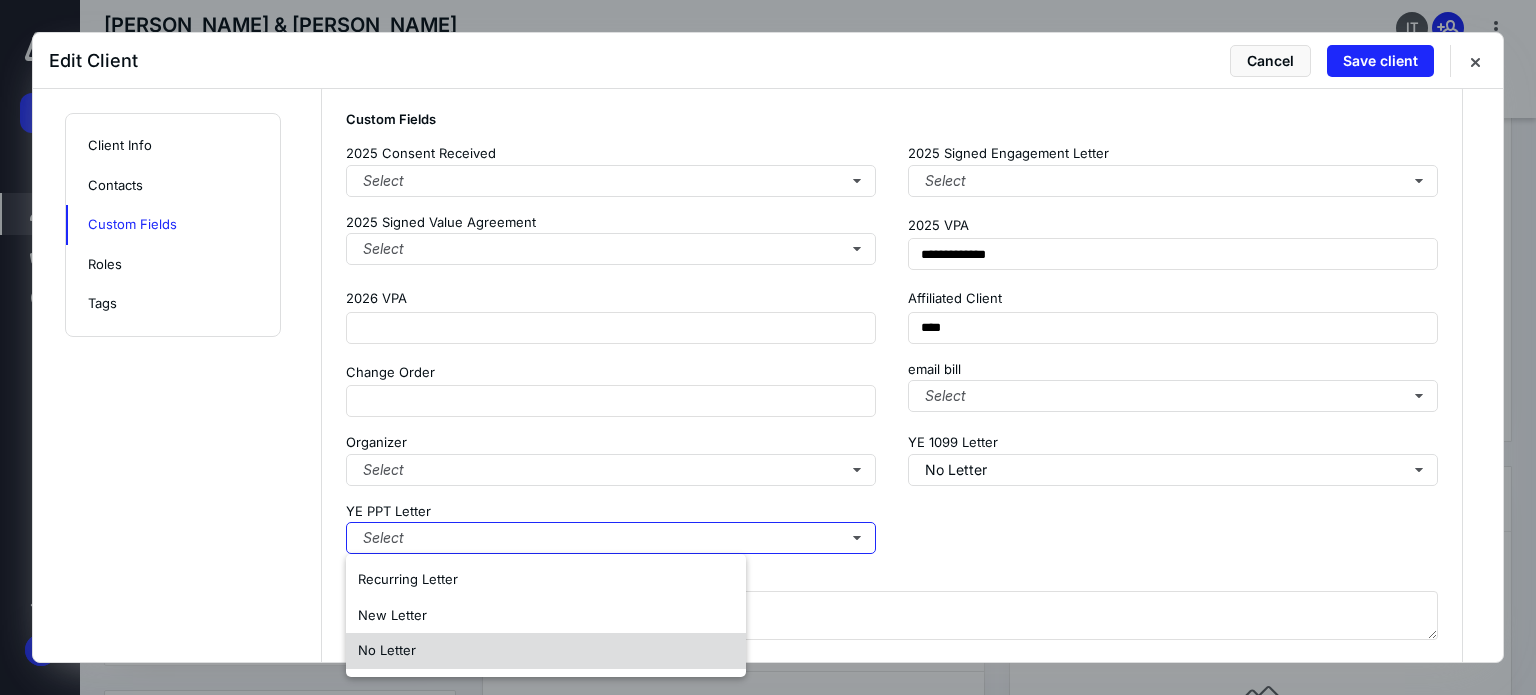 click on "No Letter" at bounding box center [546, 651] 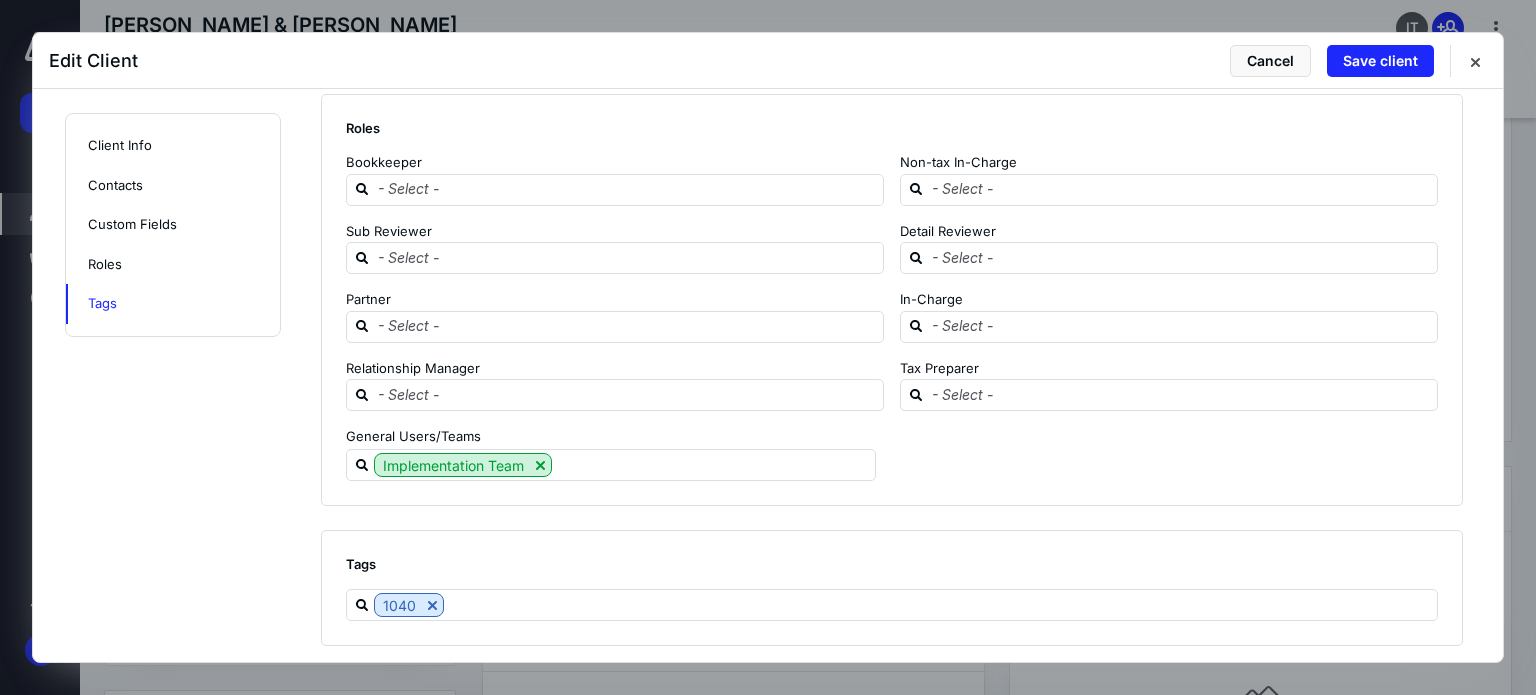 scroll, scrollTop: 2358, scrollLeft: 0, axis: vertical 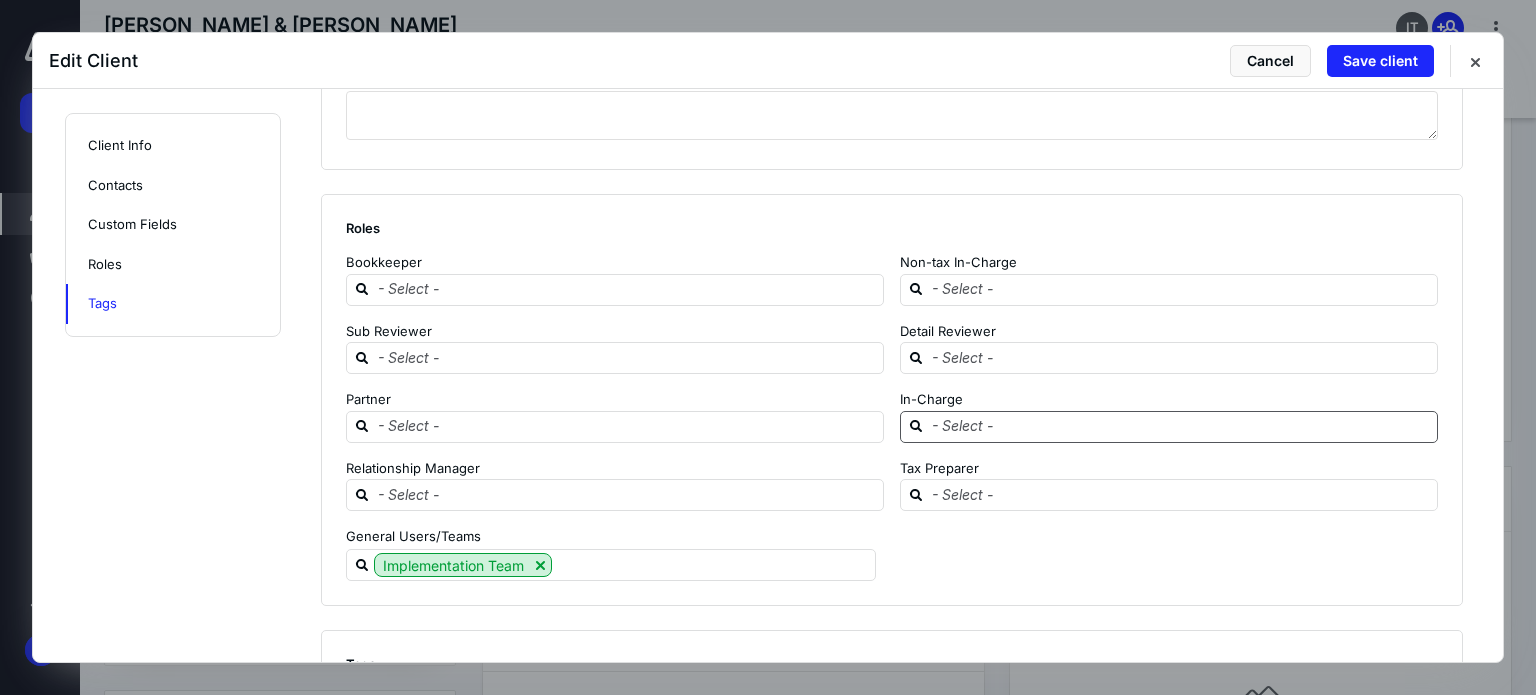 click at bounding box center (1181, 426) 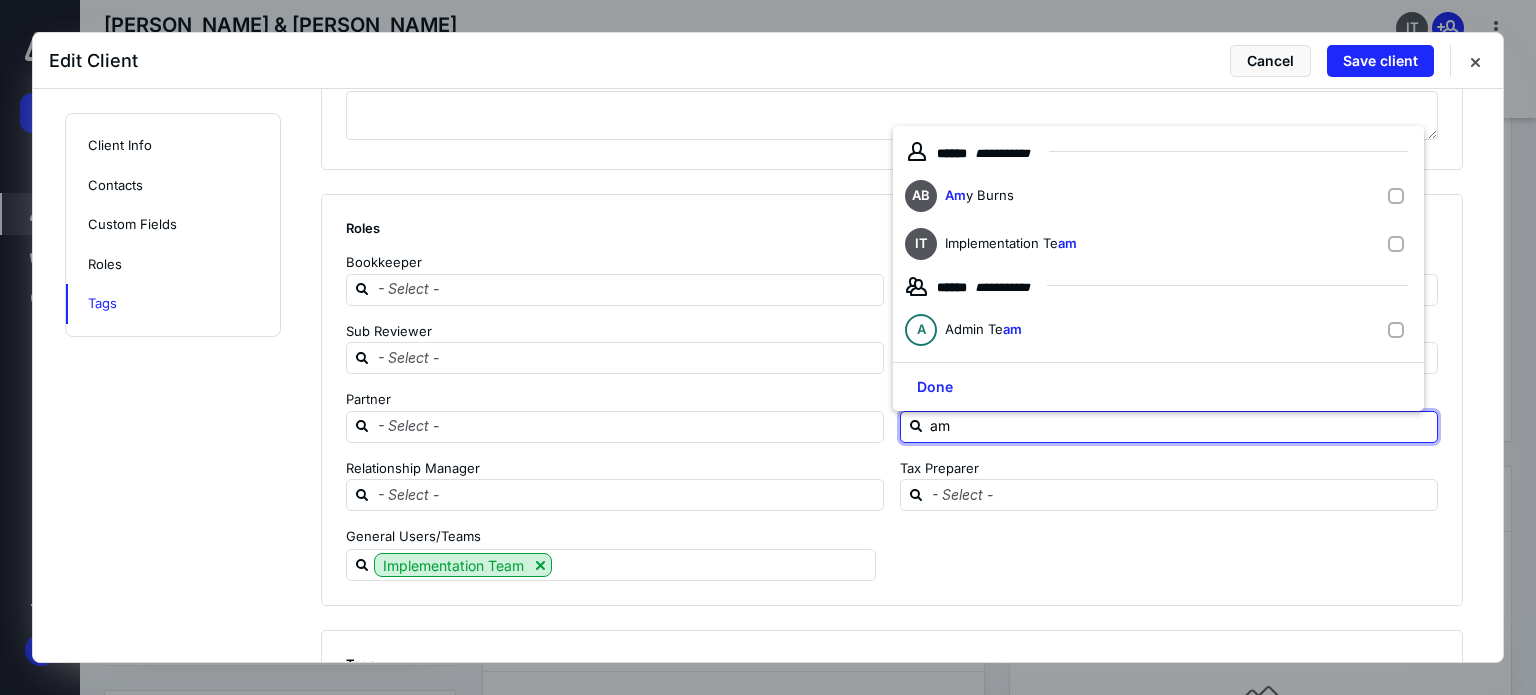 type on "[PERSON_NAME]" 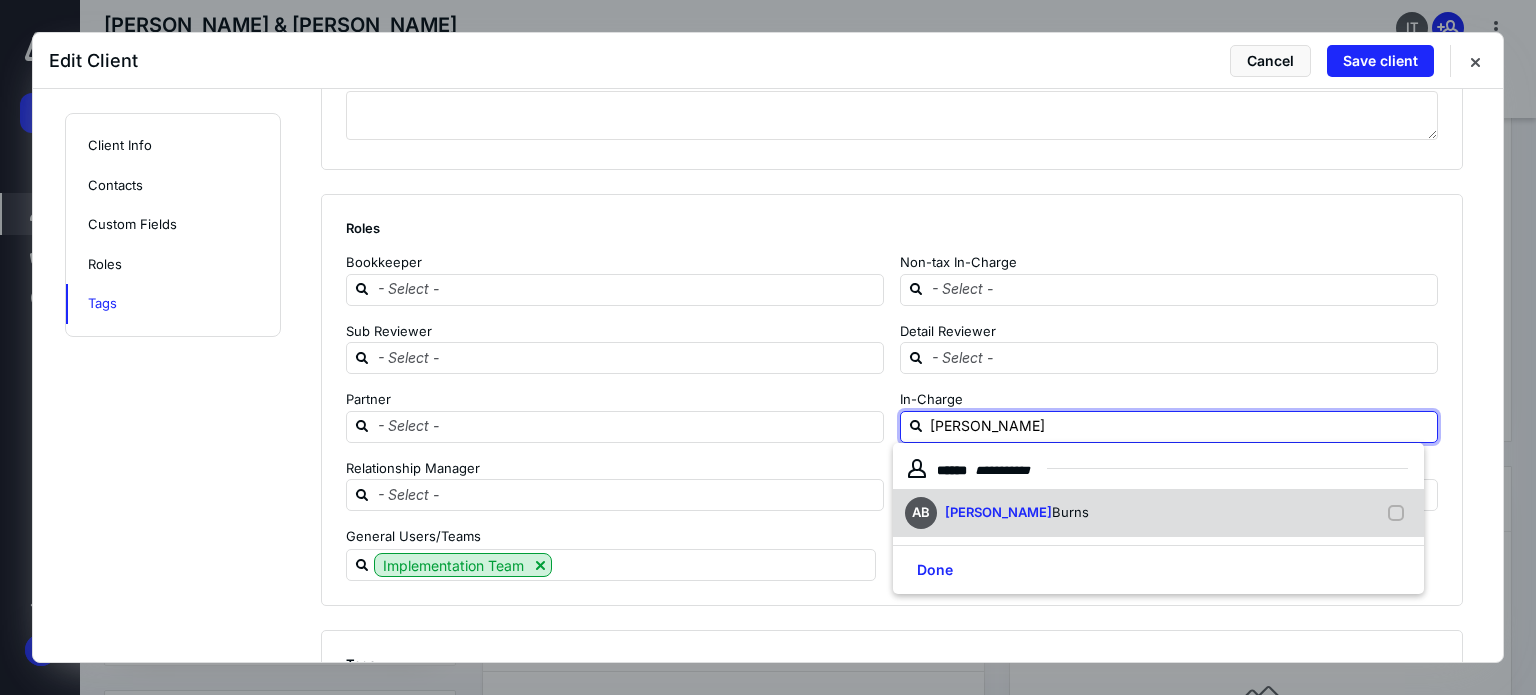 click on "AB [PERSON_NAME]" at bounding box center [1158, 513] 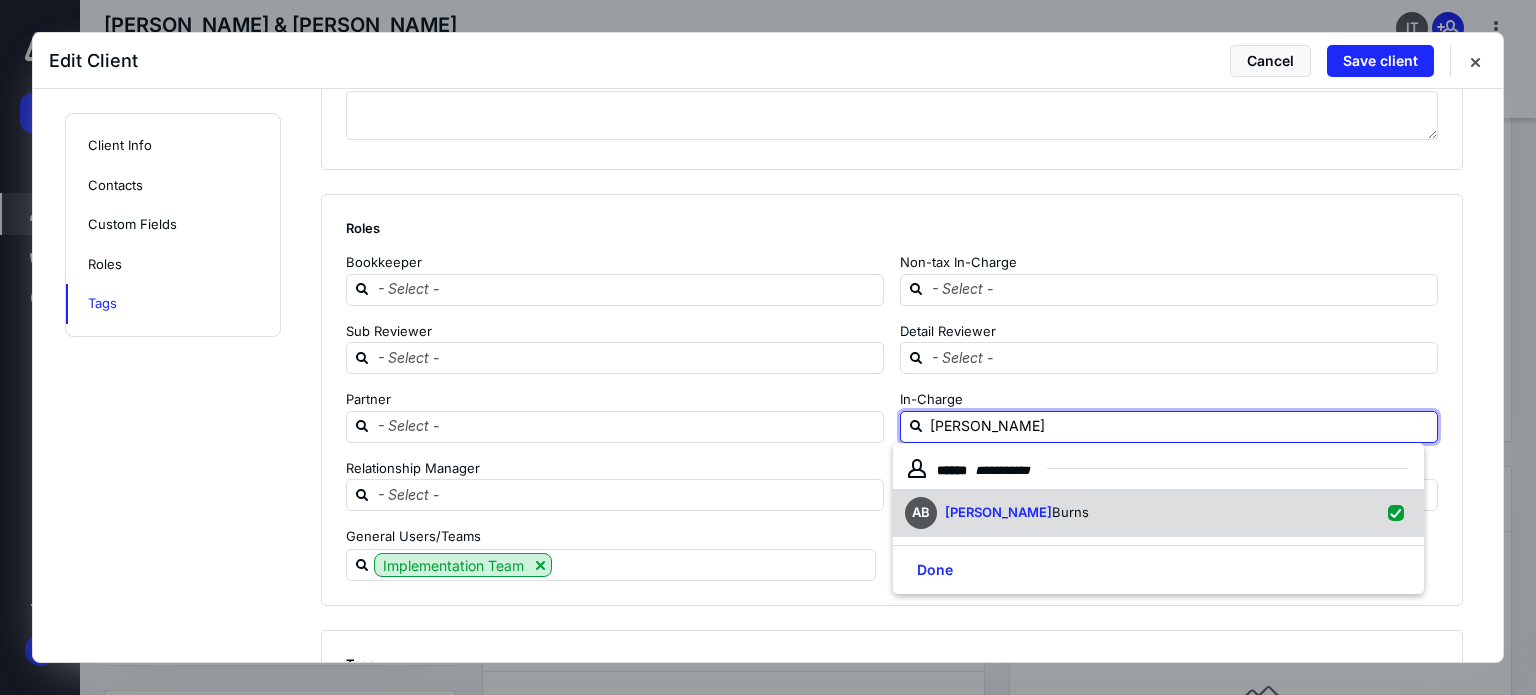 checkbox on "true" 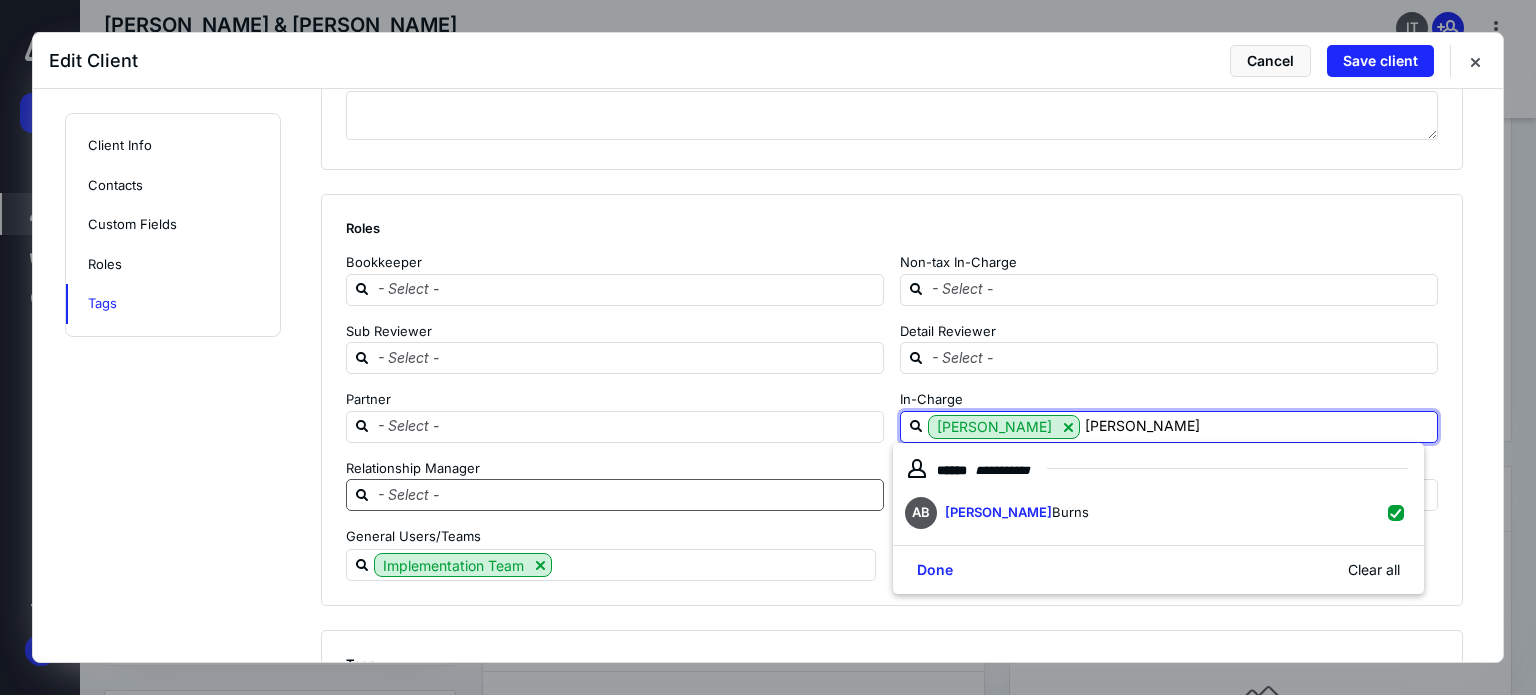 type on "[PERSON_NAME]" 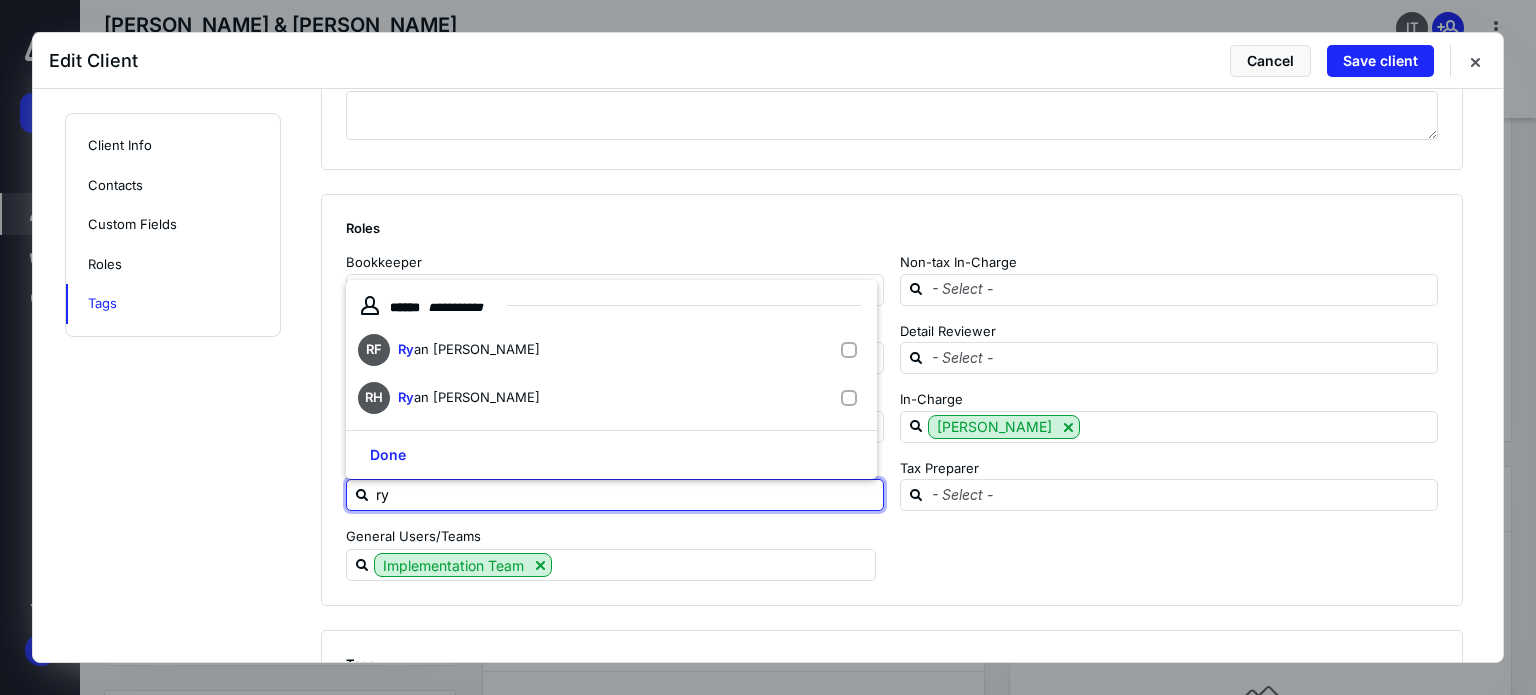 type on "rya" 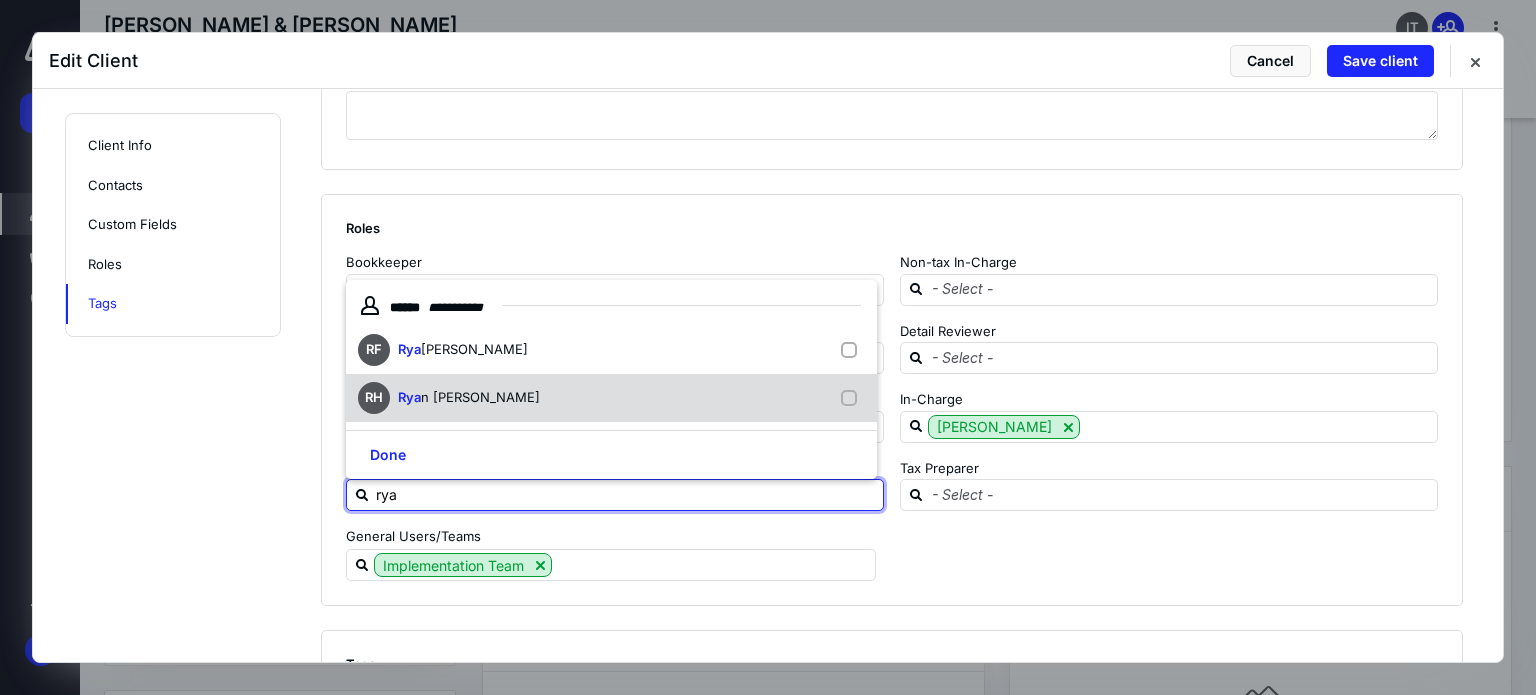 click on "RH [PERSON_NAME]" at bounding box center [611, 398] 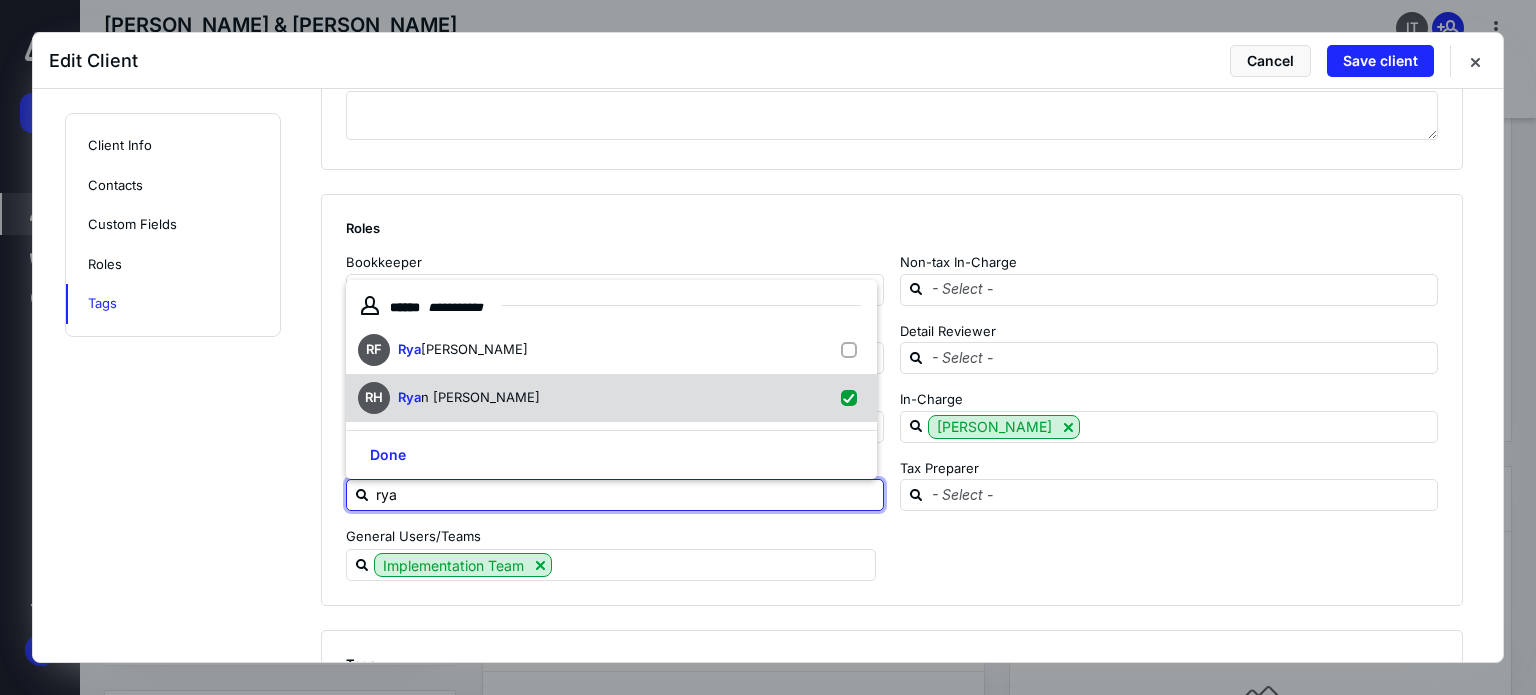 checkbox on "true" 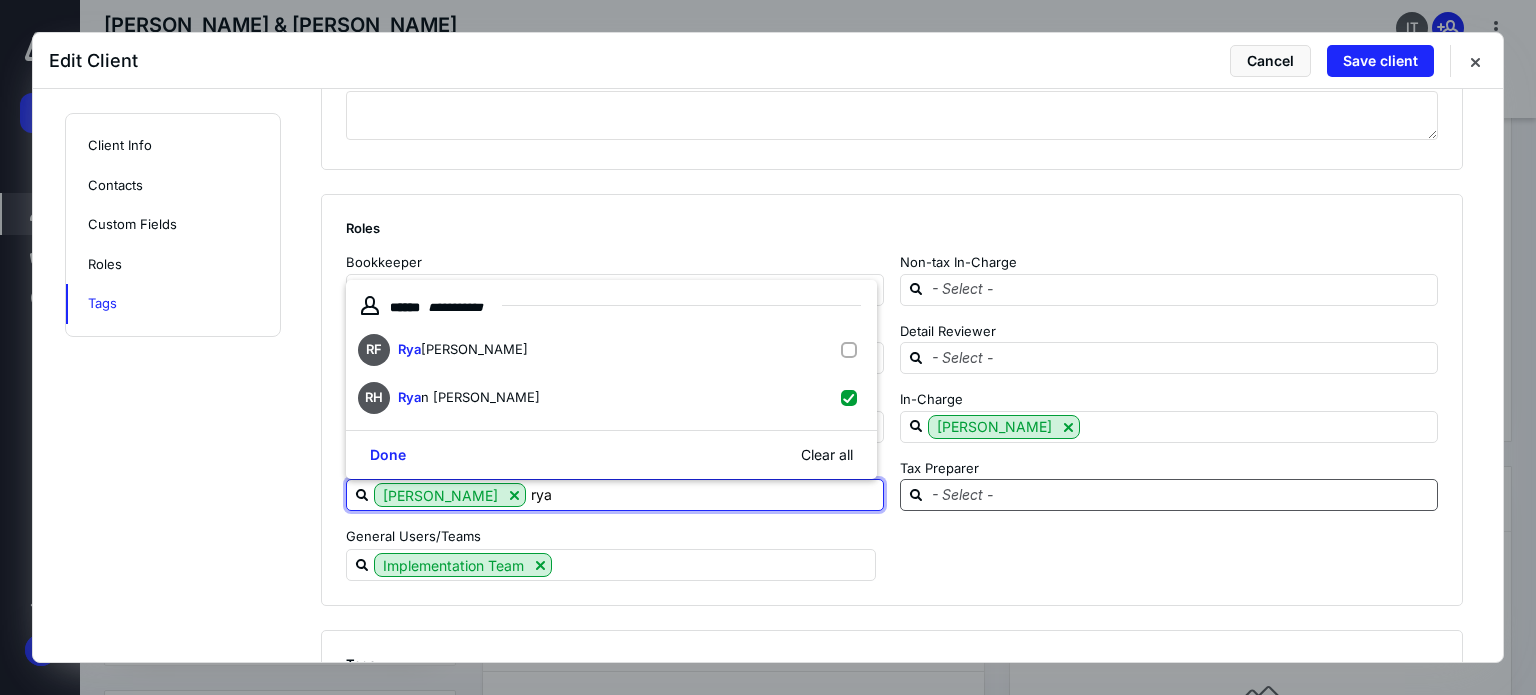 type on "rya" 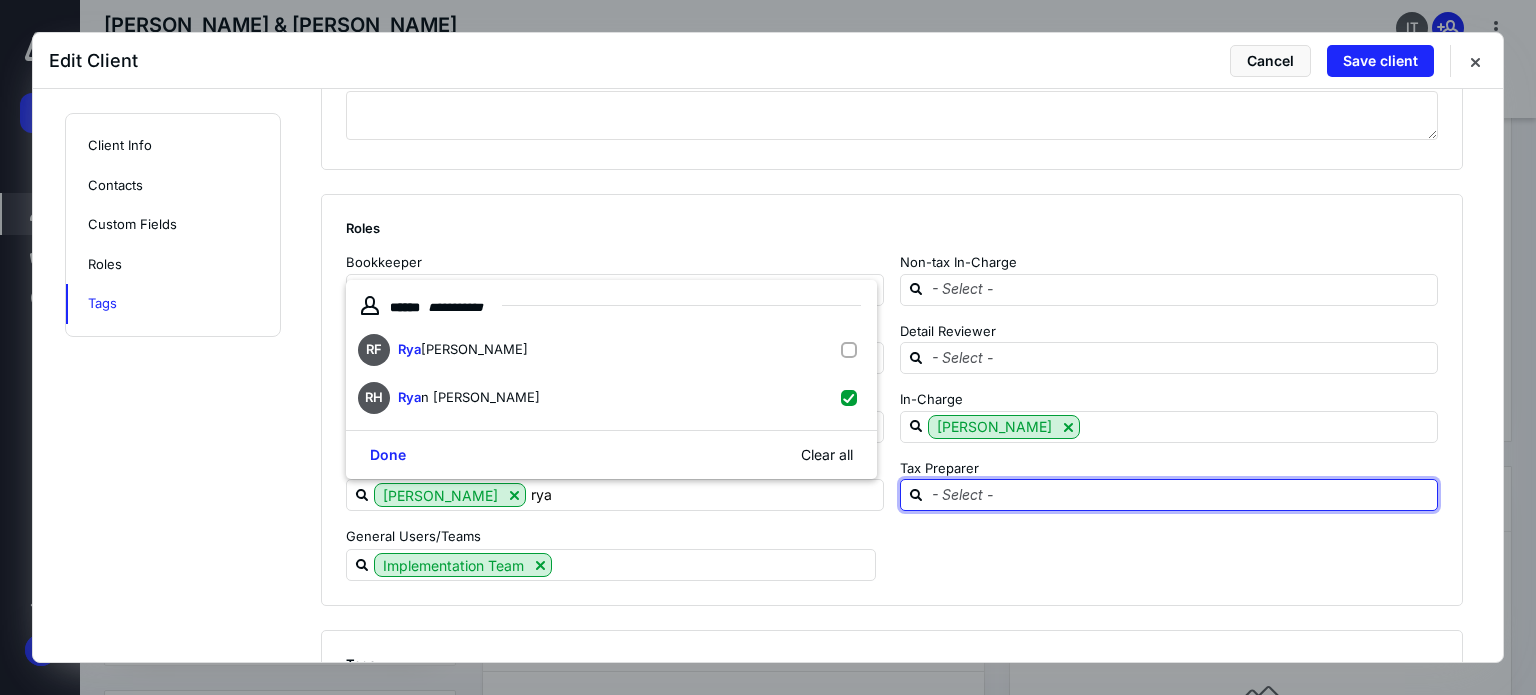 click at bounding box center [1181, 494] 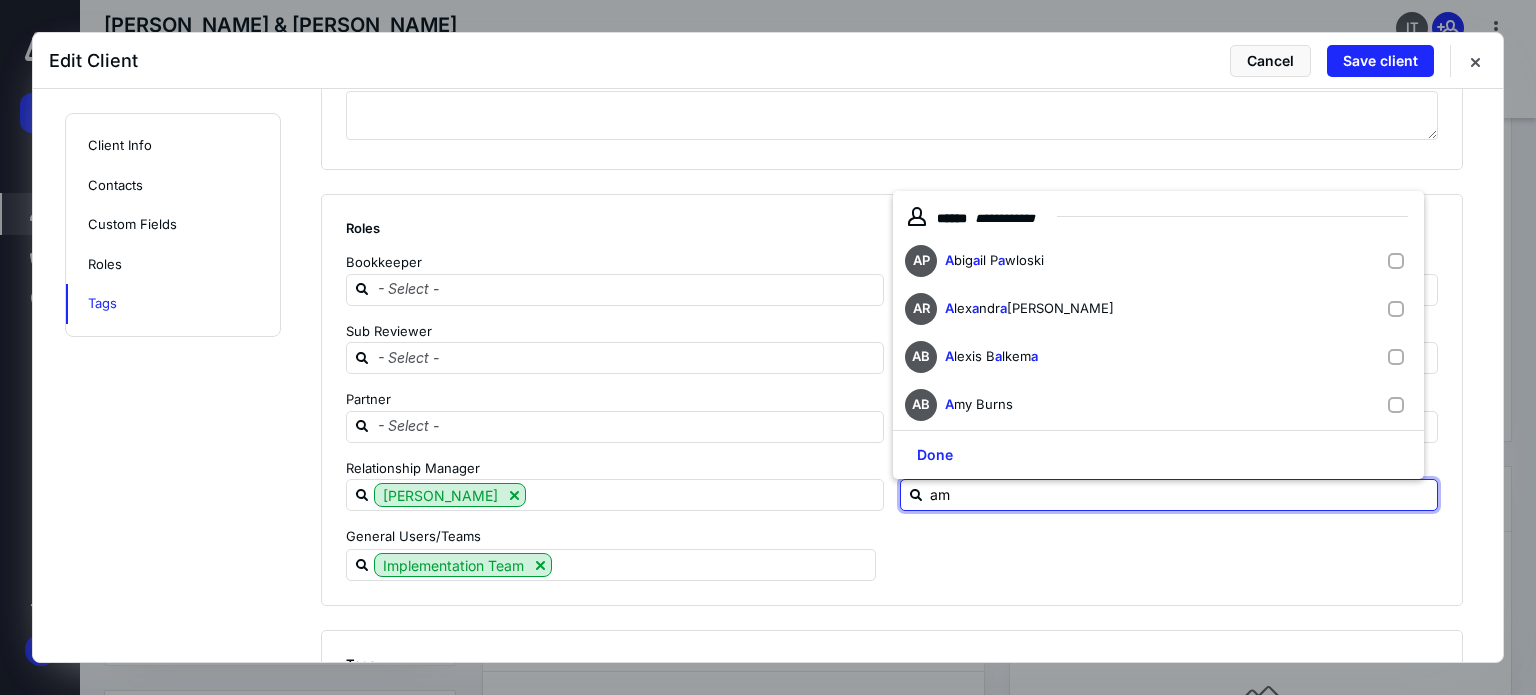 type on "[PERSON_NAME]" 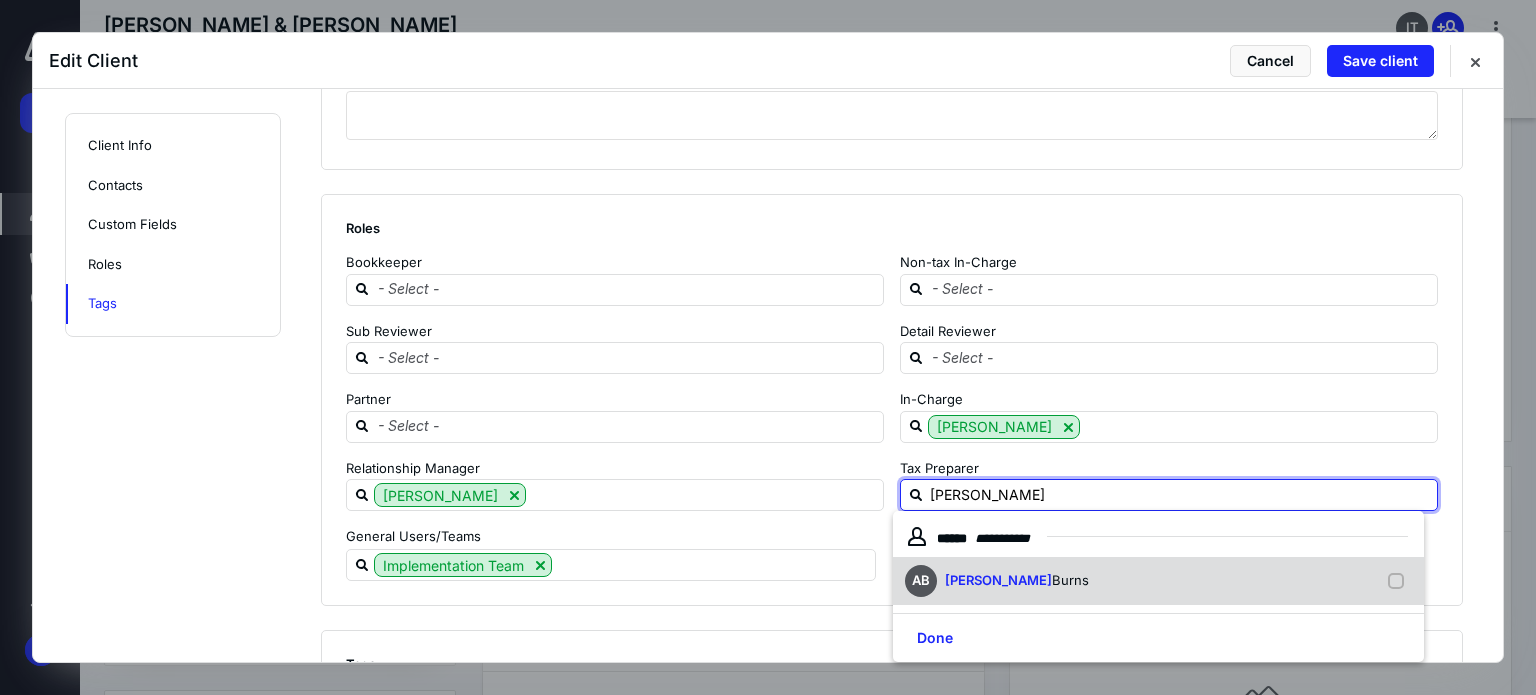 click on "AB [PERSON_NAME]" at bounding box center [1158, 581] 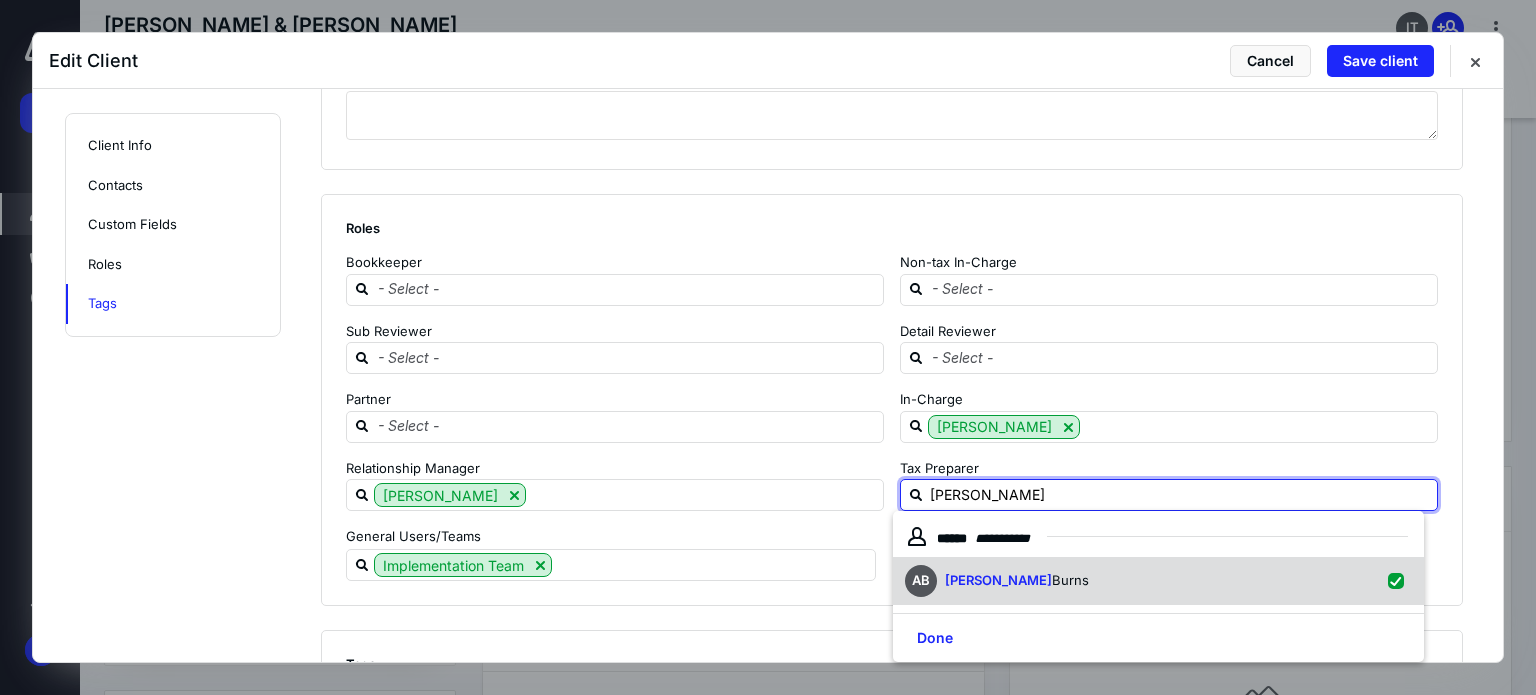 checkbox on "true" 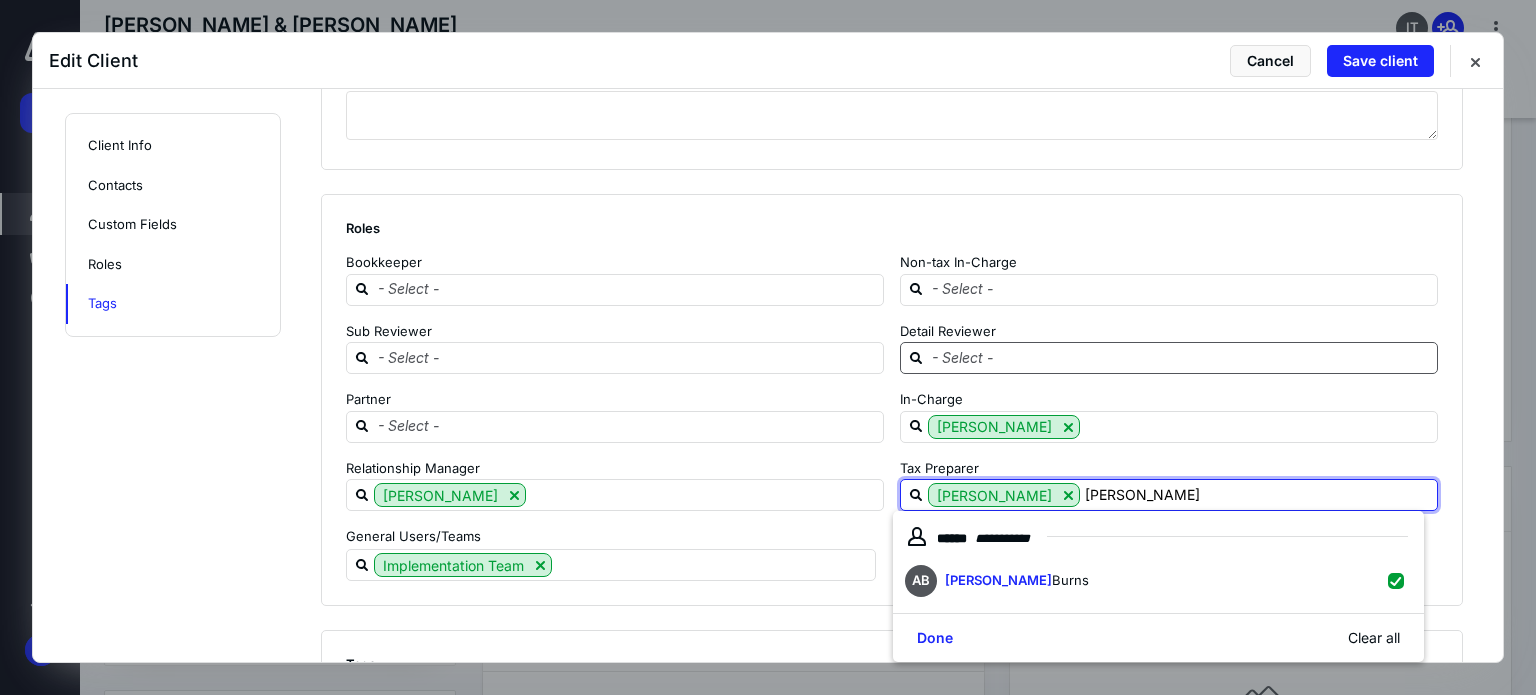 type on "[PERSON_NAME]" 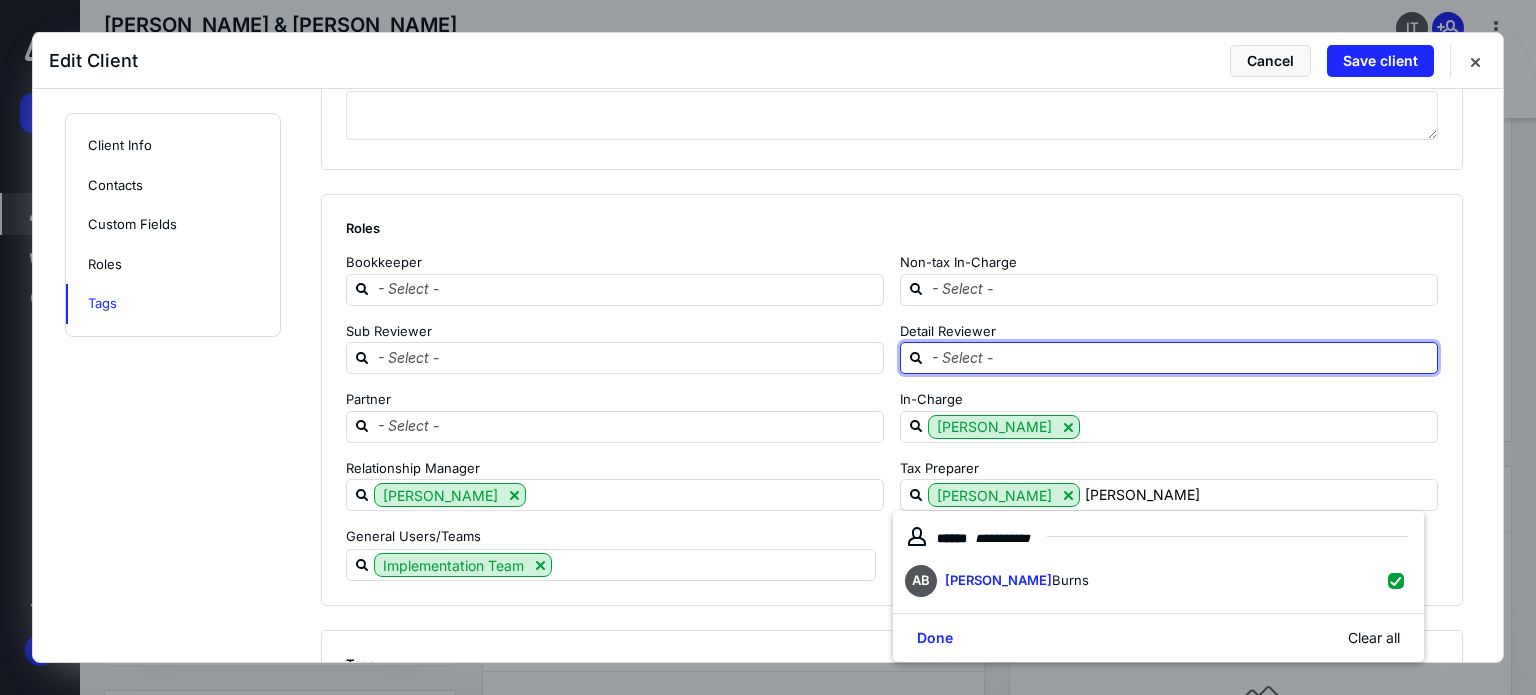 click at bounding box center (1181, 357) 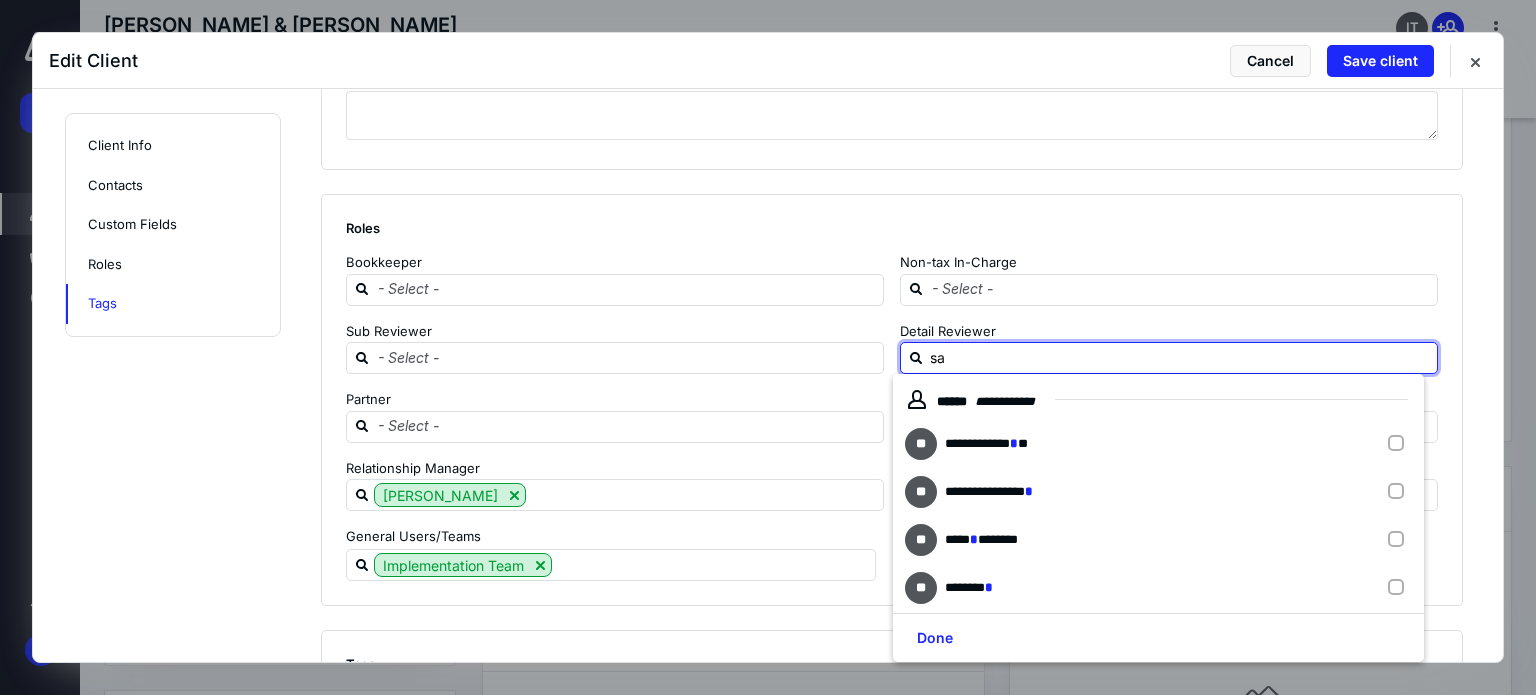 type on "sar" 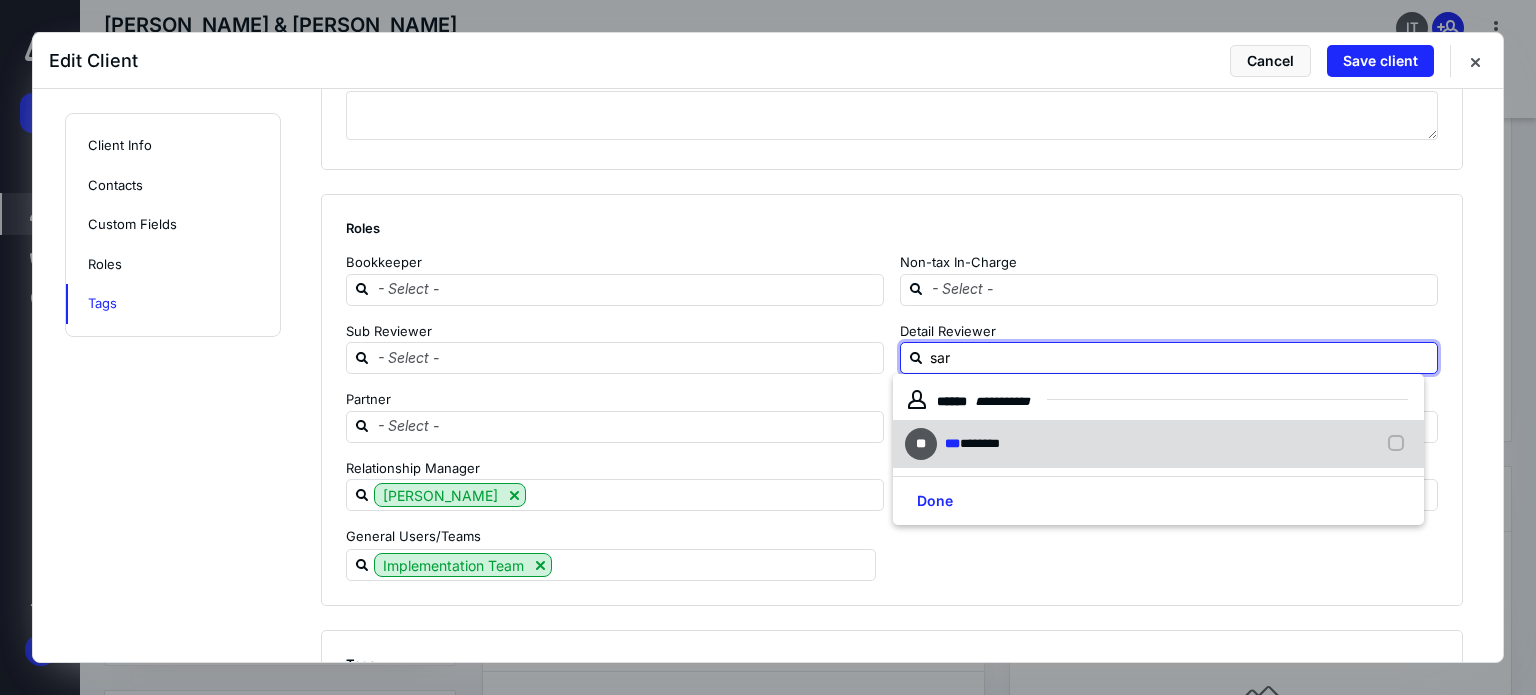click on "** *** ********" at bounding box center [1158, 444] 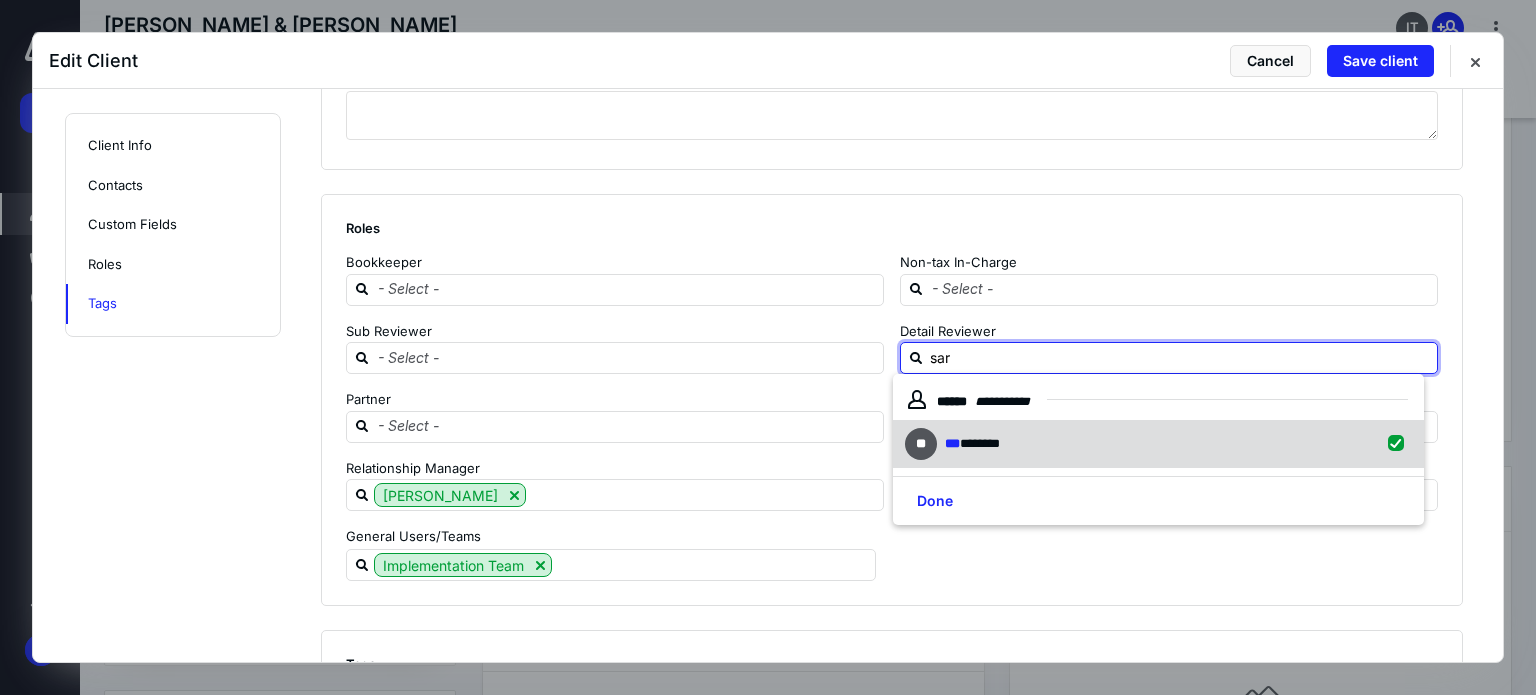checkbox on "true" 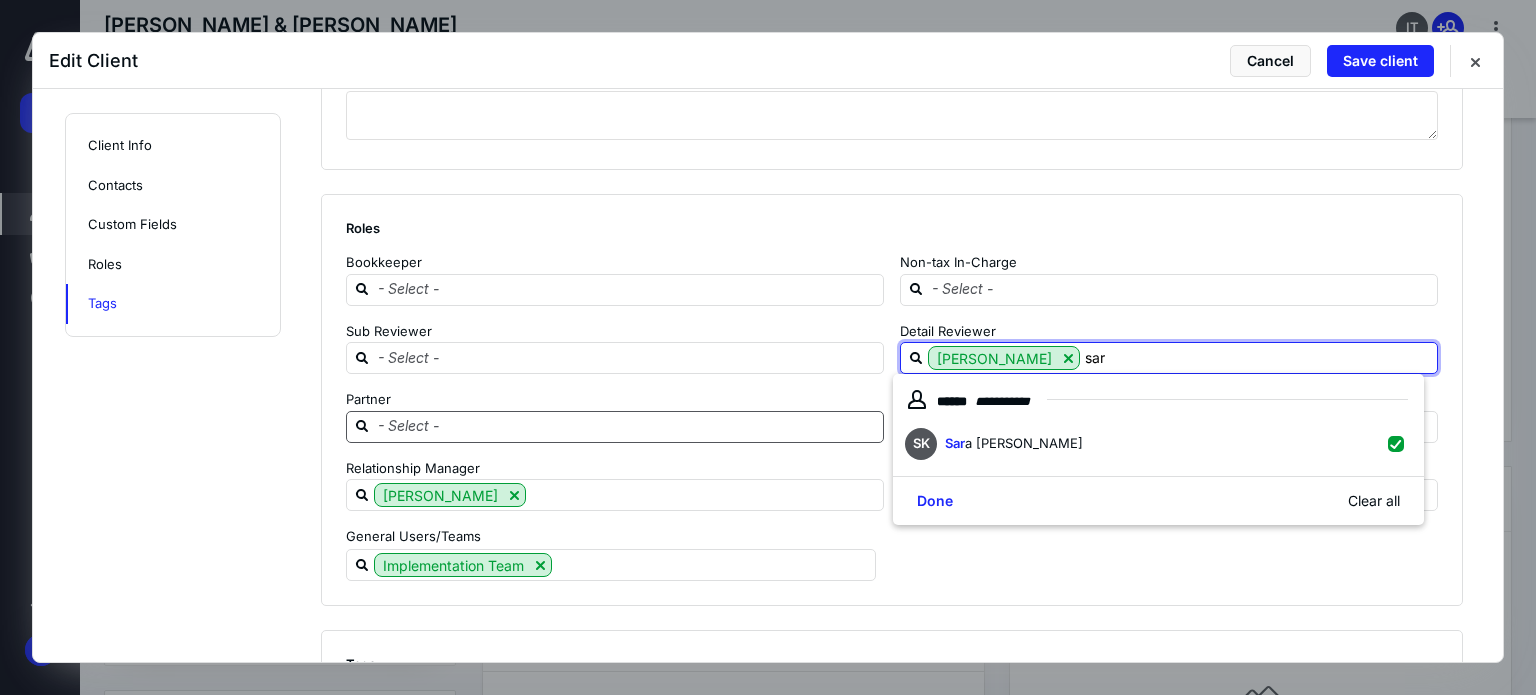 type on "sar" 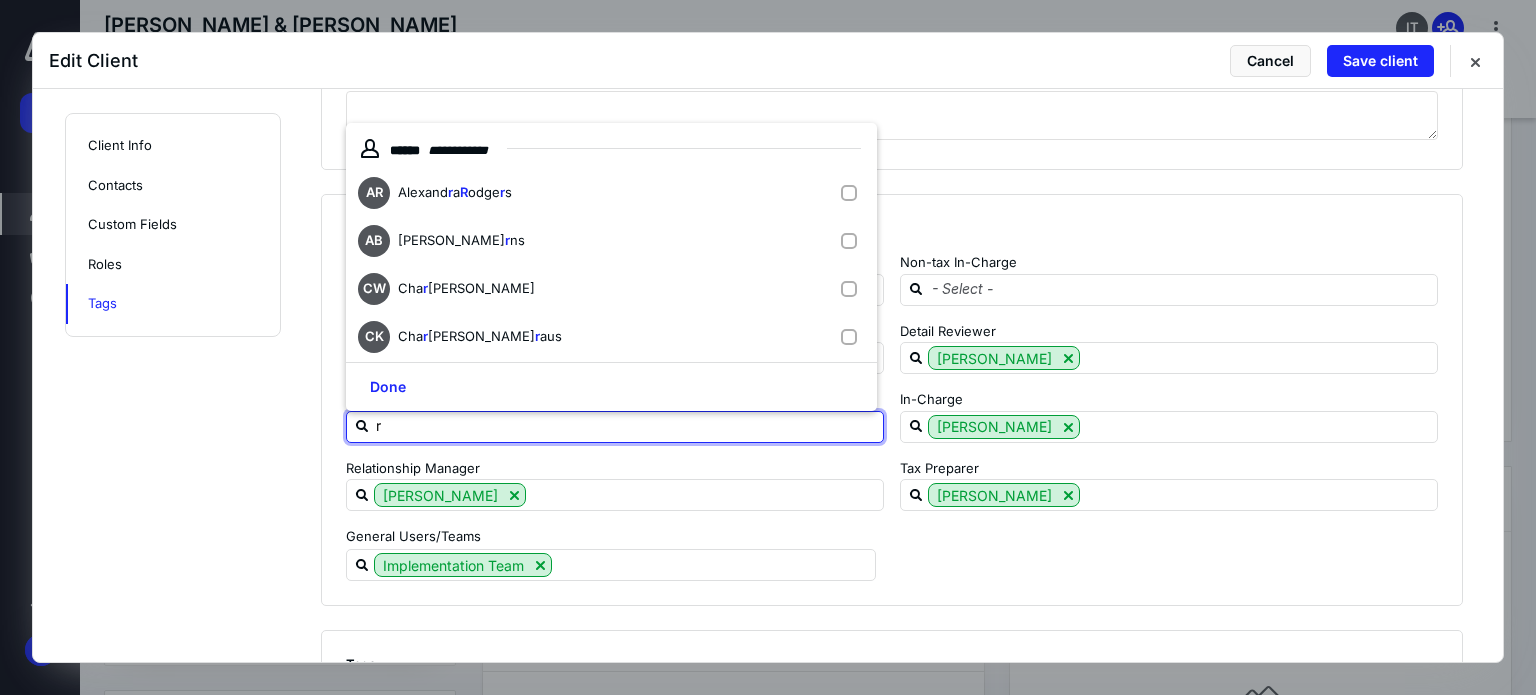 type on "ry" 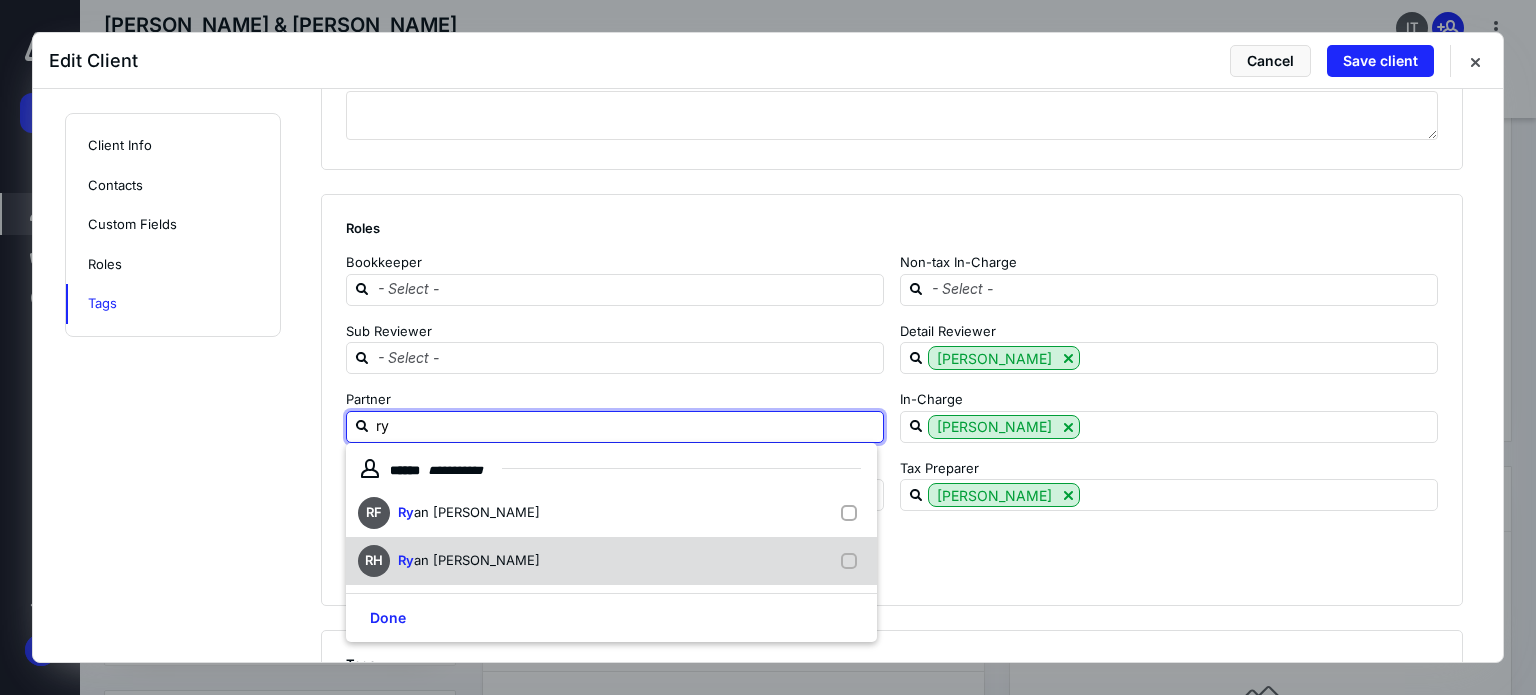 click on "RH Ry an [PERSON_NAME]" at bounding box center [611, 561] 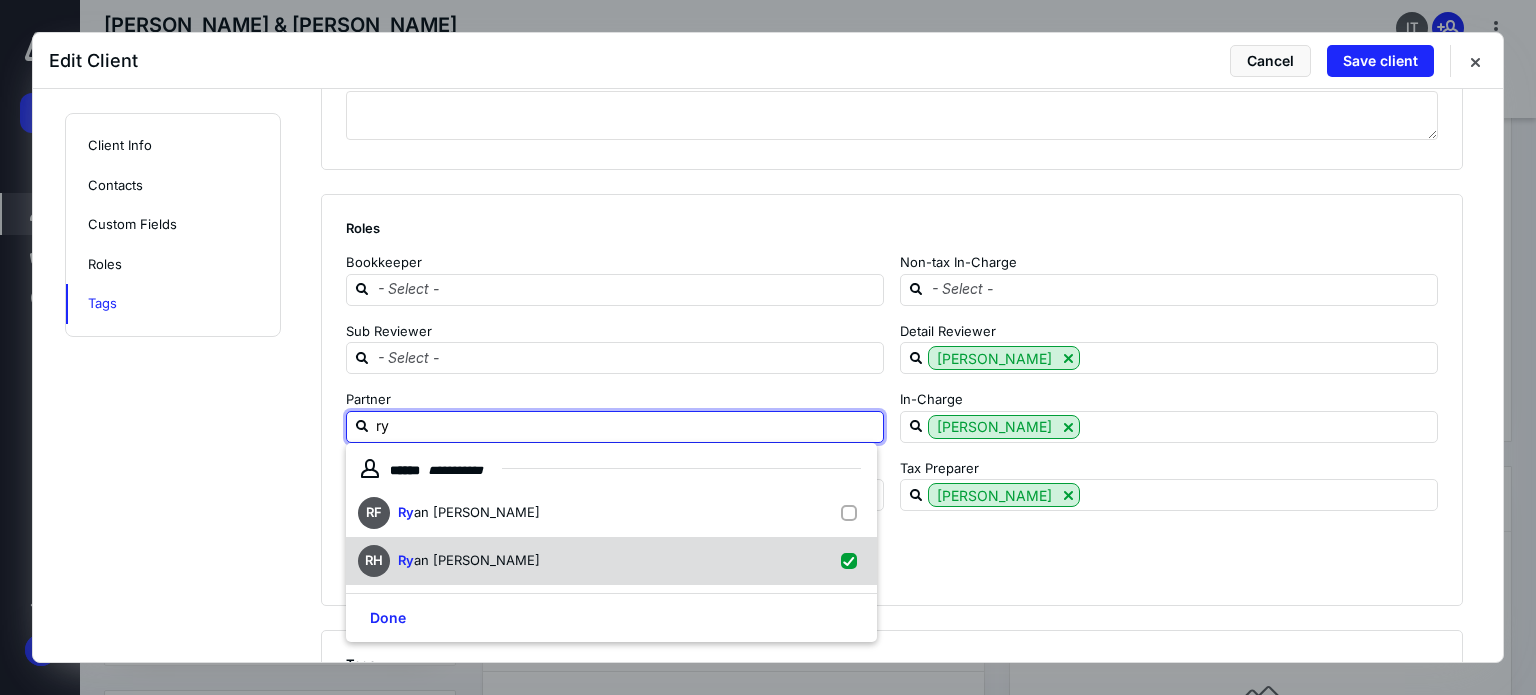 checkbox on "true" 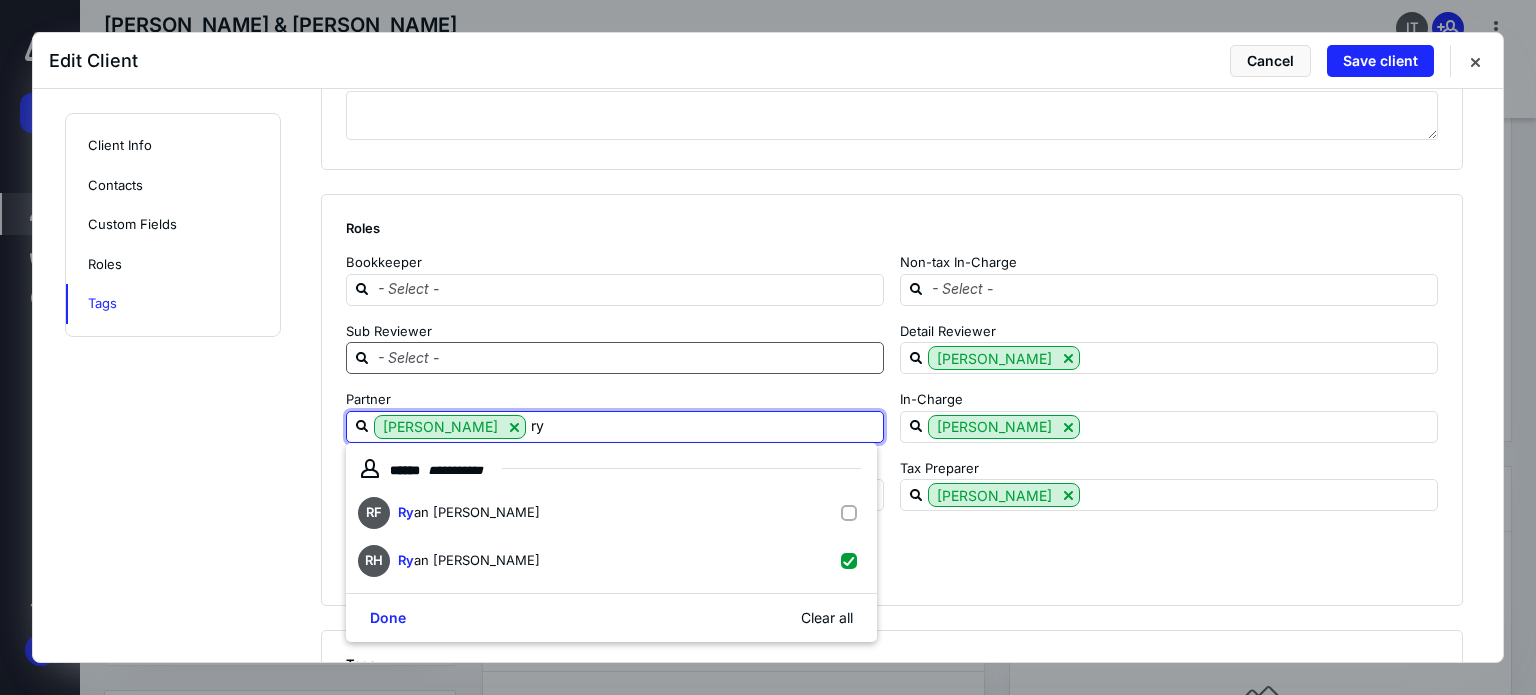 type on "ry" 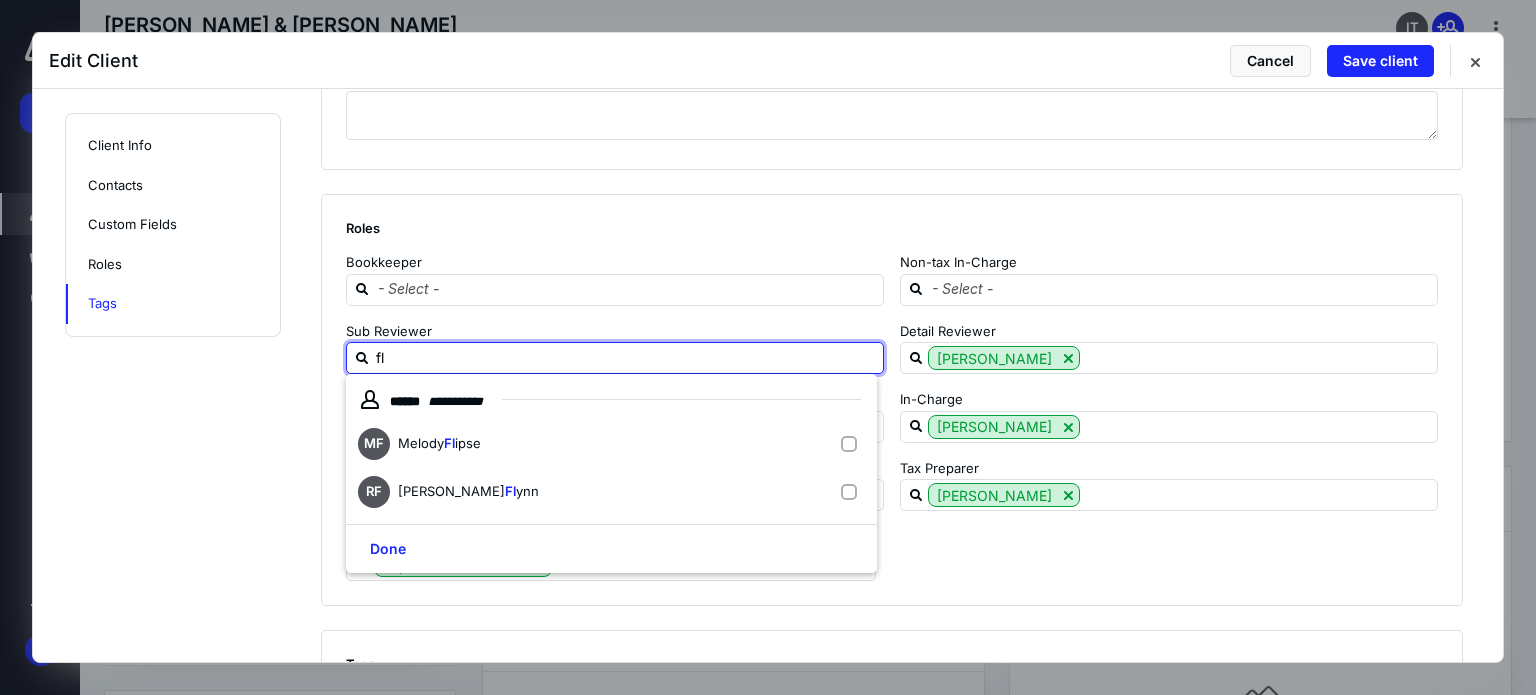 type on "fly" 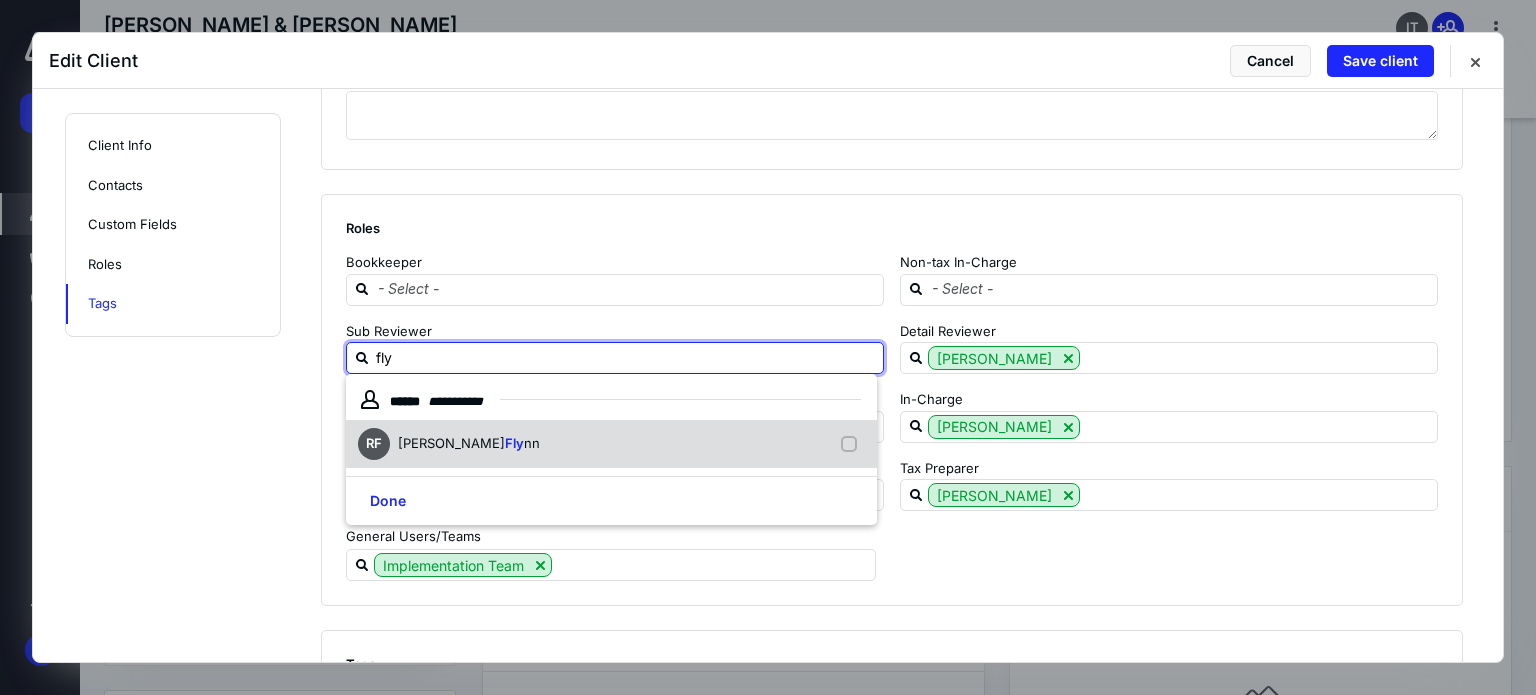 click on "[PERSON_NAME] nn" at bounding box center [453, 444] 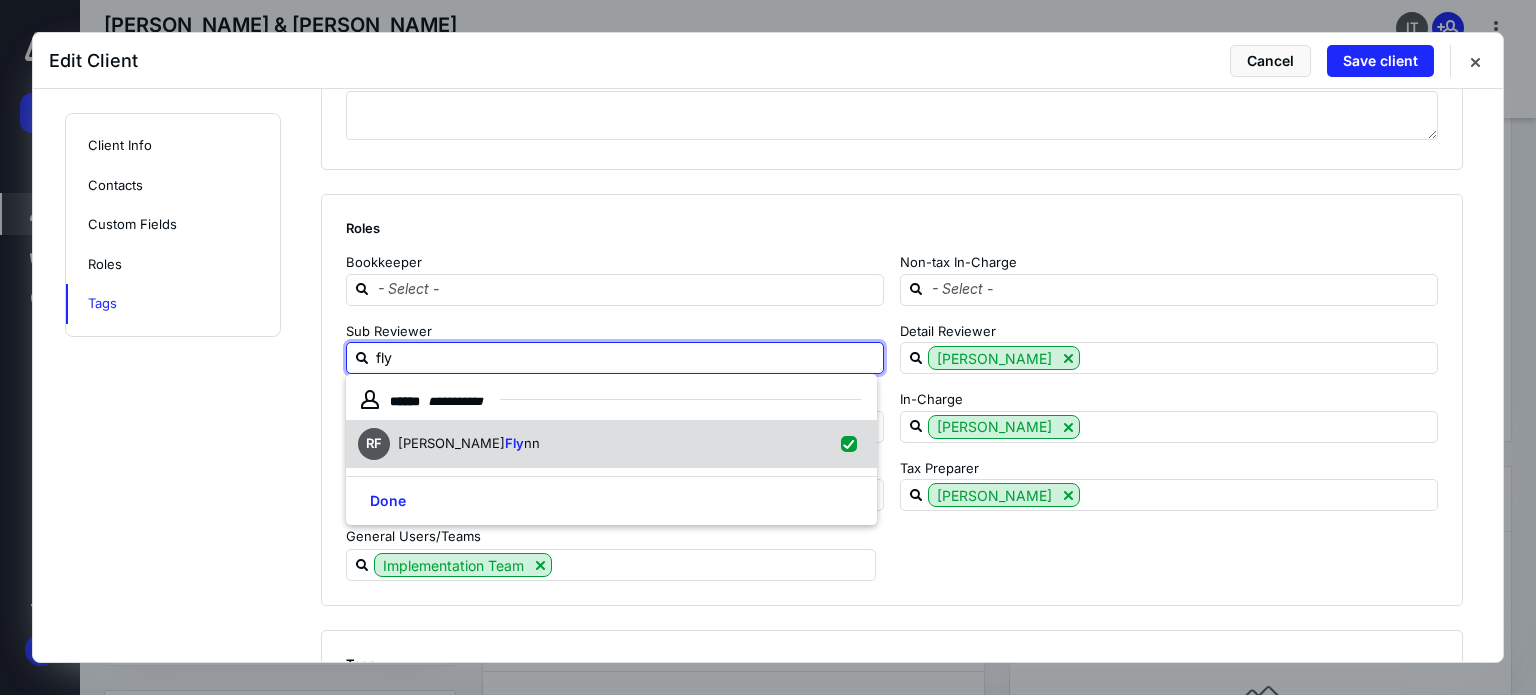 checkbox on "true" 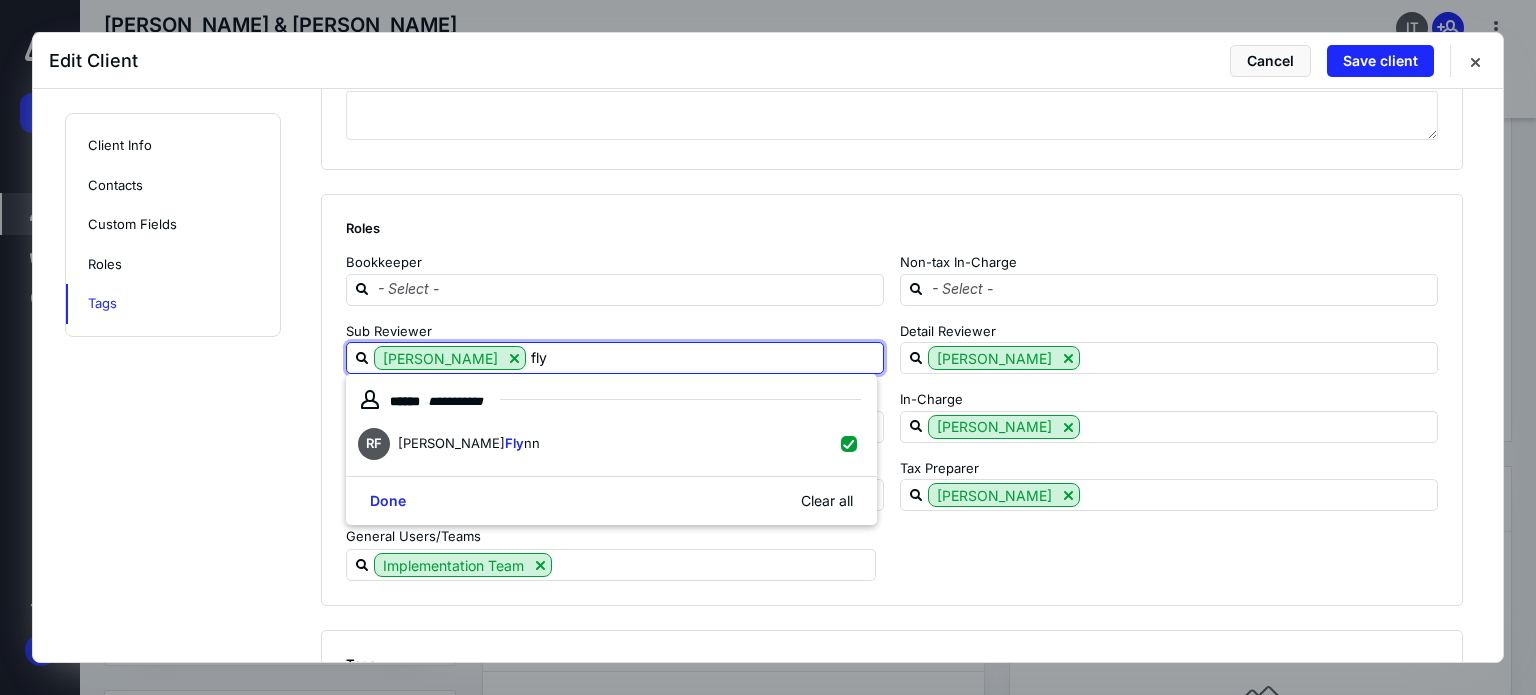 type on "fly" 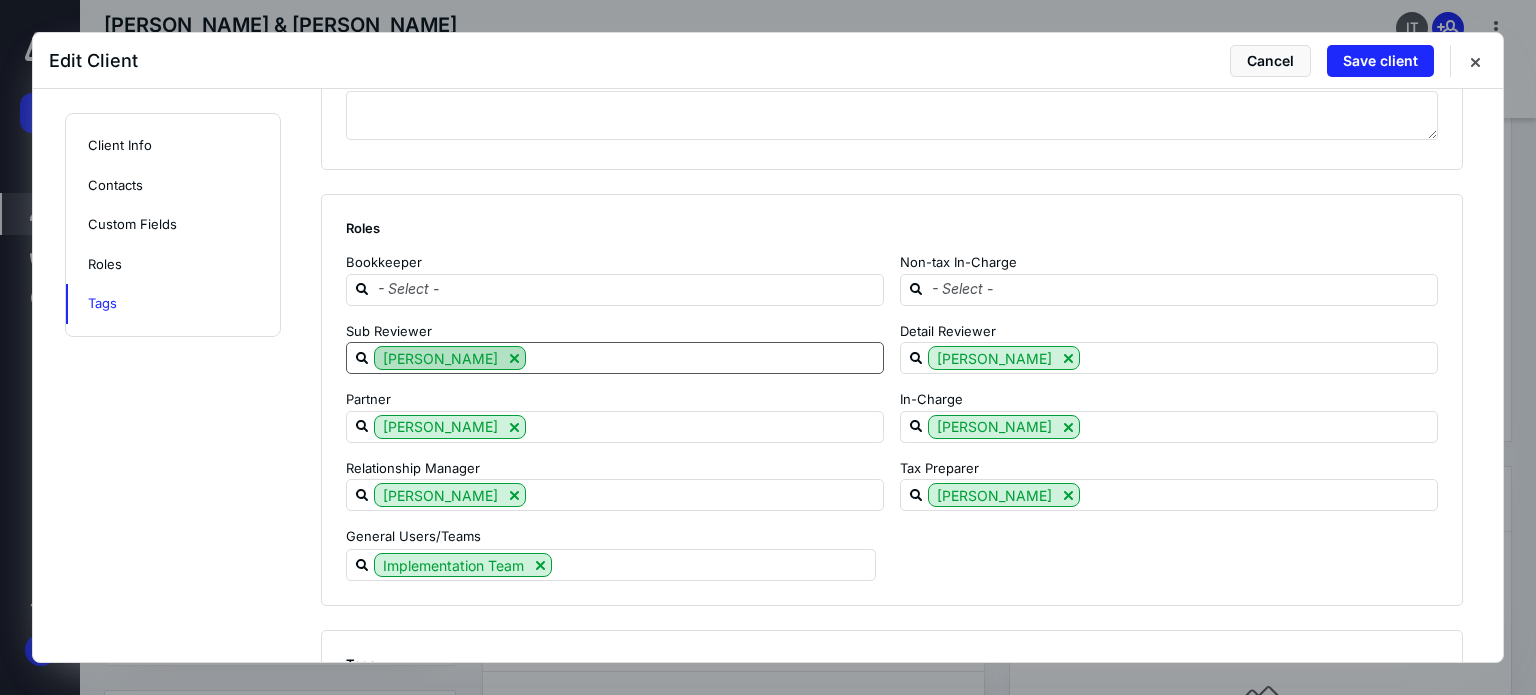 click at bounding box center [514, 358] 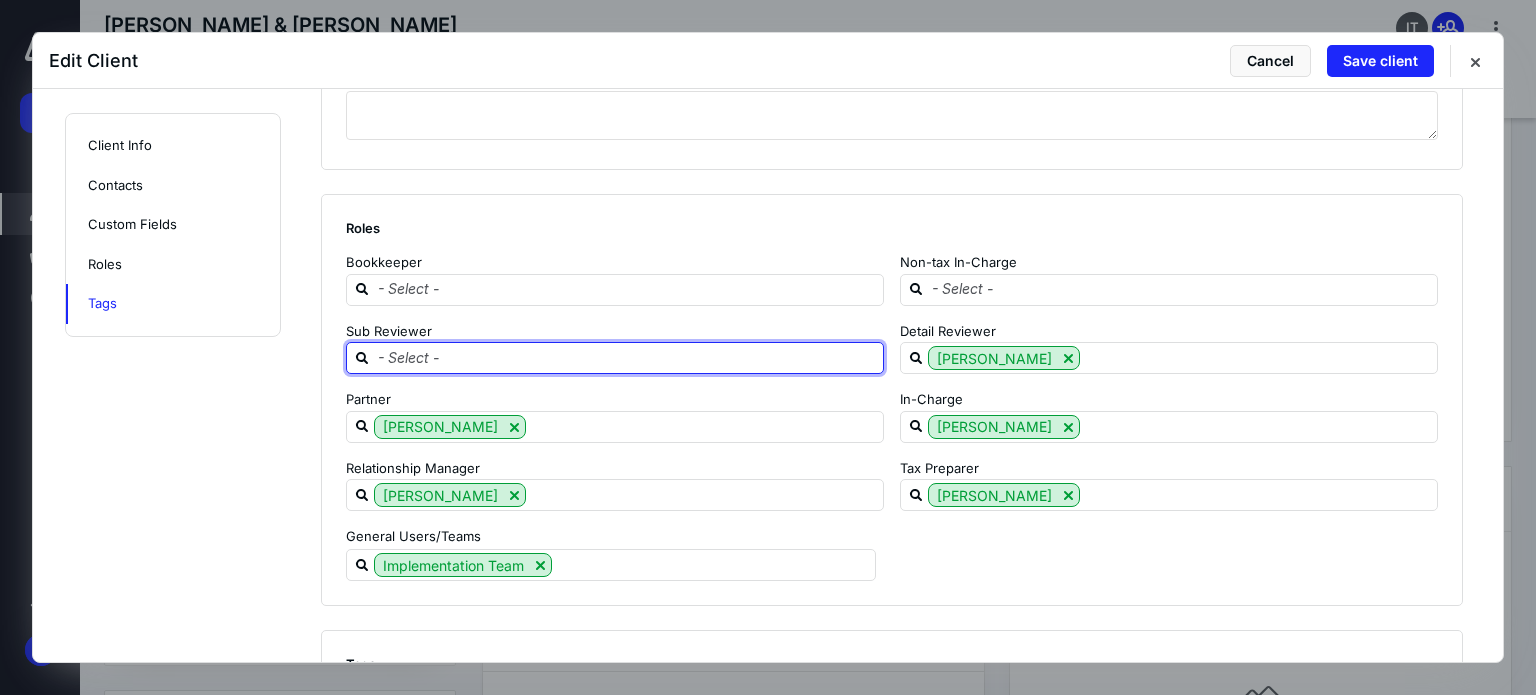 click at bounding box center (627, 357) 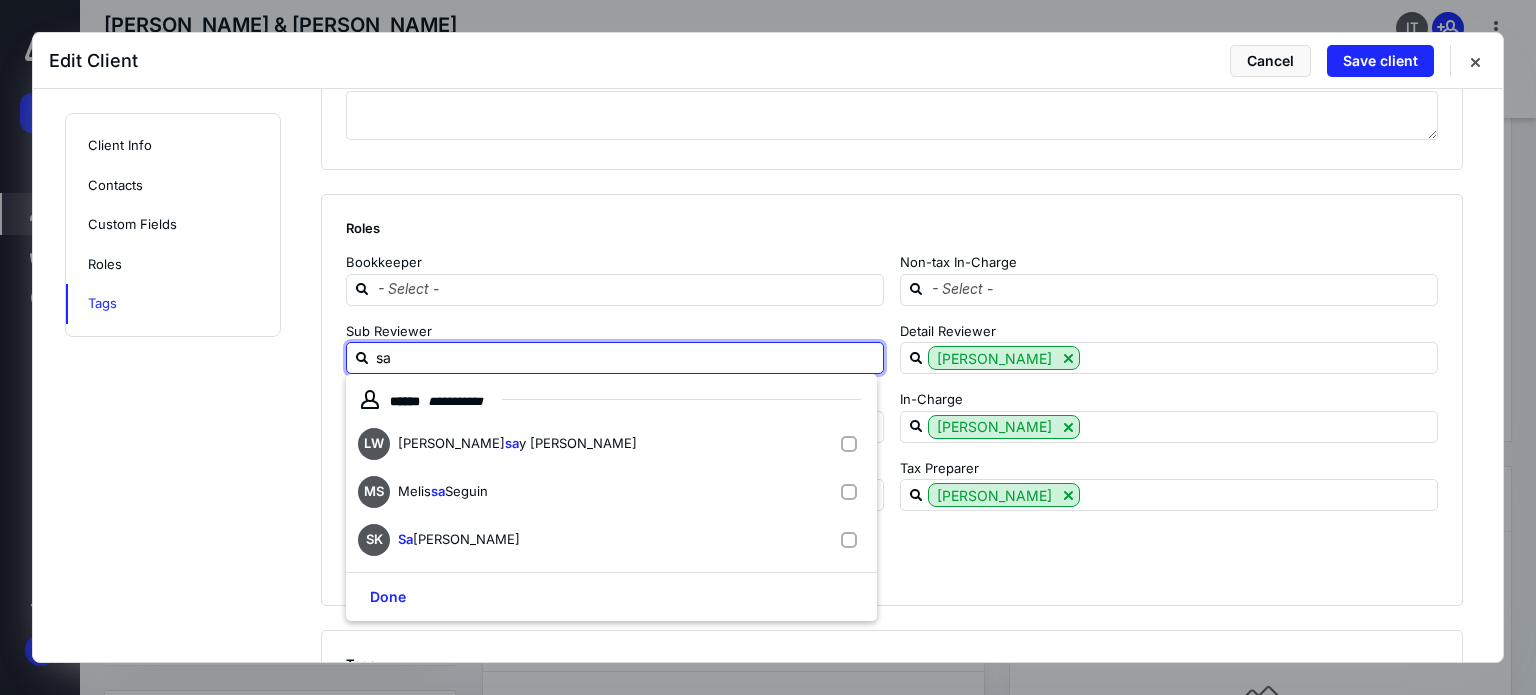 type on "sar" 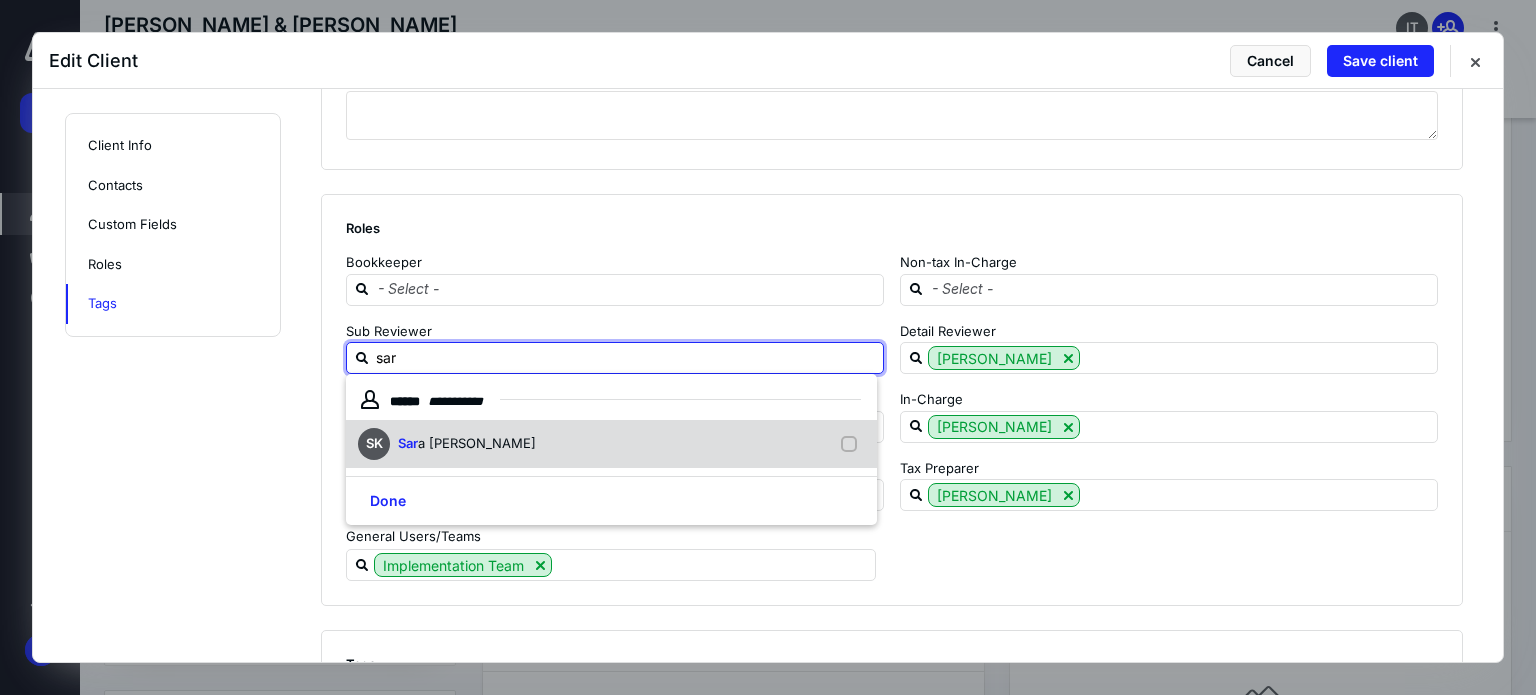 click on "SK Sar a [PERSON_NAME]" at bounding box center [611, 444] 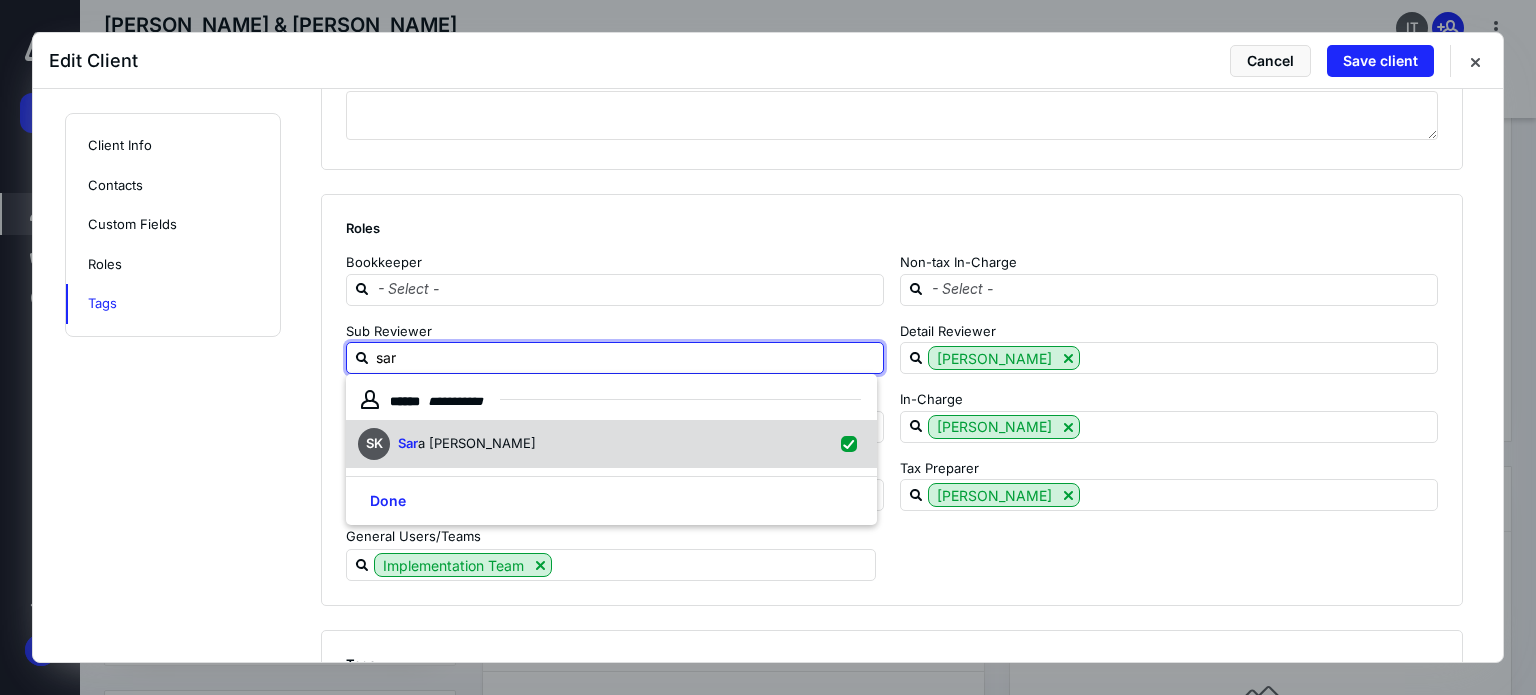 checkbox on "true" 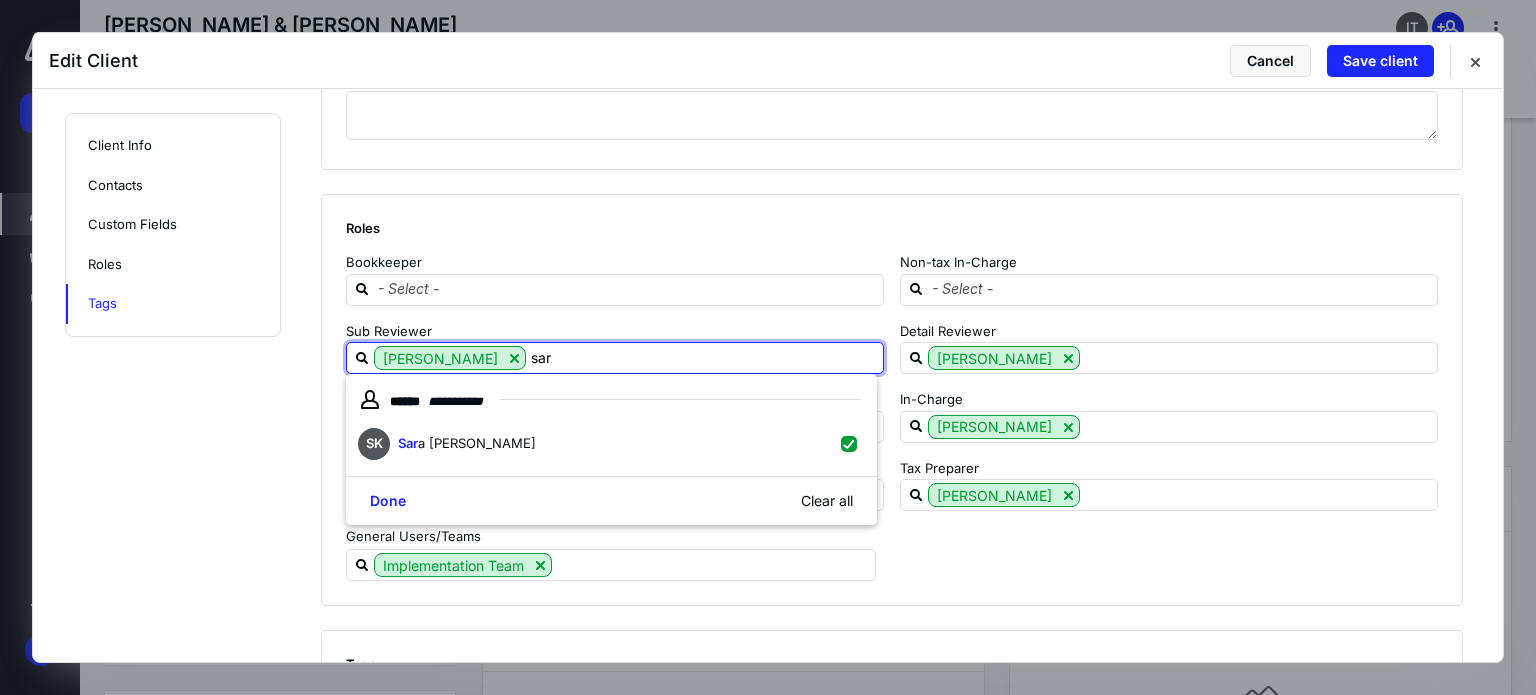 type on "sar" 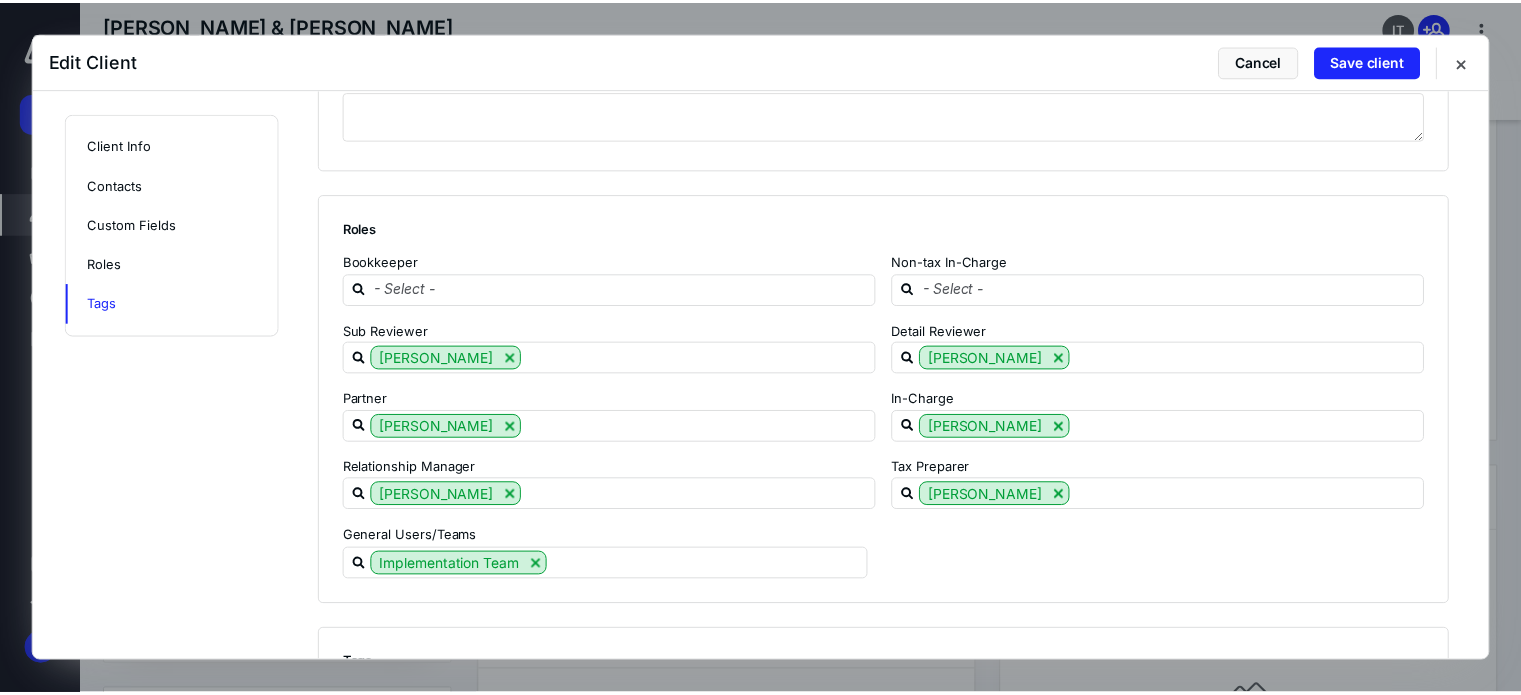 scroll, scrollTop: 2458, scrollLeft: 0, axis: vertical 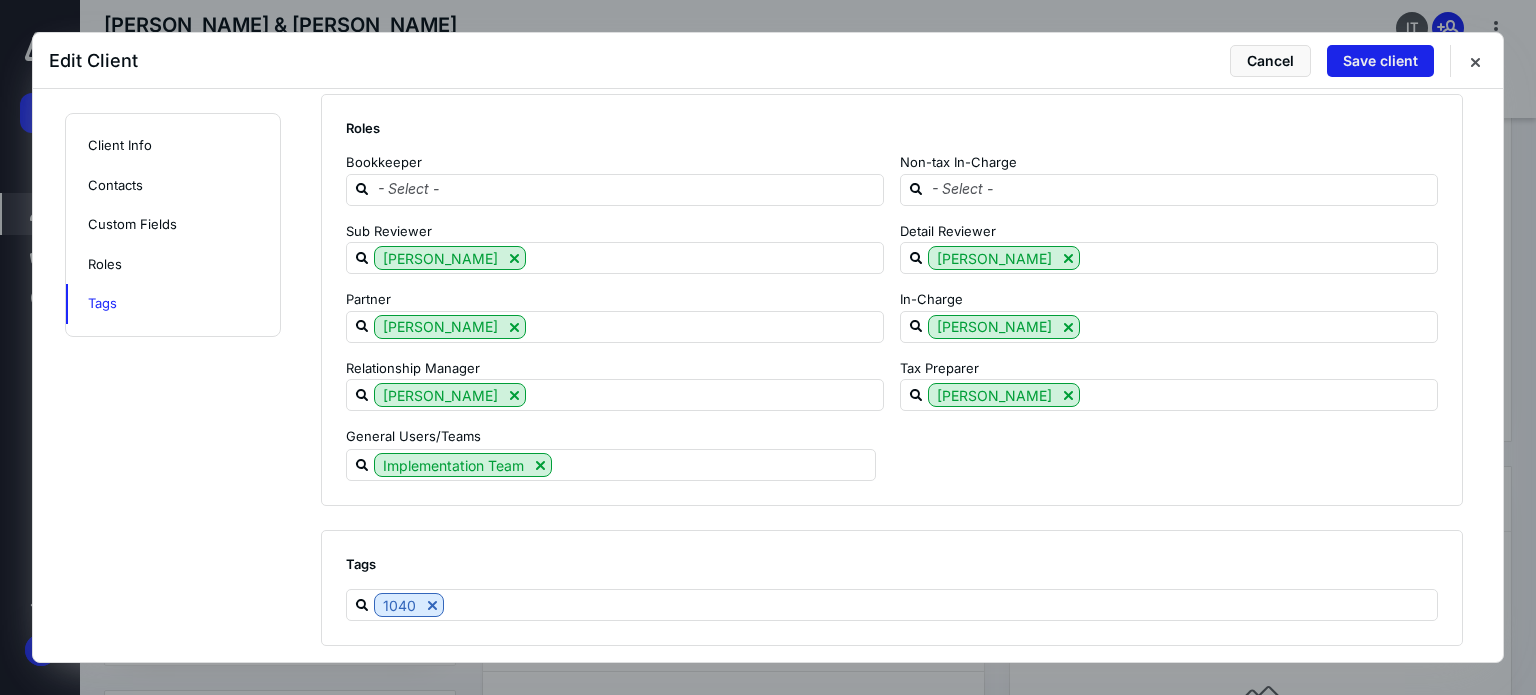 click on "Save client" at bounding box center (1380, 61) 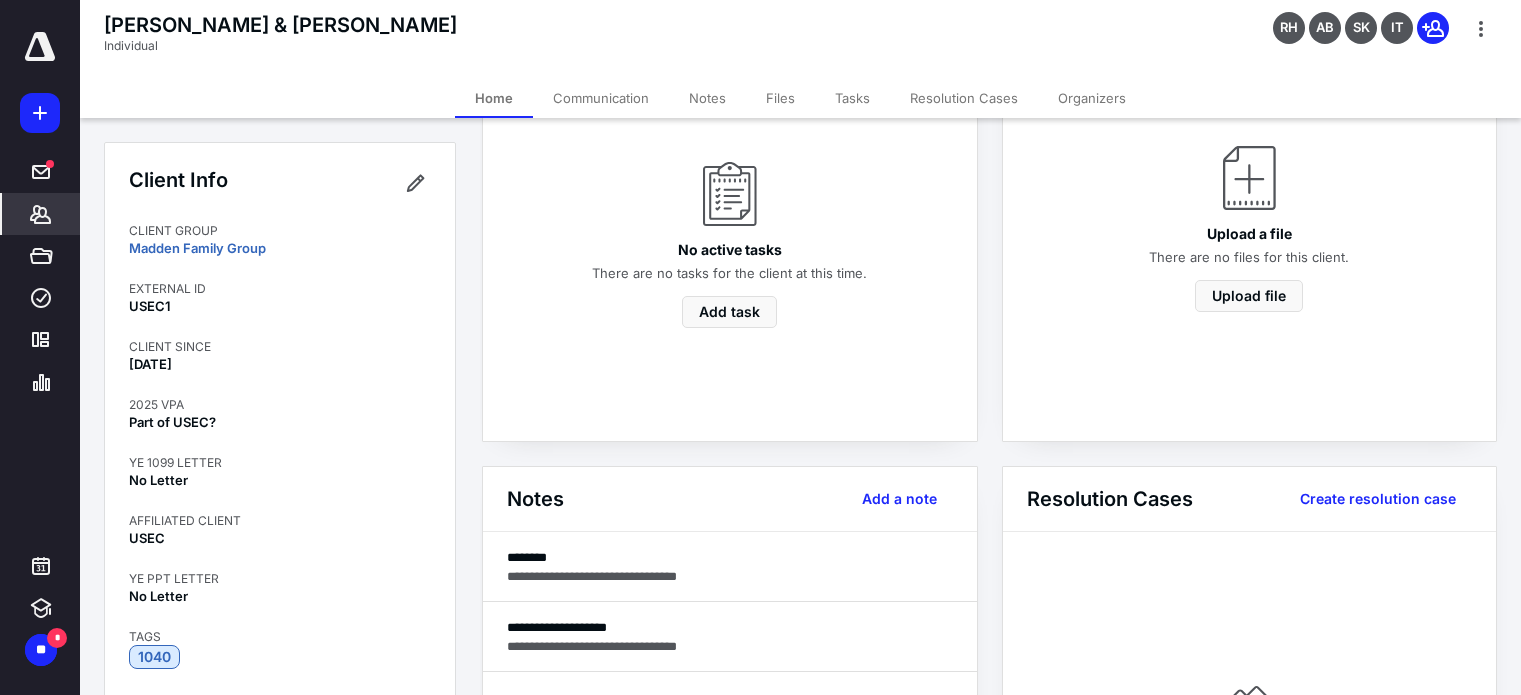 click 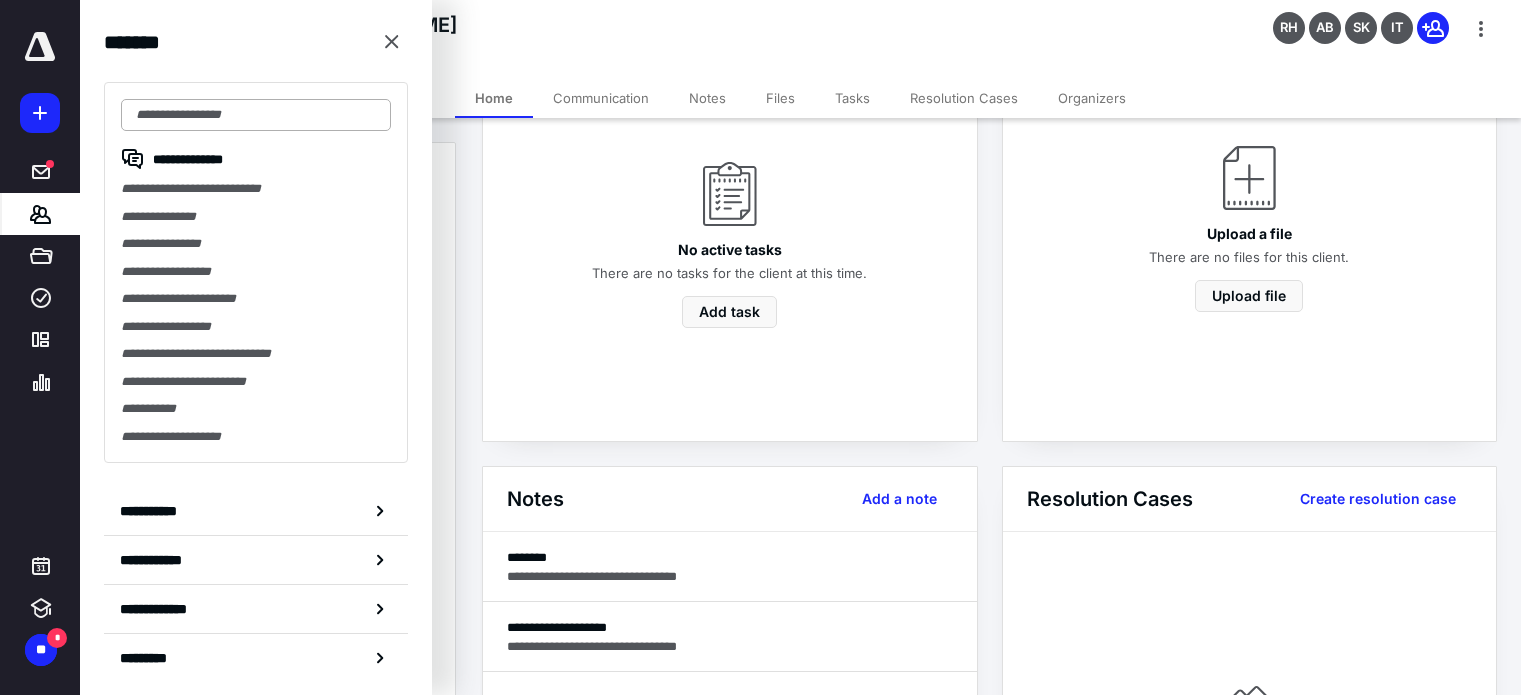 click at bounding box center (256, 115) 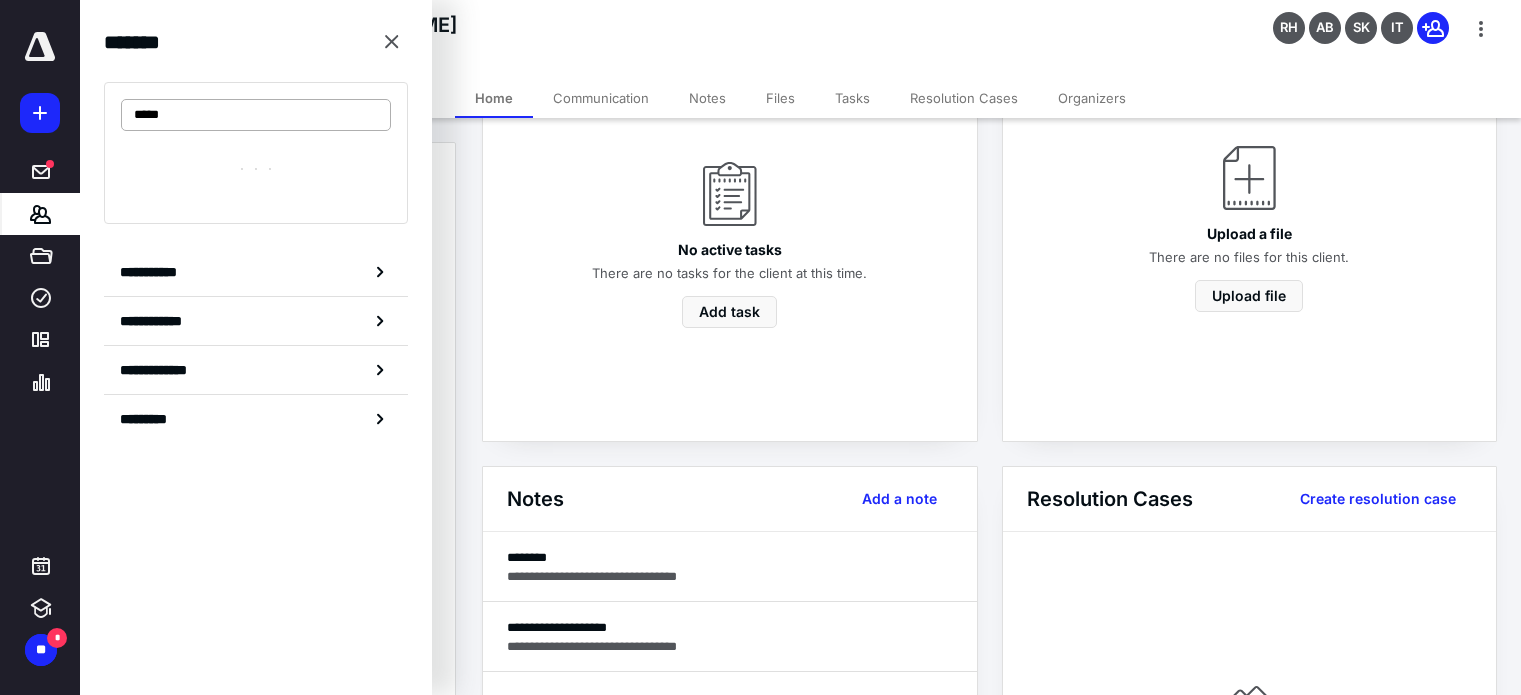 type on "*****" 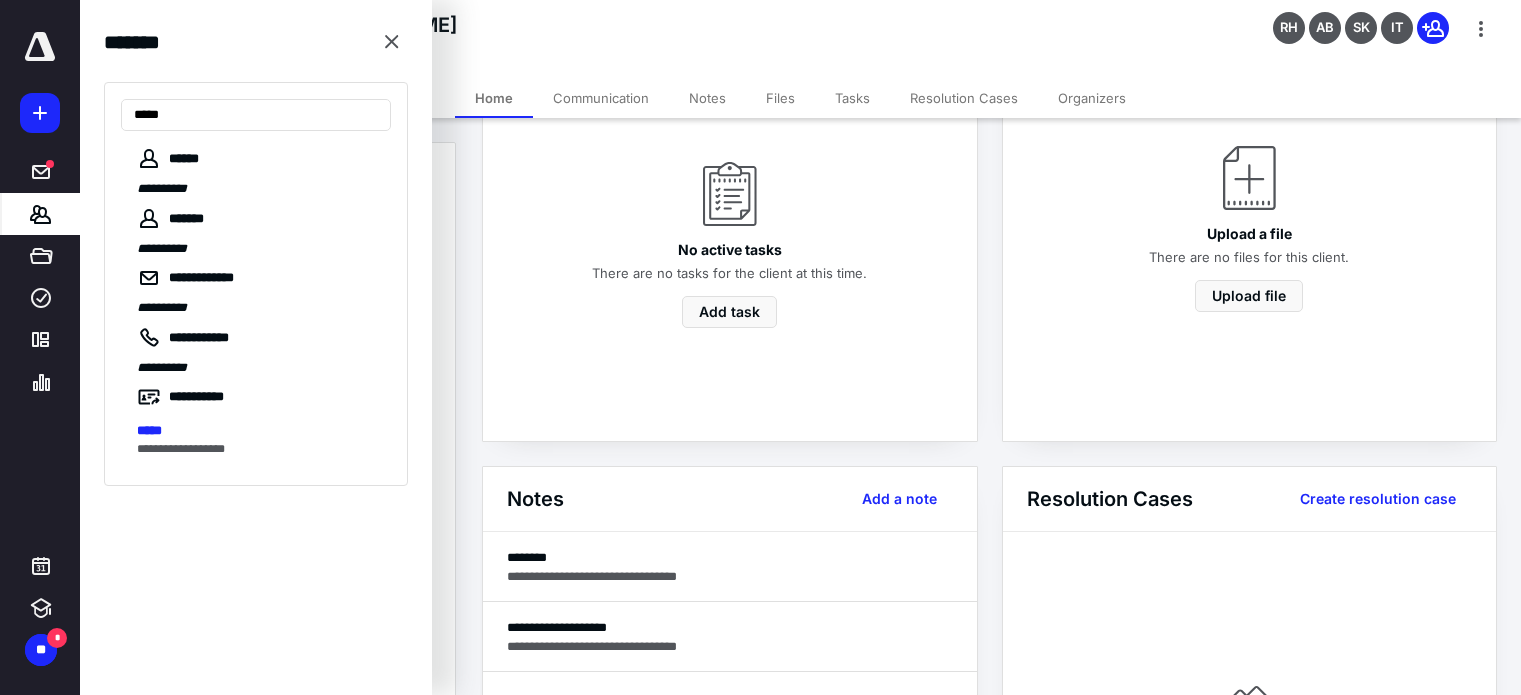 click on "*****" at bounding box center (258, 431) 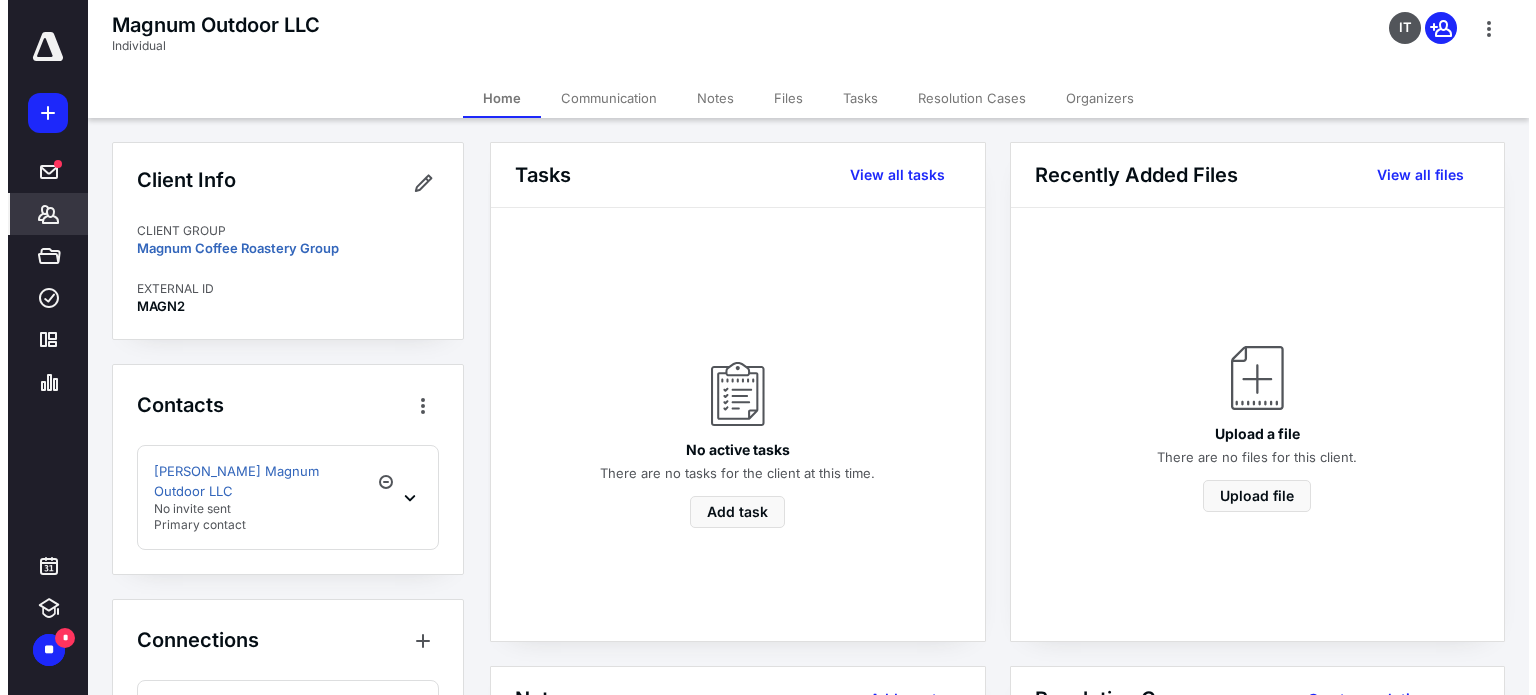 scroll, scrollTop: 300, scrollLeft: 0, axis: vertical 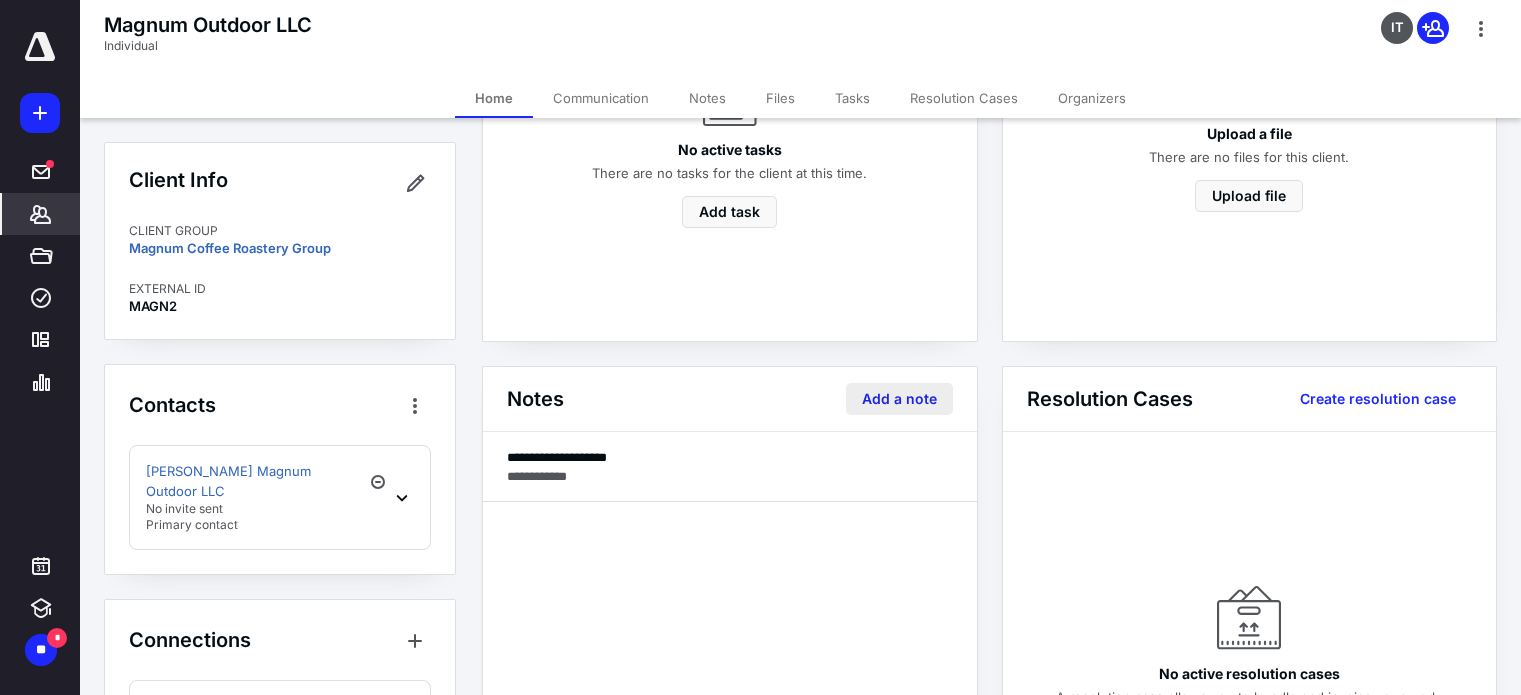 click on "Add a note" at bounding box center (899, 399) 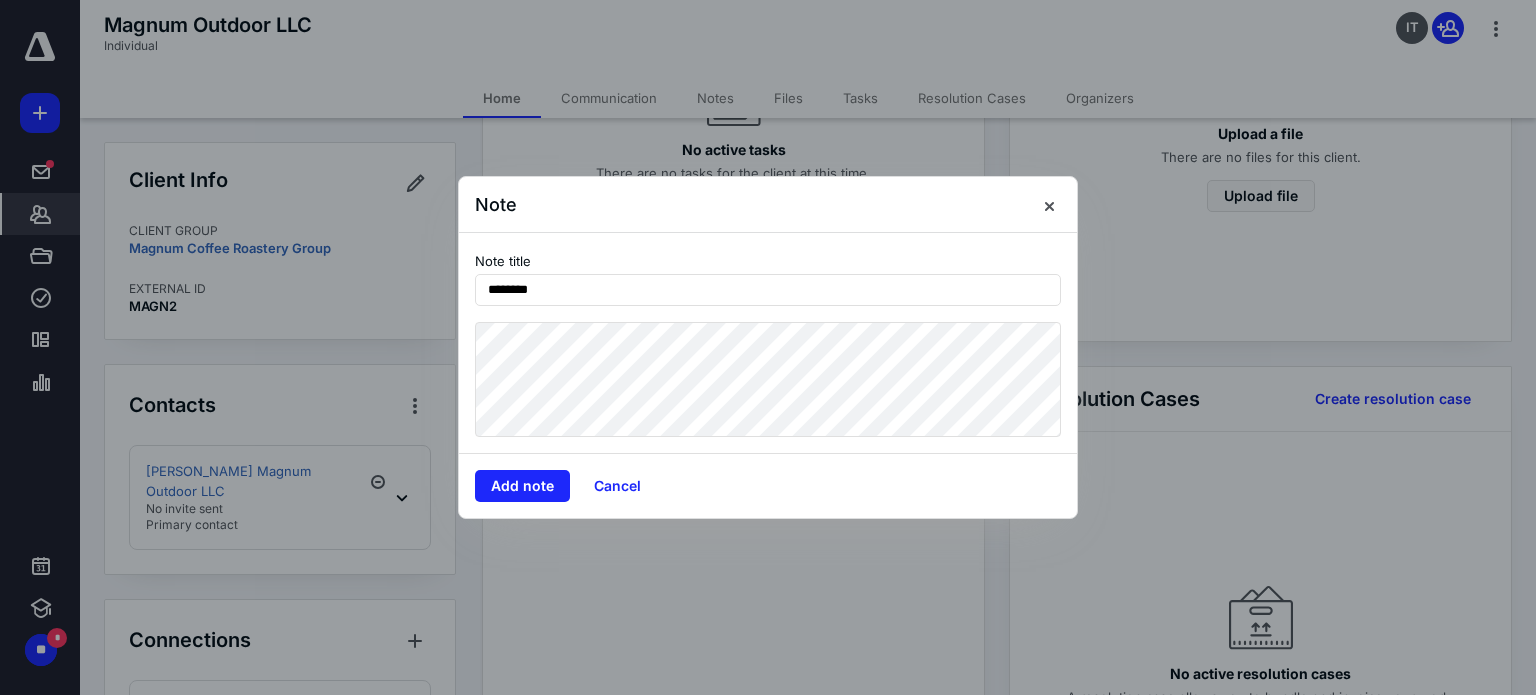 type on "********" 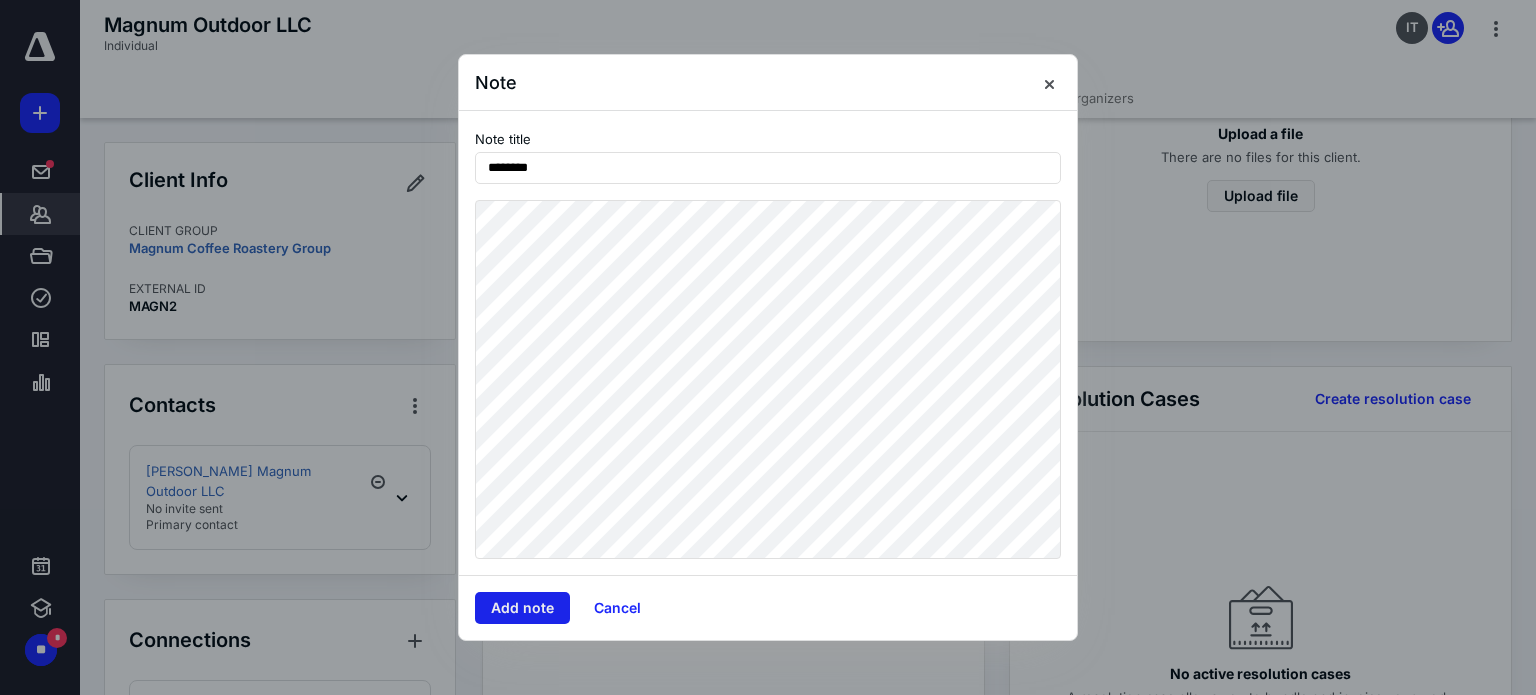 click on "Add note" at bounding box center (522, 608) 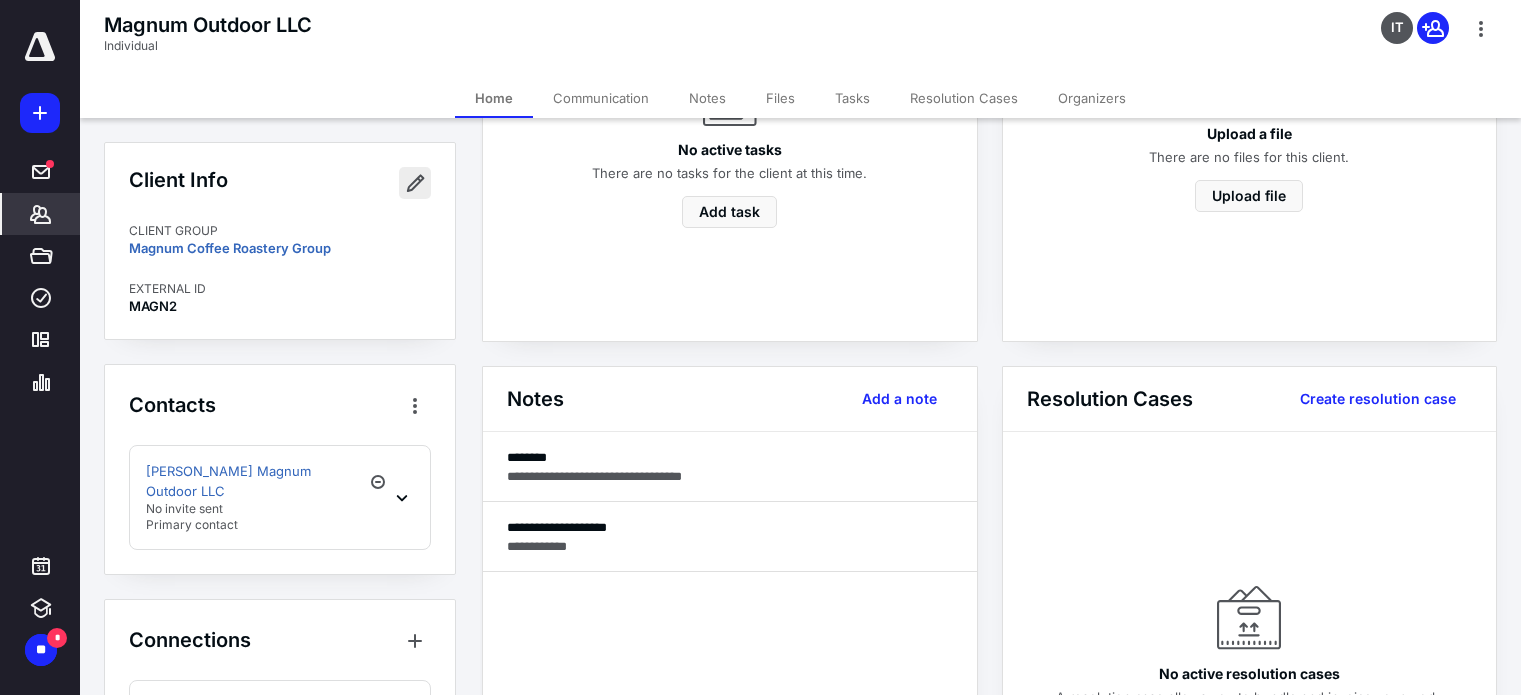 click at bounding box center (415, 183) 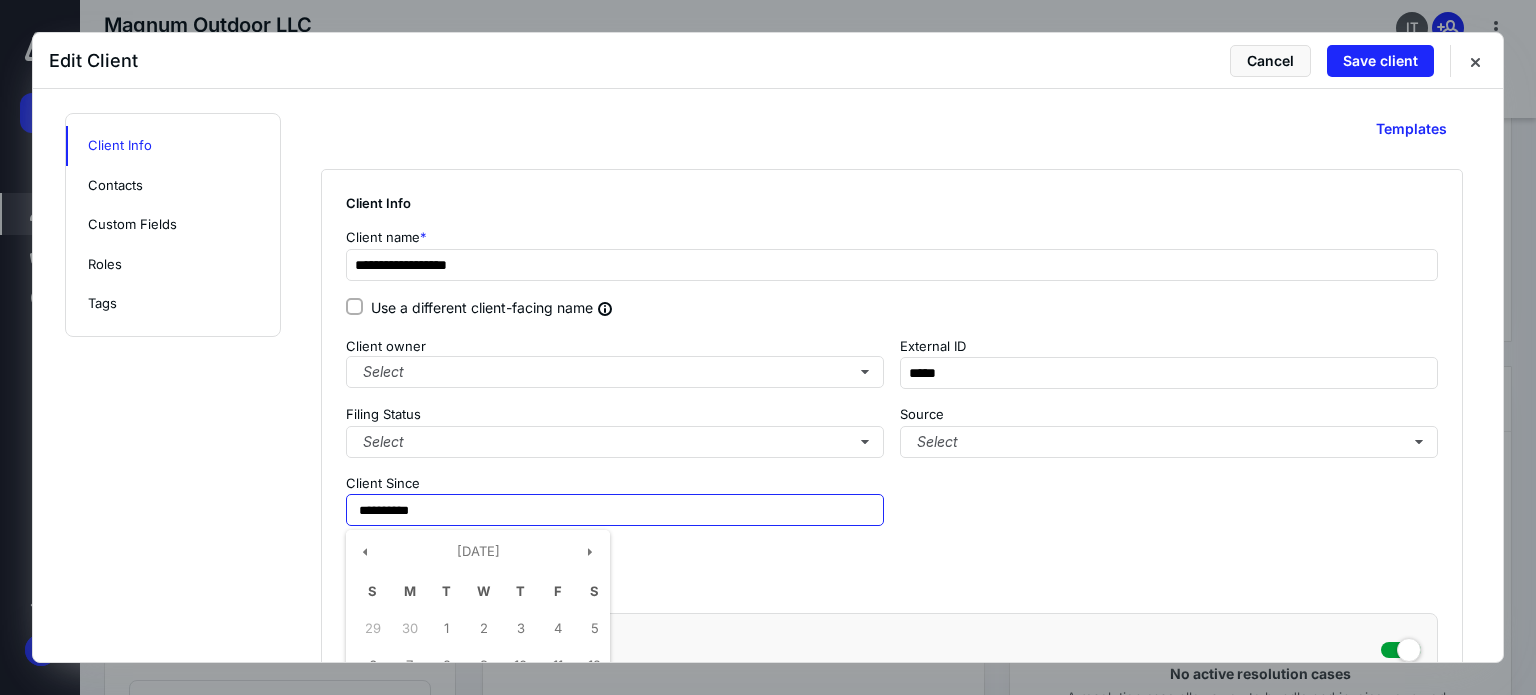 drag, startPoint x: 502, startPoint y: 517, endPoint x: 0, endPoint y: 466, distance: 504.58398 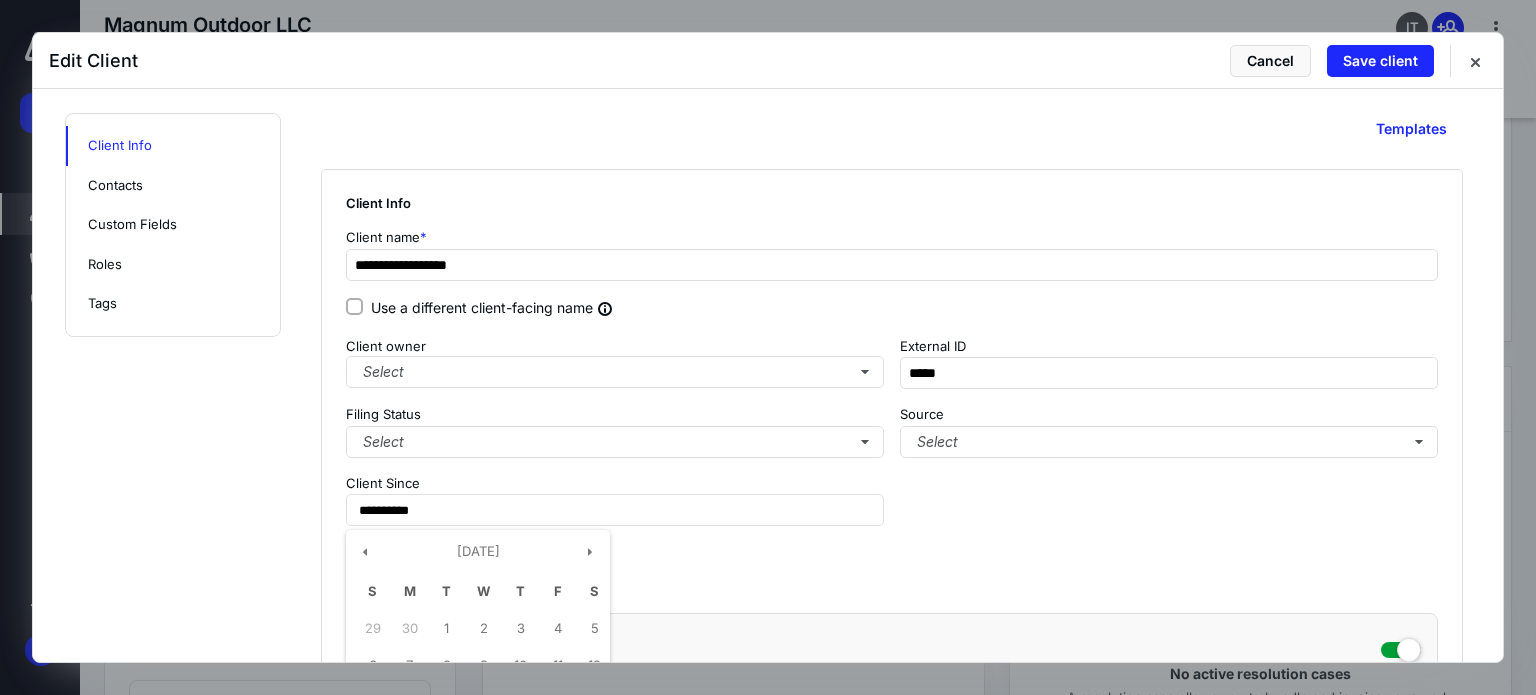 drag, startPoint x: 113, startPoint y: 485, endPoint x: 469, endPoint y: 475, distance: 356.1404 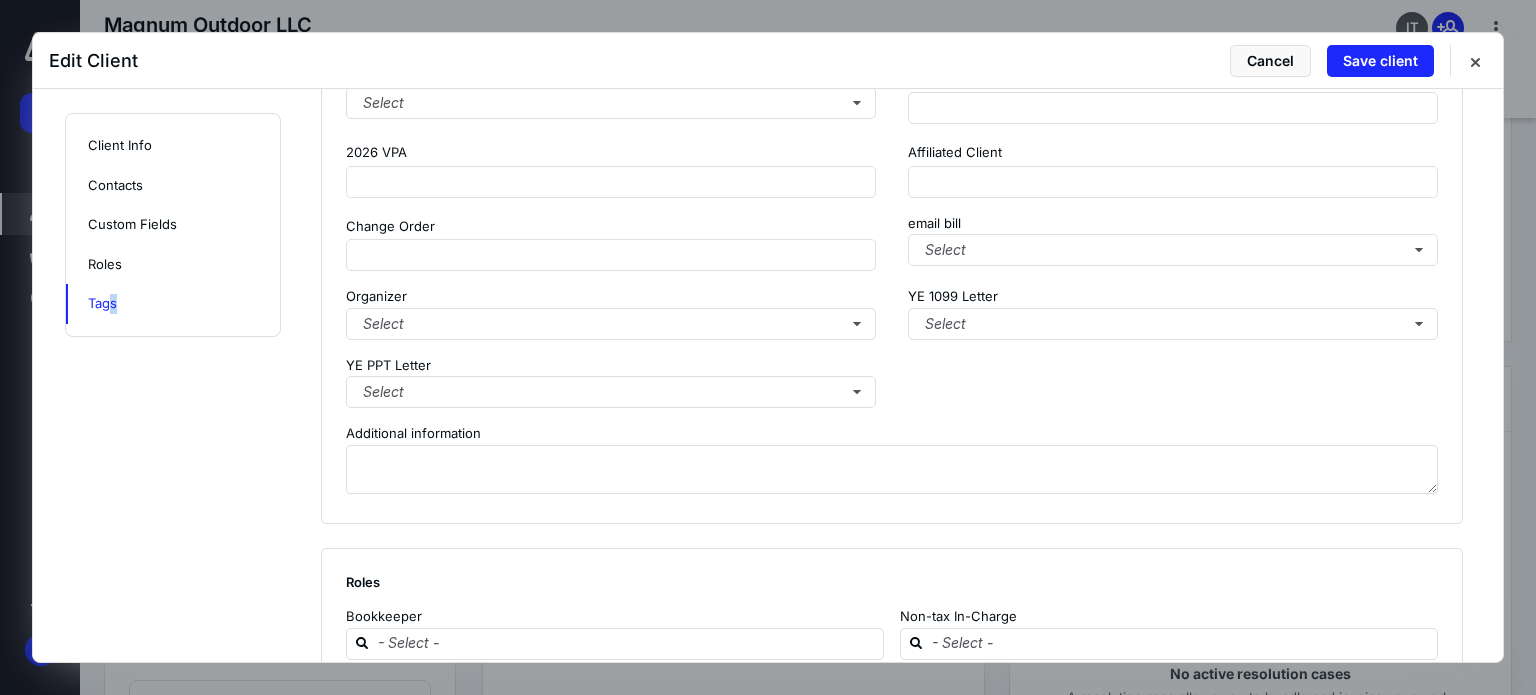 scroll, scrollTop: 1954, scrollLeft: 0, axis: vertical 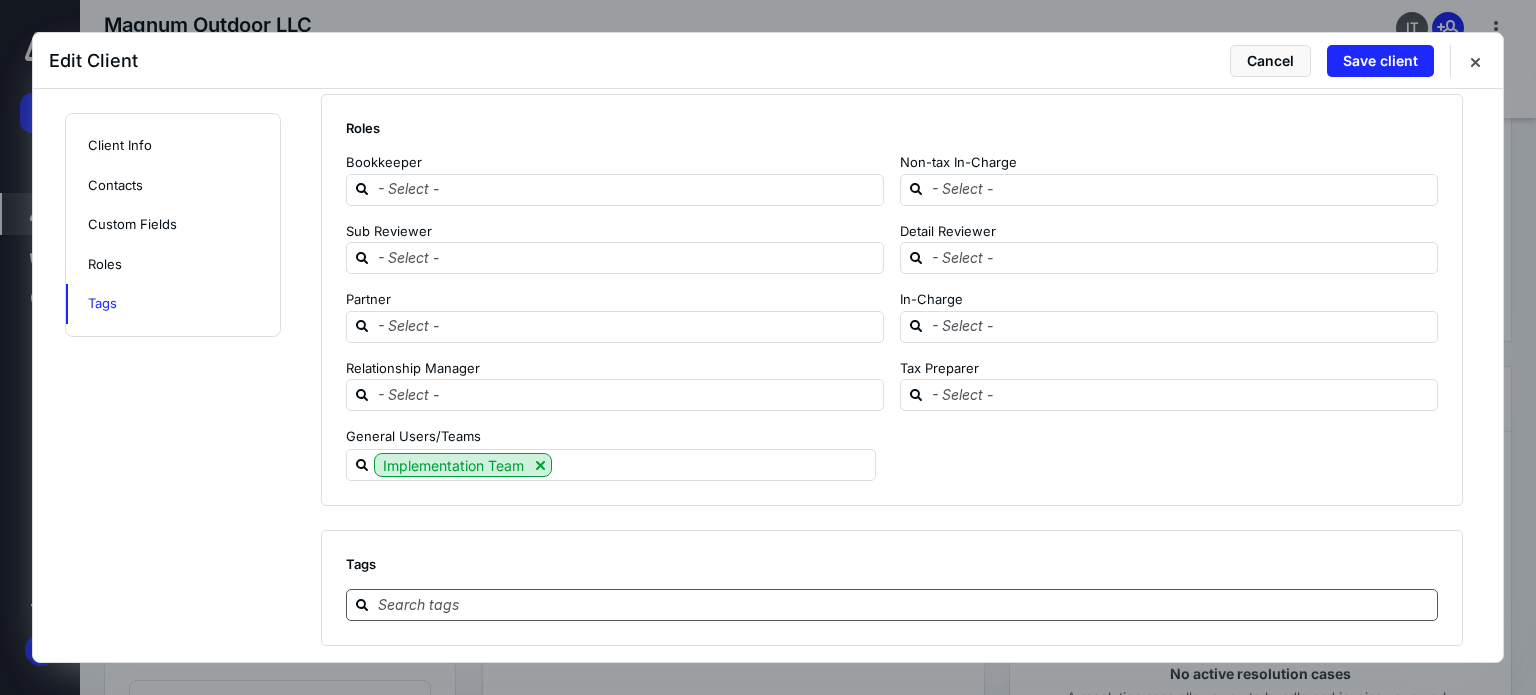 click at bounding box center [904, 604] 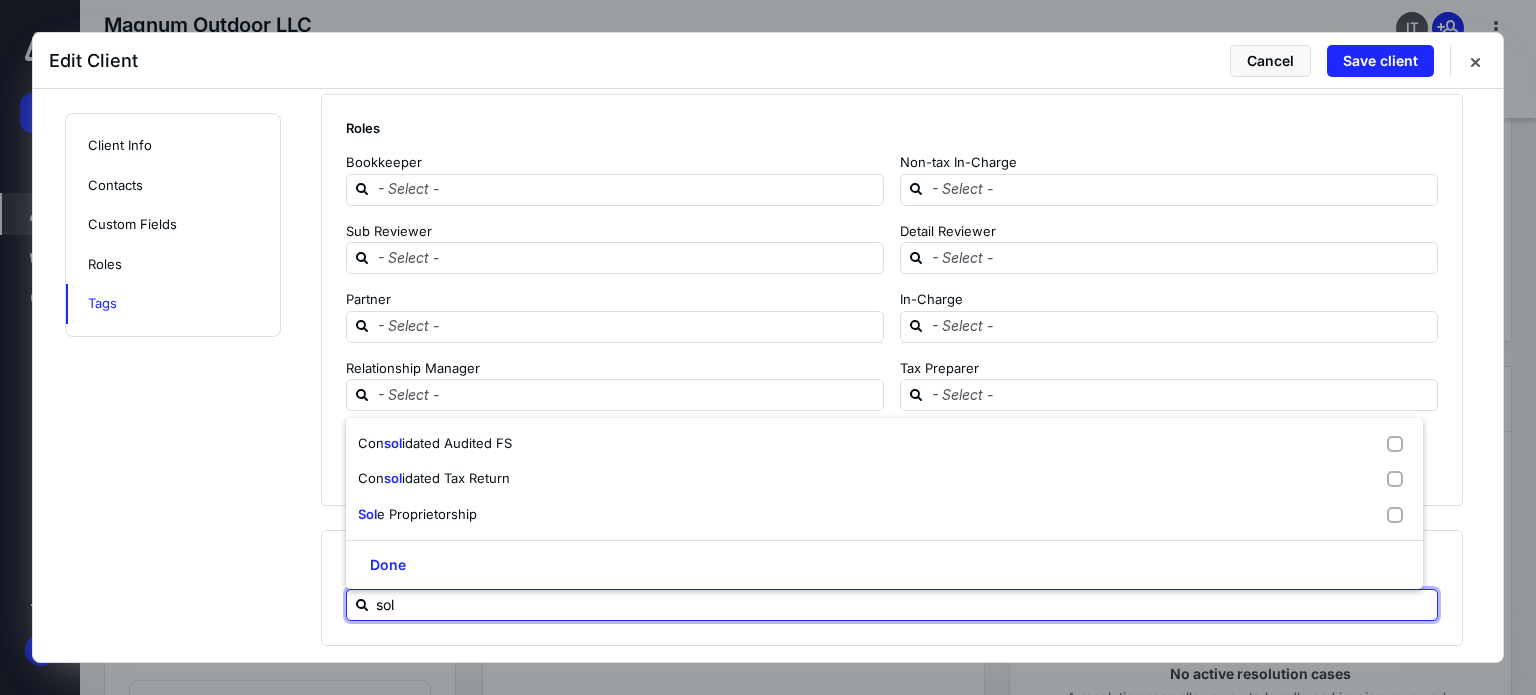 type on "sole" 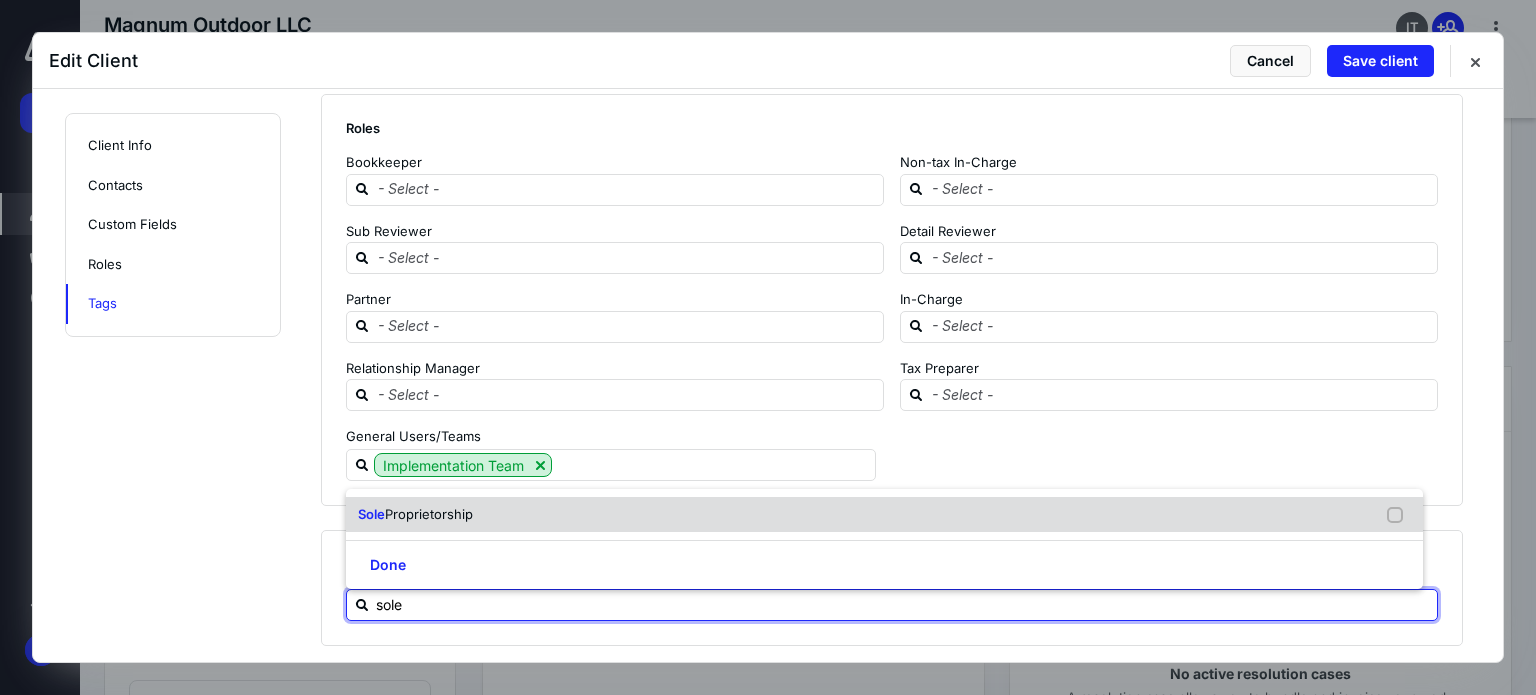 click on "Proprietorship" at bounding box center [429, 514] 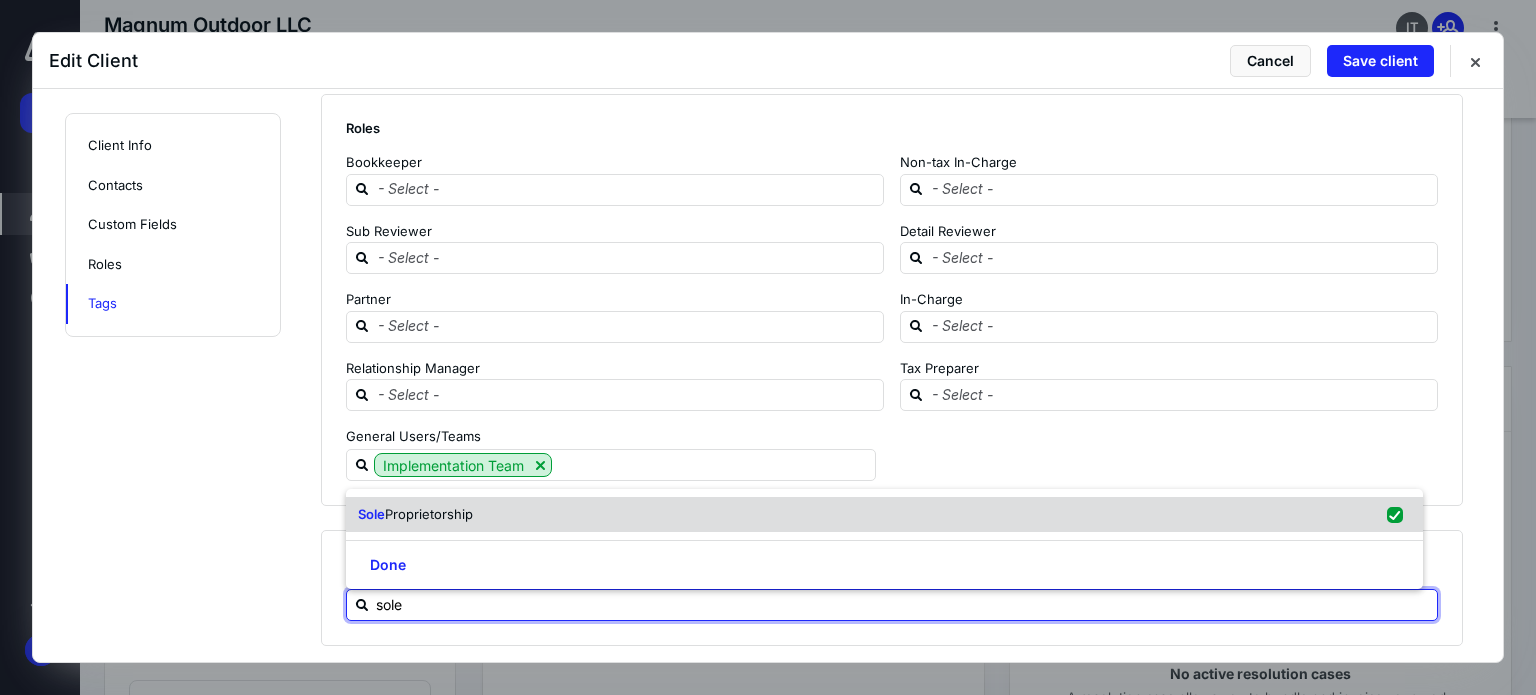checkbox on "true" 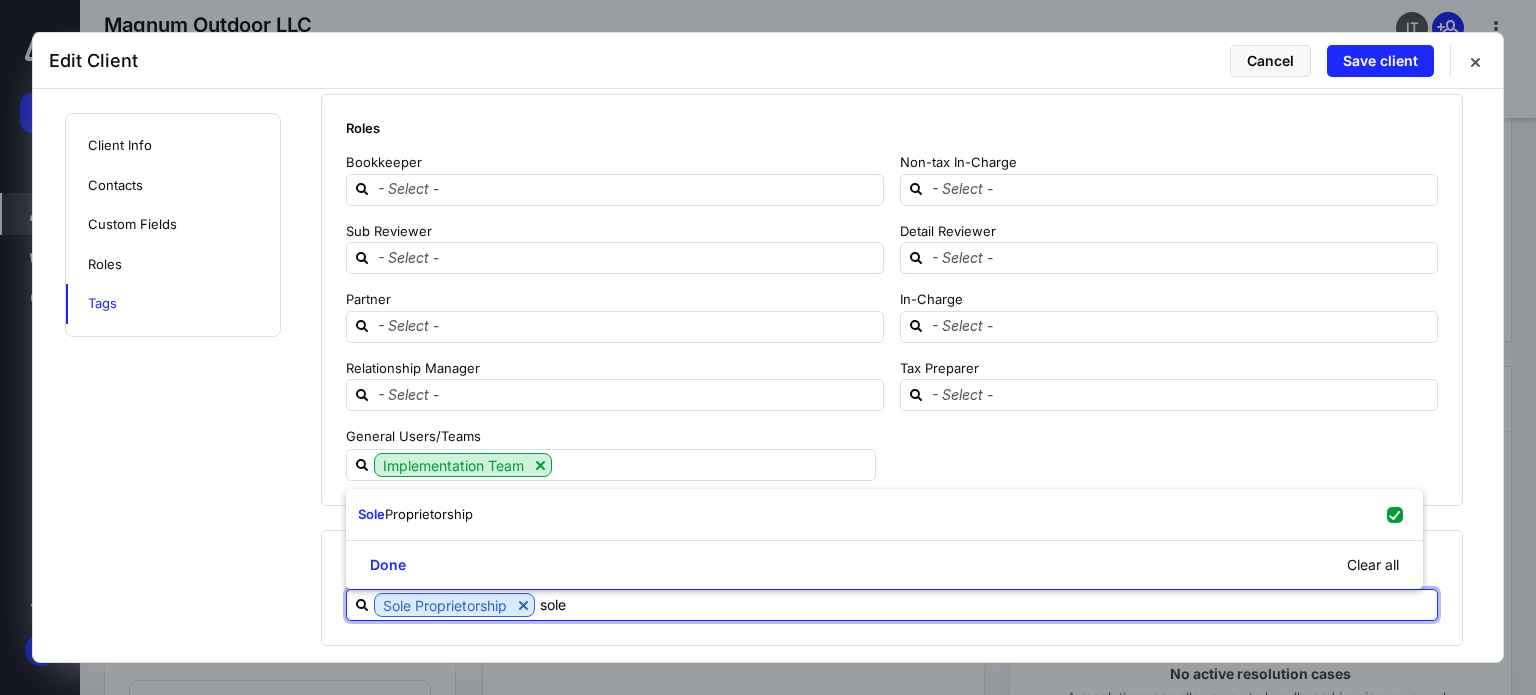 type on "sole" 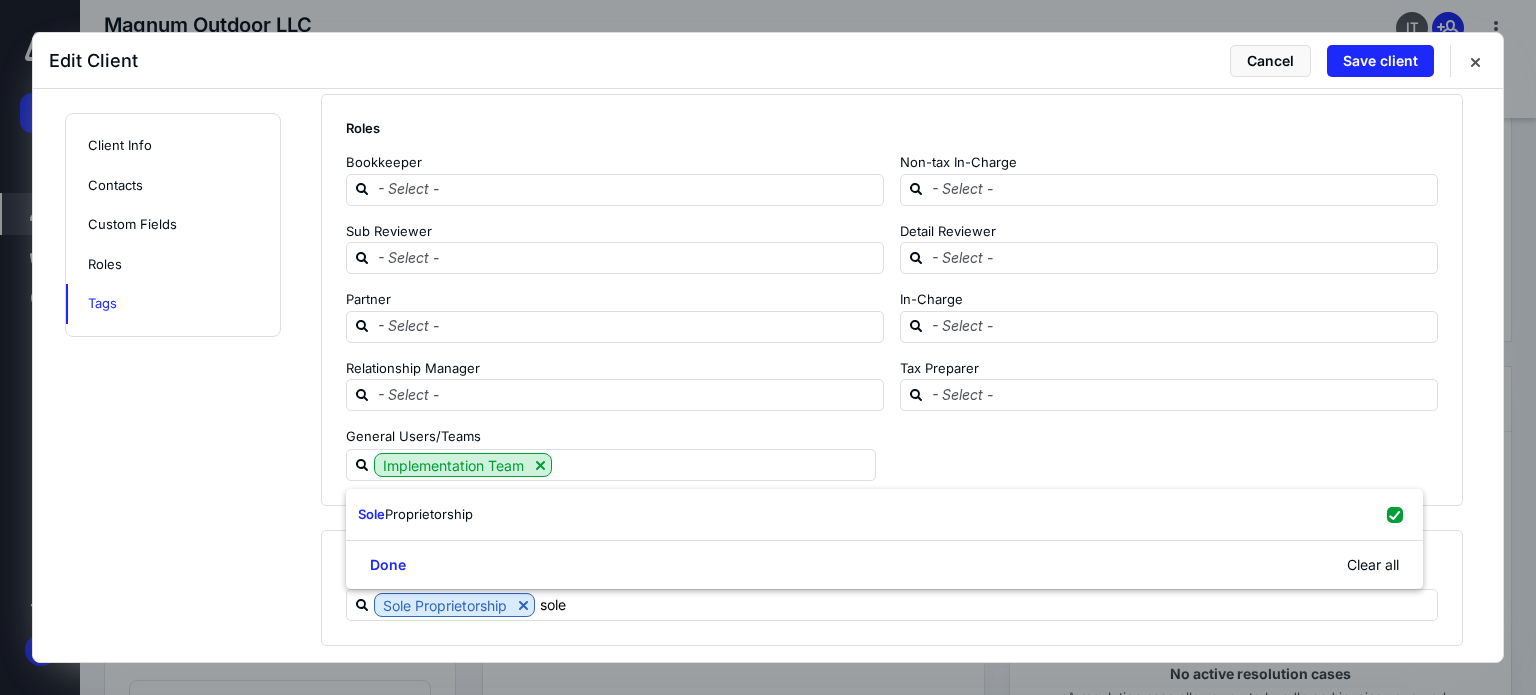 click on "Implementation Team" at bounding box center (884, 465) 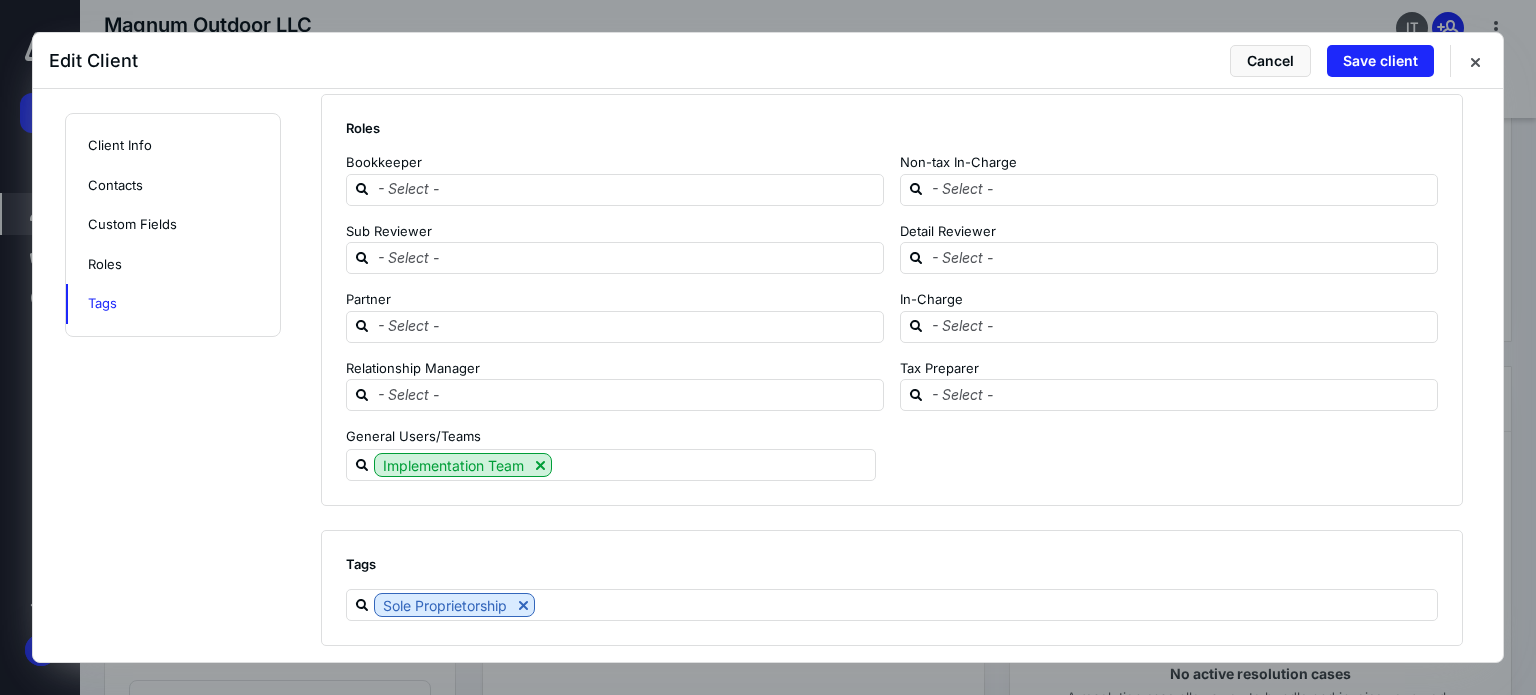 scroll, scrollTop: 1354, scrollLeft: 0, axis: vertical 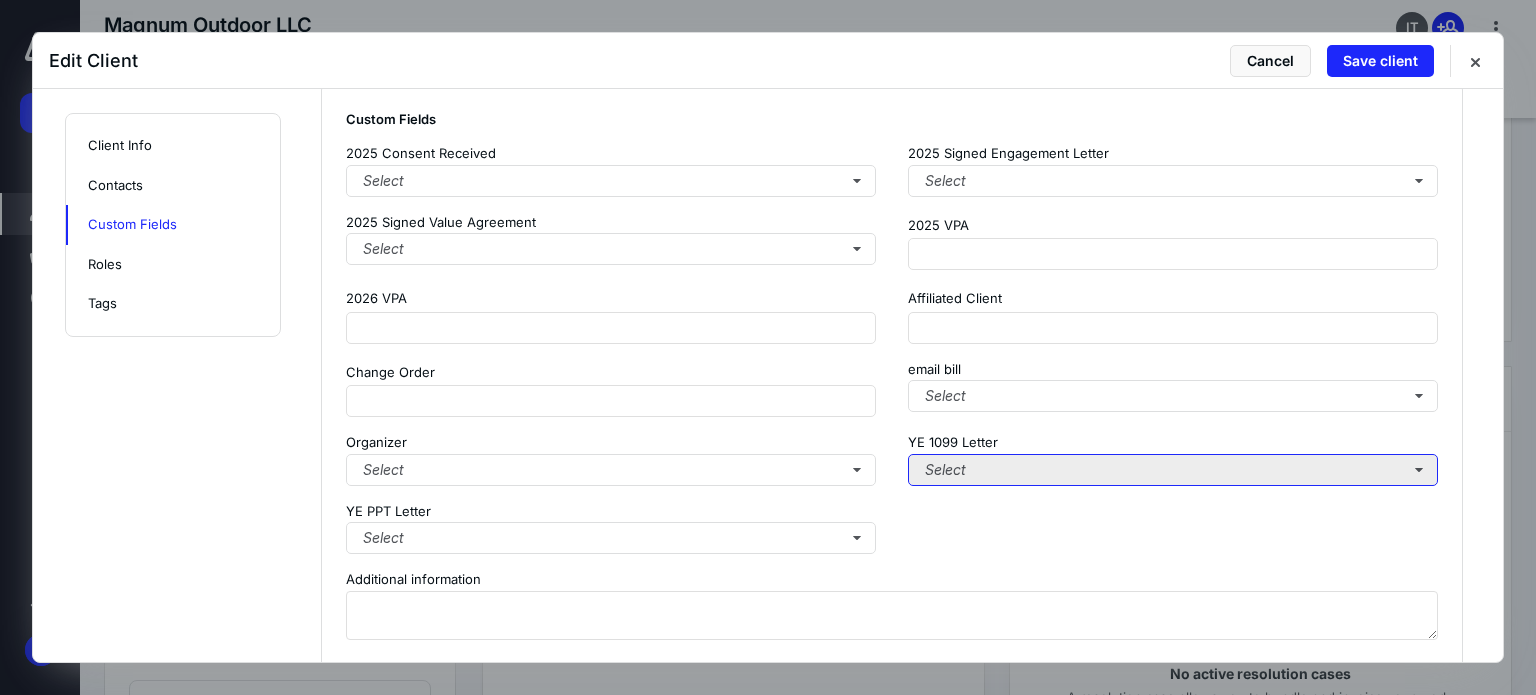 click on "Select" at bounding box center [1173, 470] 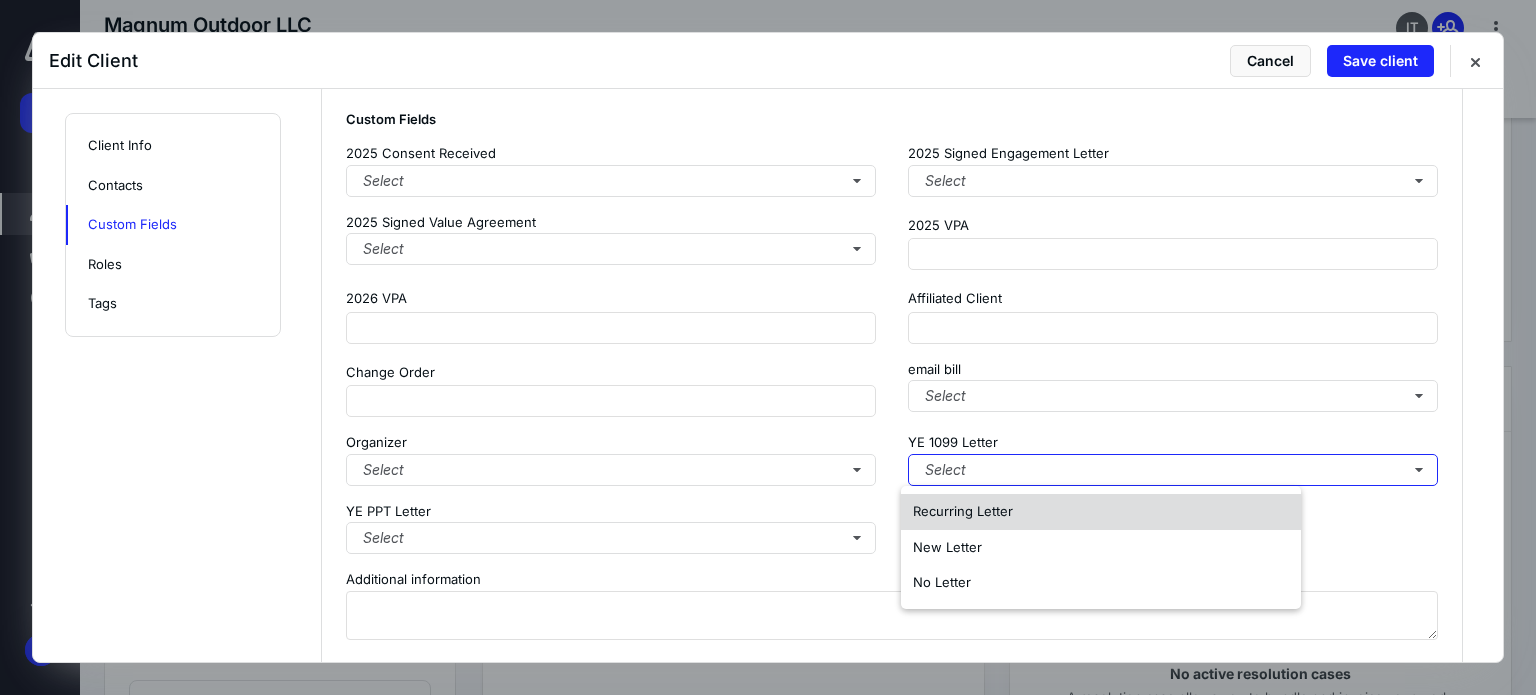 click on "Recurring Letter" at bounding box center [963, 511] 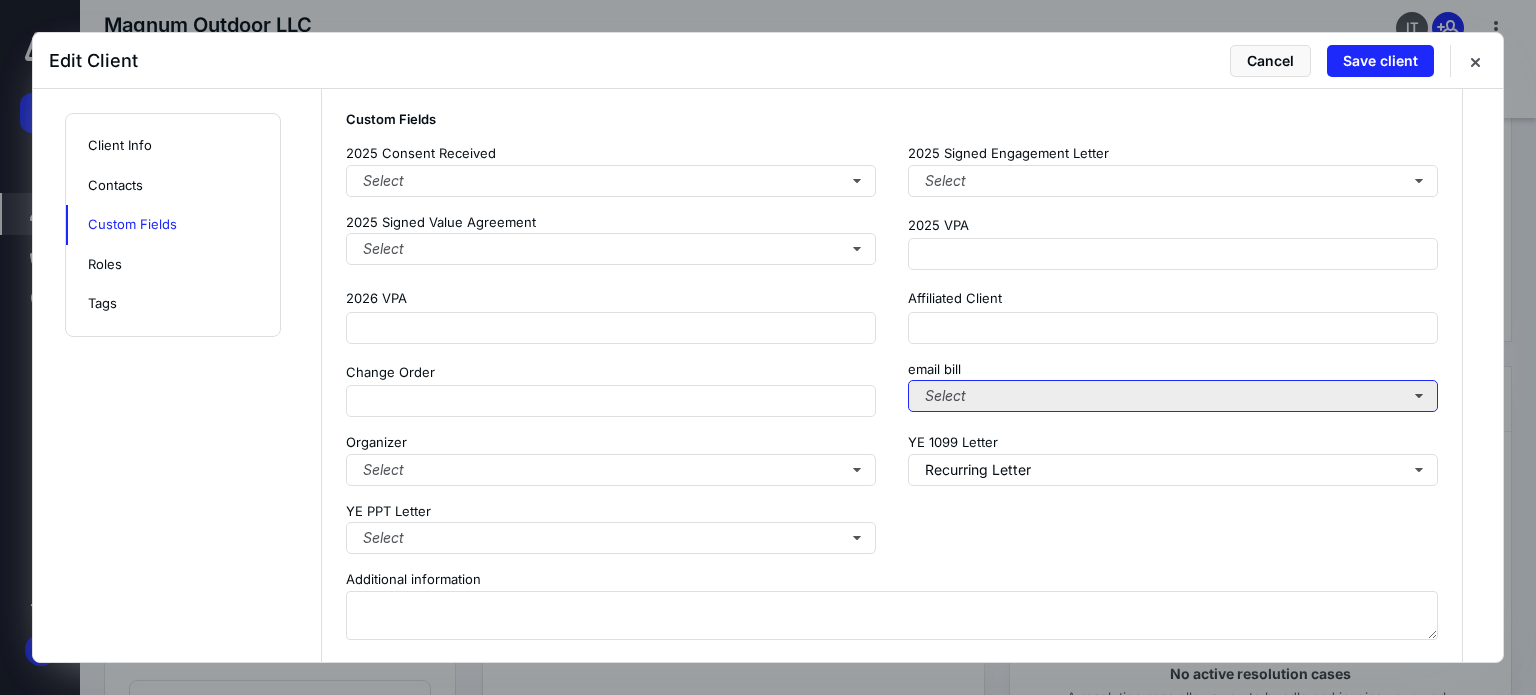 click on "Select" at bounding box center [1173, 396] 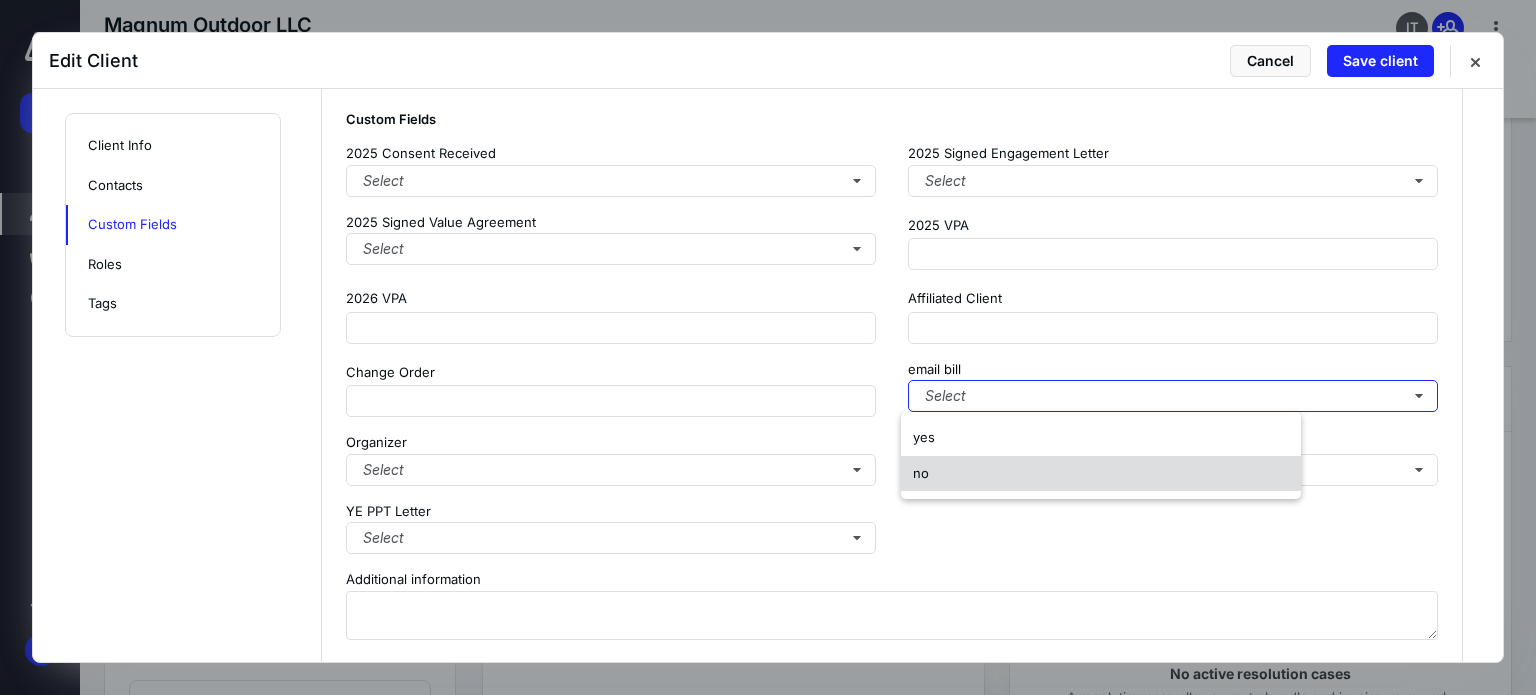 click on "no" at bounding box center [1101, 474] 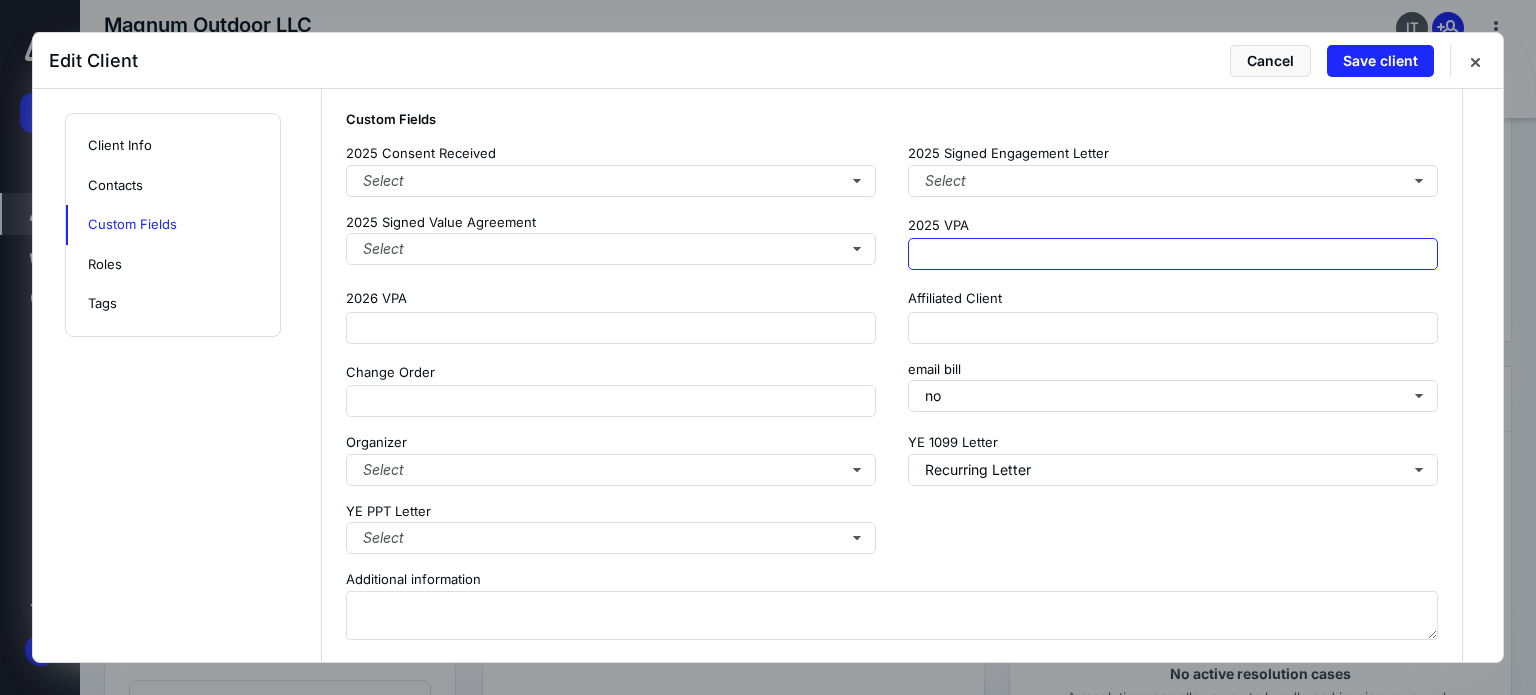 click at bounding box center (1173, 254) 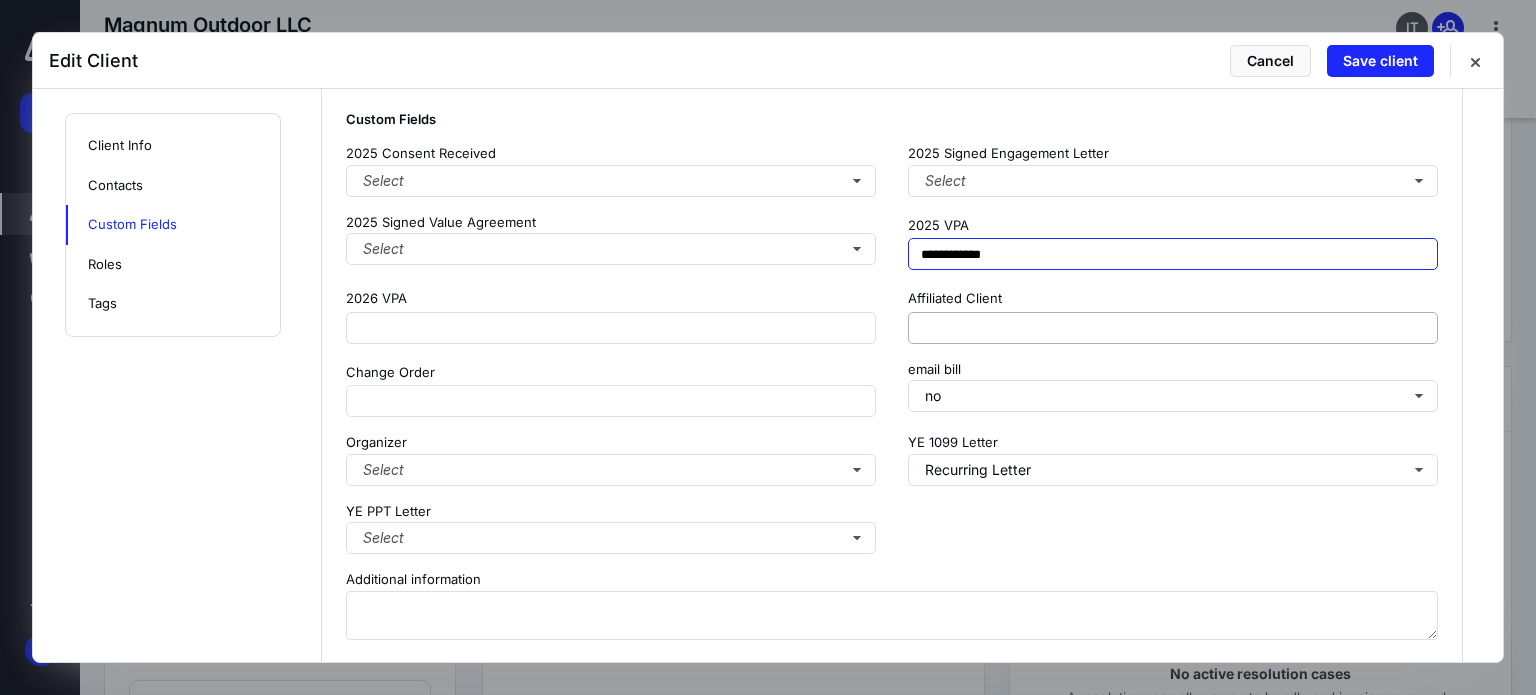 type on "**********" 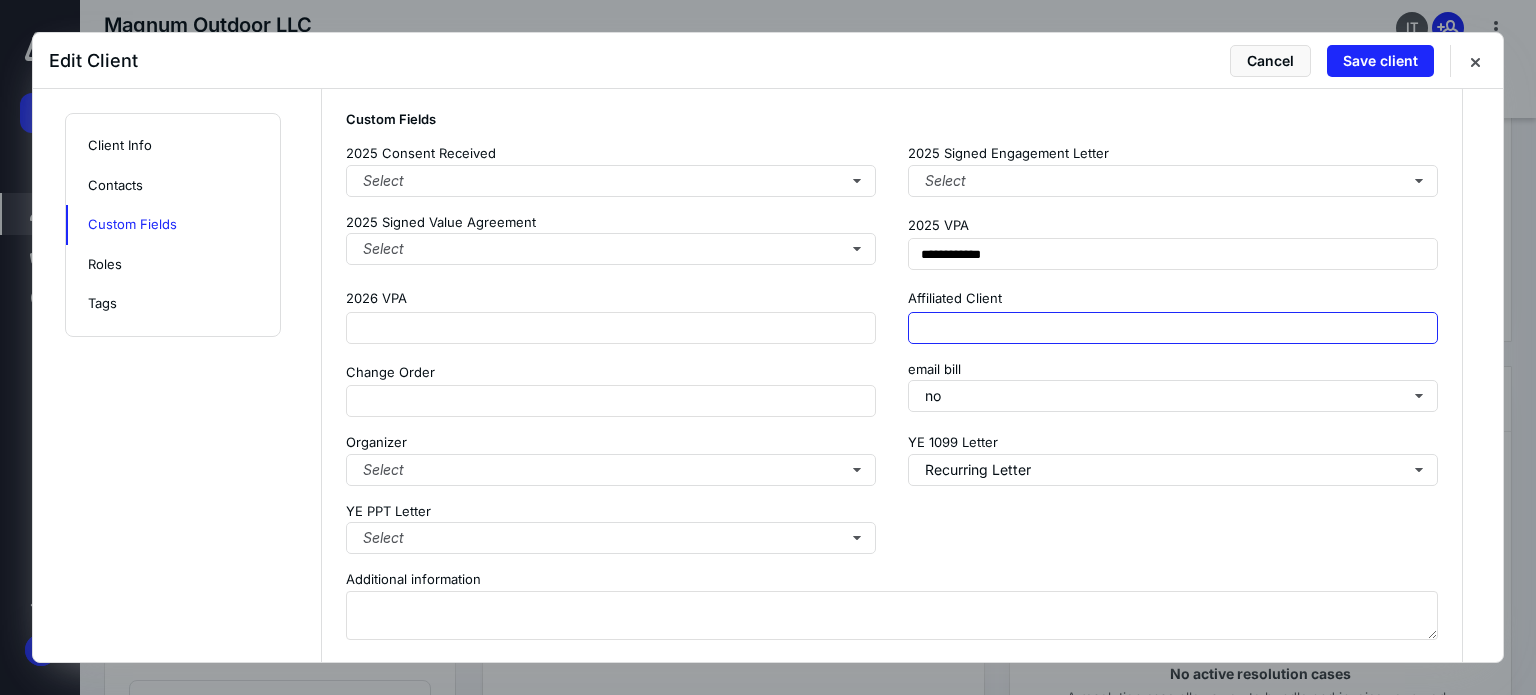 click at bounding box center (1173, 328) 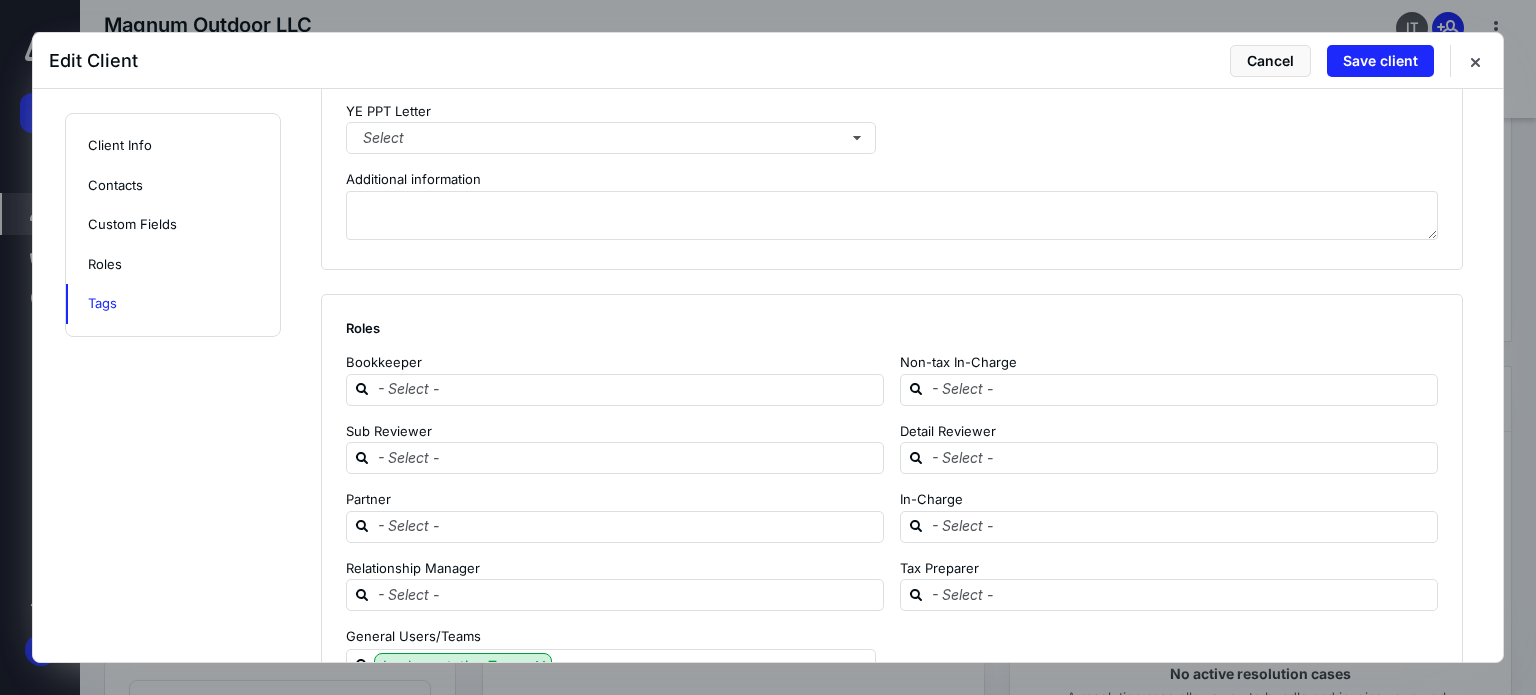 scroll, scrollTop: 1854, scrollLeft: 0, axis: vertical 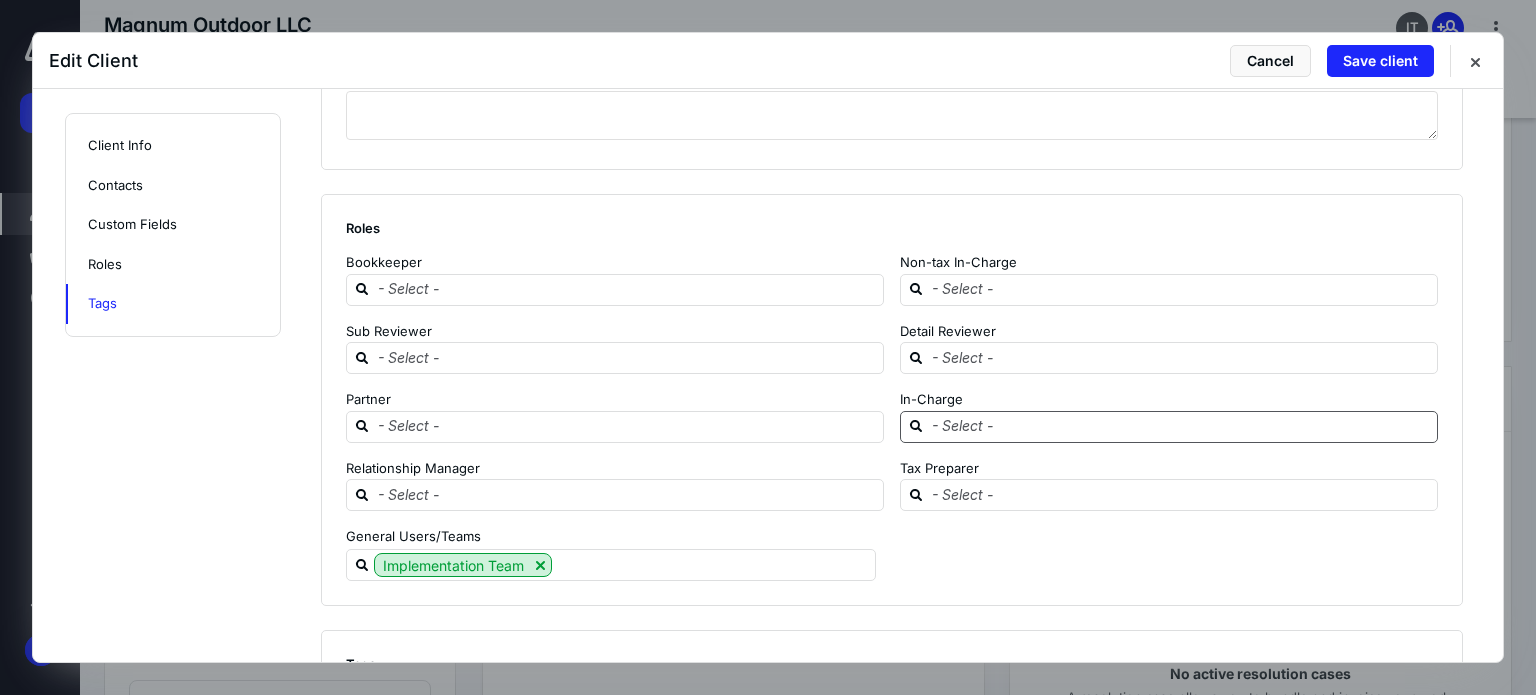 type on "****" 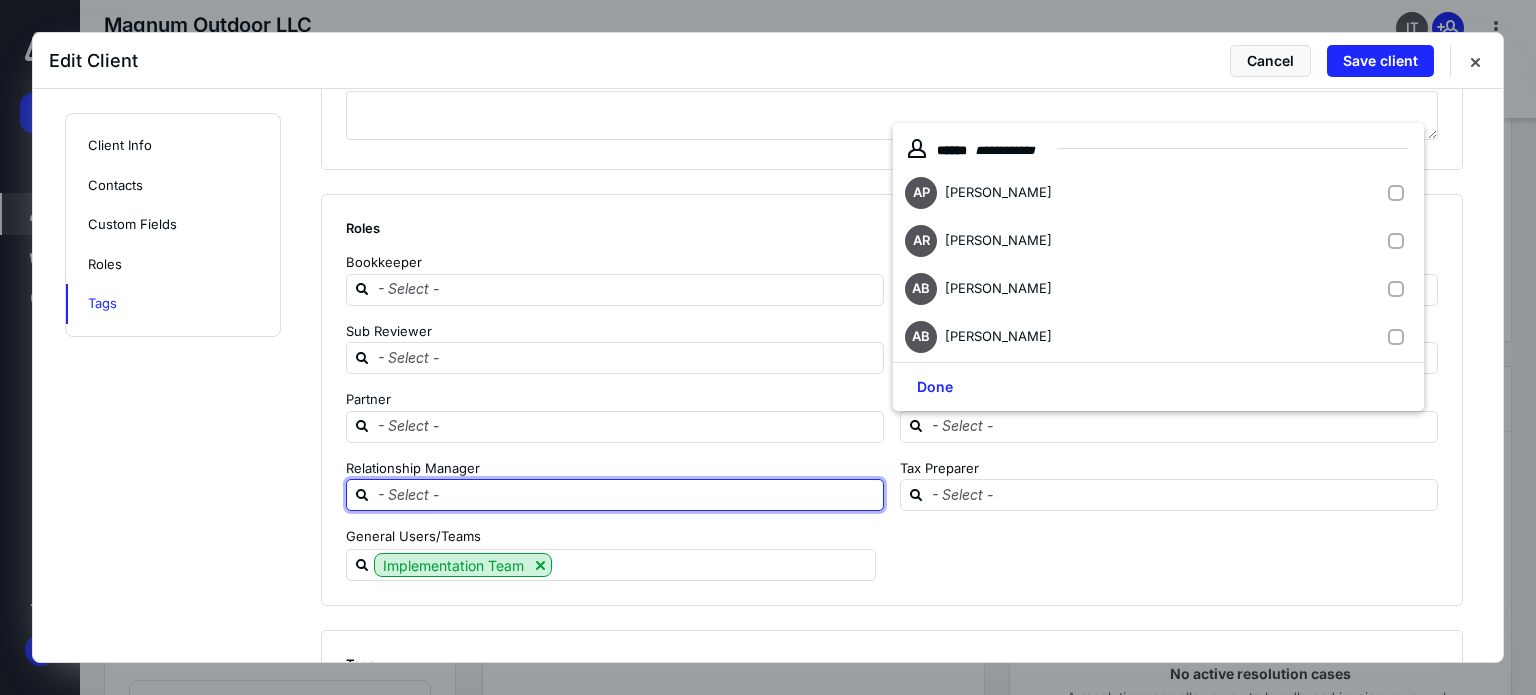 click at bounding box center [627, 494] 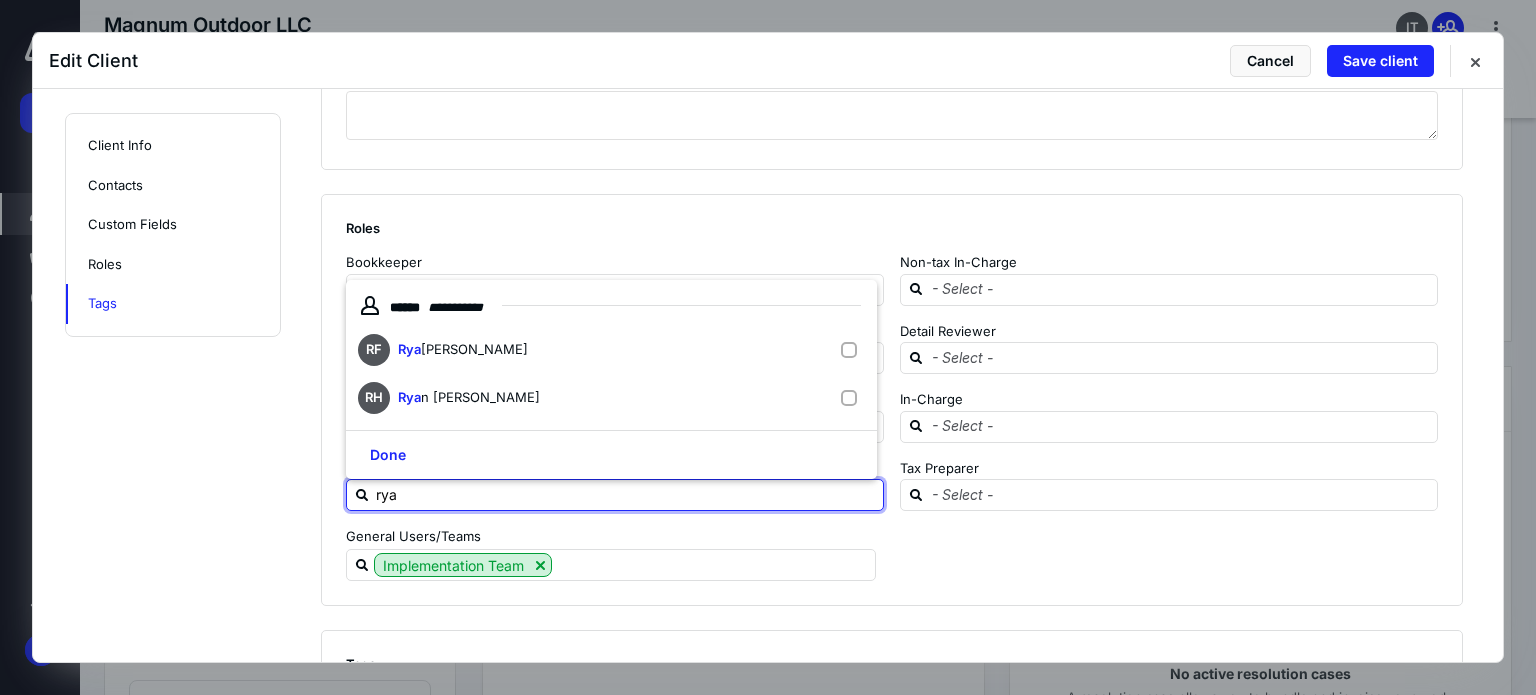 type on "[PERSON_NAME]" 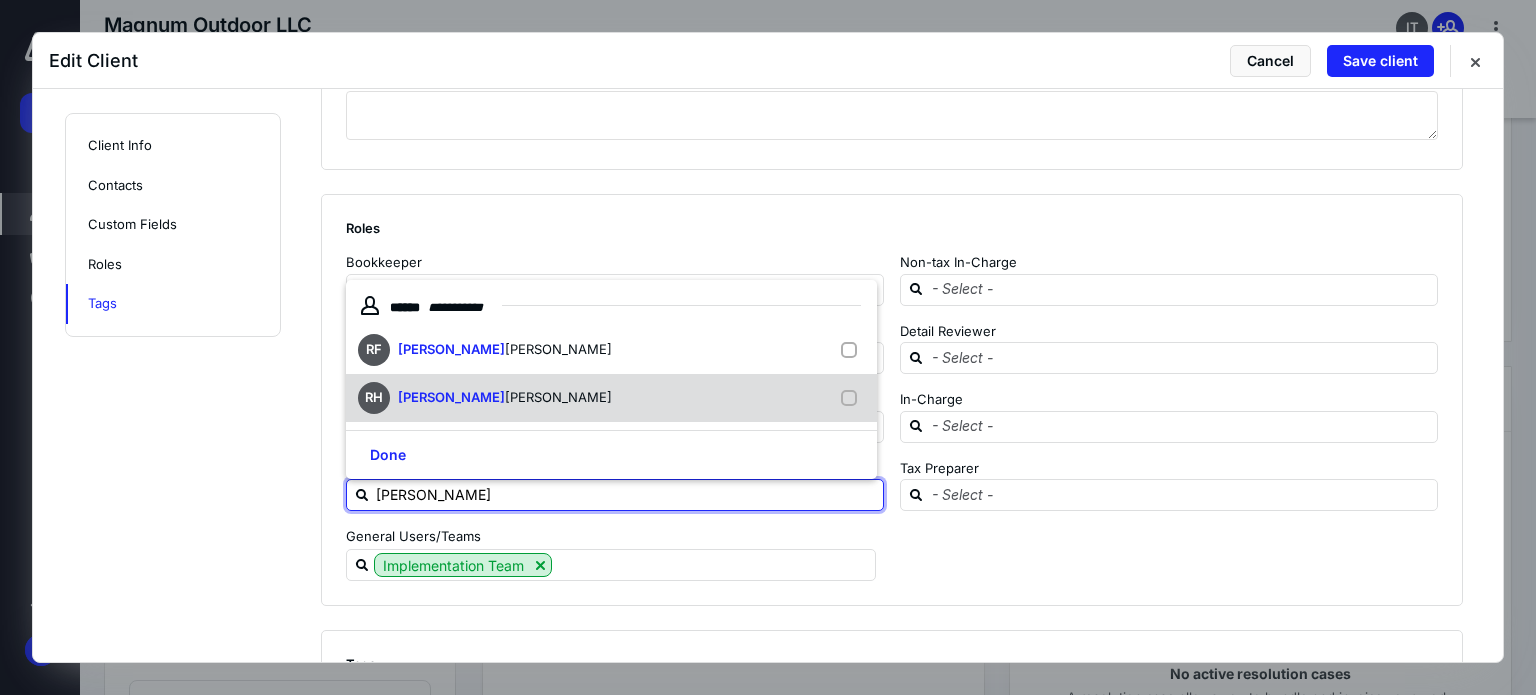 click on "RH [PERSON_NAME]" at bounding box center [611, 398] 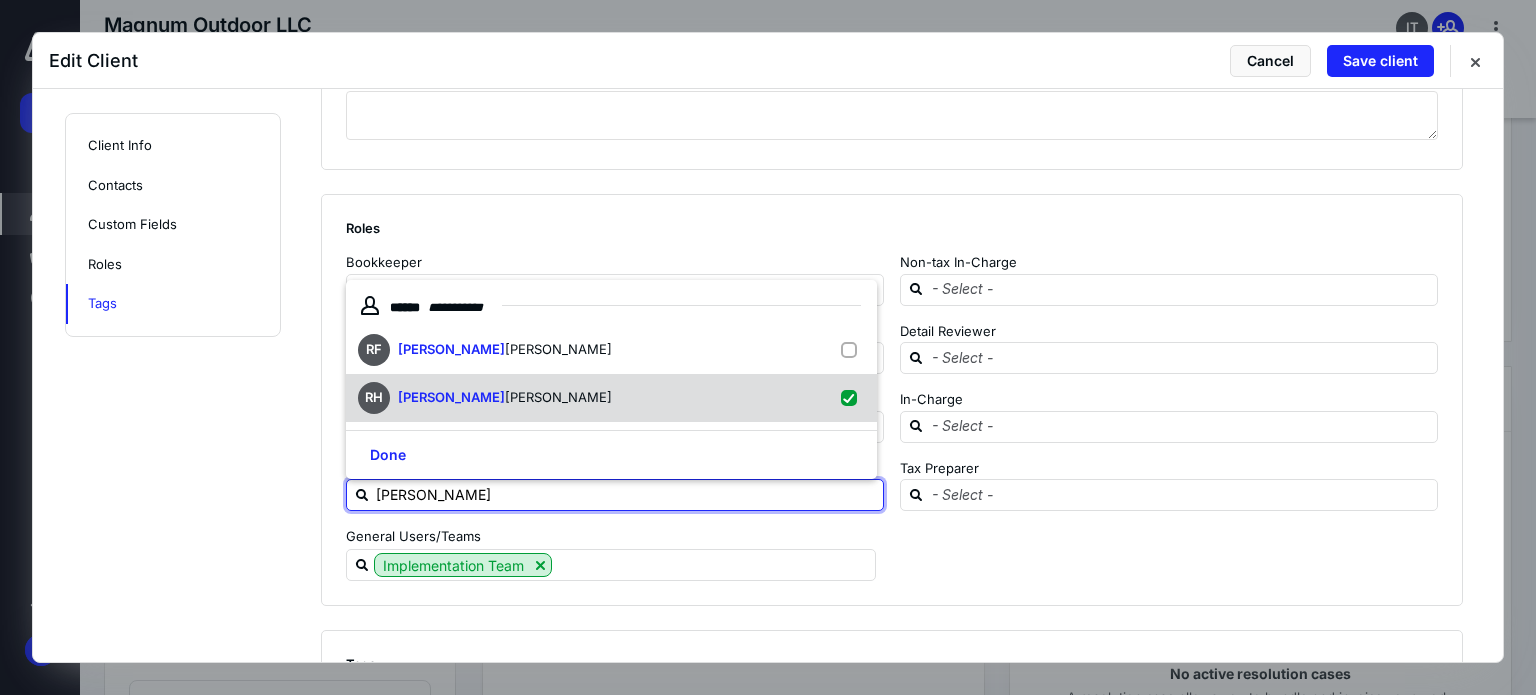 checkbox on "true" 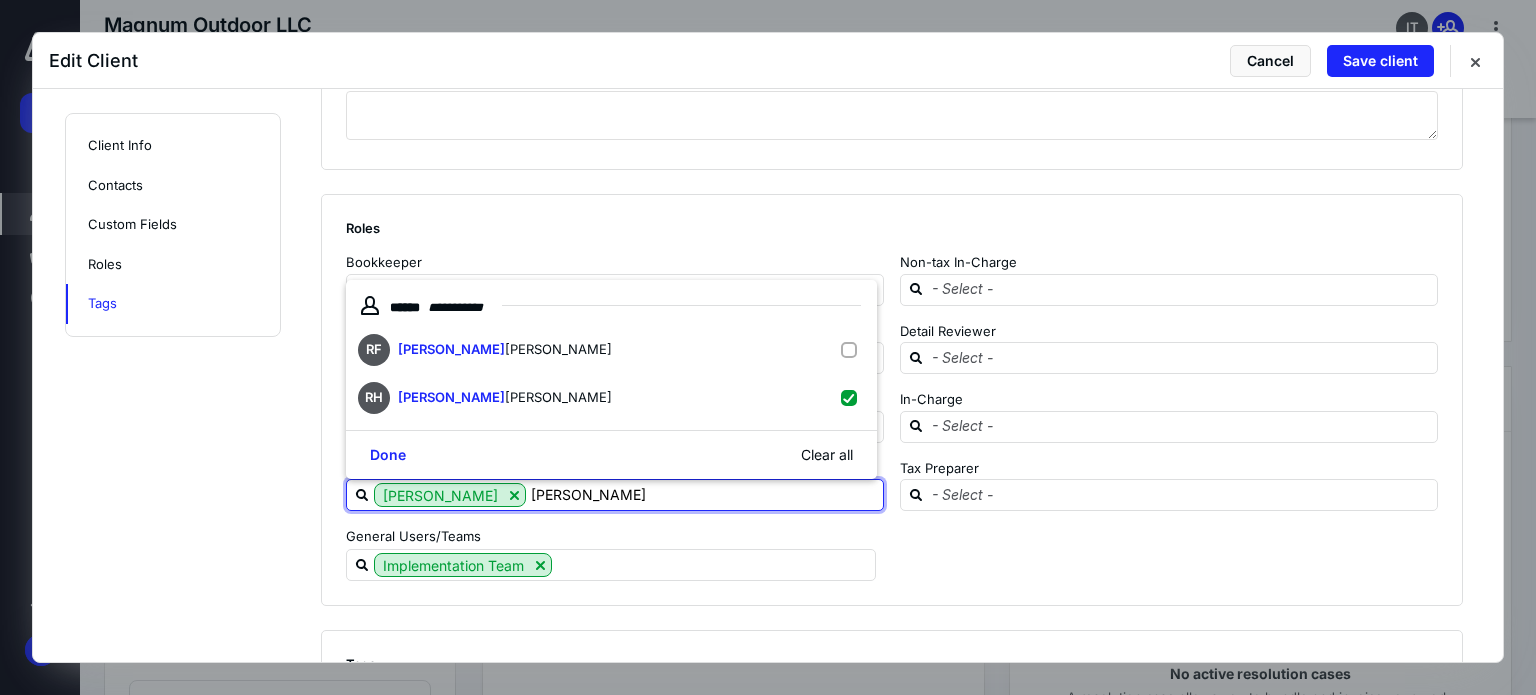 type on "[PERSON_NAME]" 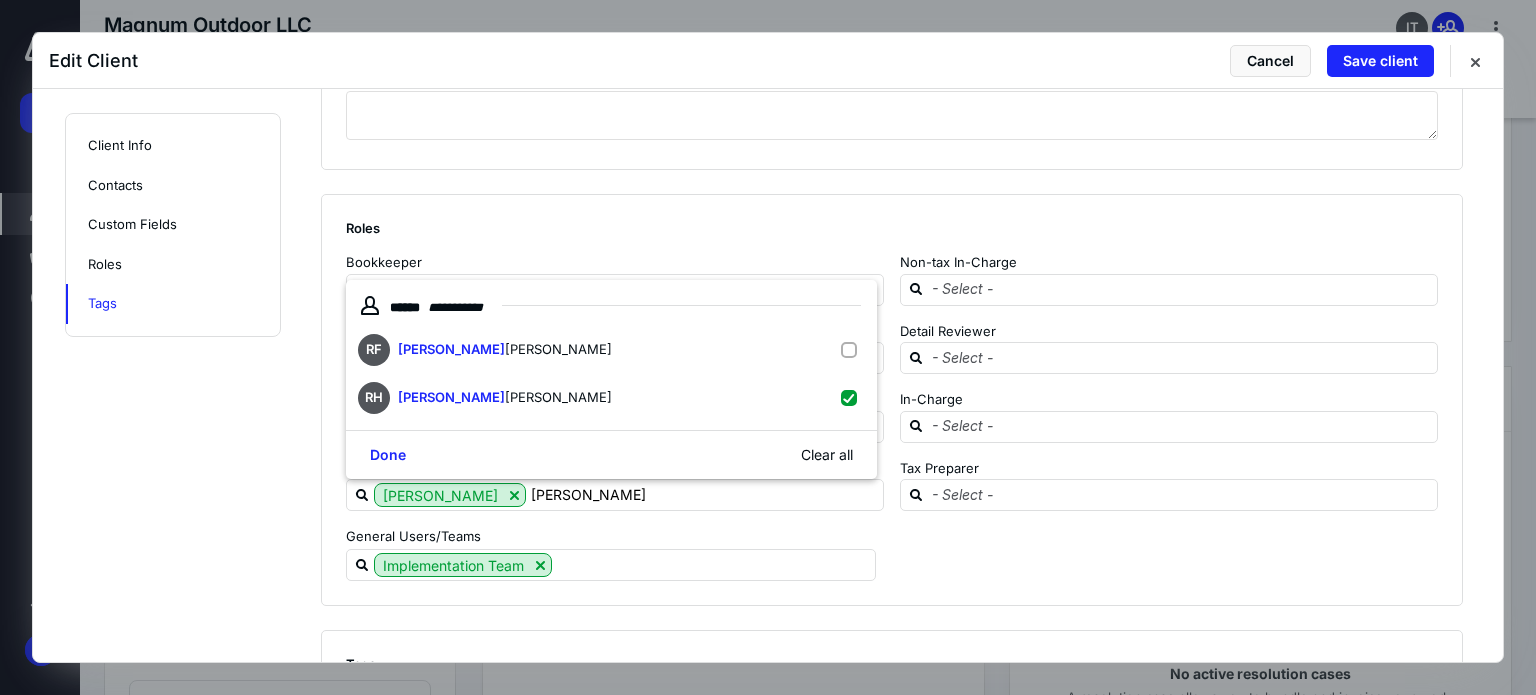 click on "**********" at bounding box center (768, -502) 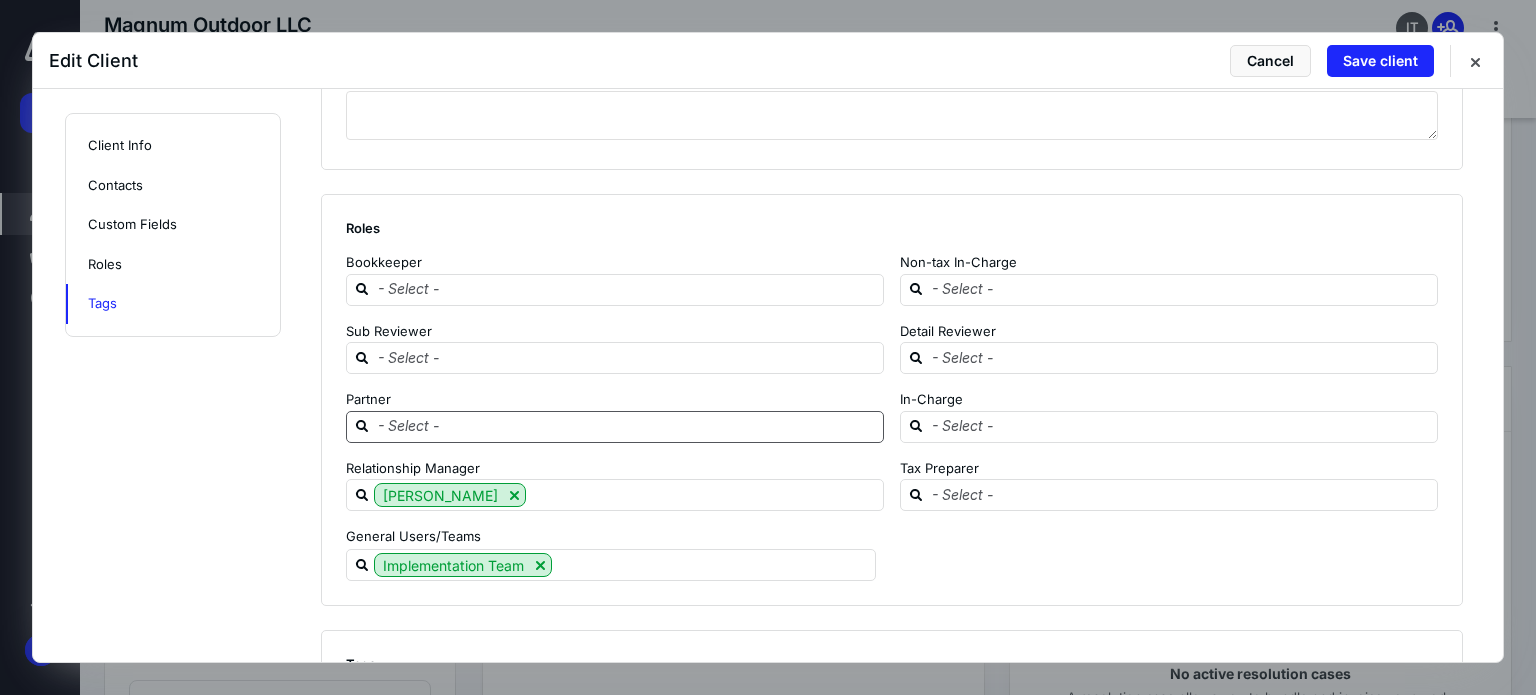 click at bounding box center [627, 426] 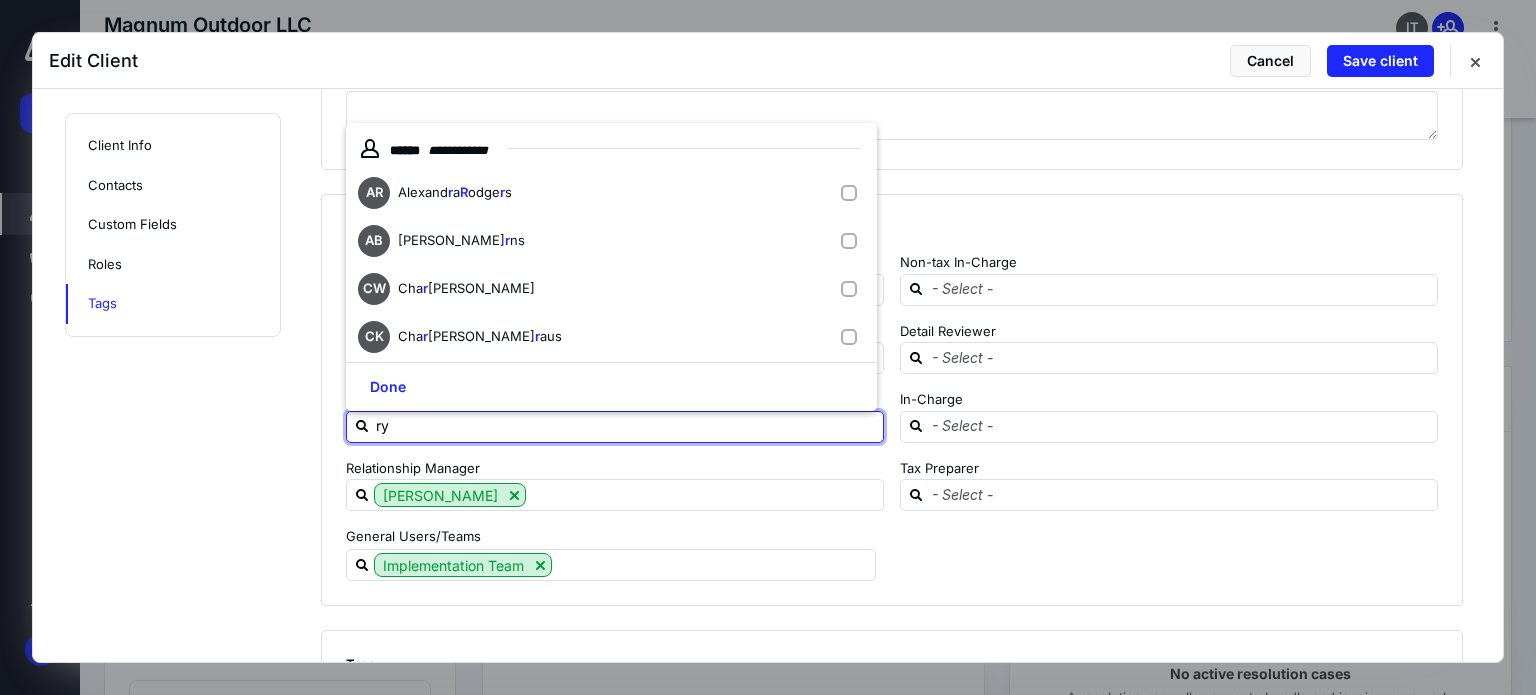 type on "rya" 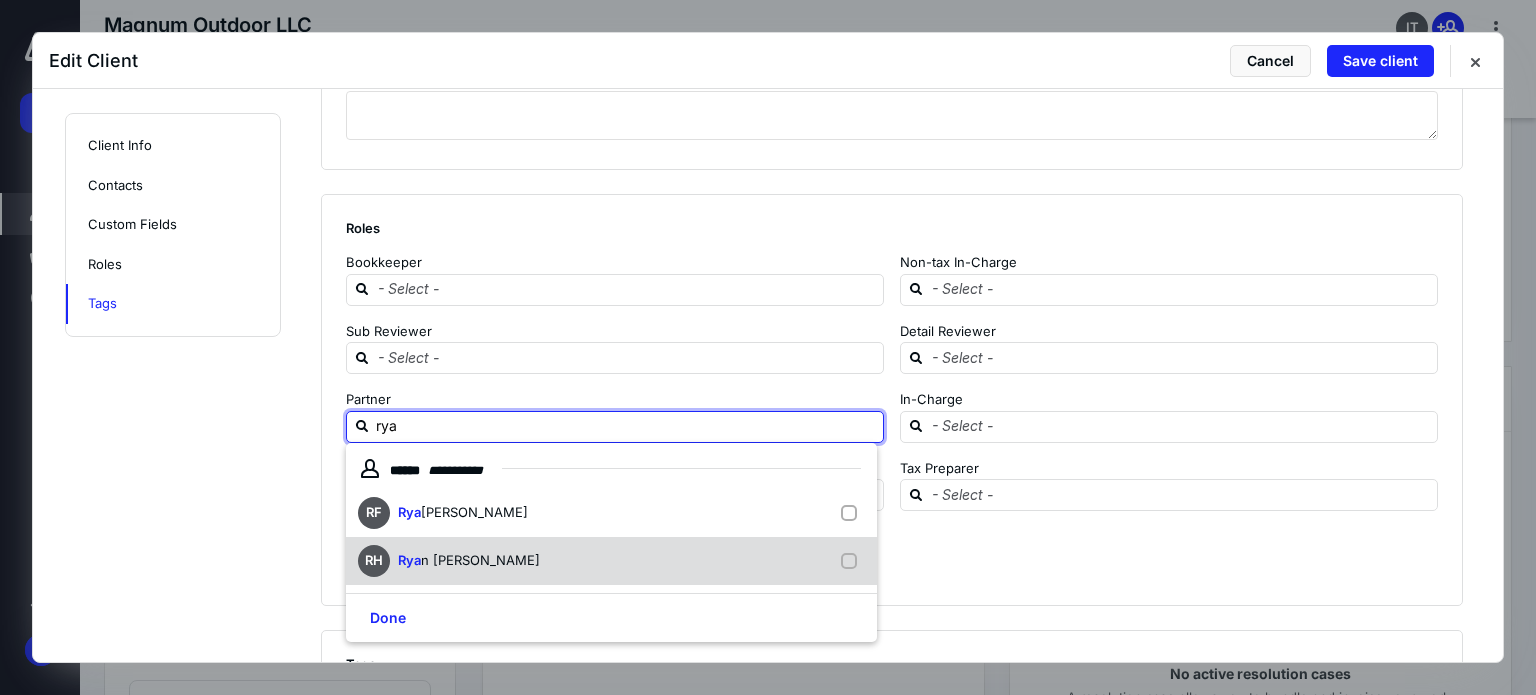 click on "RH [PERSON_NAME]" at bounding box center [611, 561] 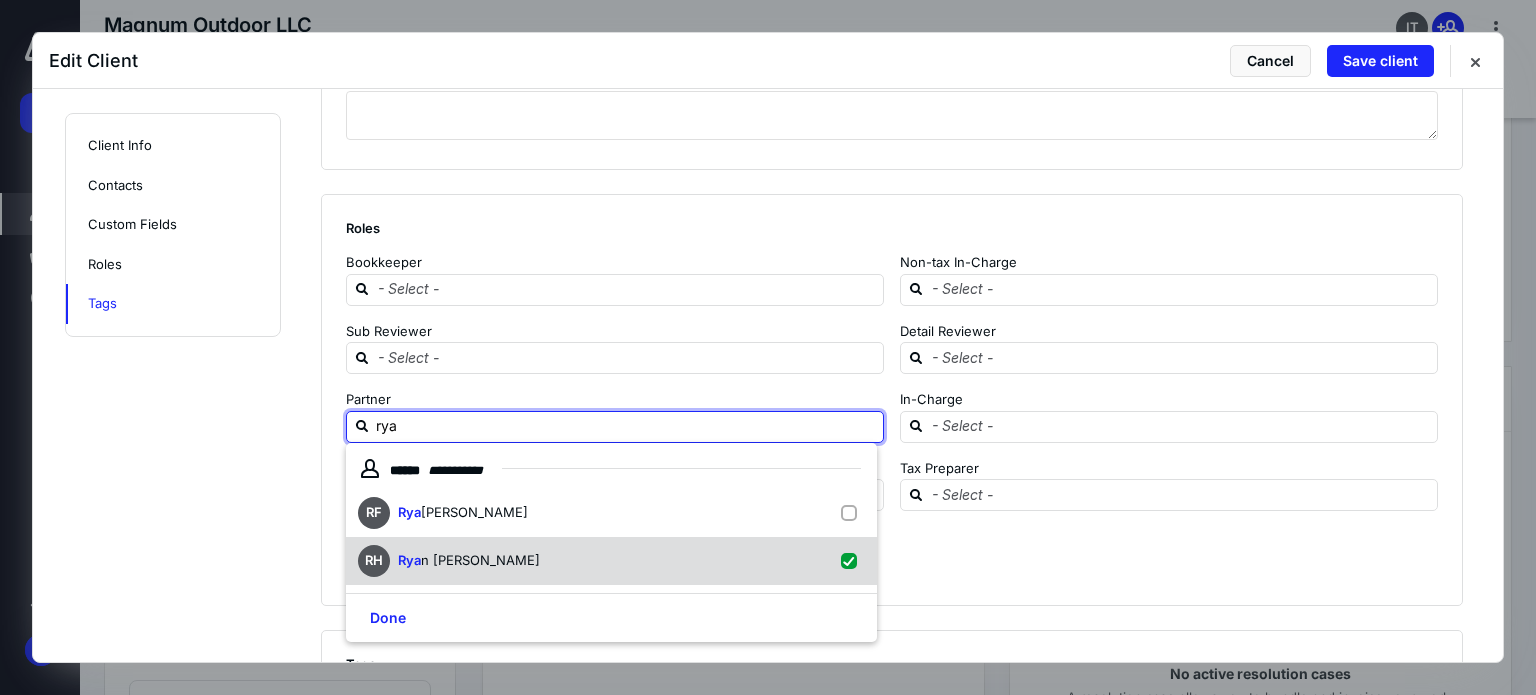 checkbox on "true" 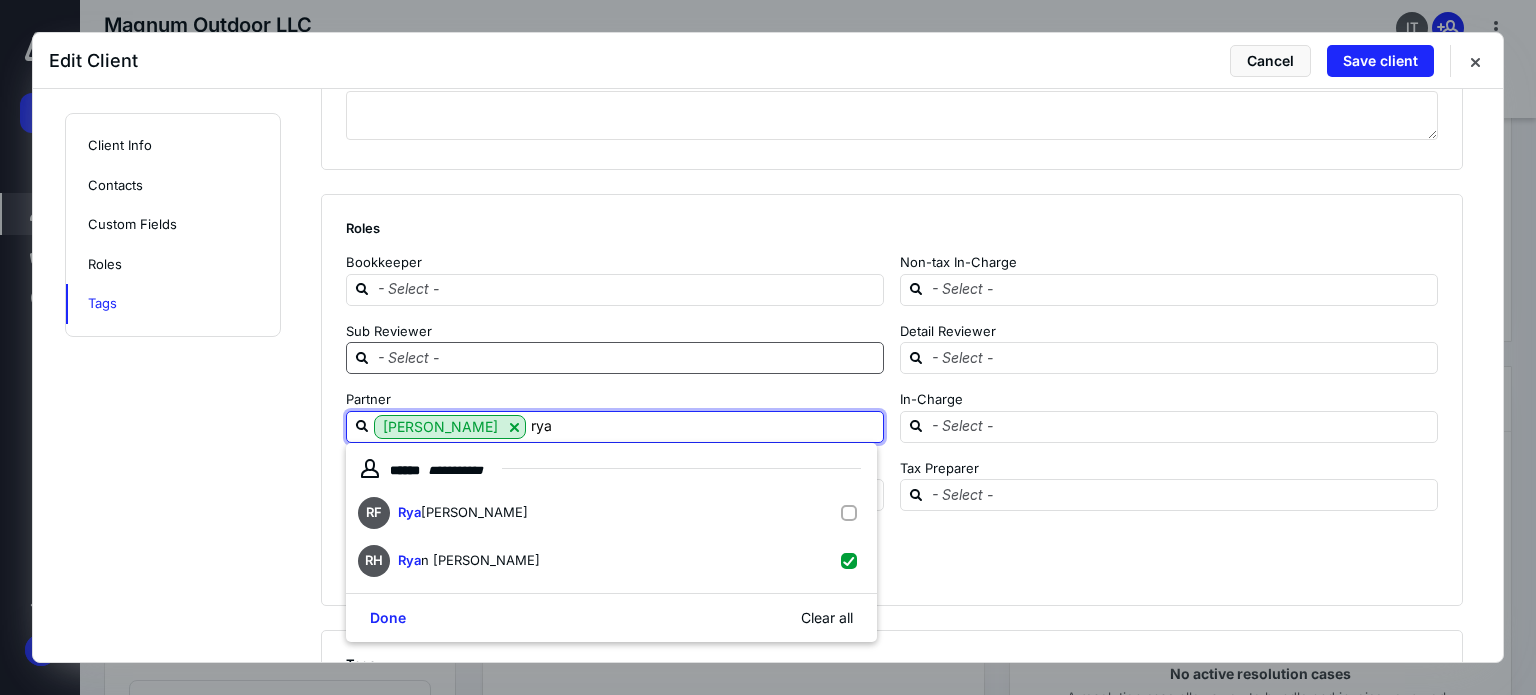type on "rya" 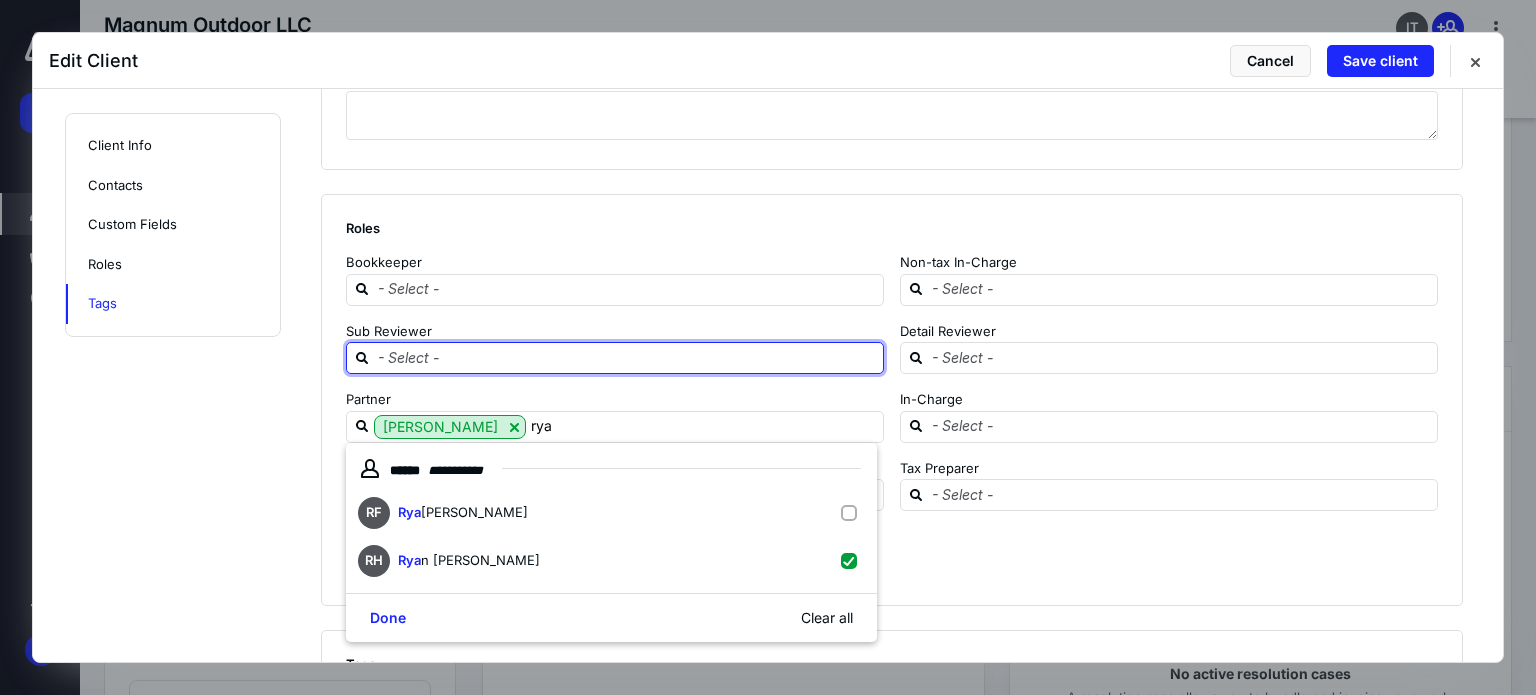 click at bounding box center [627, 357] 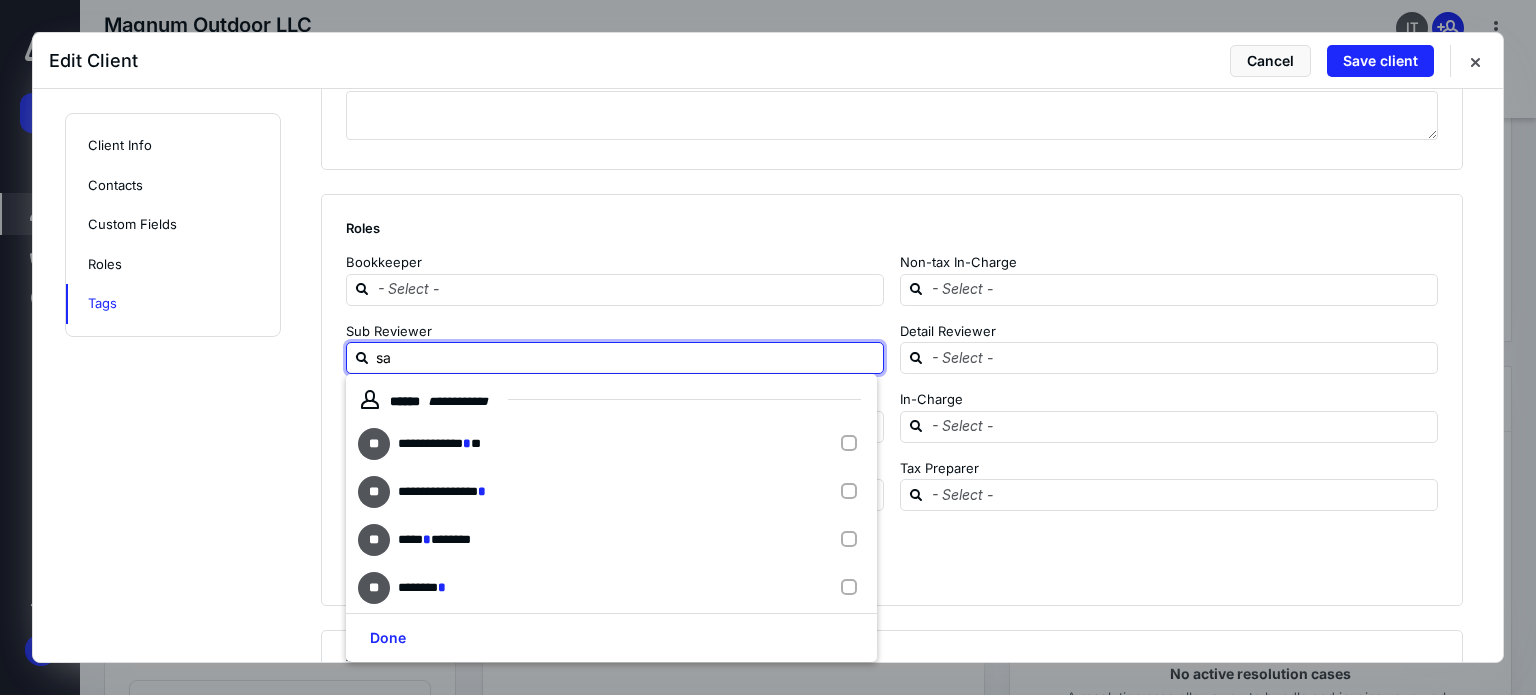 type on "sar" 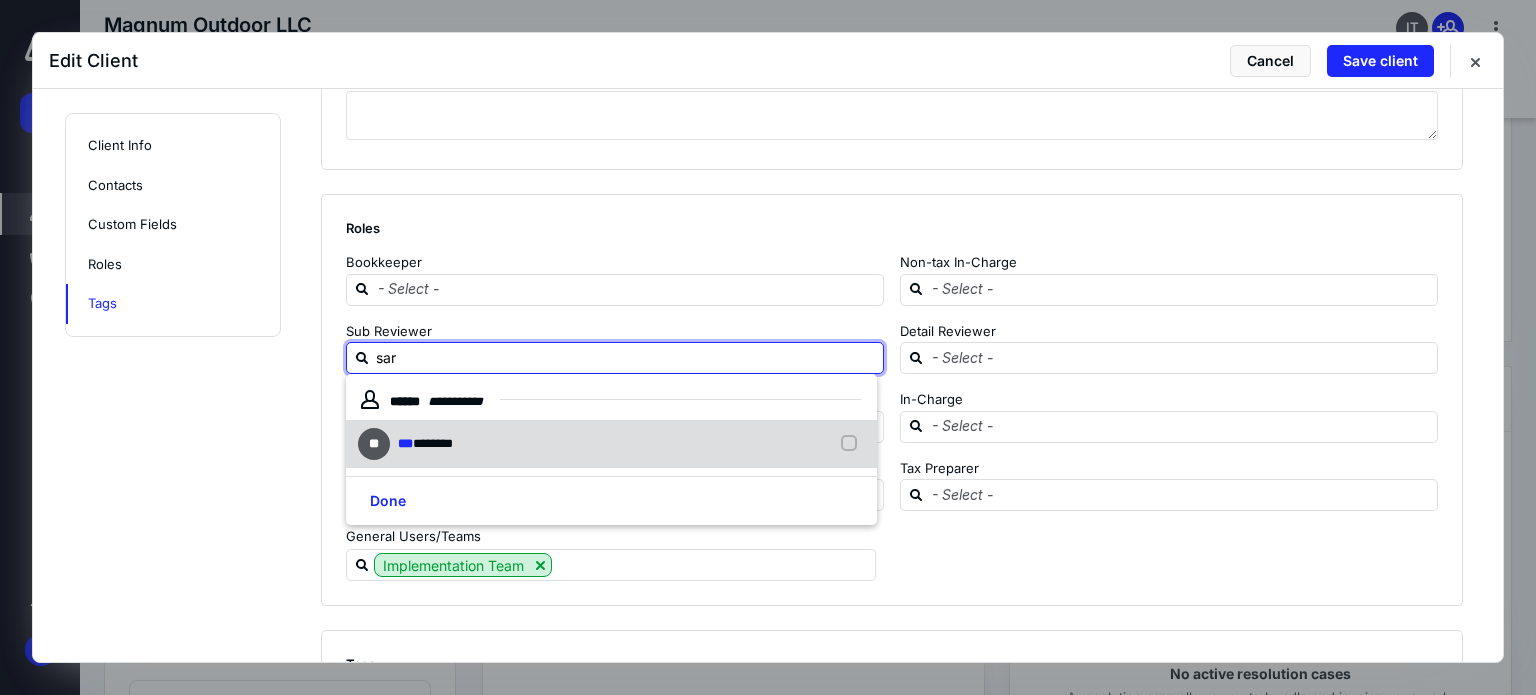 click on "** *** ********" at bounding box center [611, 444] 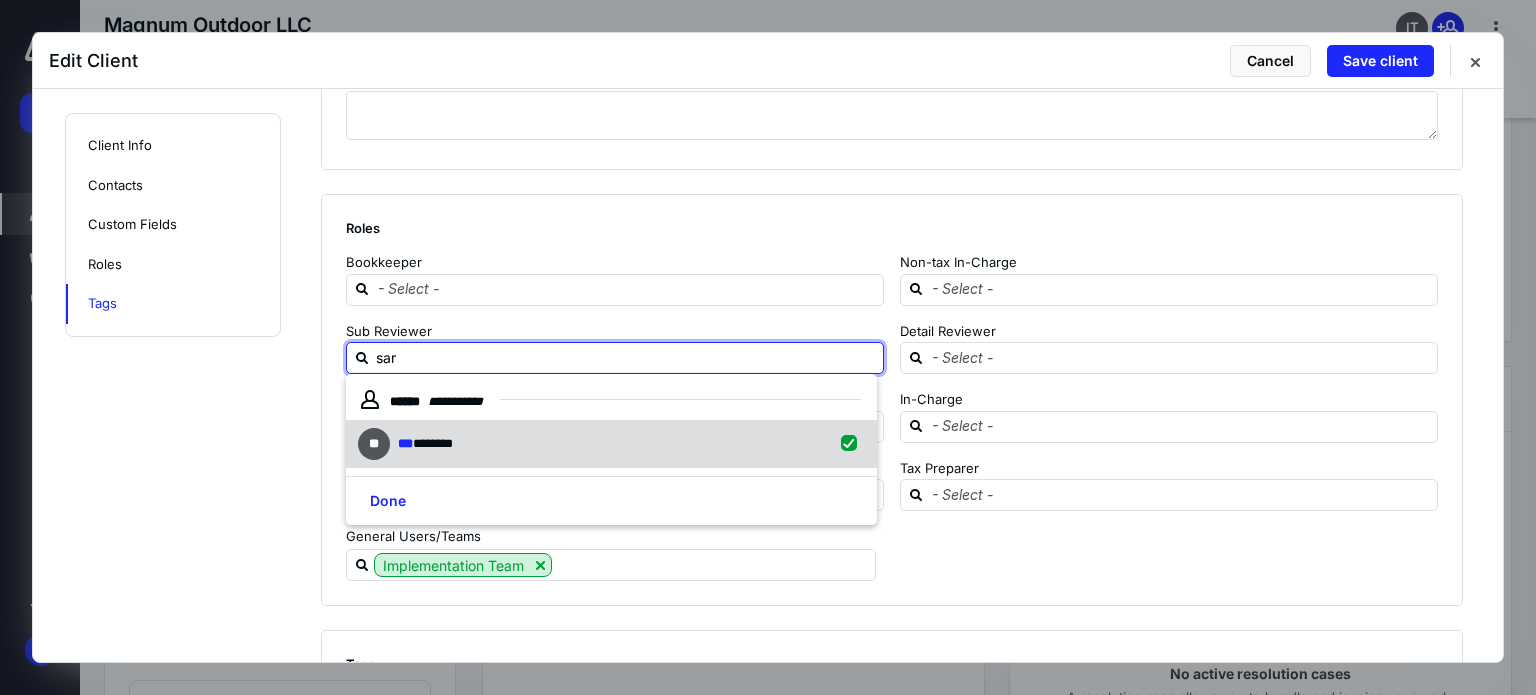 checkbox on "true" 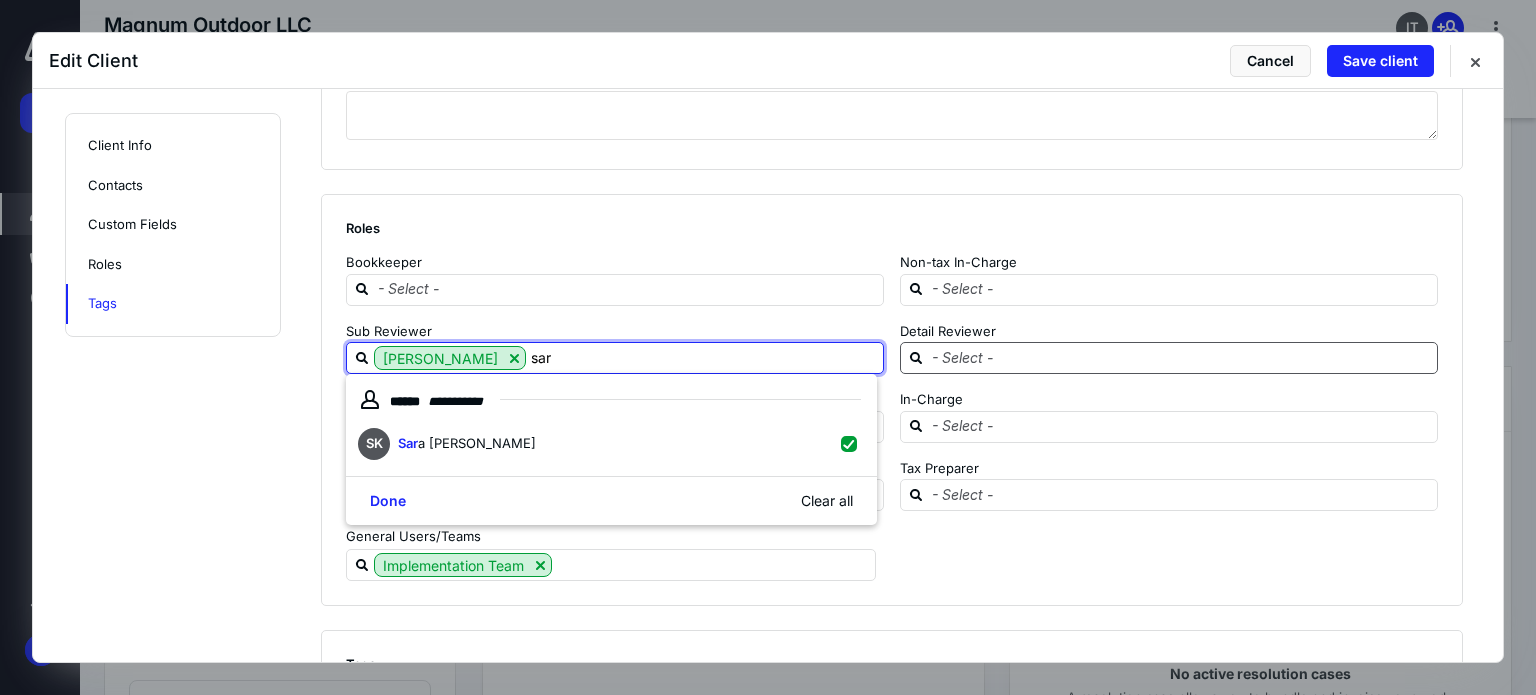 type on "sar" 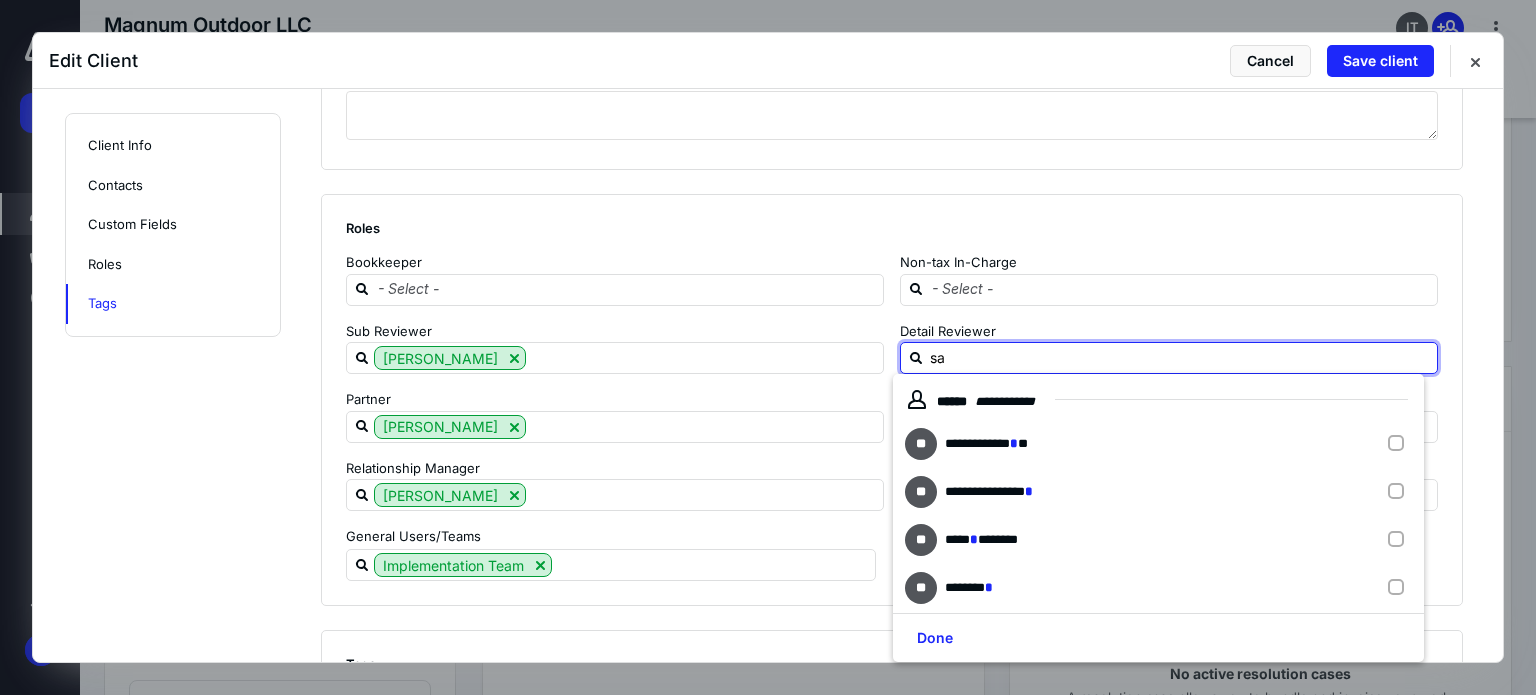 type on "sar" 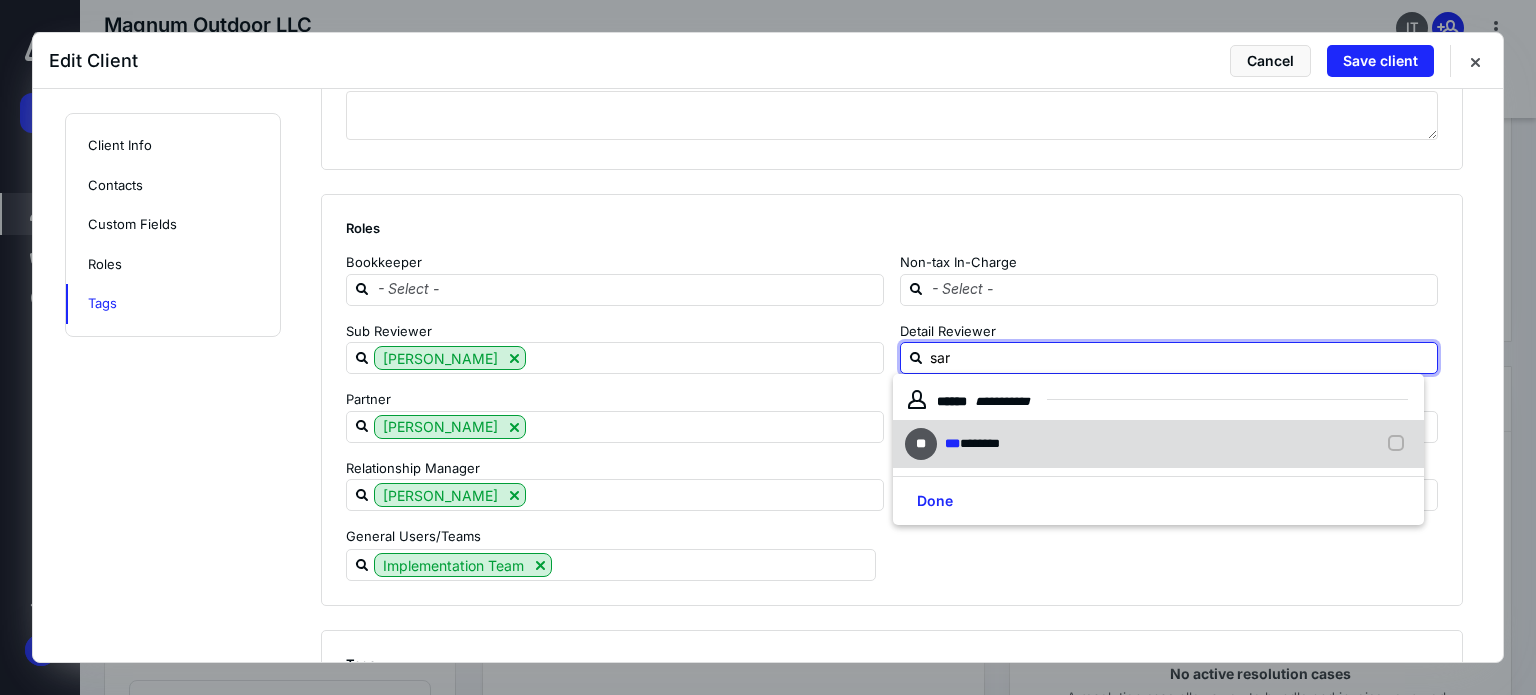click on "********" at bounding box center (980, 443) 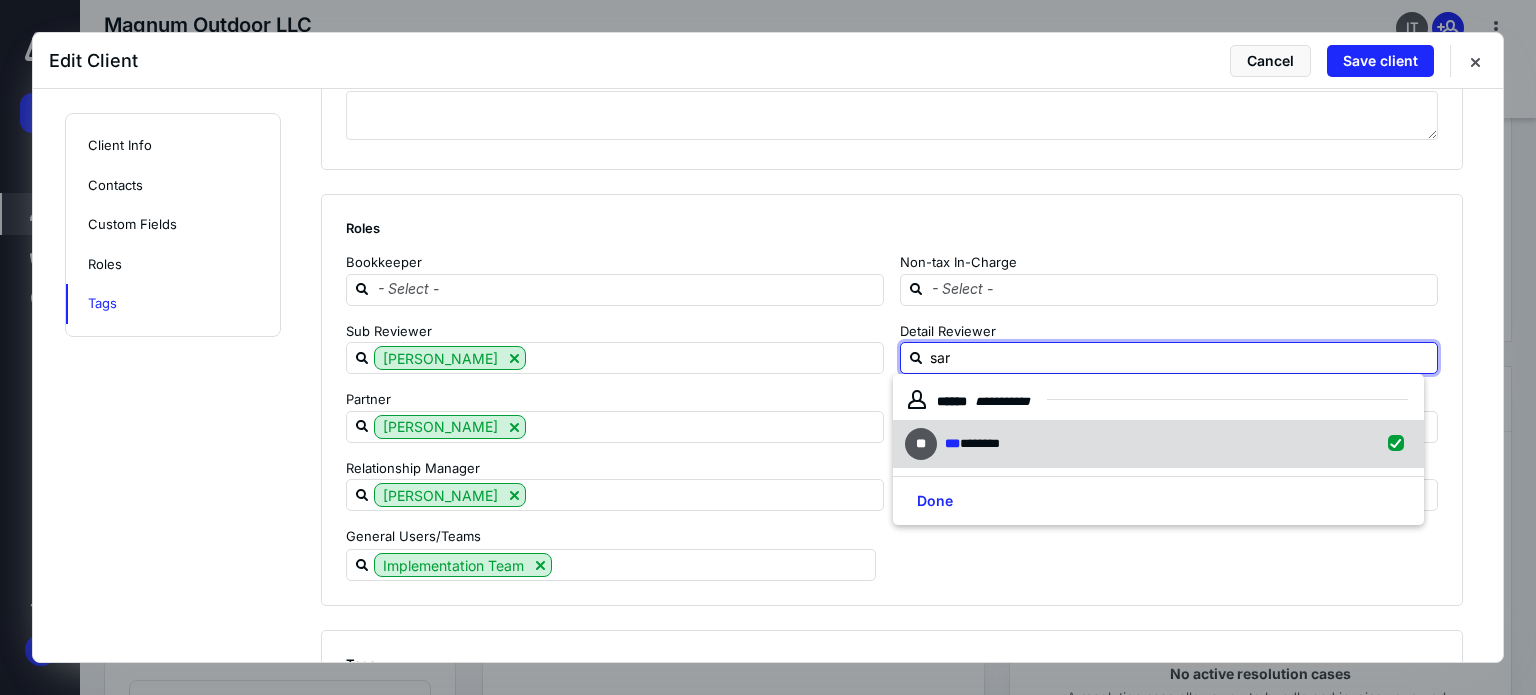 checkbox on "true" 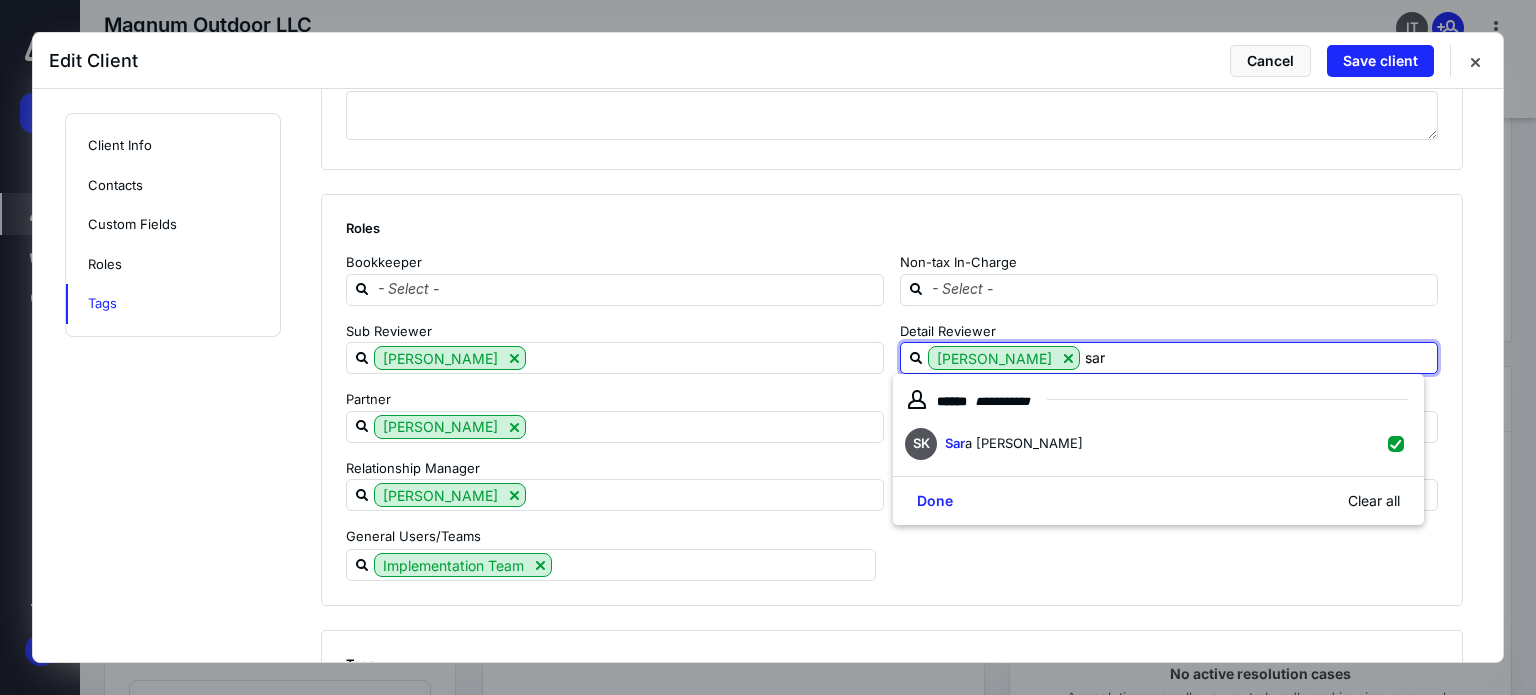 scroll, scrollTop: 1954, scrollLeft: 0, axis: vertical 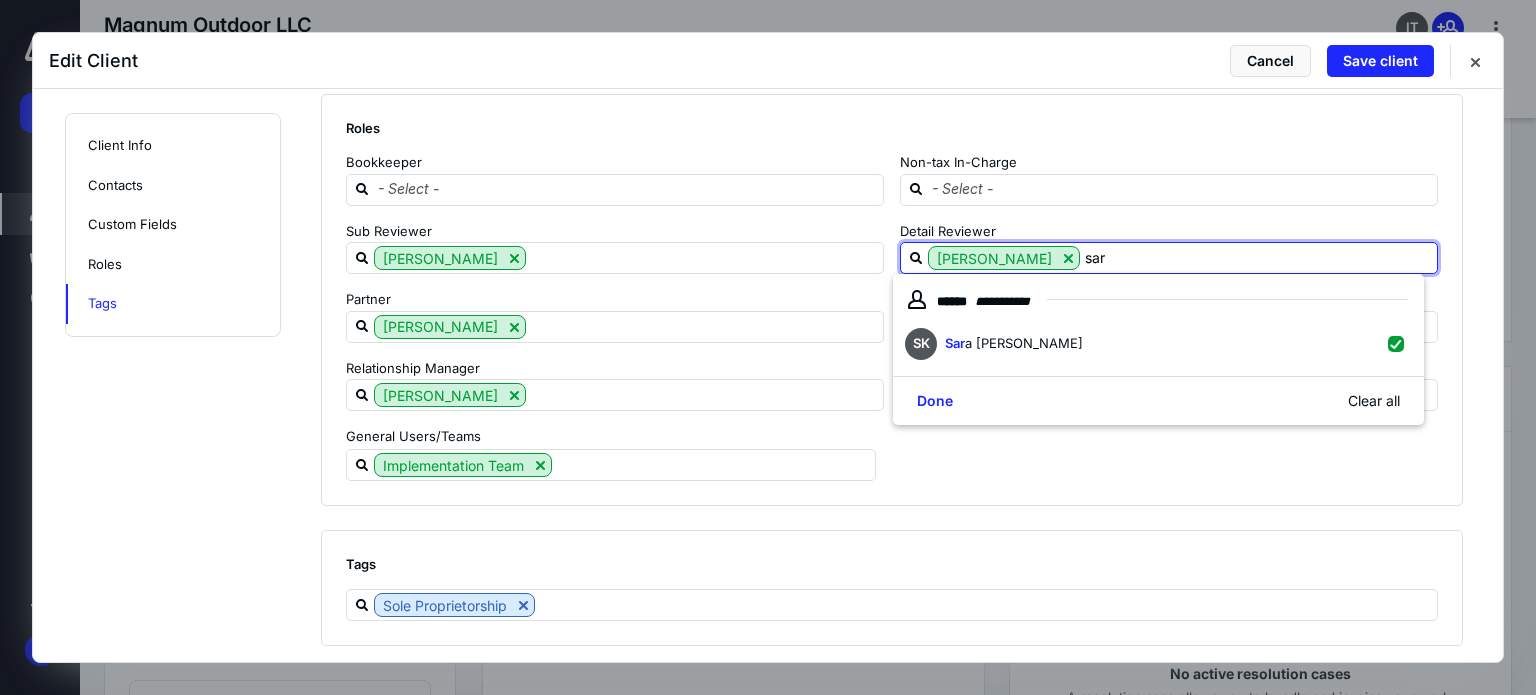 type on "sar" 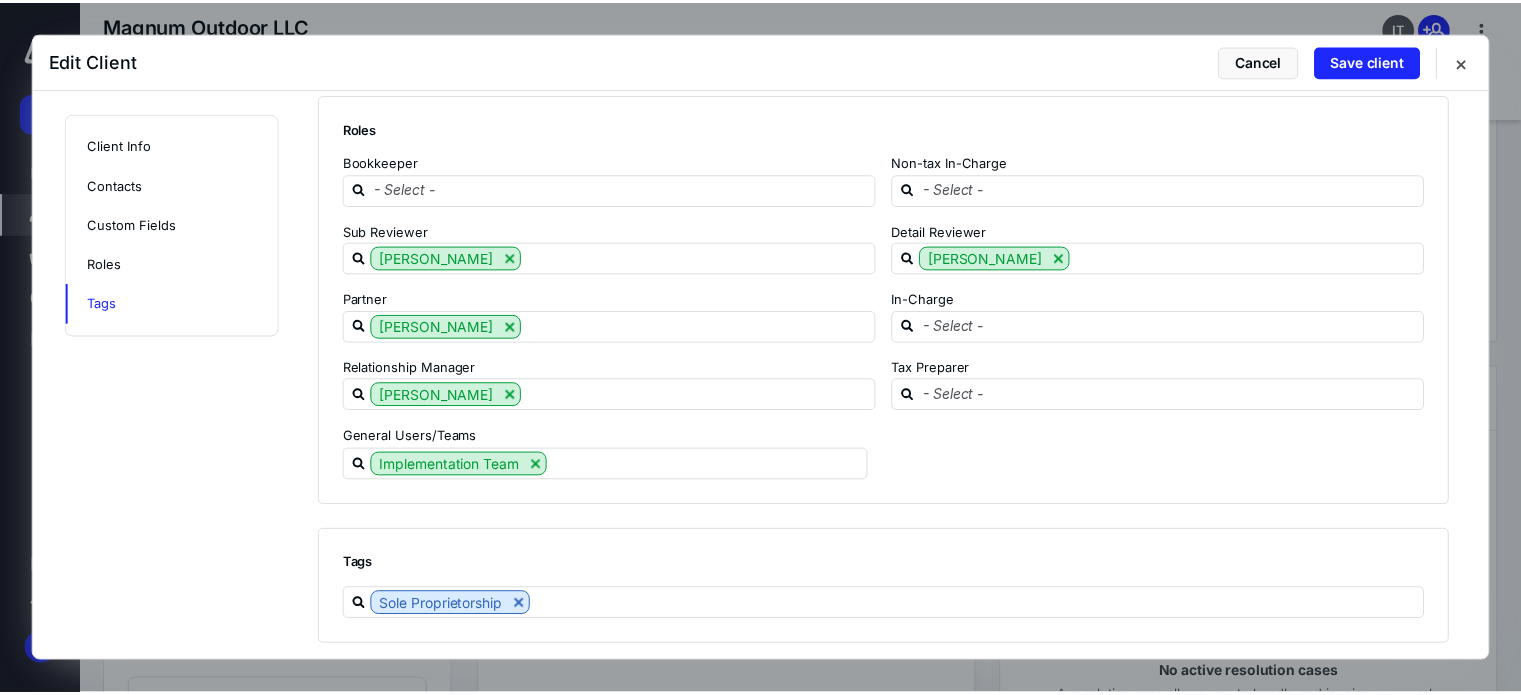 scroll, scrollTop: 1254, scrollLeft: 0, axis: vertical 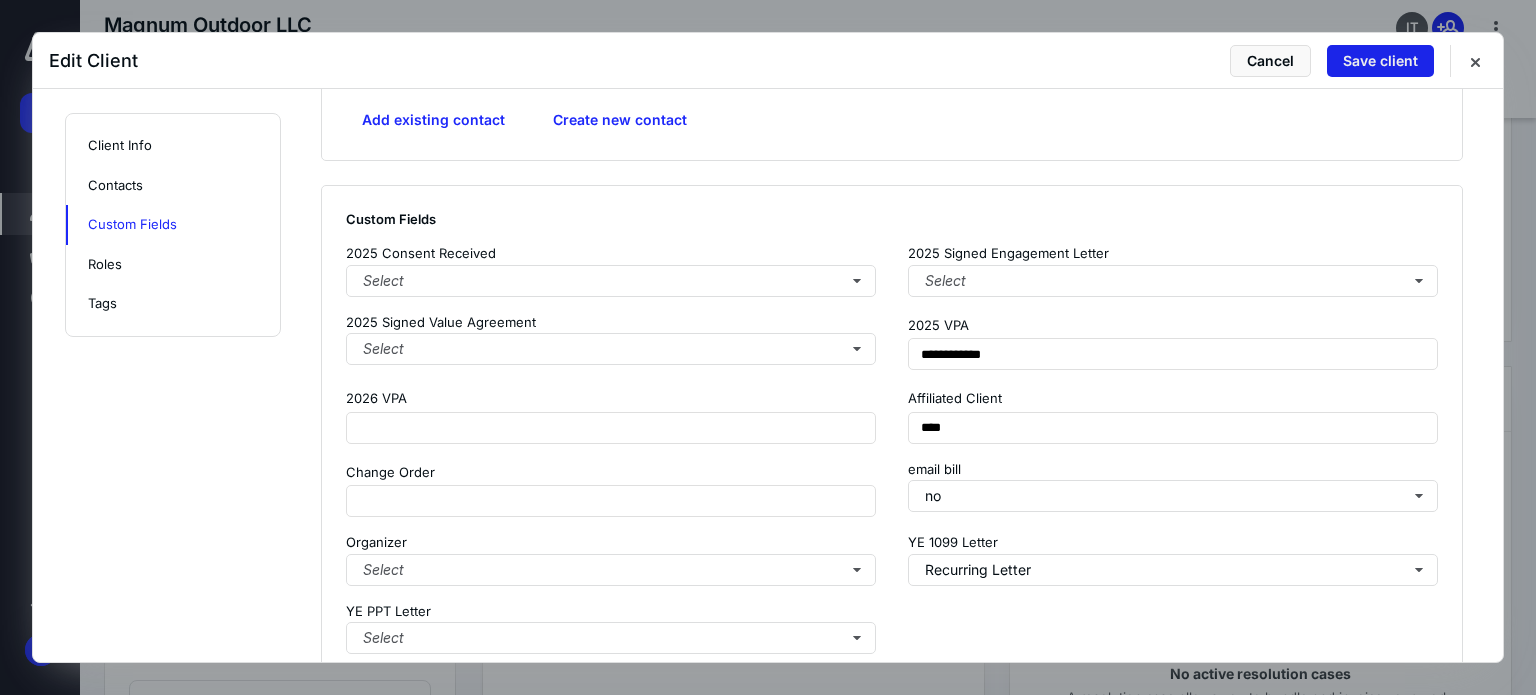 click on "Save client" at bounding box center (1380, 61) 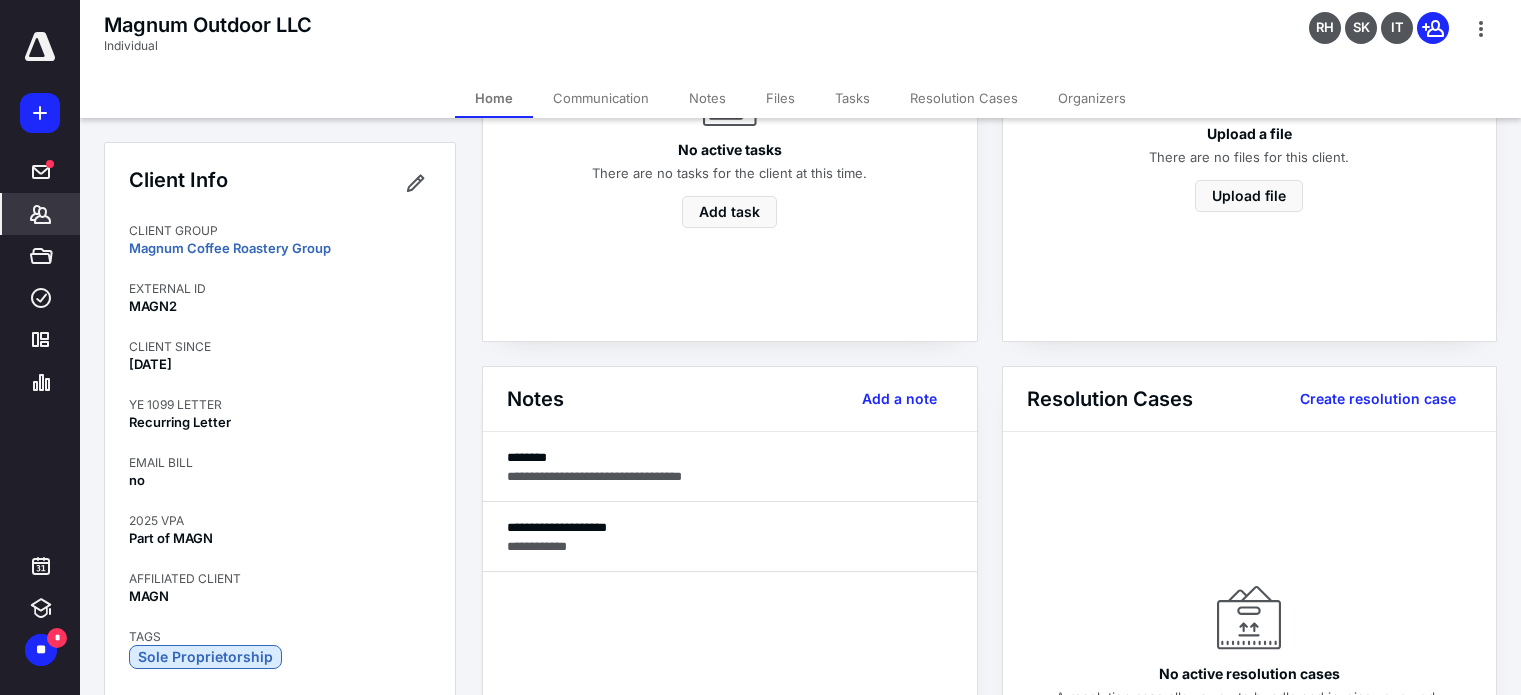 click on "*******" at bounding box center [41, 214] 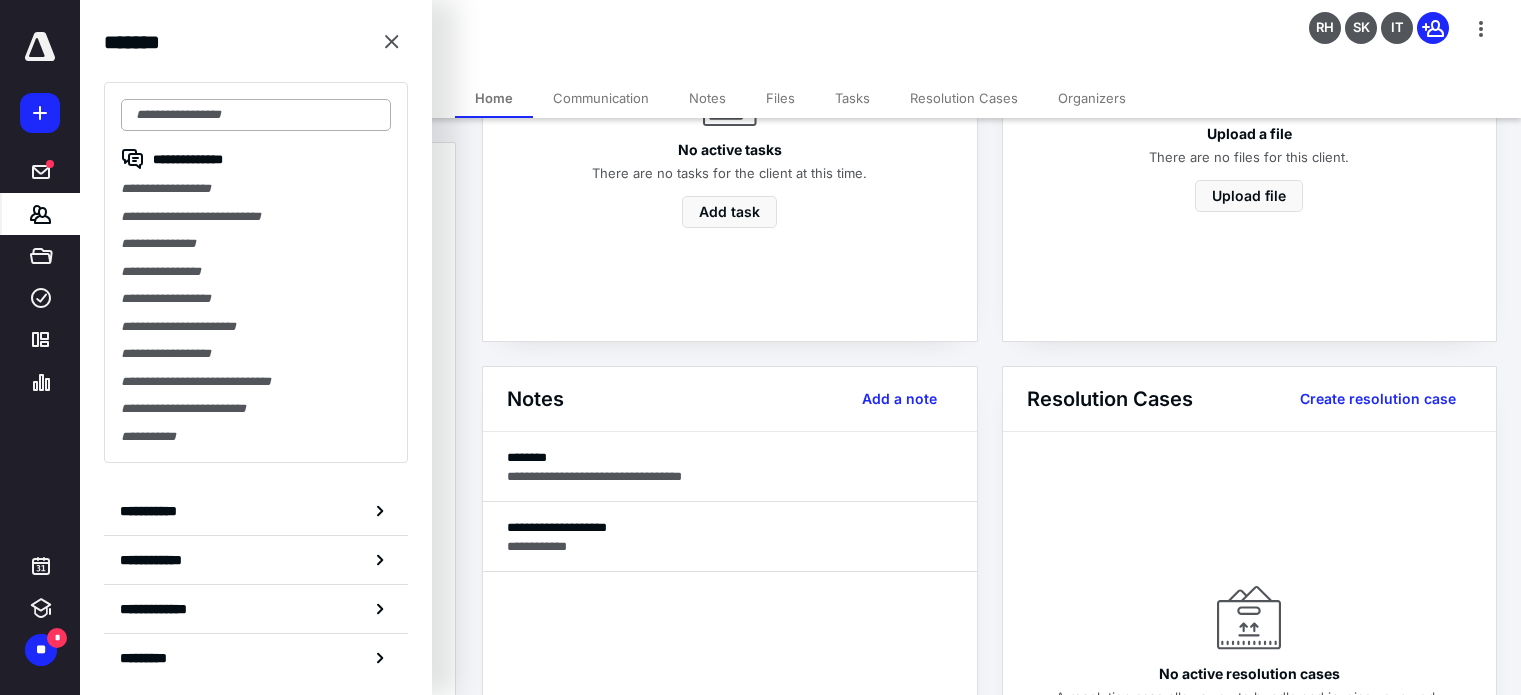 click at bounding box center [256, 115] 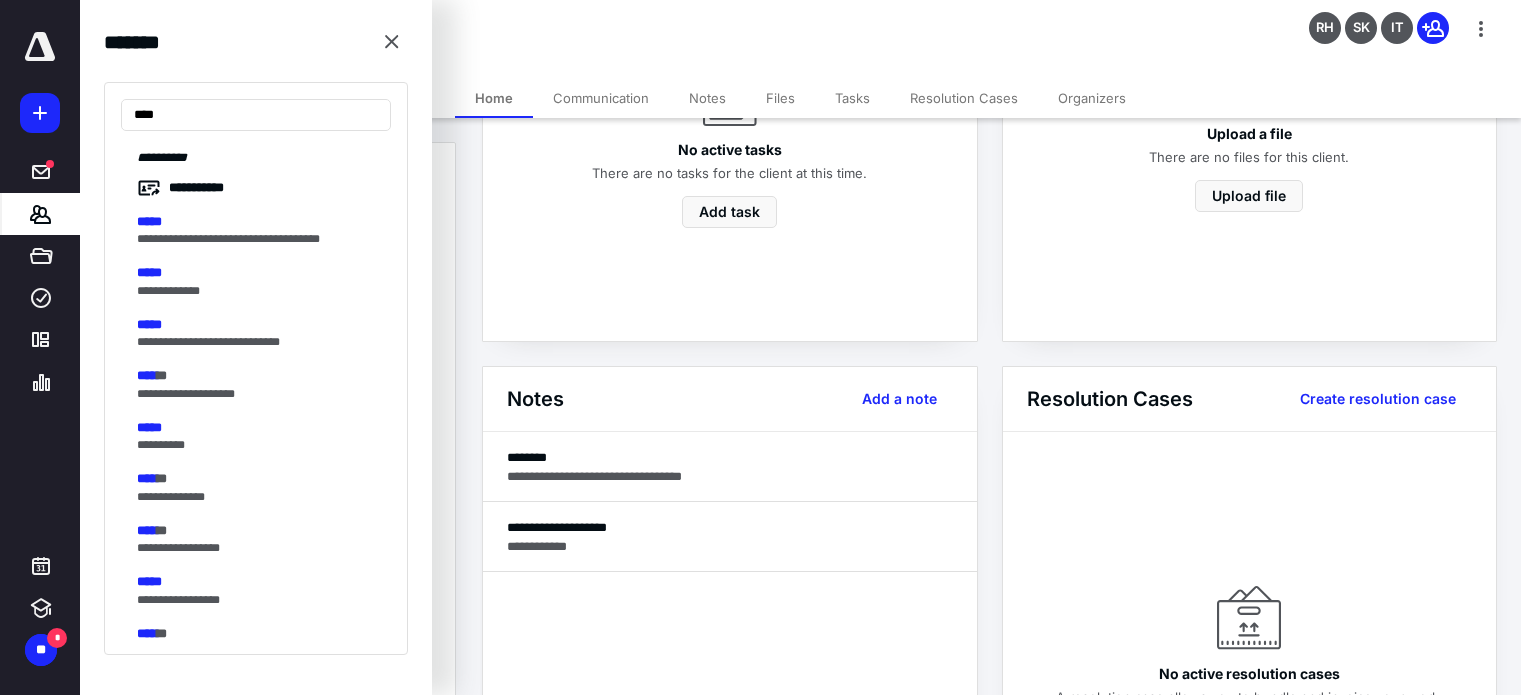 scroll, scrollTop: 2391, scrollLeft: 0, axis: vertical 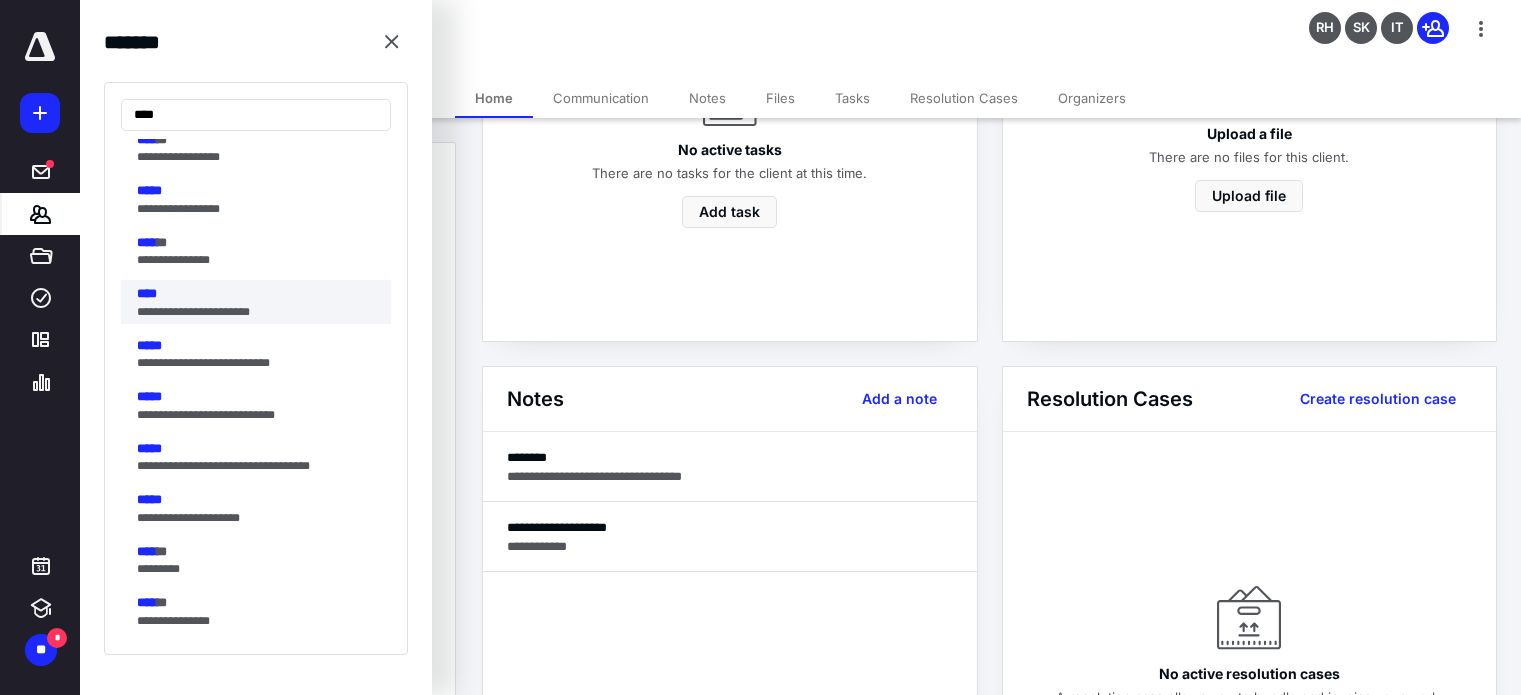 type on "****" 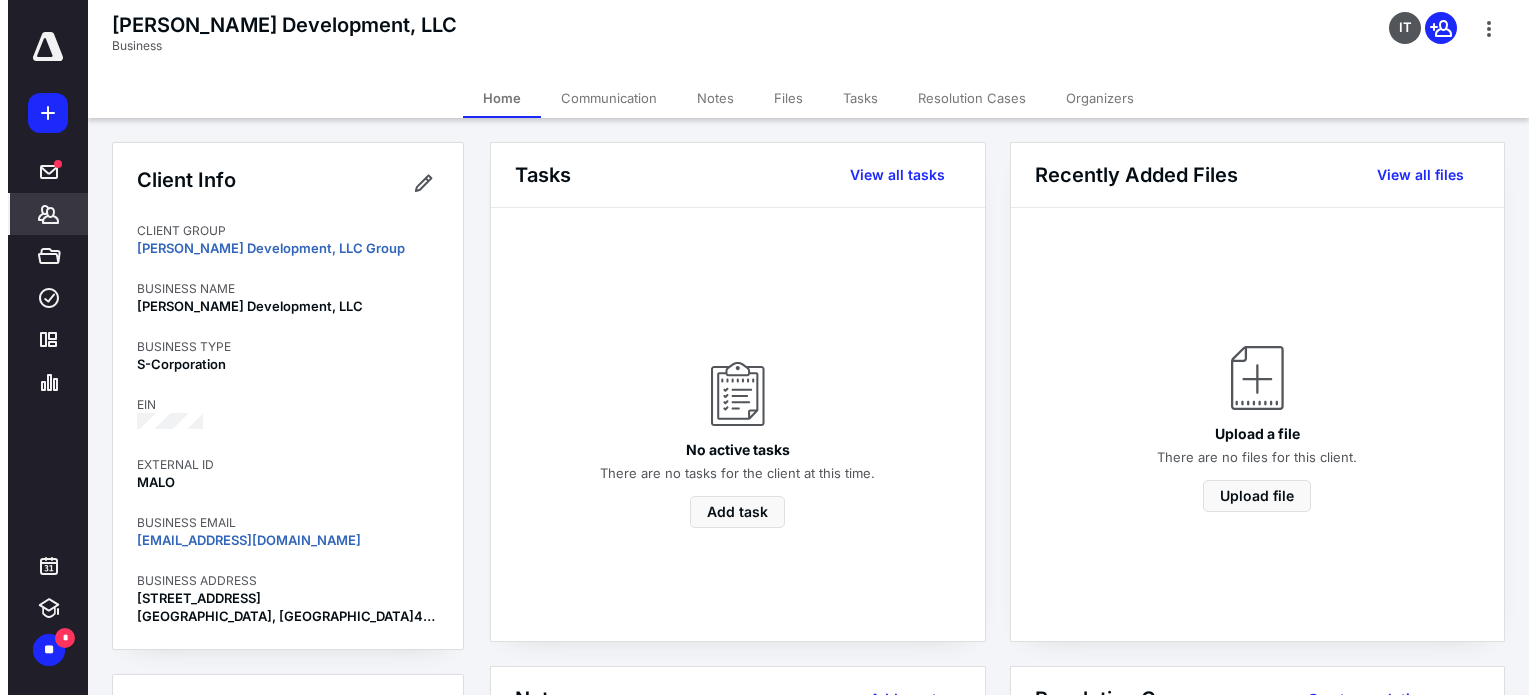 scroll, scrollTop: 400, scrollLeft: 0, axis: vertical 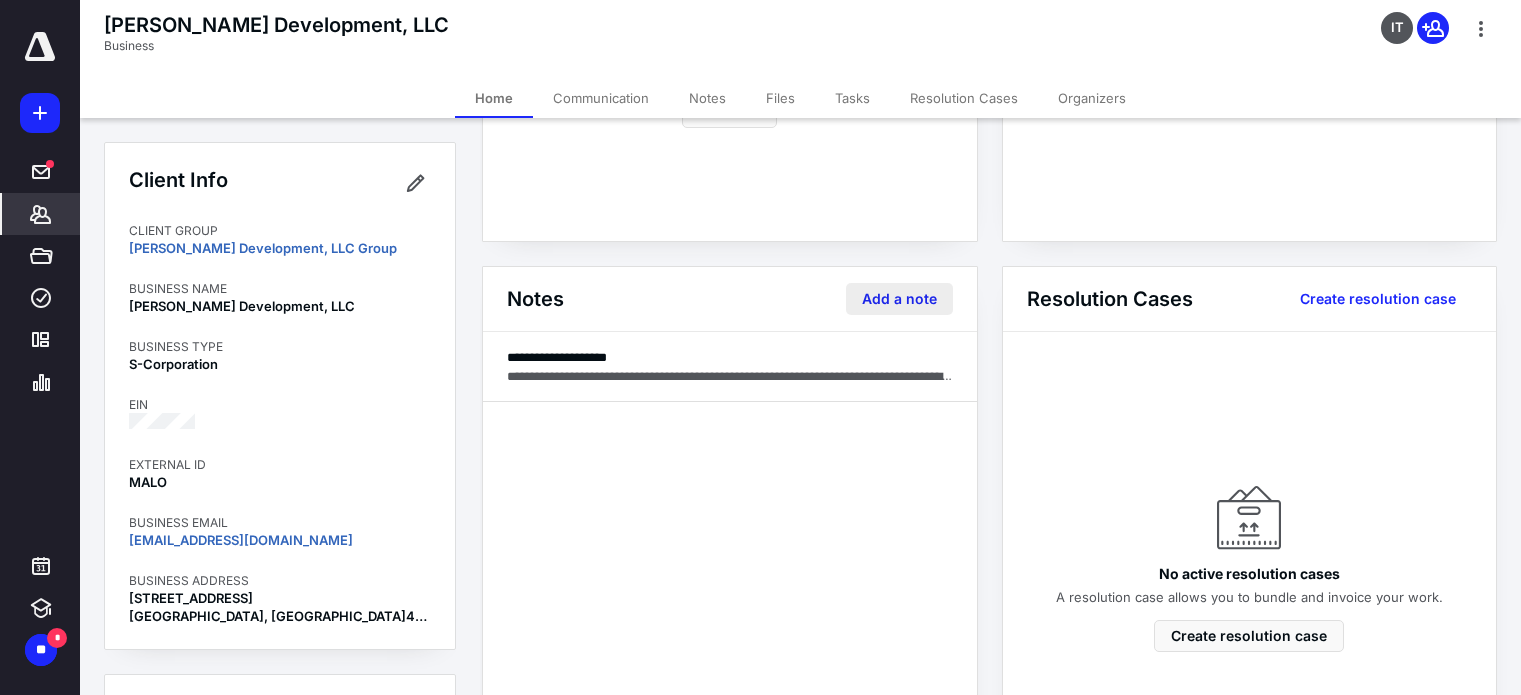 click on "Add a note" at bounding box center (899, 299) 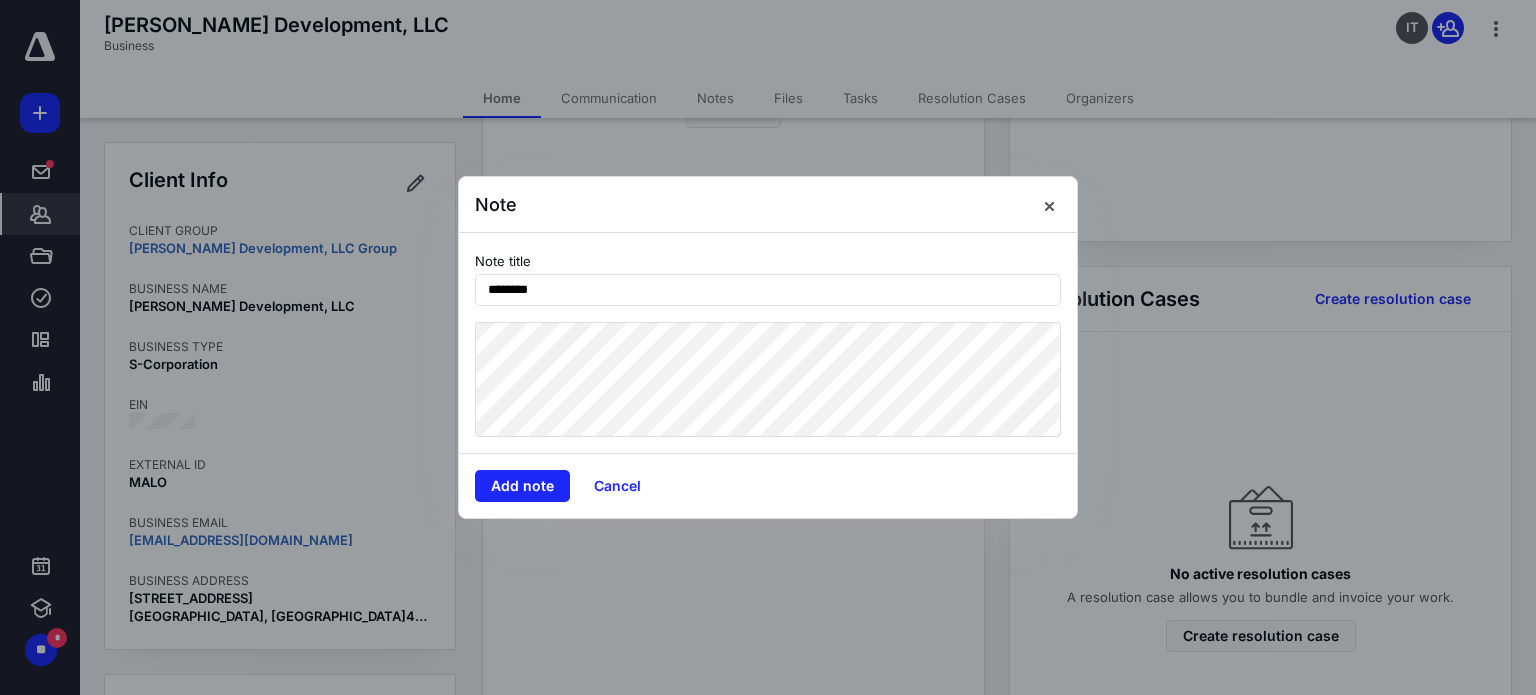 type on "********" 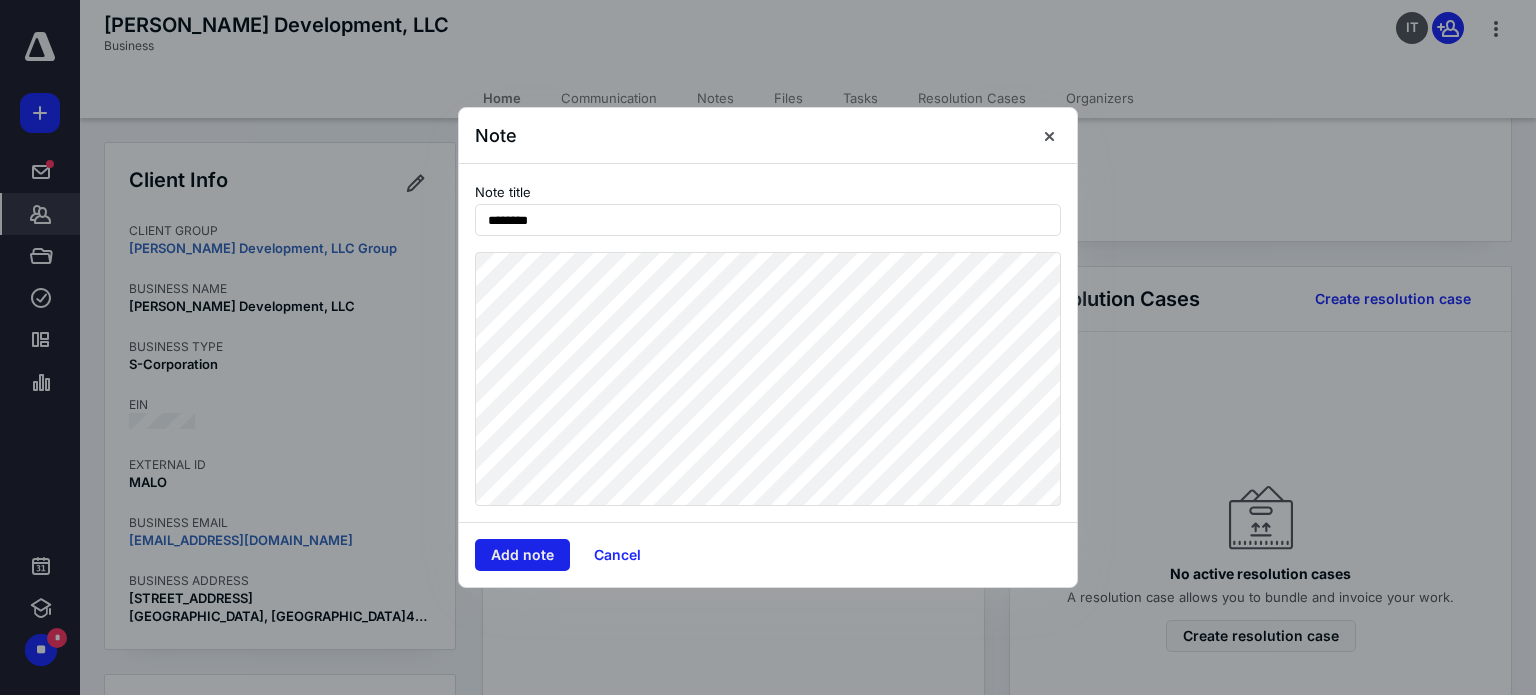 click on "Add note" at bounding box center (522, 555) 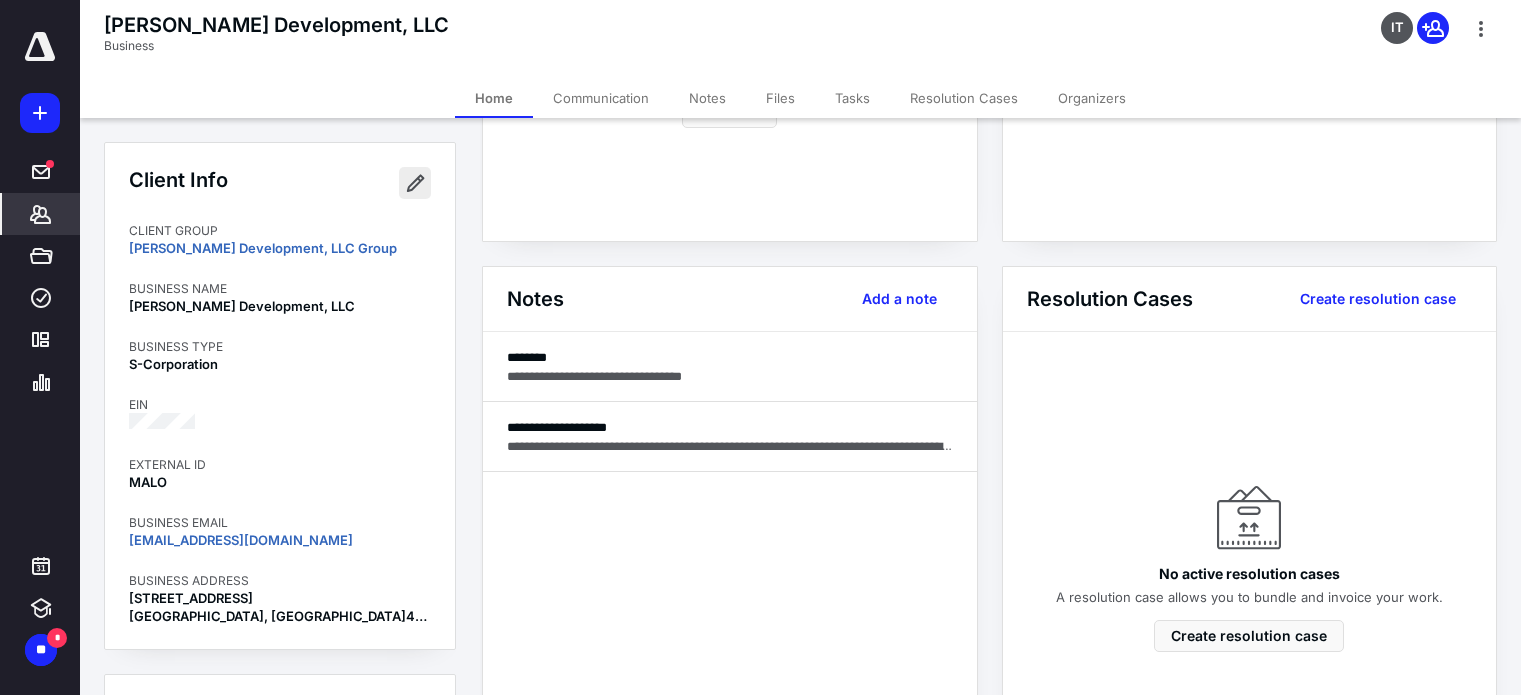click at bounding box center [415, 183] 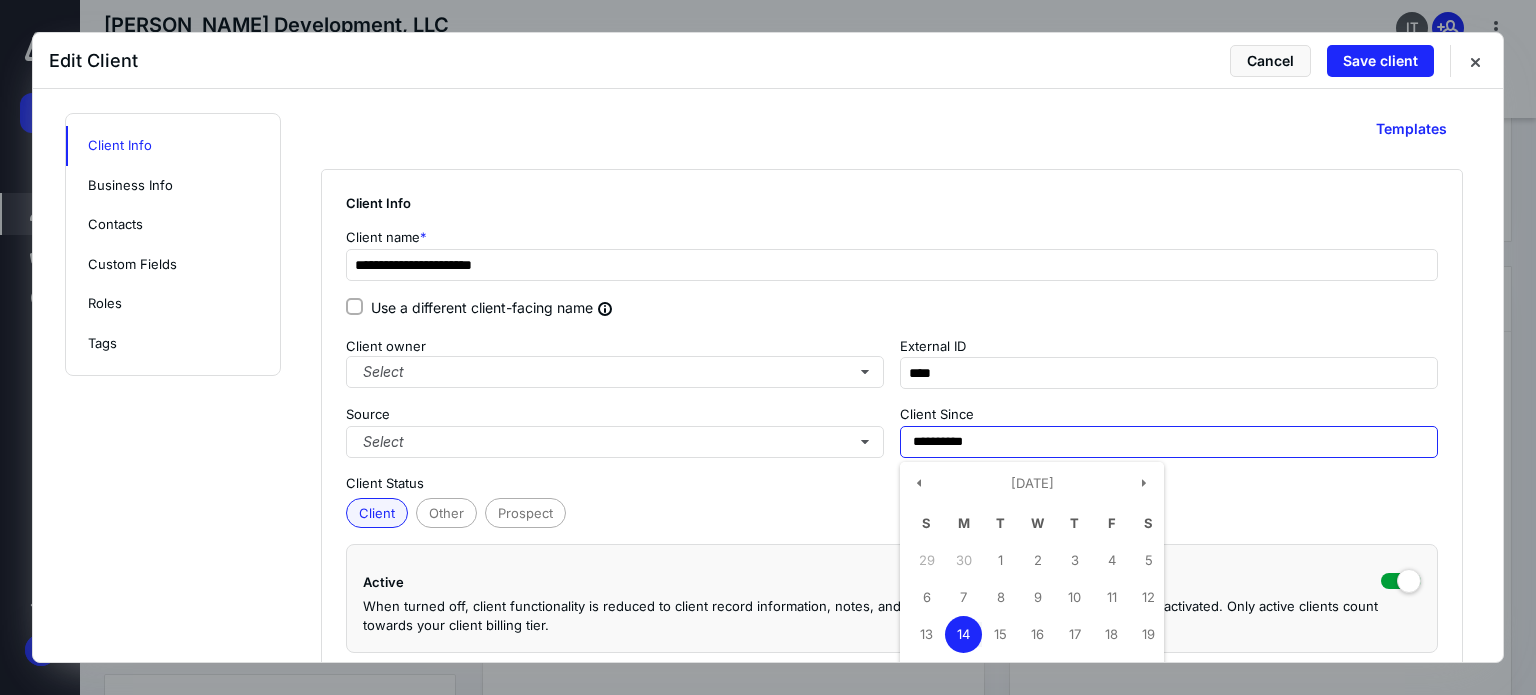 drag, startPoint x: 1023, startPoint y: 441, endPoint x: 600, endPoint y: 419, distance: 423.57172 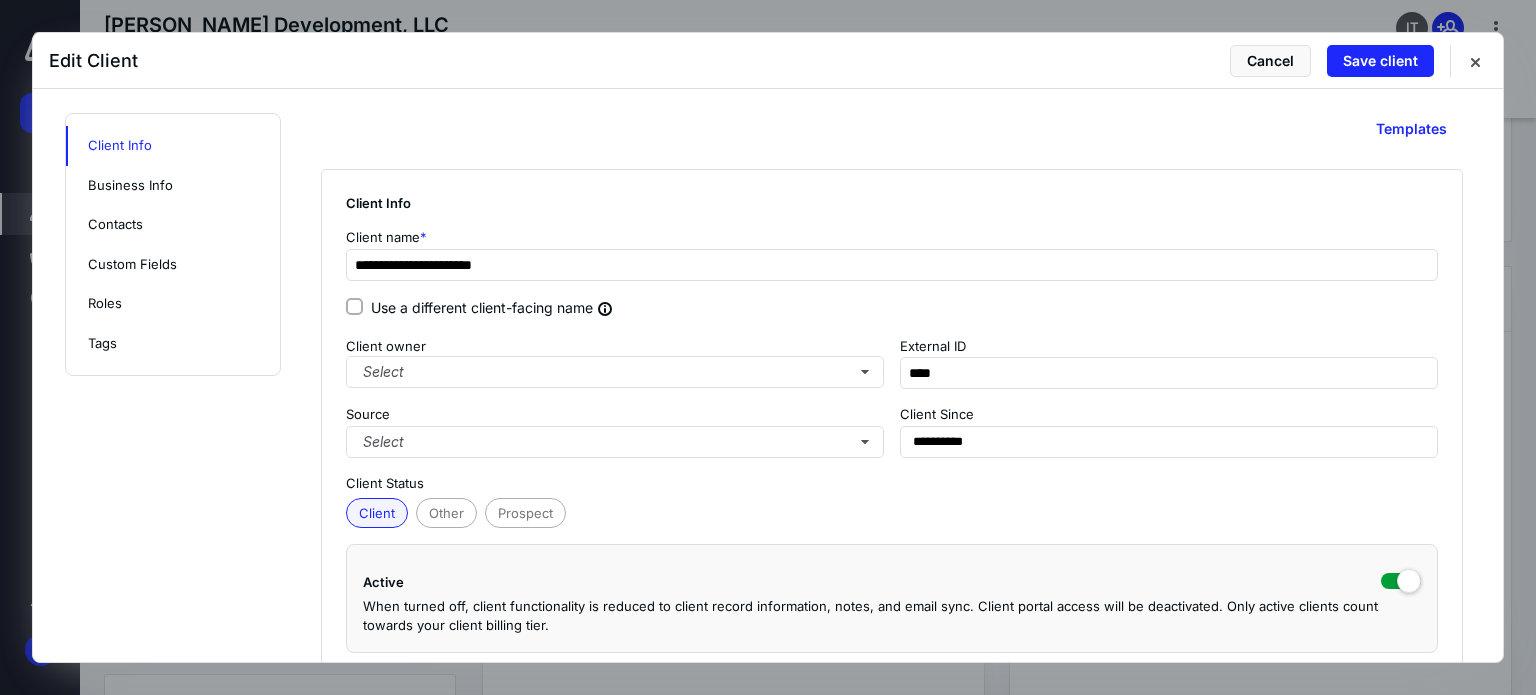 click on "**********" at bounding box center (892, 423) 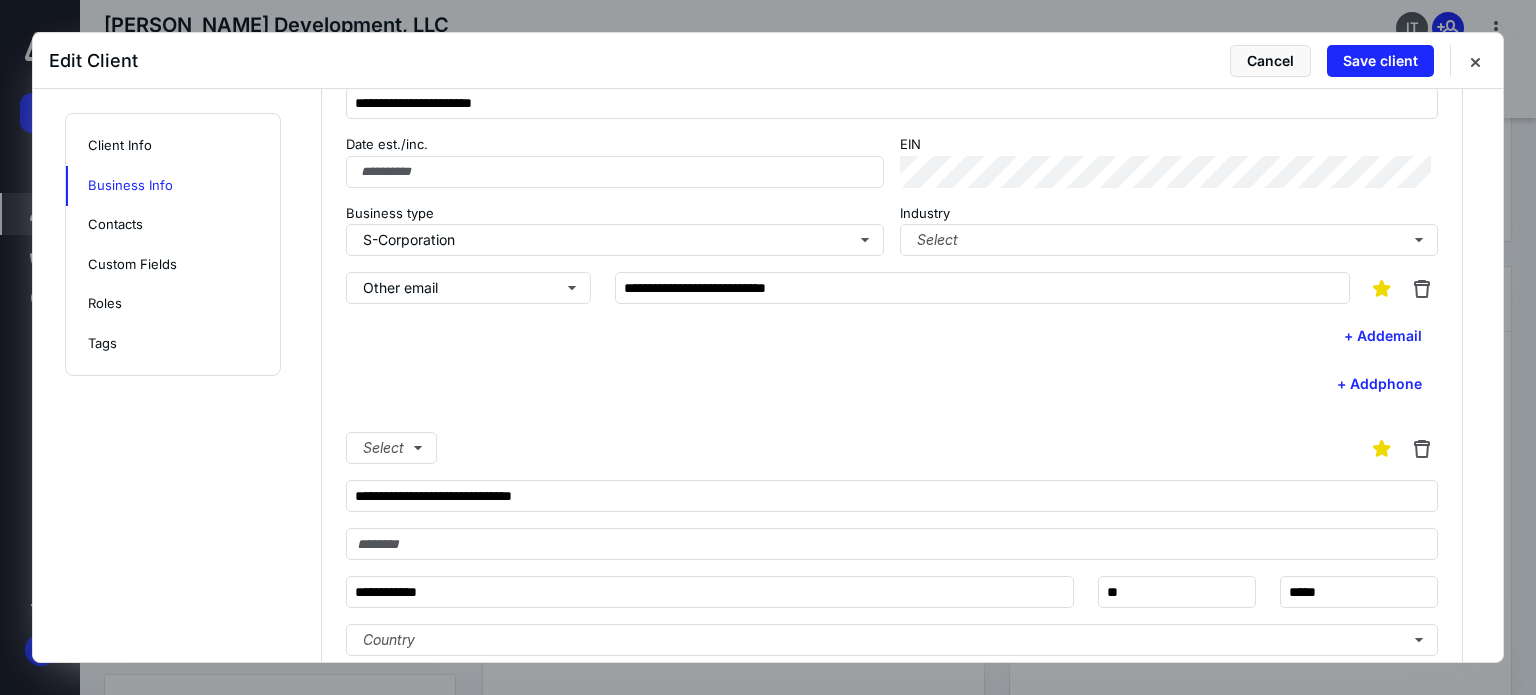 scroll, scrollTop: 800, scrollLeft: 0, axis: vertical 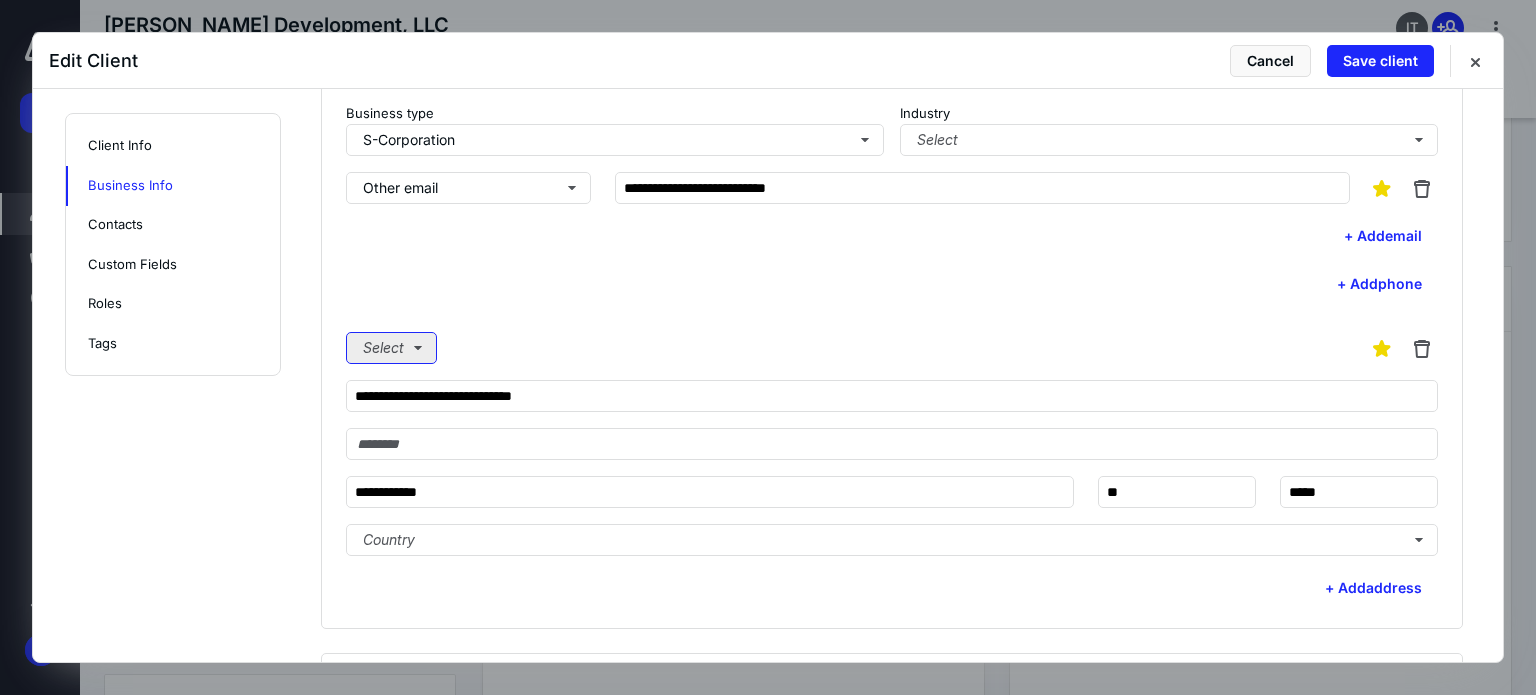 click on "Select" at bounding box center (391, 348) 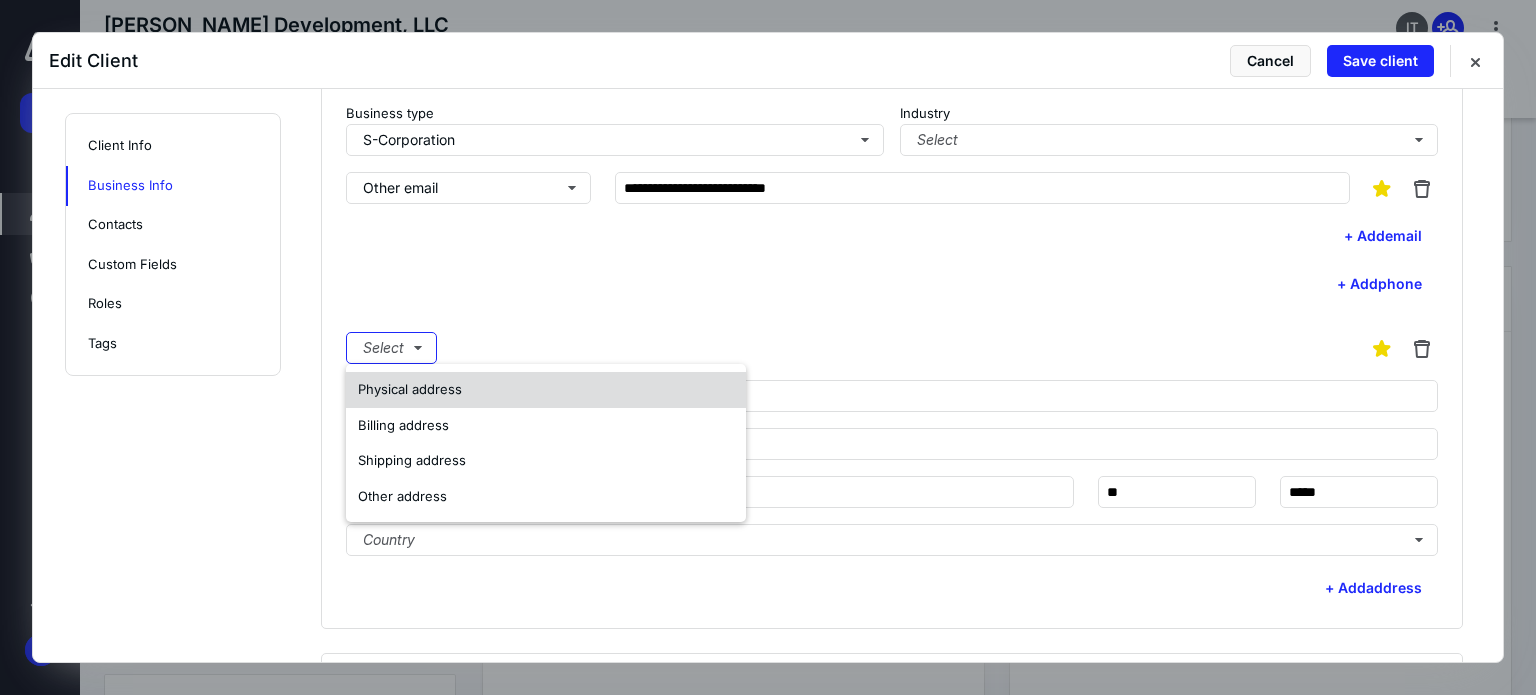click on "Physical address" at bounding box center (410, 389) 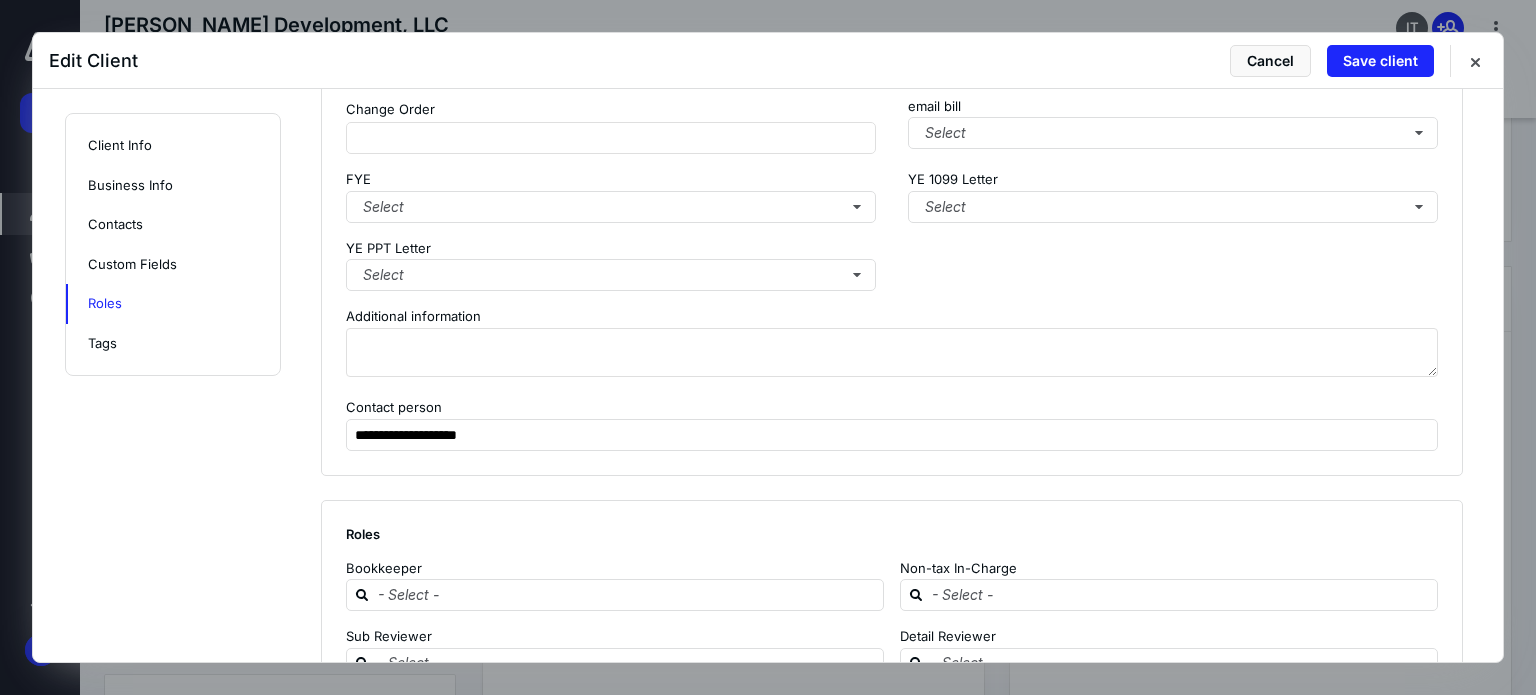 scroll, scrollTop: 2706, scrollLeft: 0, axis: vertical 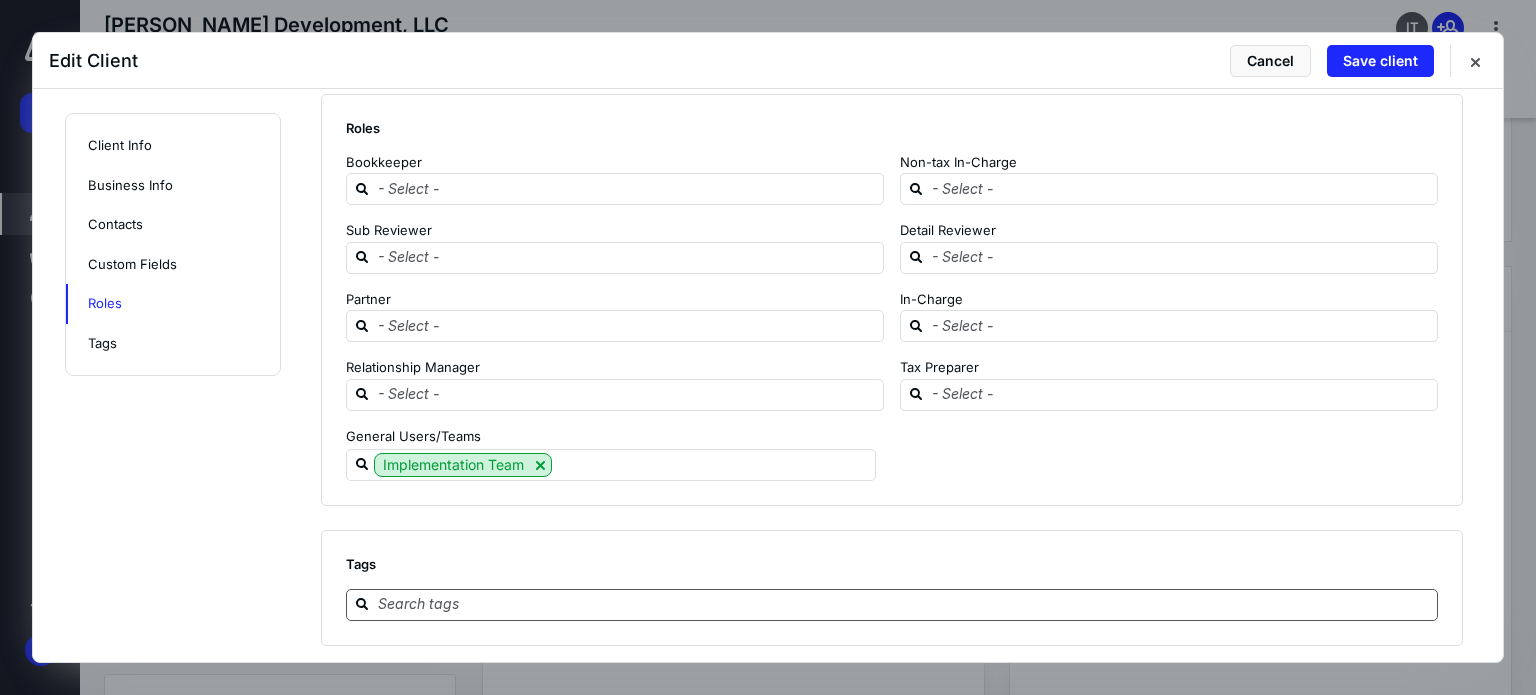 click at bounding box center [904, 604] 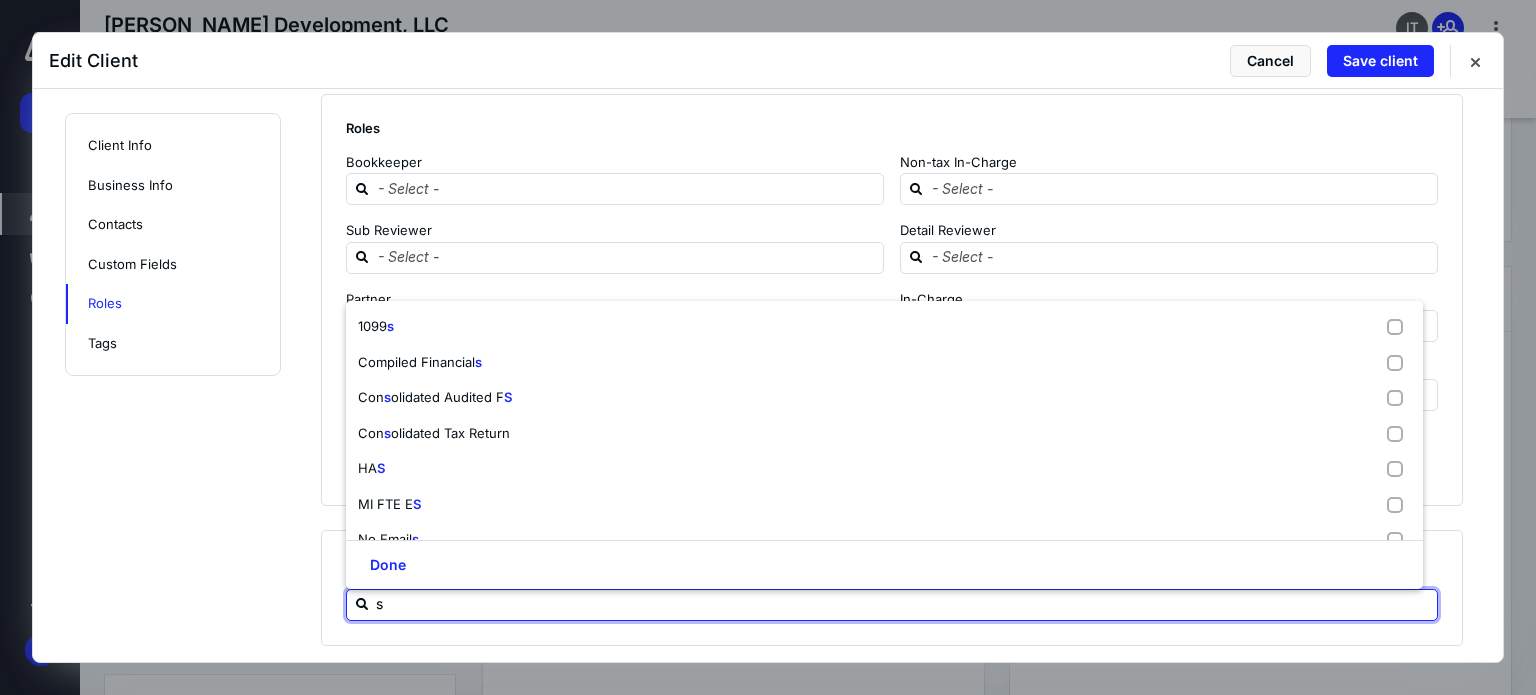 type on "s c" 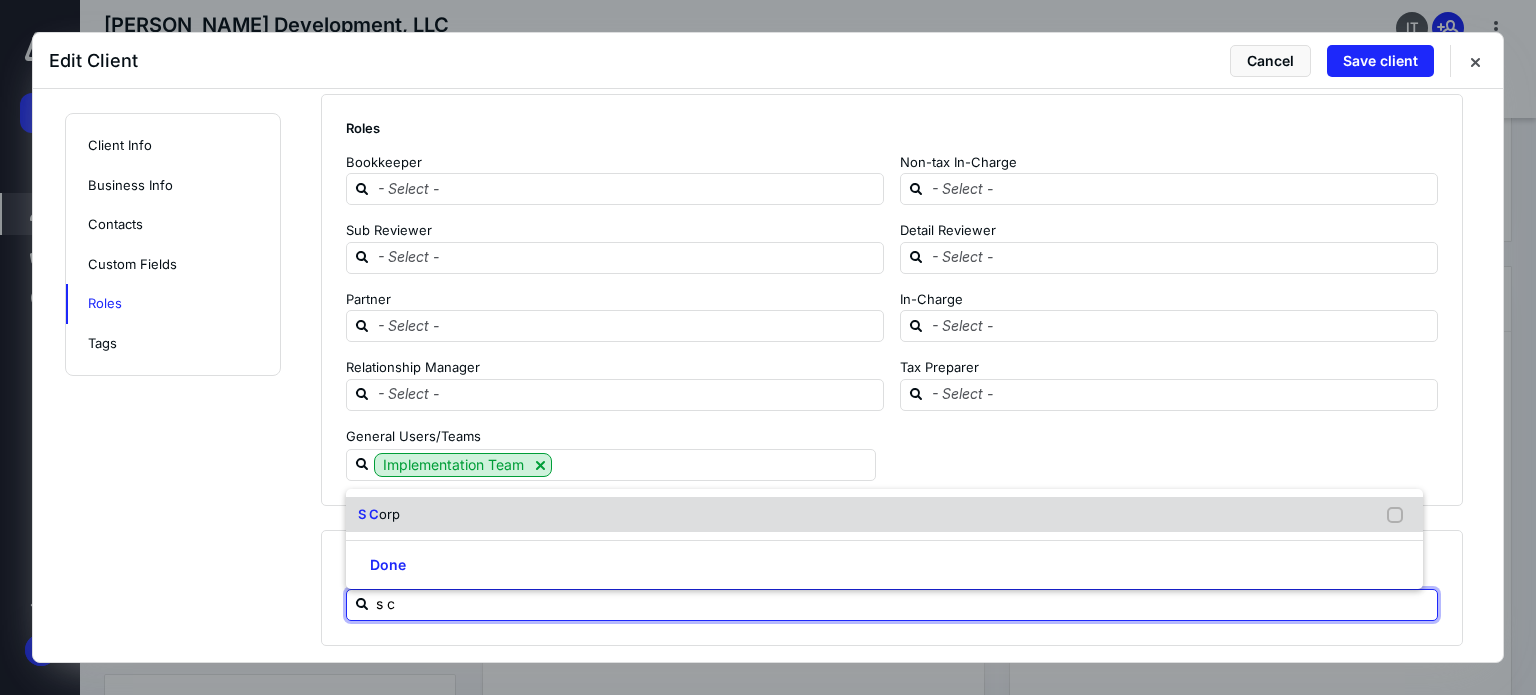 click on "S C orp" at bounding box center [884, 515] 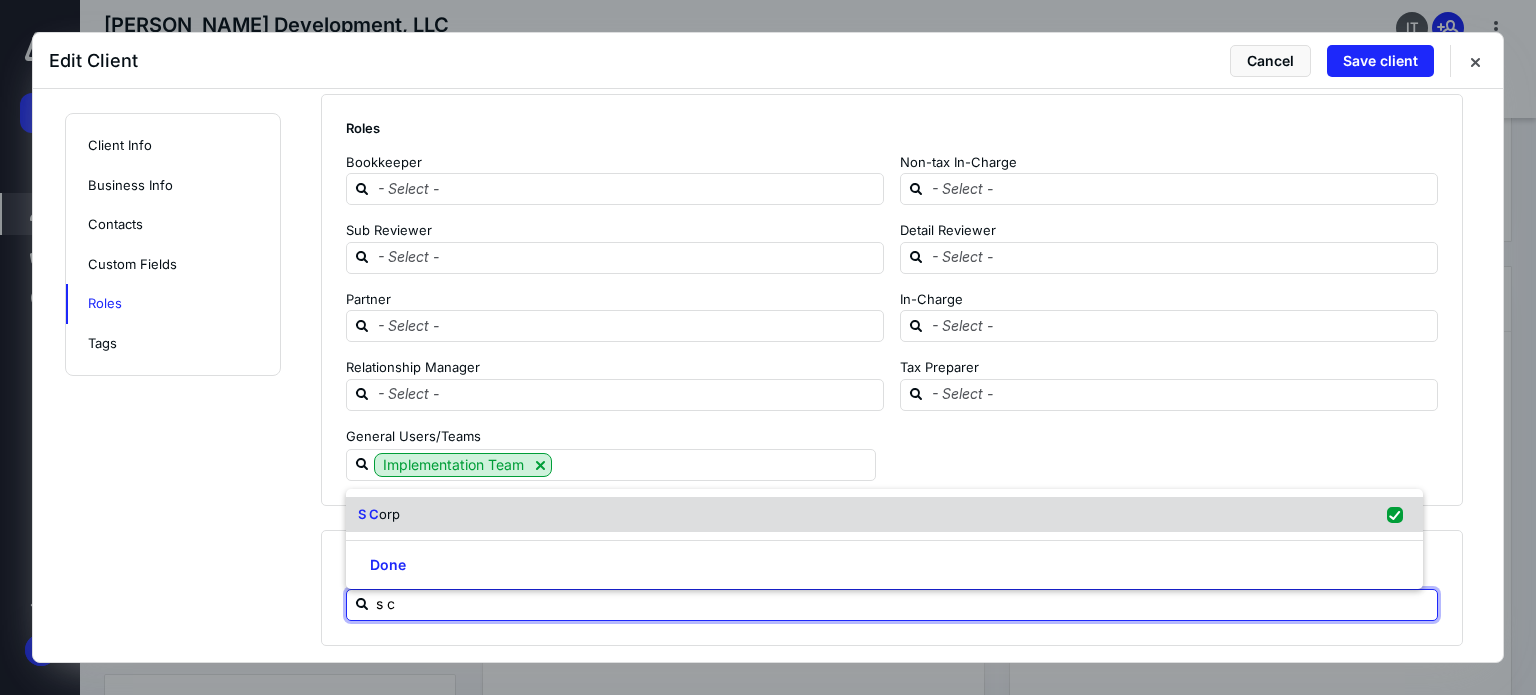 checkbox on "true" 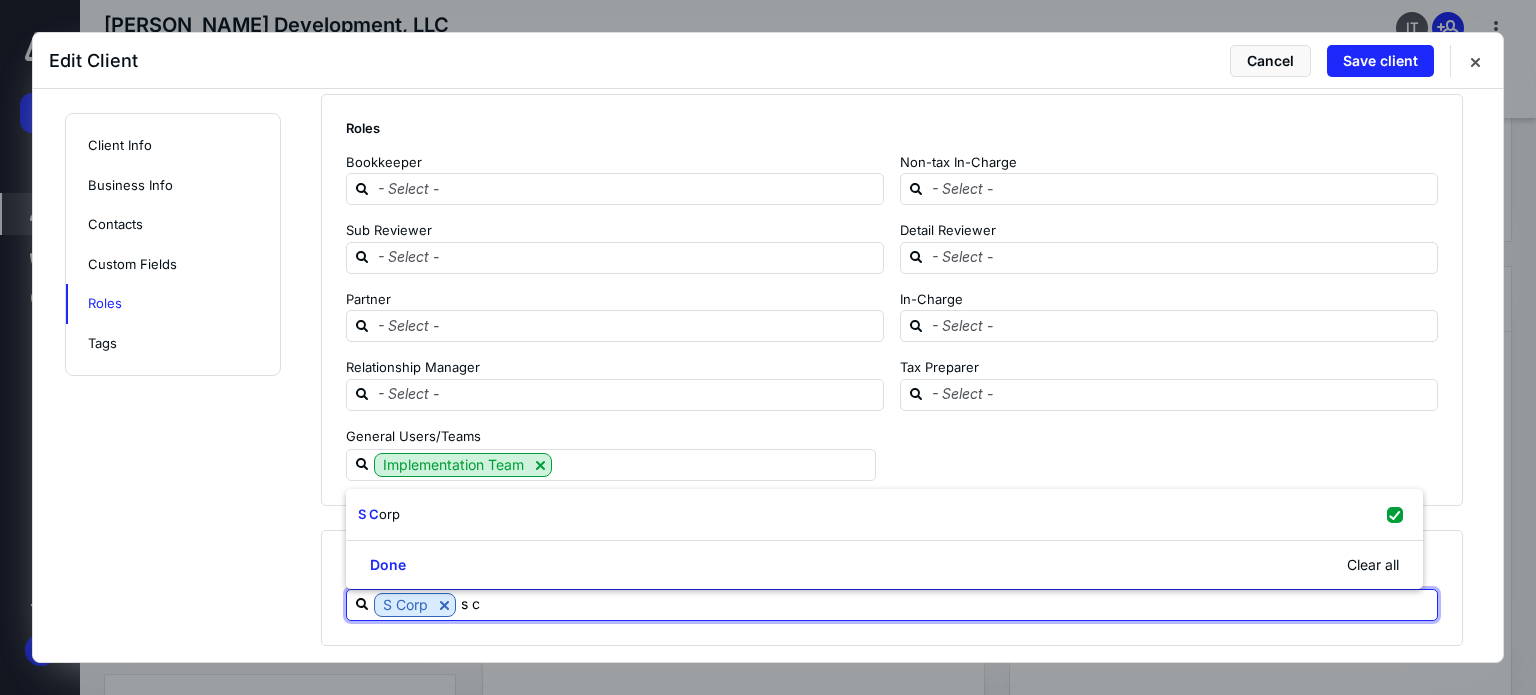 type on "s c" 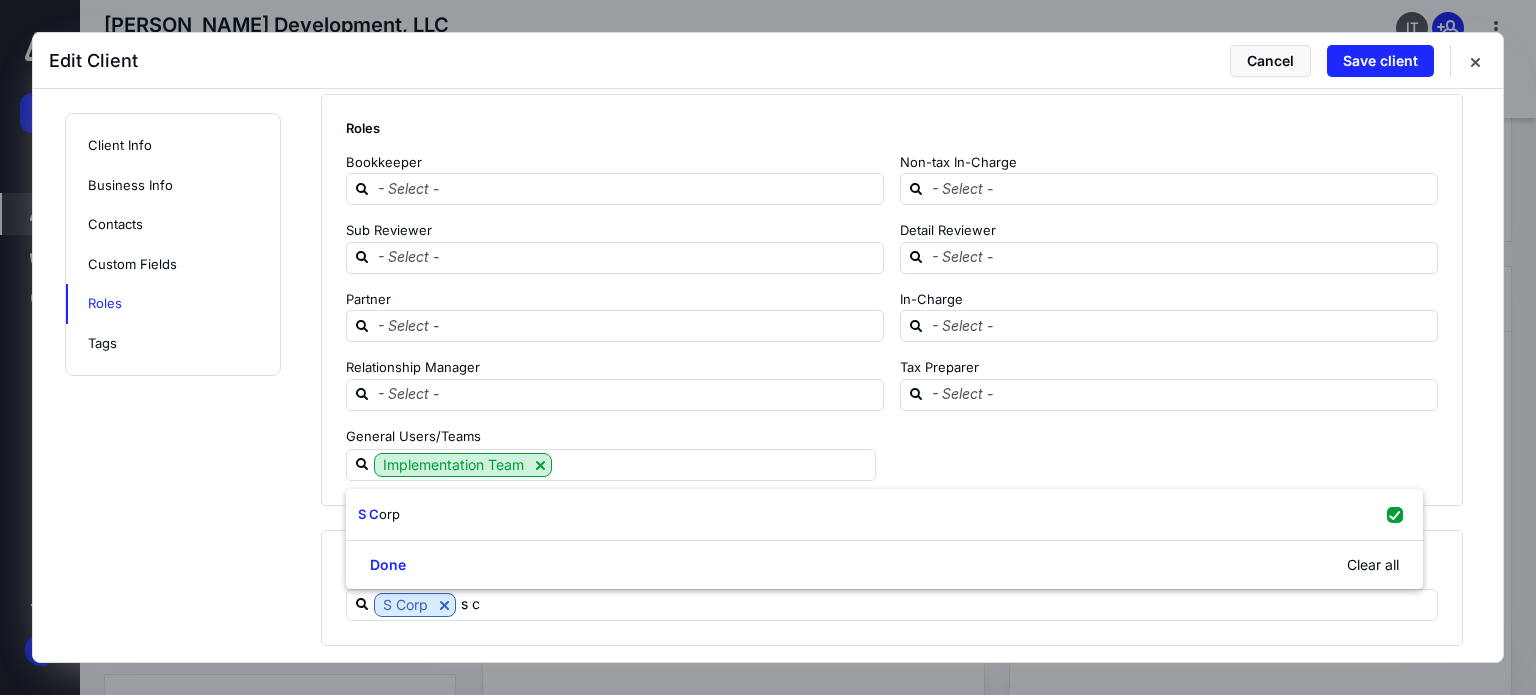 click on "**********" at bounding box center [768, -978] 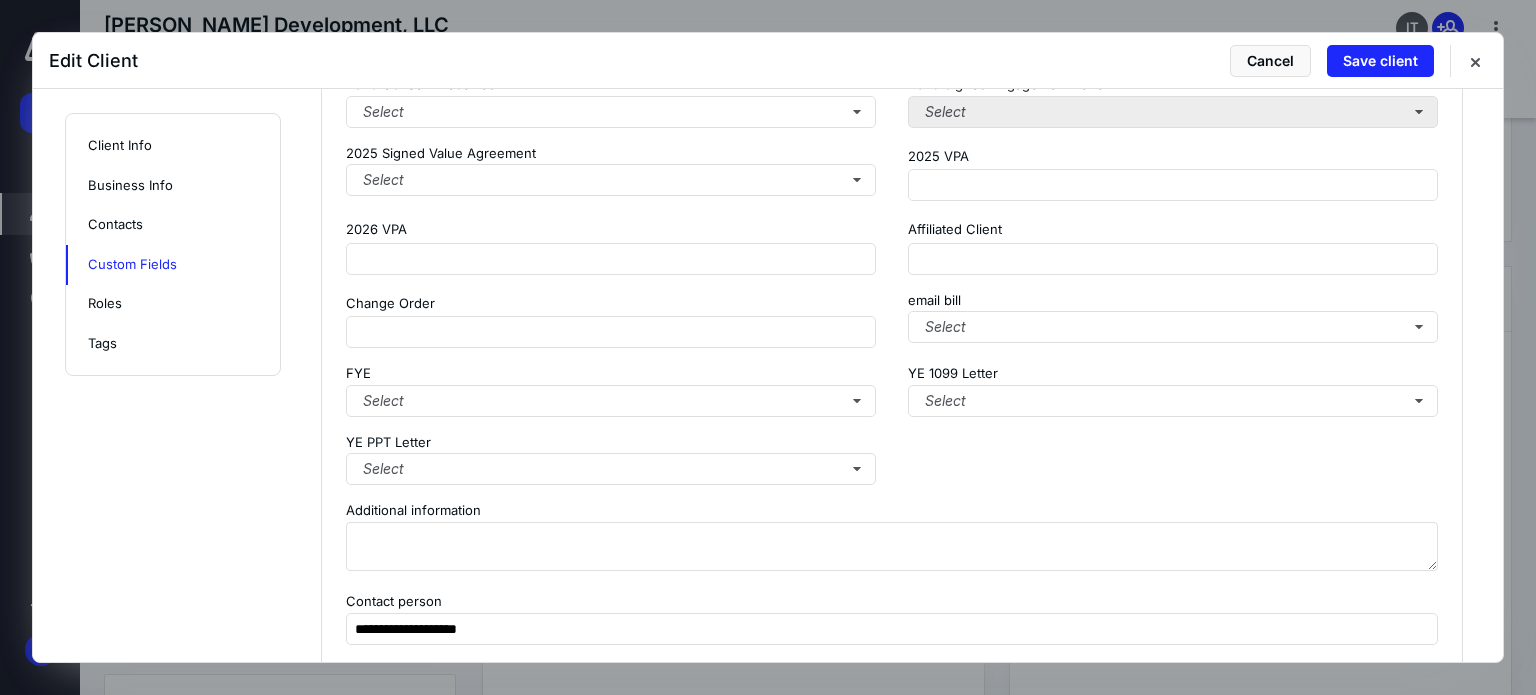 scroll, scrollTop: 2006, scrollLeft: 0, axis: vertical 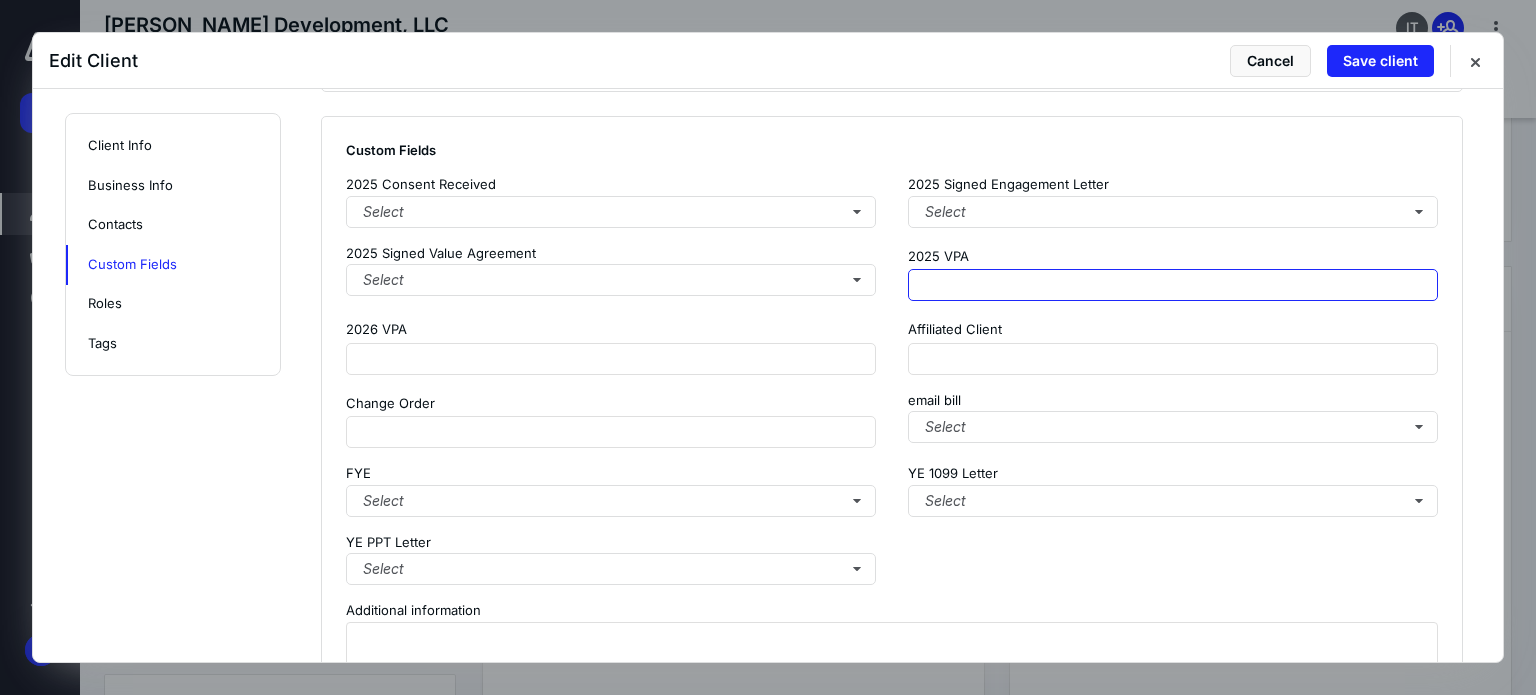 click at bounding box center [1173, 285] 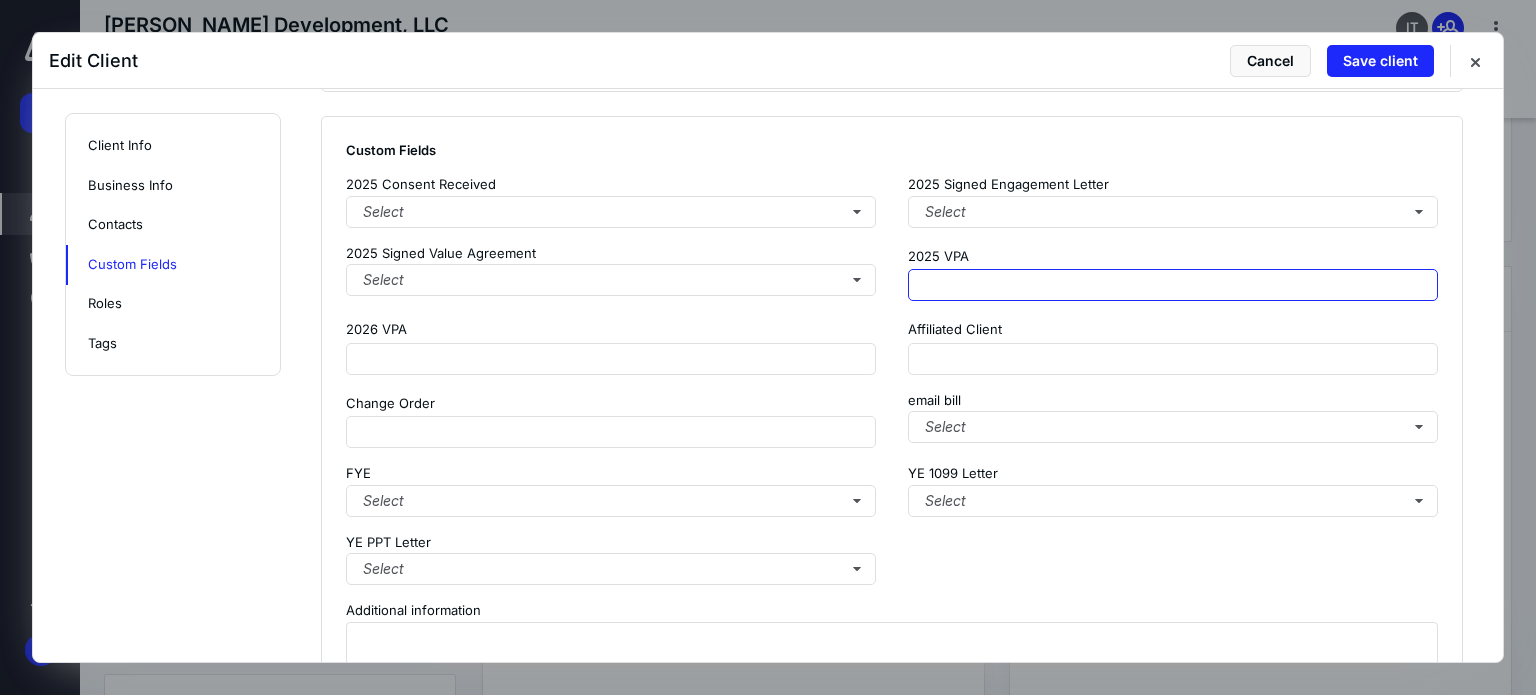paste on "**********" 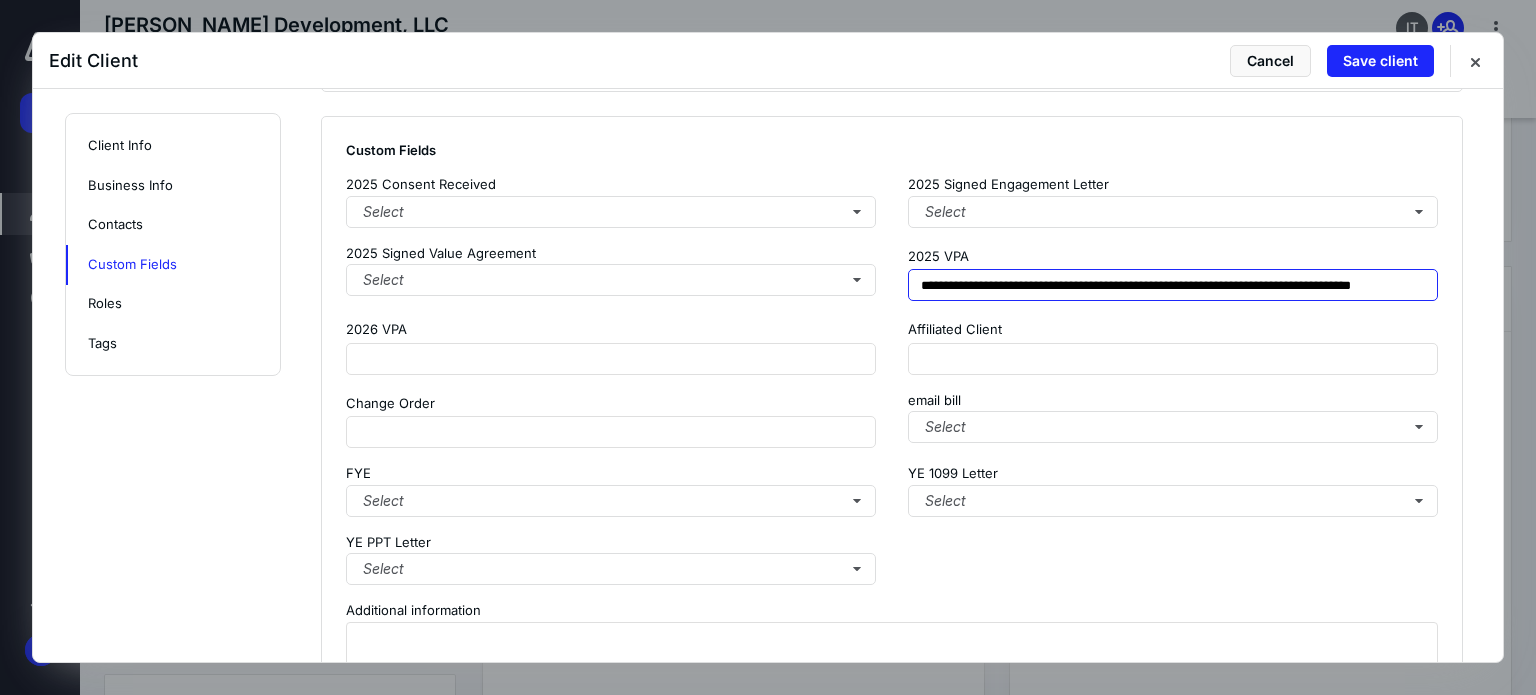scroll, scrollTop: 0, scrollLeft: 44, axis: horizontal 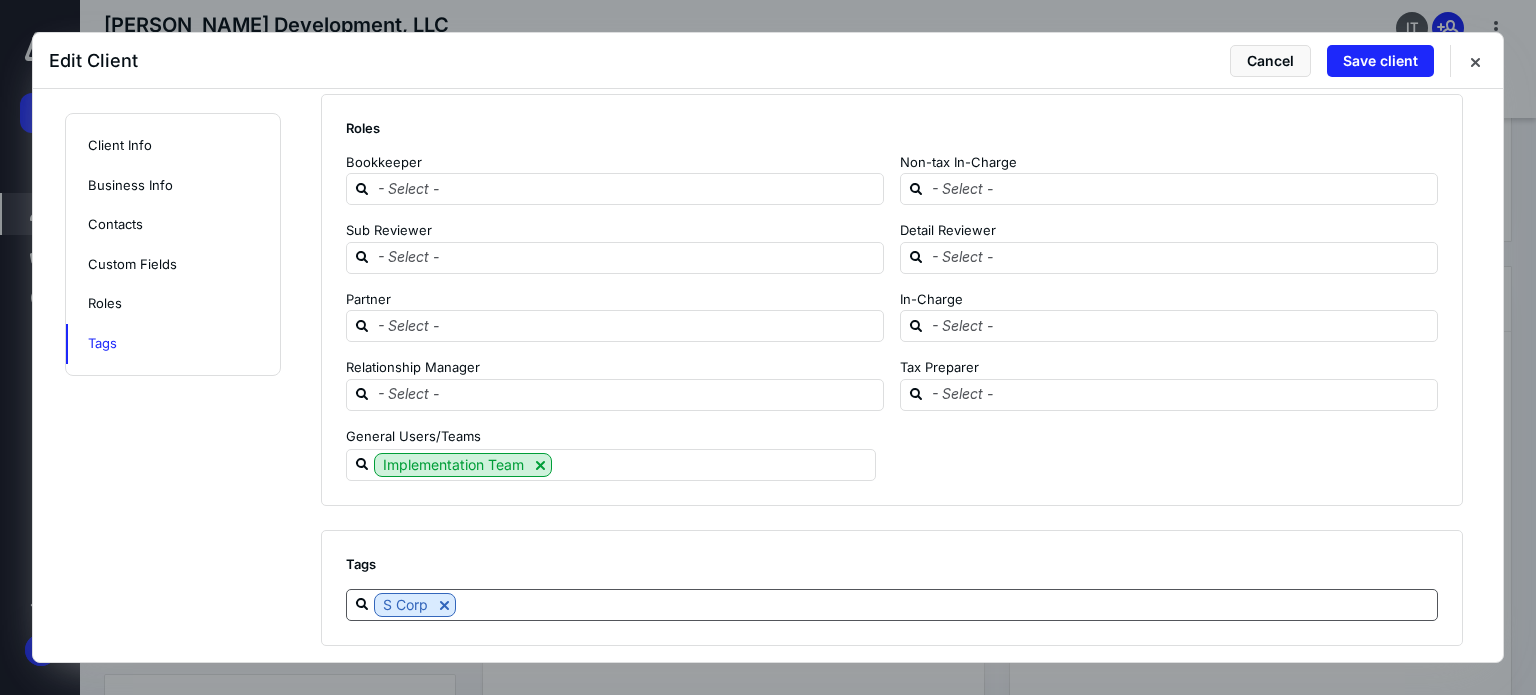 type on "**********" 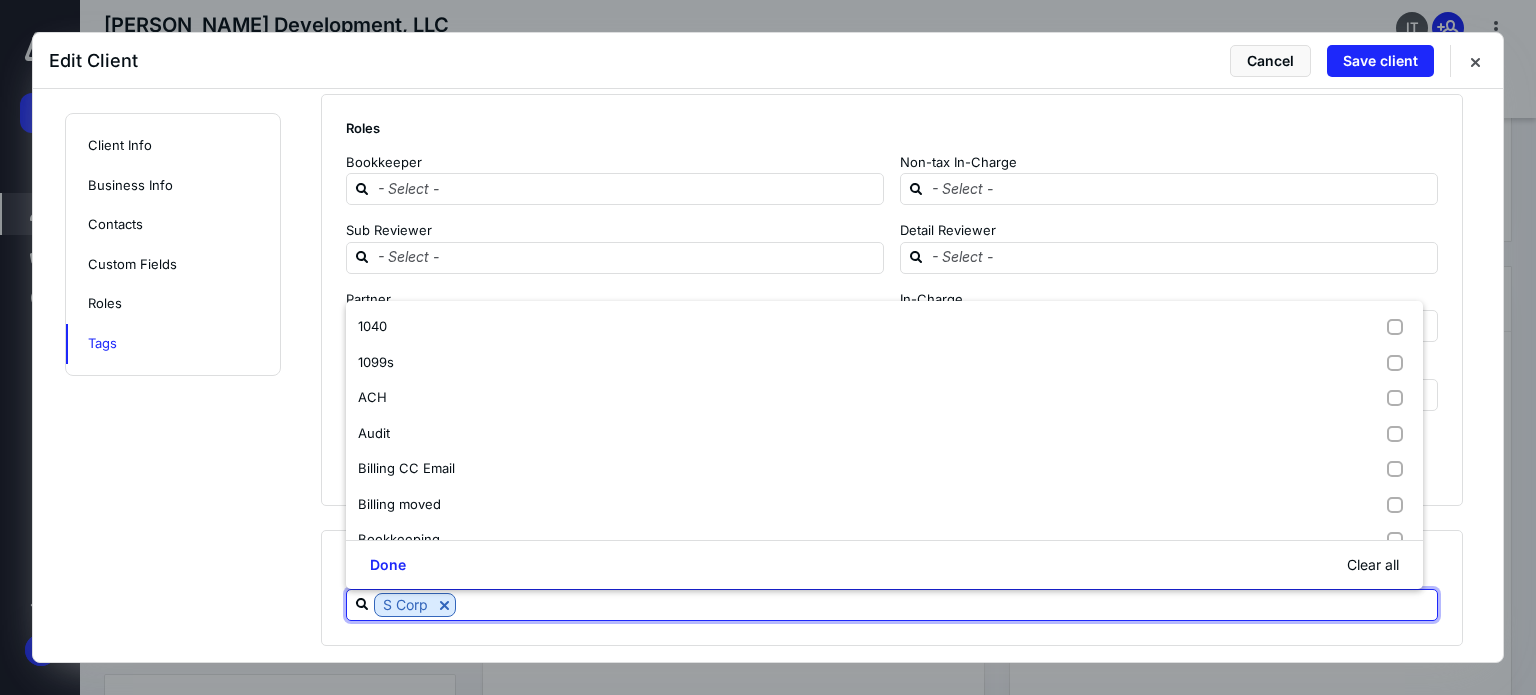 click on "S Corp" at bounding box center (892, 605) 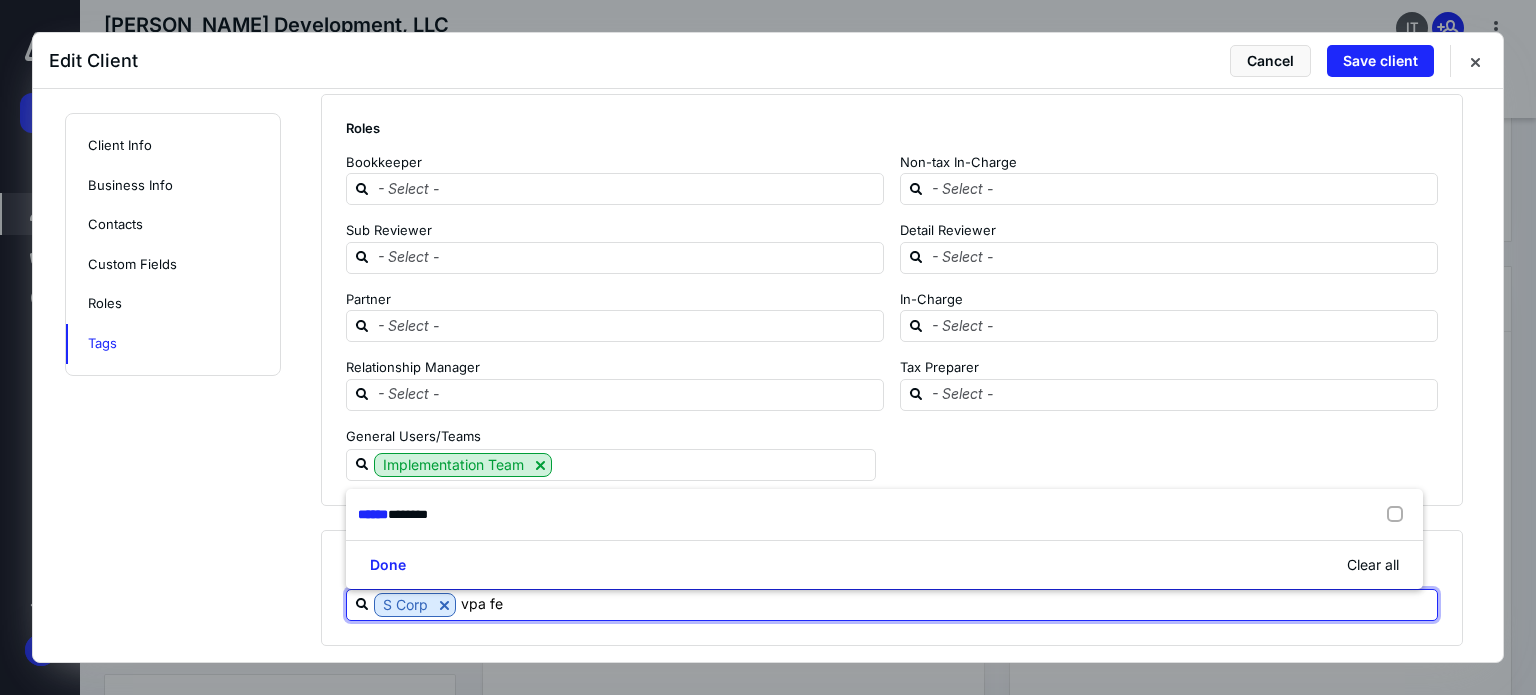 type on "vpa feb" 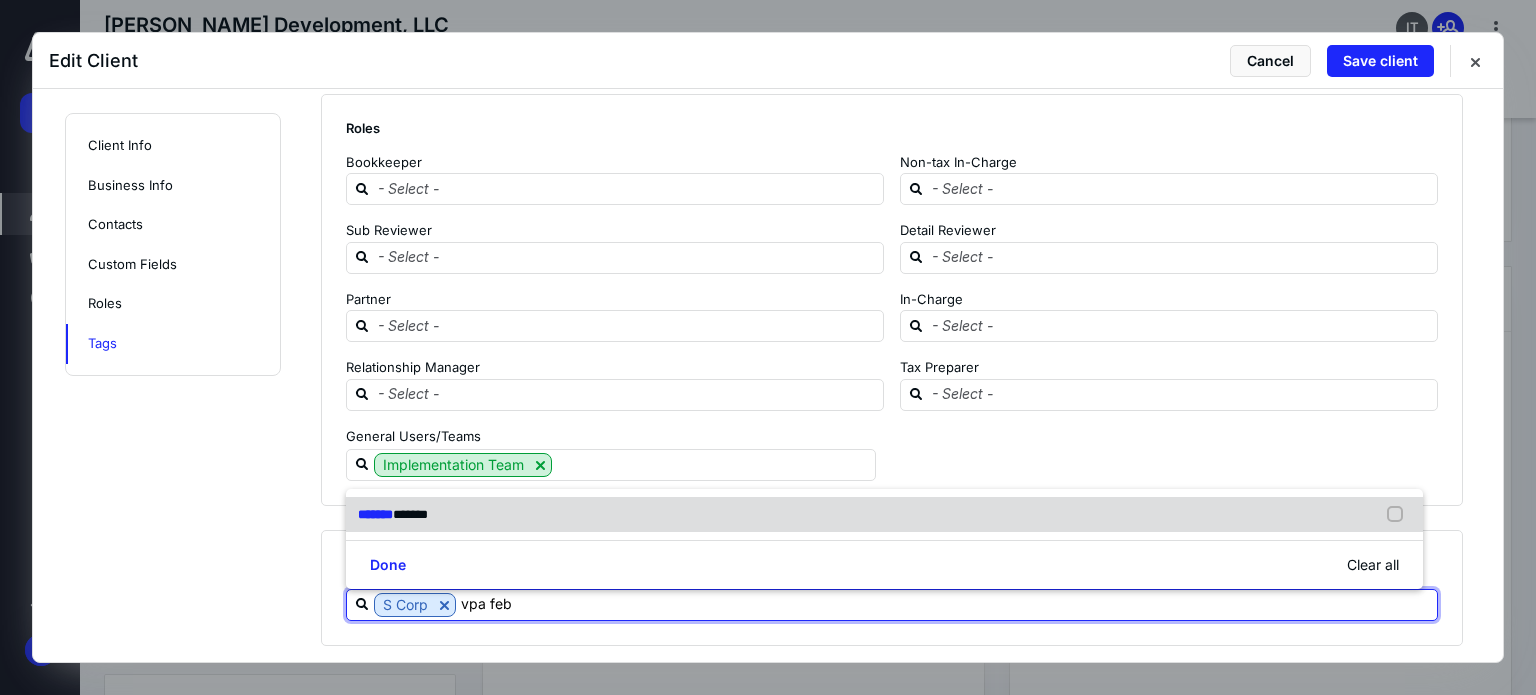 click on "*******" at bounding box center (410, 514) 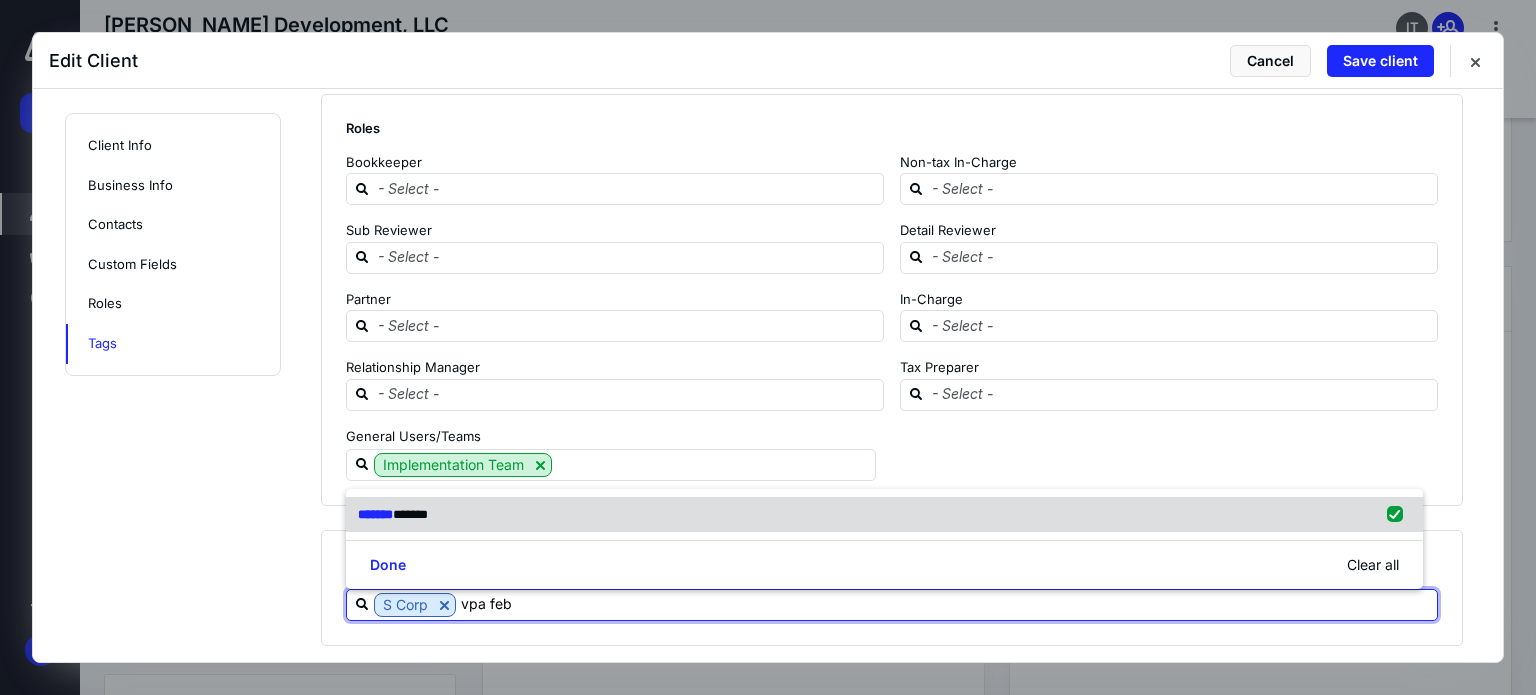 checkbox on "true" 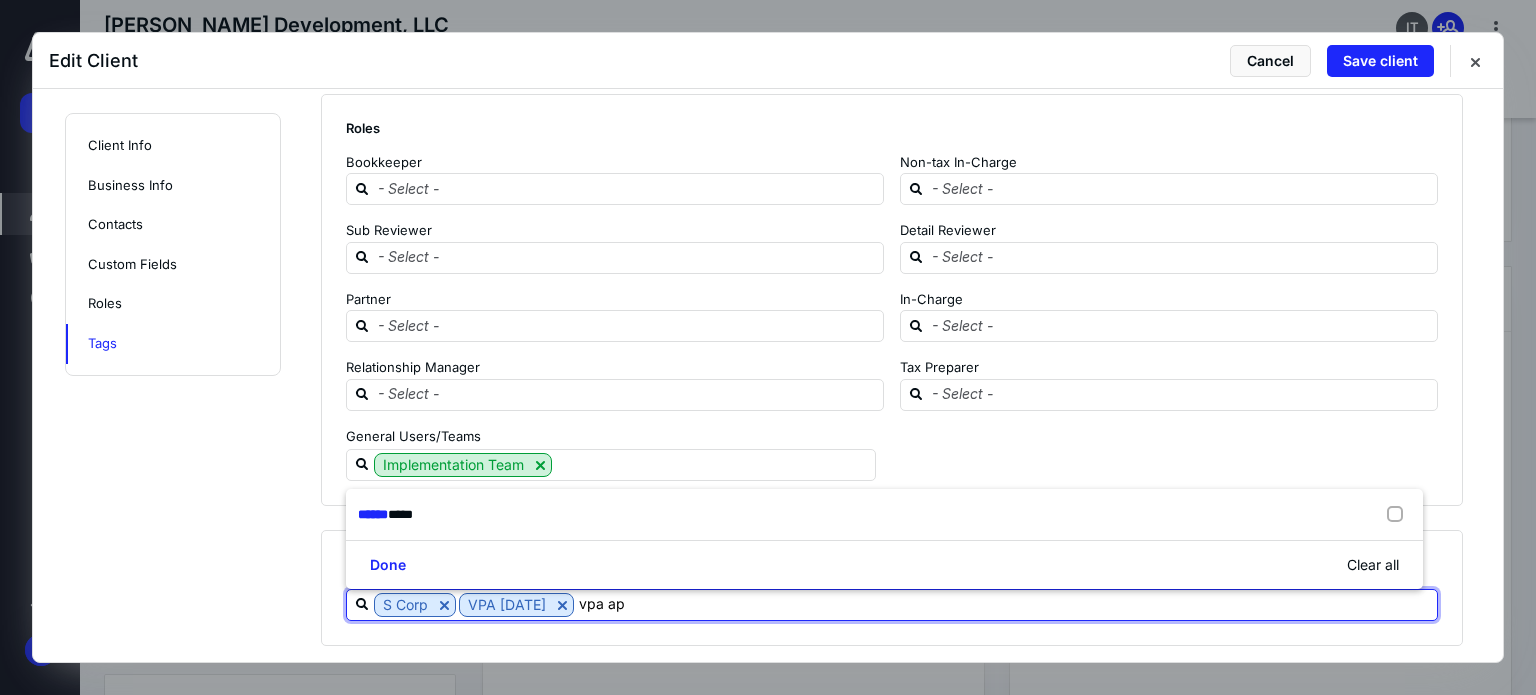 type on "vpa apr" 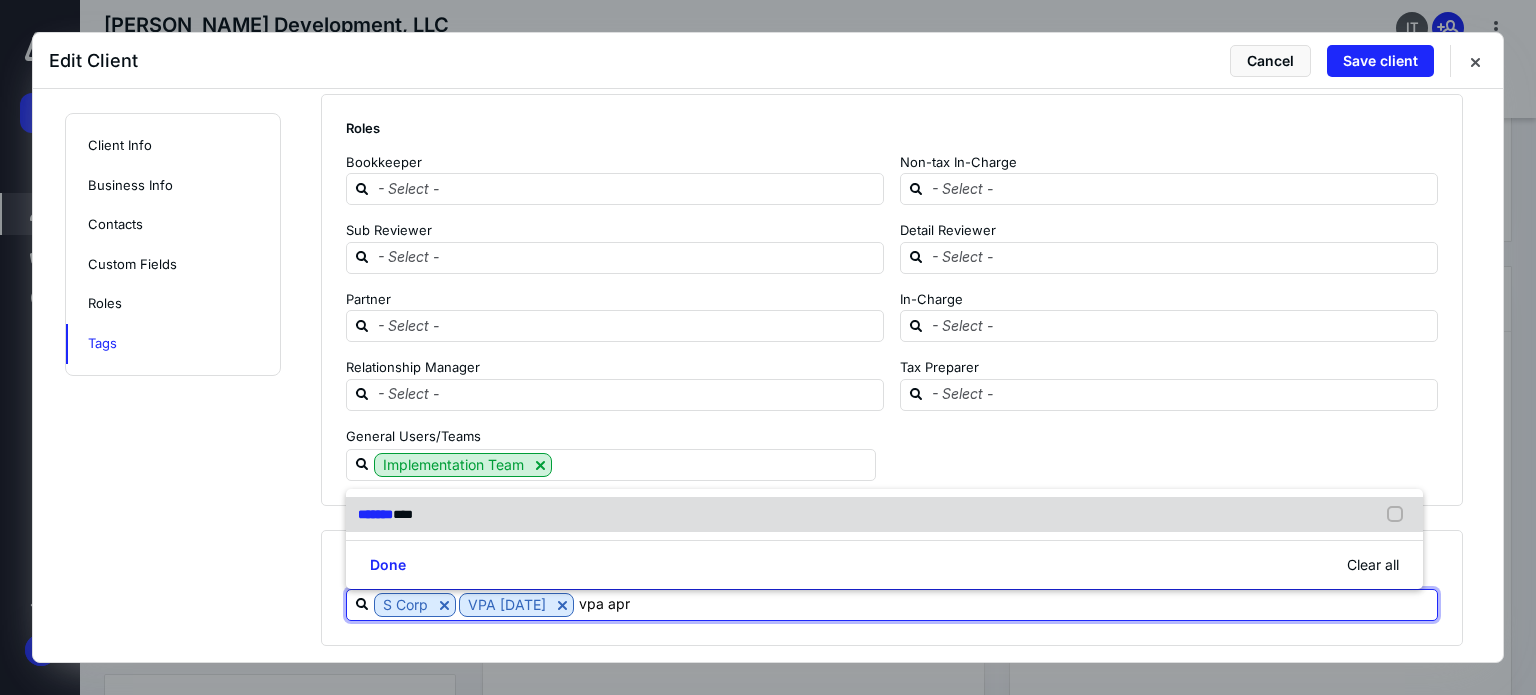 click on "******* ****" at bounding box center [884, 515] 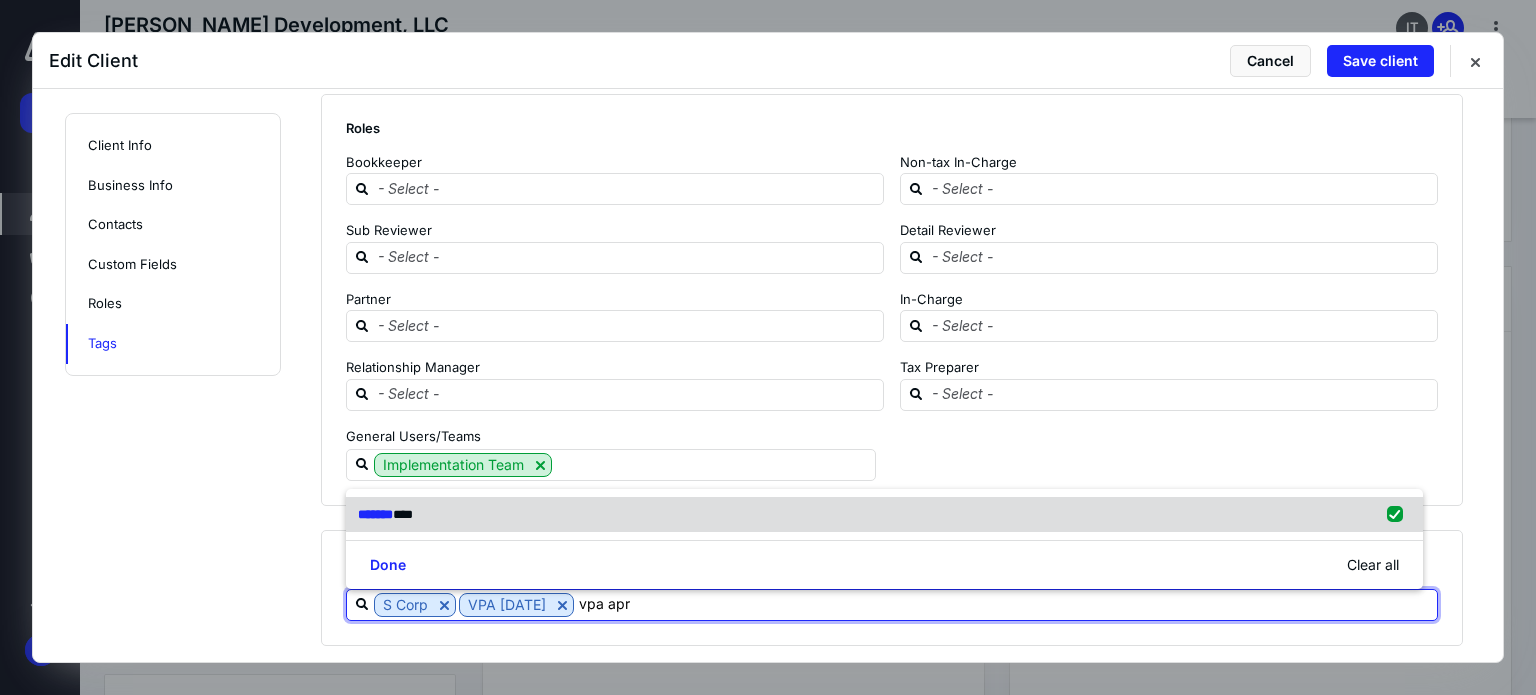 checkbox on "true" 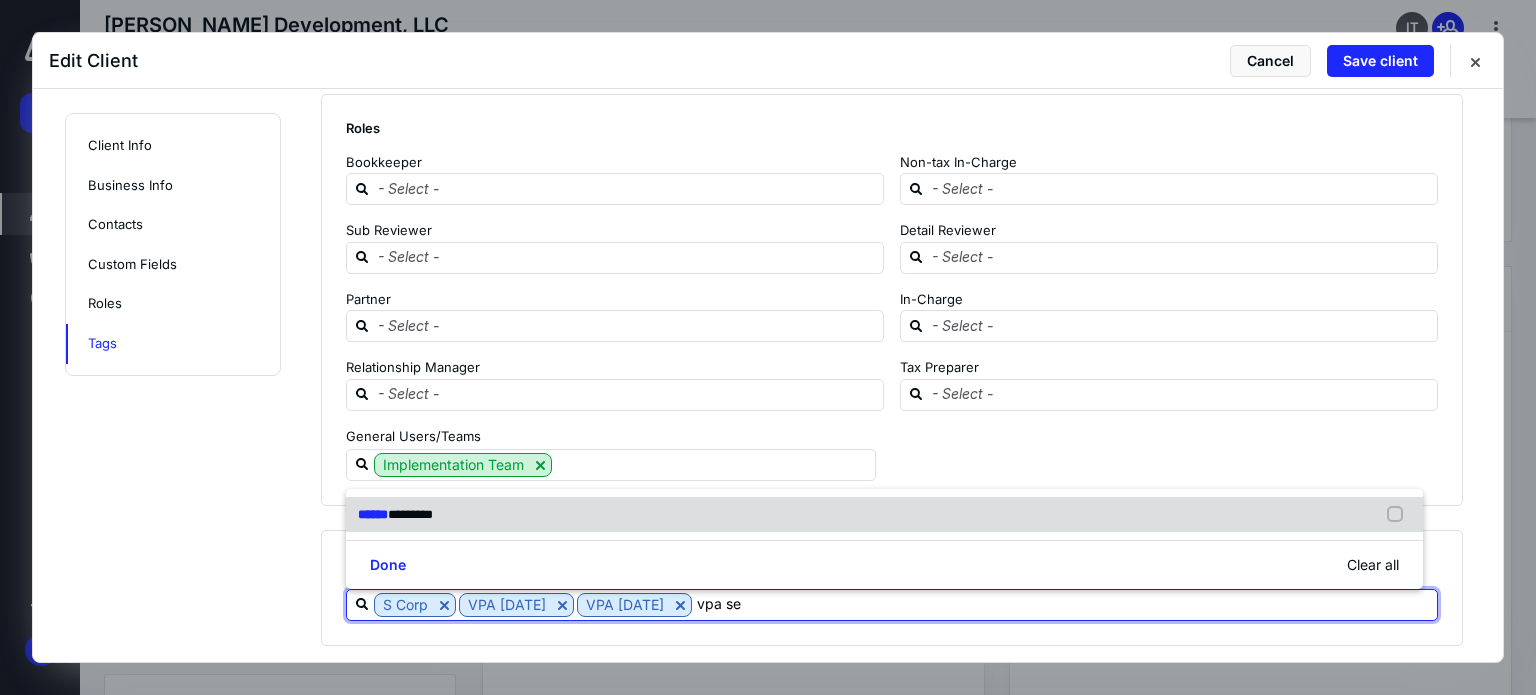 type on "vpa sep" 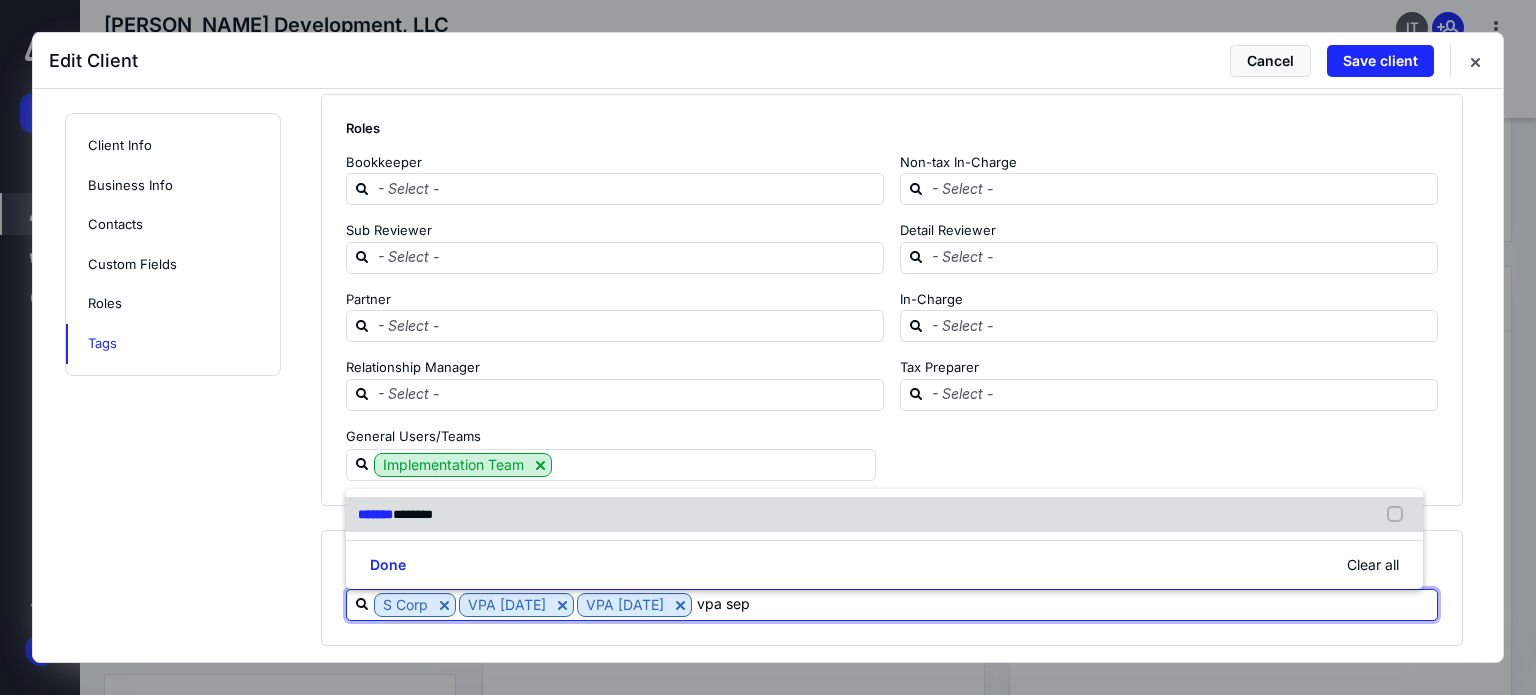 click on "******* ********" at bounding box center [884, 515] 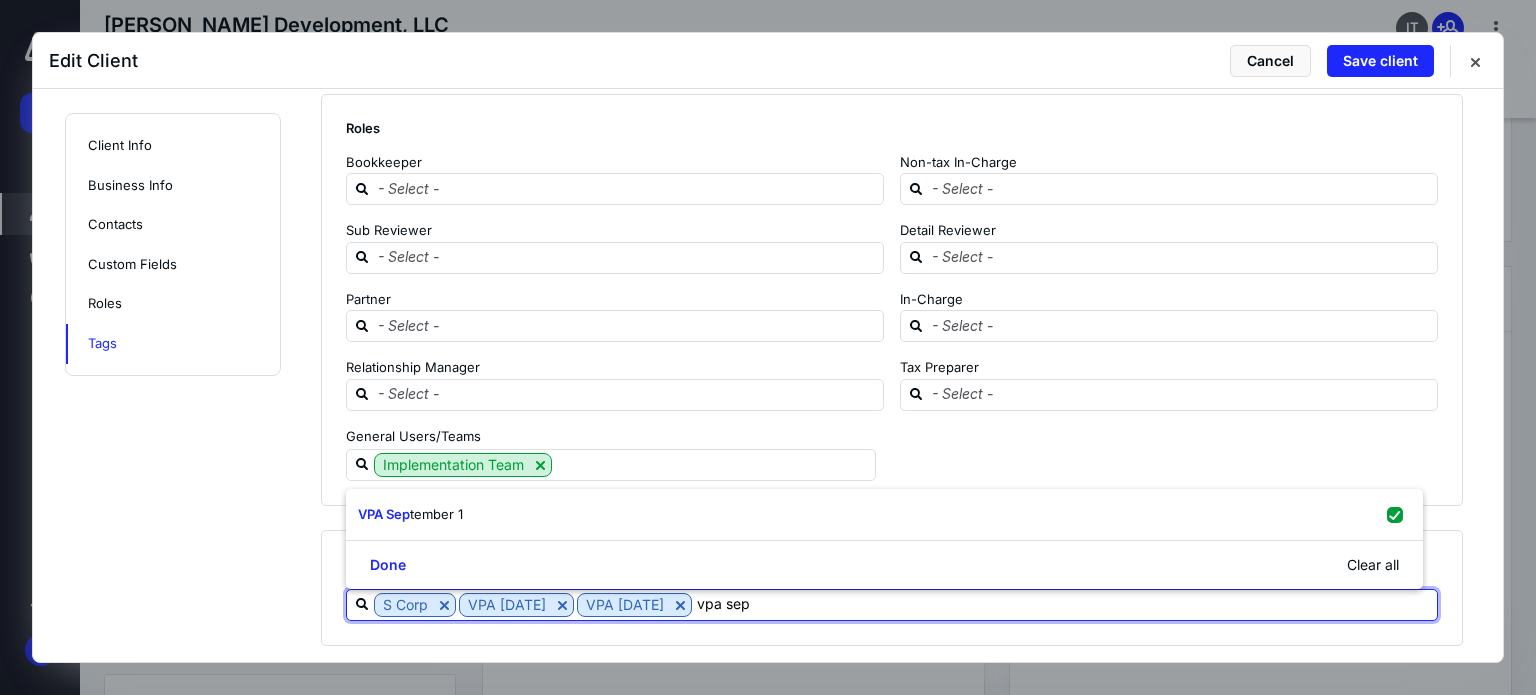 checkbox on "true" 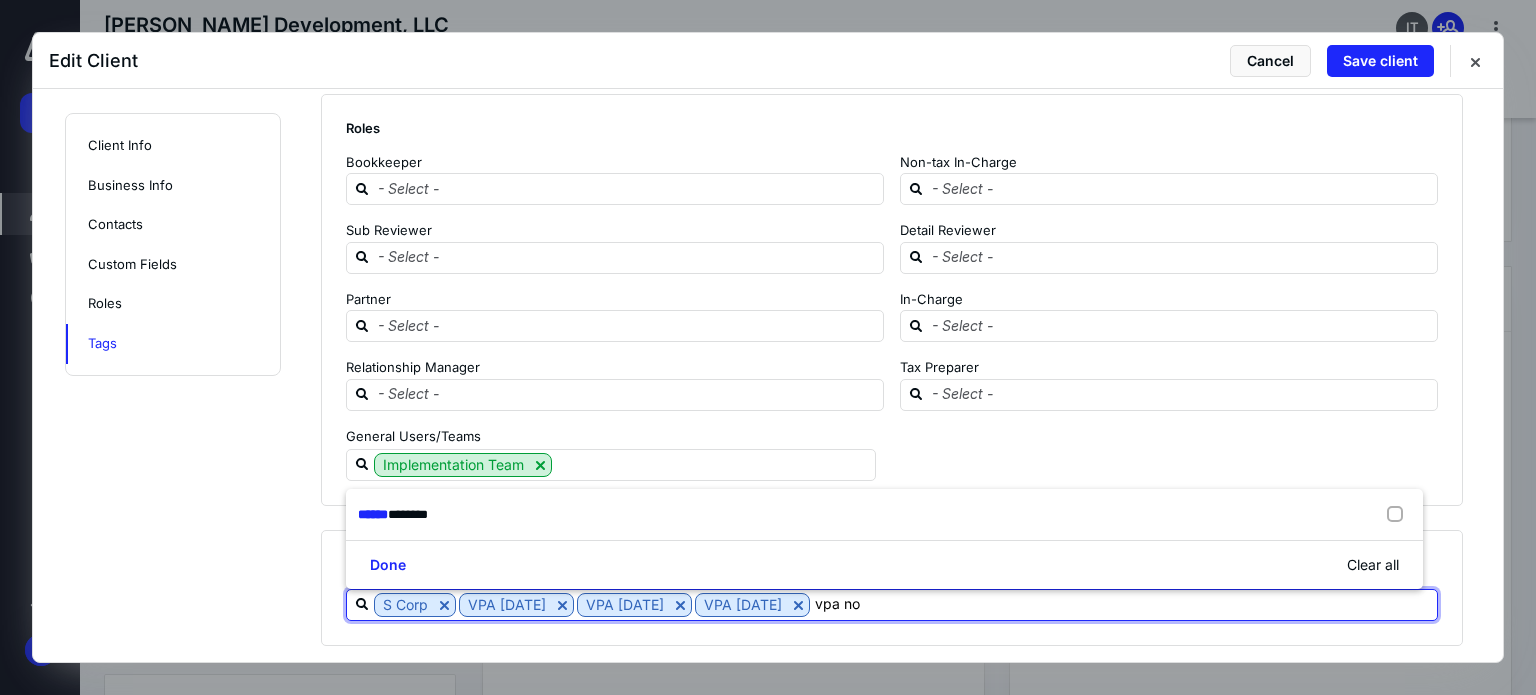 type on "vpa nov" 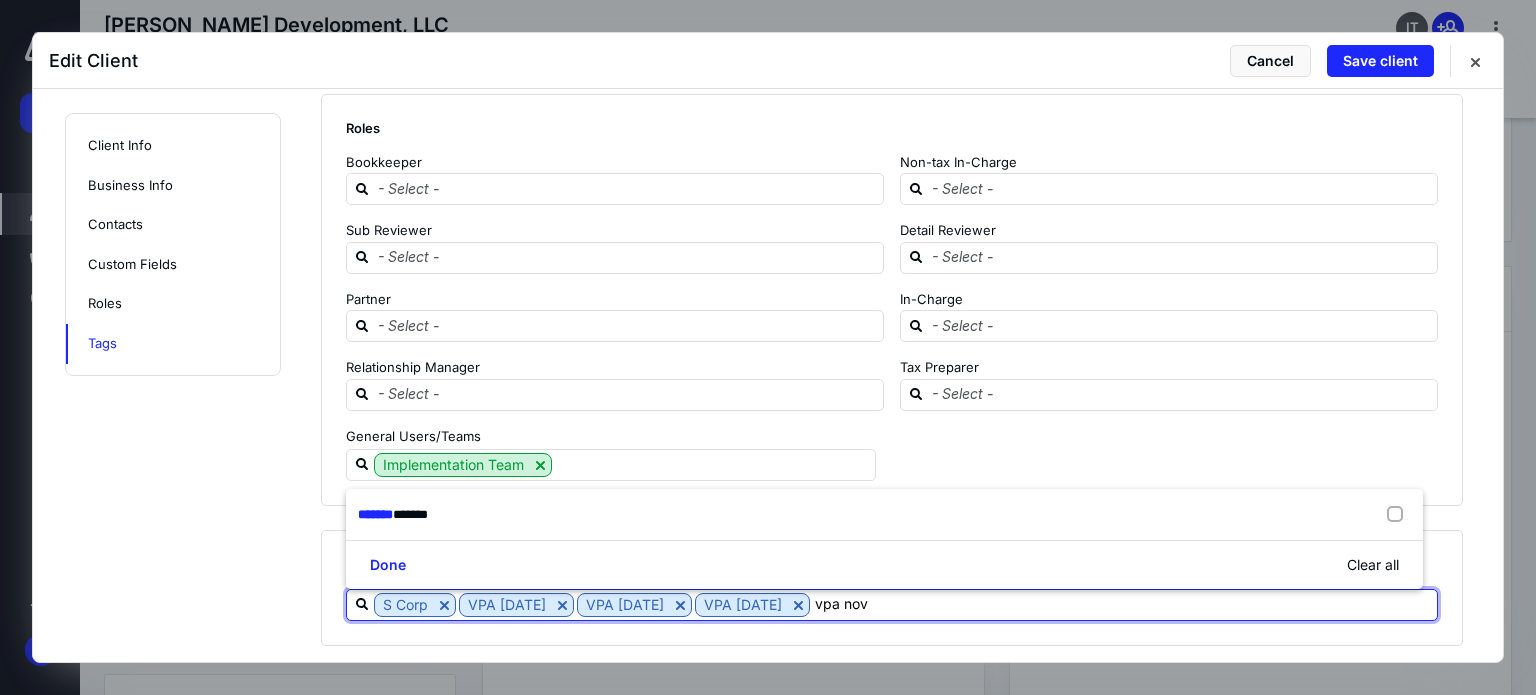 click on "******* *******" at bounding box center (884, 515) 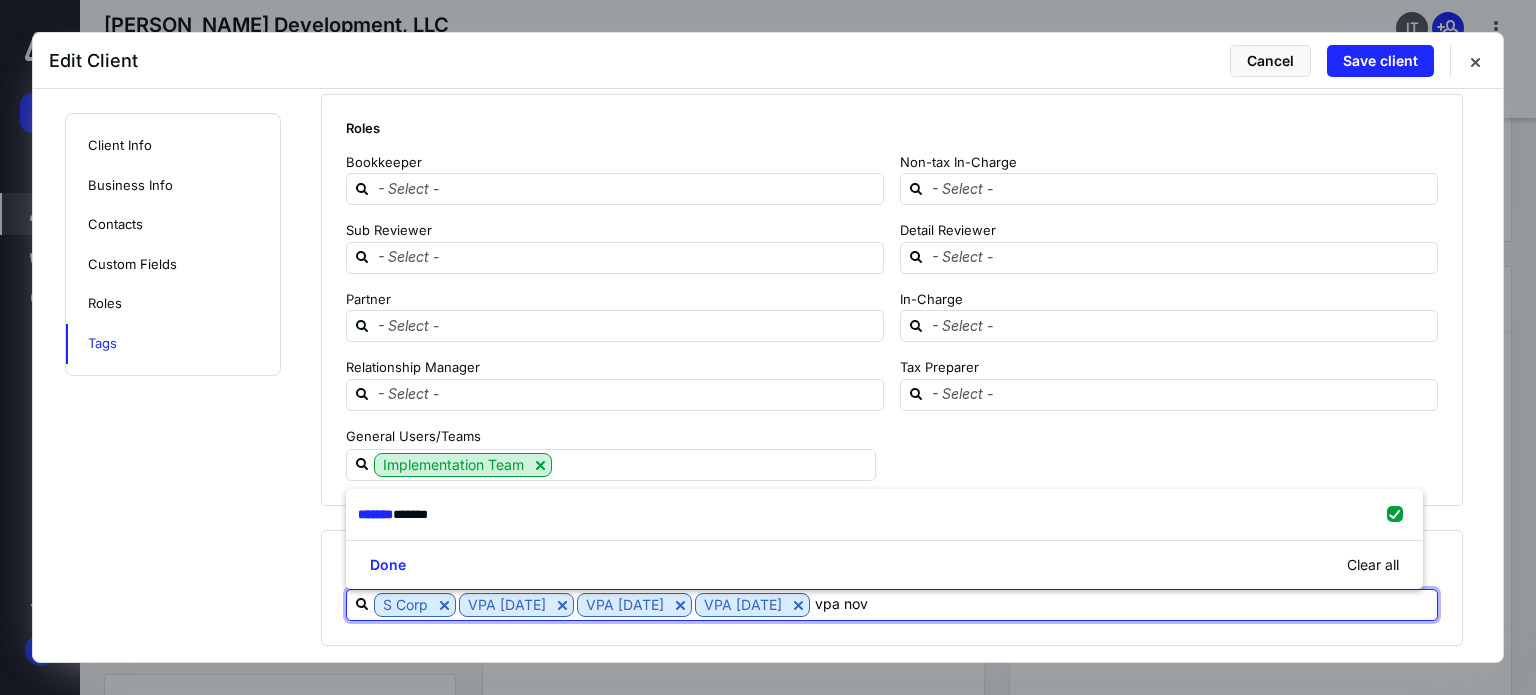 checkbox on "true" 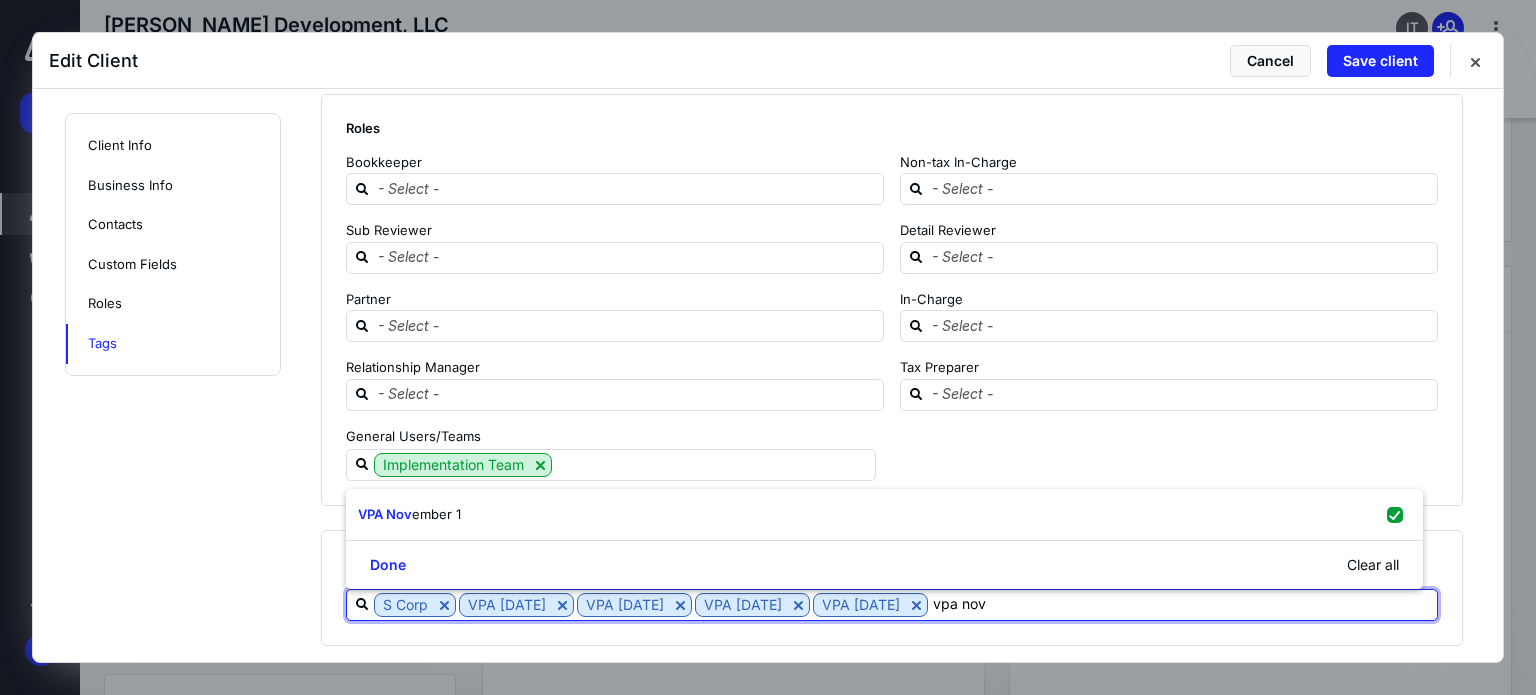 type on "vpa nov" 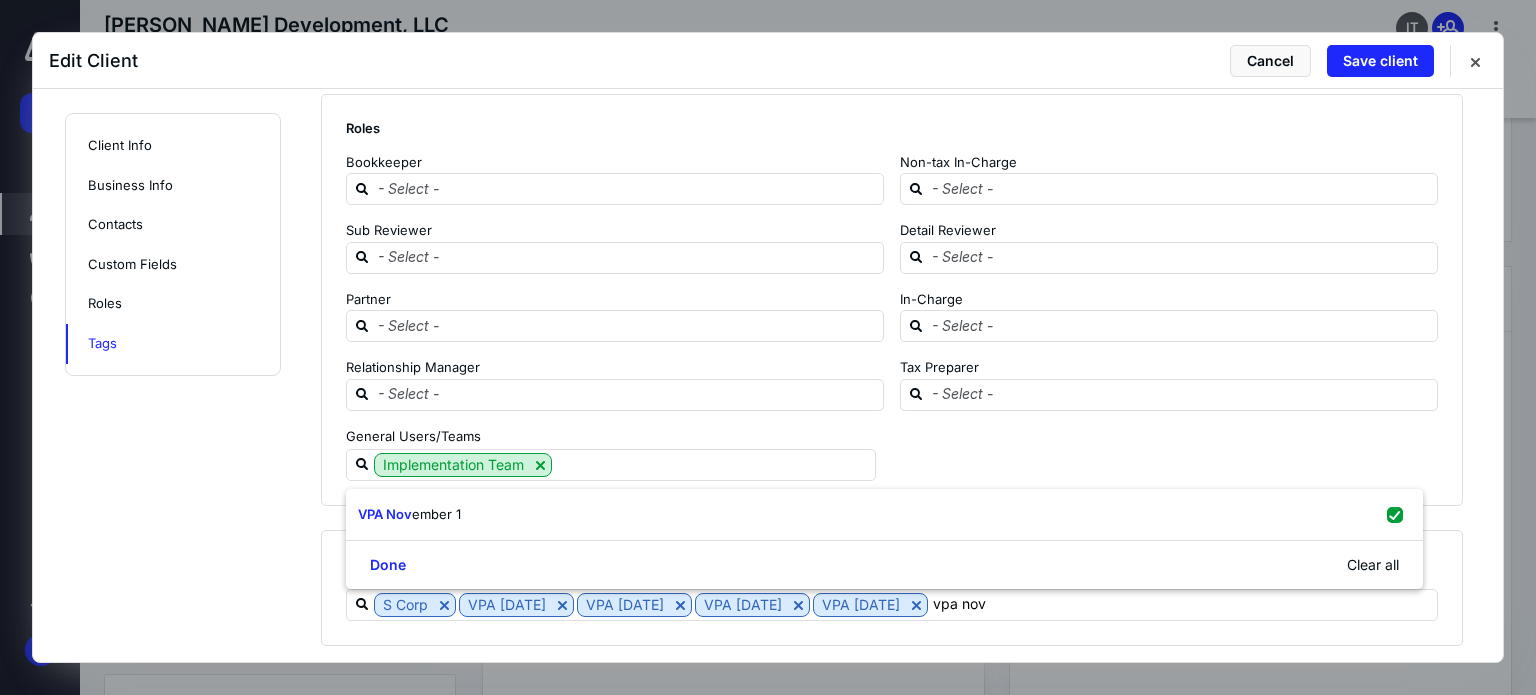 click on "Roles Bookkeeper Non-tax In-Charge Sub Reviewer Detail Reviewer Partner In-Charge Relationship Manager Tax Preparer General Users/Teams Implementation Team" at bounding box center [892, 300] 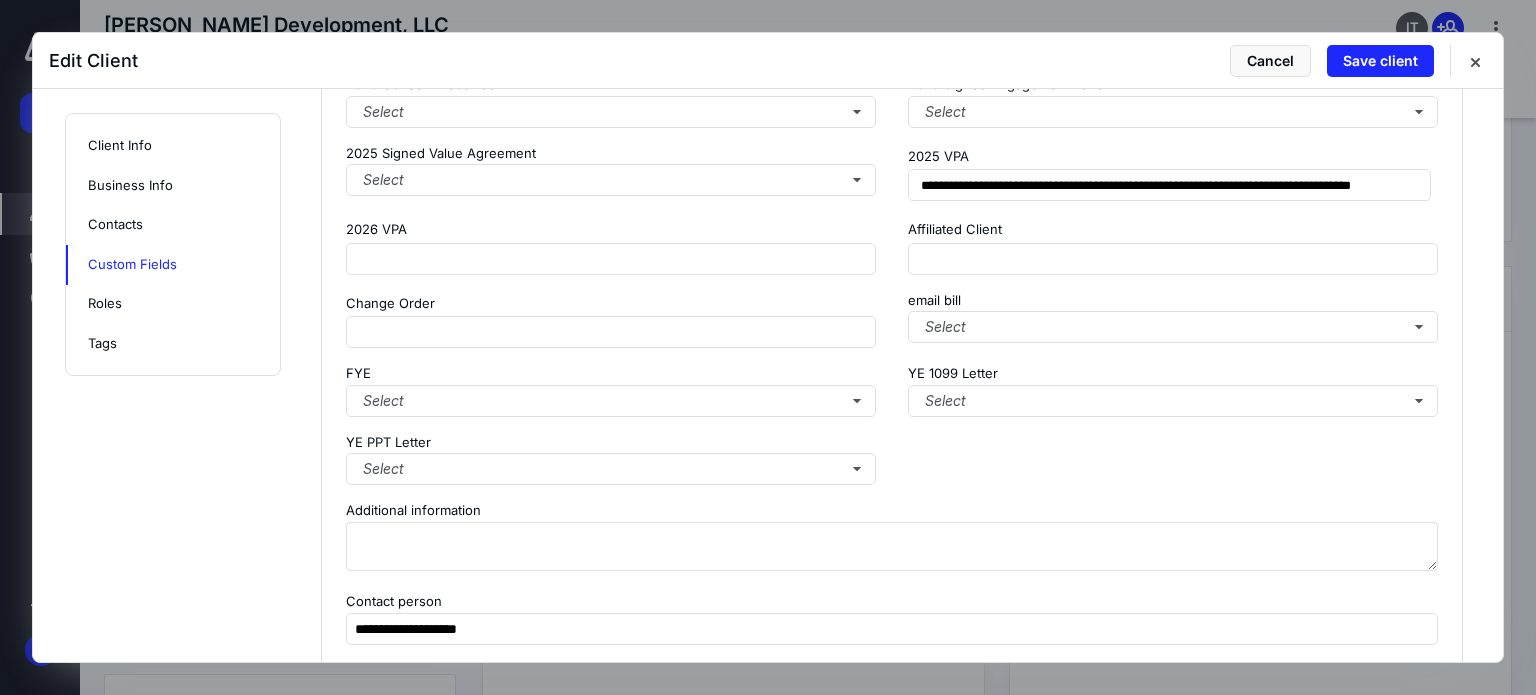 scroll, scrollTop: 2006, scrollLeft: 0, axis: vertical 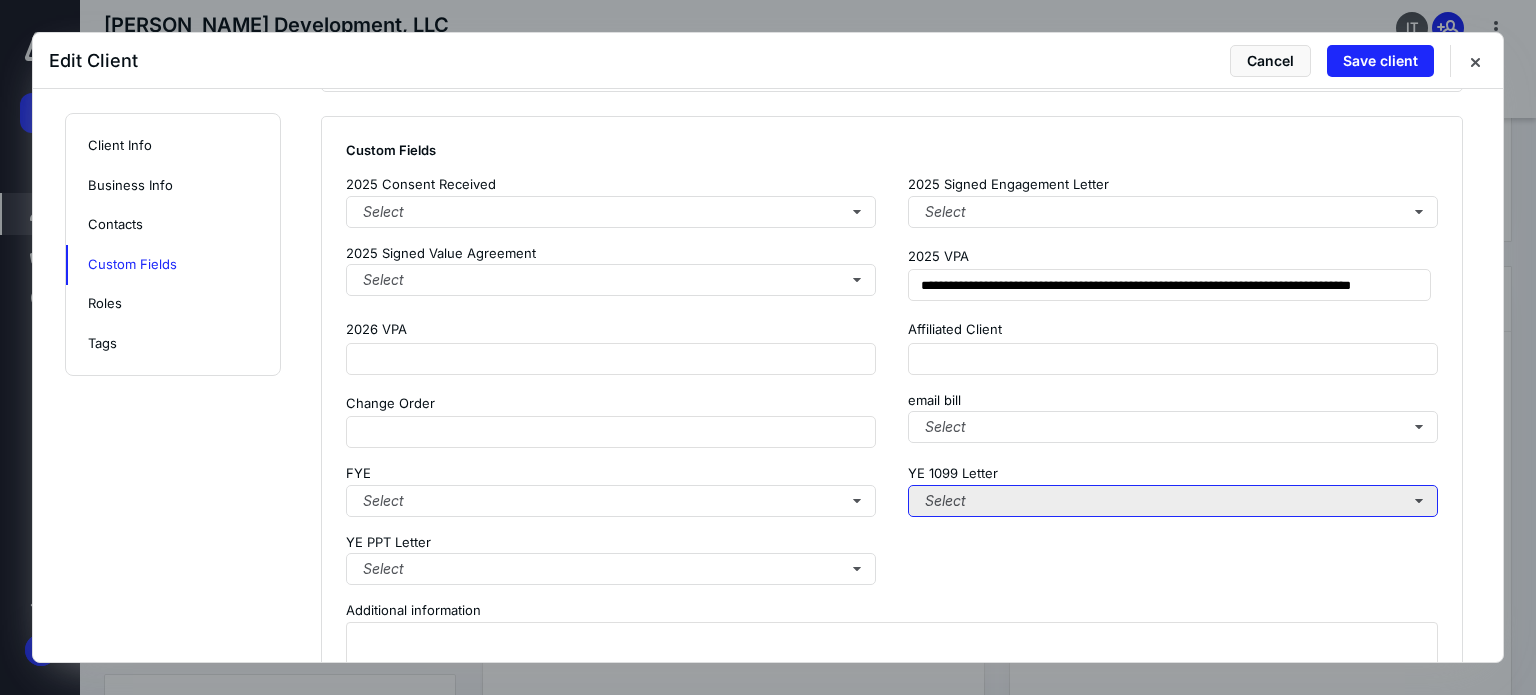 click on "Select" at bounding box center (1173, 501) 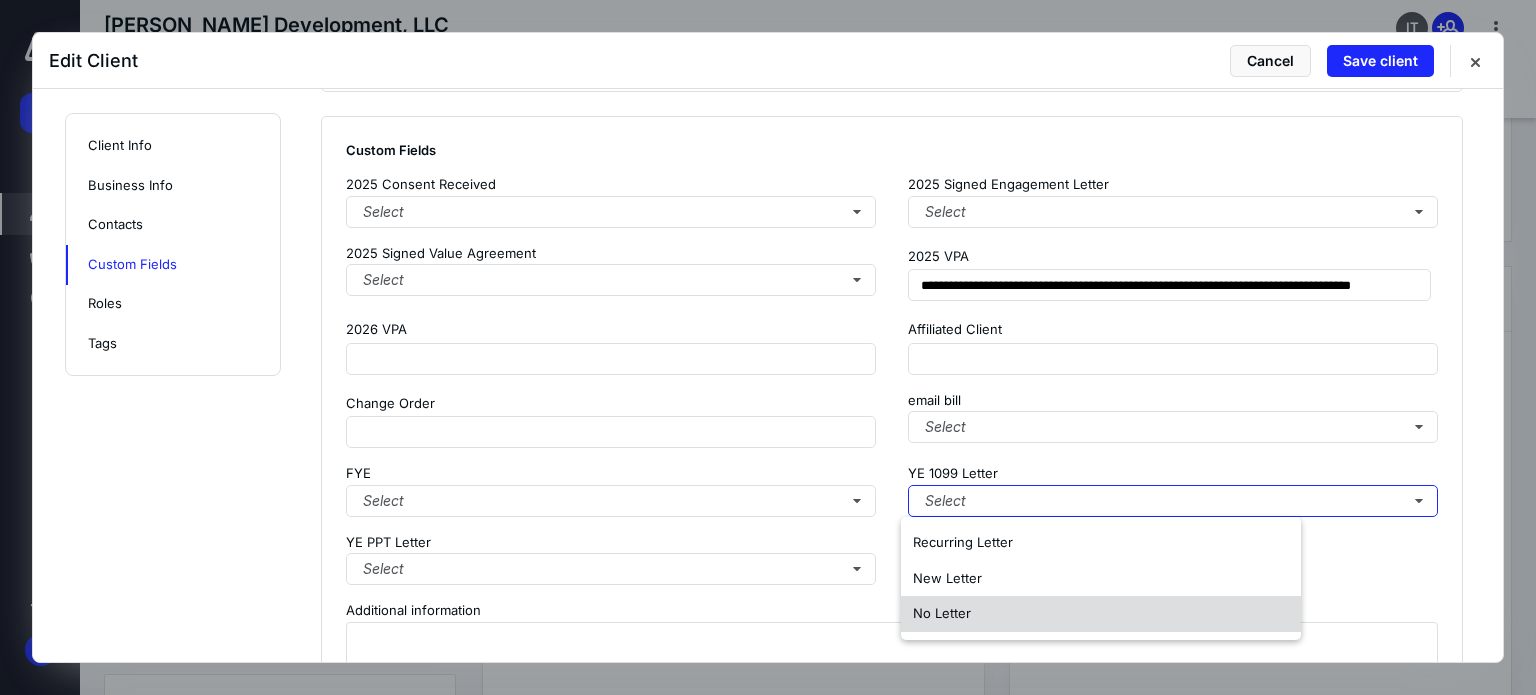 click on "No Letter" at bounding box center [1101, 614] 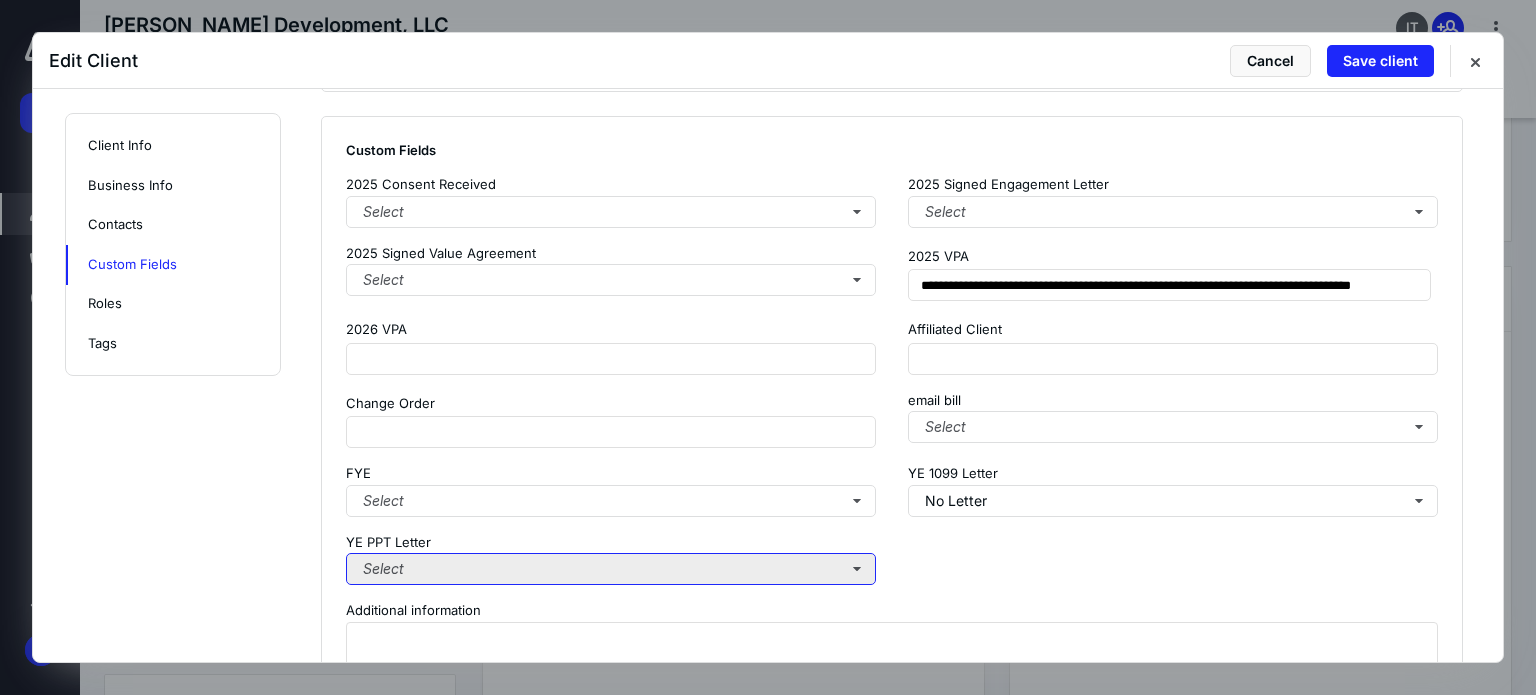 click on "Select" at bounding box center (611, 569) 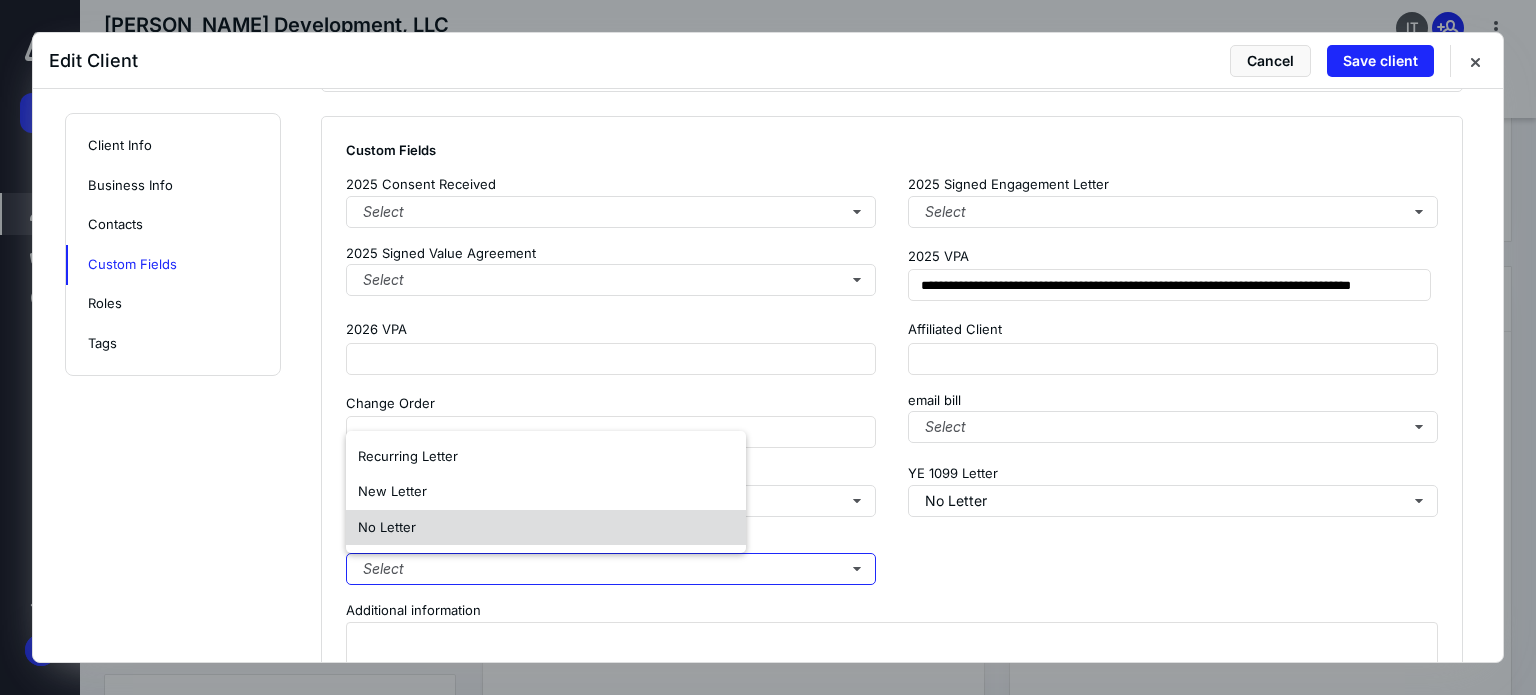 click on "No Letter" at bounding box center (387, 527) 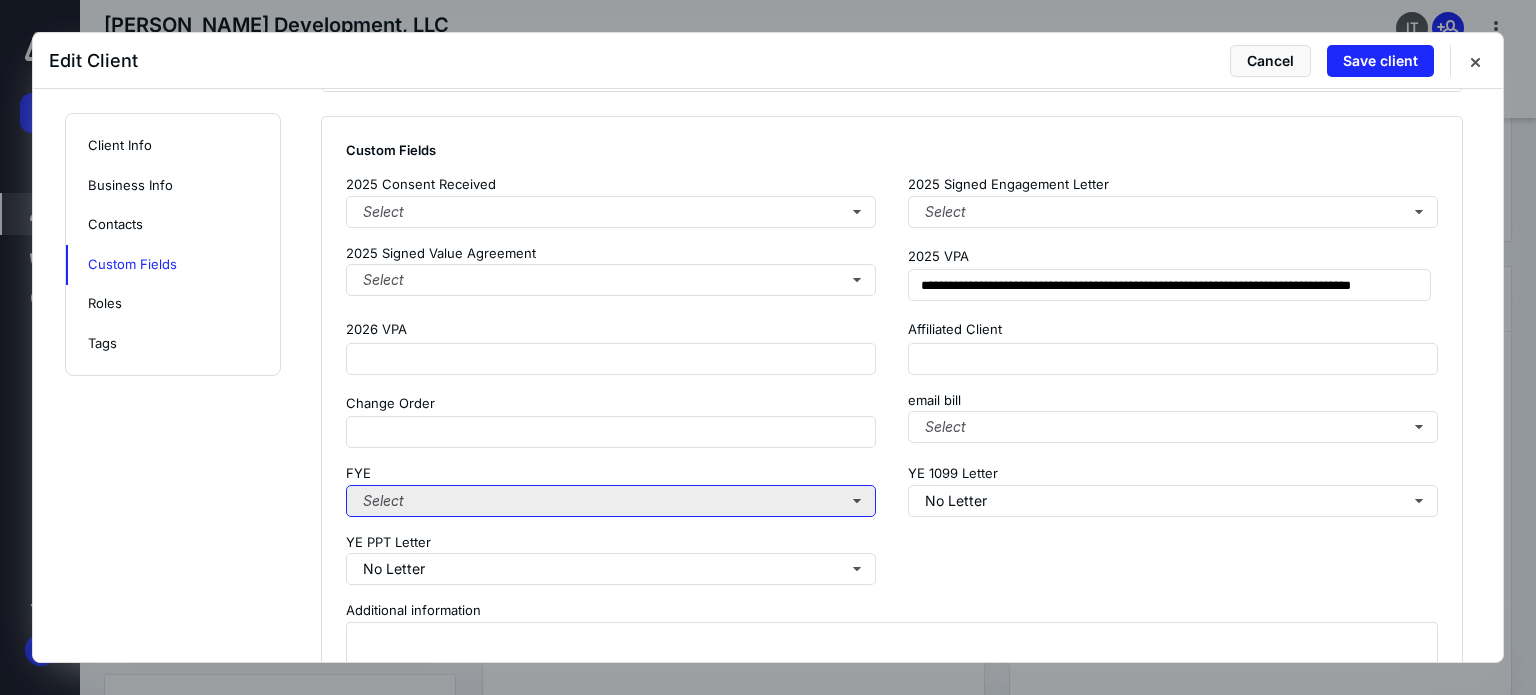 click on "Select" at bounding box center [611, 501] 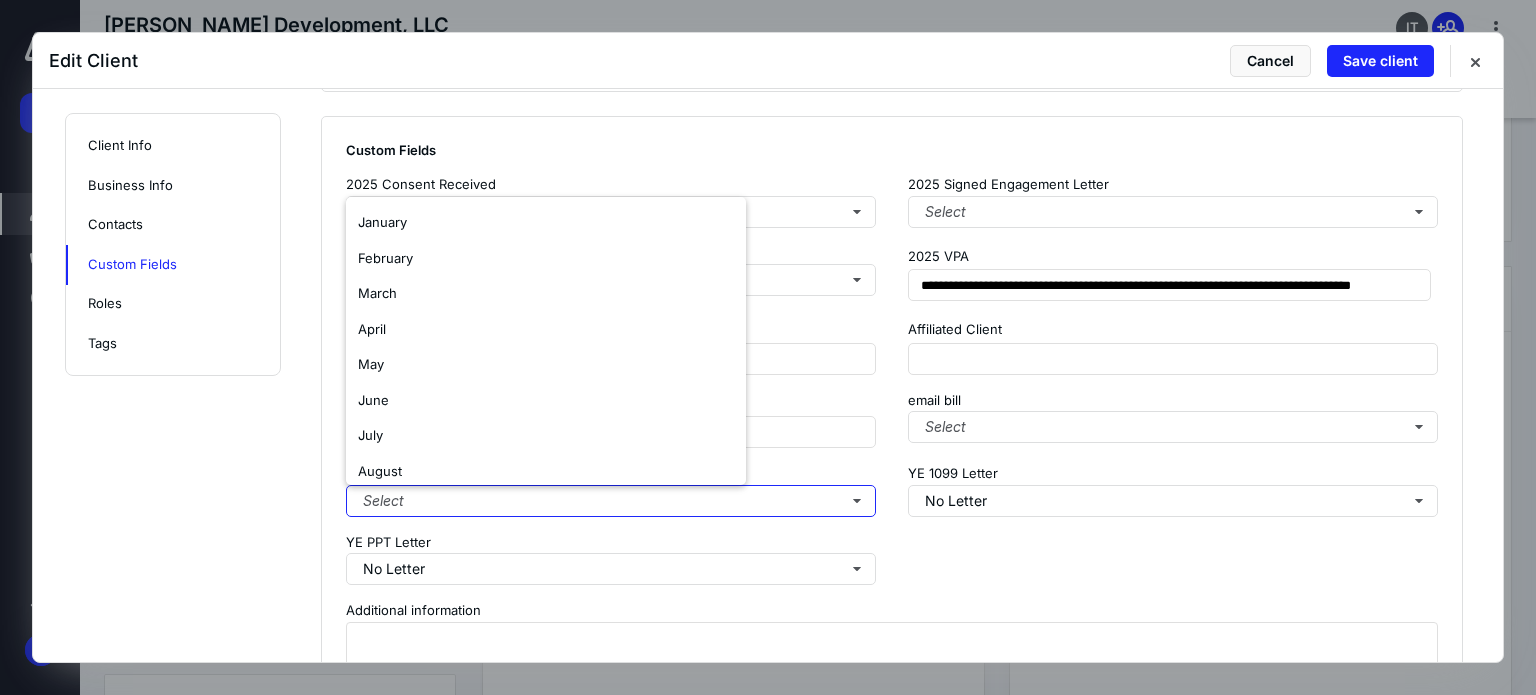 scroll, scrollTop: 154, scrollLeft: 0, axis: vertical 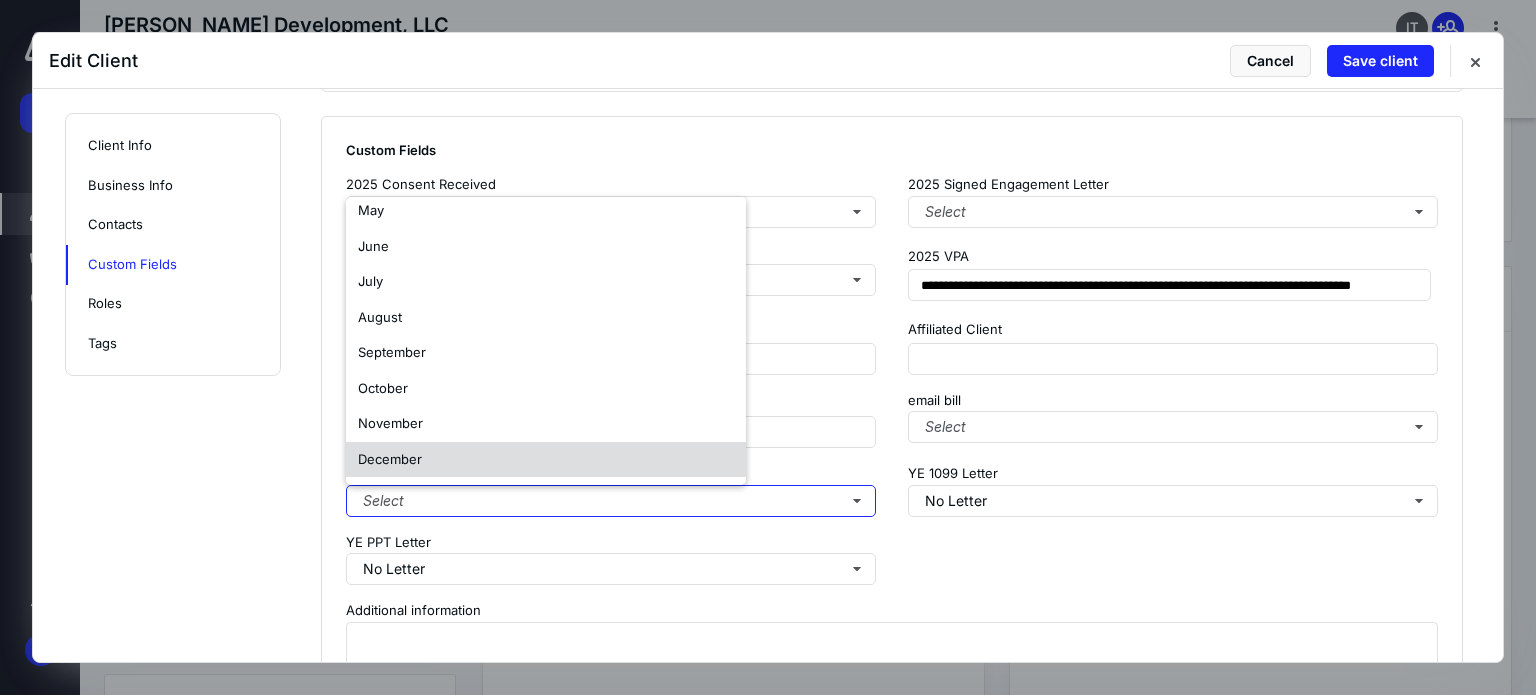 click on "December" at bounding box center [390, 459] 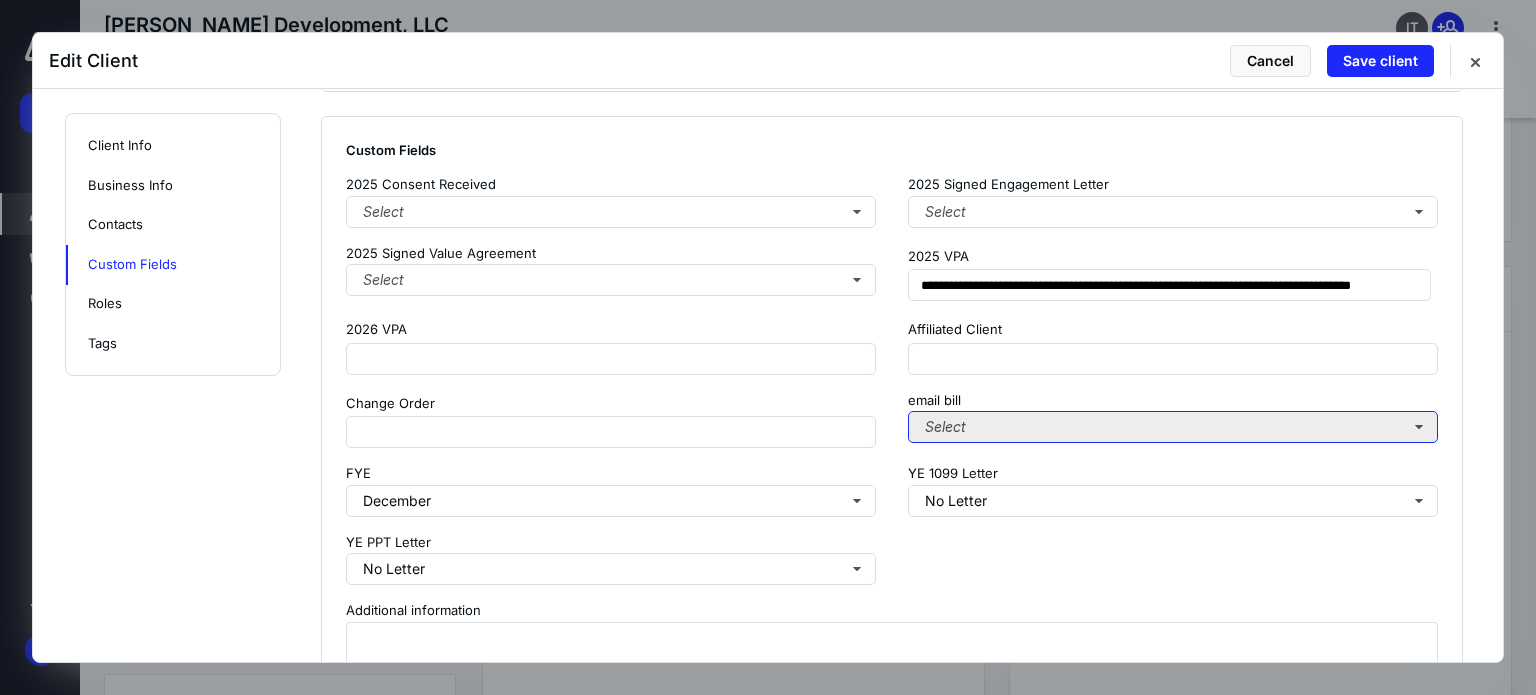 click on "Select" at bounding box center [1173, 427] 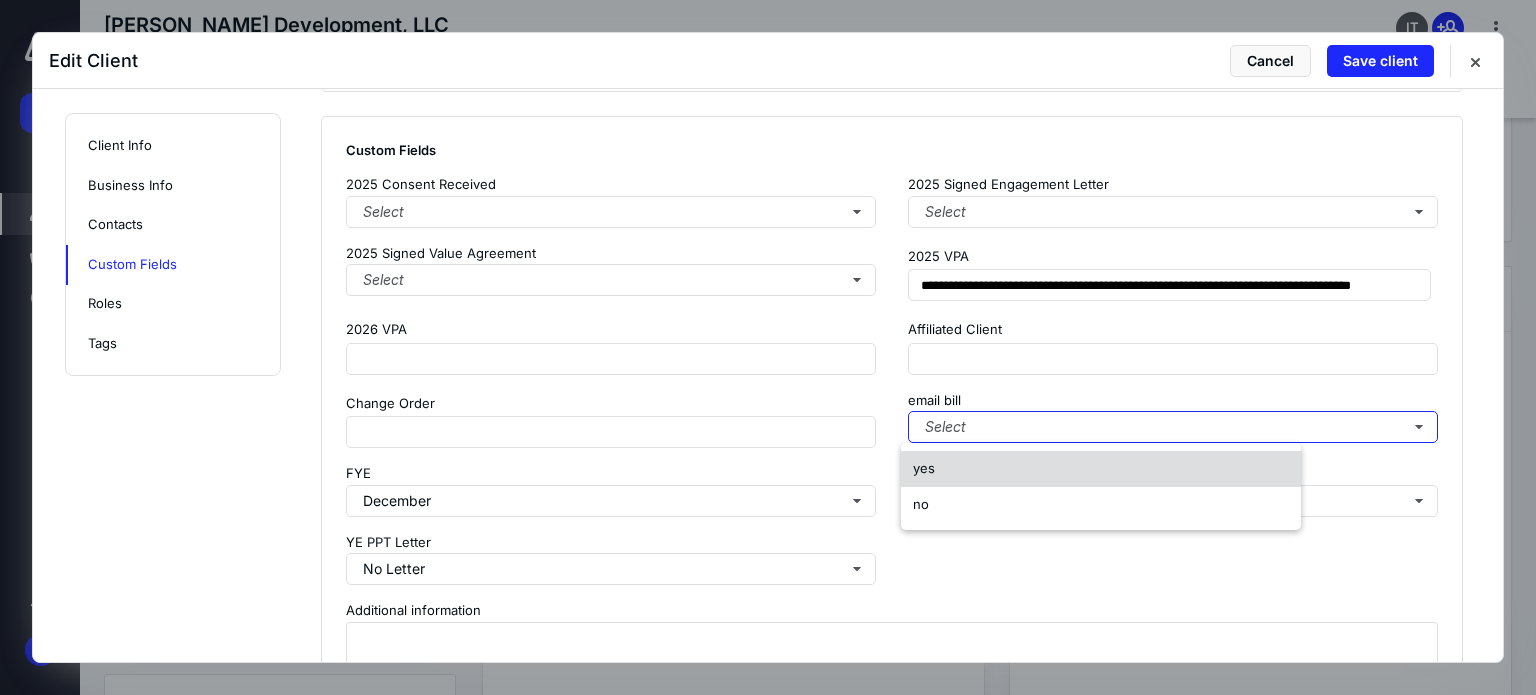 click on "yes" at bounding box center (1101, 469) 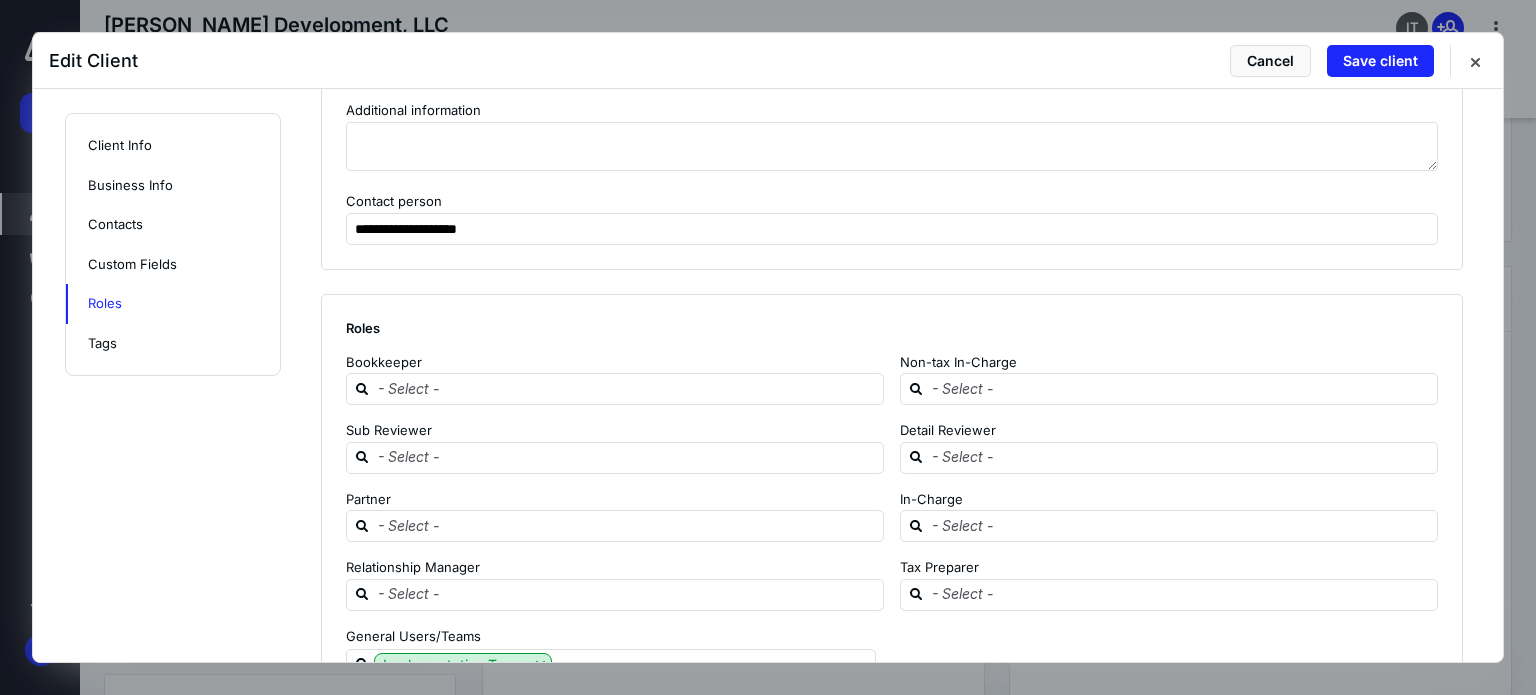 scroll, scrollTop: 2606, scrollLeft: 0, axis: vertical 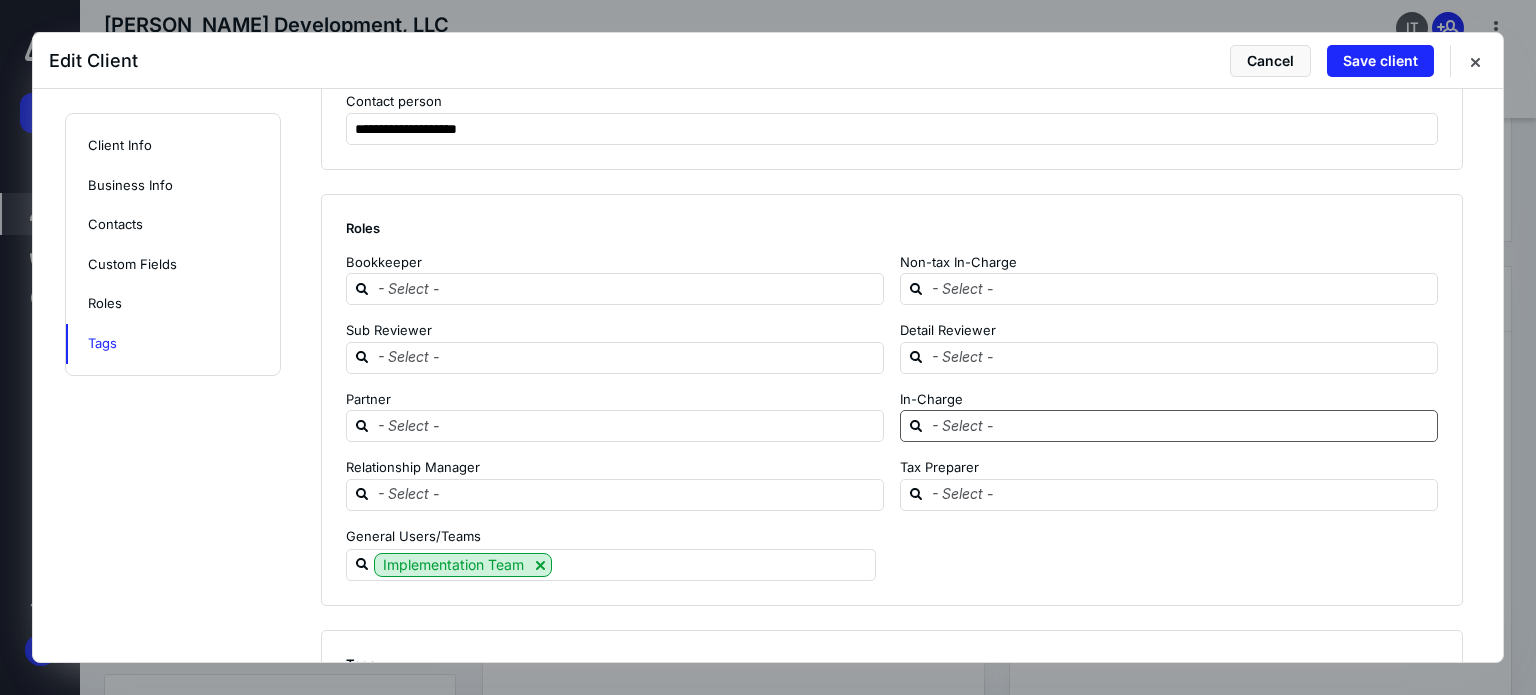 click at bounding box center (1181, 426) 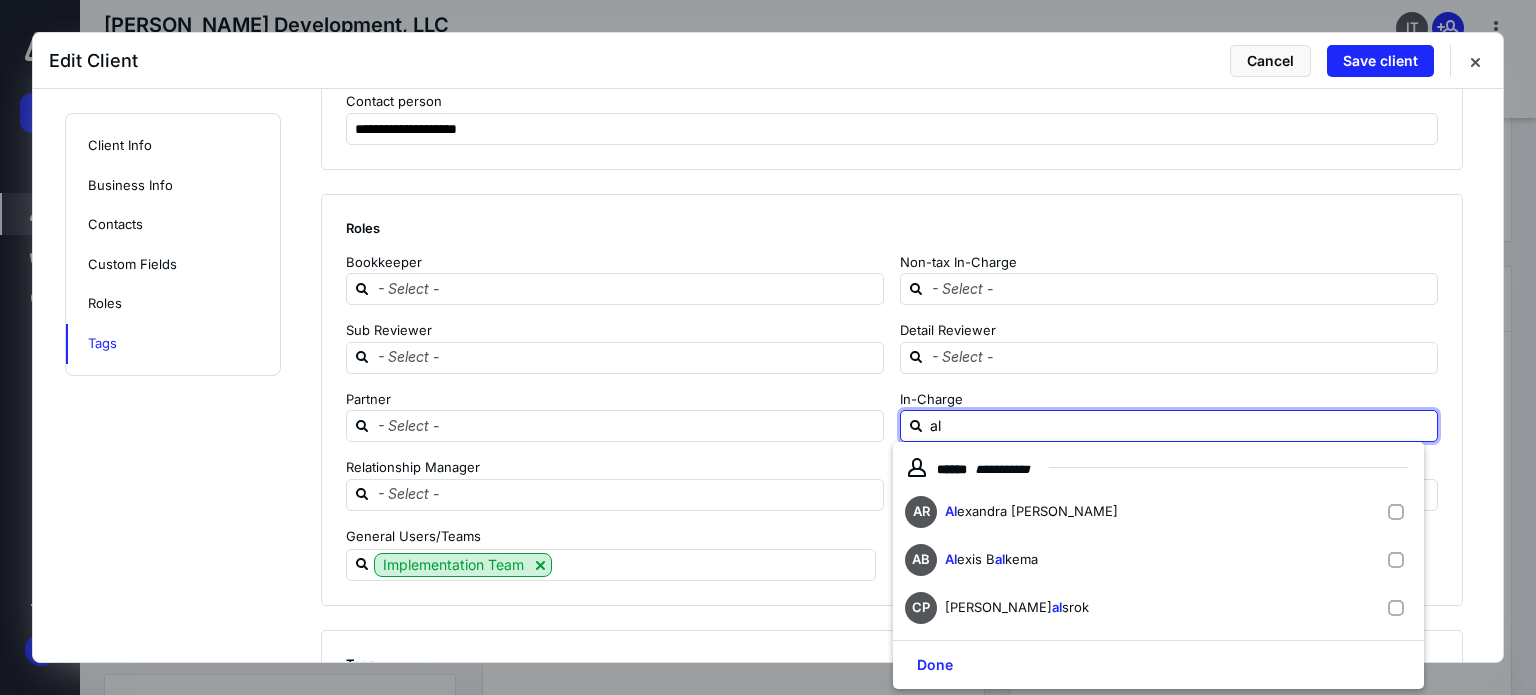 type on "ale" 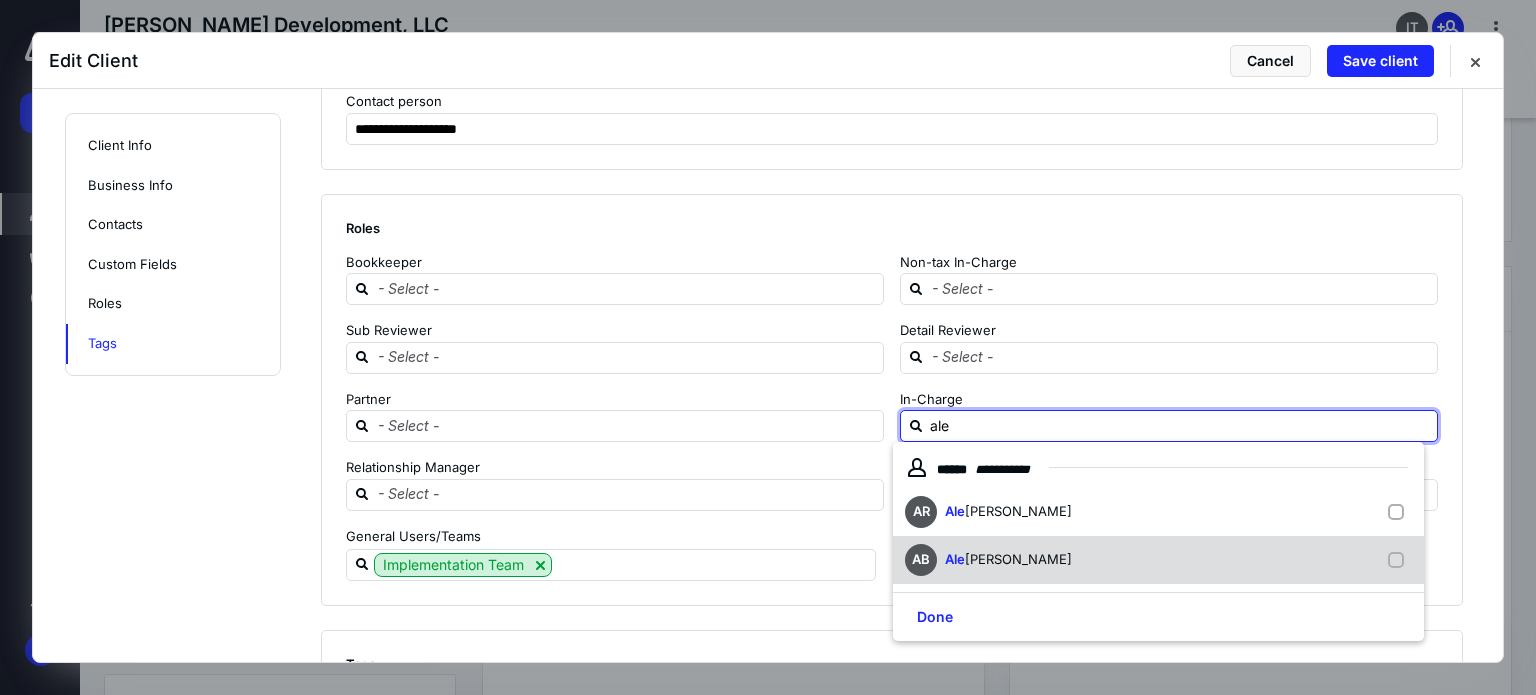 click on "[PERSON_NAME]" at bounding box center (1018, 559) 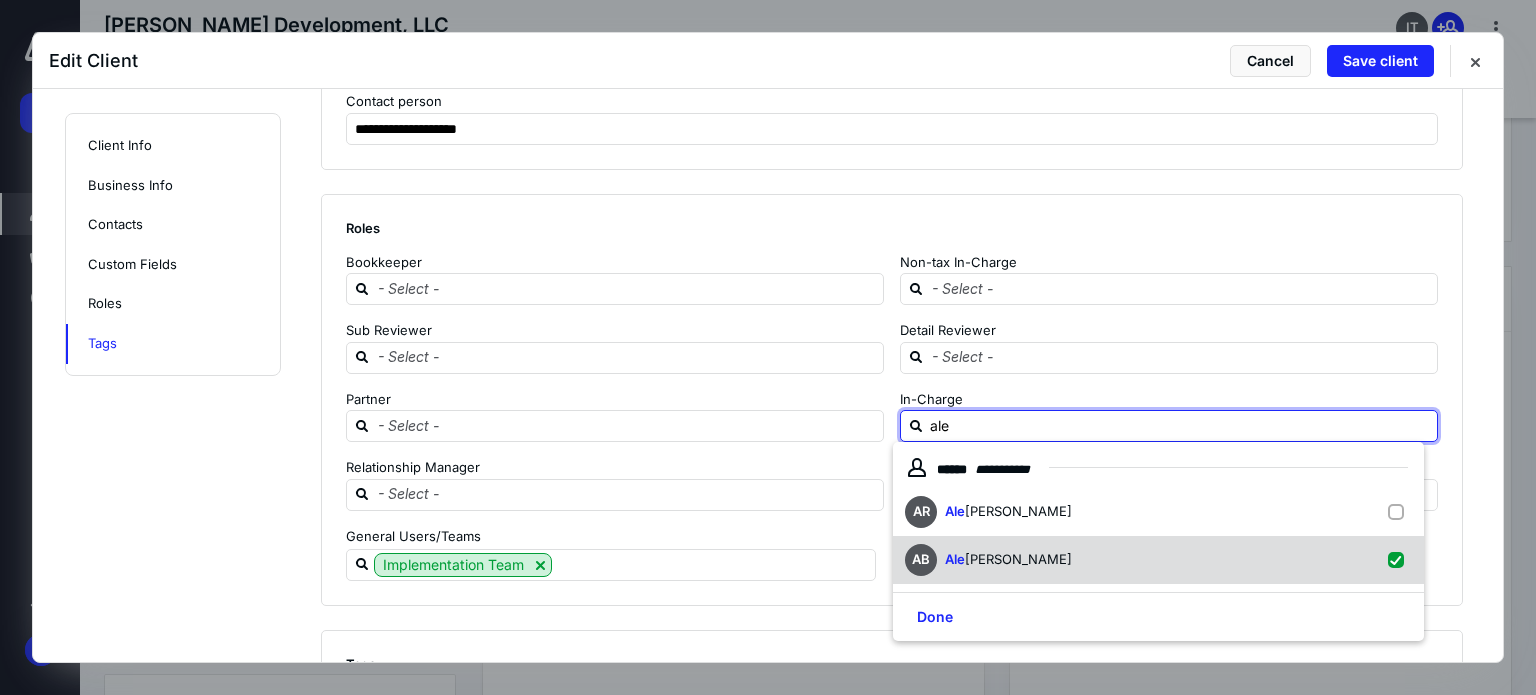 checkbox on "true" 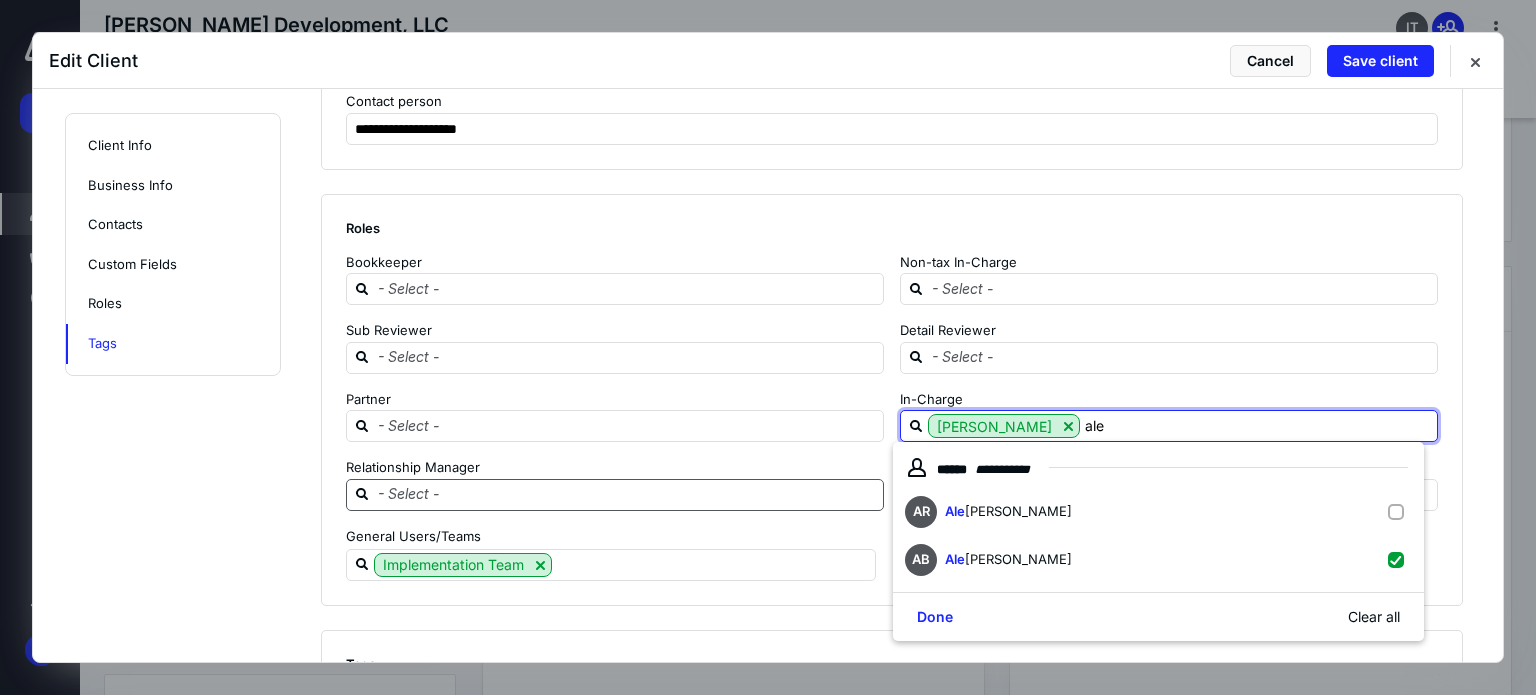 type on "ale" 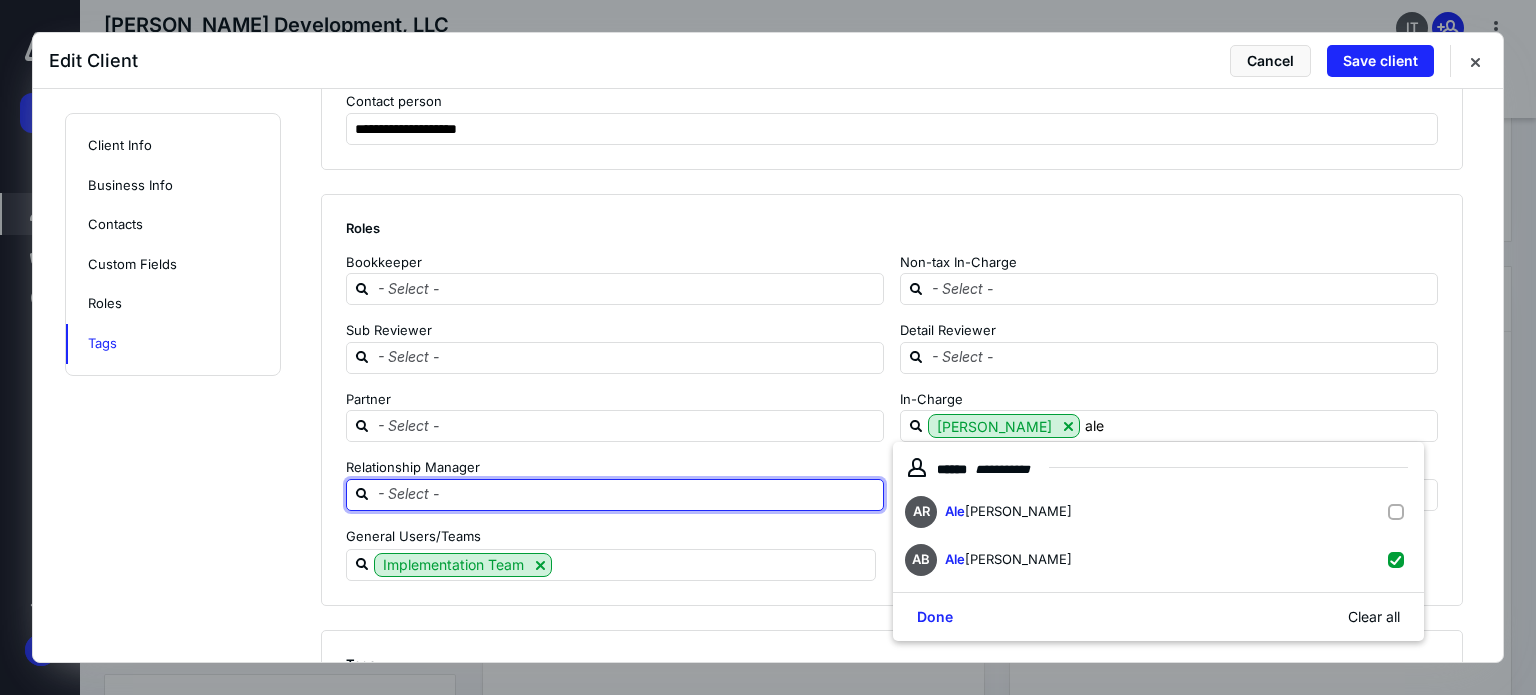 click at bounding box center [627, 494] 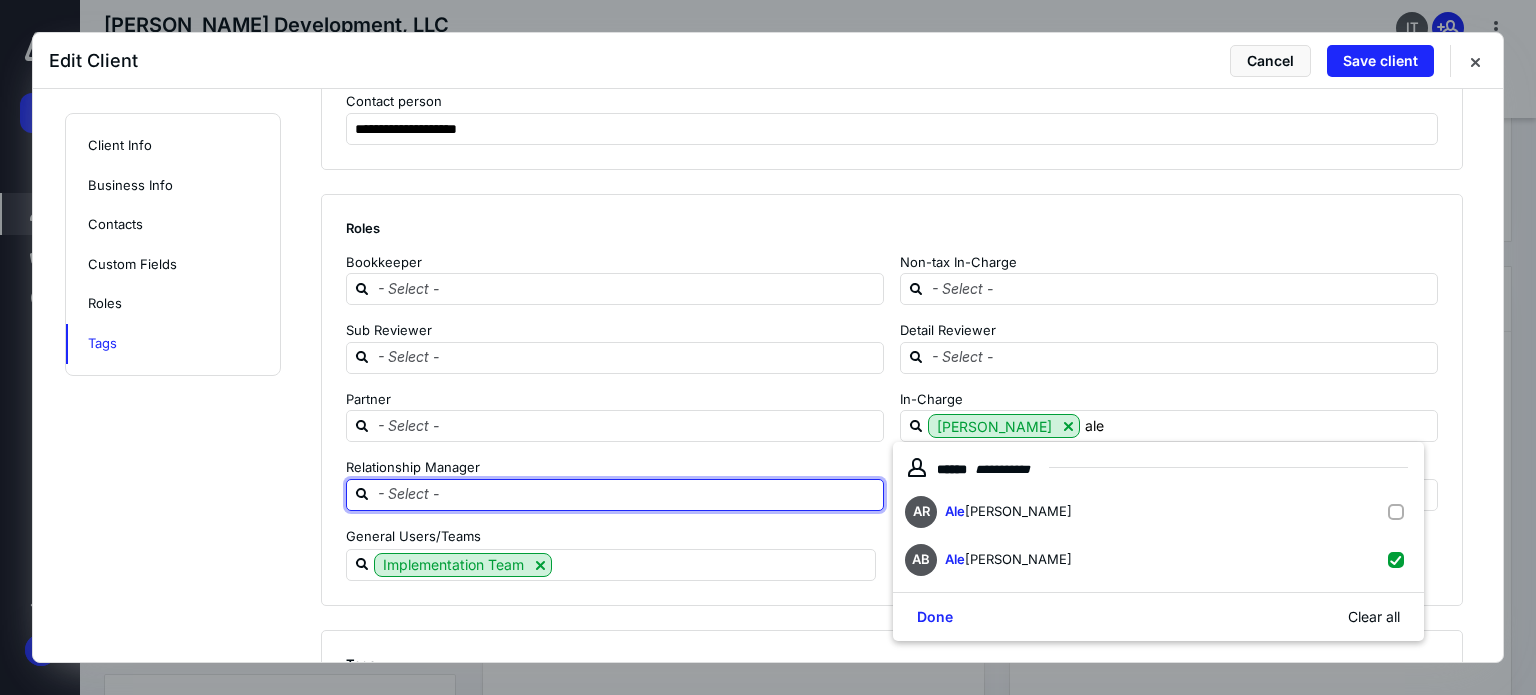 type 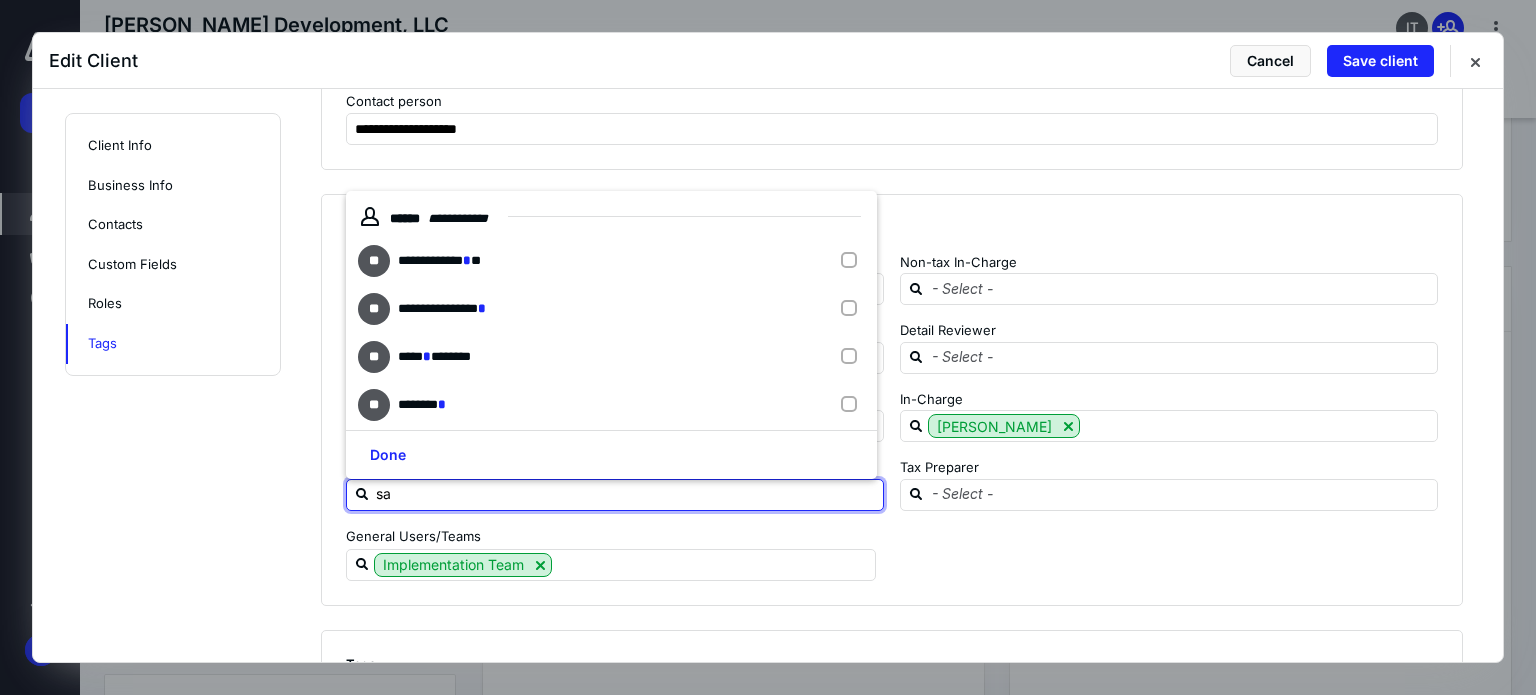 type on "sar" 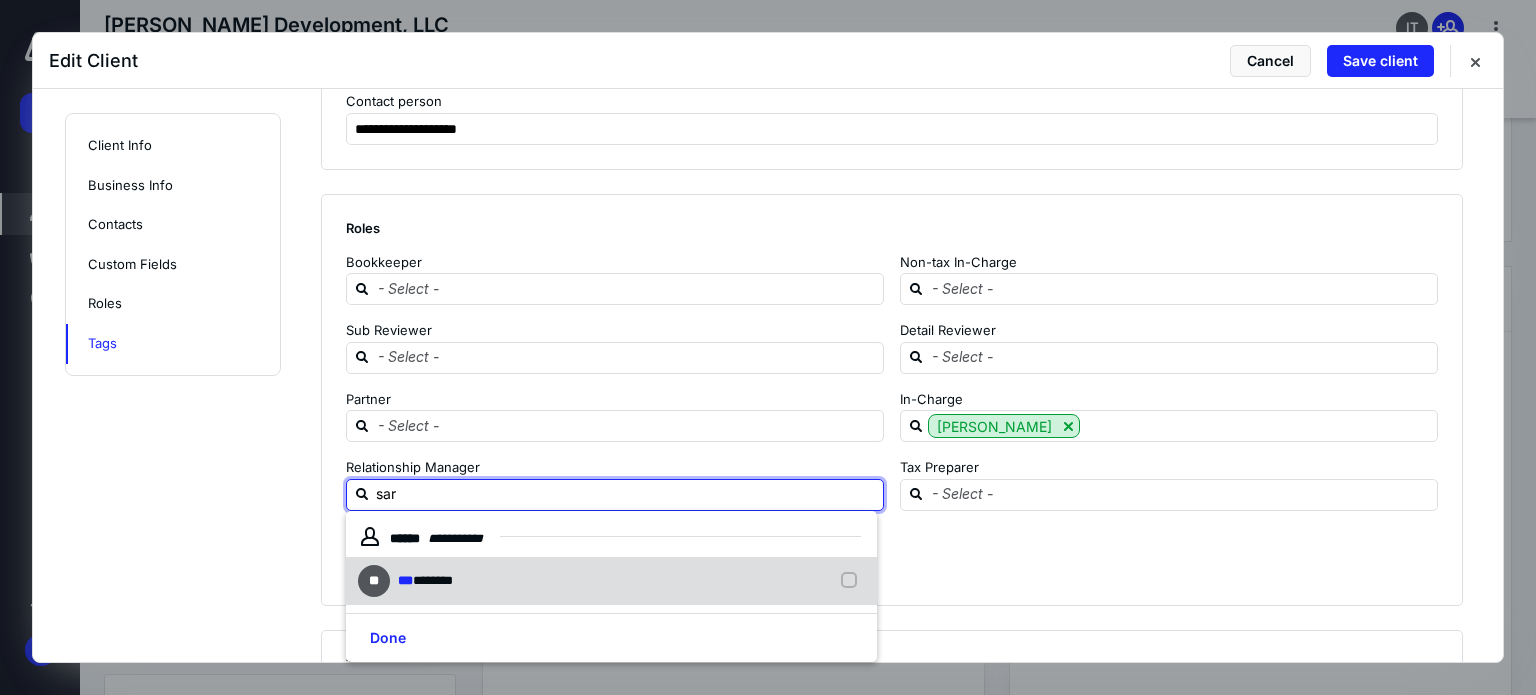 click on "** *** ********" at bounding box center [611, 581] 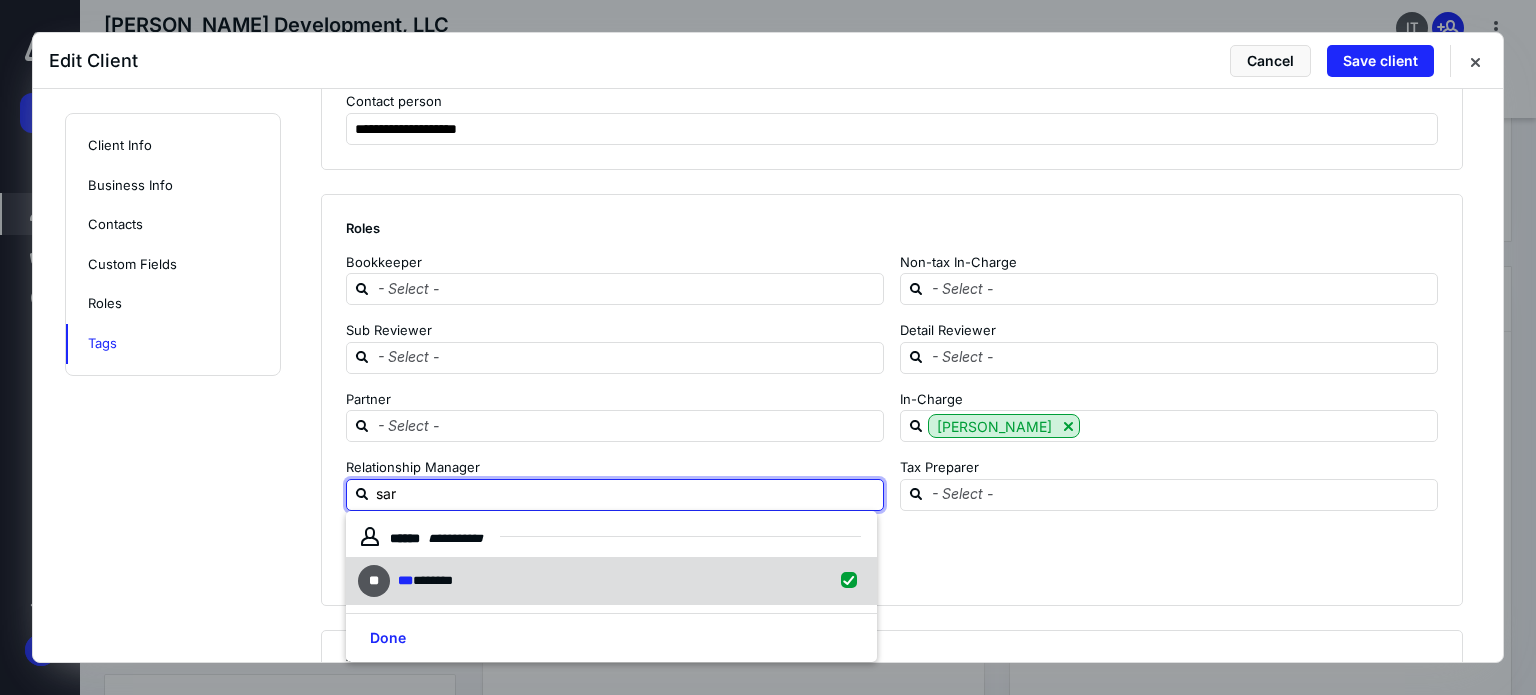 checkbox on "true" 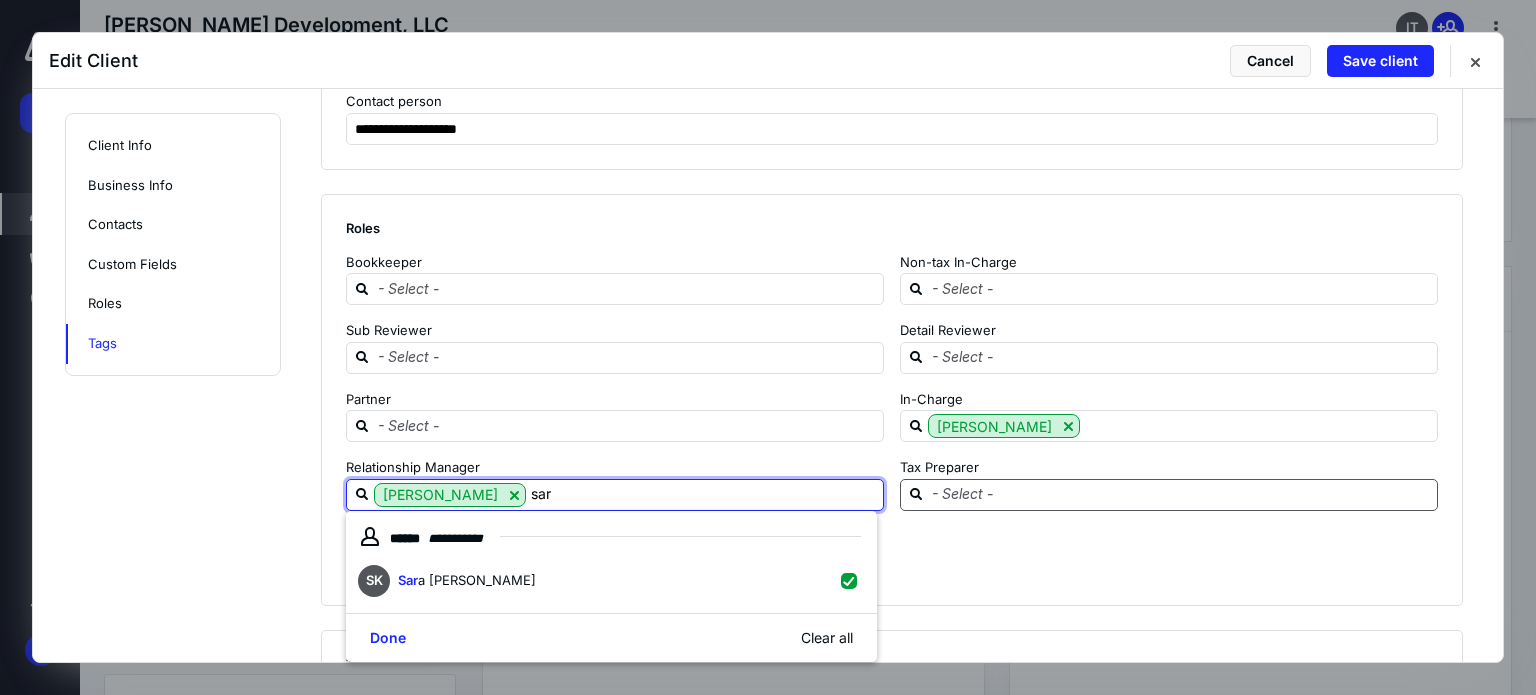 type on "sar" 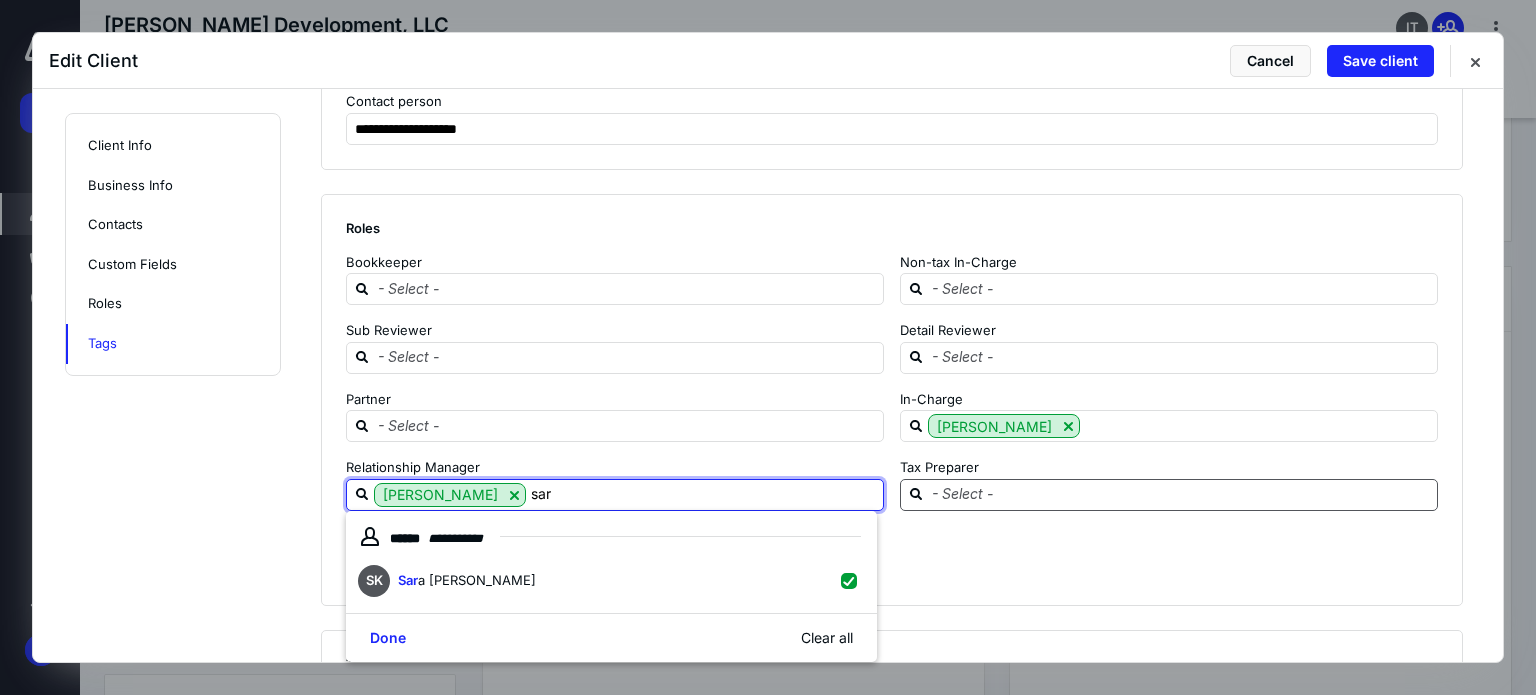 click at bounding box center [1181, 494] 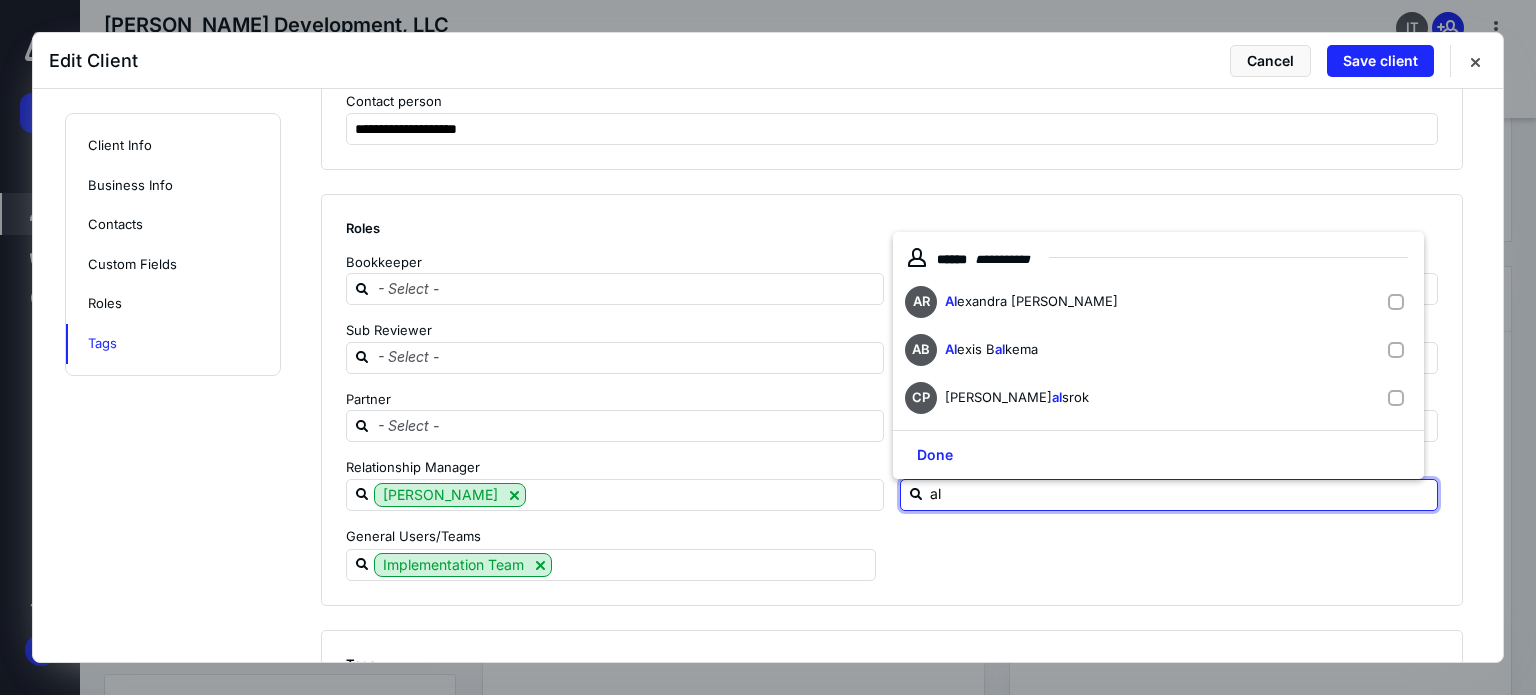 type on "ale" 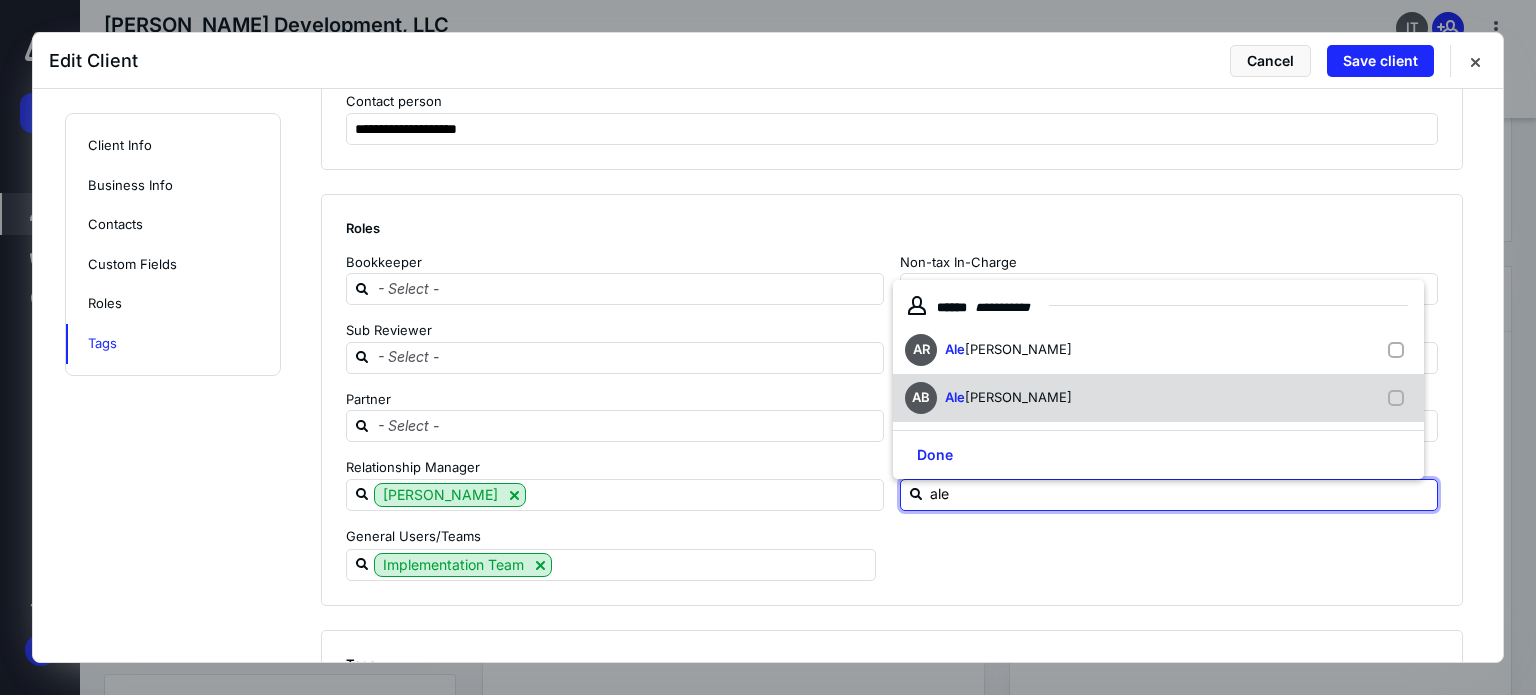 click on "[PERSON_NAME]" at bounding box center (1018, 397) 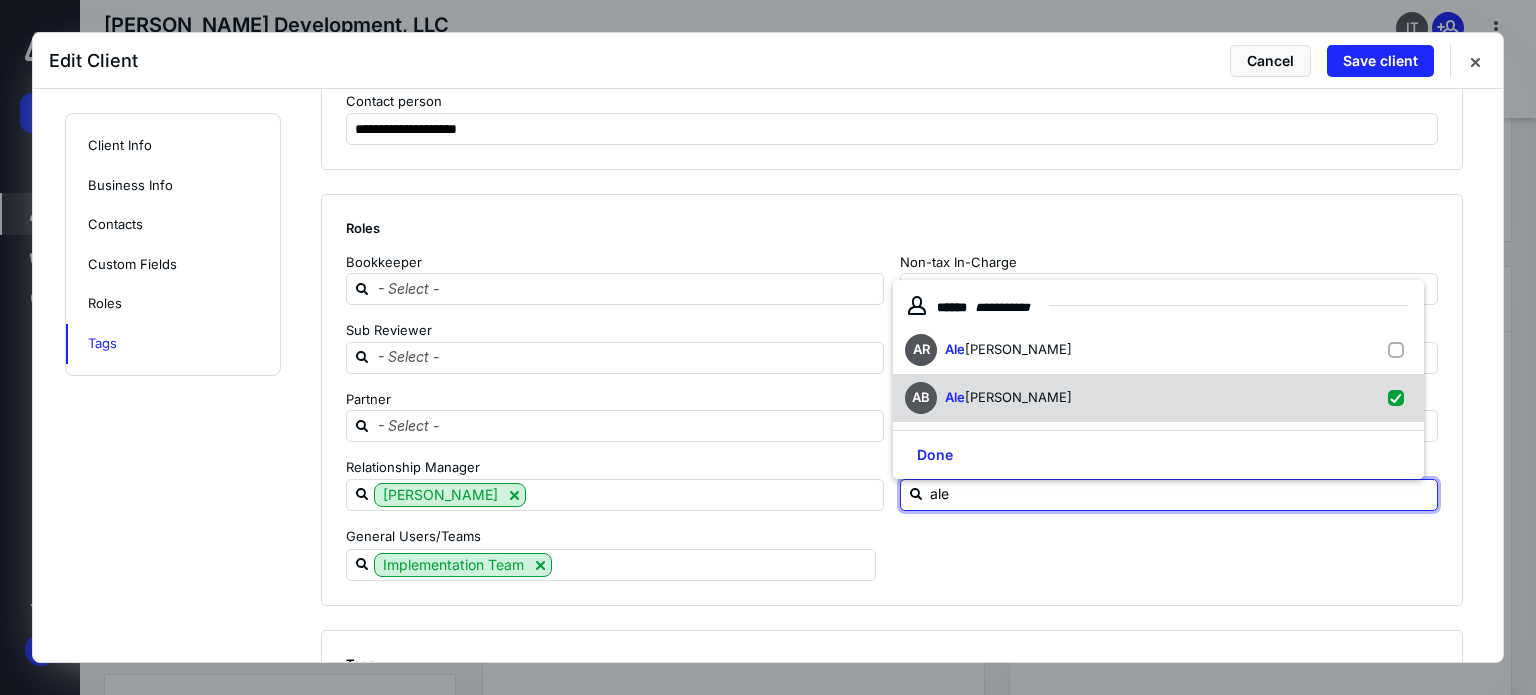 checkbox on "true" 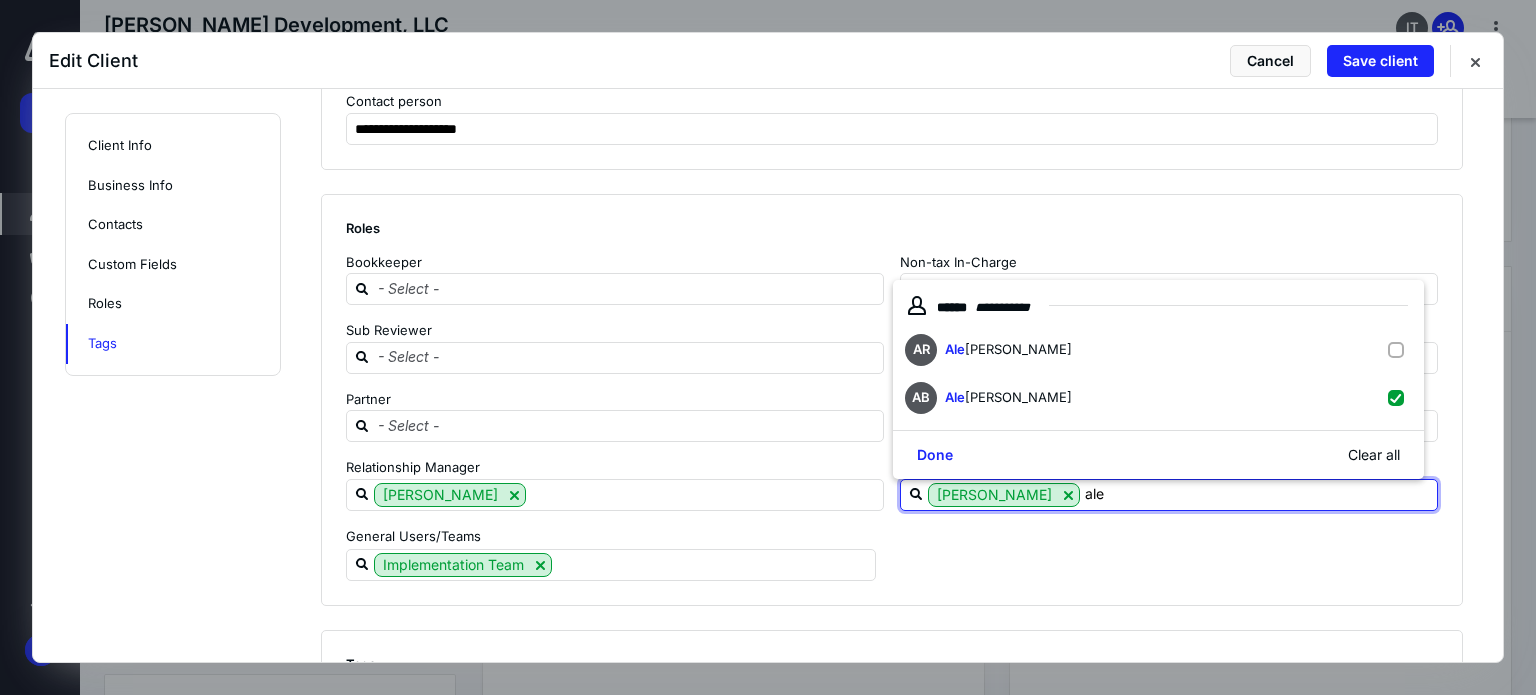 type on "ale" 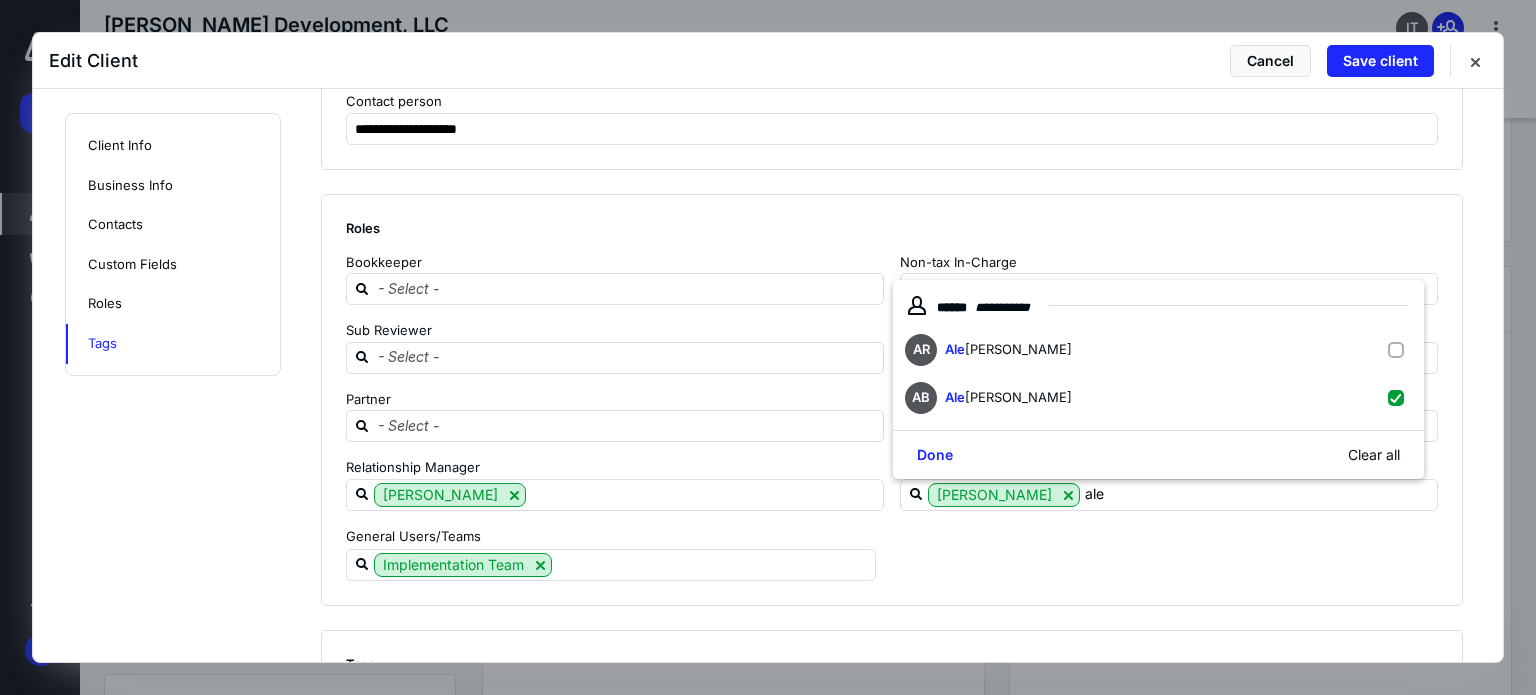 click on "**********" at bounding box center (904, -878) 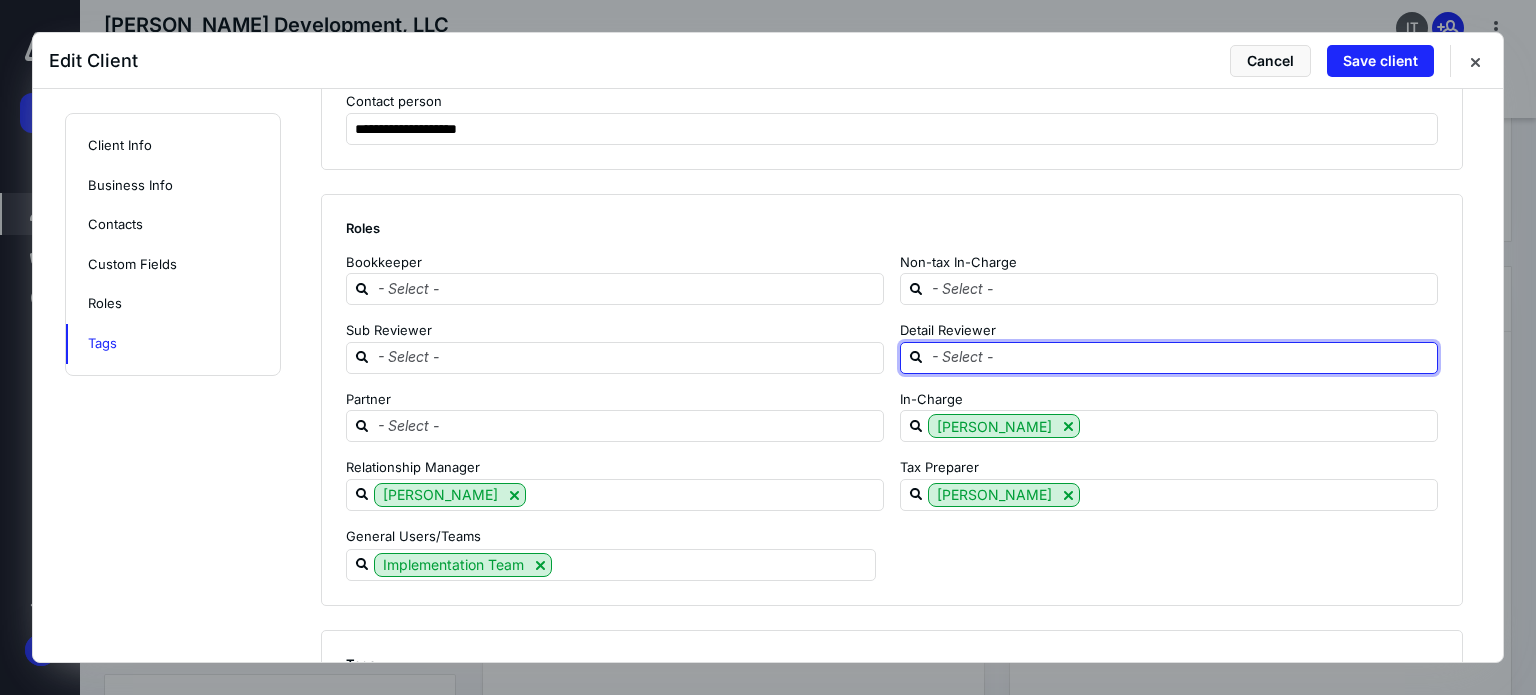 click at bounding box center [1181, 357] 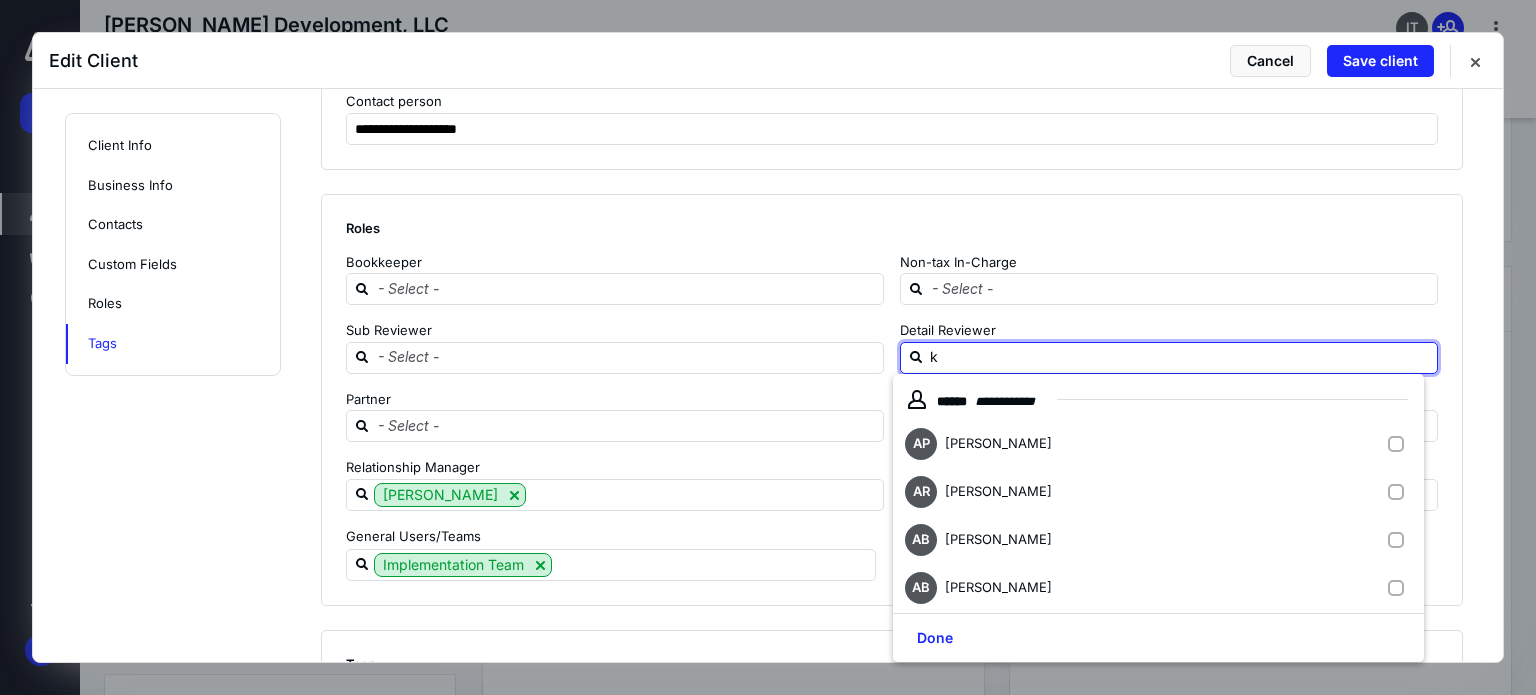 type on "ku" 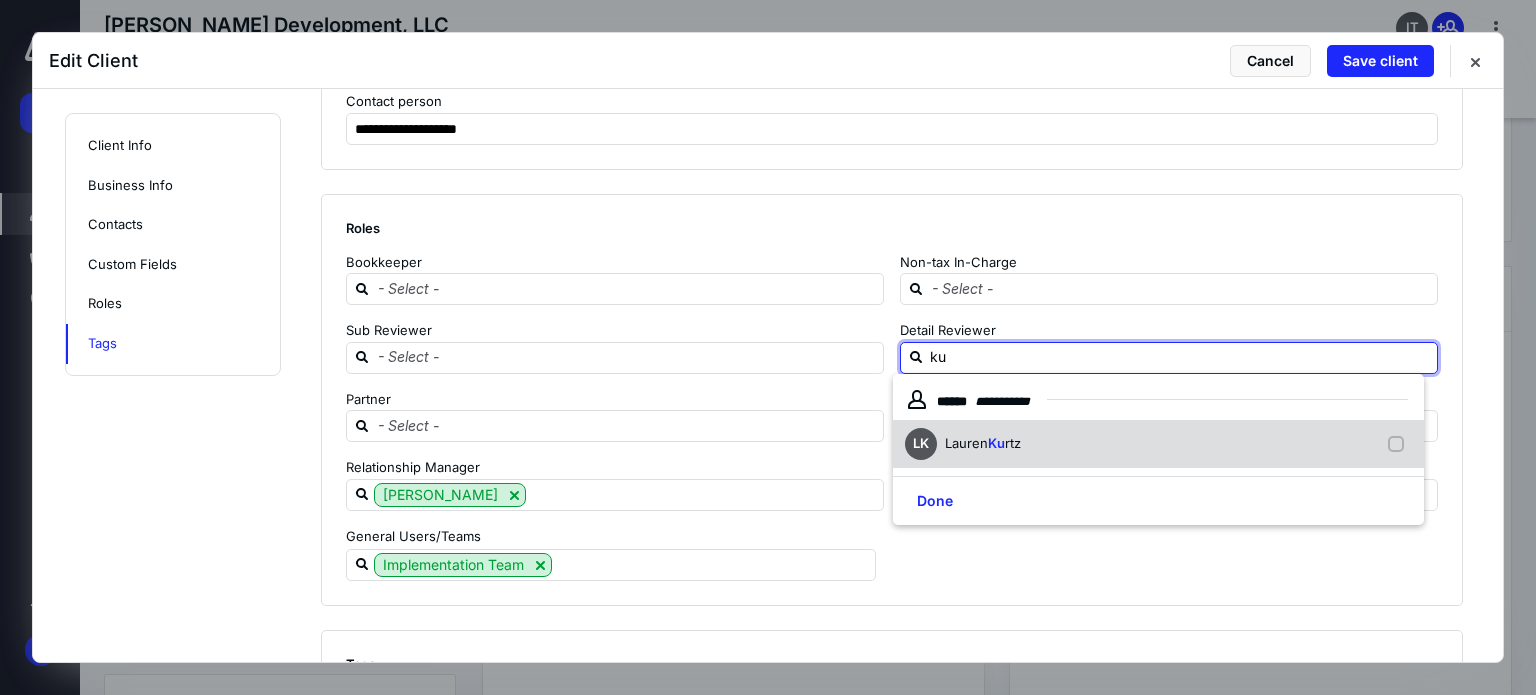 click on "rtz" at bounding box center (1013, 443) 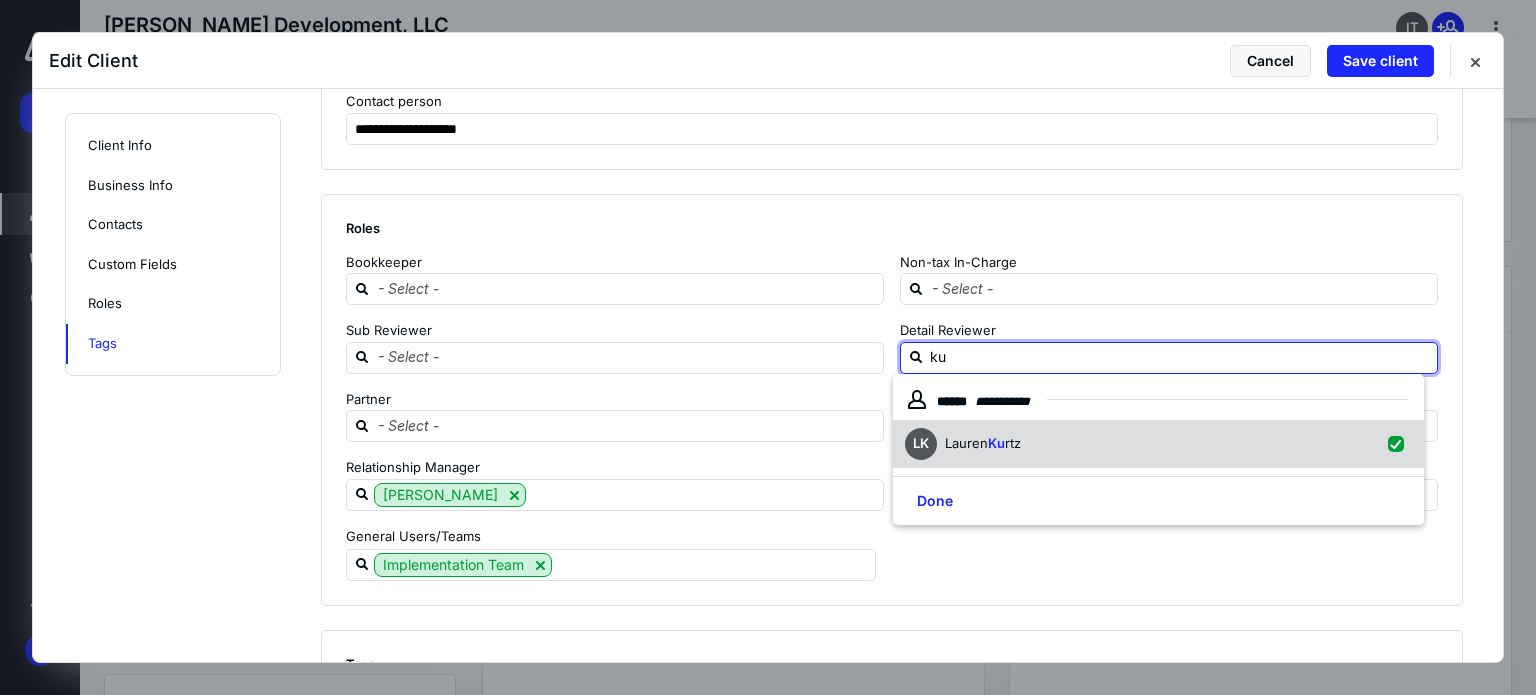 checkbox on "true" 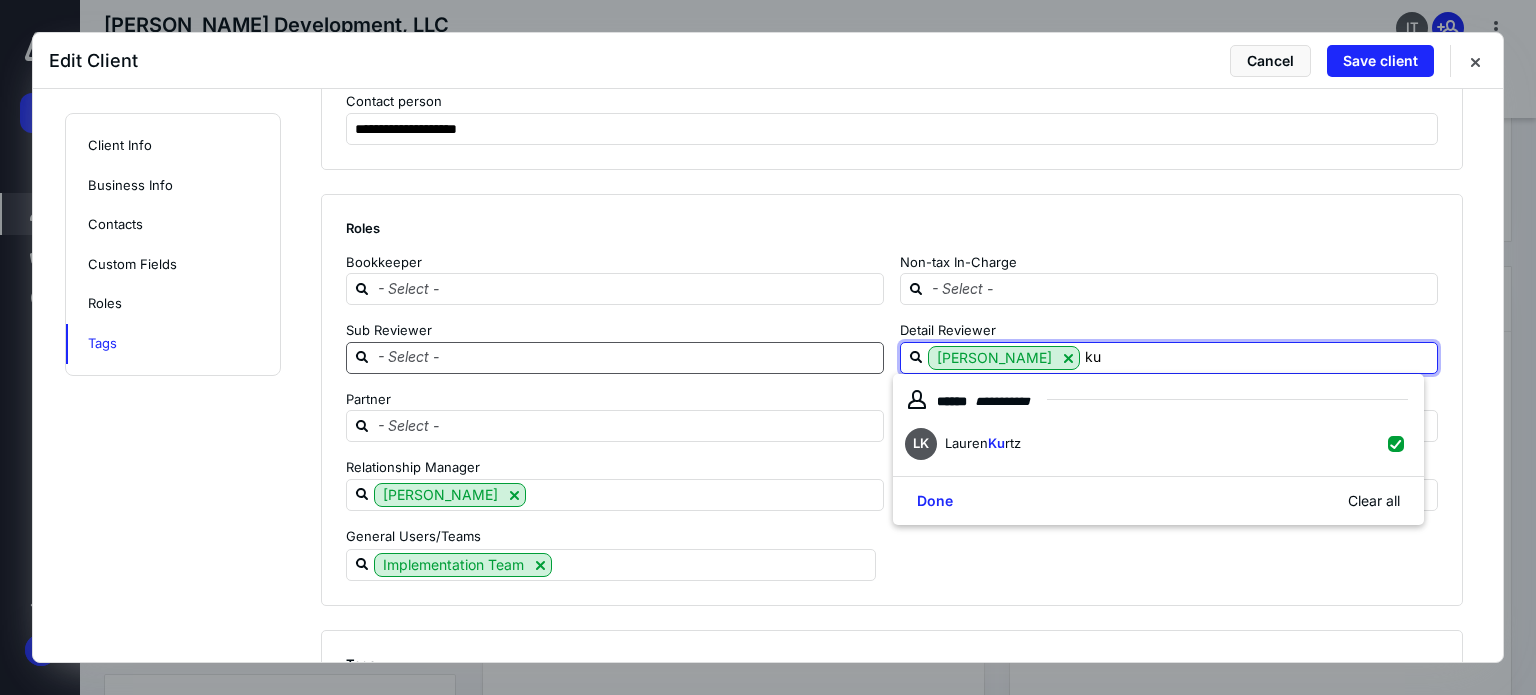 type on "ku" 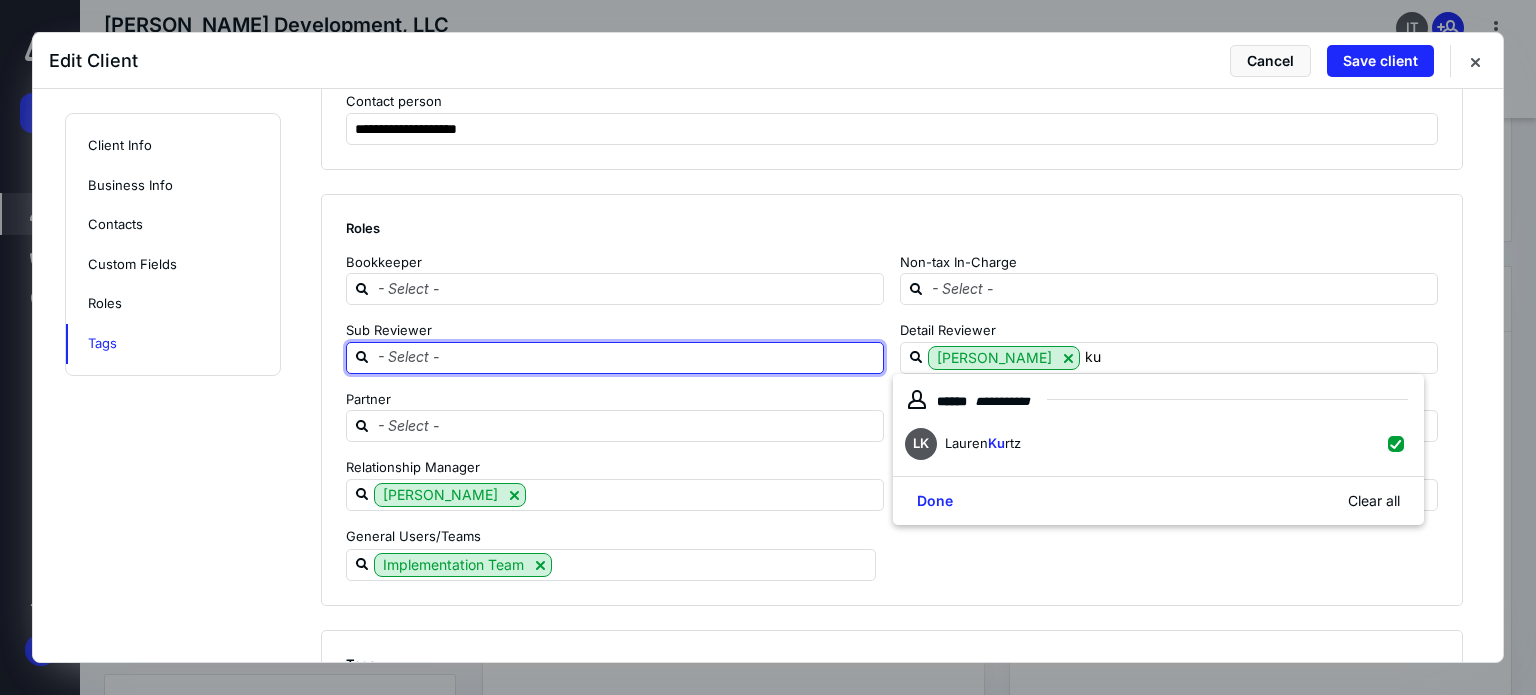 click at bounding box center (627, 357) 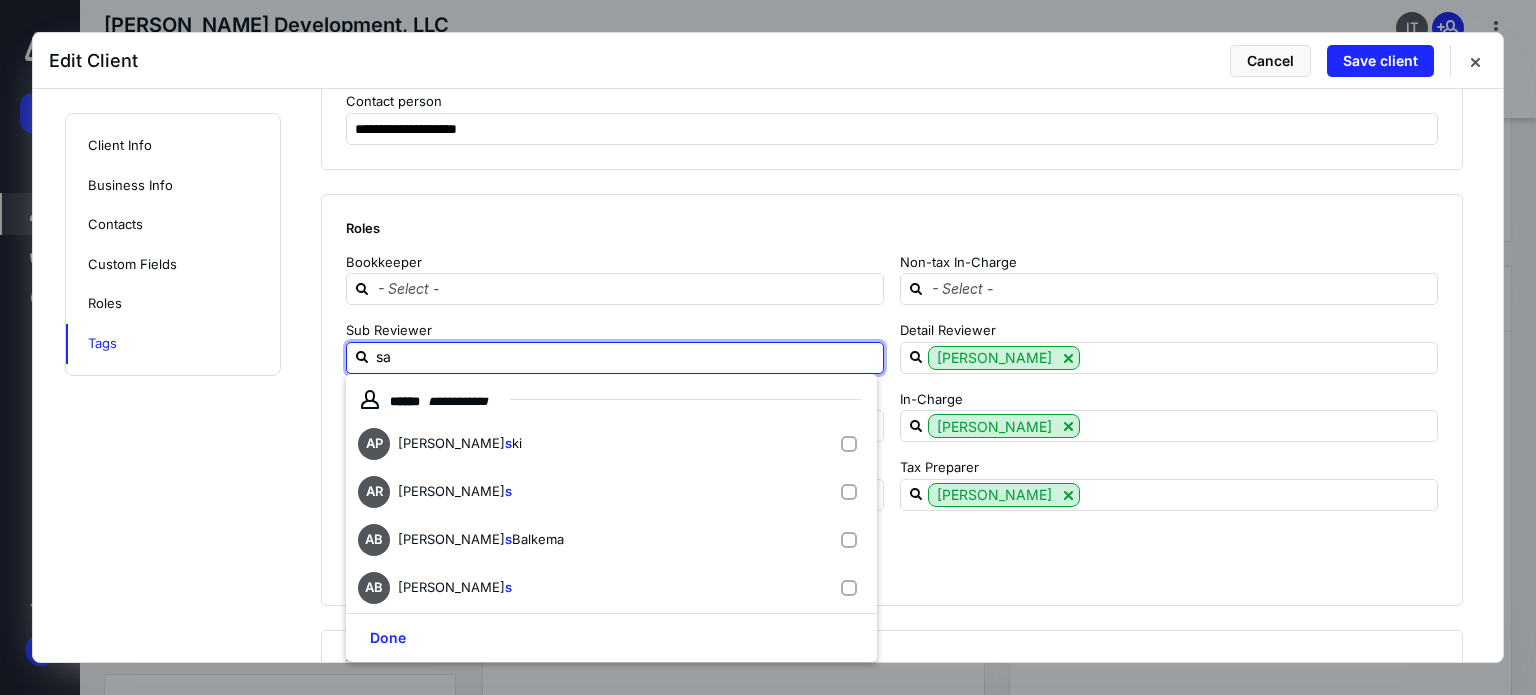 type on "sar" 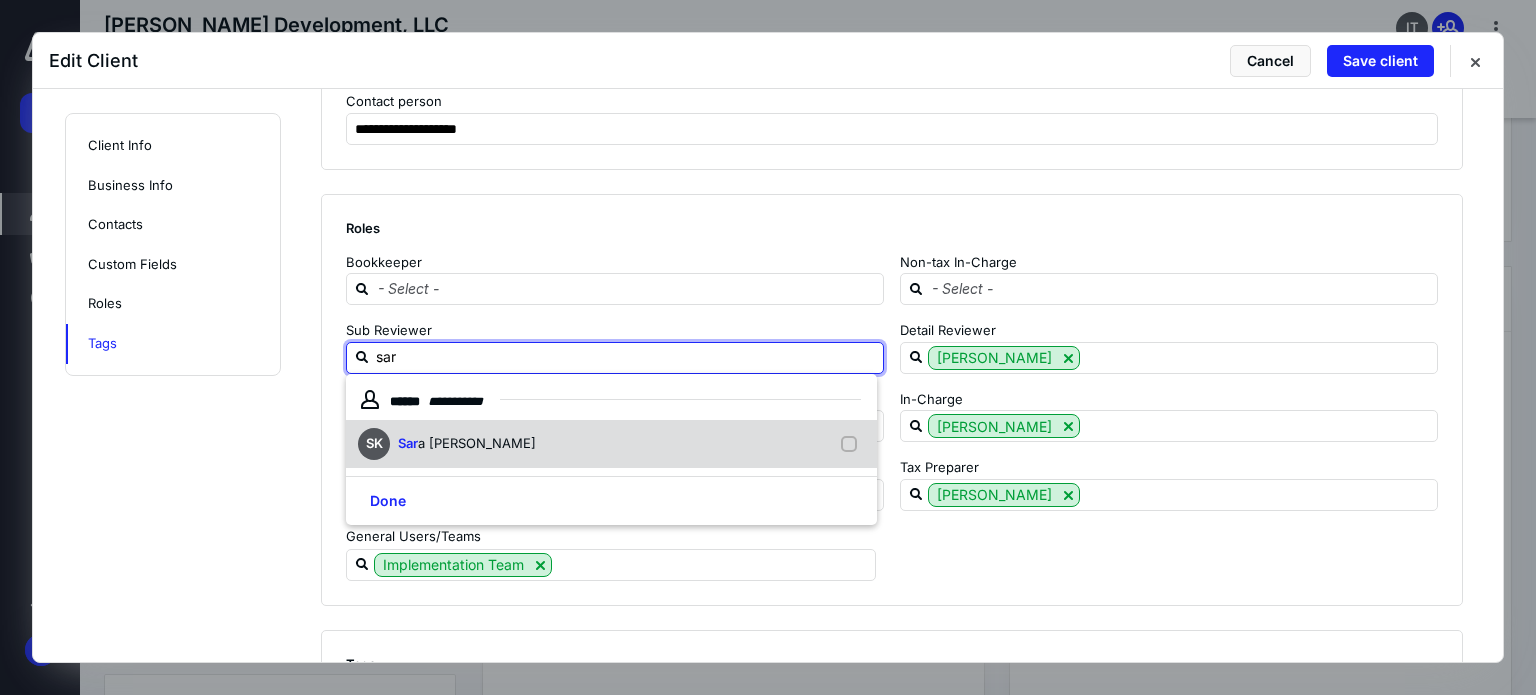 click on "SK Sar a [PERSON_NAME]" at bounding box center [611, 444] 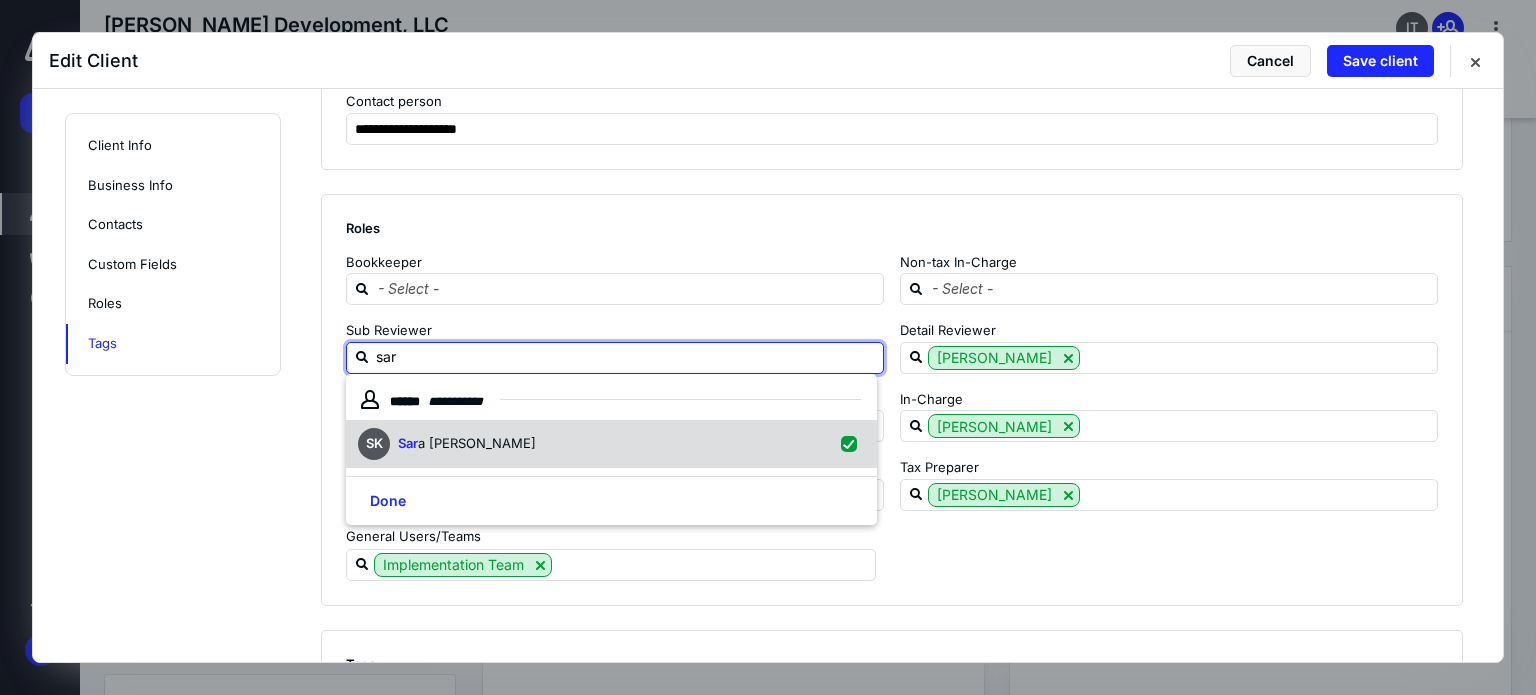 checkbox on "true" 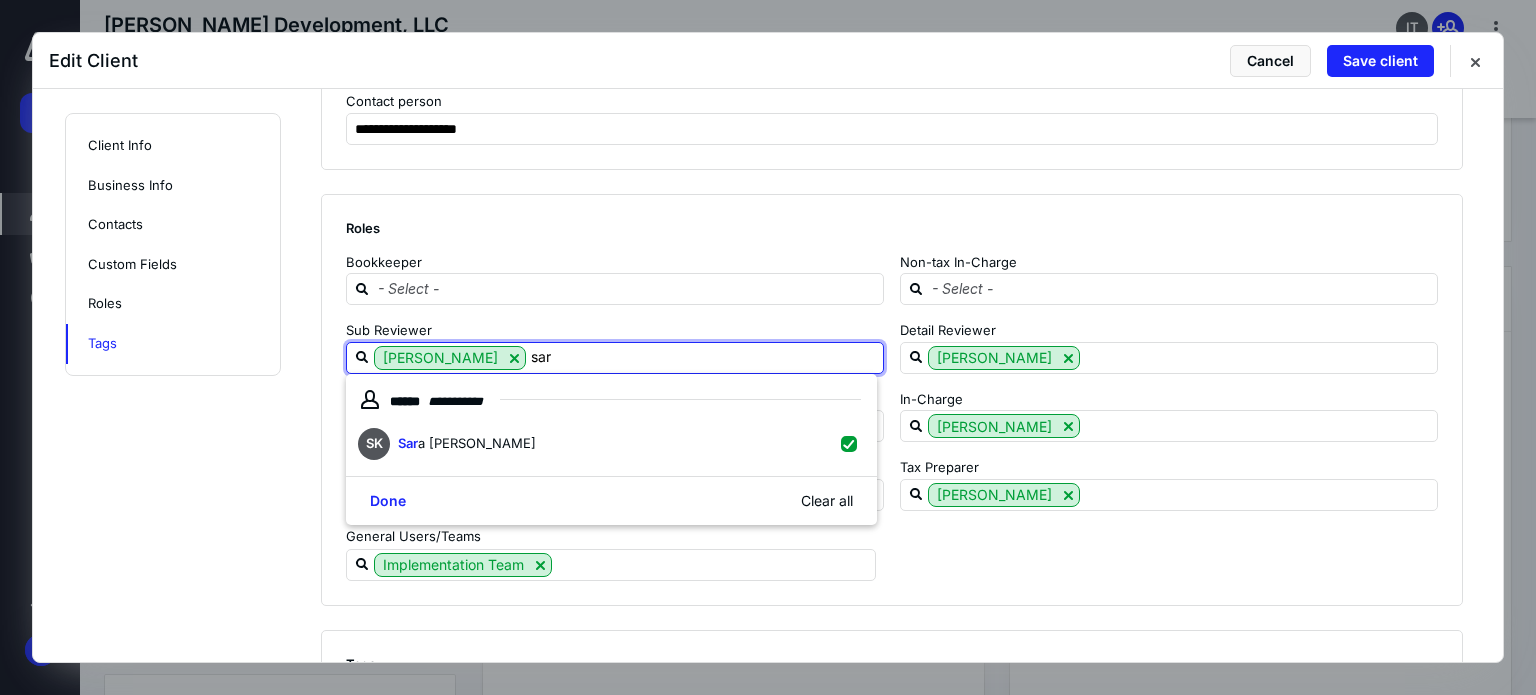 type on "sar" 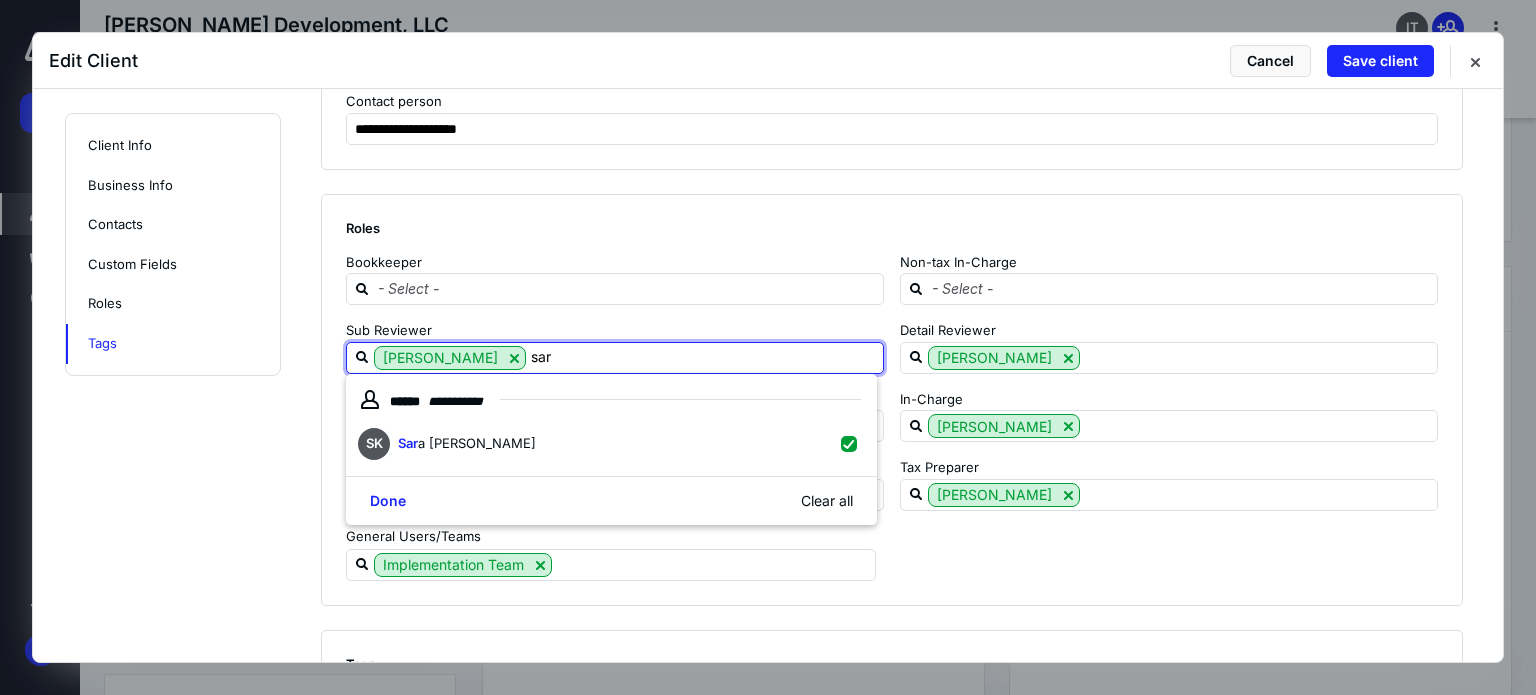 drag, startPoint x: 201, startPoint y: 532, endPoint x: 260, endPoint y: 526, distance: 59.3043 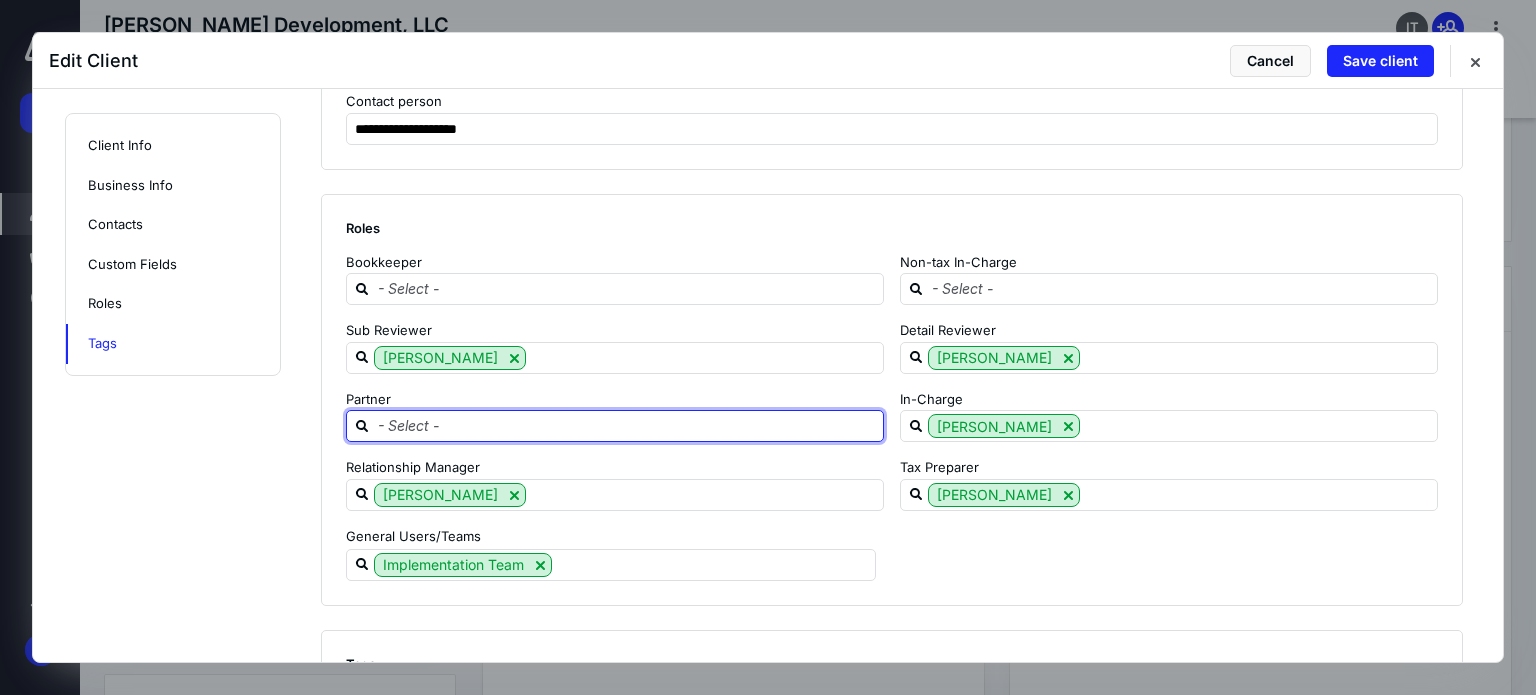 click at bounding box center [627, 425] 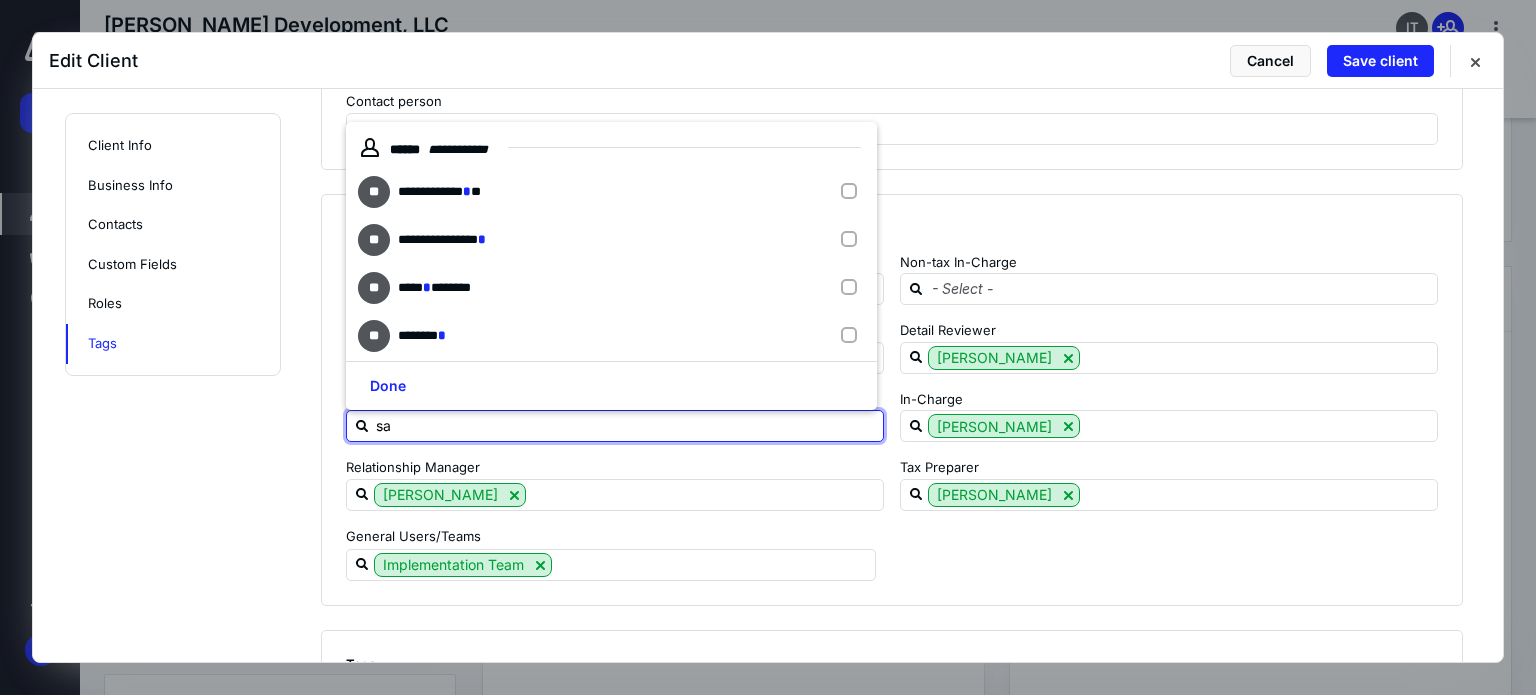 type on "sar" 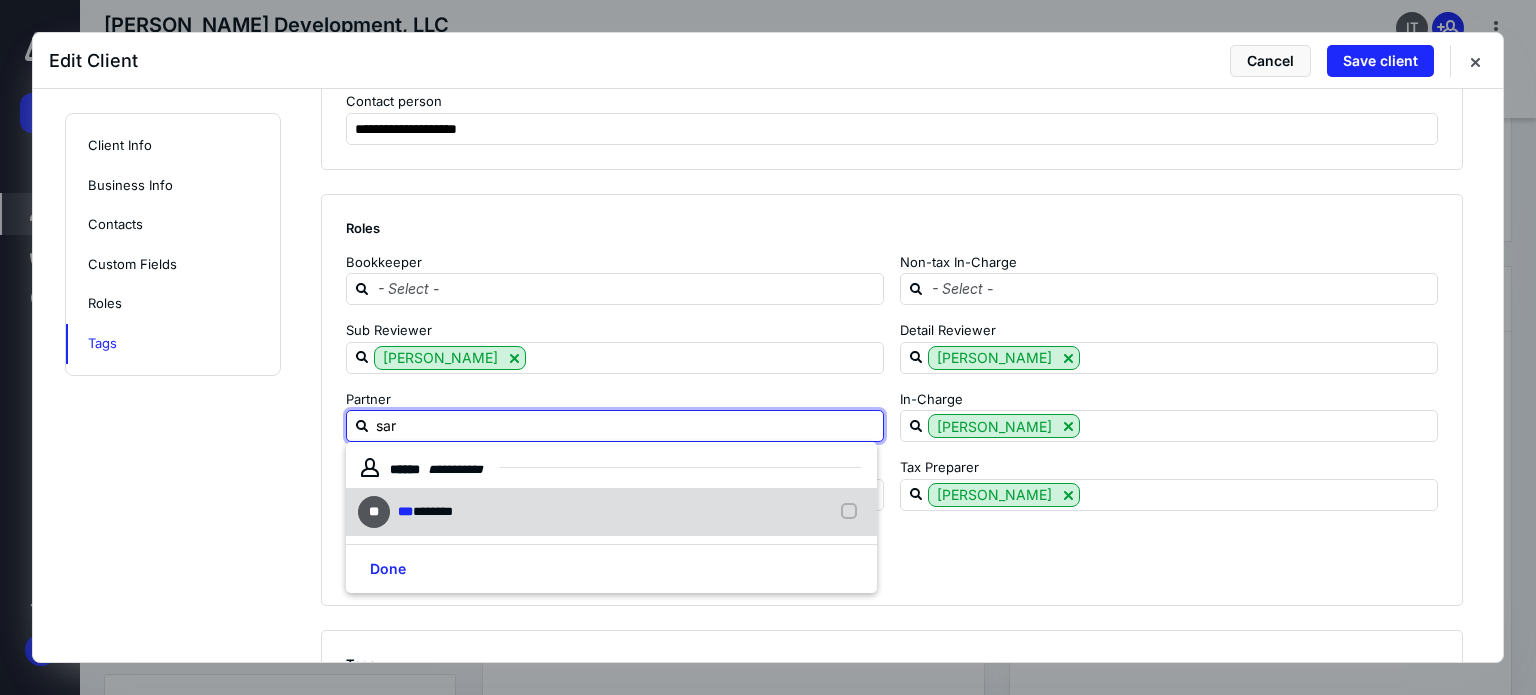 click on "********" at bounding box center (433, 511) 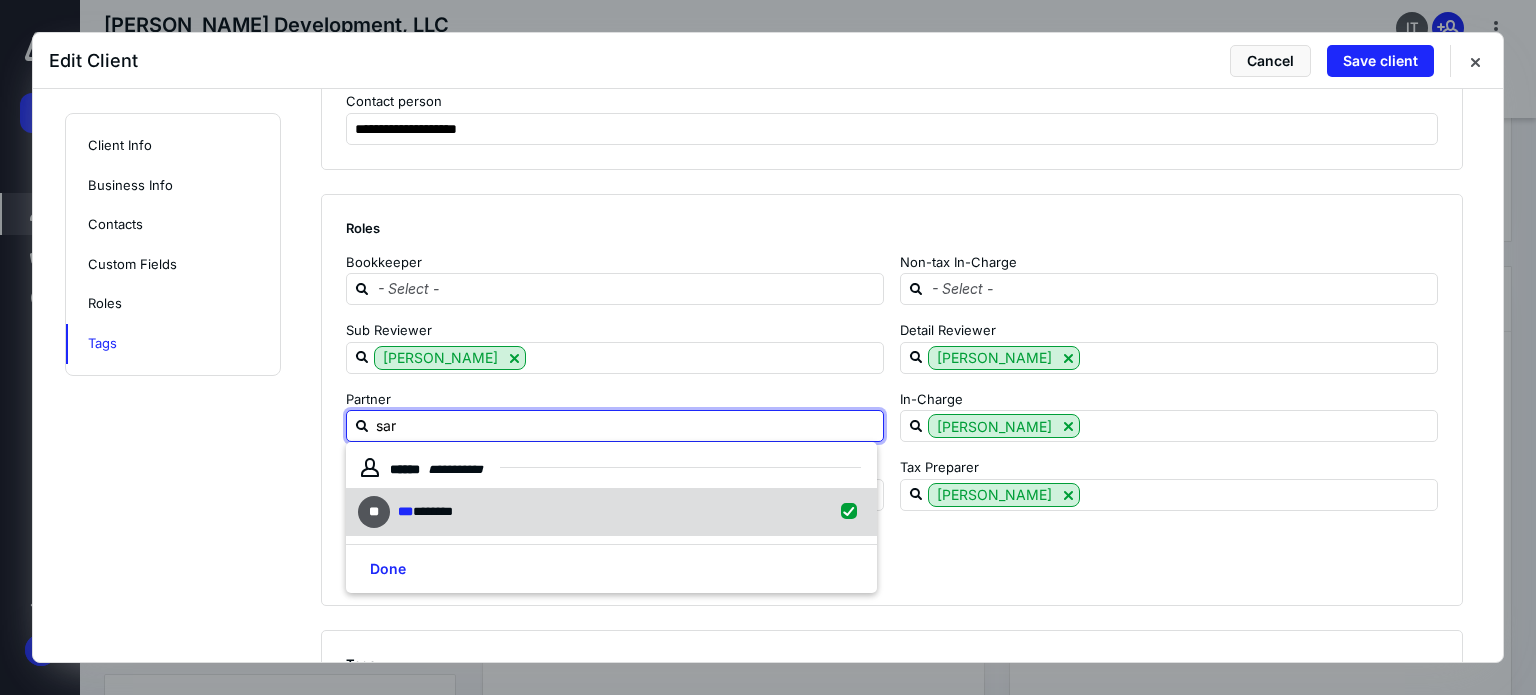 checkbox on "true" 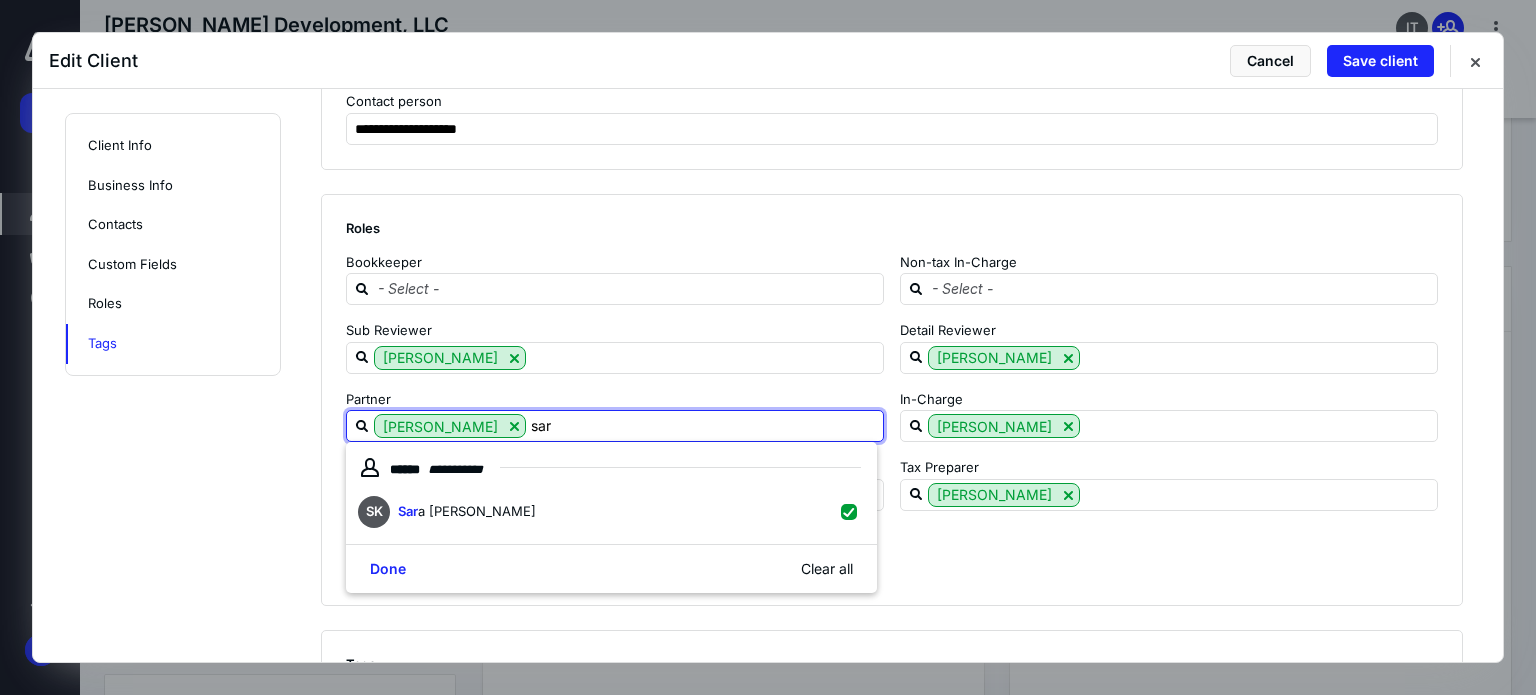 type on "sar" 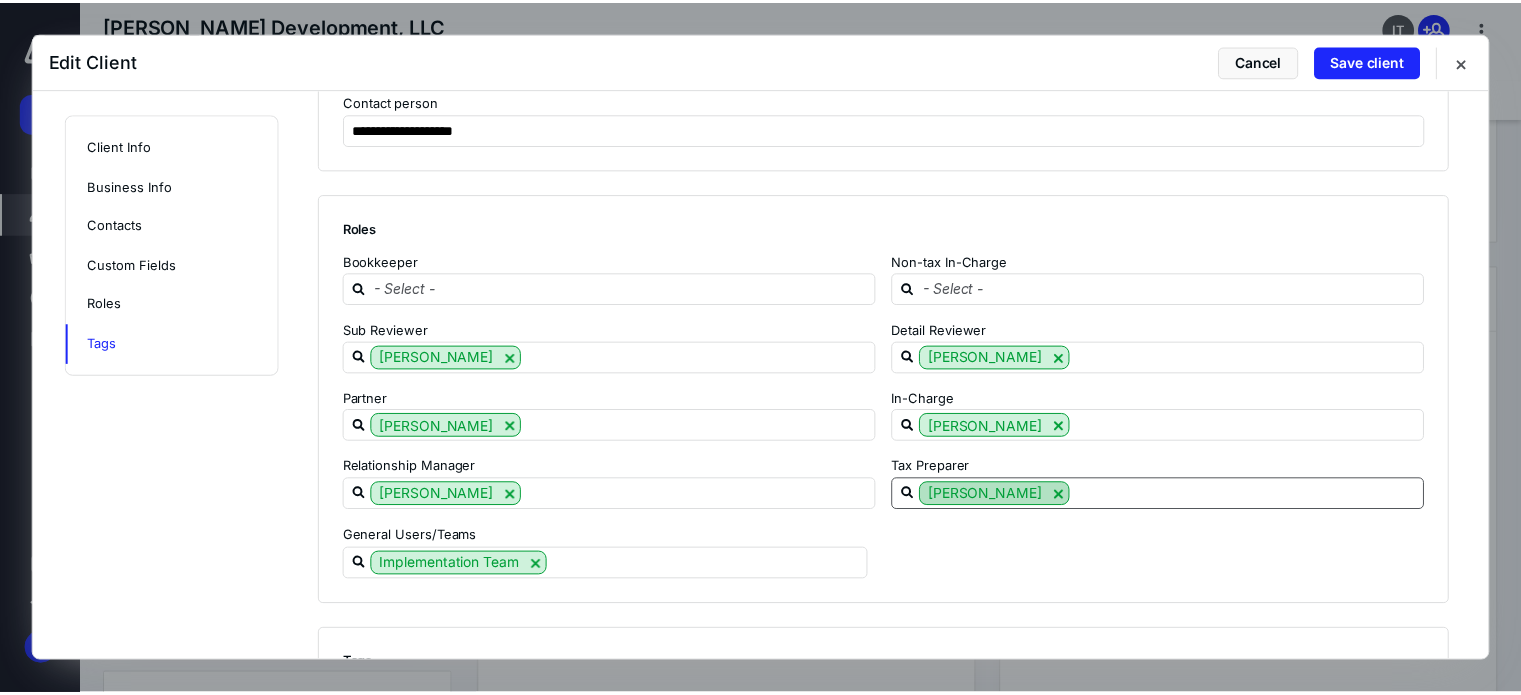 scroll, scrollTop: 2706, scrollLeft: 0, axis: vertical 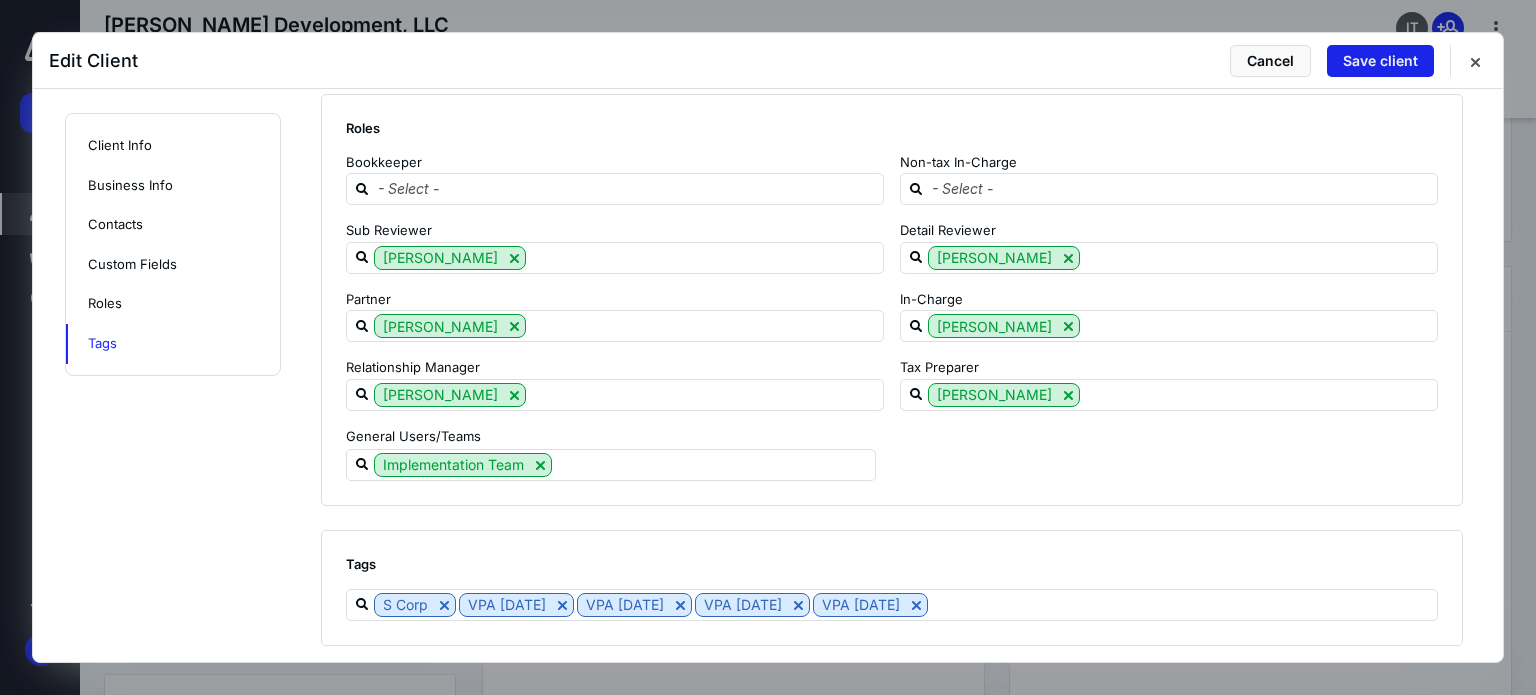 click on "Save client" at bounding box center [1380, 61] 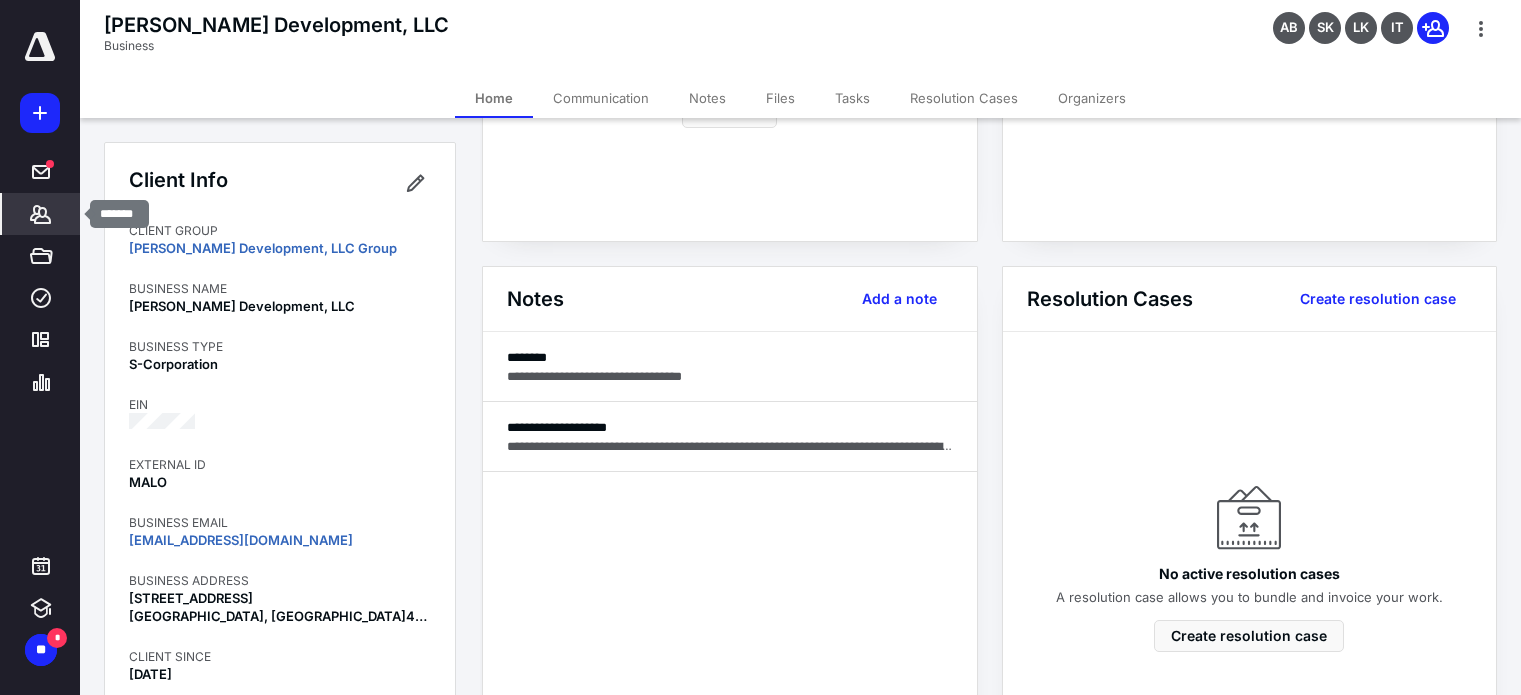 click on "*******" at bounding box center (41, 214) 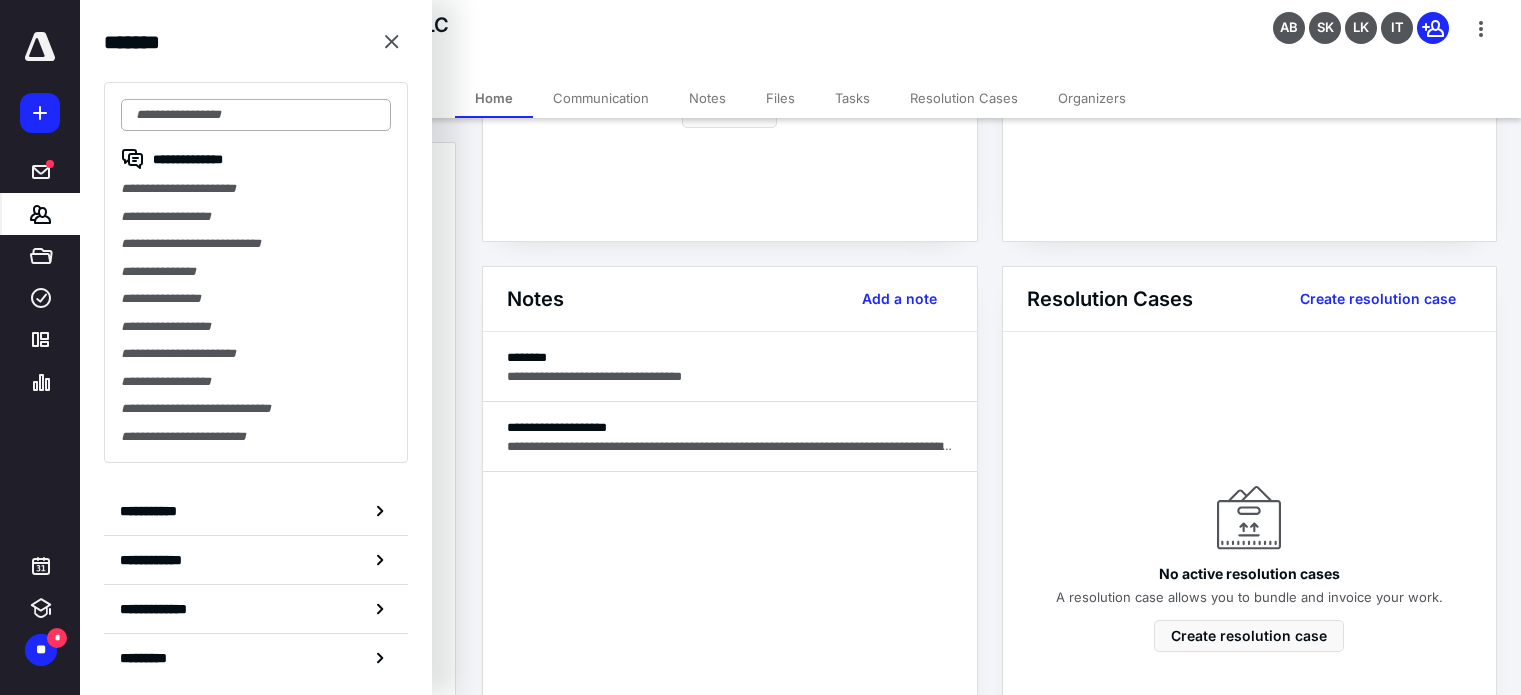 click at bounding box center [256, 115] 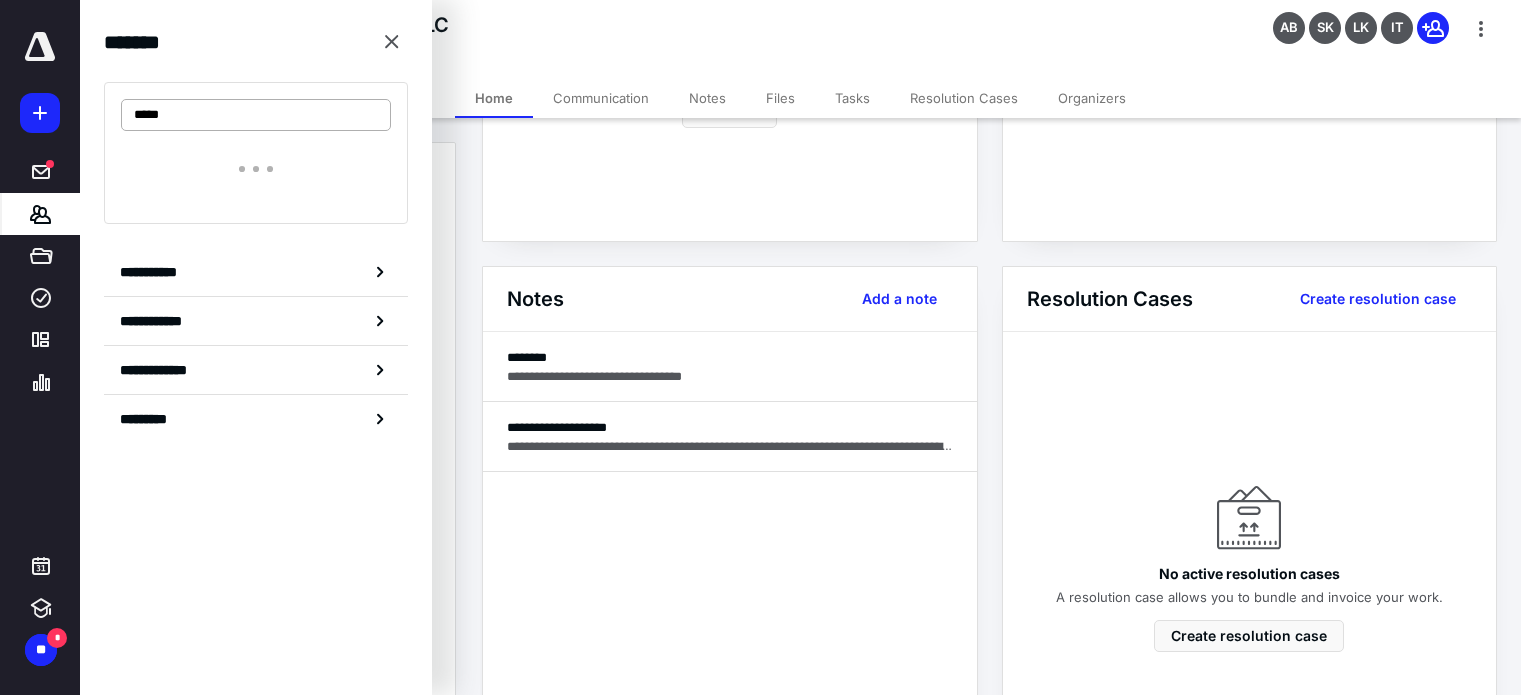 type on "*****" 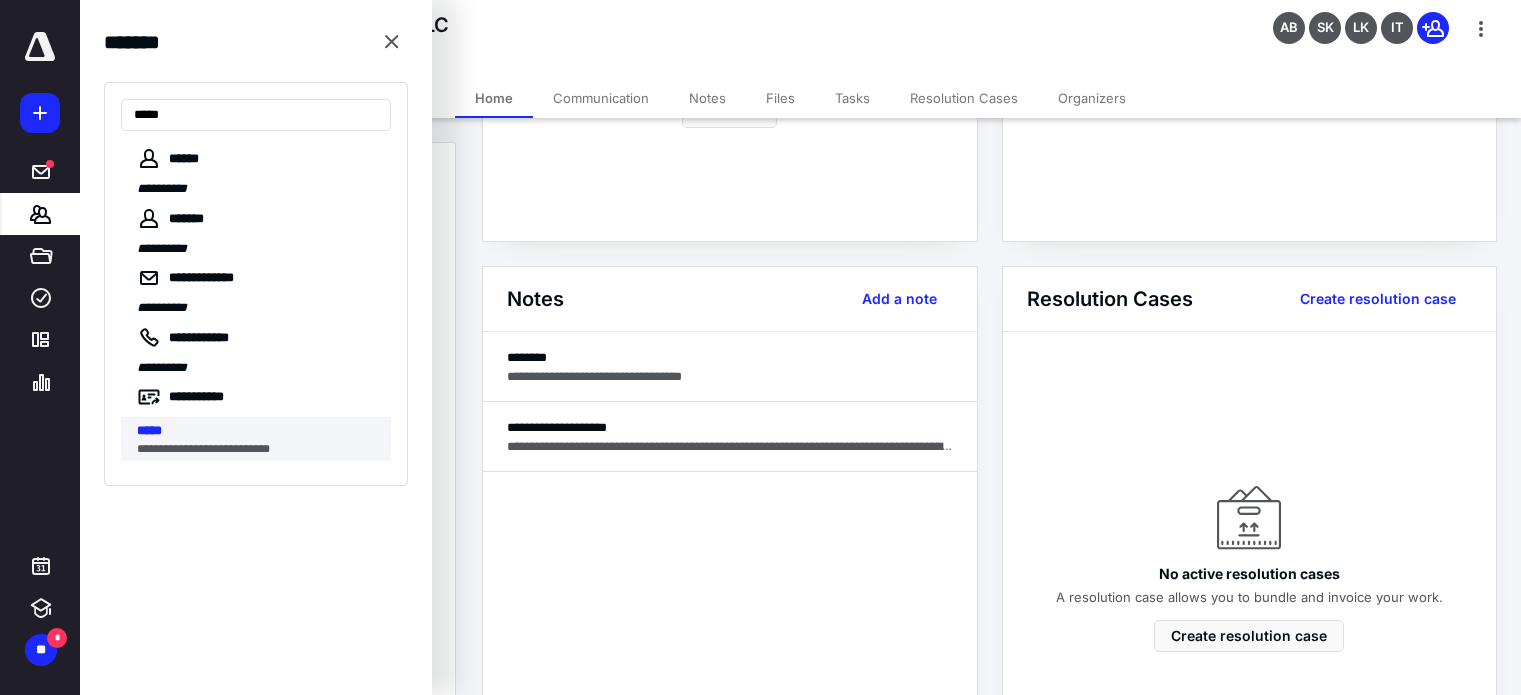 click on "**********" at bounding box center (258, 449) 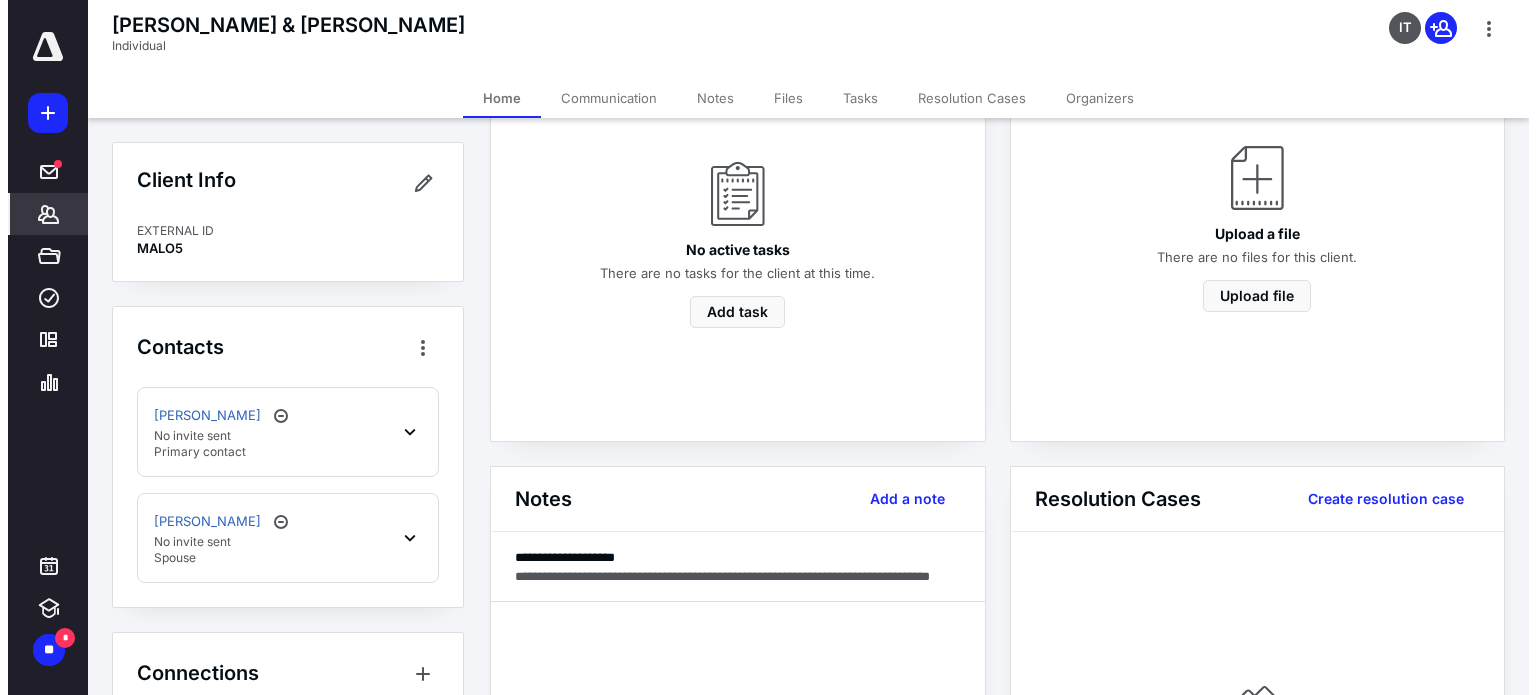 scroll, scrollTop: 300, scrollLeft: 0, axis: vertical 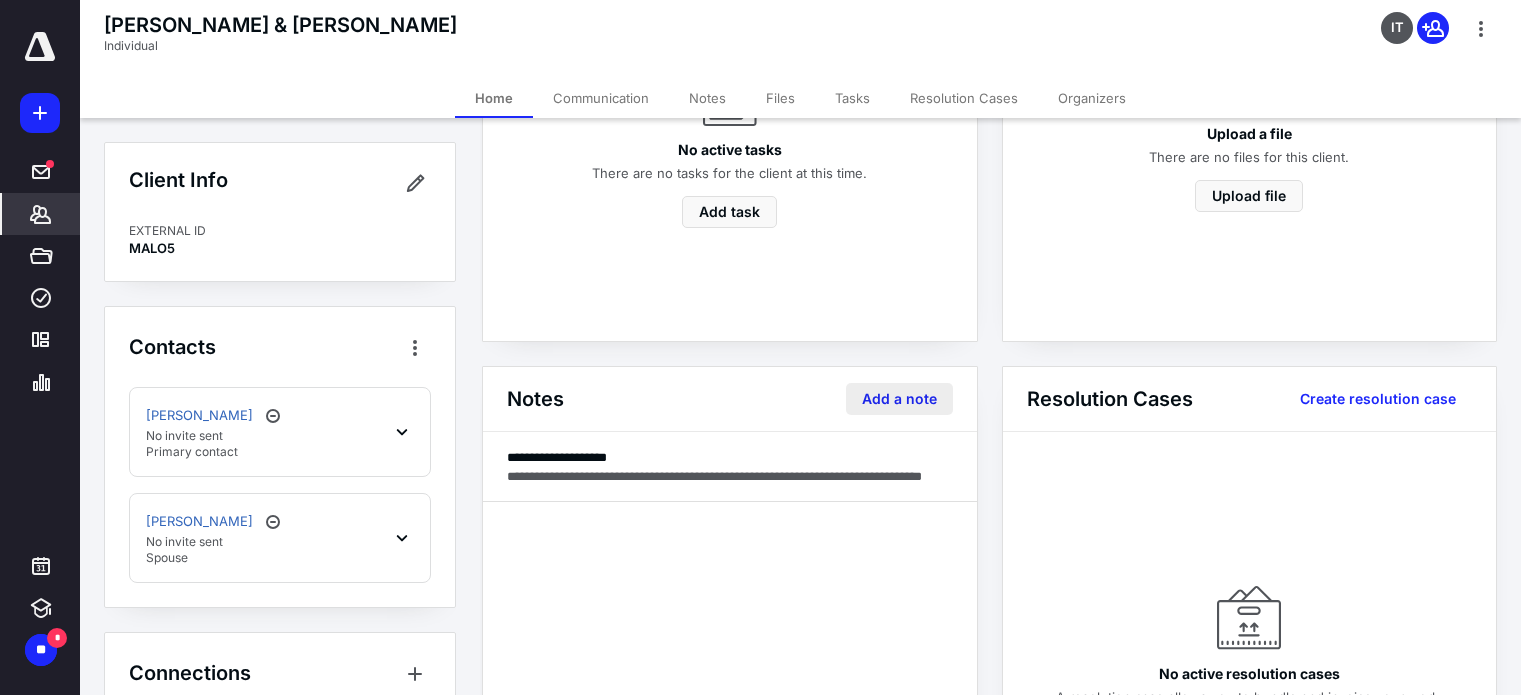 click on "Add a note" at bounding box center (899, 399) 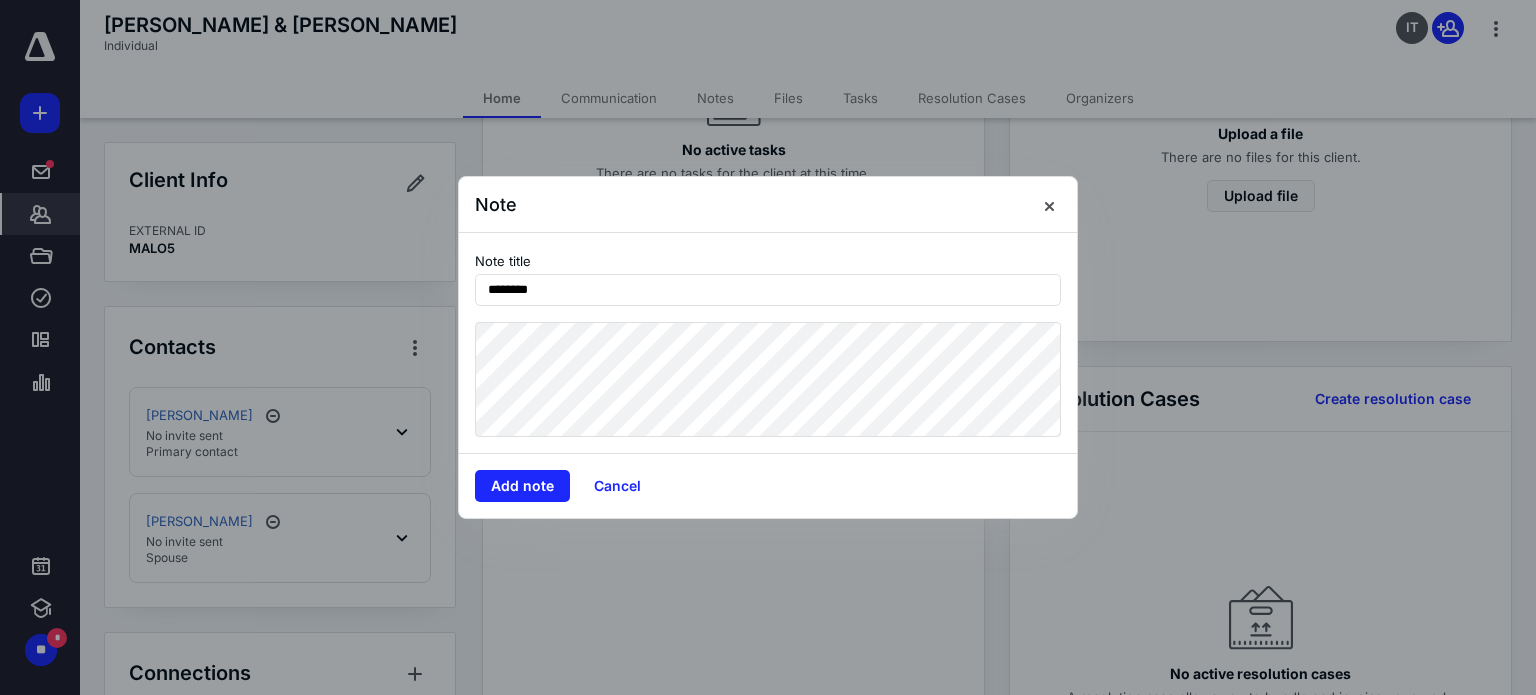 type on "********" 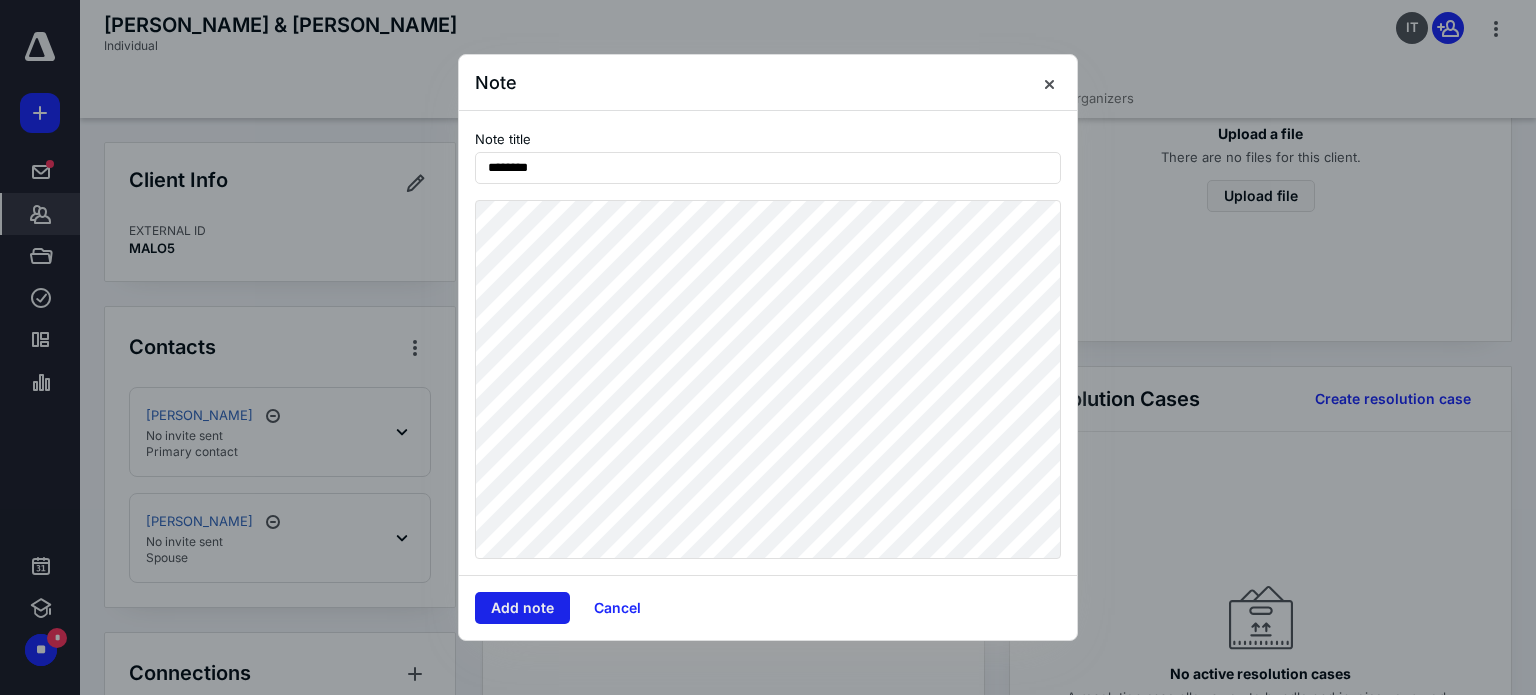 click on "Add note" at bounding box center [522, 608] 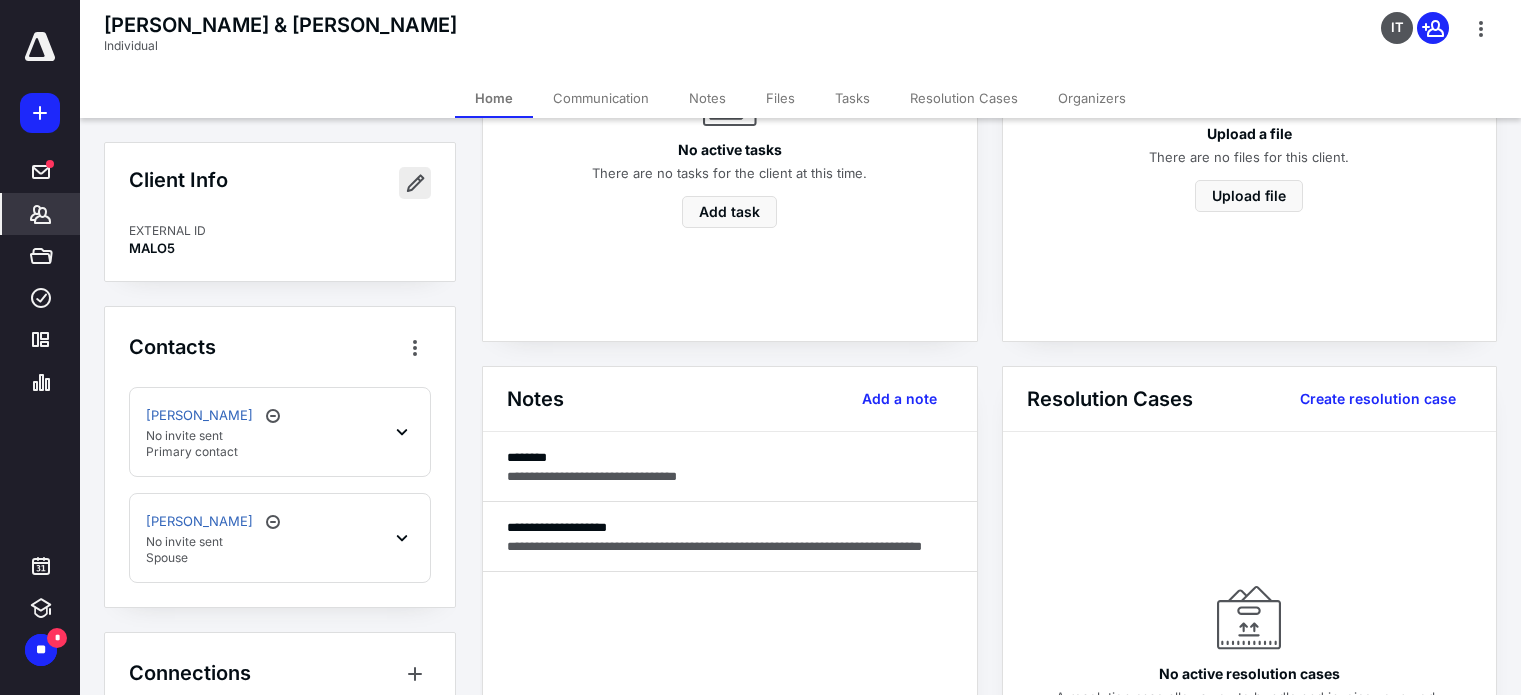 click at bounding box center (415, 183) 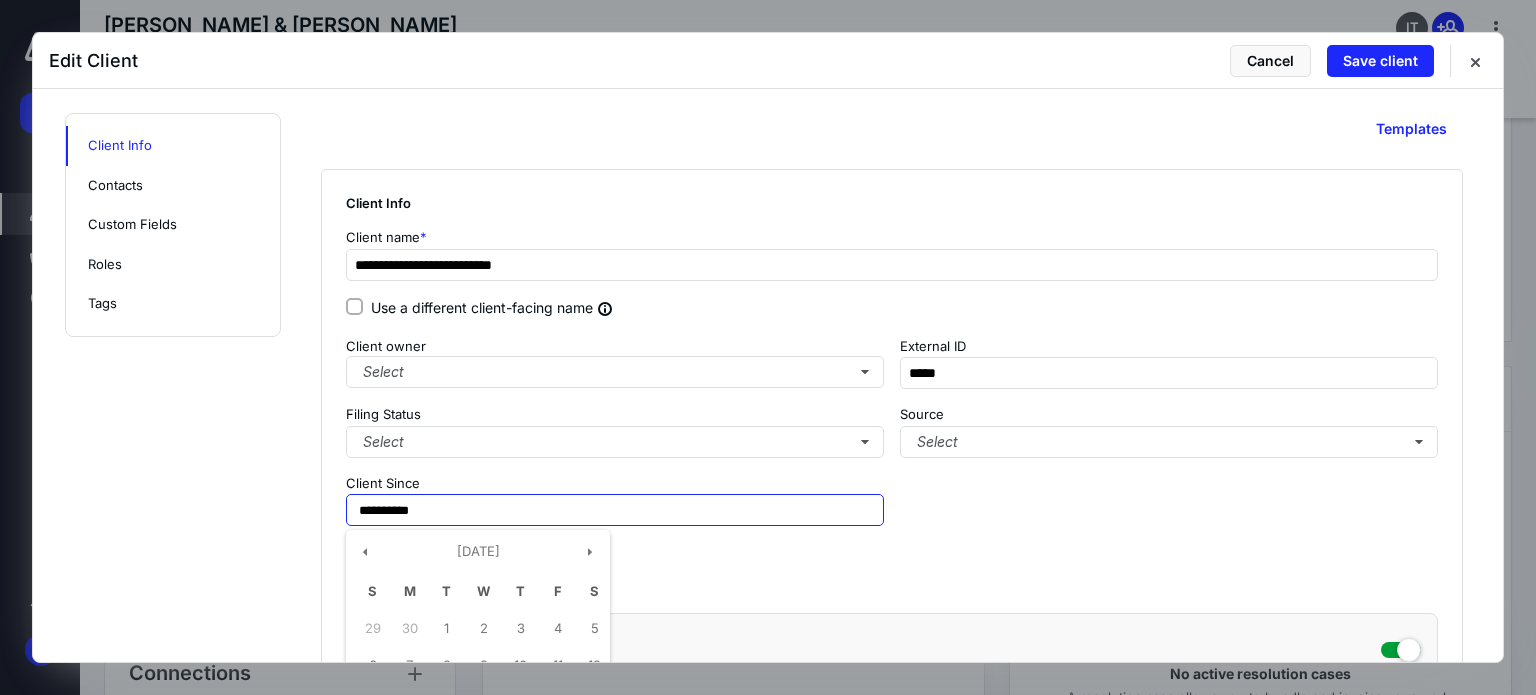 drag, startPoint x: 563, startPoint y: 514, endPoint x: 29, endPoint y: 535, distance: 534.4128 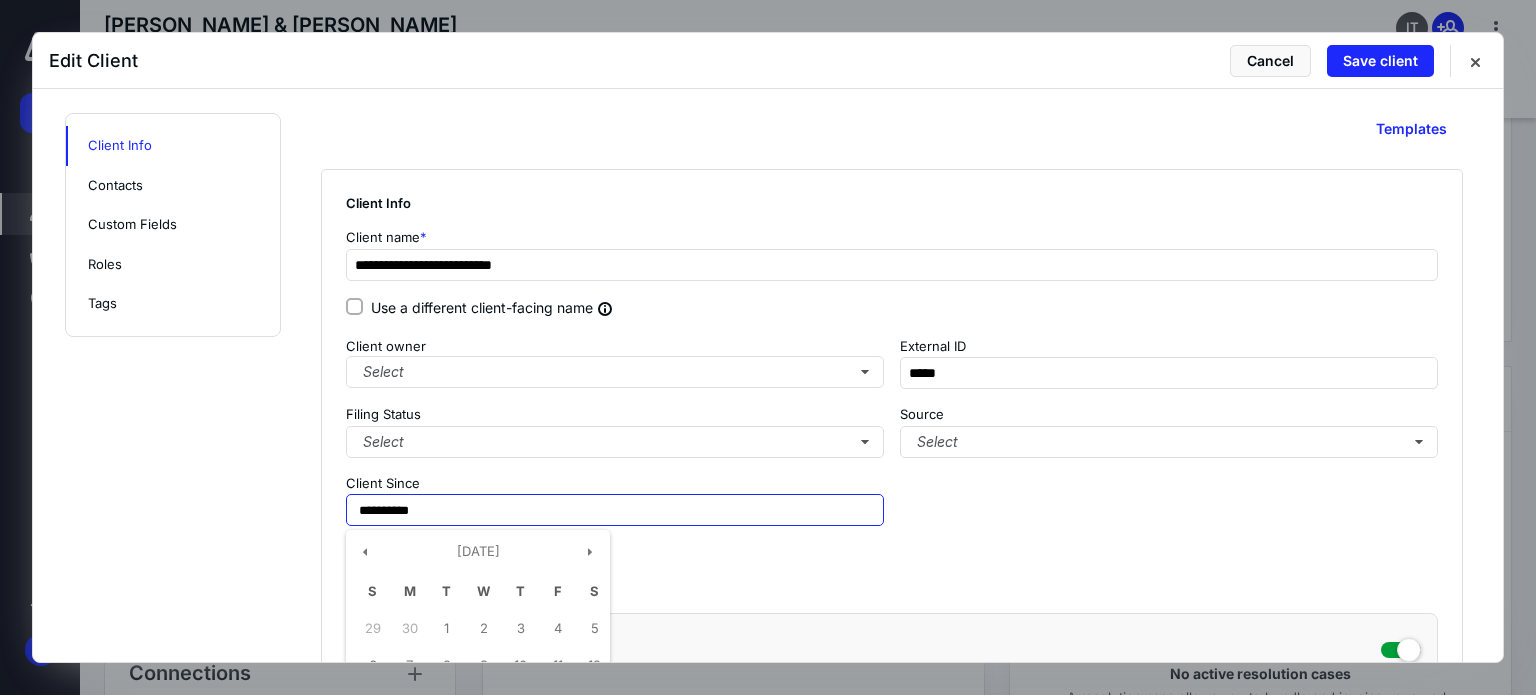 type on "**********" 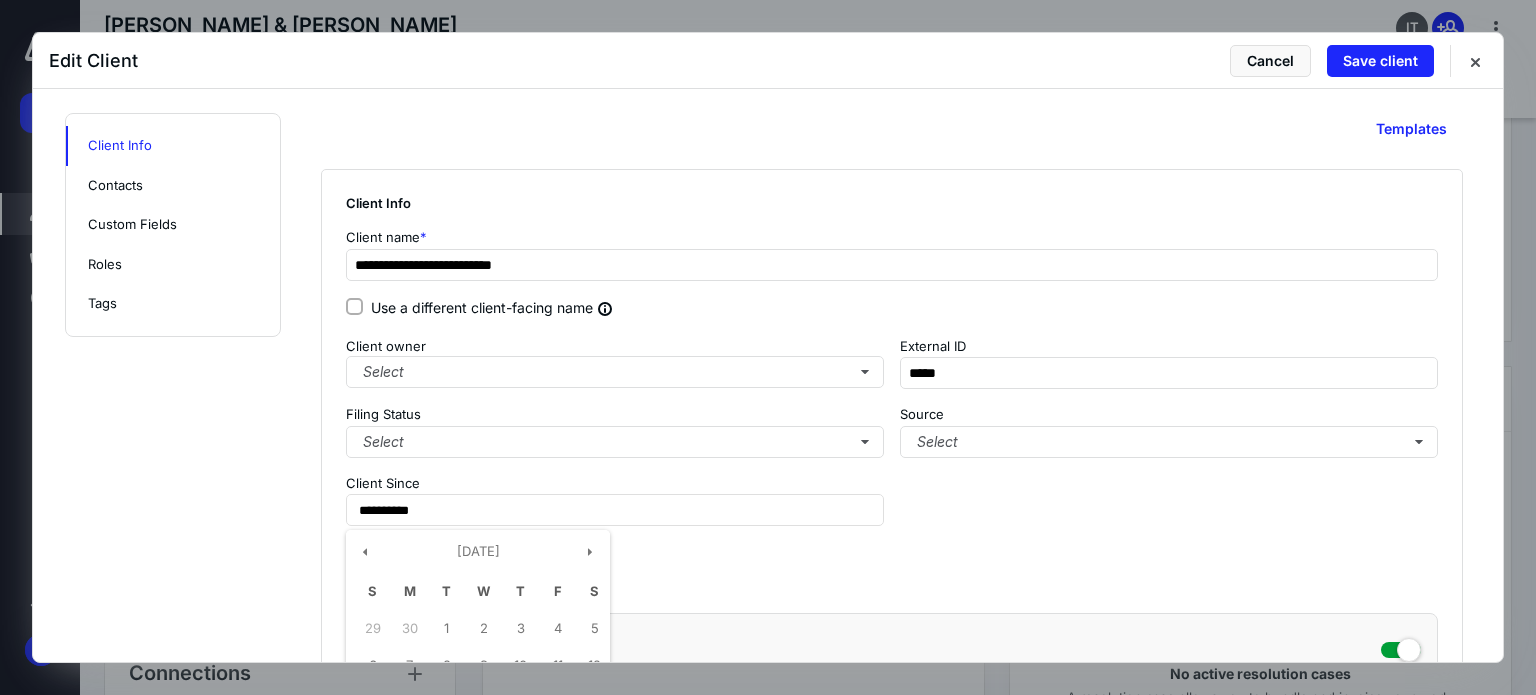 click on "**********" at bounding box center (768, 1604) 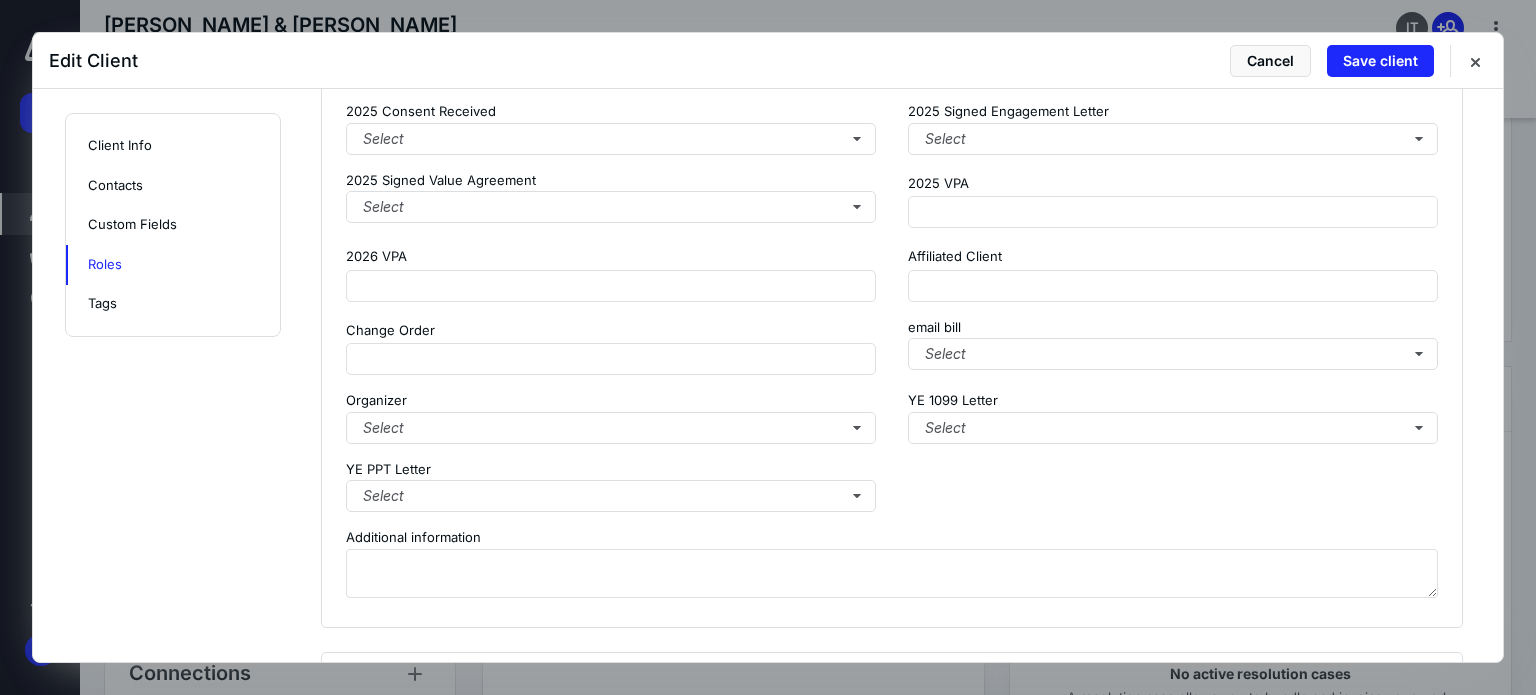 scroll, scrollTop: 2458, scrollLeft: 0, axis: vertical 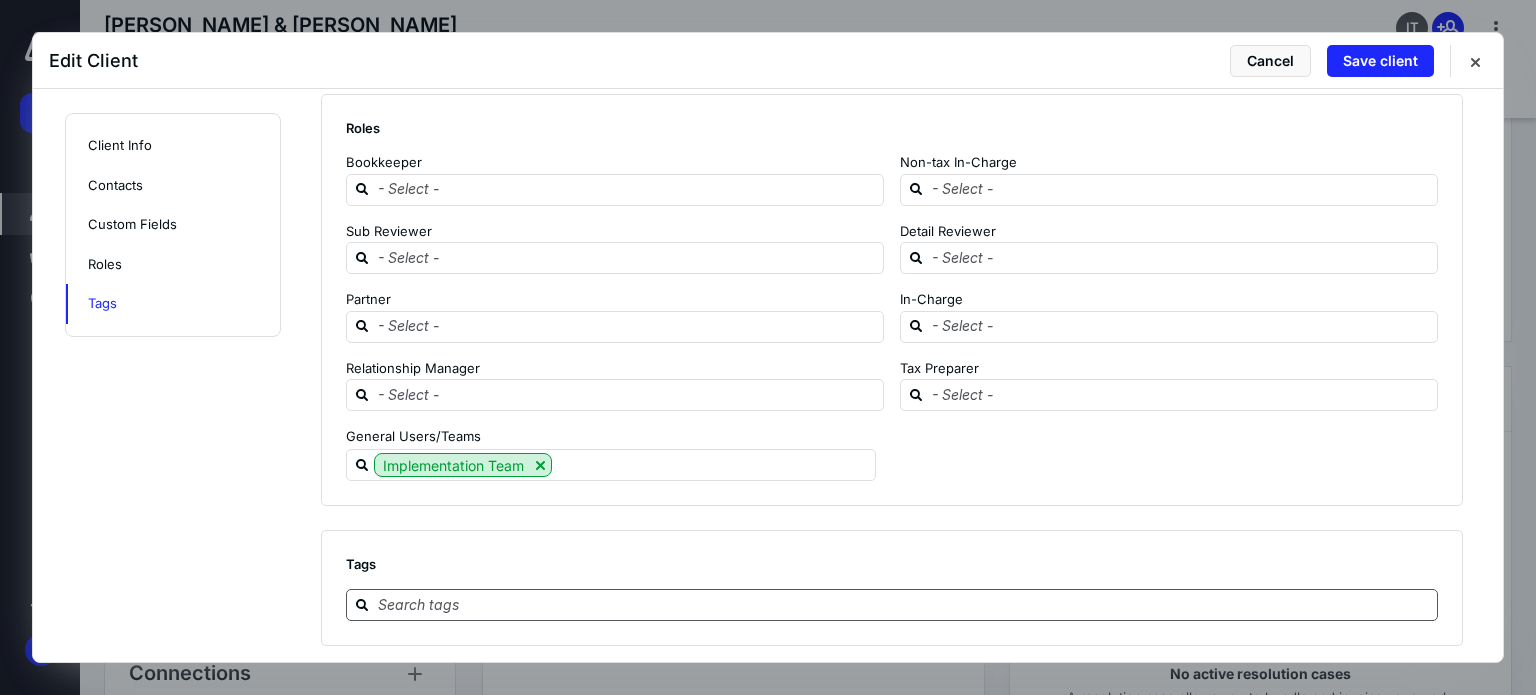 click at bounding box center (904, 604) 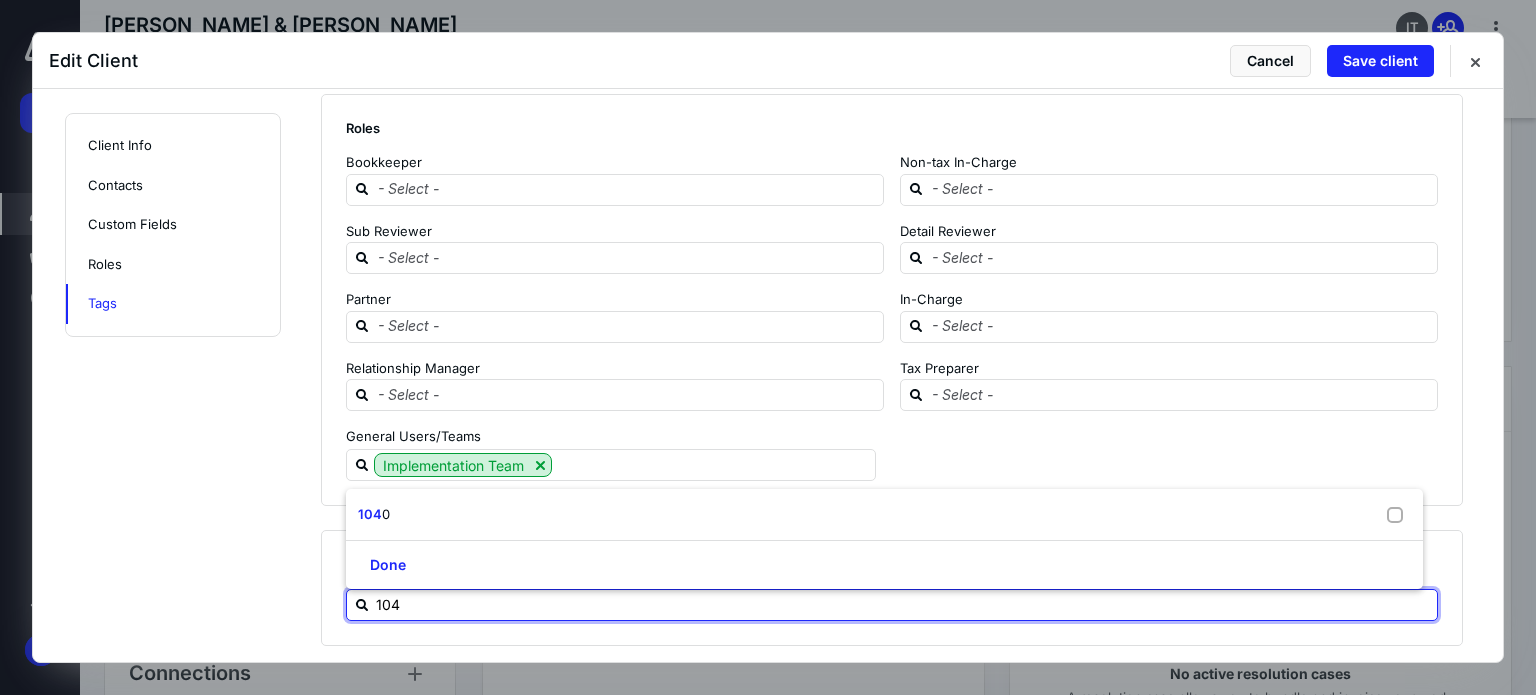 type on "1040" 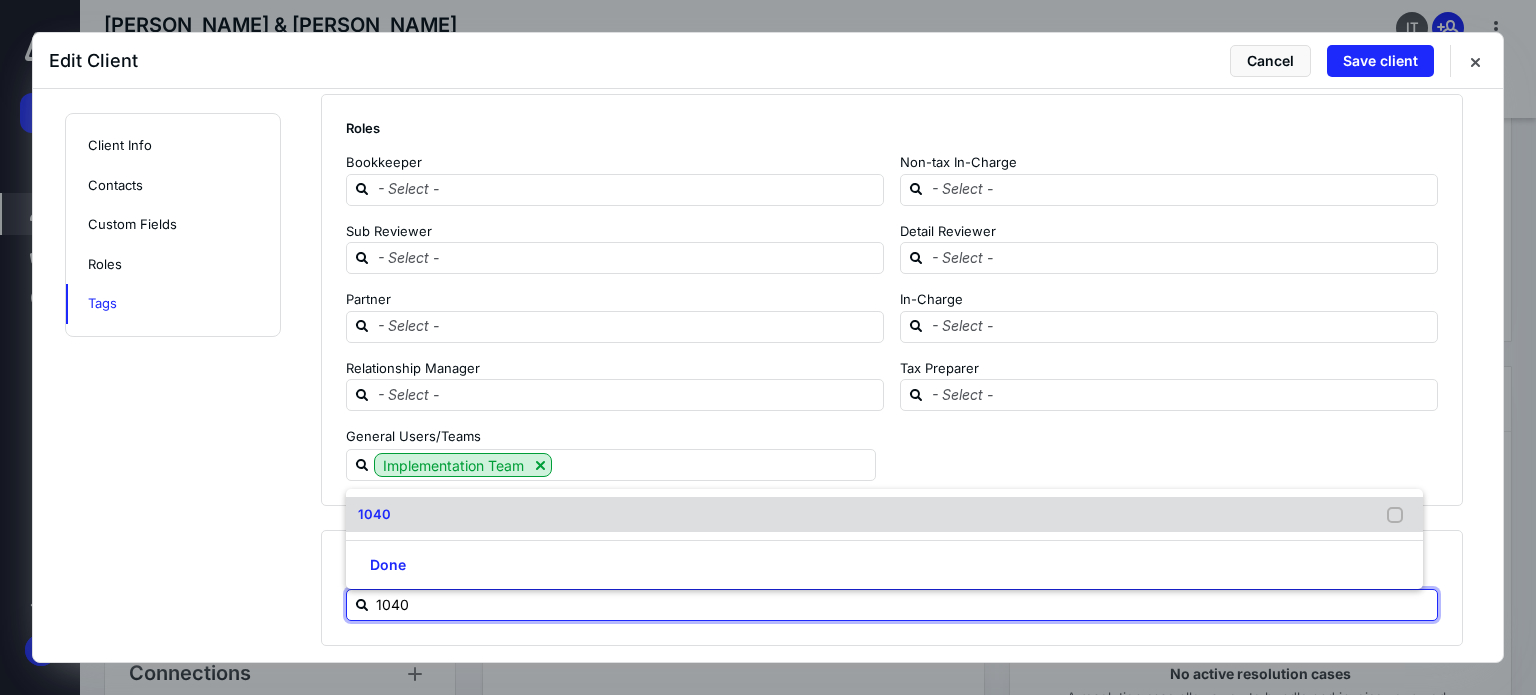 click on "1040" at bounding box center [374, 514] 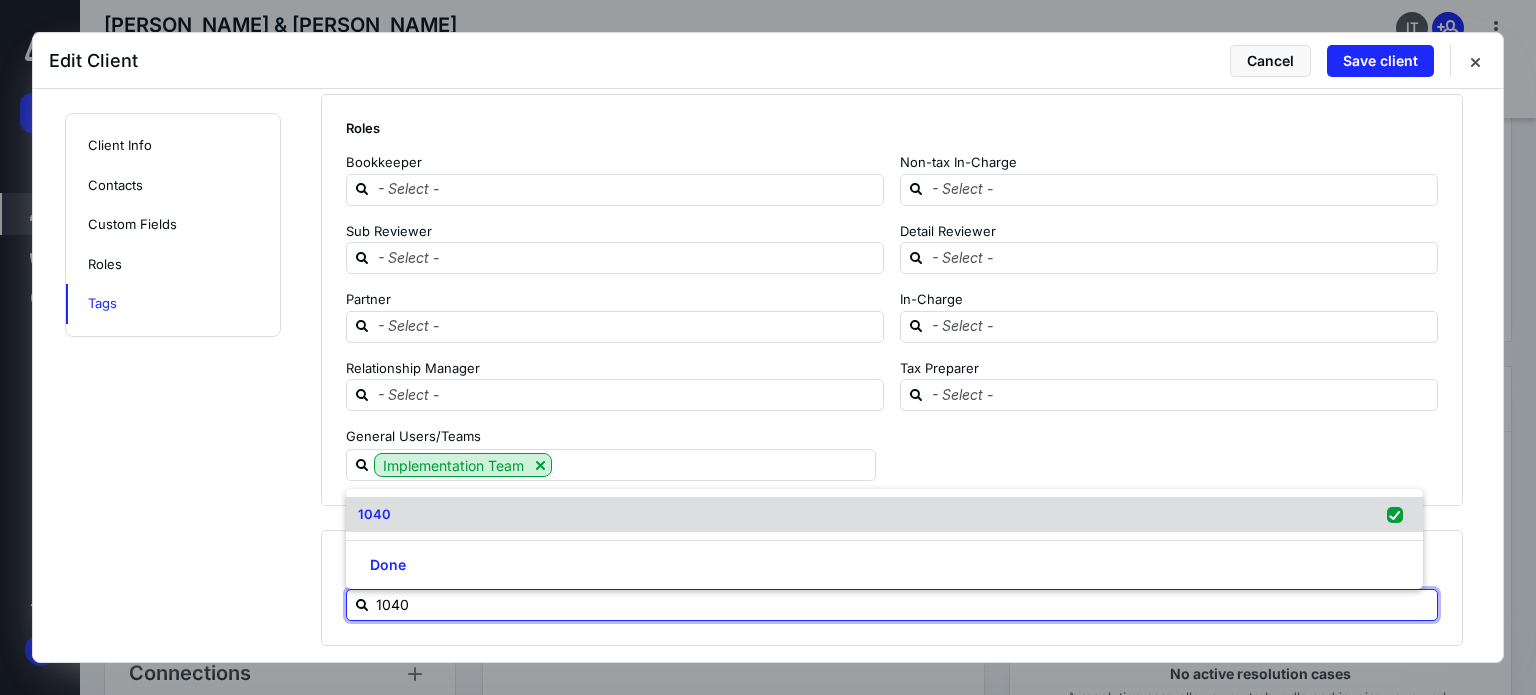 checkbox on "true" 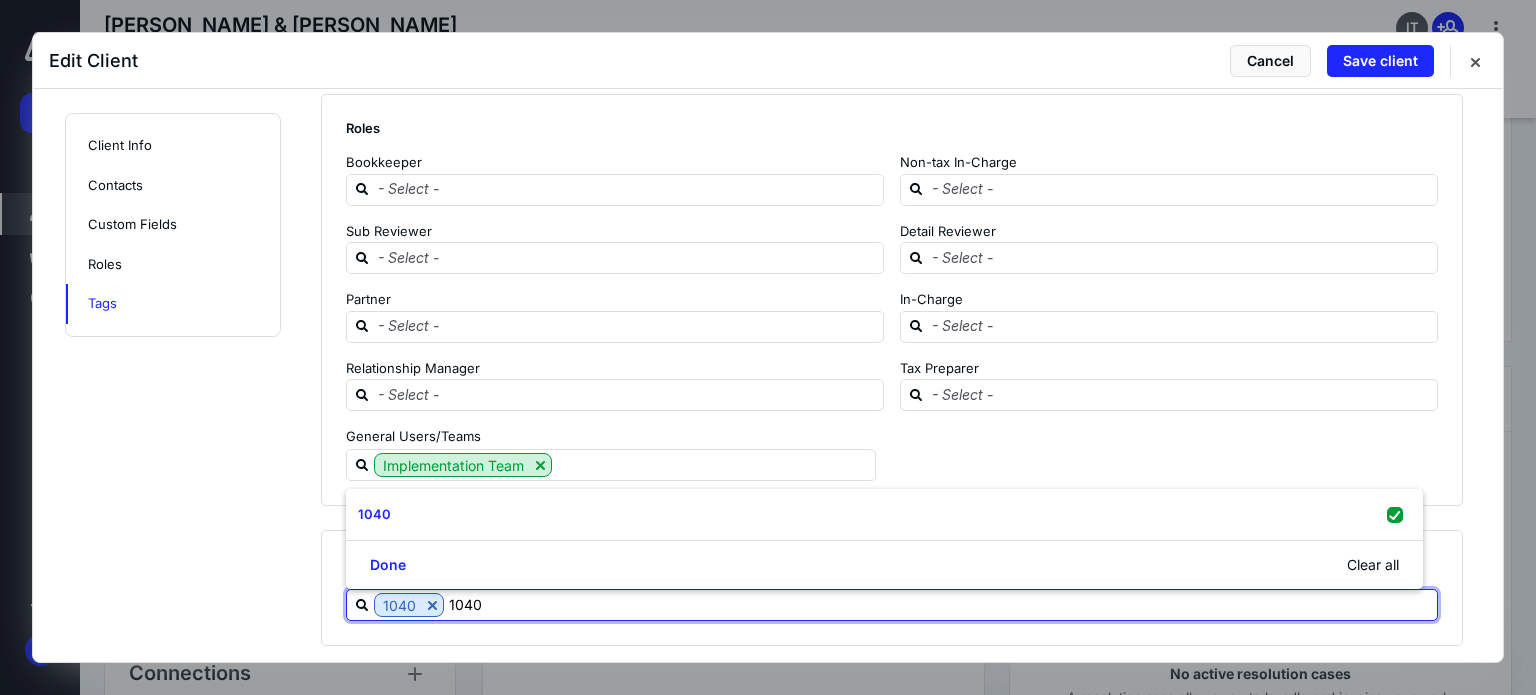 type on "1040" 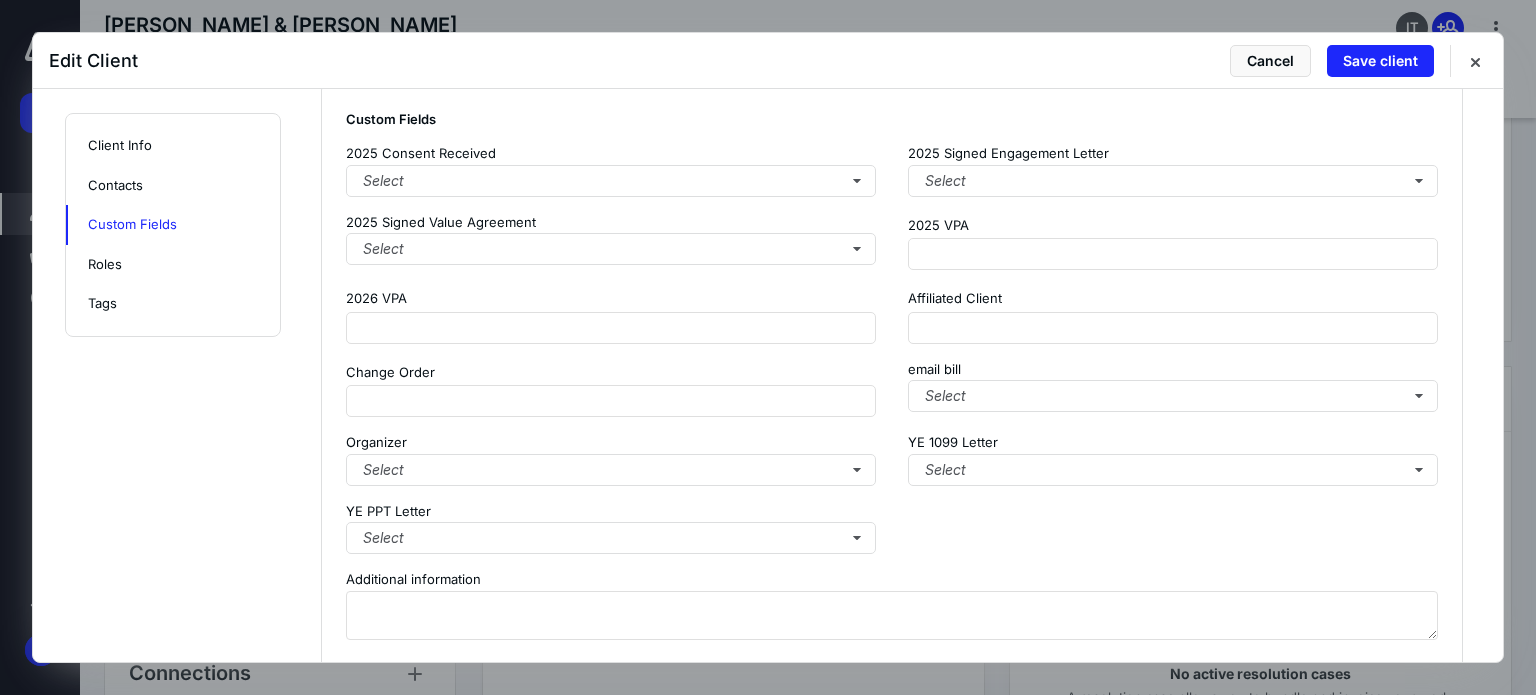 scroll, scrollTop: 1758, scrollLeft: 0, axis: vertical 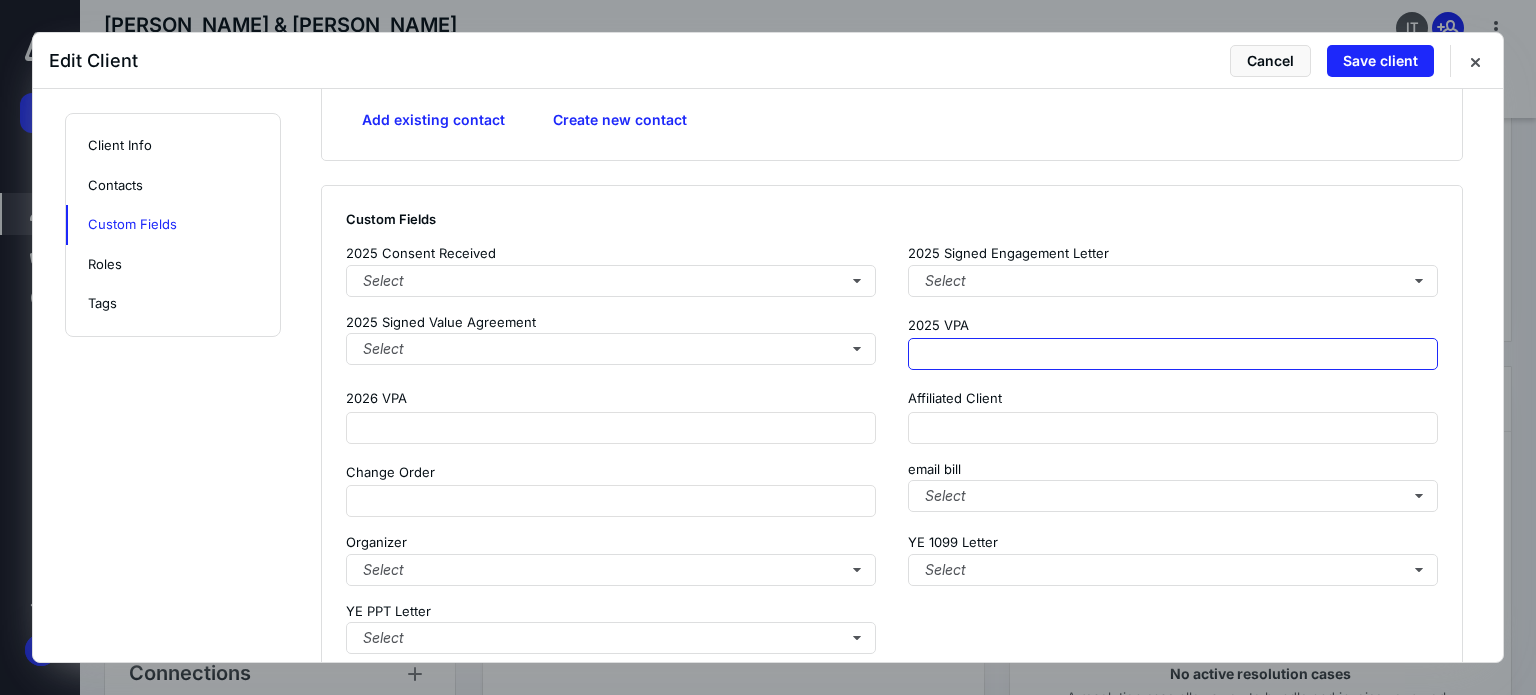 click at bounding box center (1173, 354) 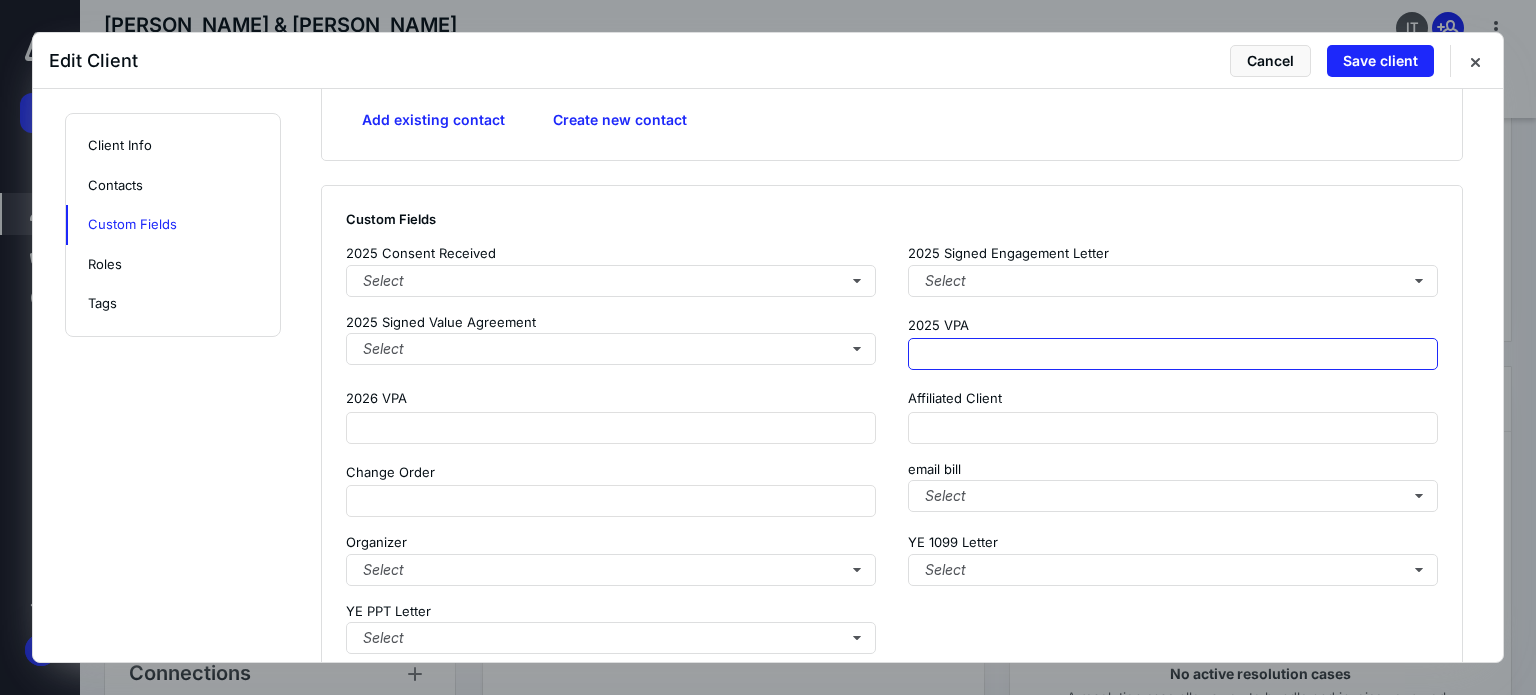 paste on "**********" 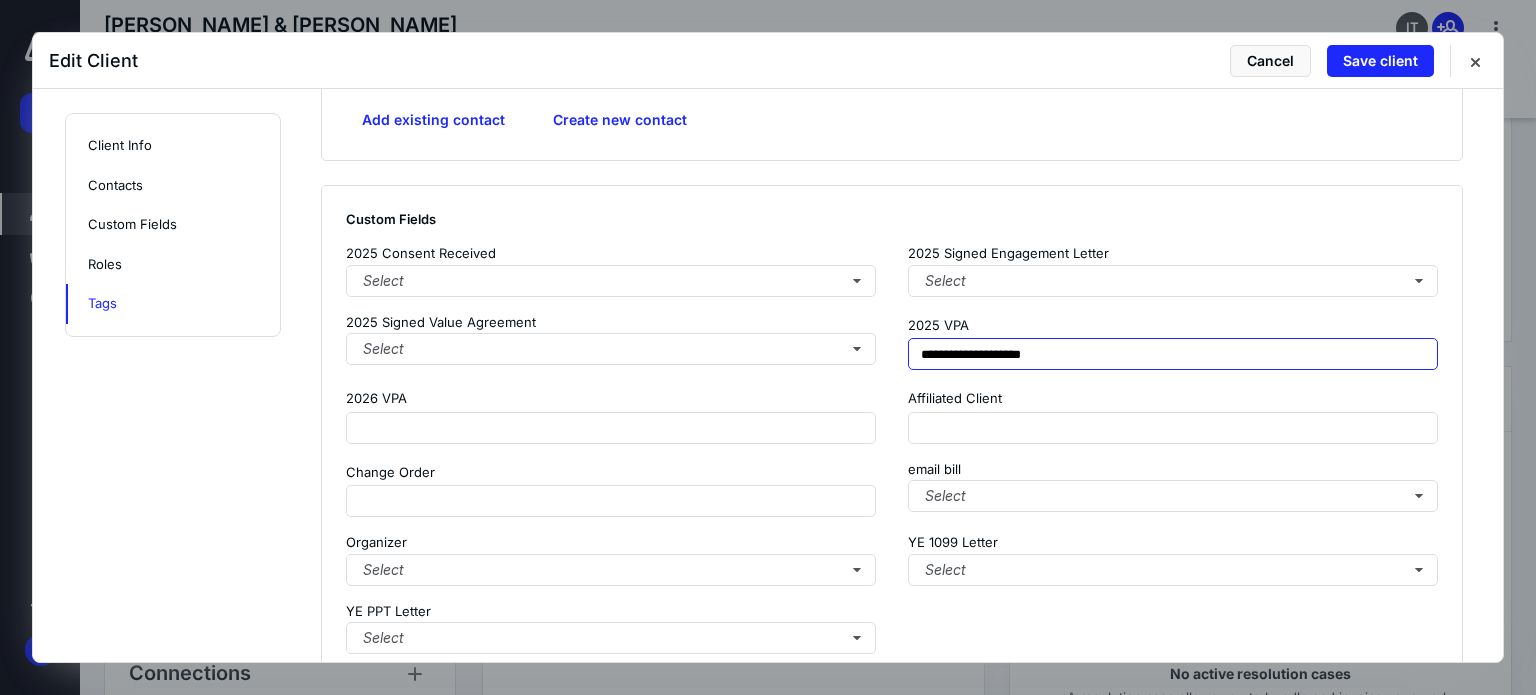 scroll, scrollTop: 2458, scrollLeft: 0, axis: vertical 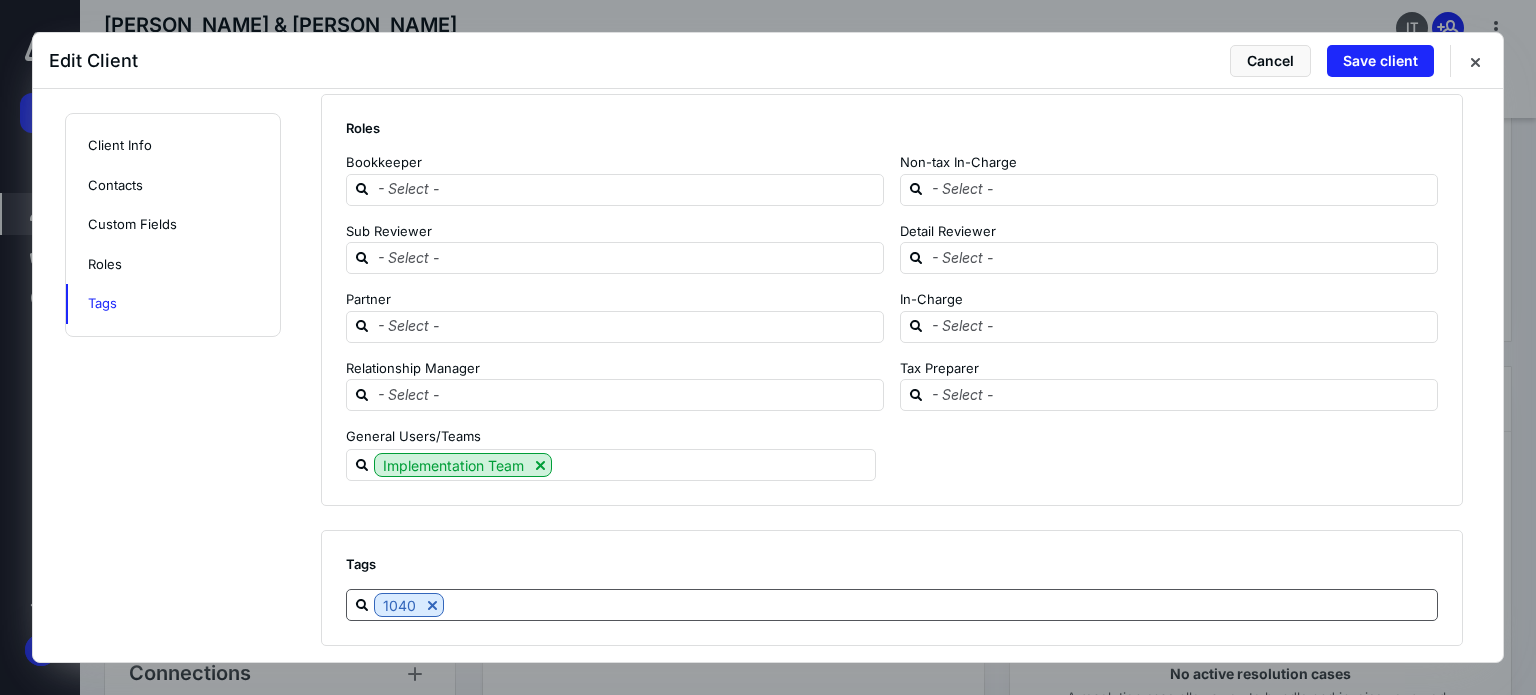 type on "**********" 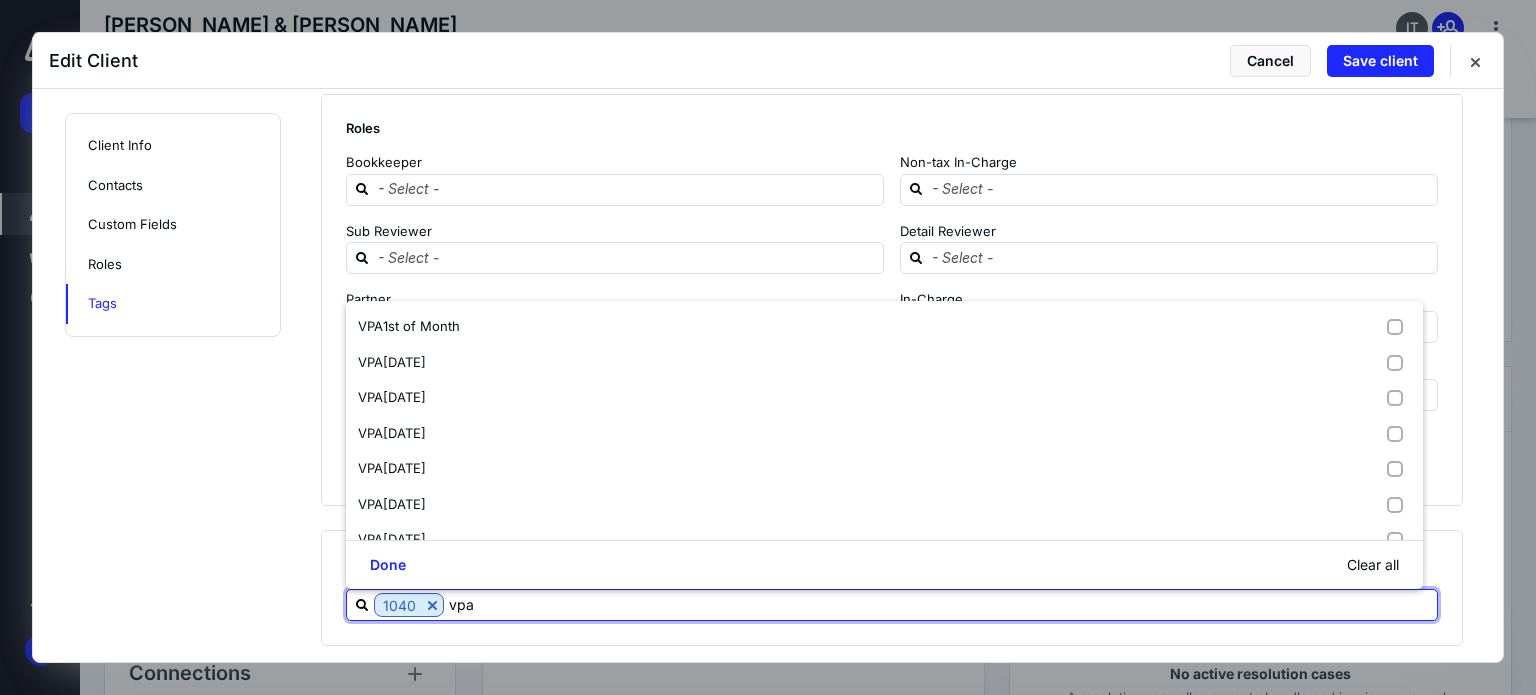 type on "vpa a" 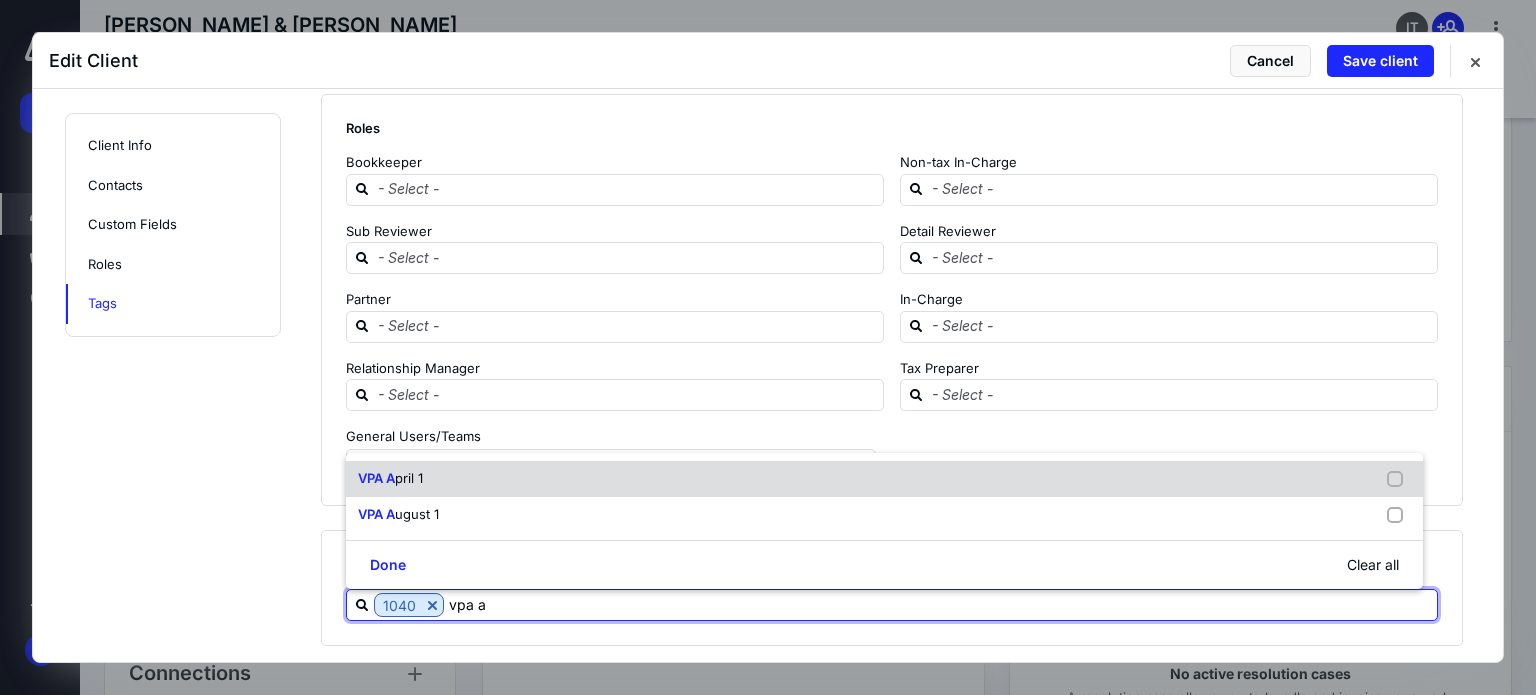 click on "pril 1" at bounding box center (409, 478) 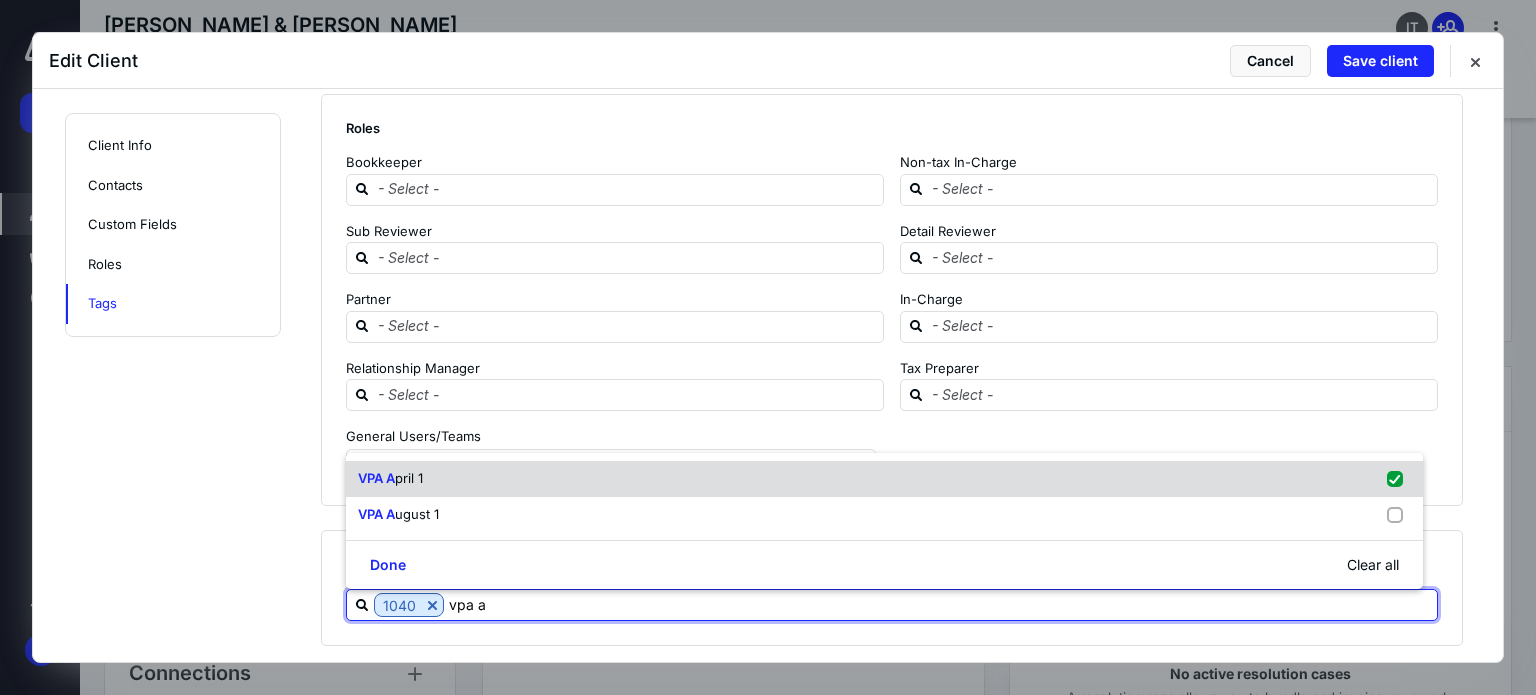checkbox on "true" 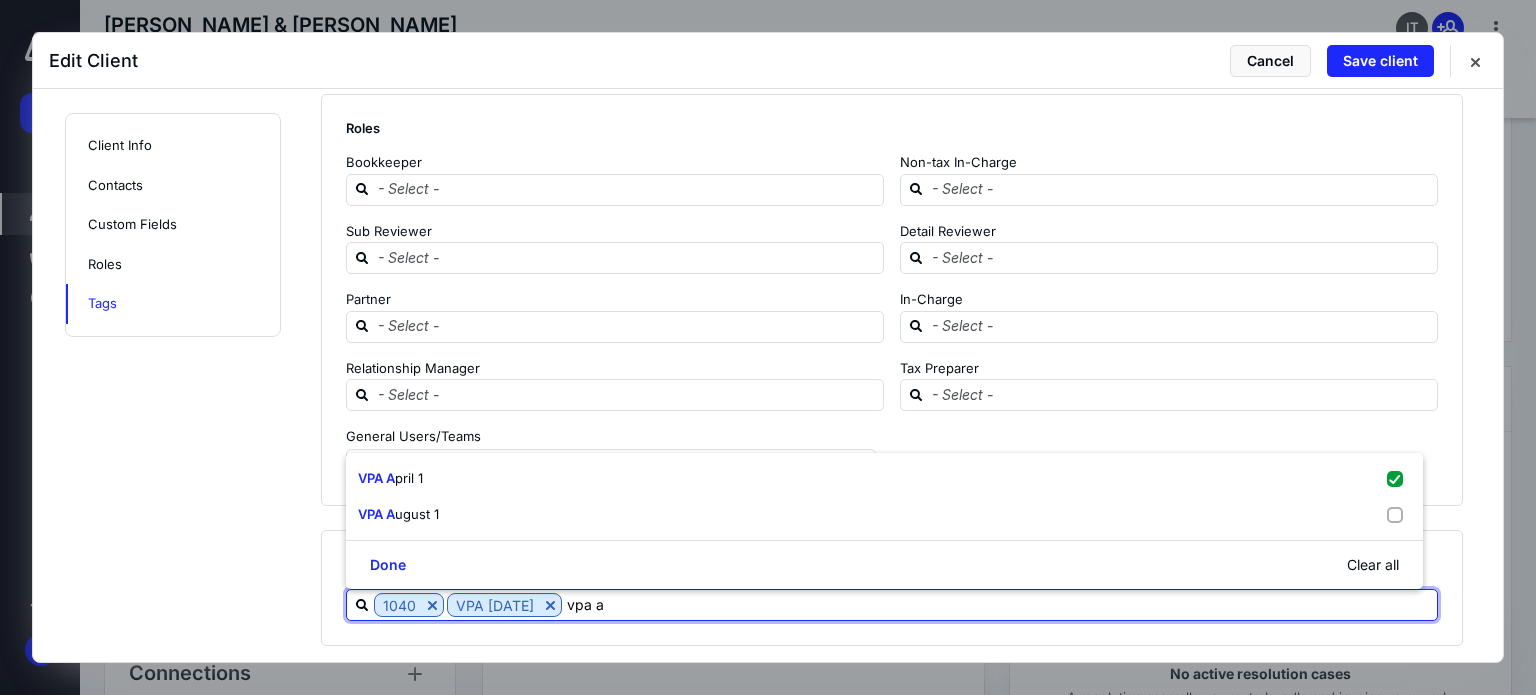 type on "vpa a" 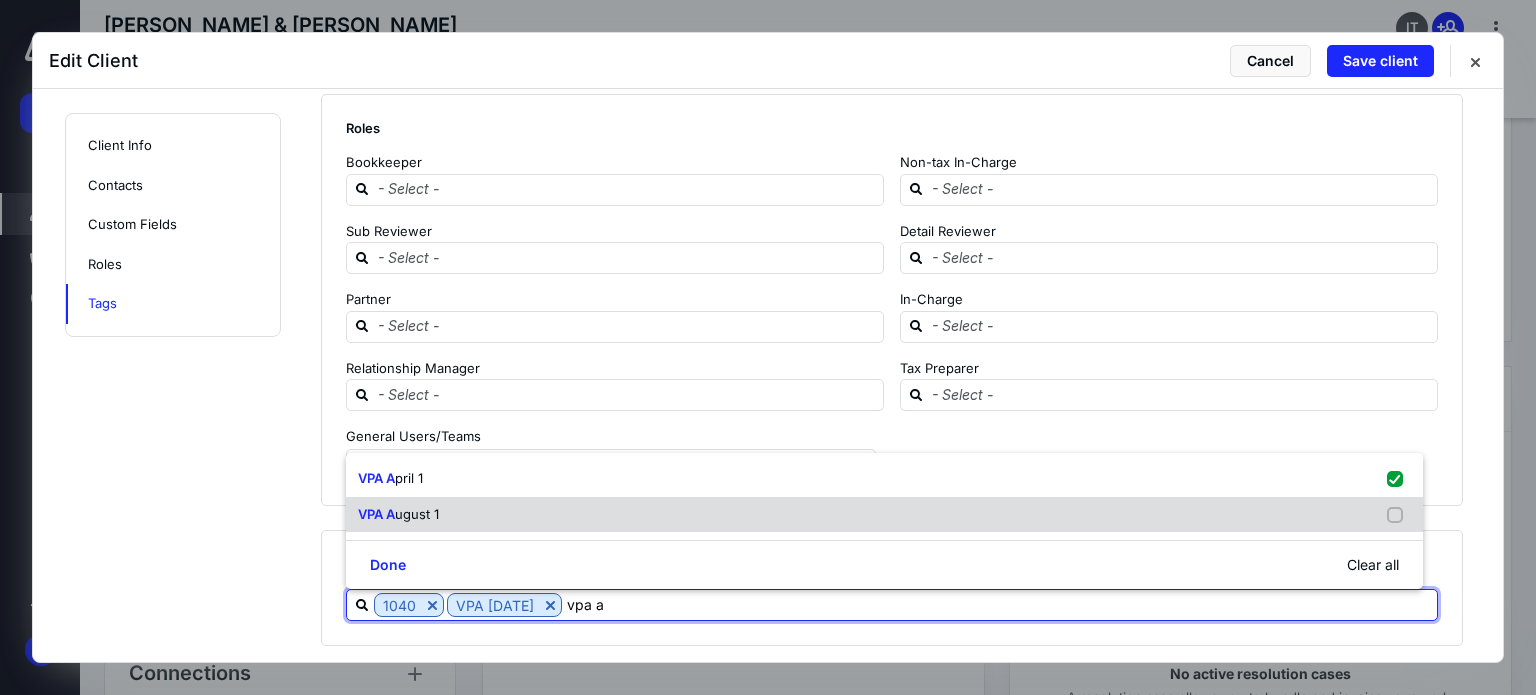 type 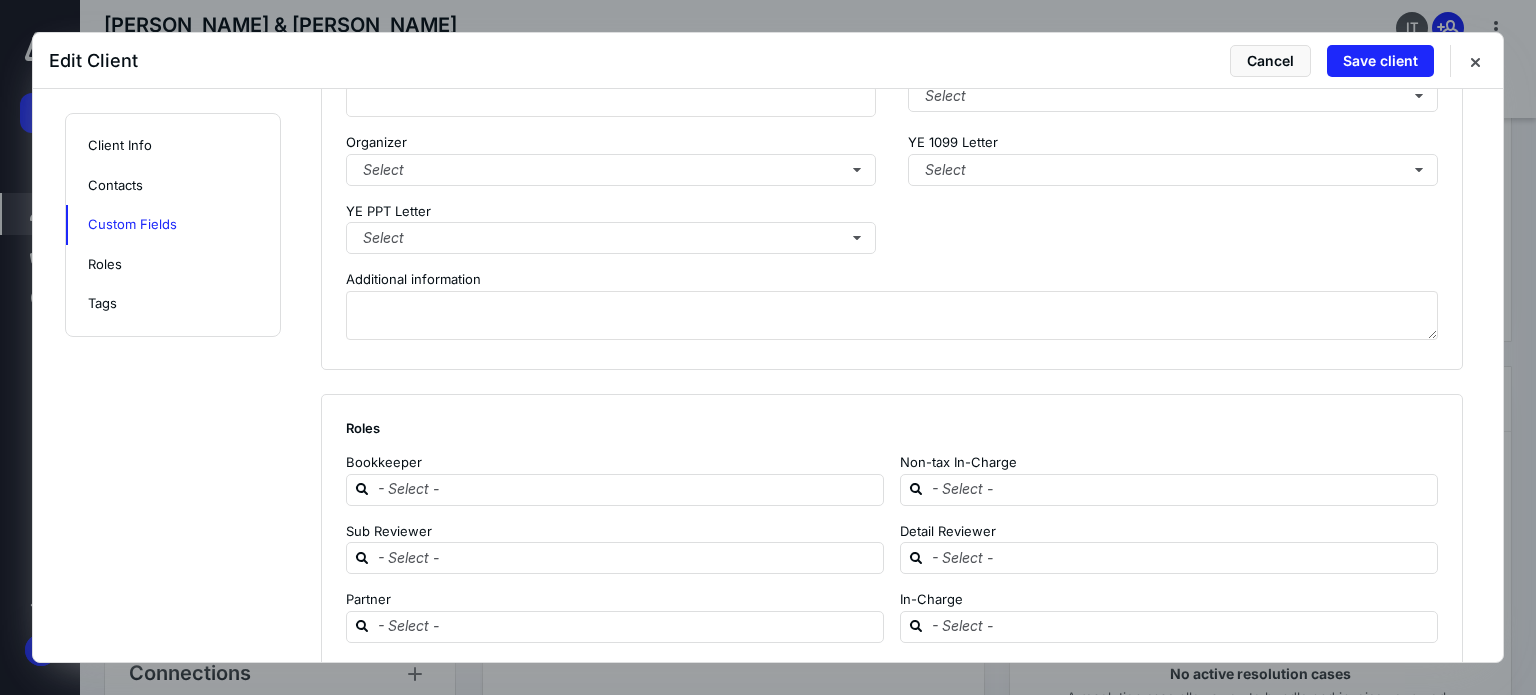 scroll, scrollTop: 1758, scrollLeft: 0, axis: vertical 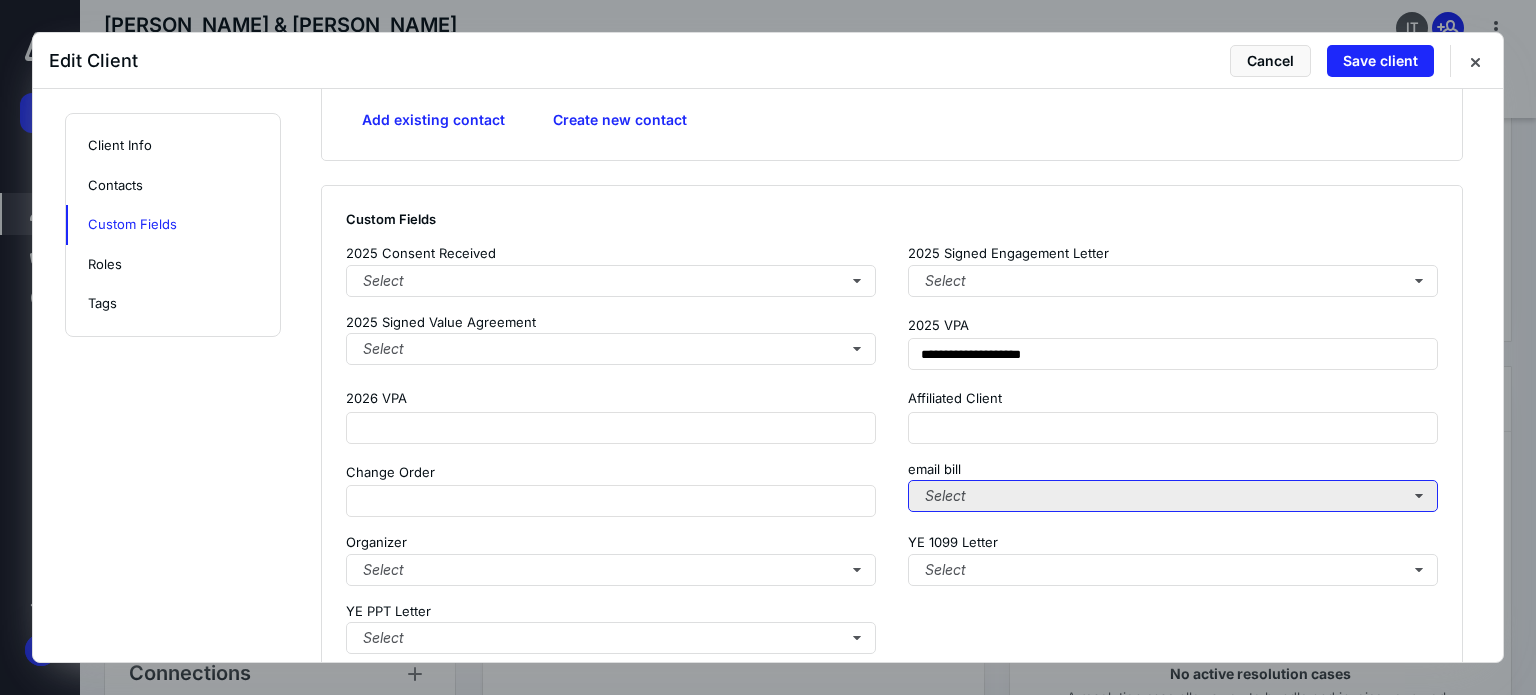 click on "Select" at bounding box center [1173, 496] 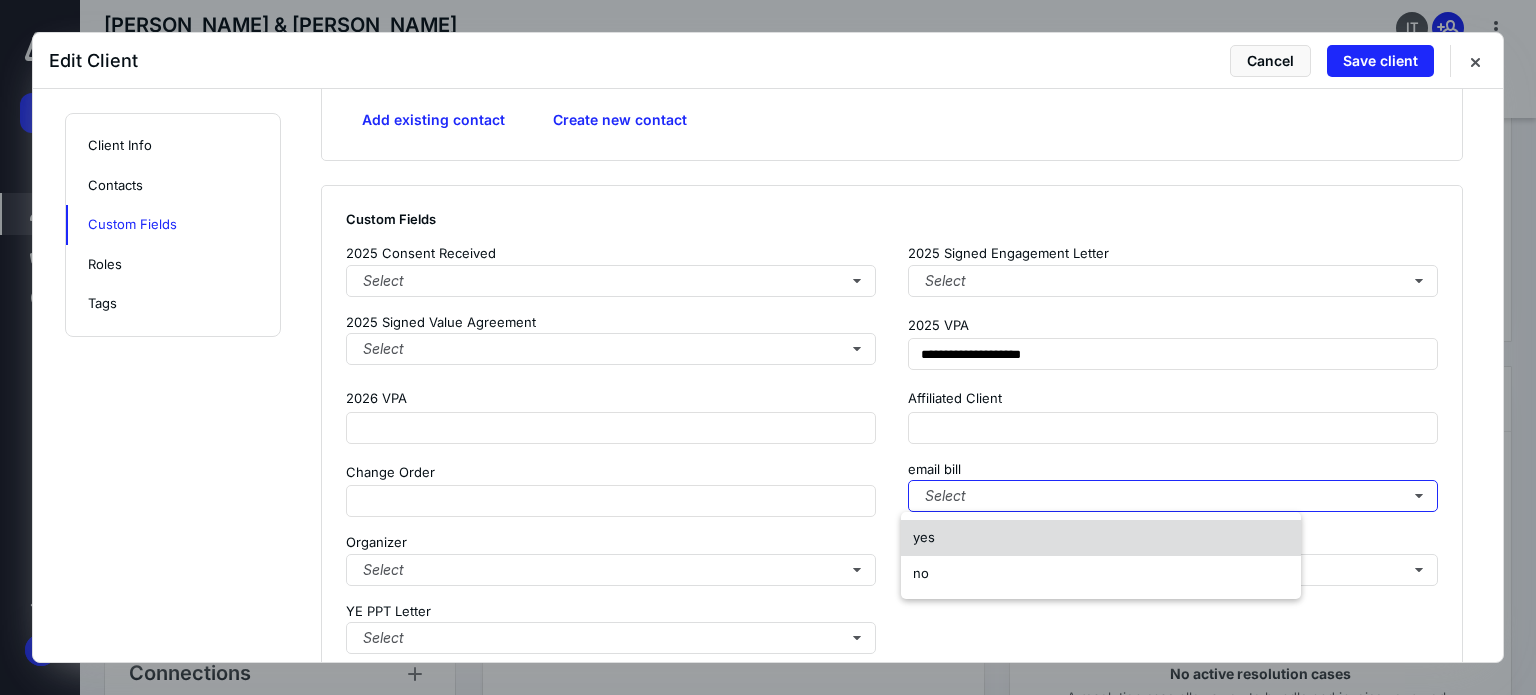 click on "yes" at bounding box center [1101, 538] 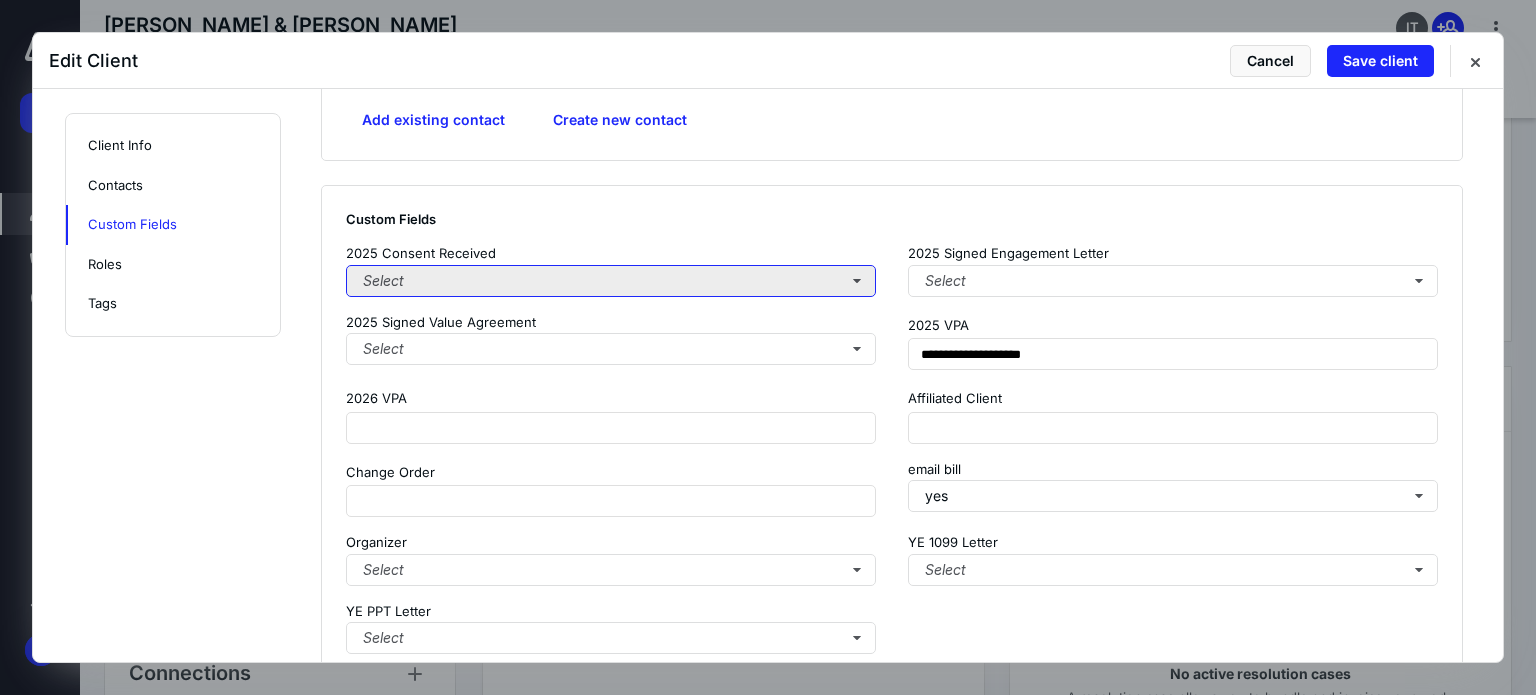 click on "Select" at bounding box center (611, 281) 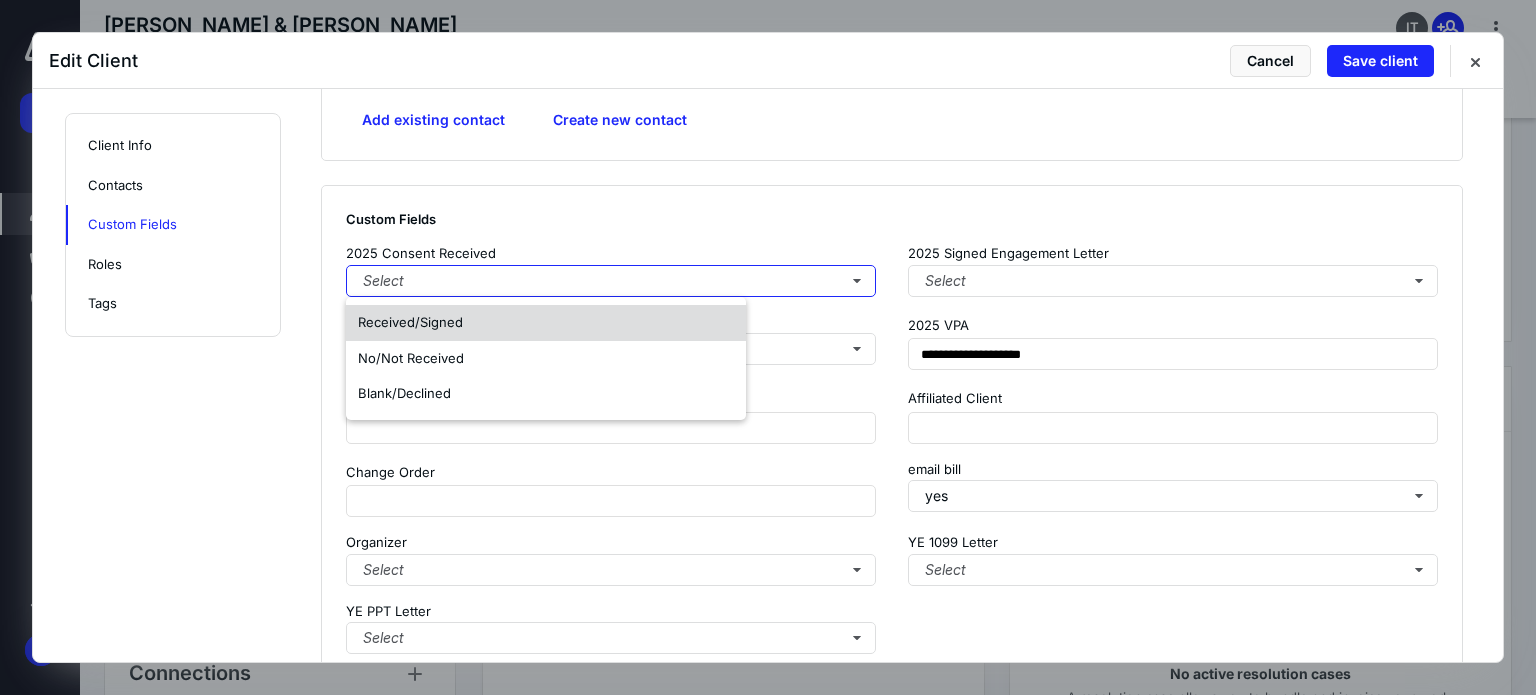 click on "Received/Signed" at bounding box center (546, 323) 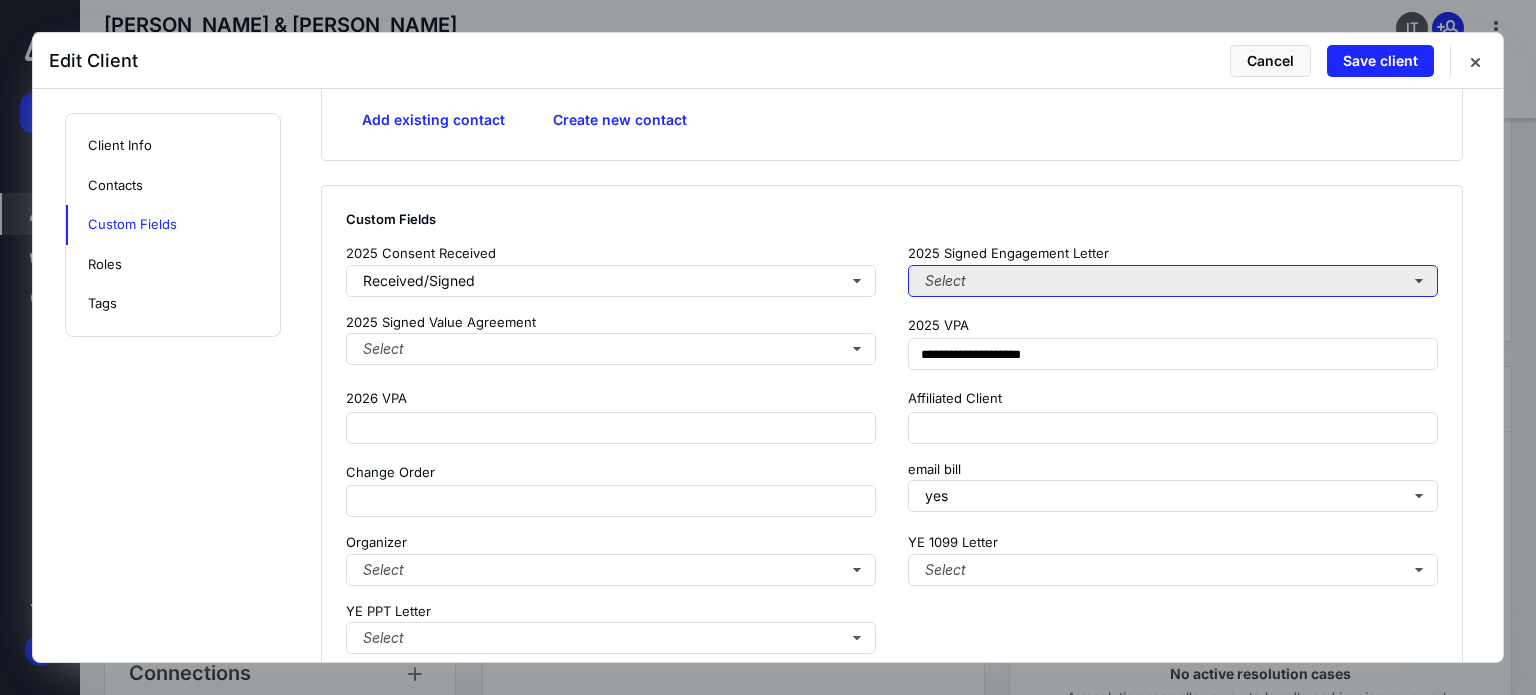 click on "Select" at bounding box center (1173, 281) 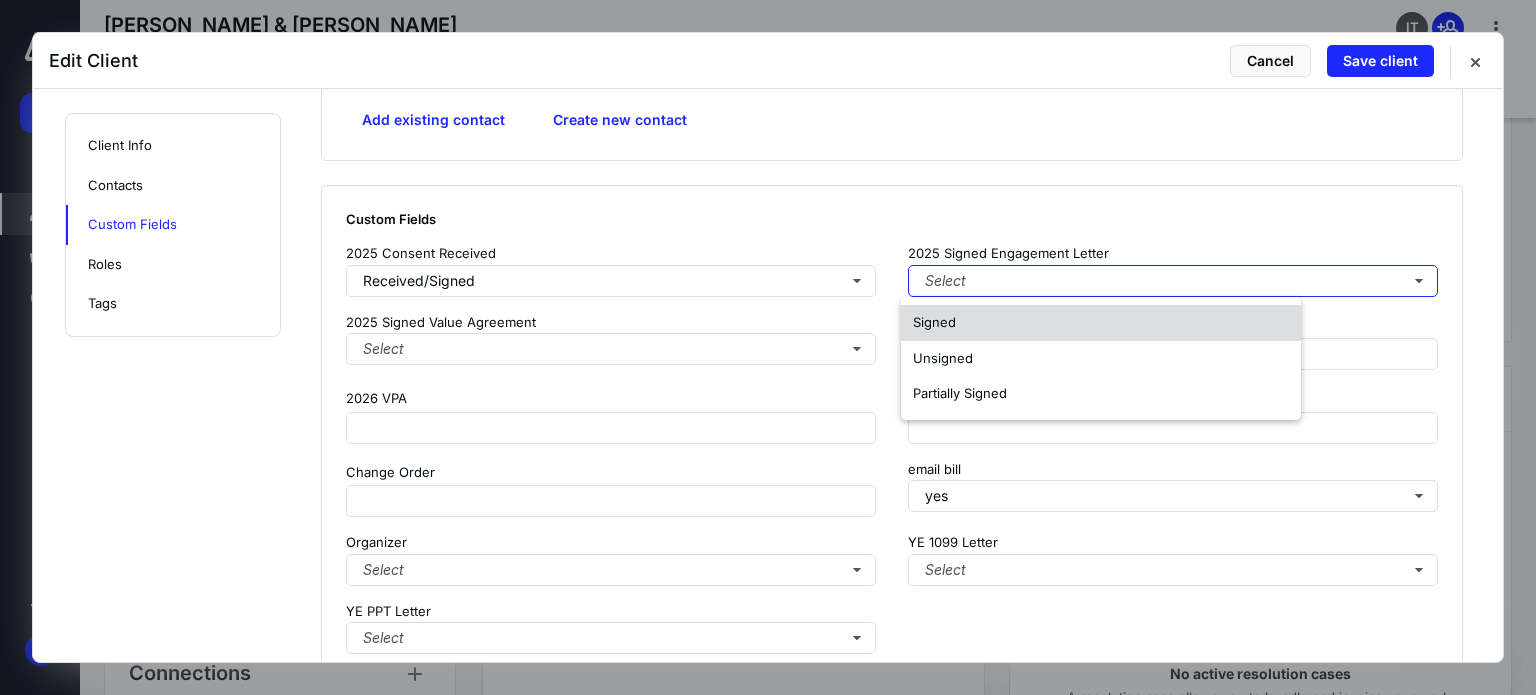 click on "Signed" at bounding box center [1101, 323] 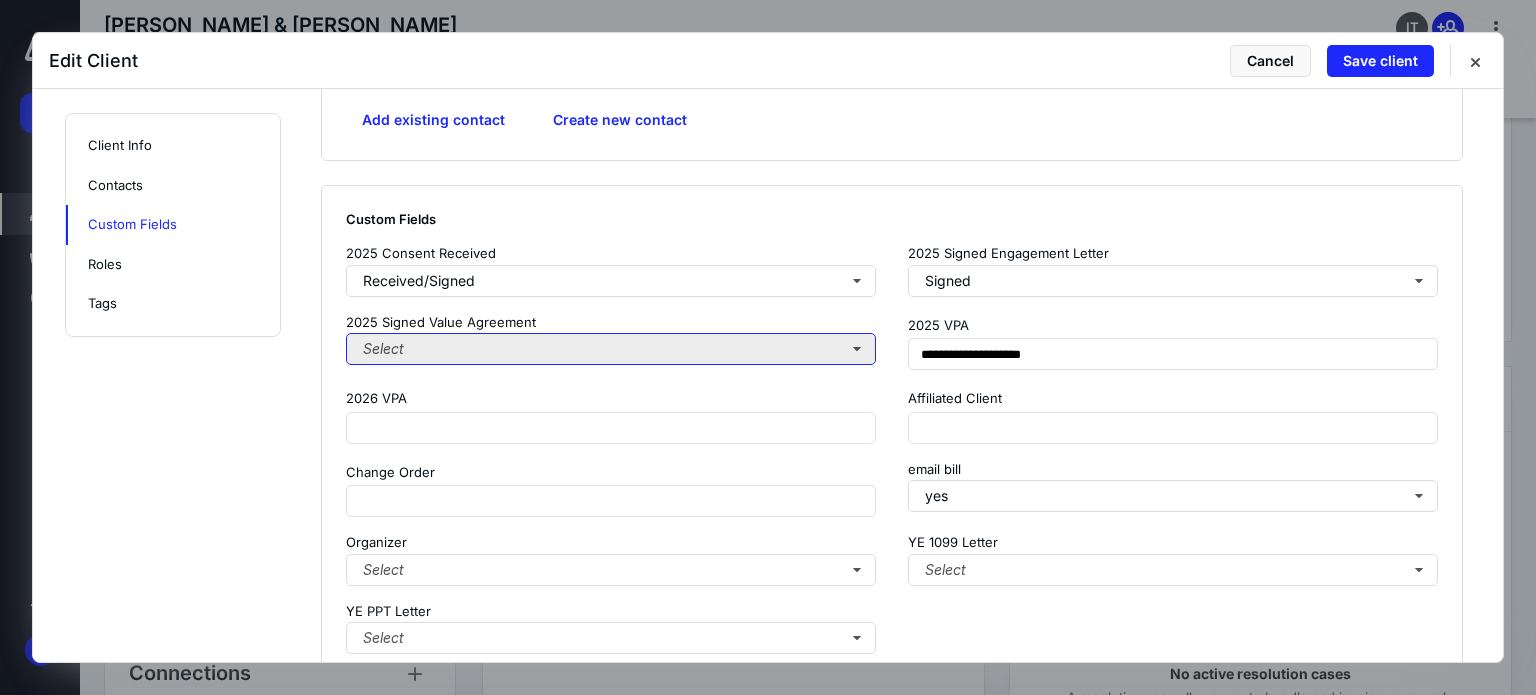 click on "Select" at bounding box center (611, 349) 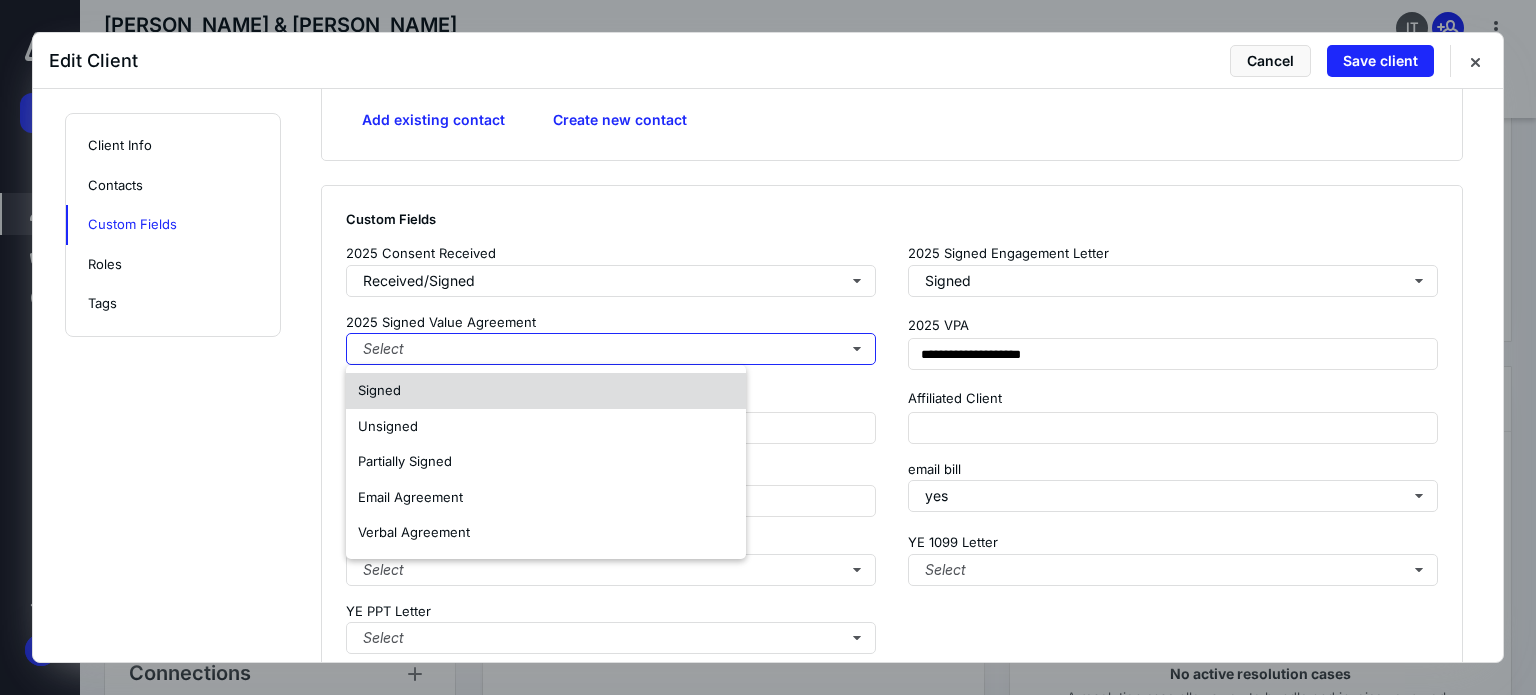 click on "Signed" at bounding box center (546, 391) 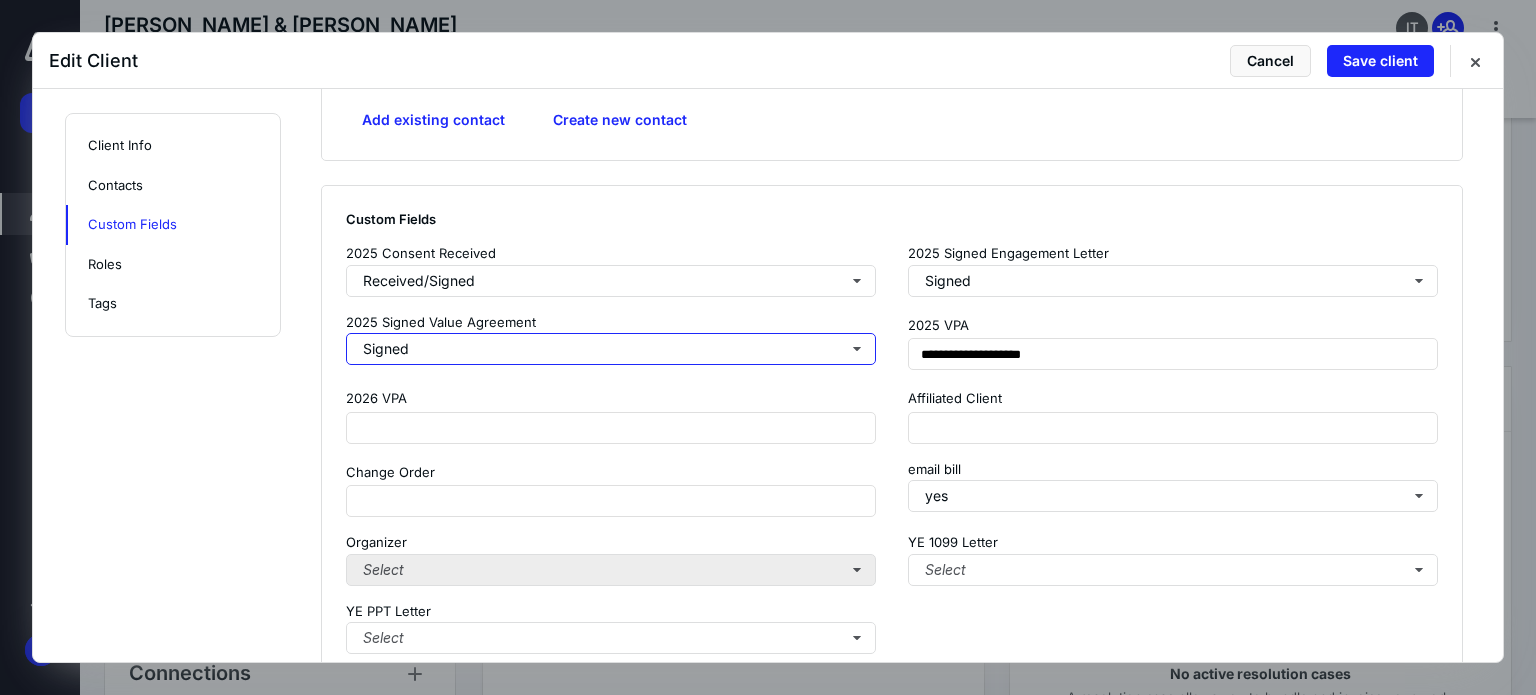 scroll, scrollTop: 1858, scrollLeft: 0, axis: vertical 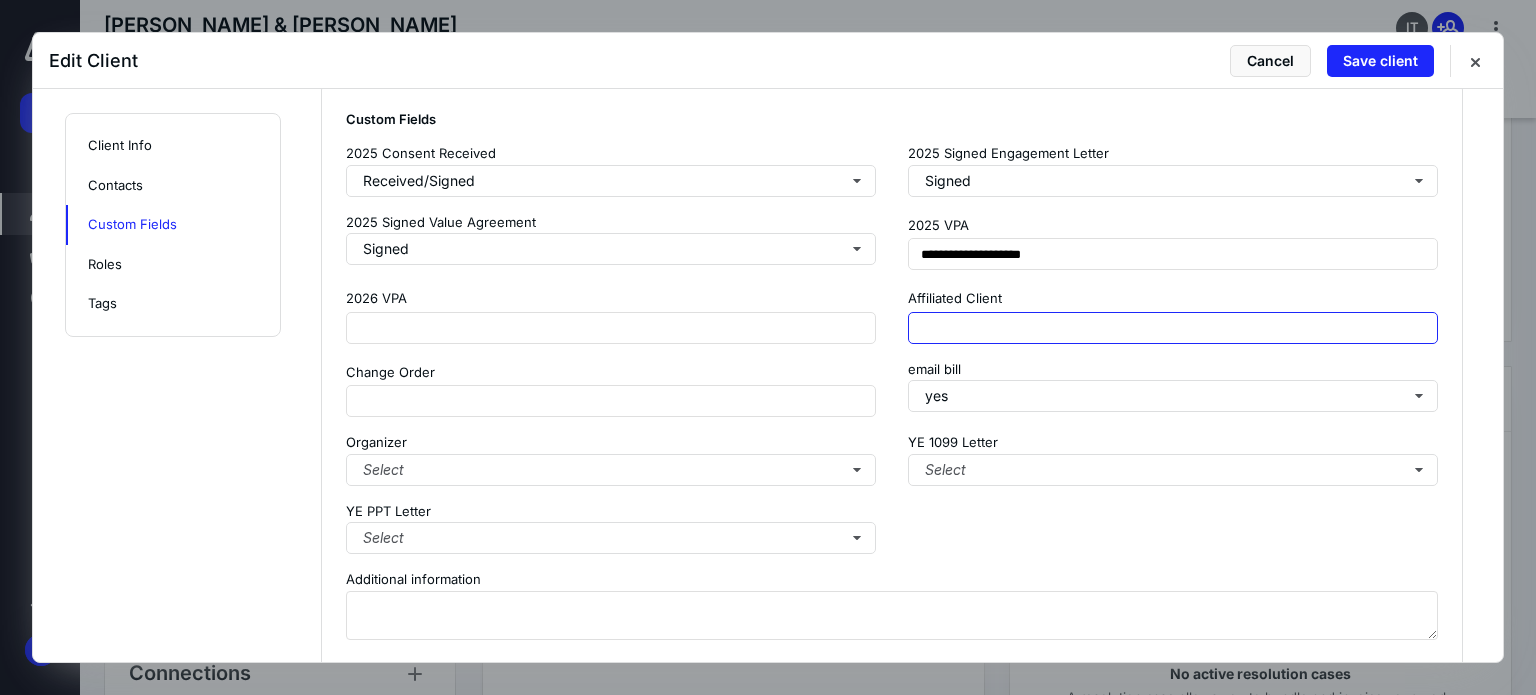 click at bounding box center [1173, 328] 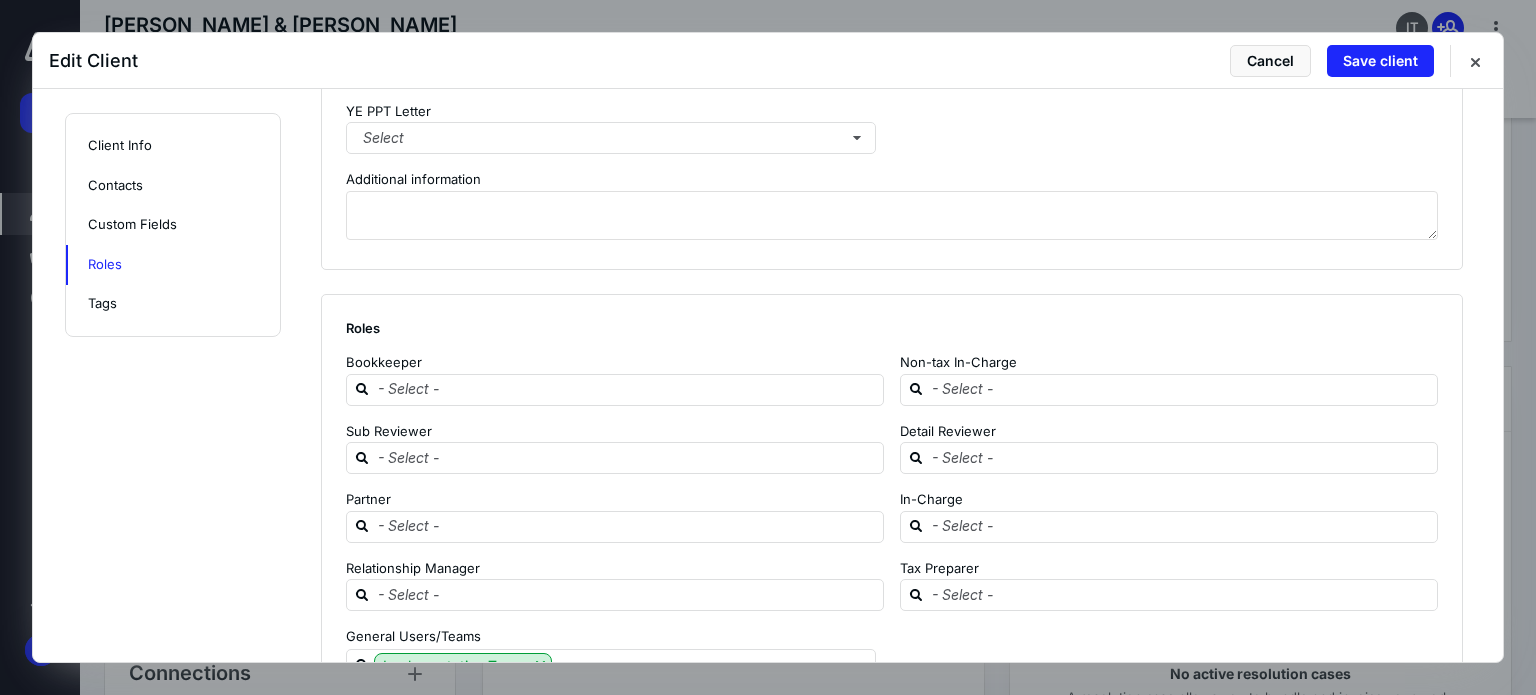 scroll, scrollTop: 2358, scrollLeft: 0, axis: vertical 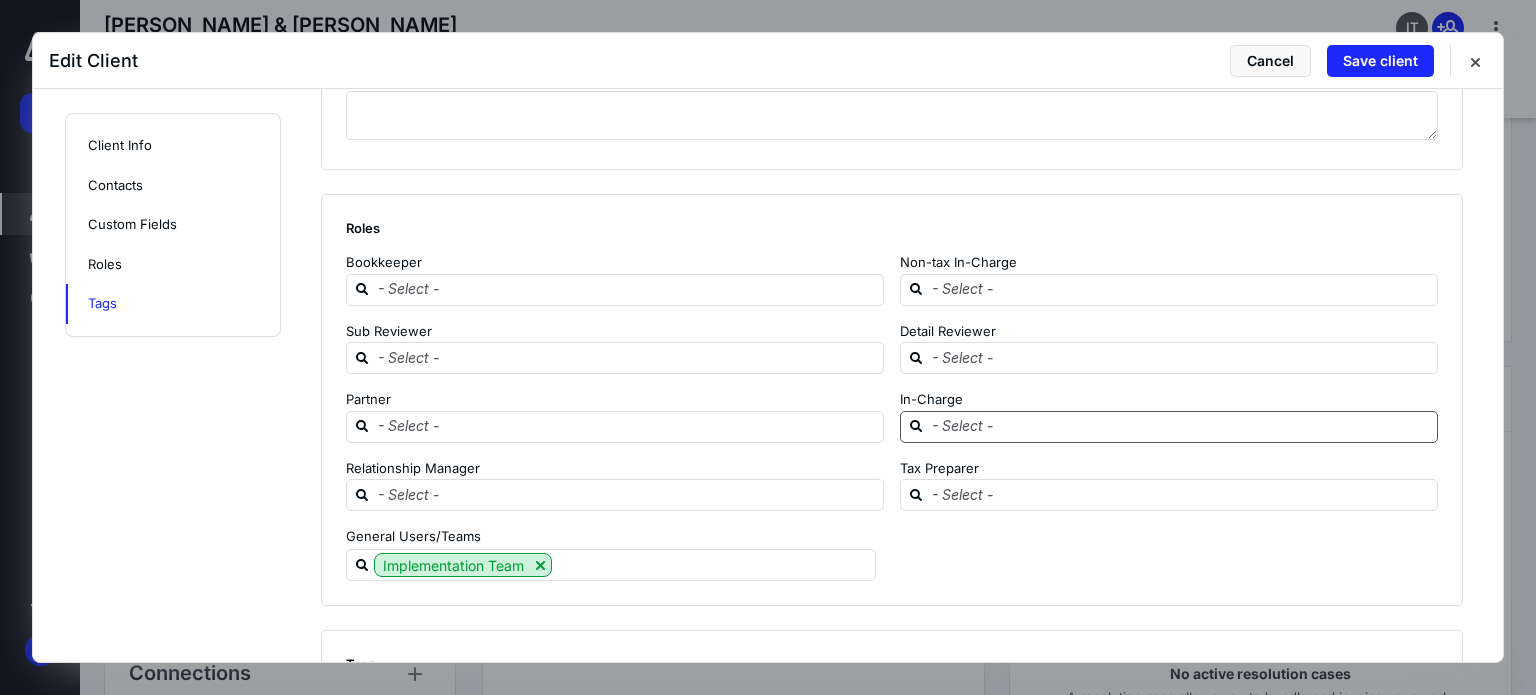 type on "****" 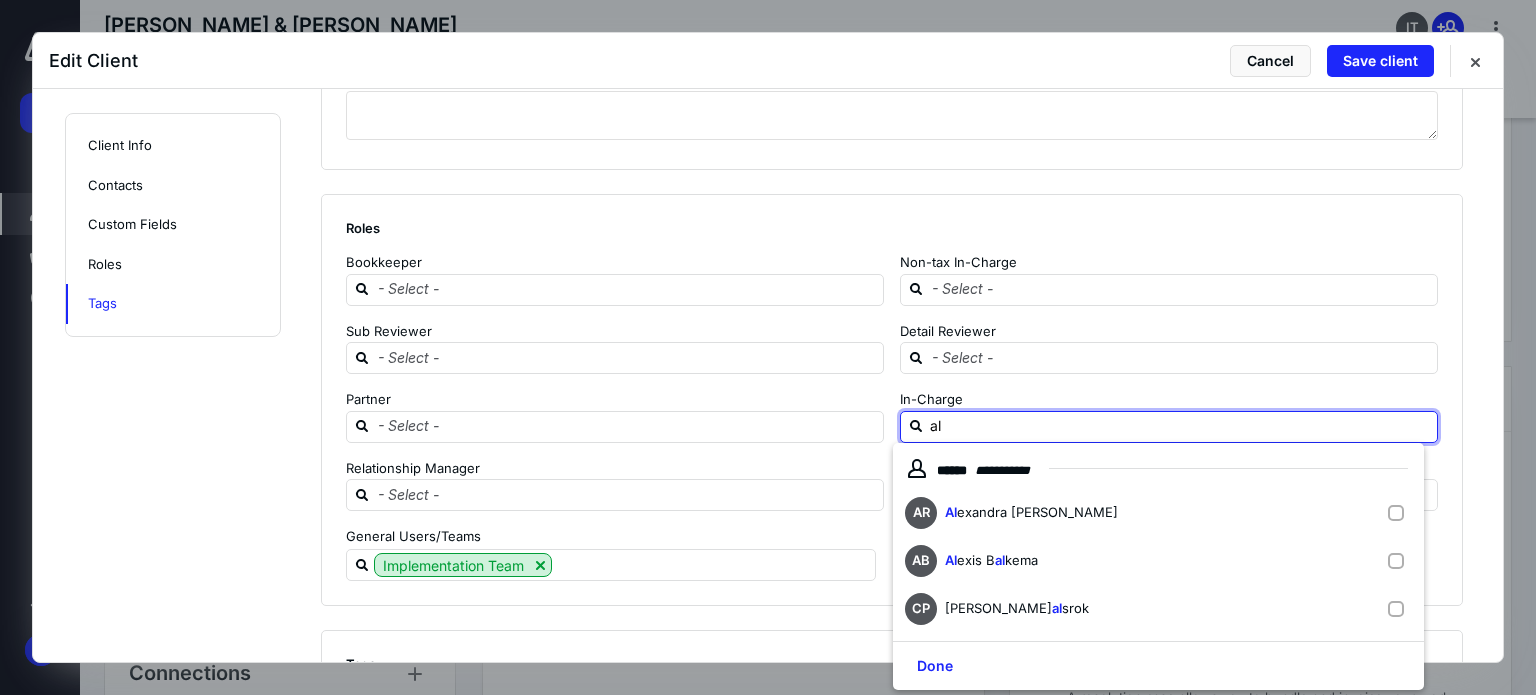 type on "ale" 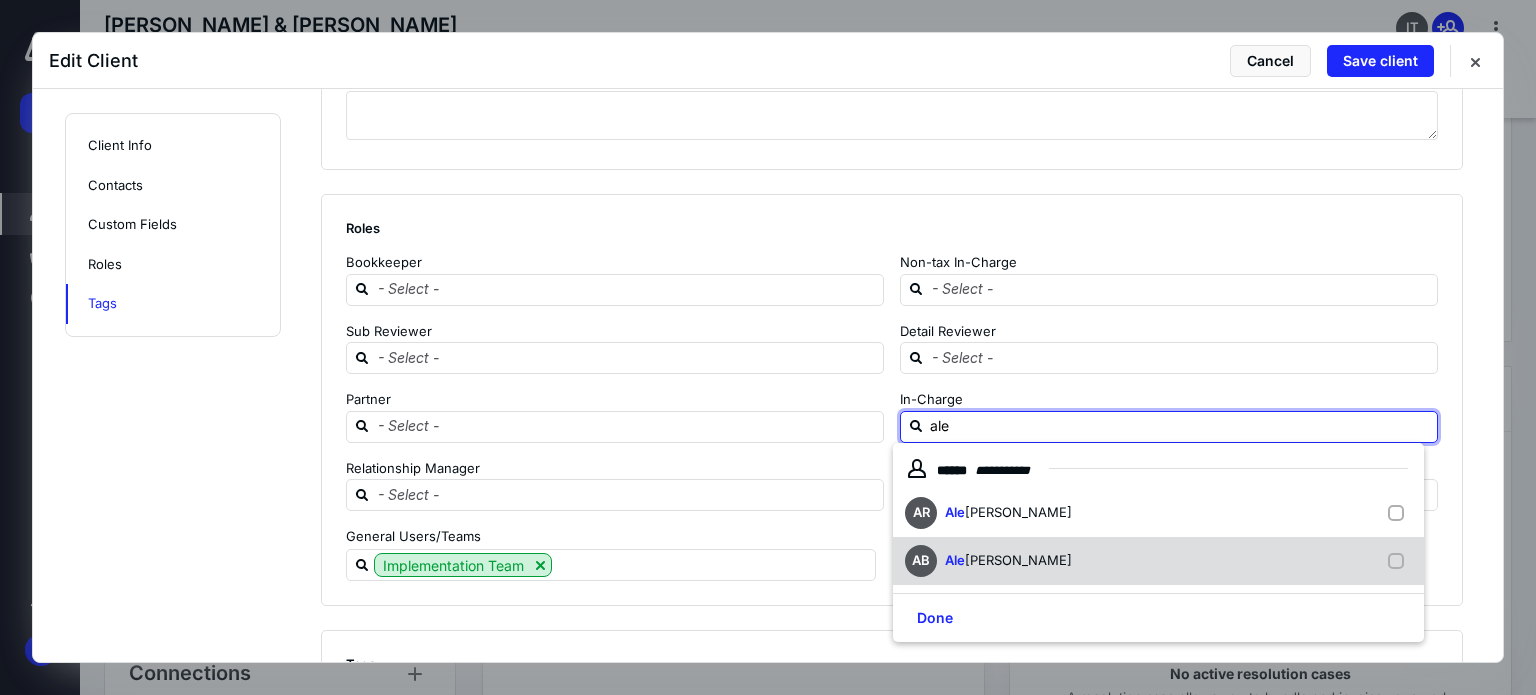 click on "[PERSON_NAME]" at bounding box center (1018, 560) 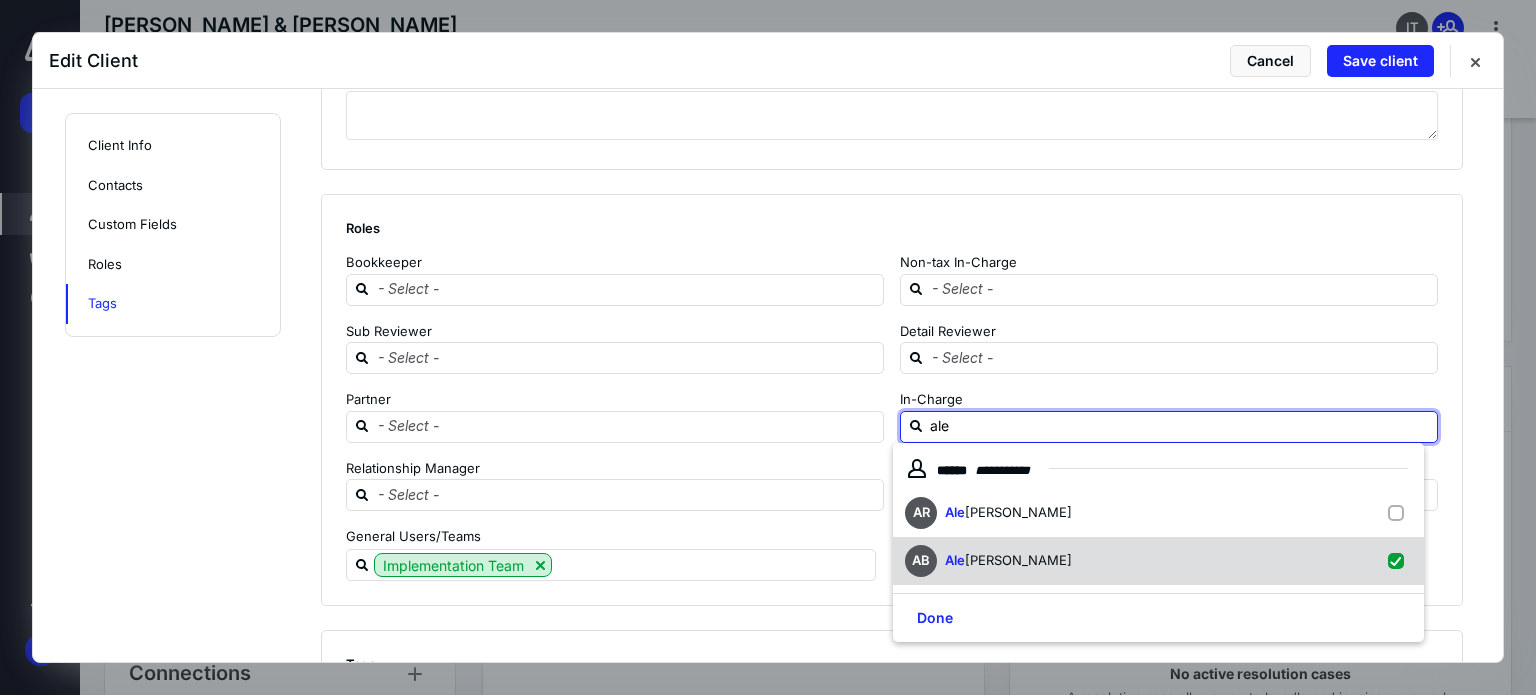 checkbox on "true" 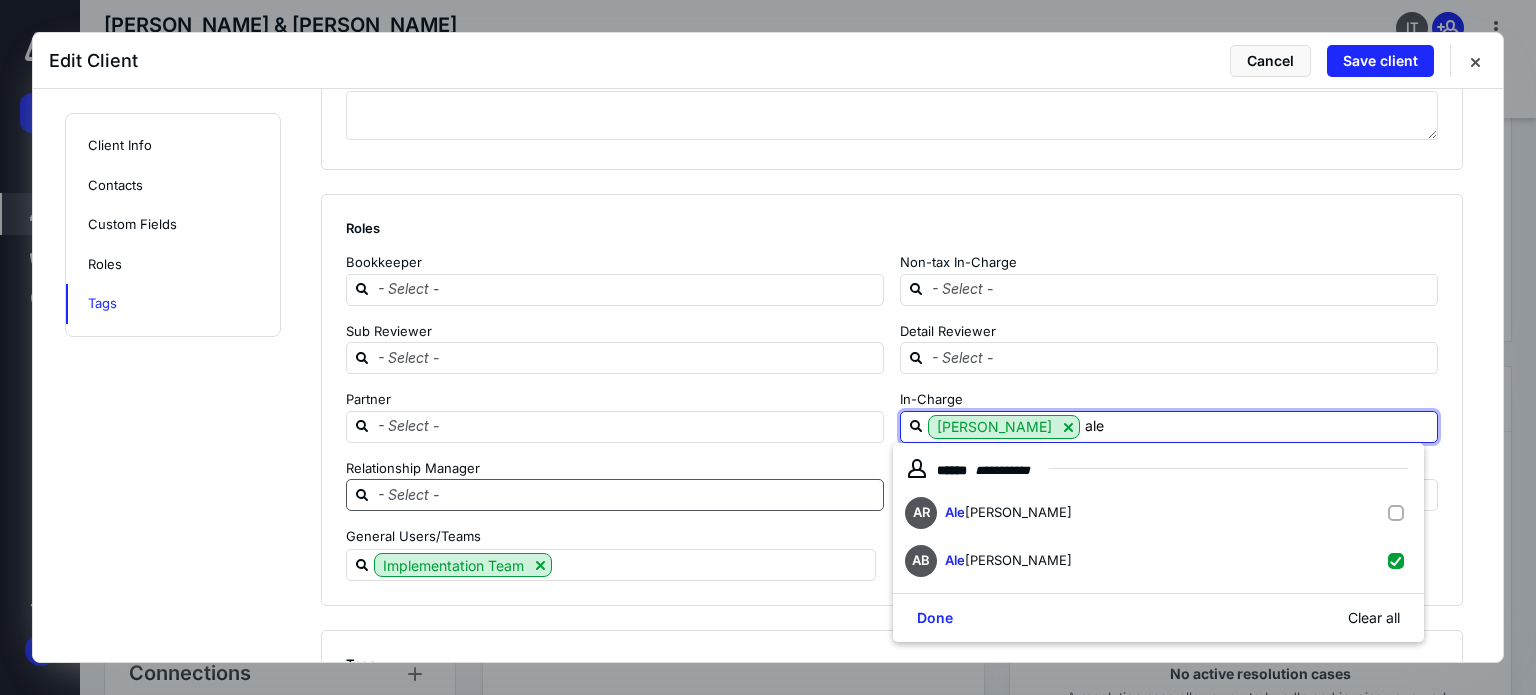 type on "ale" 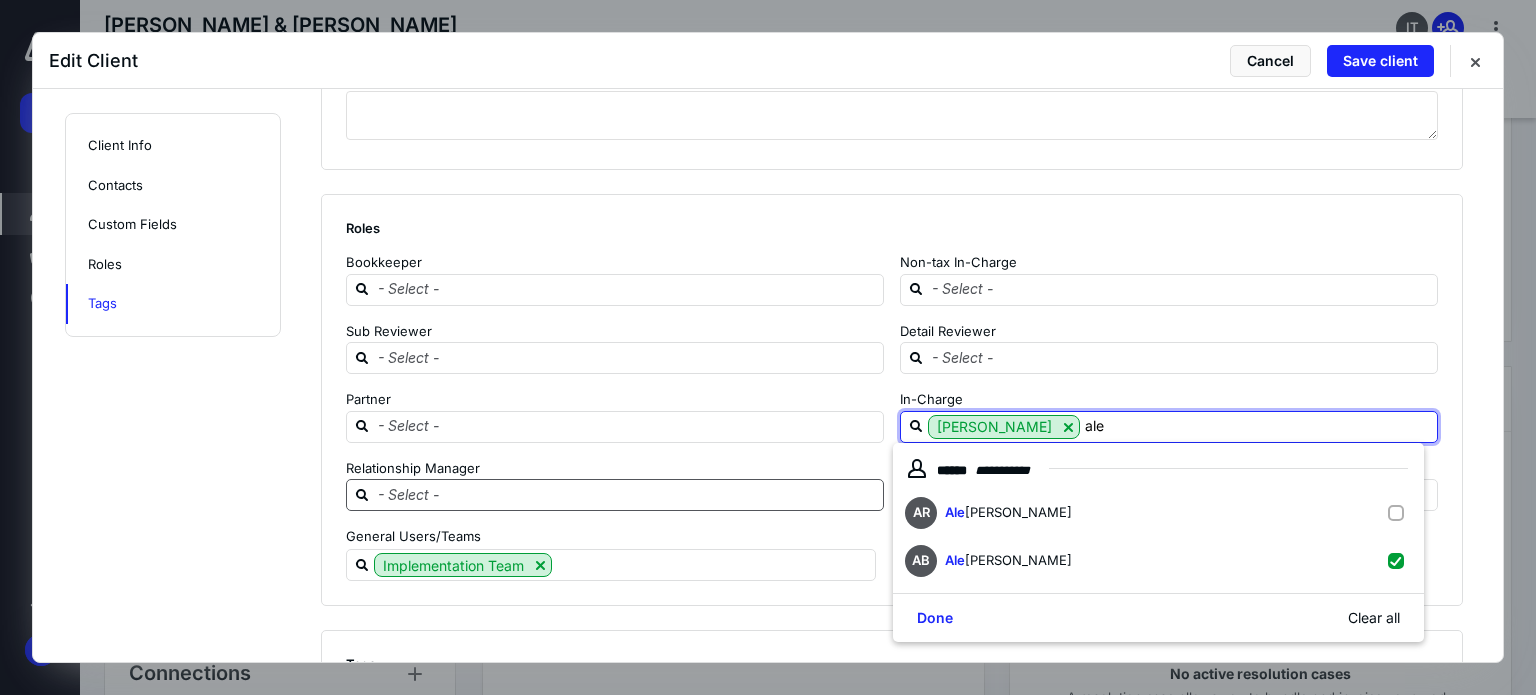 click at bounding box center (627, 494) 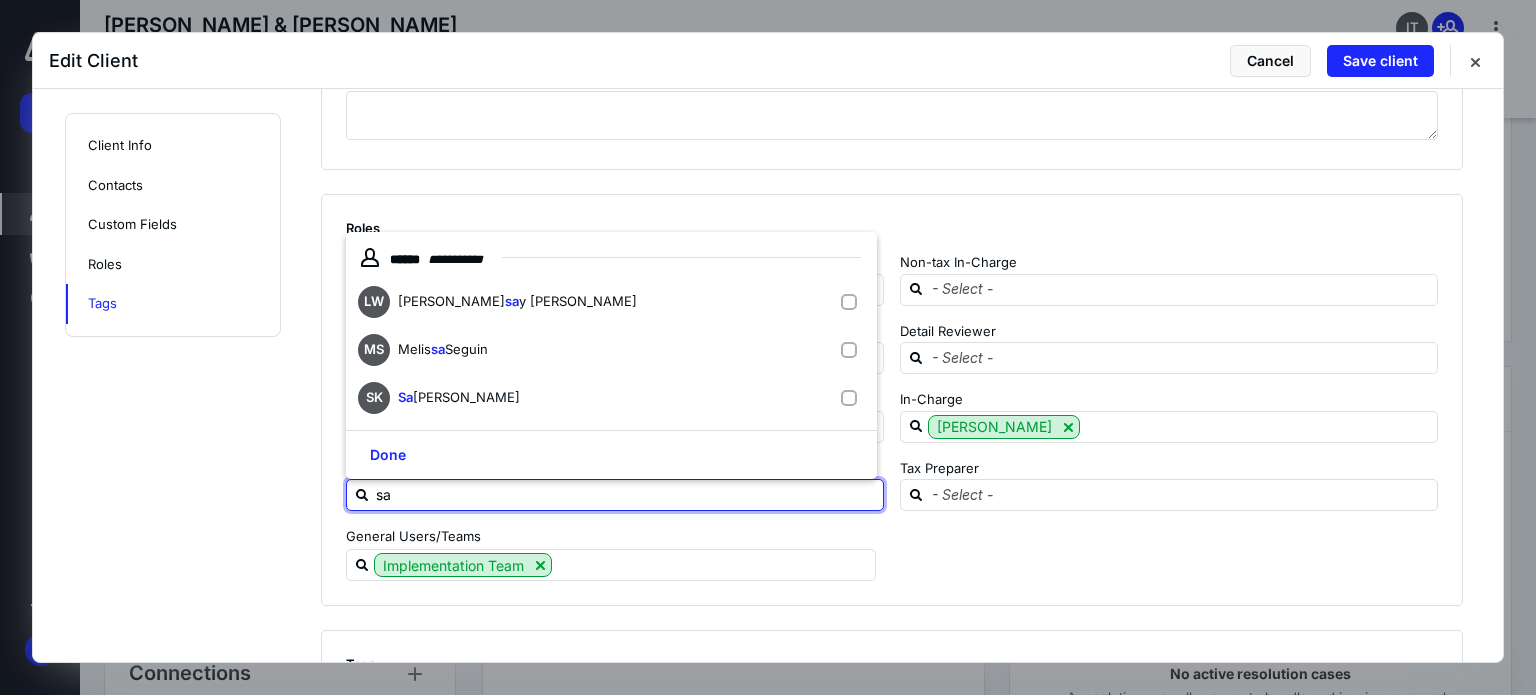 type on "sar" 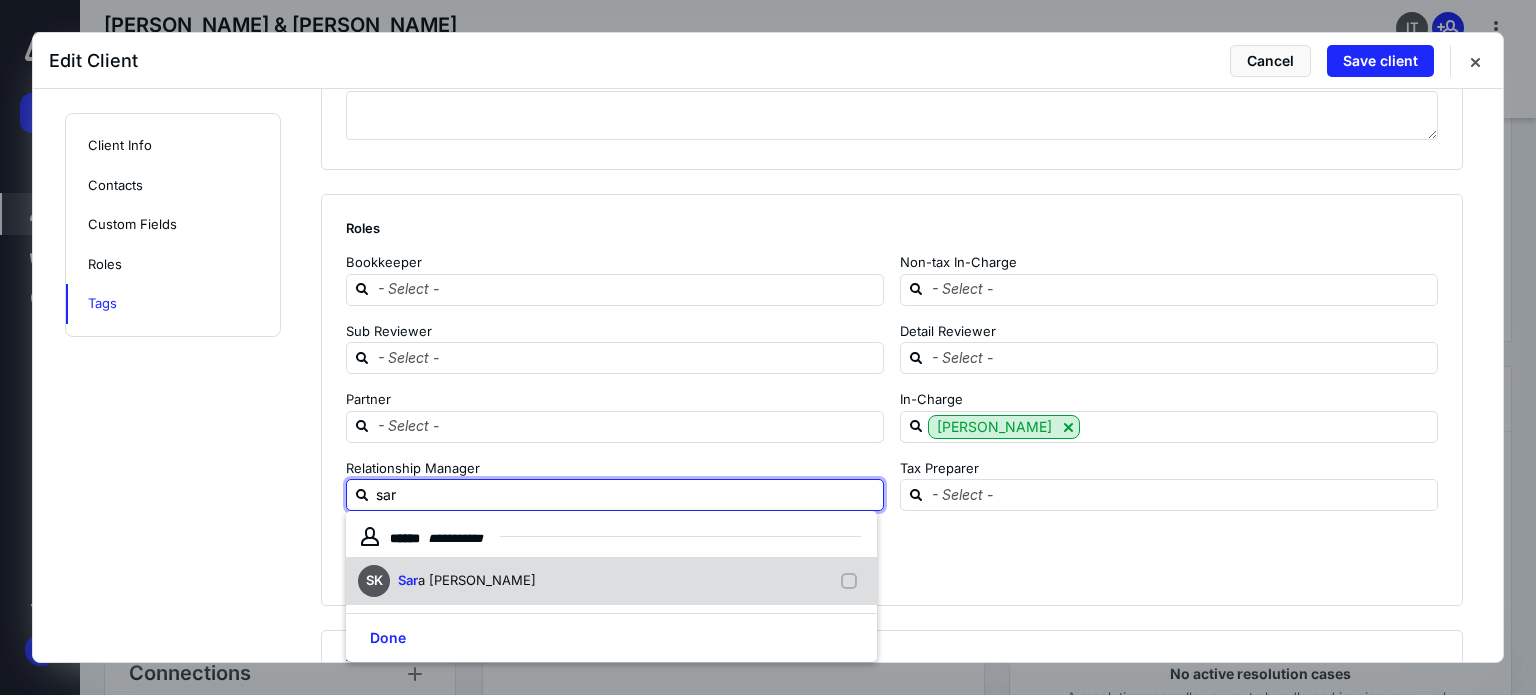 click on "SK Sar a [PERSON_NAME]" at bounding box center [611, 581] 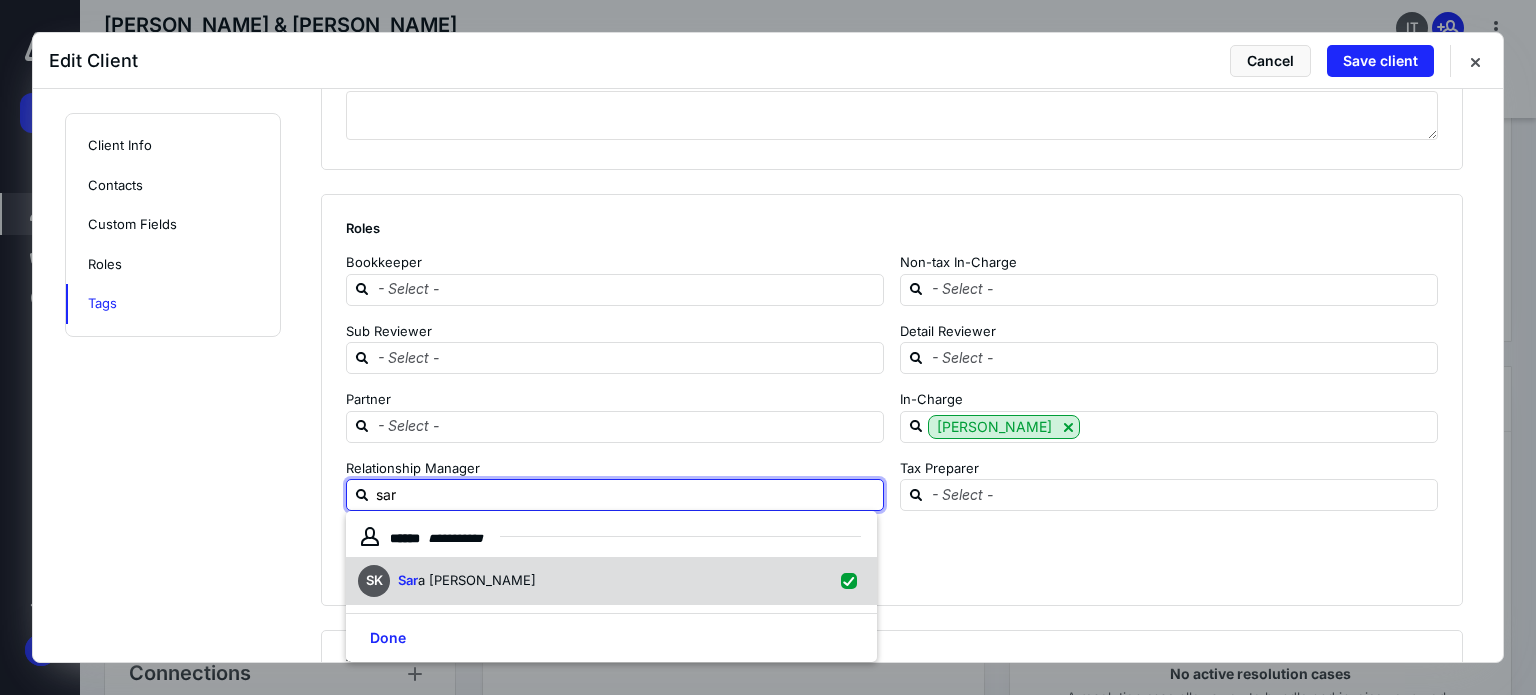 checkbox on "true" 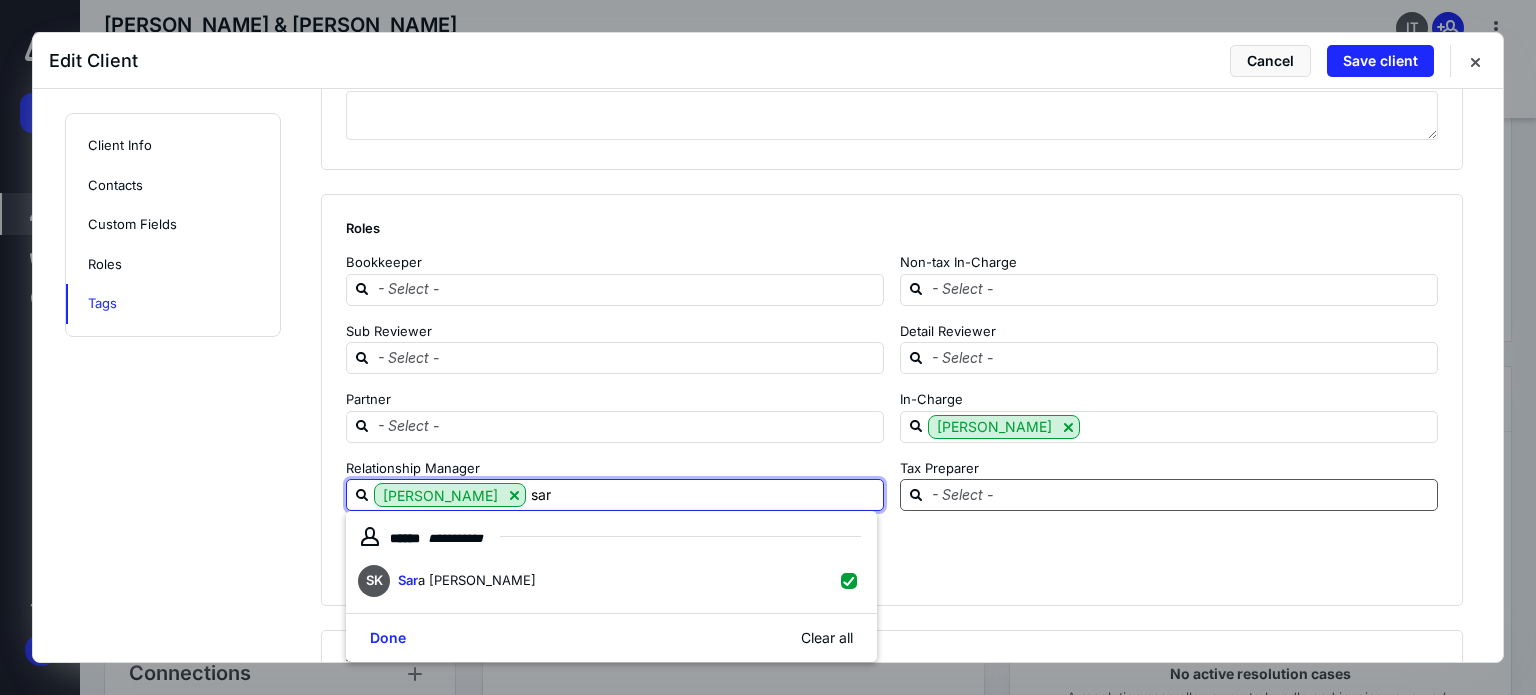 type on "sar" 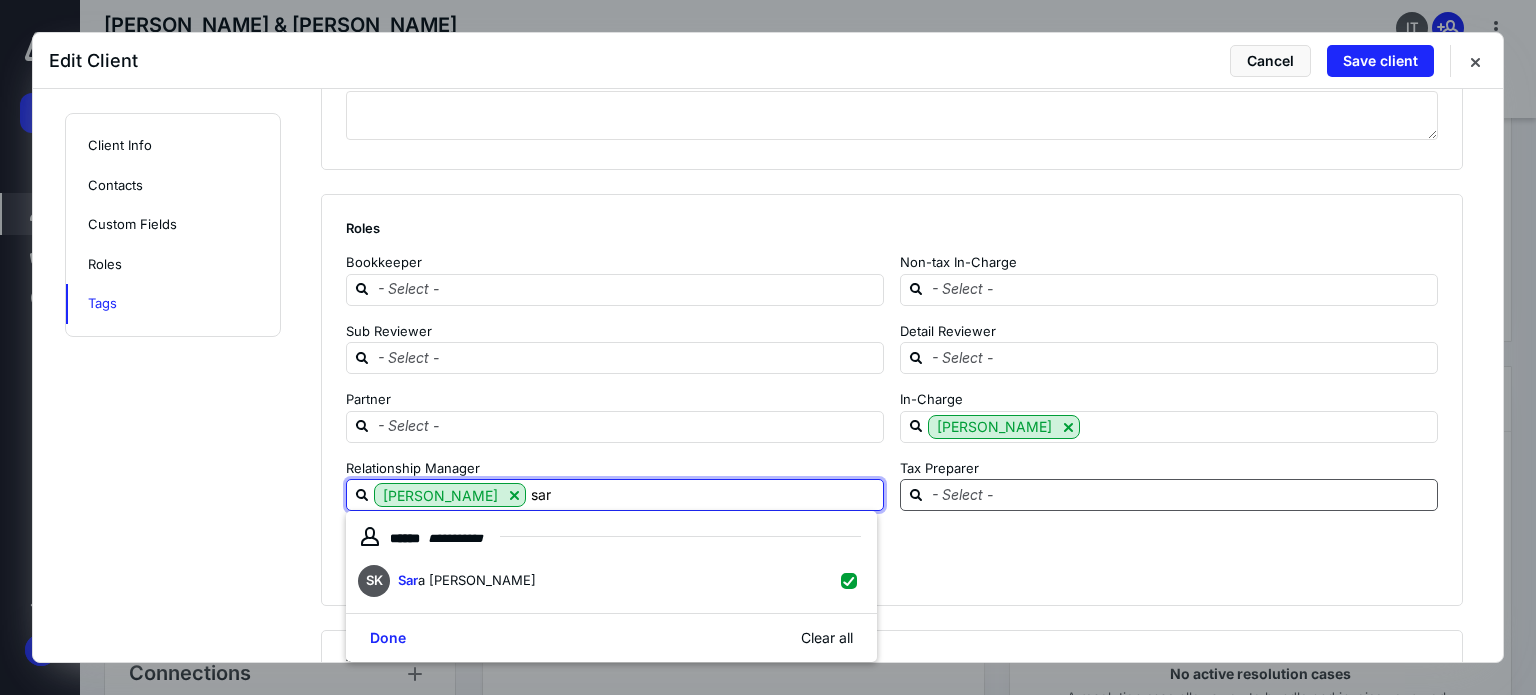 click at bounding box center (1181, 494) 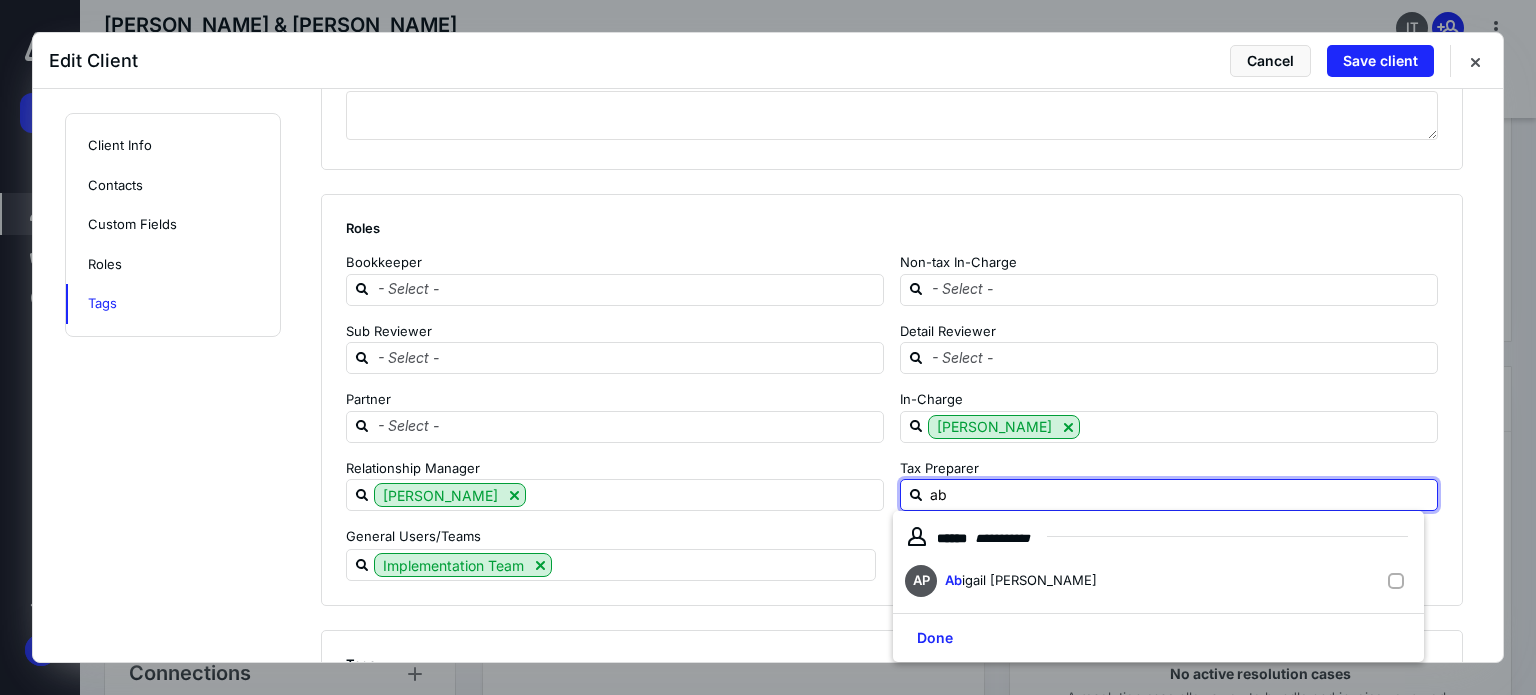 type on "abi" 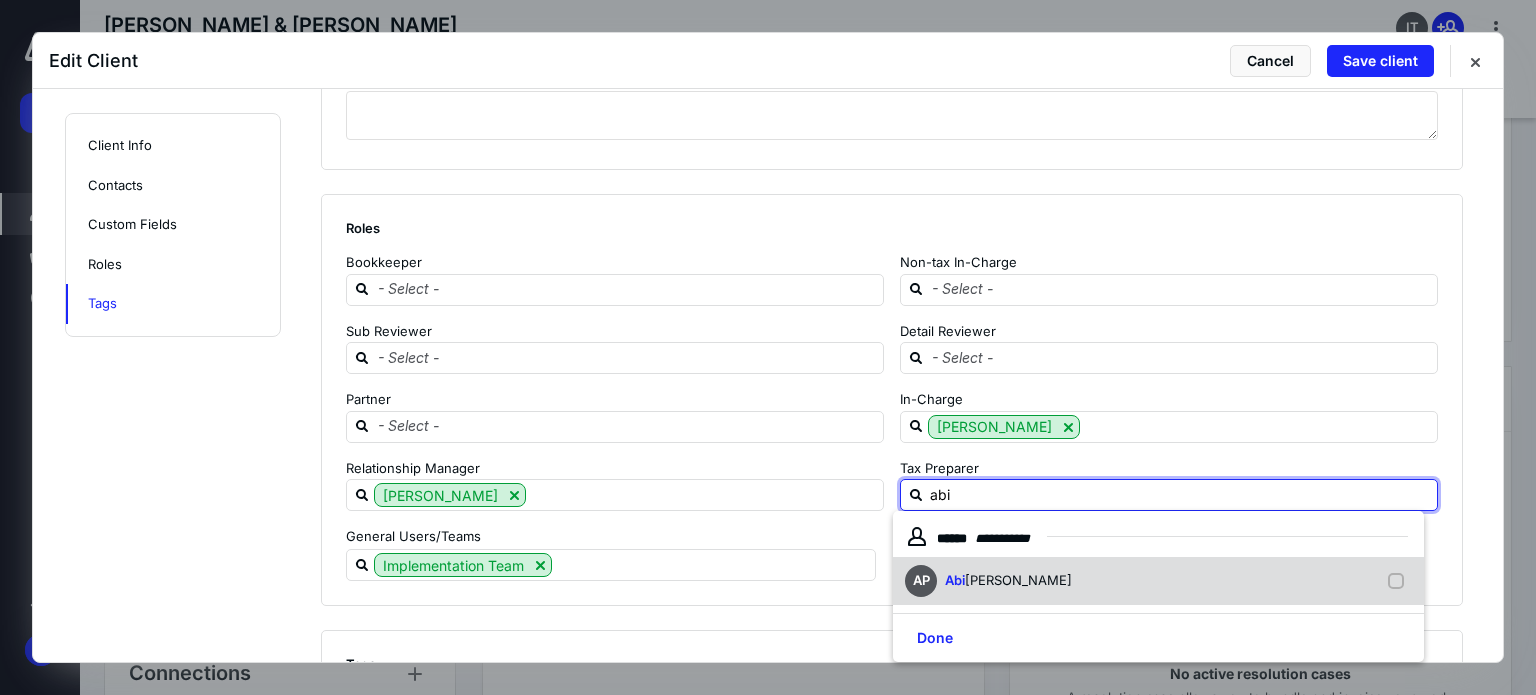 click on "[PERSON_NAME]" at bounding box center (1008, 581) 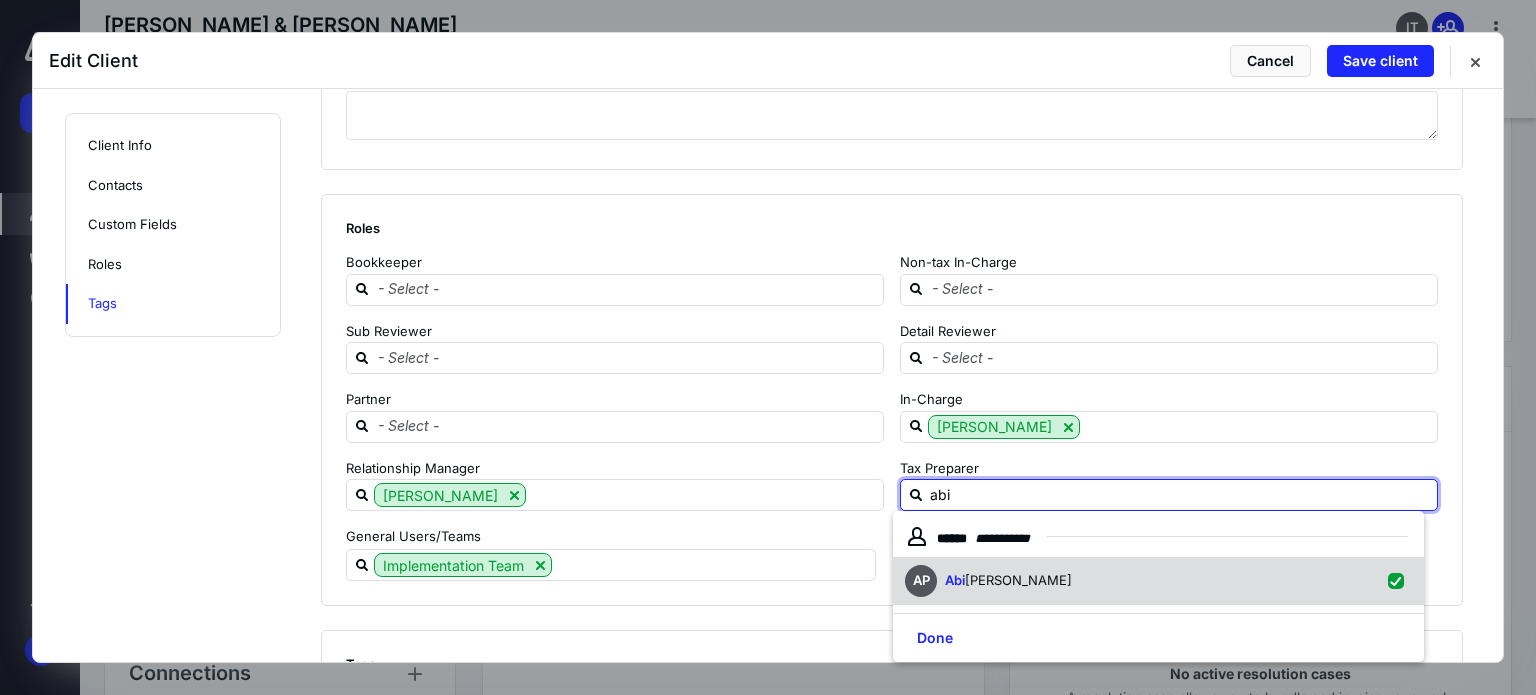 checkbox on "true" 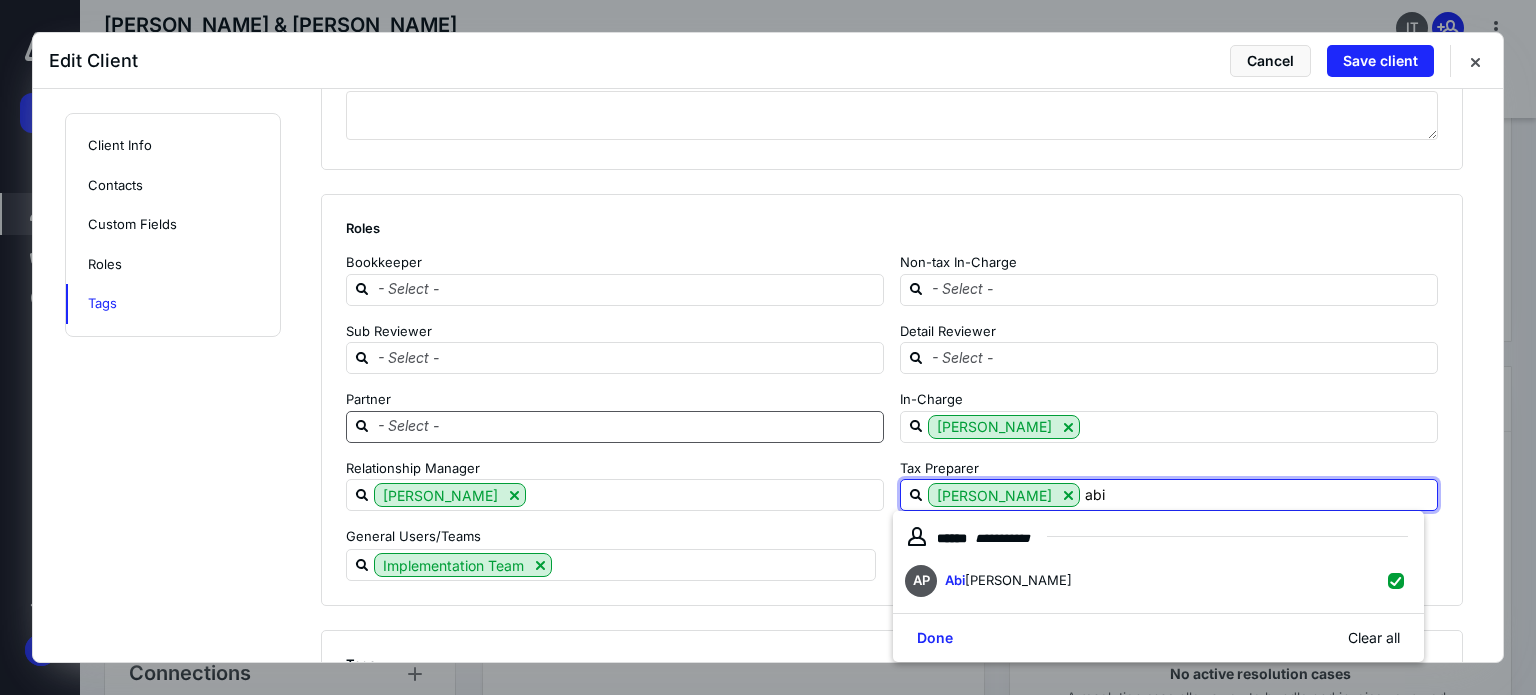 type on "abi" 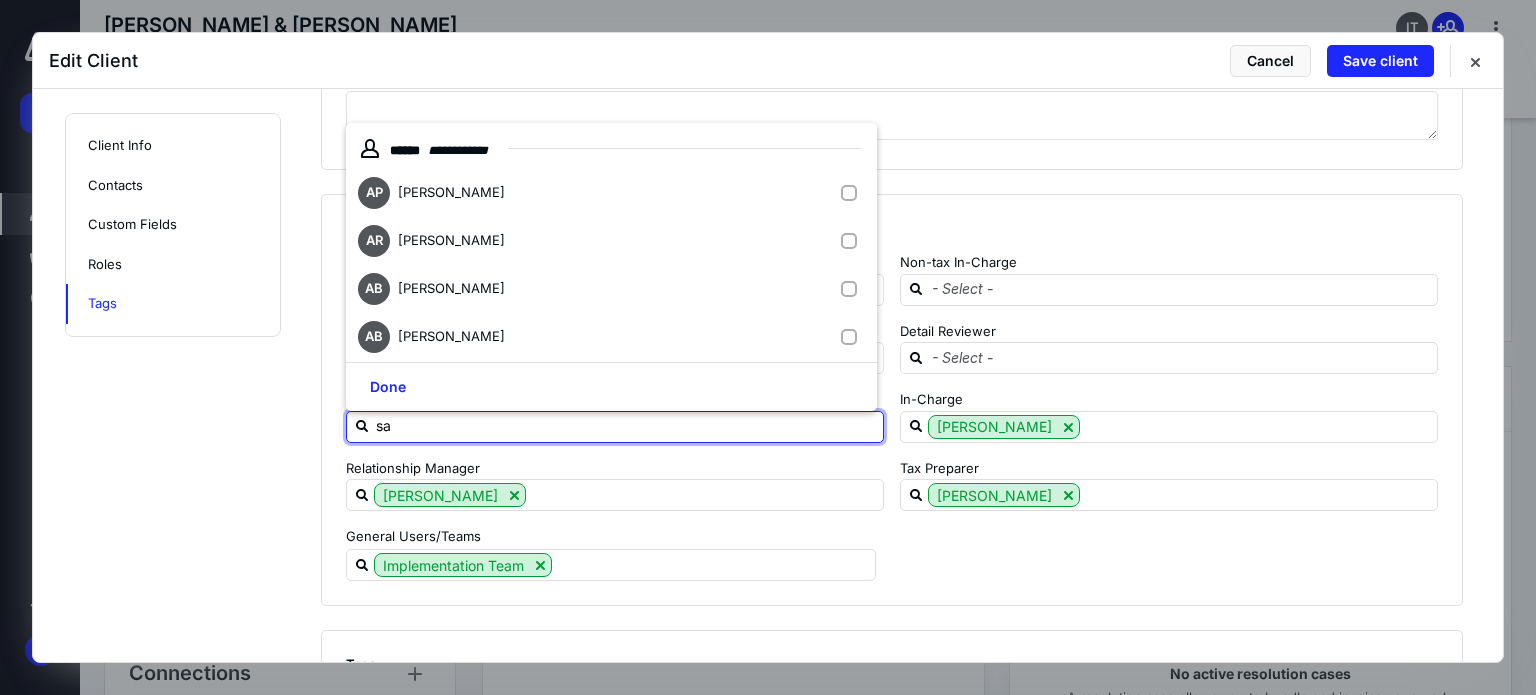 type on "sar" 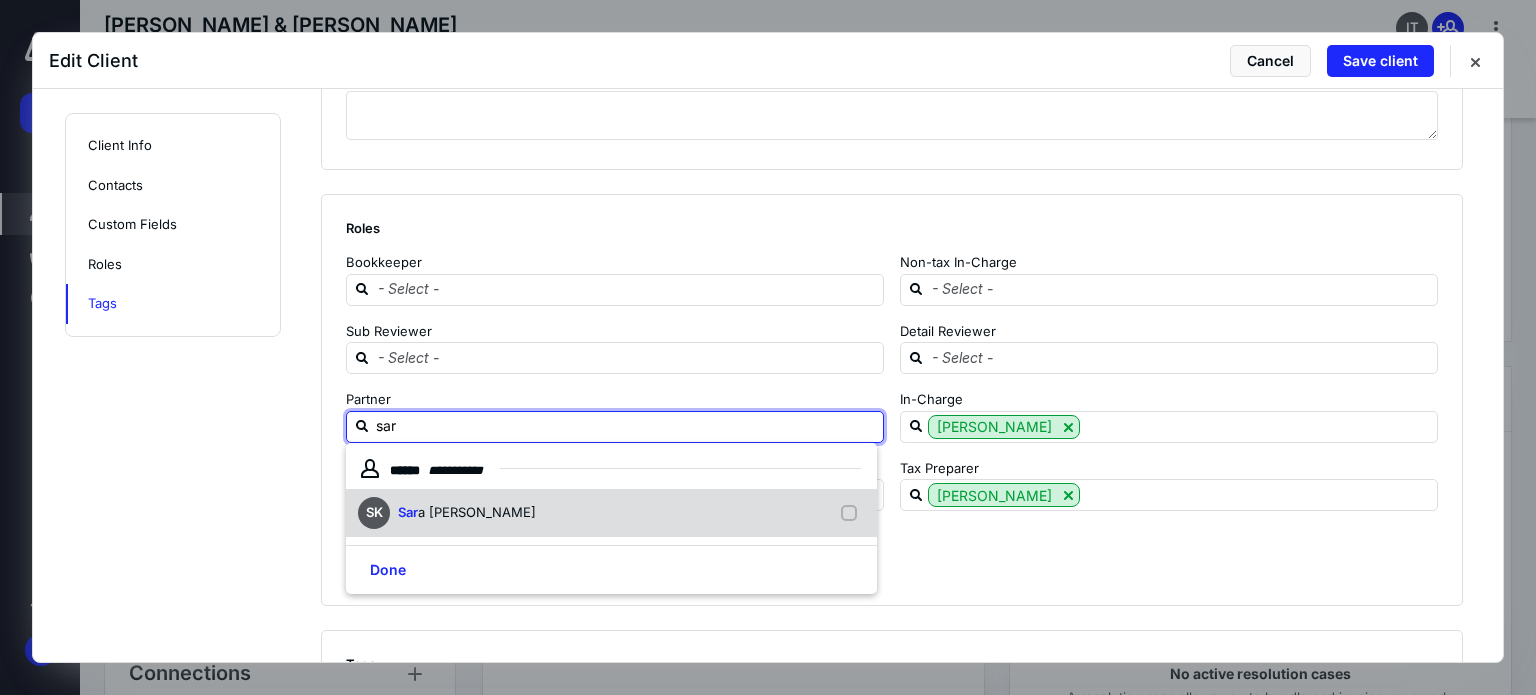 click on "SK Sar a [PERSON_NAME]" at bounding box center (611, 513) 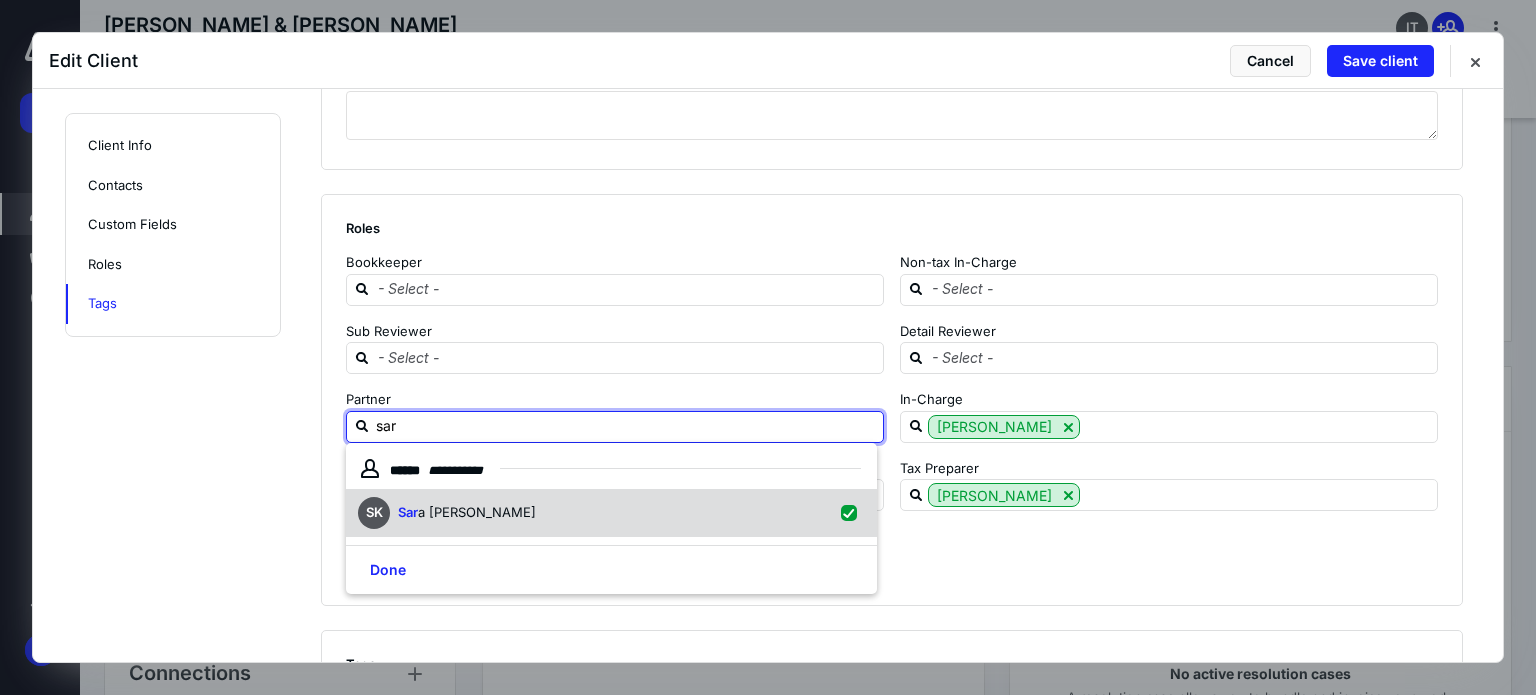 checkbox on "true" 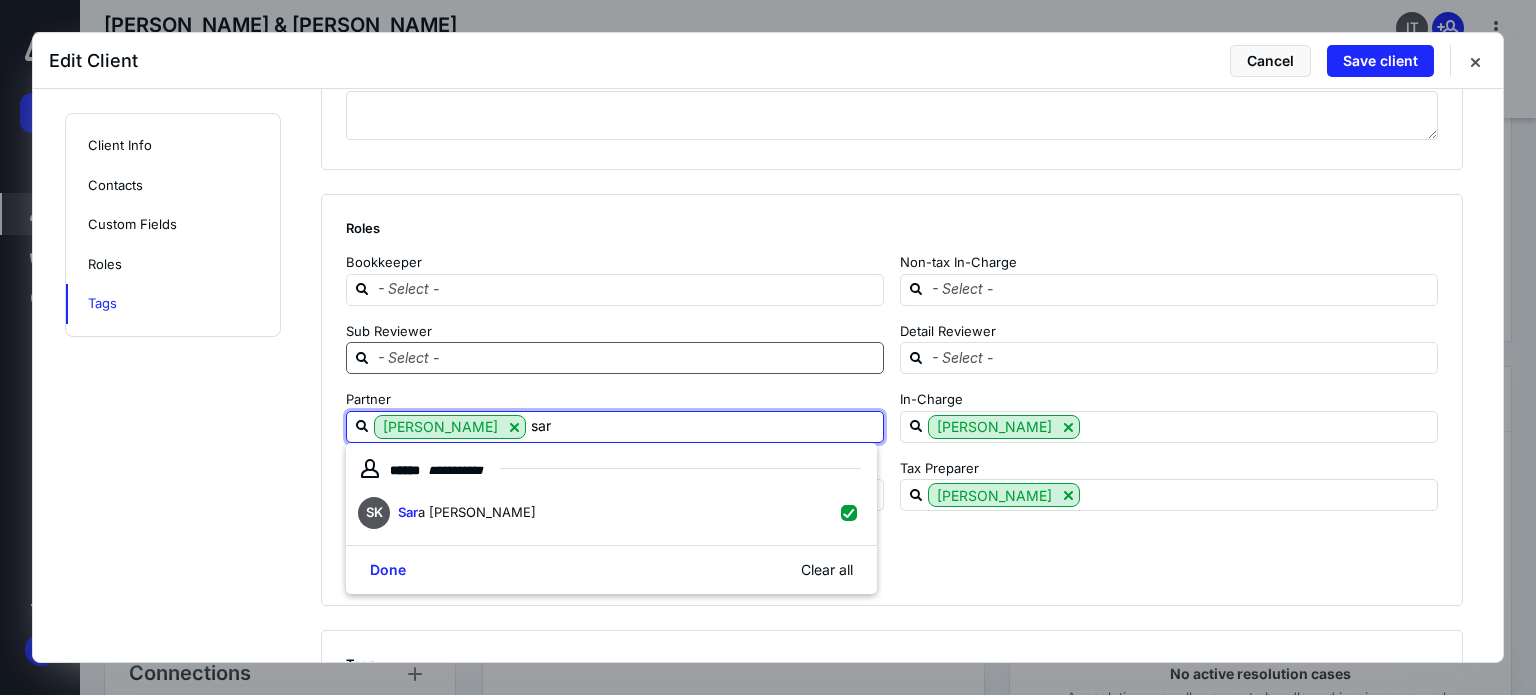 type on "sar" 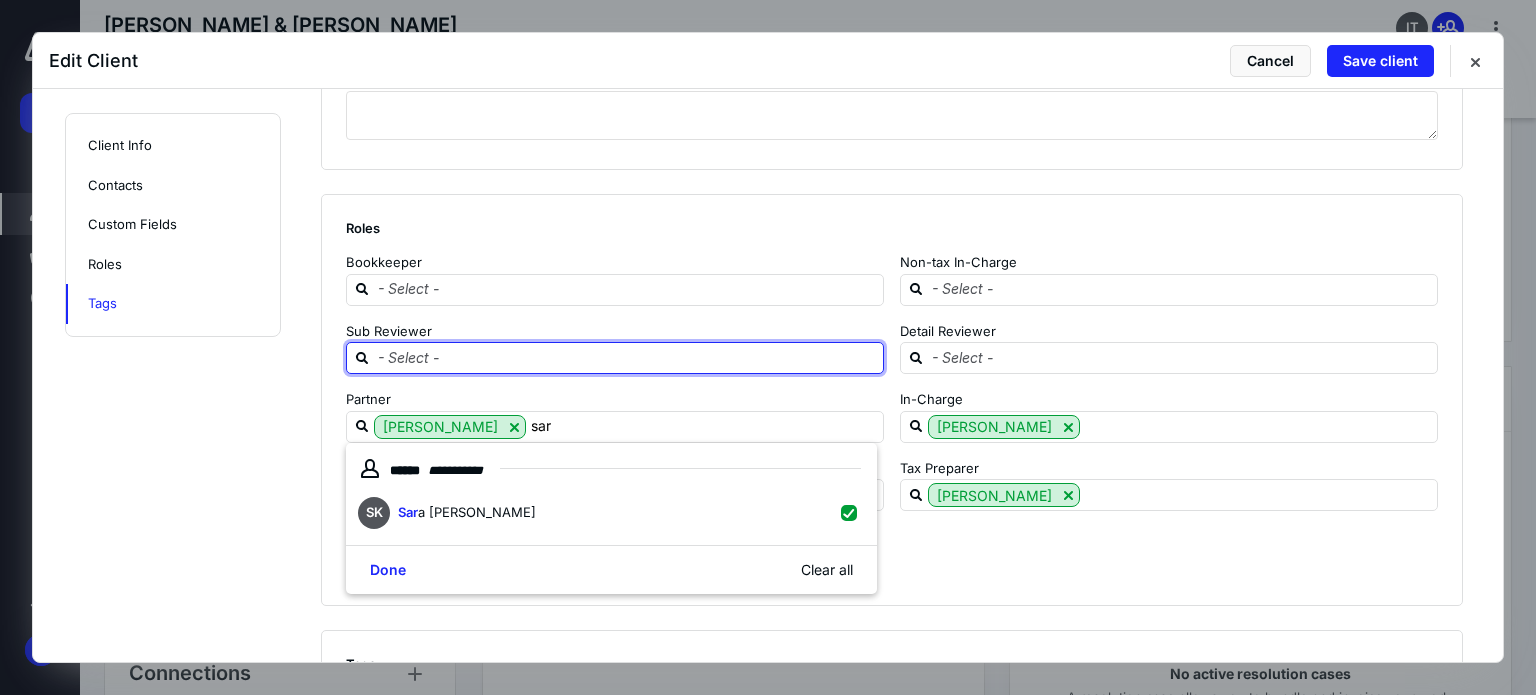 click at bounding box center (627, 357) 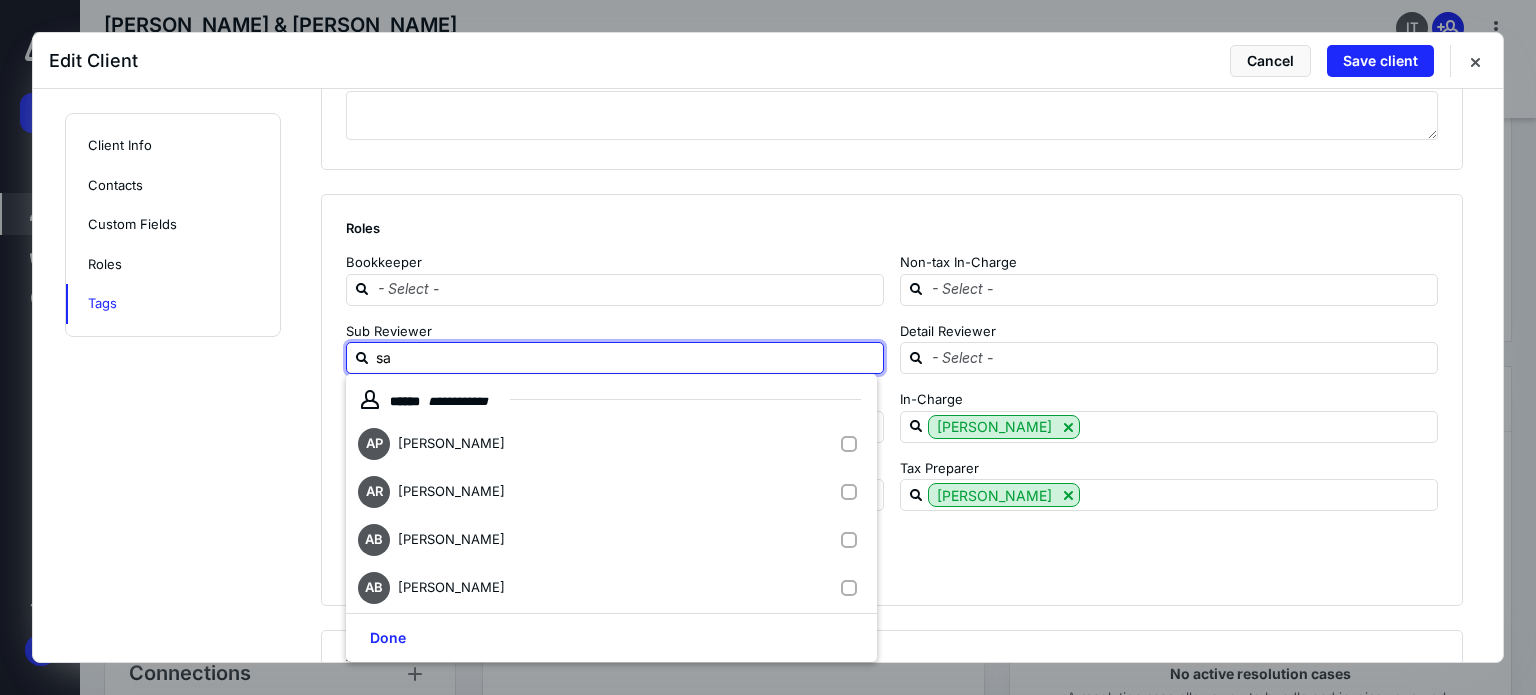 type on "sar" 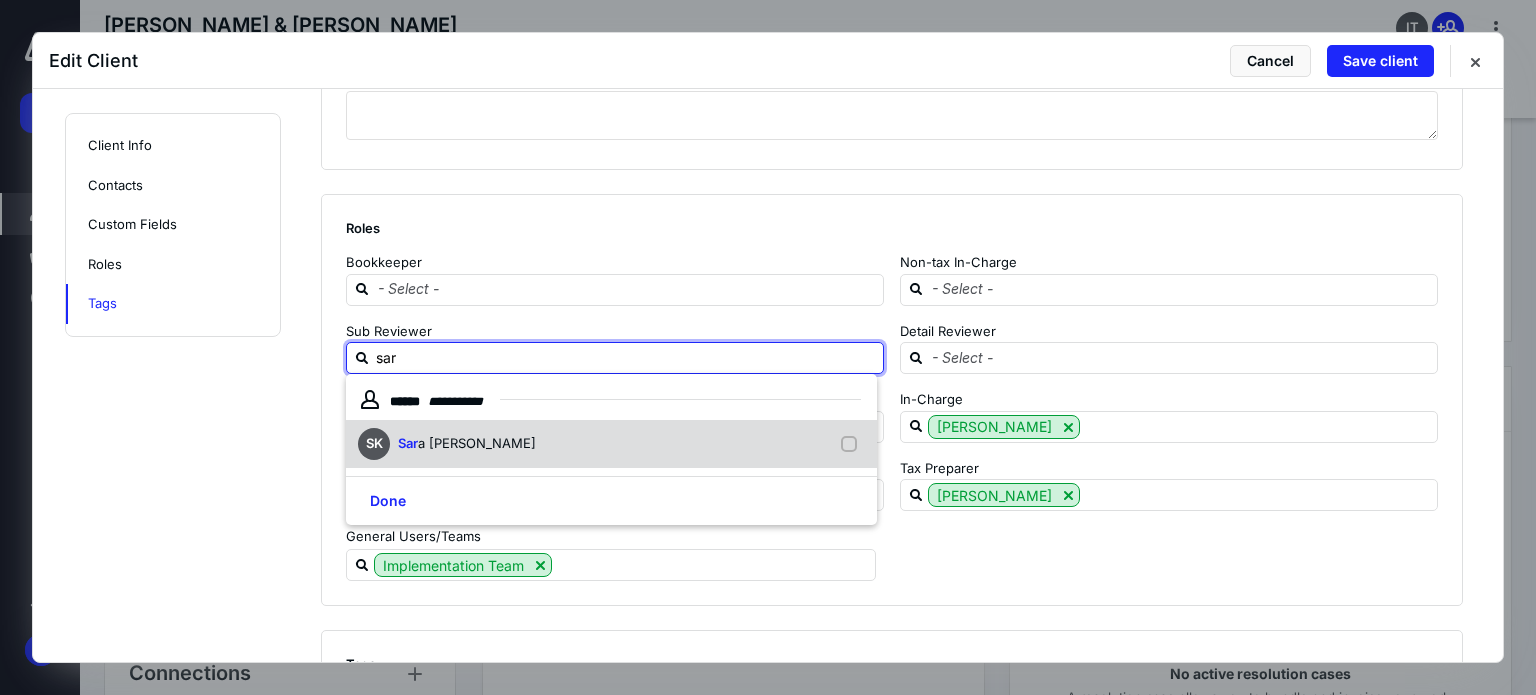 click on "SK Sar a [PERSON_NAME]" at bounding box center [611, 444] 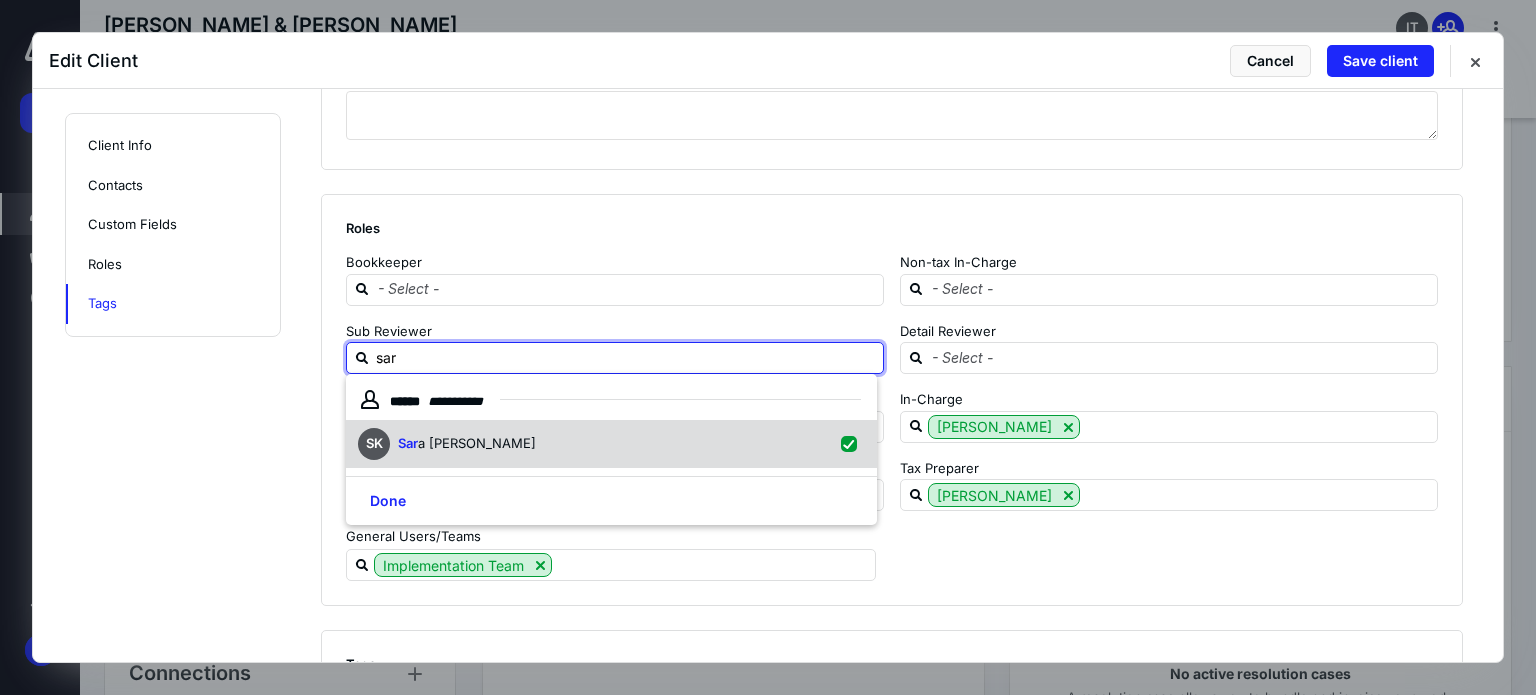 checkbox on "true" 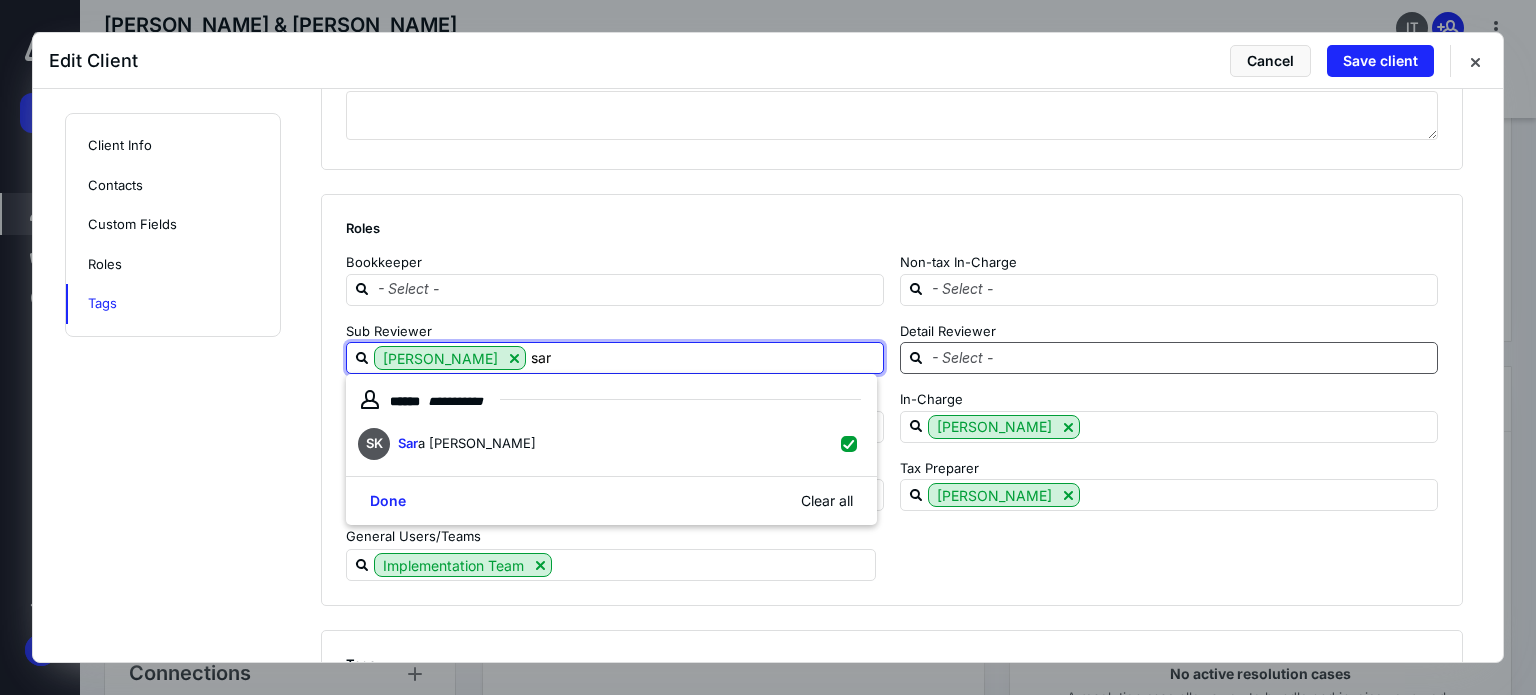 type on "sar" 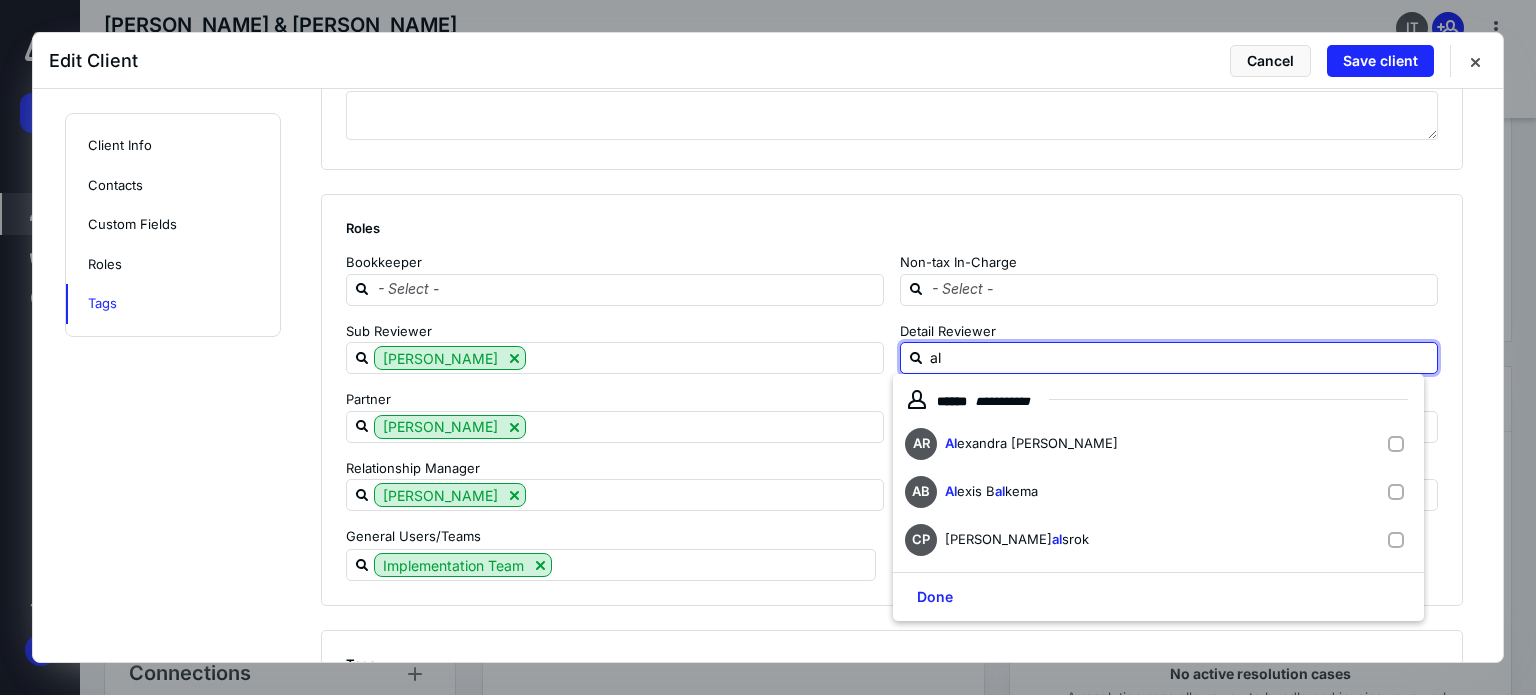type on "ale" 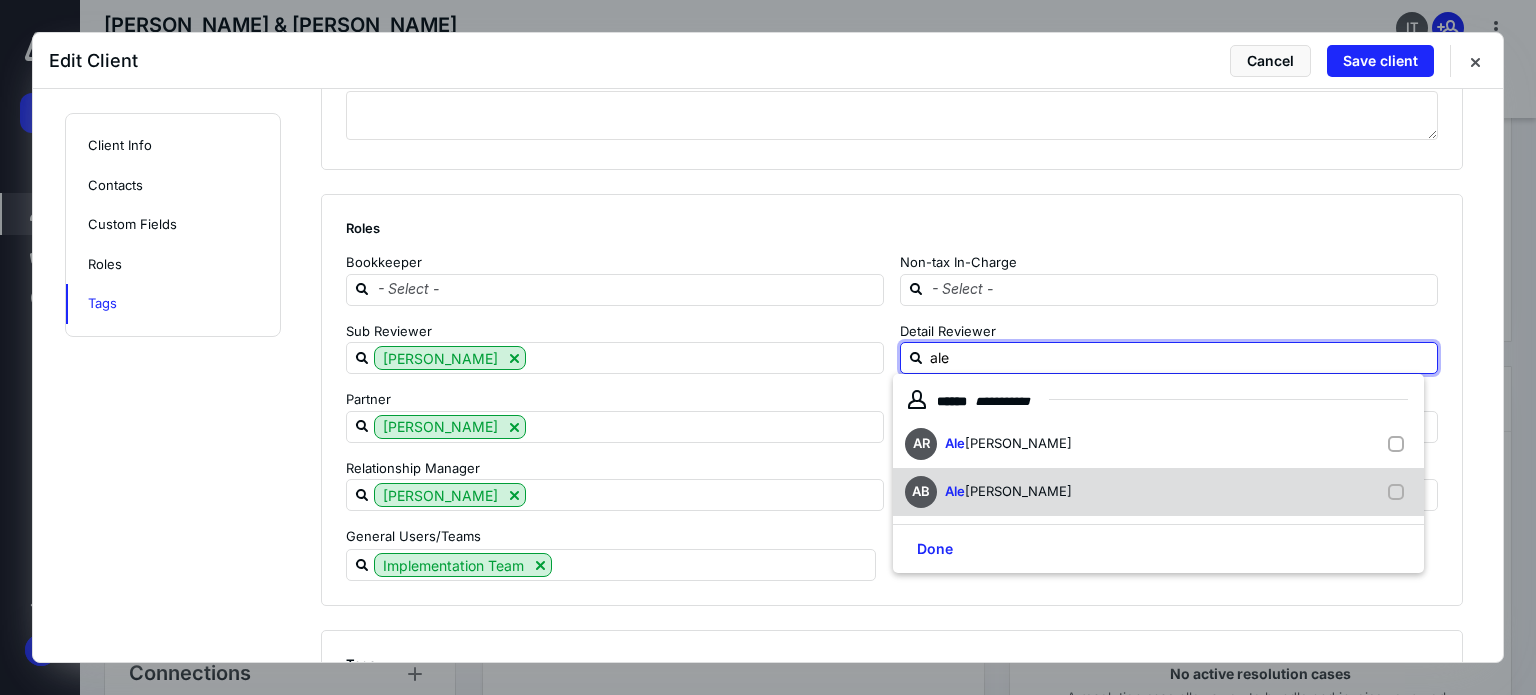 click on "AB Ale xis Balkema" at bounding box center (992, 492) 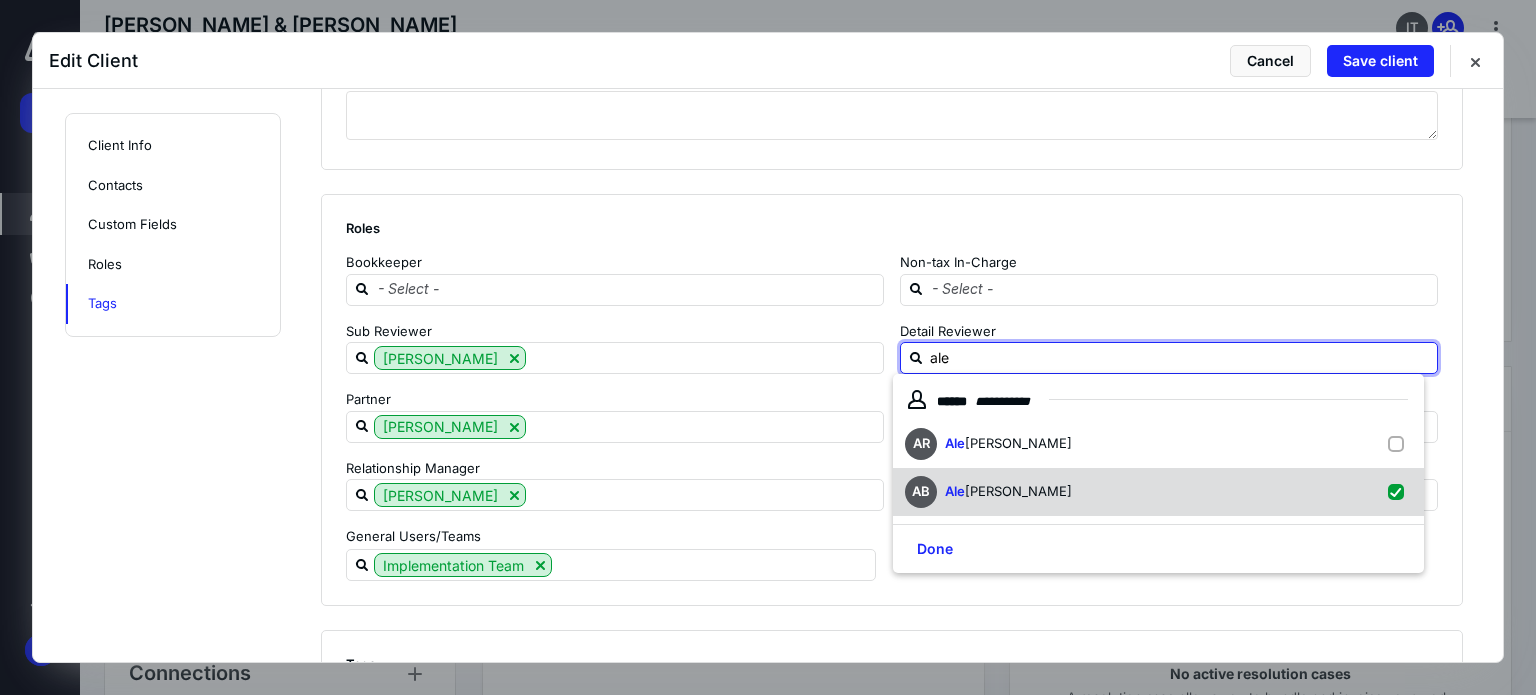 checkbox on "true" 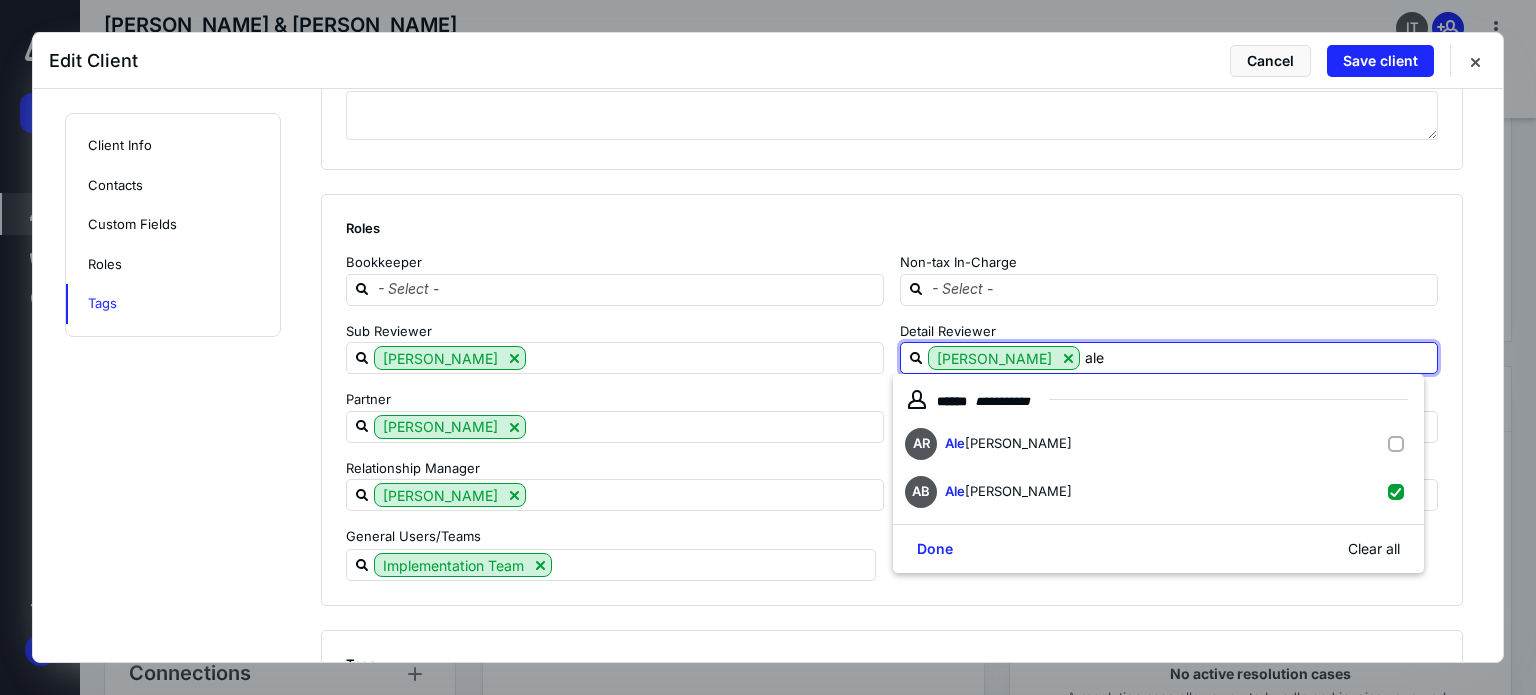 type on "ale" 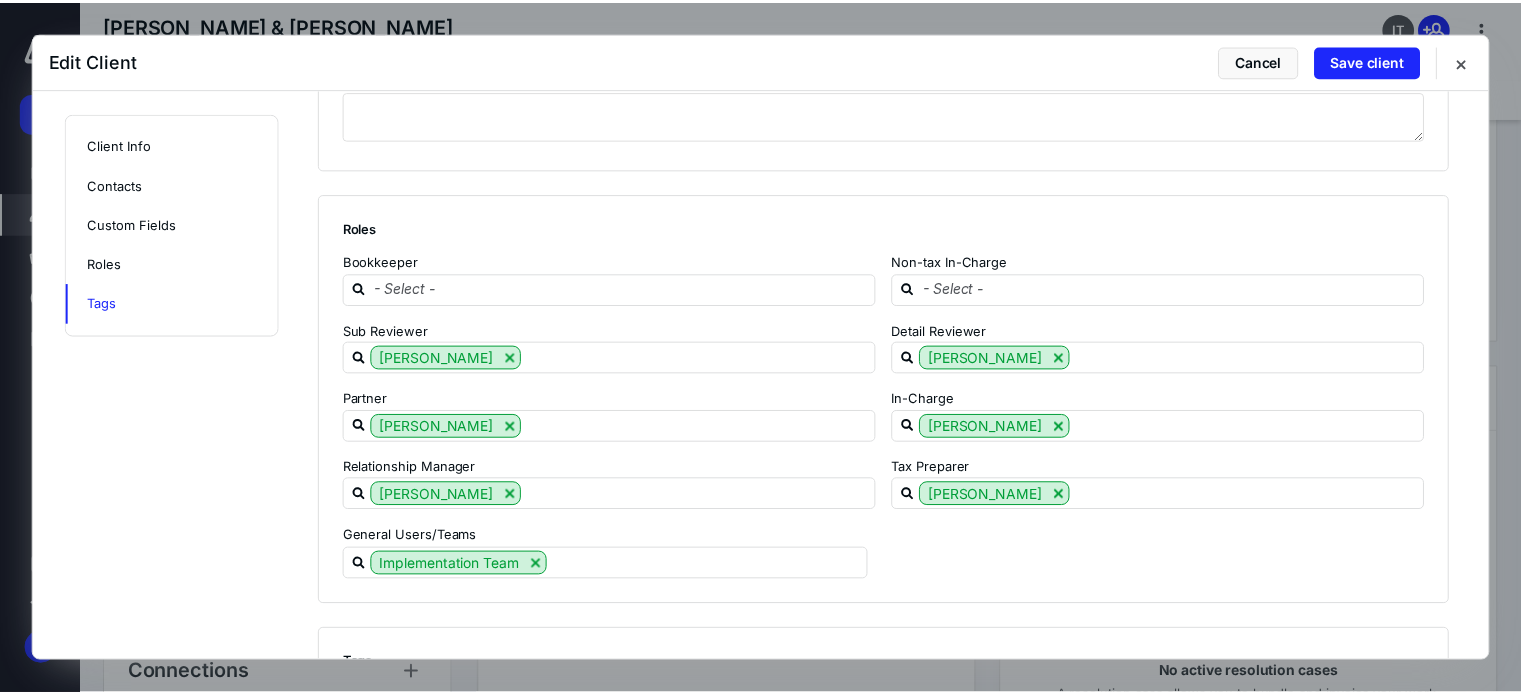 scroll, scrollTop: 2458, scrollLeft: 0, axis: vertical 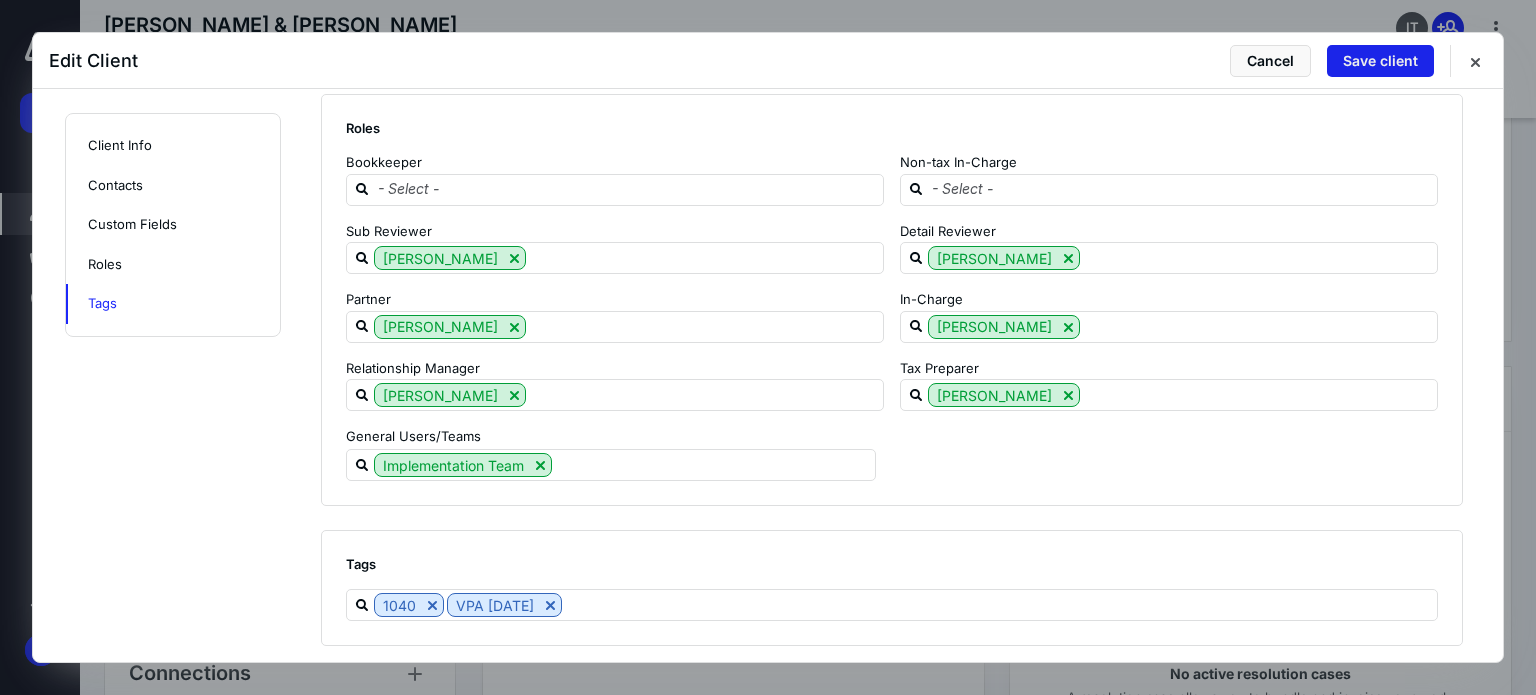 click on "Save client" at bounding box center (1380, 61) 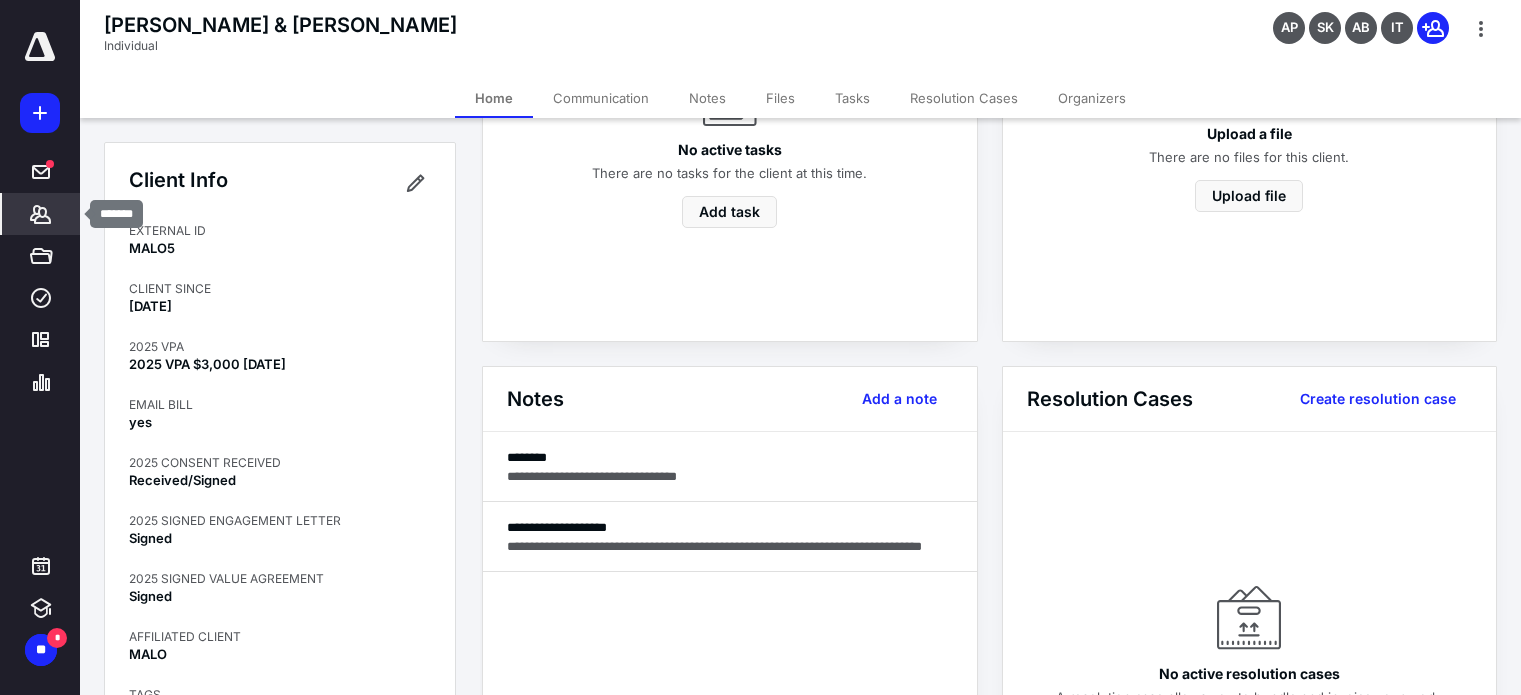 click on "*******" at bounding box center [41, 214] 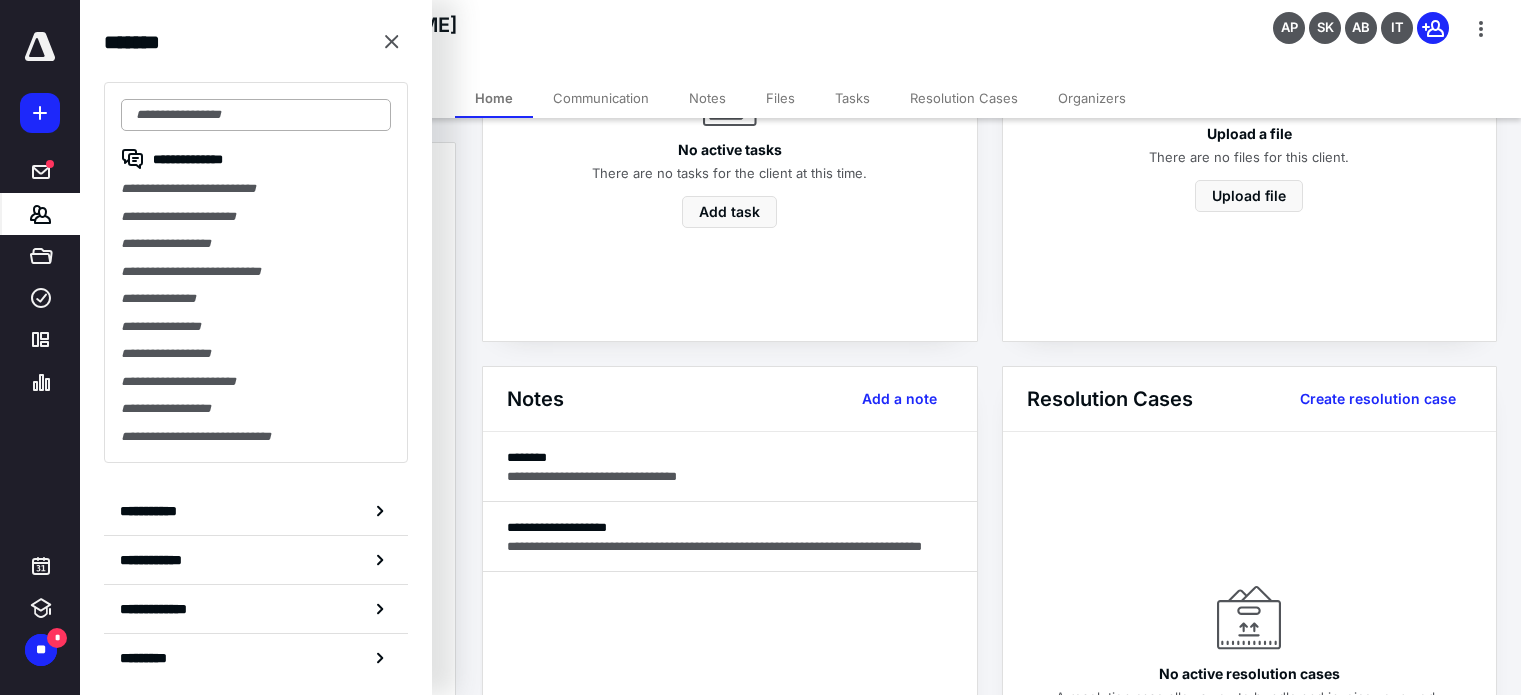 click at bounding box center (256, 115) 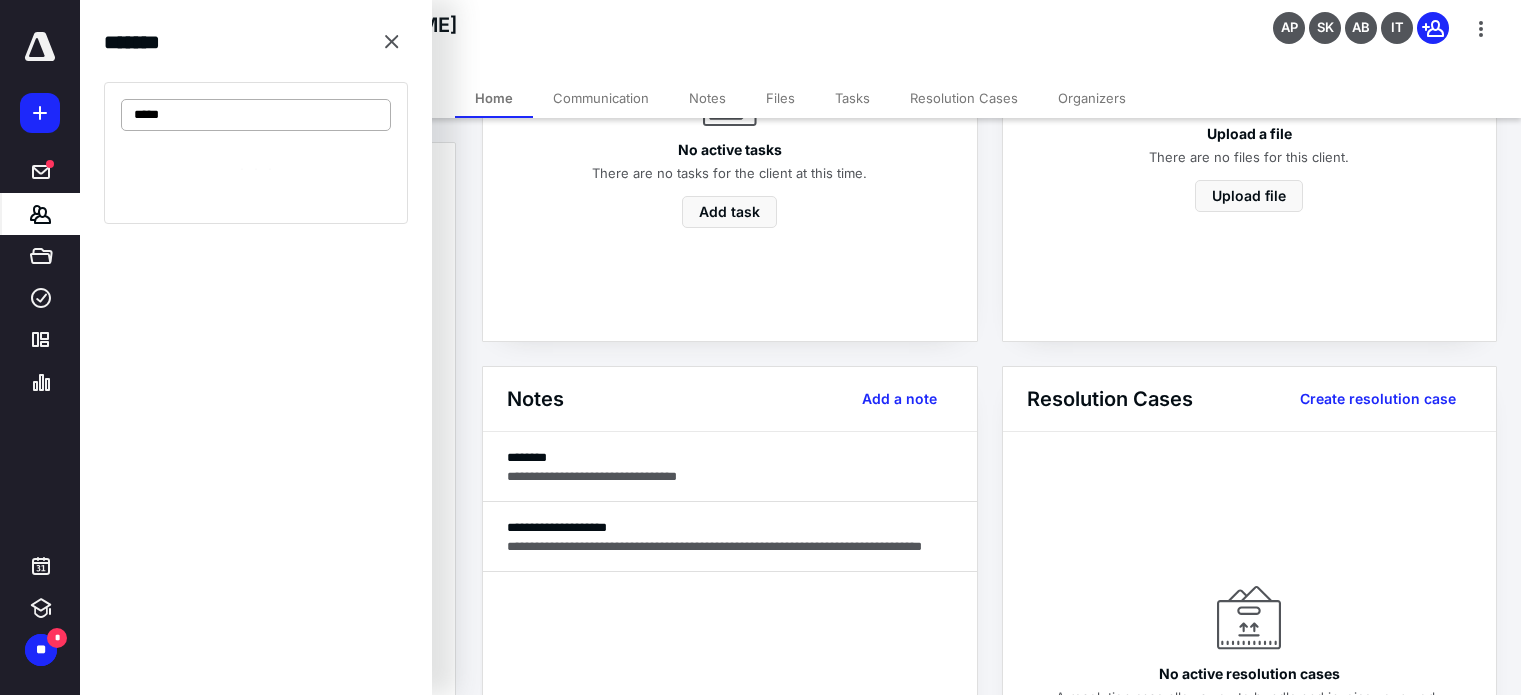 type on "*****" 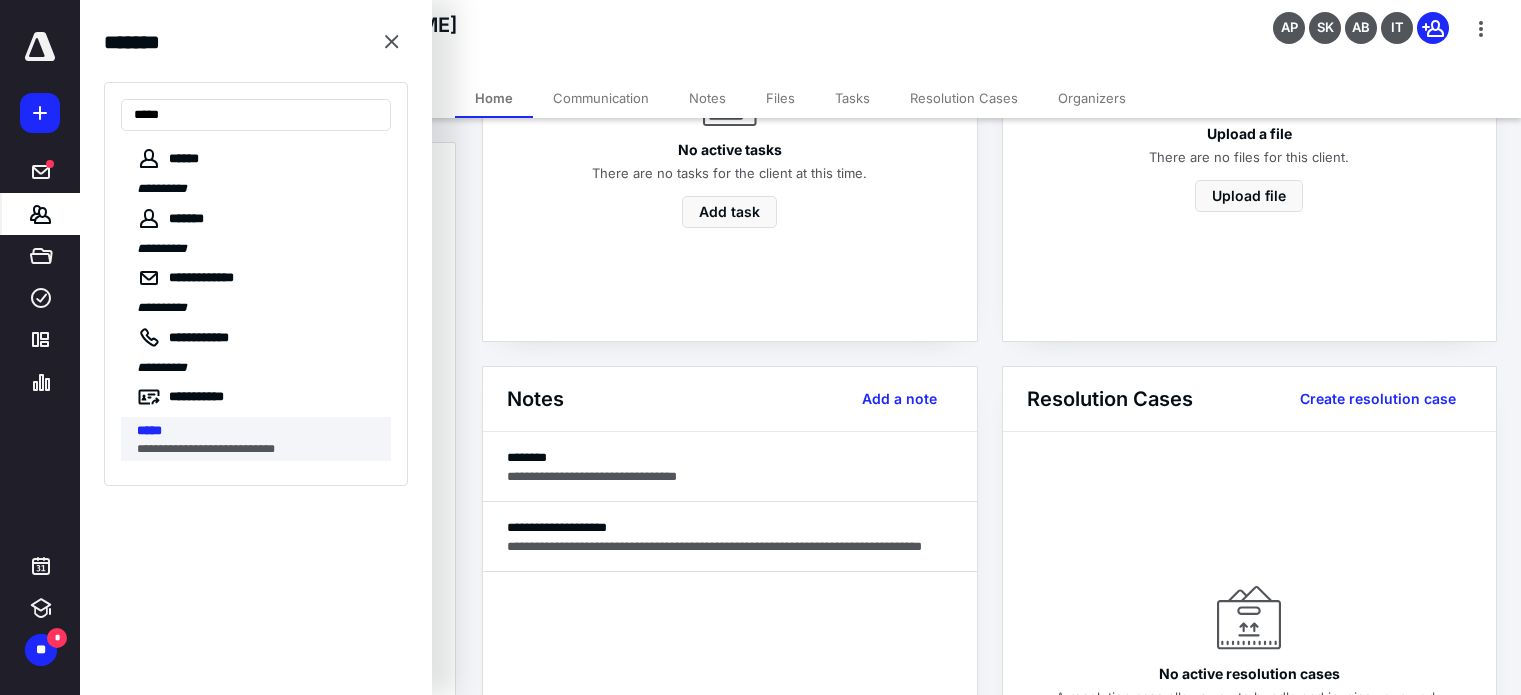click on "*****" at bounding box center (149, 430) 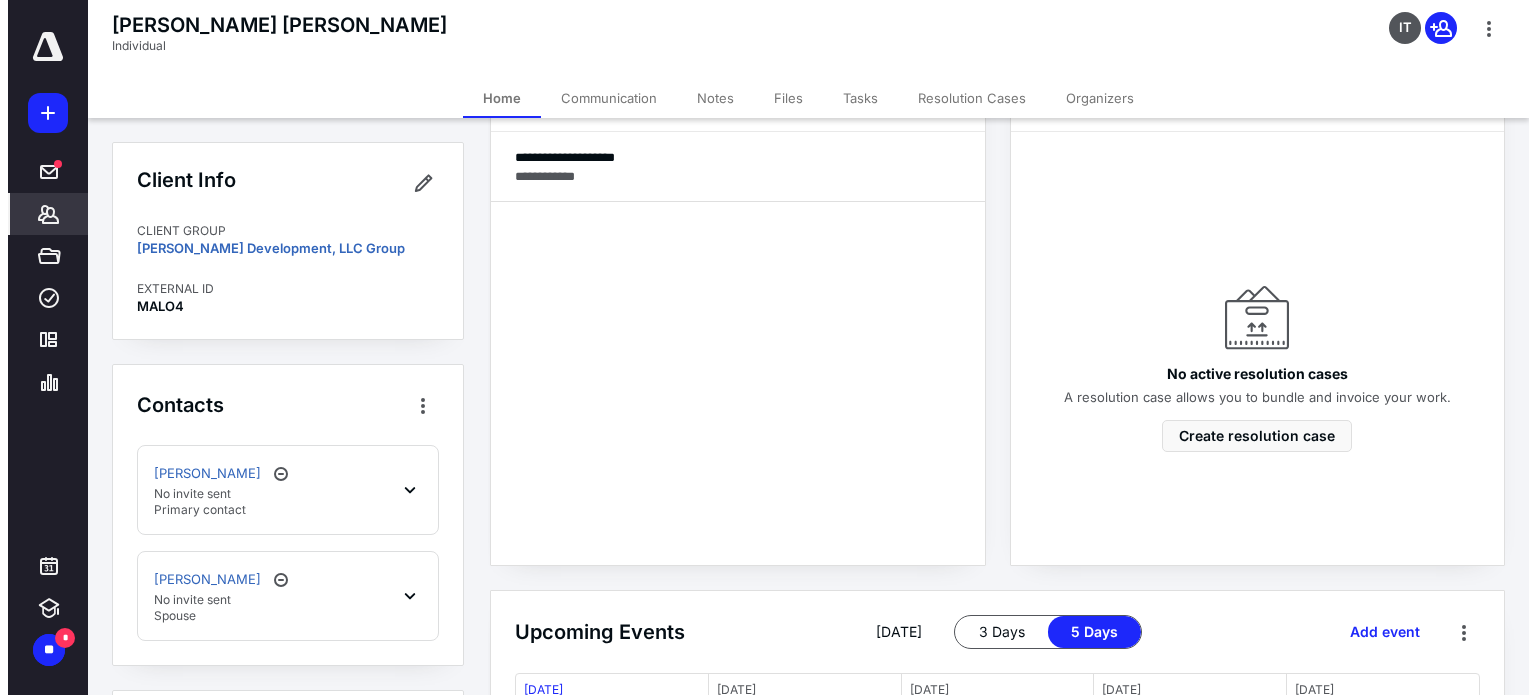 scroll, scrollTop: 300, scrollLeft: 0, axis: vertical 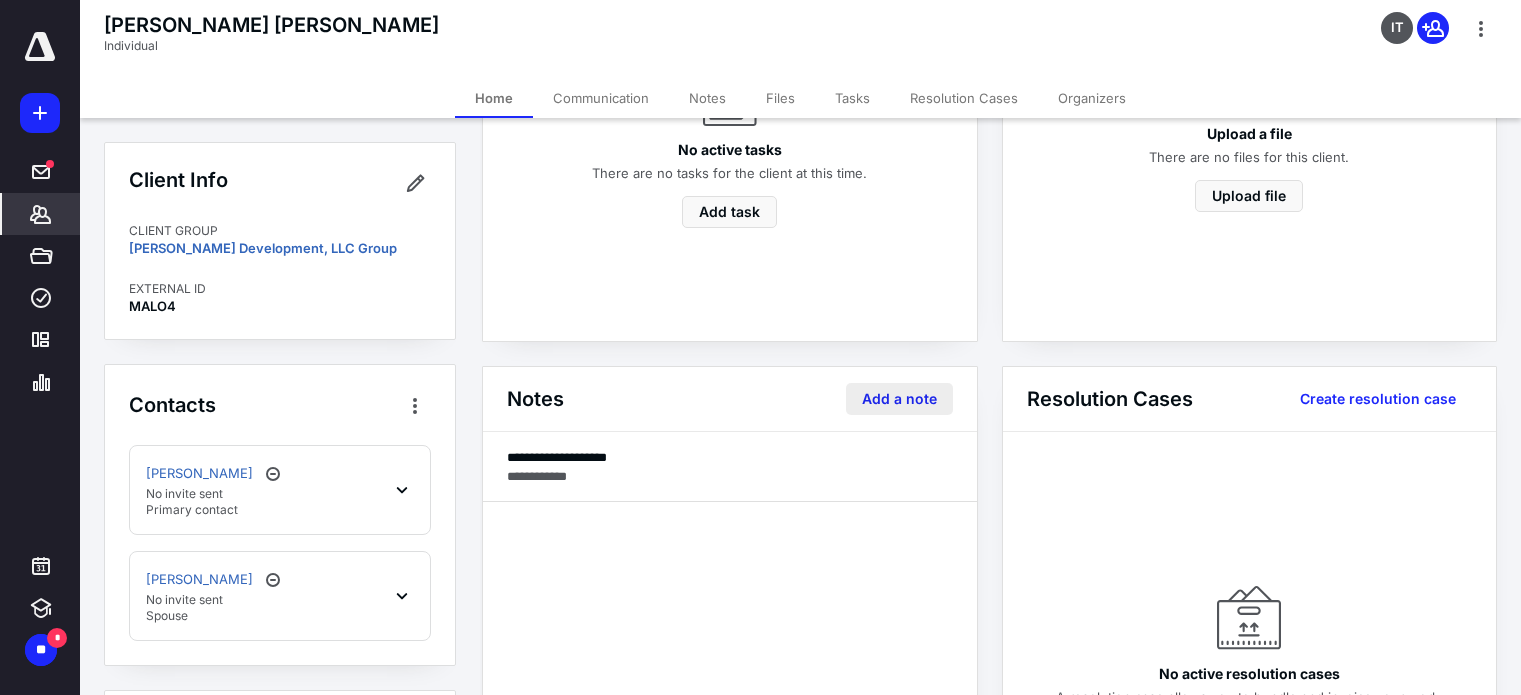 click on "Add a note" at bounding box center [899, 399] 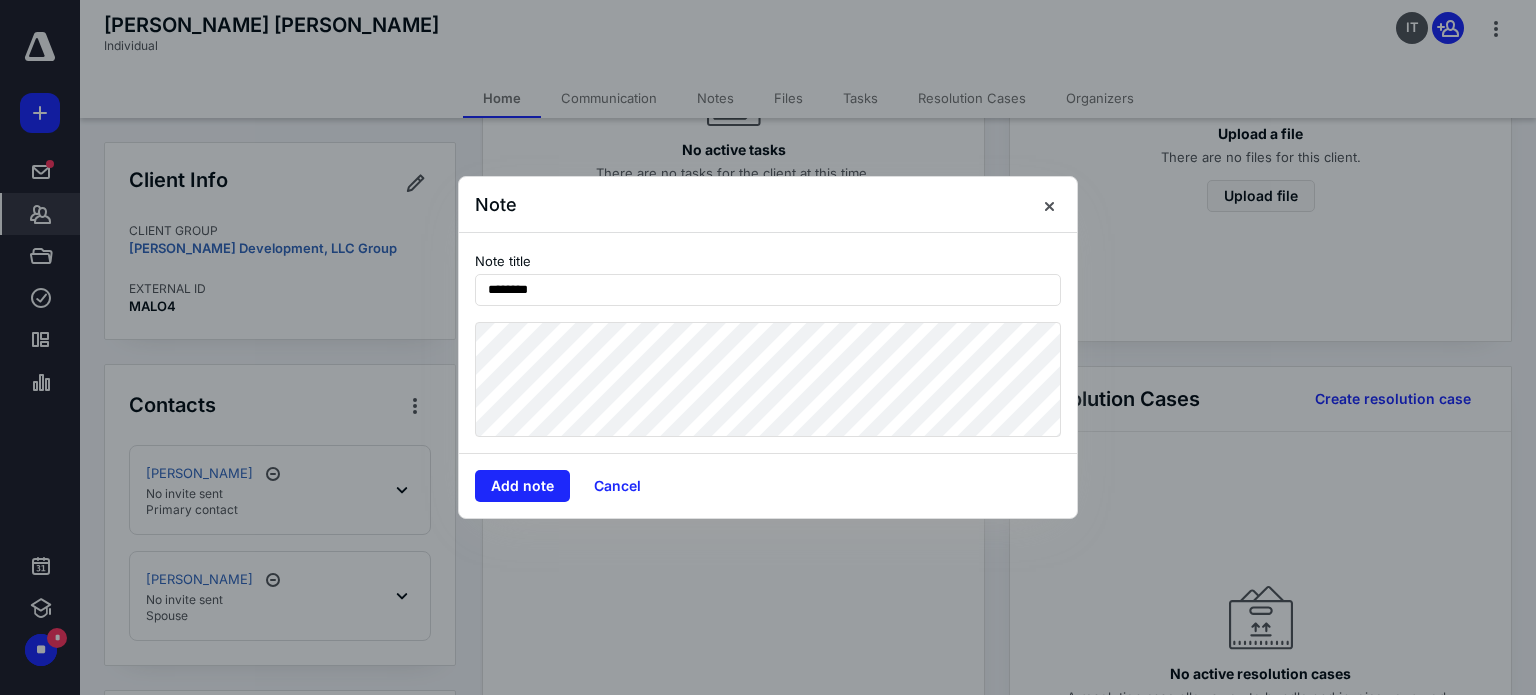 type on "********" 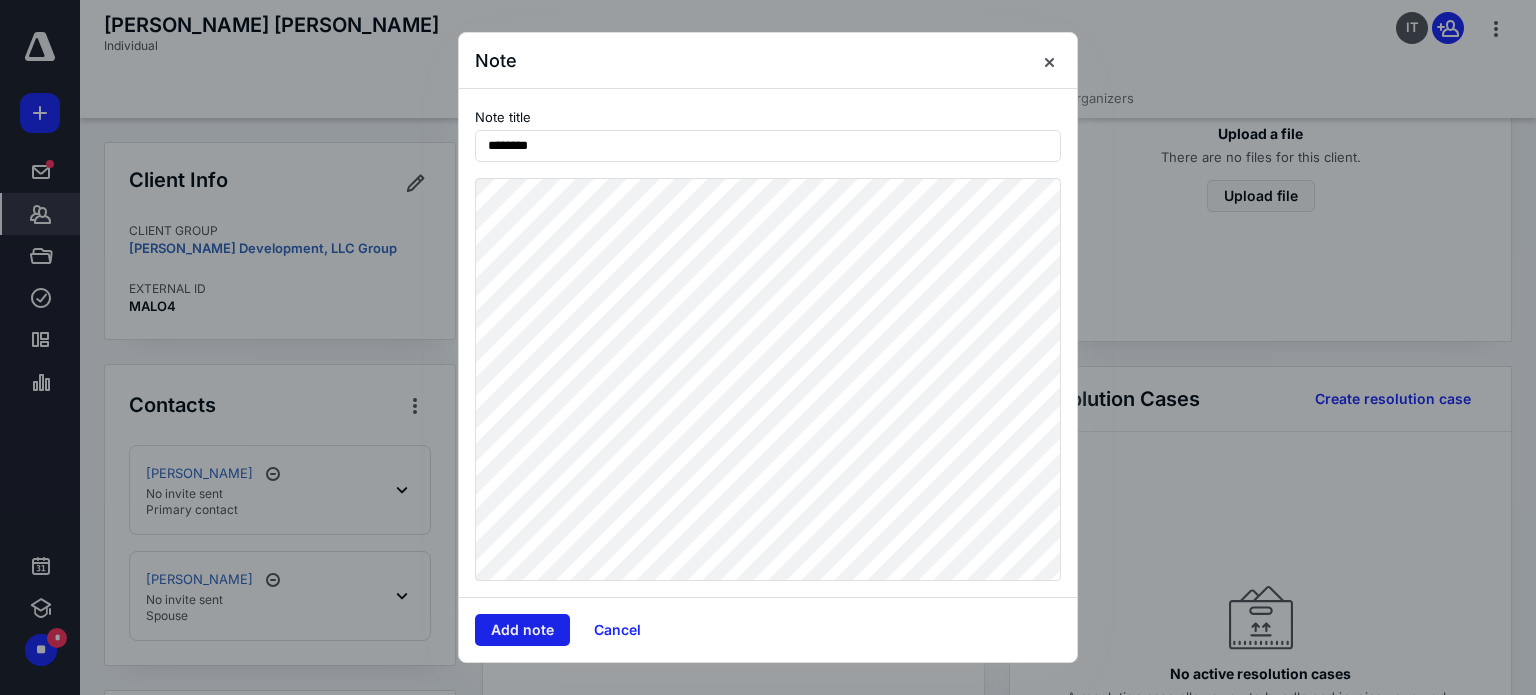 click on "Add note" at bounding box center [522, 630] 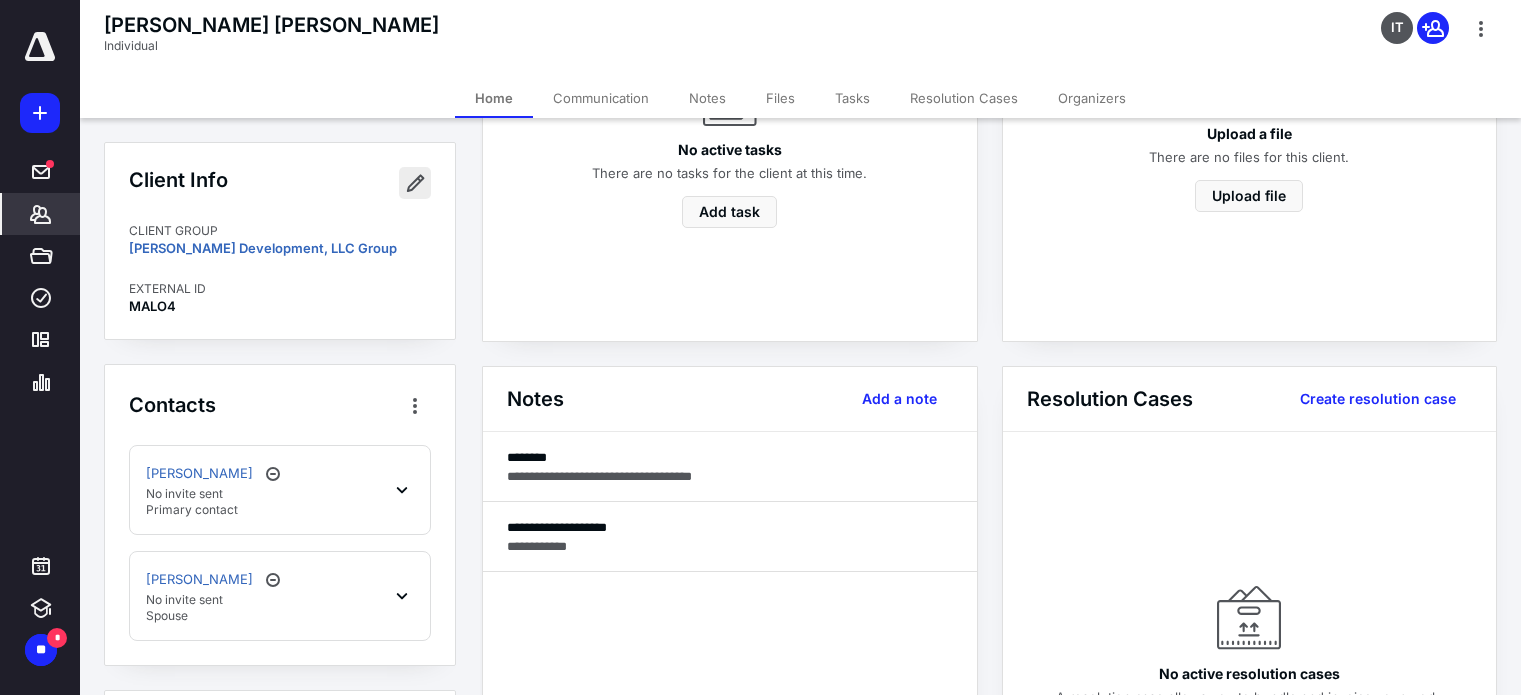click at bounding box center (415, 183) 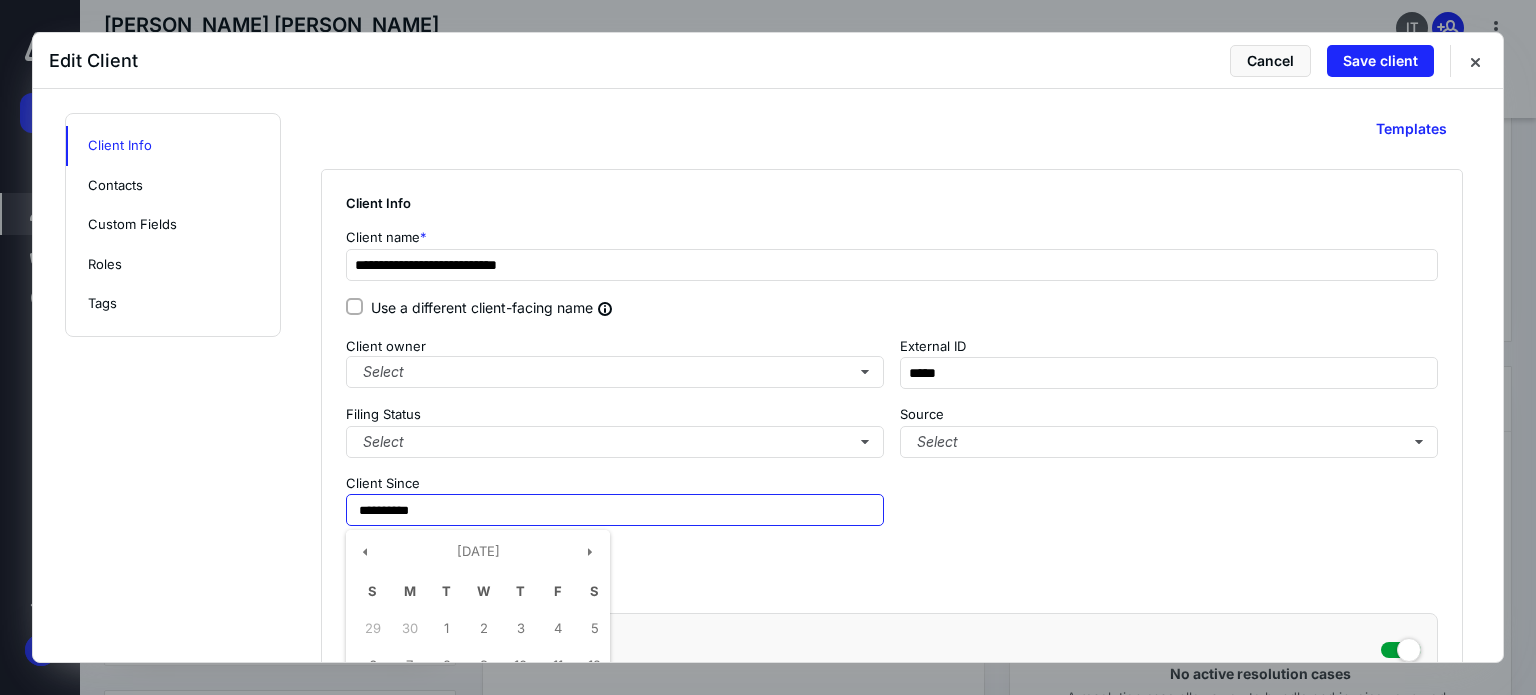 drag, startPoint x: 463, startPoint y: 507, endPoint x: 71, endPoint y: 480, distance: 392.92874 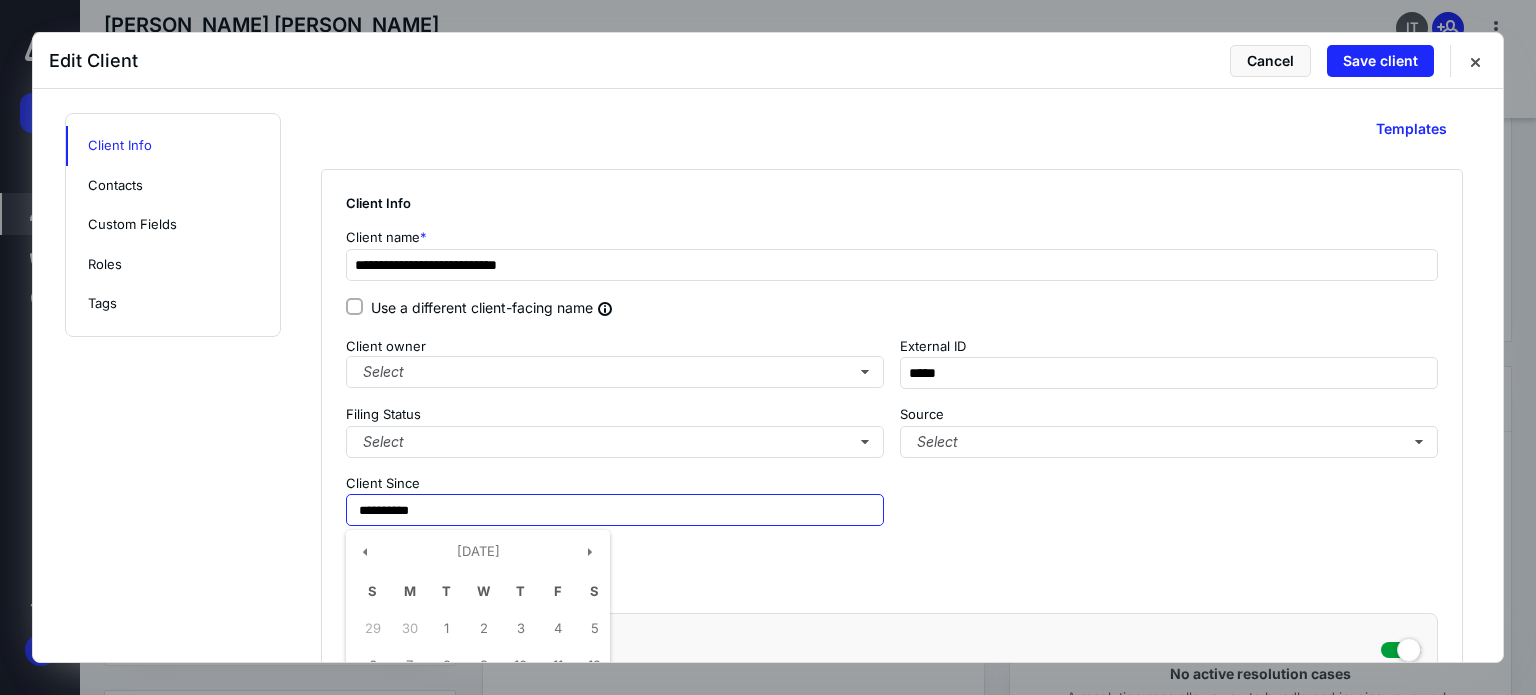 type on "**********" 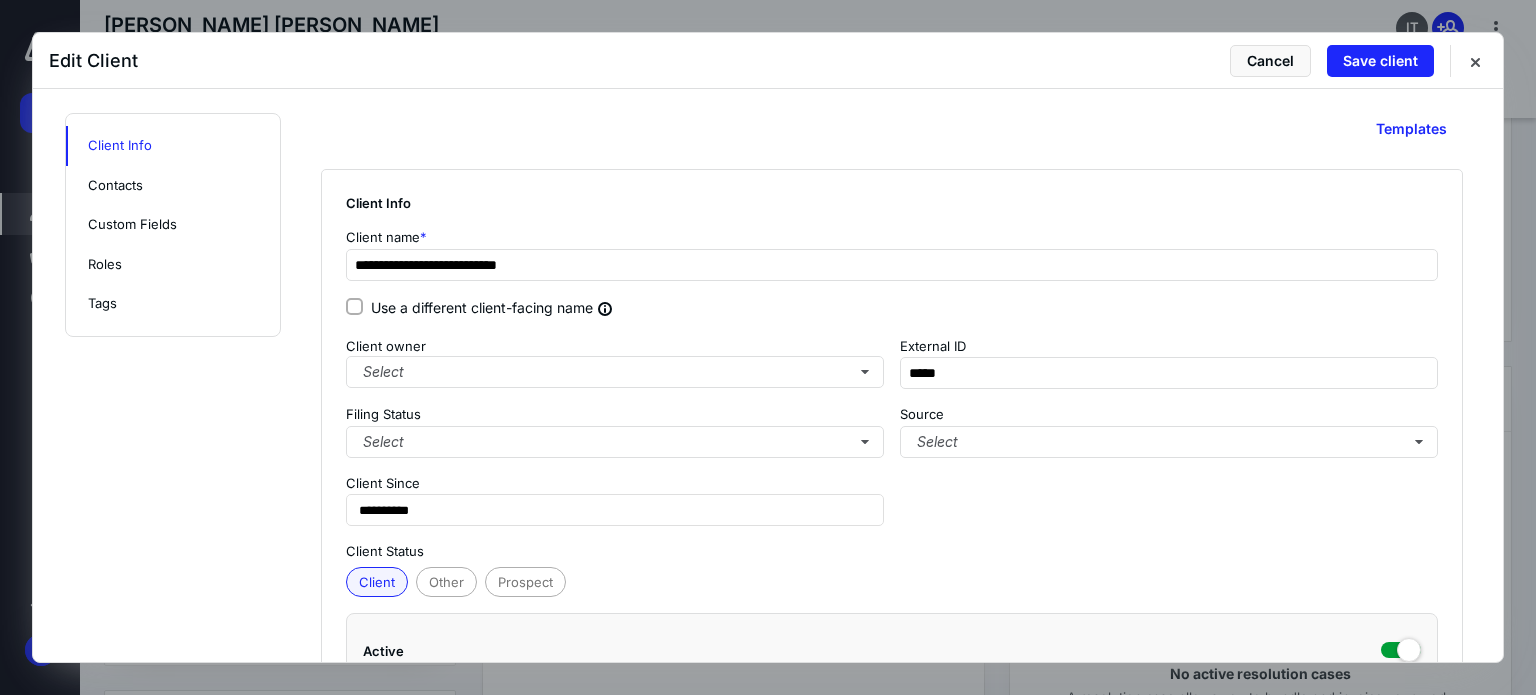 click on "**********" at bounding box center (768, 1604) 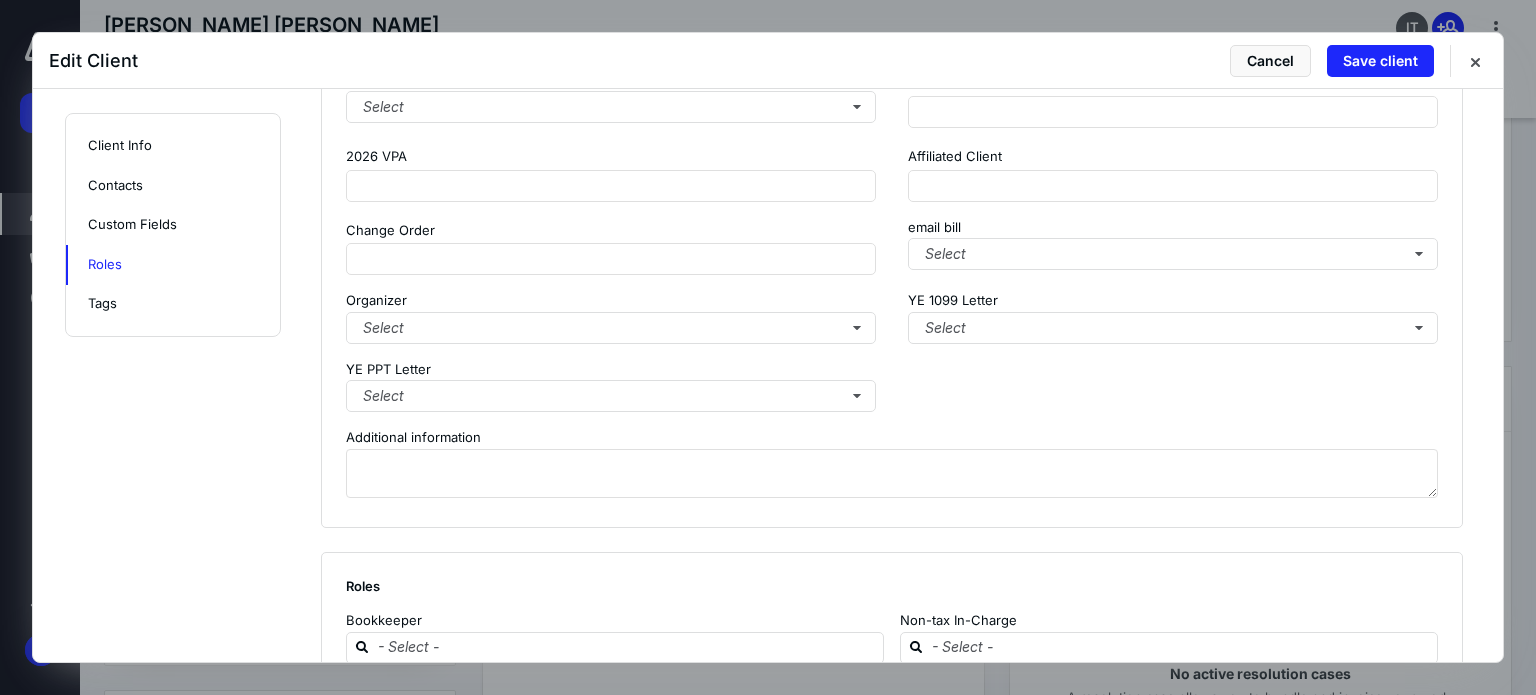 scroll, scrollTop: 2458, scrollLeft: 0, axis: vertical 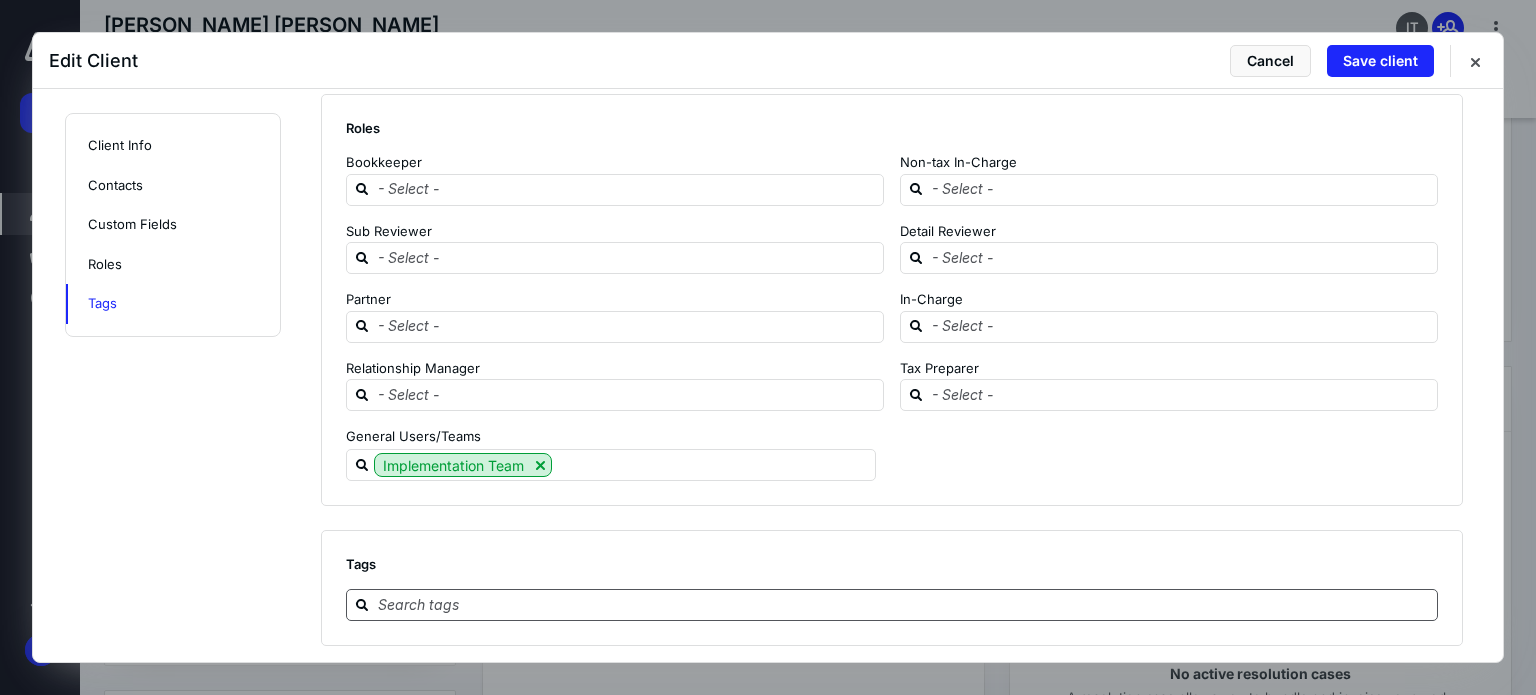 click at bounding box center [904, 604] 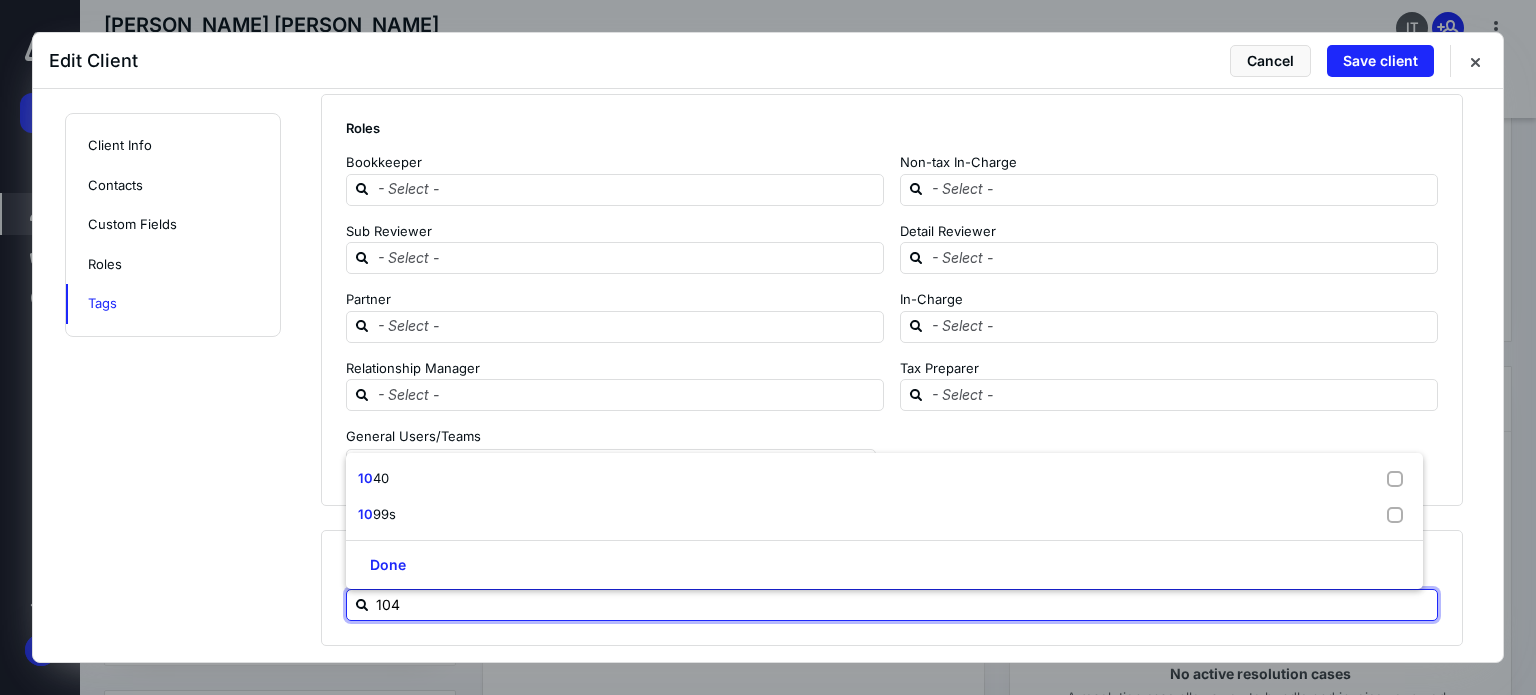 type on "1040" 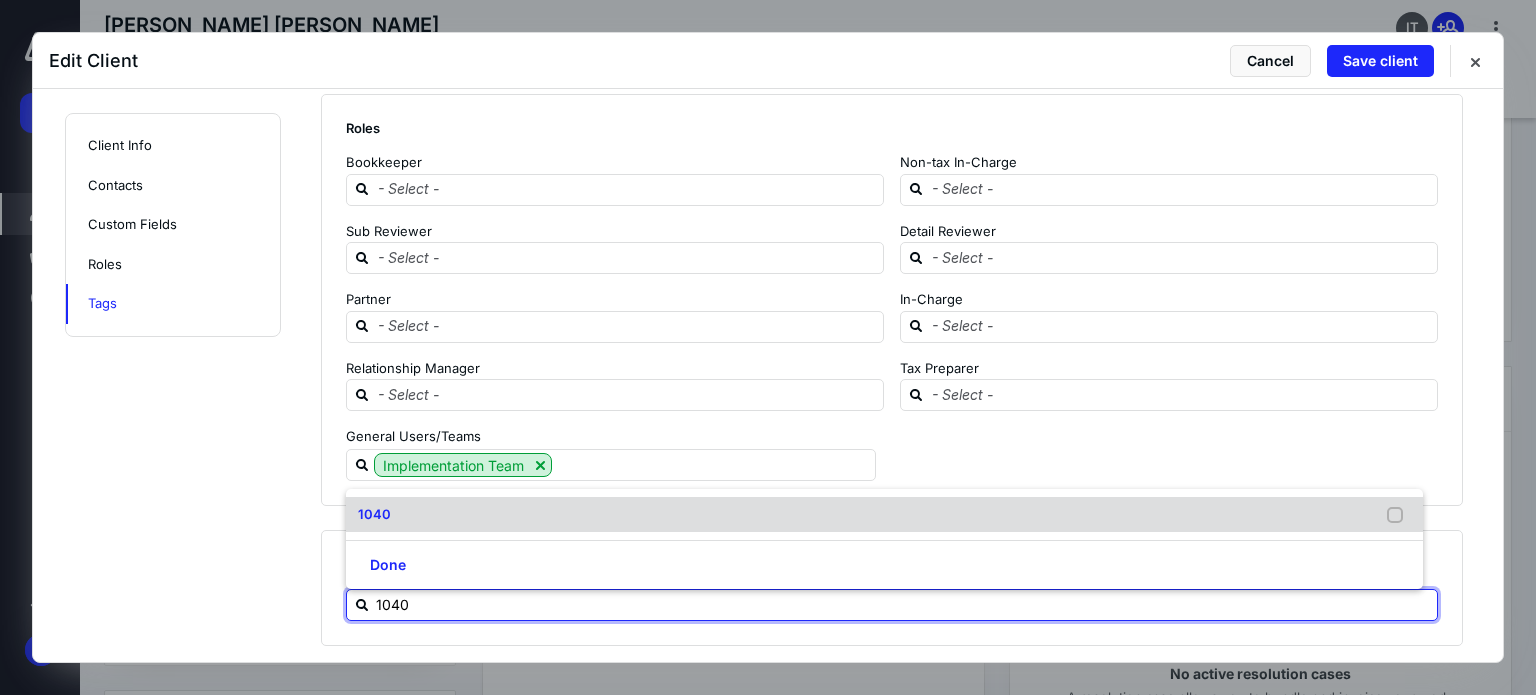 click on "1040" at bounding box center [884, 515] 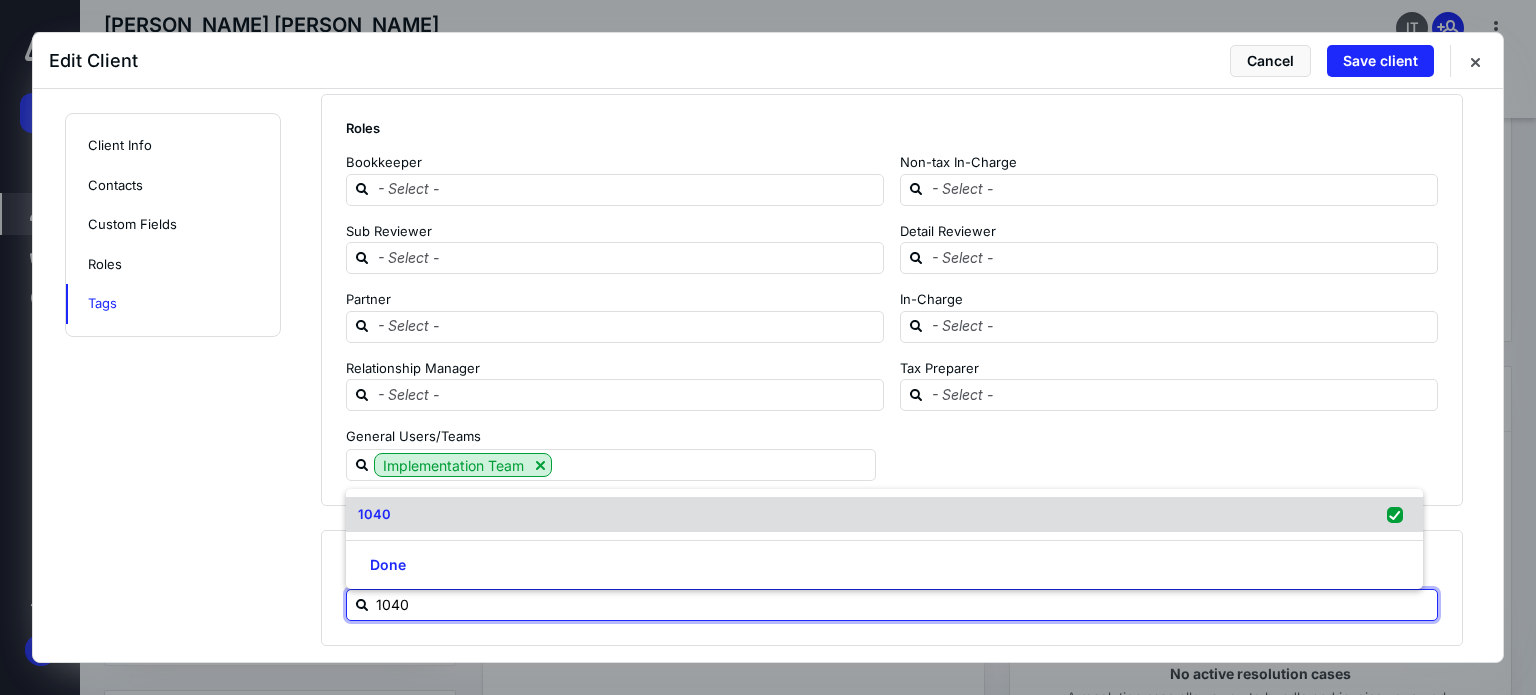 checkbox on "true" 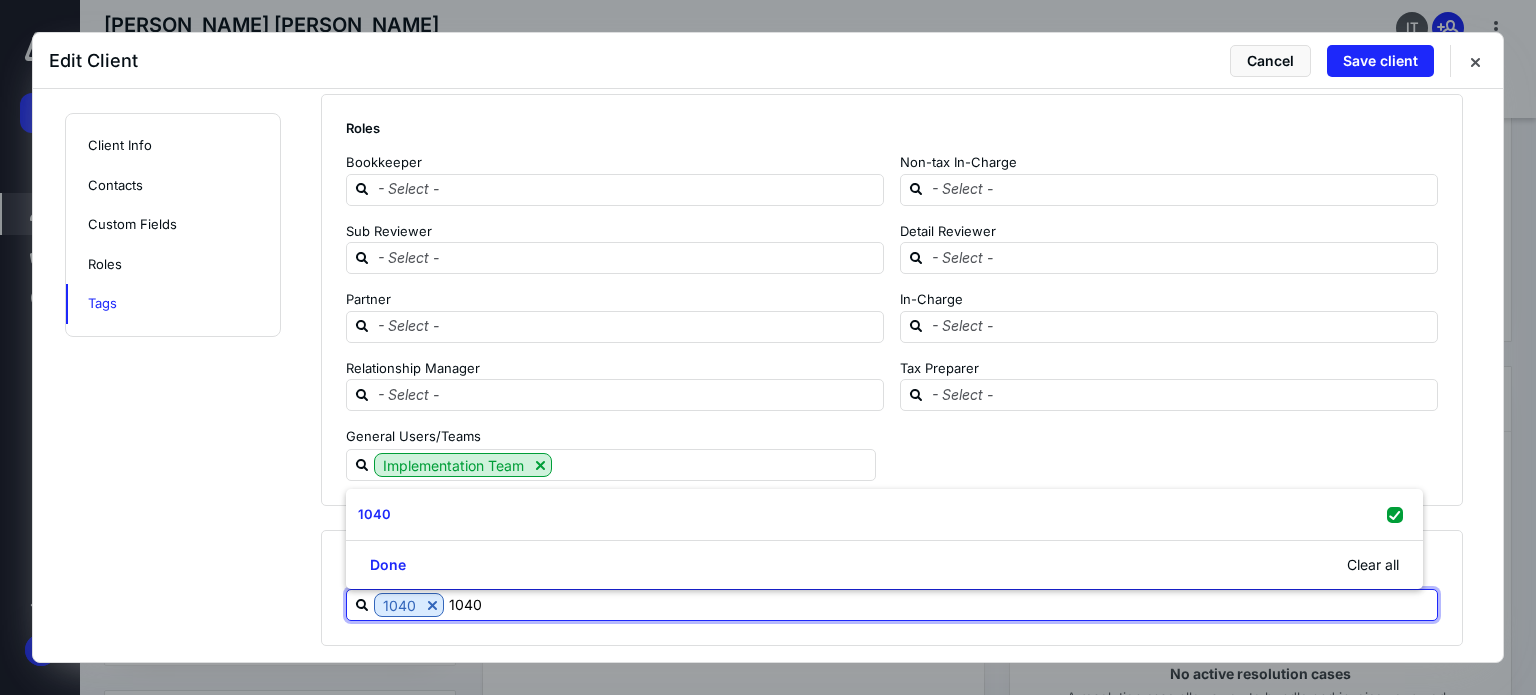 type on "1040" 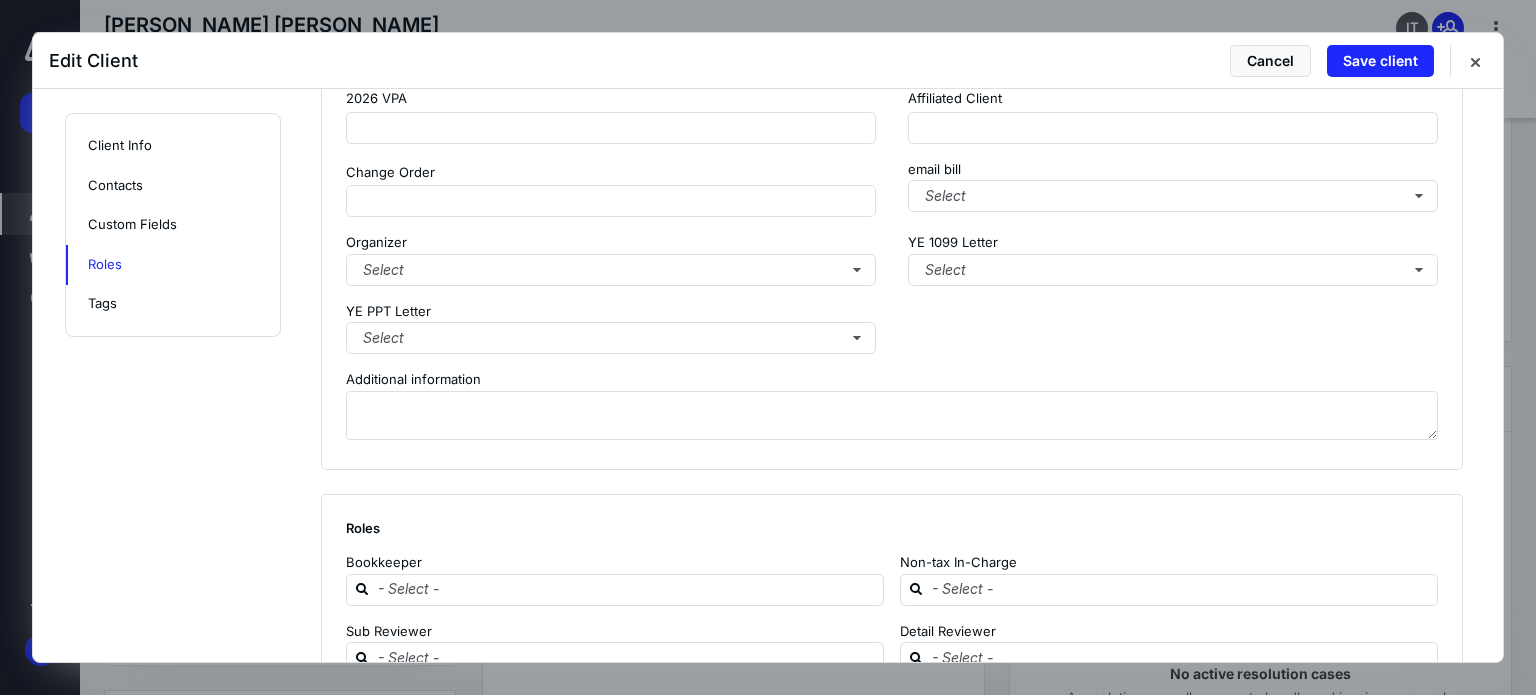 scroll, scrollTop: 1758, scrollLeft: 0, axis: vertical 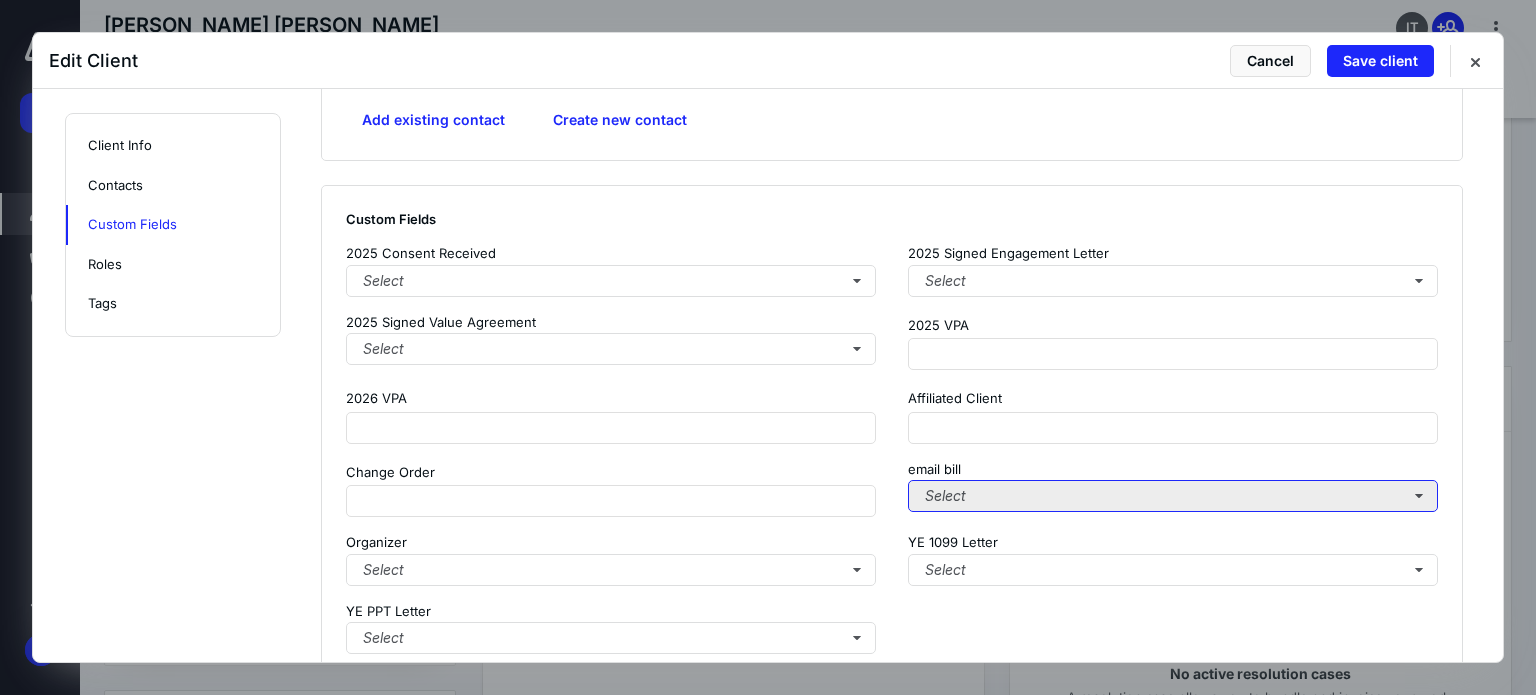 click on "Select" at bounding box center [1173, 496] 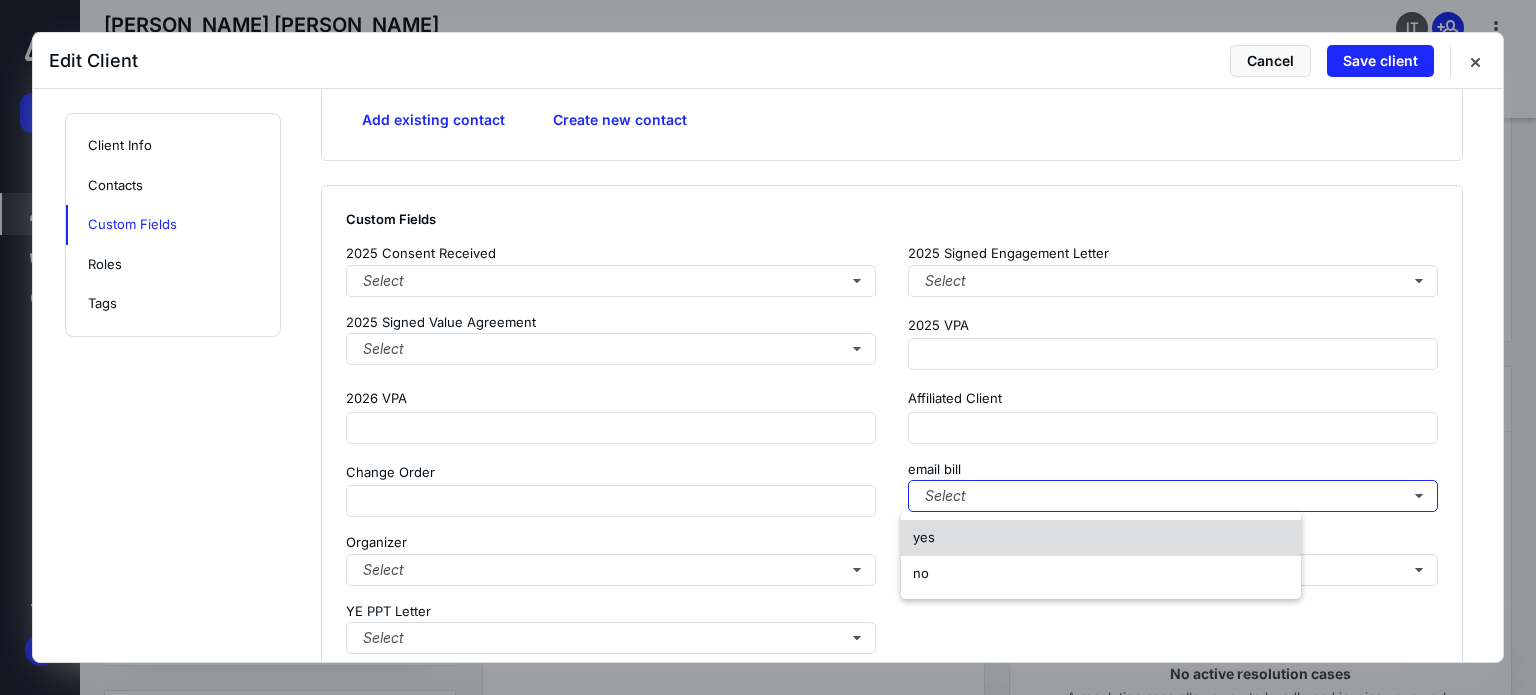 click on "yes" at bounding box center [1101, 538] 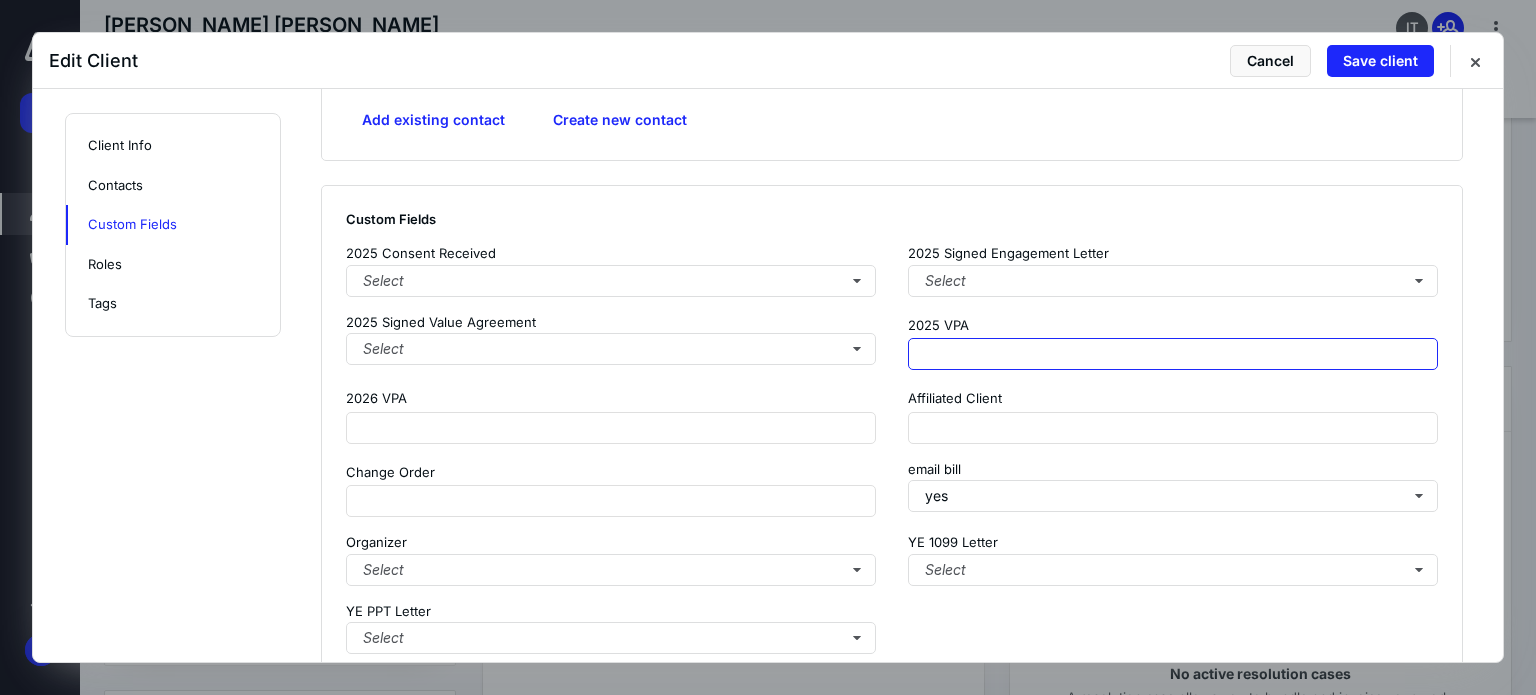 click at bounding box center (1173, 354) 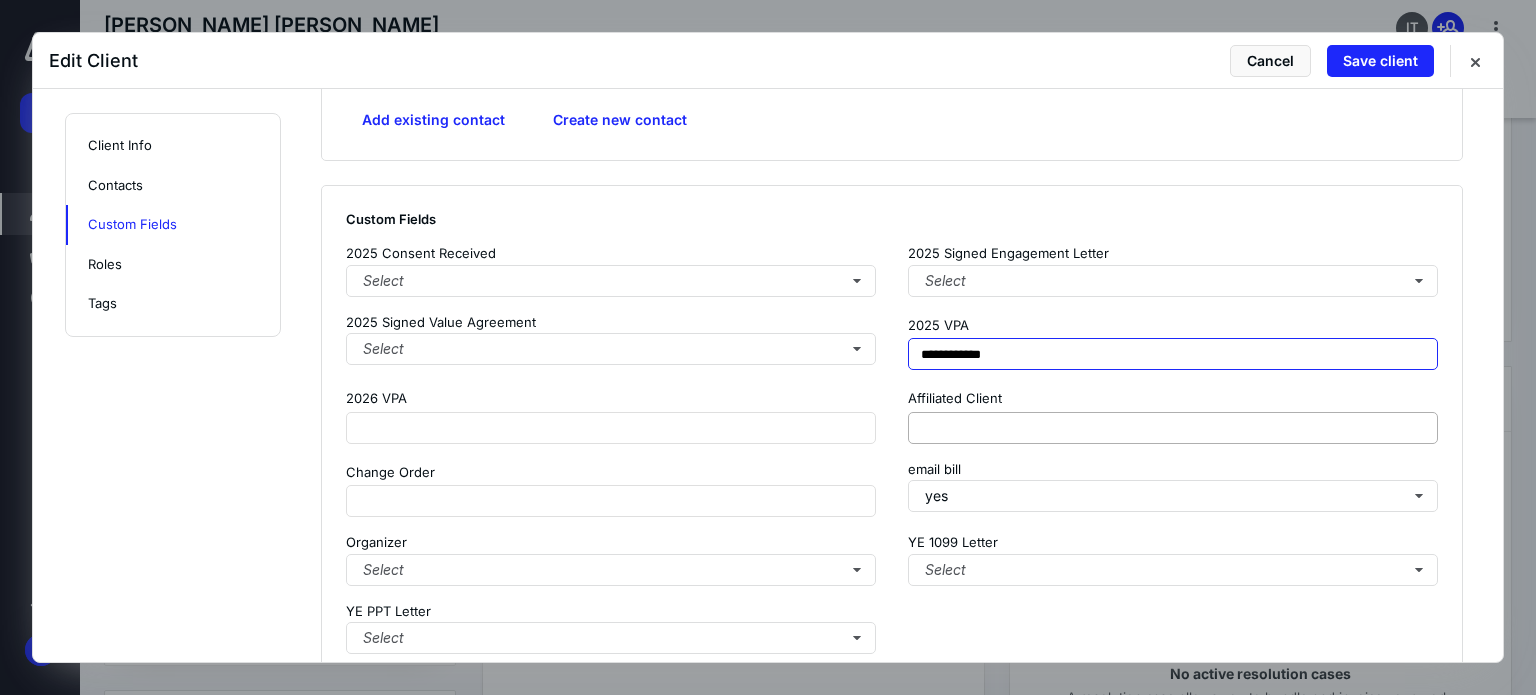 type on "**********" 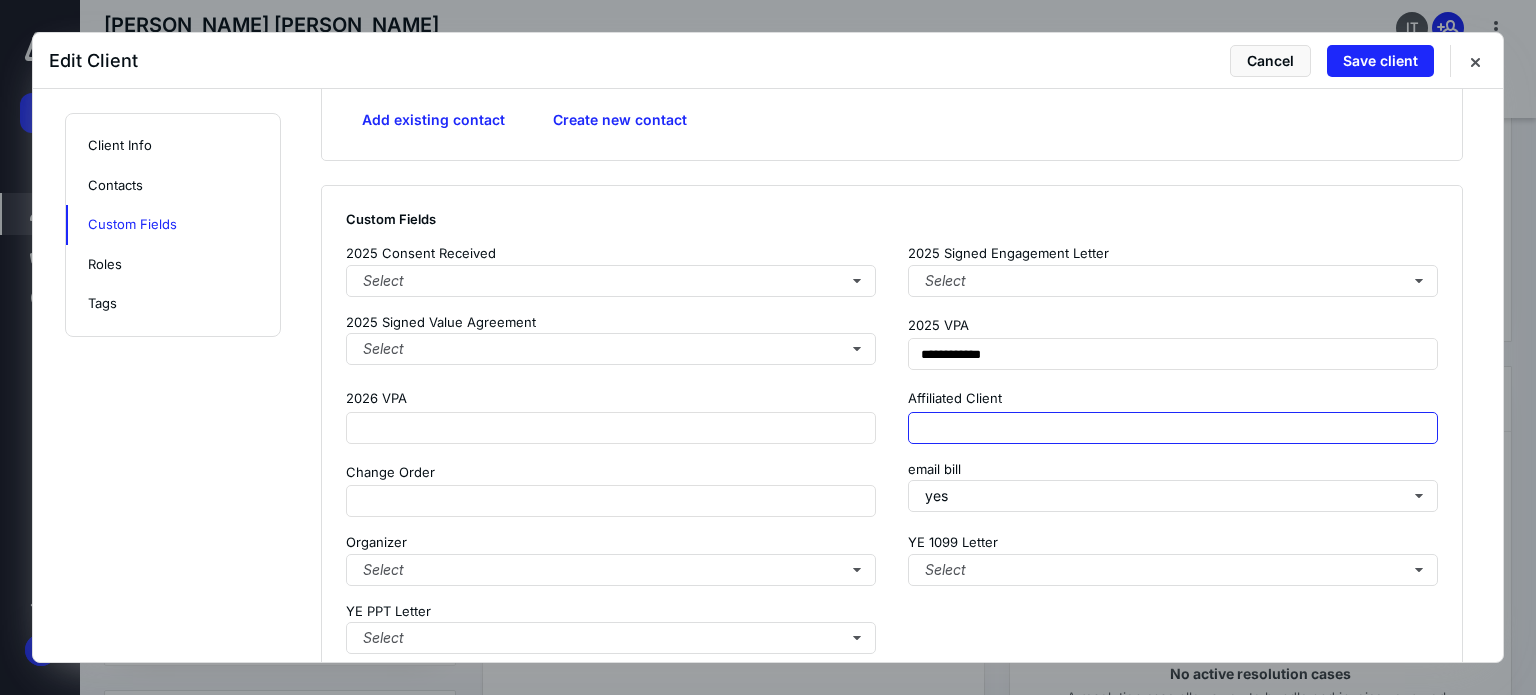 click at bounding box center (1173, 428) 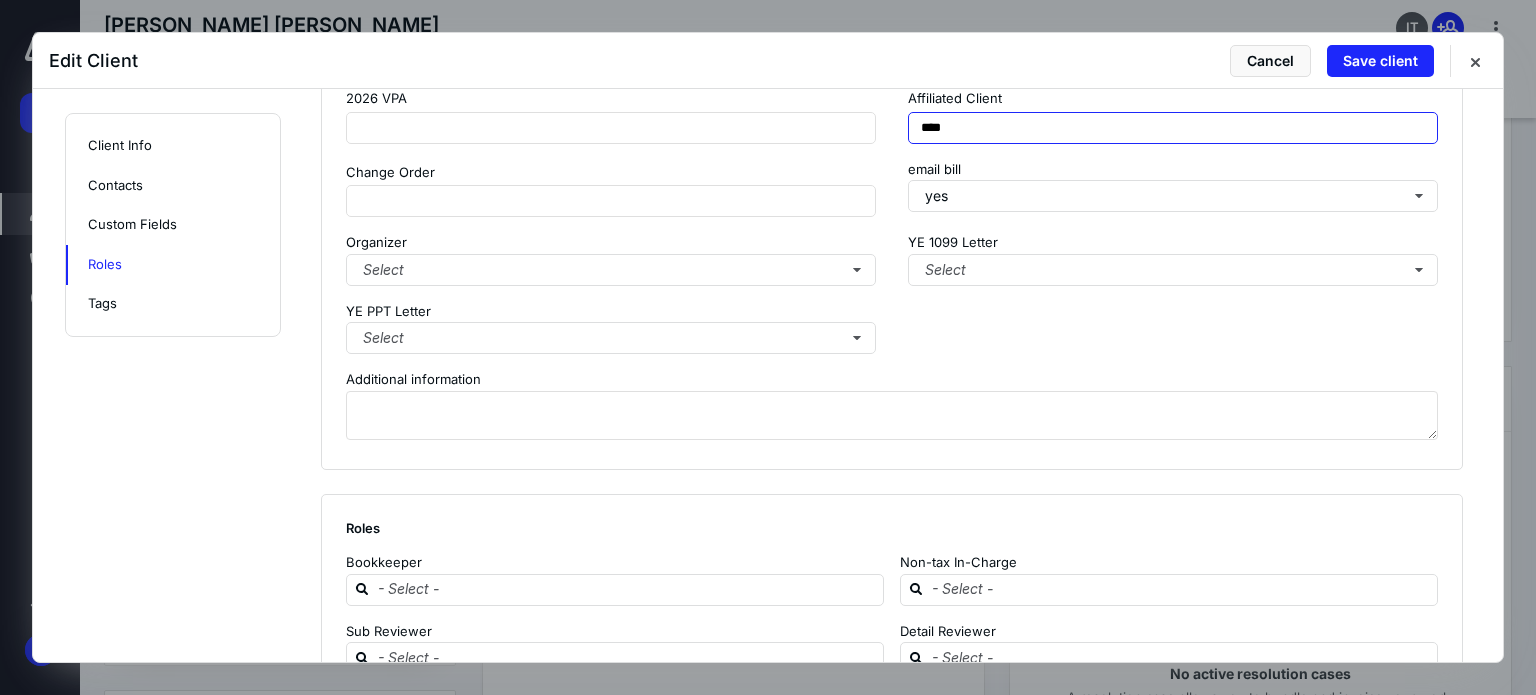 scroll, scrollTop: 2258, scrollLeft: 0, axis: vertical 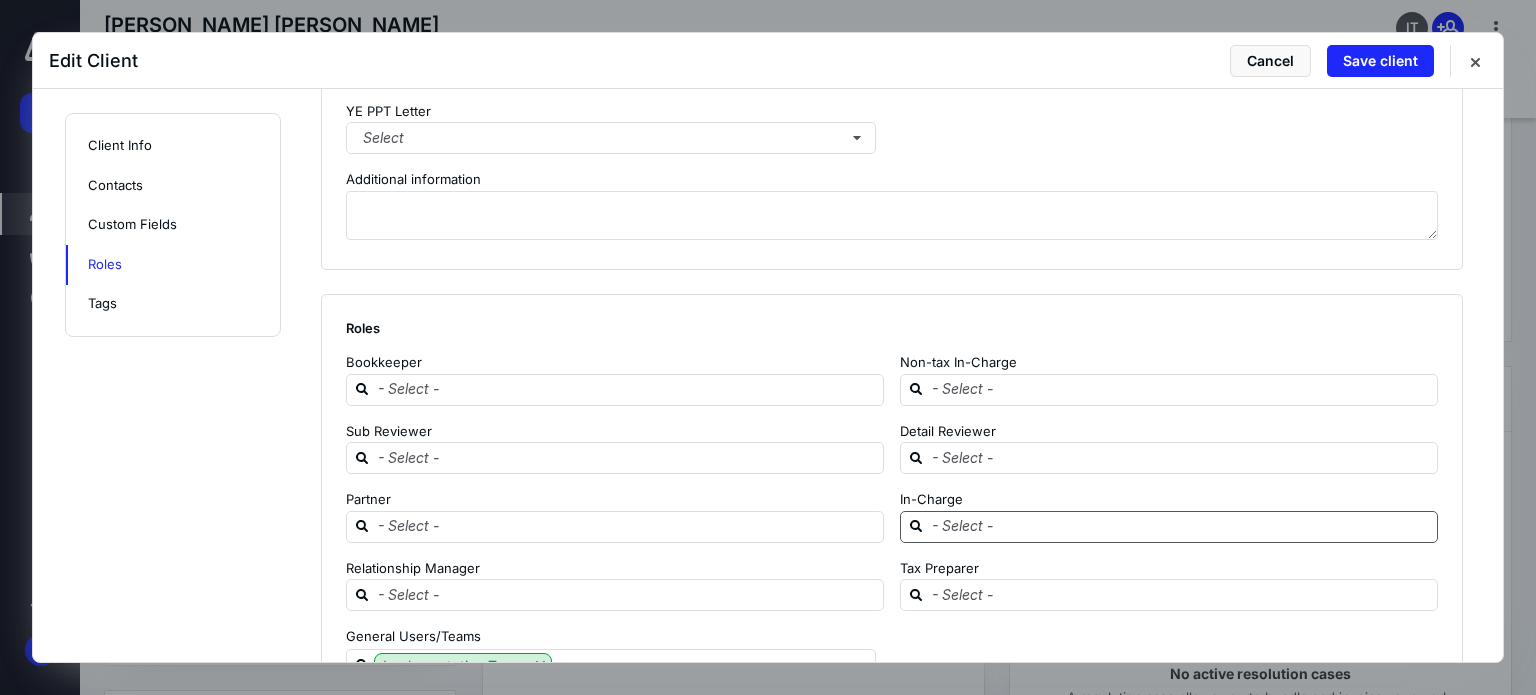 type on "****" 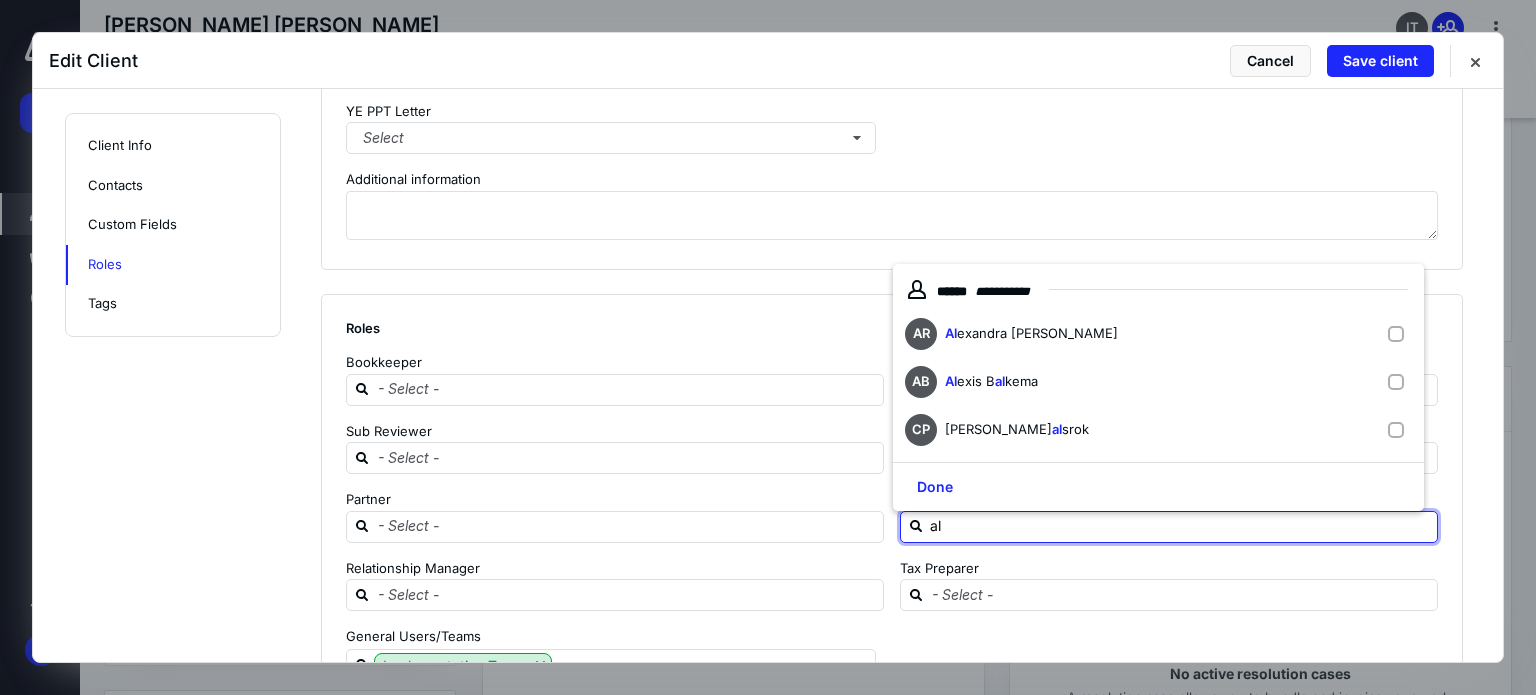 type on "ale" 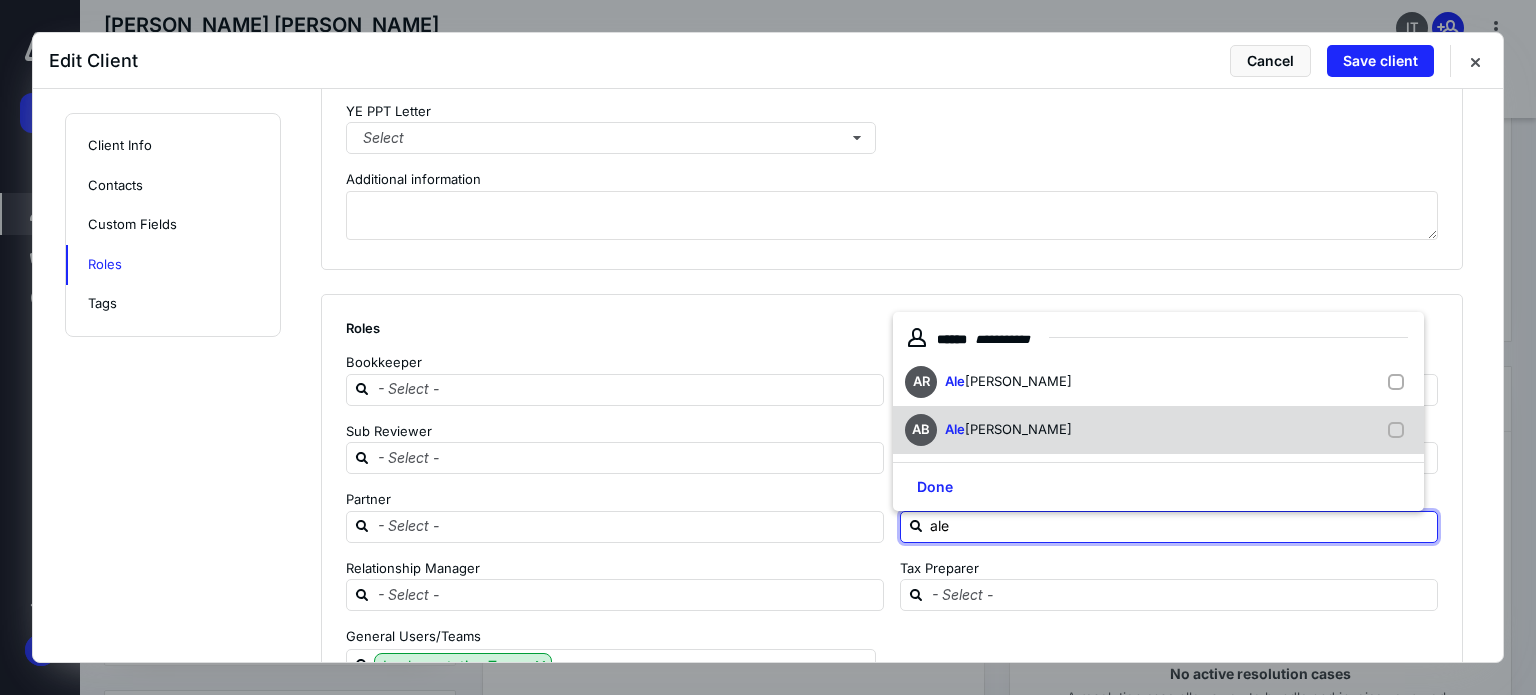 click on "[PERSON_NAME]" at bounding box center (1018, 429) 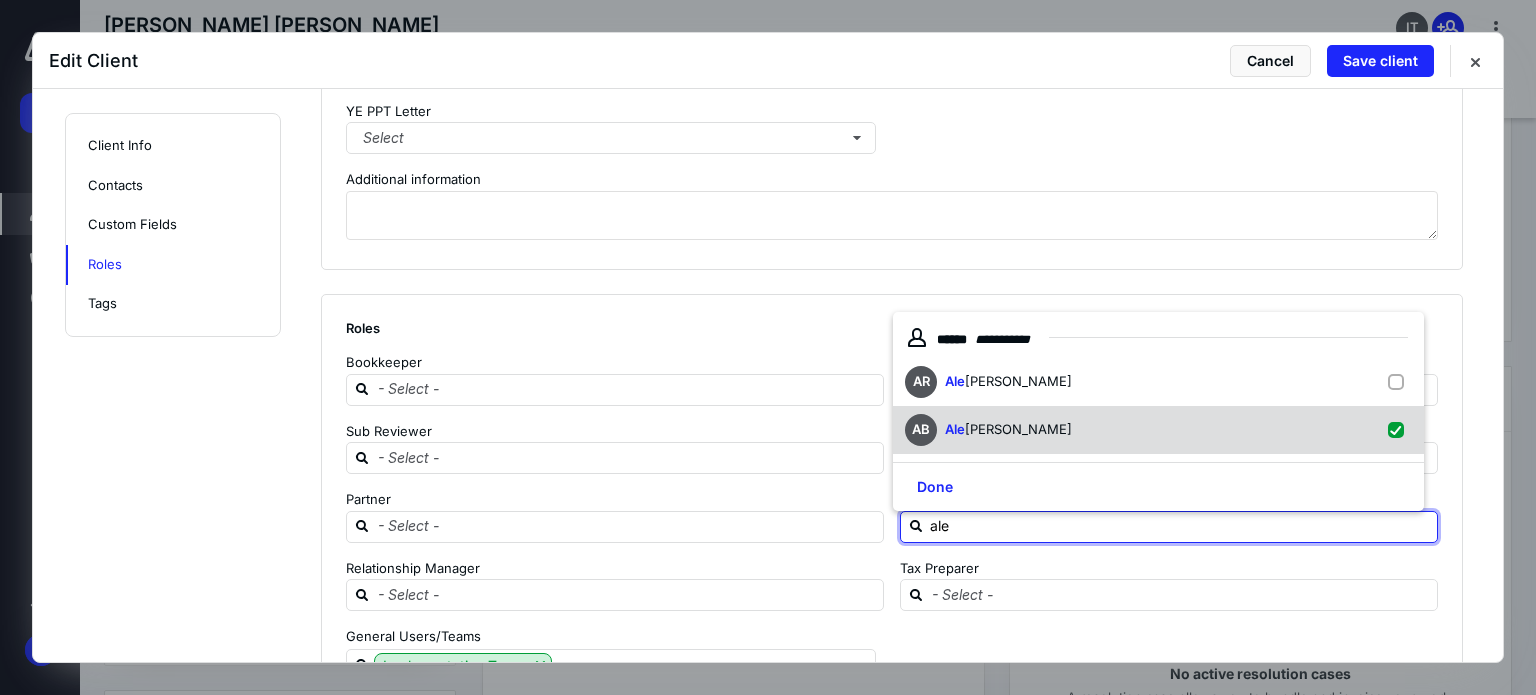 checkbox on "true" 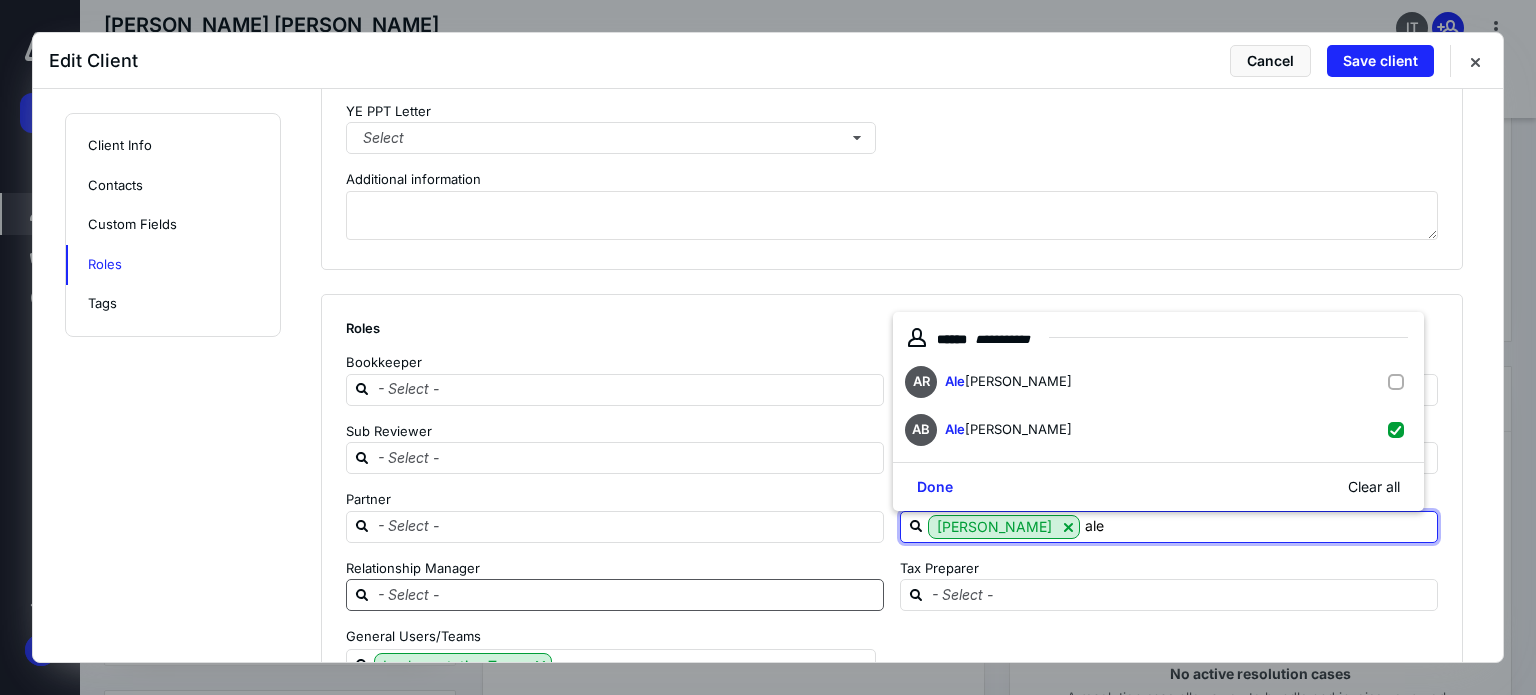 type on "ale" 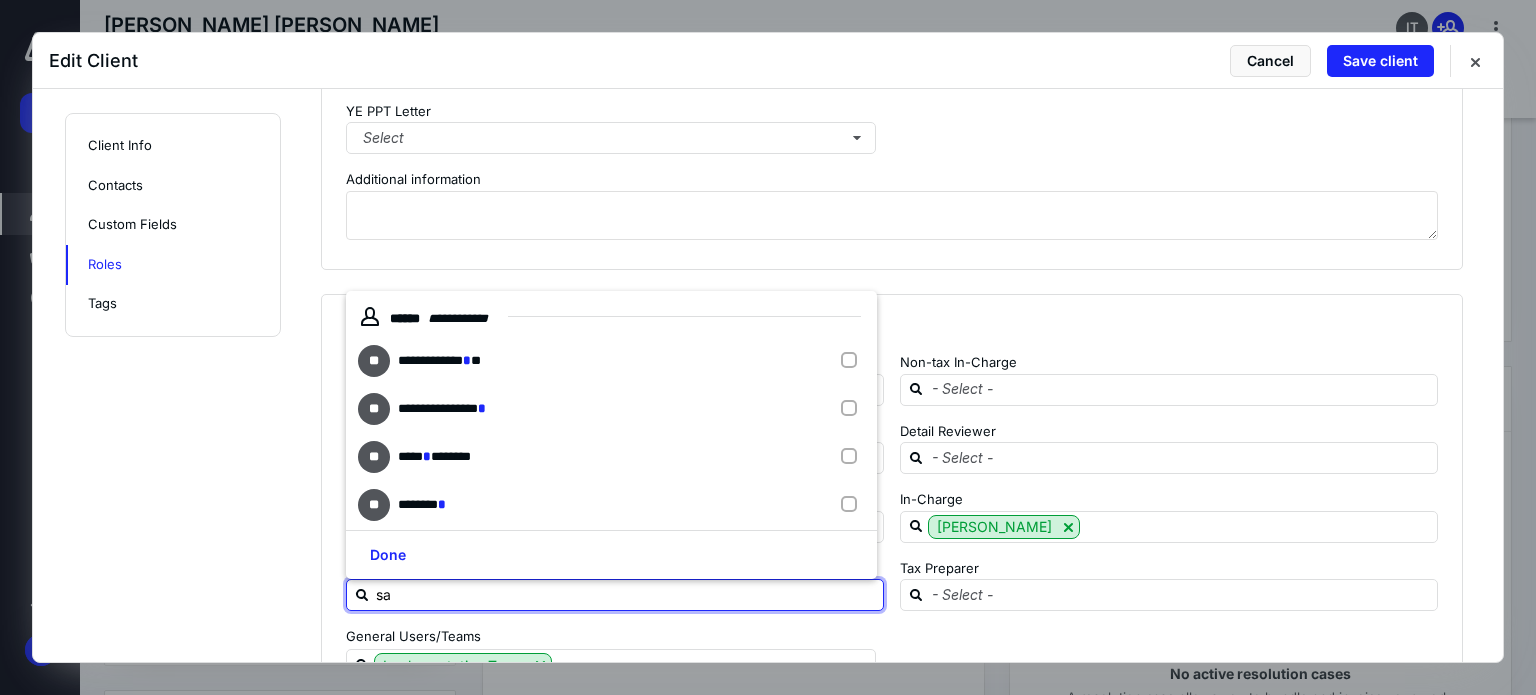 type on "sar" 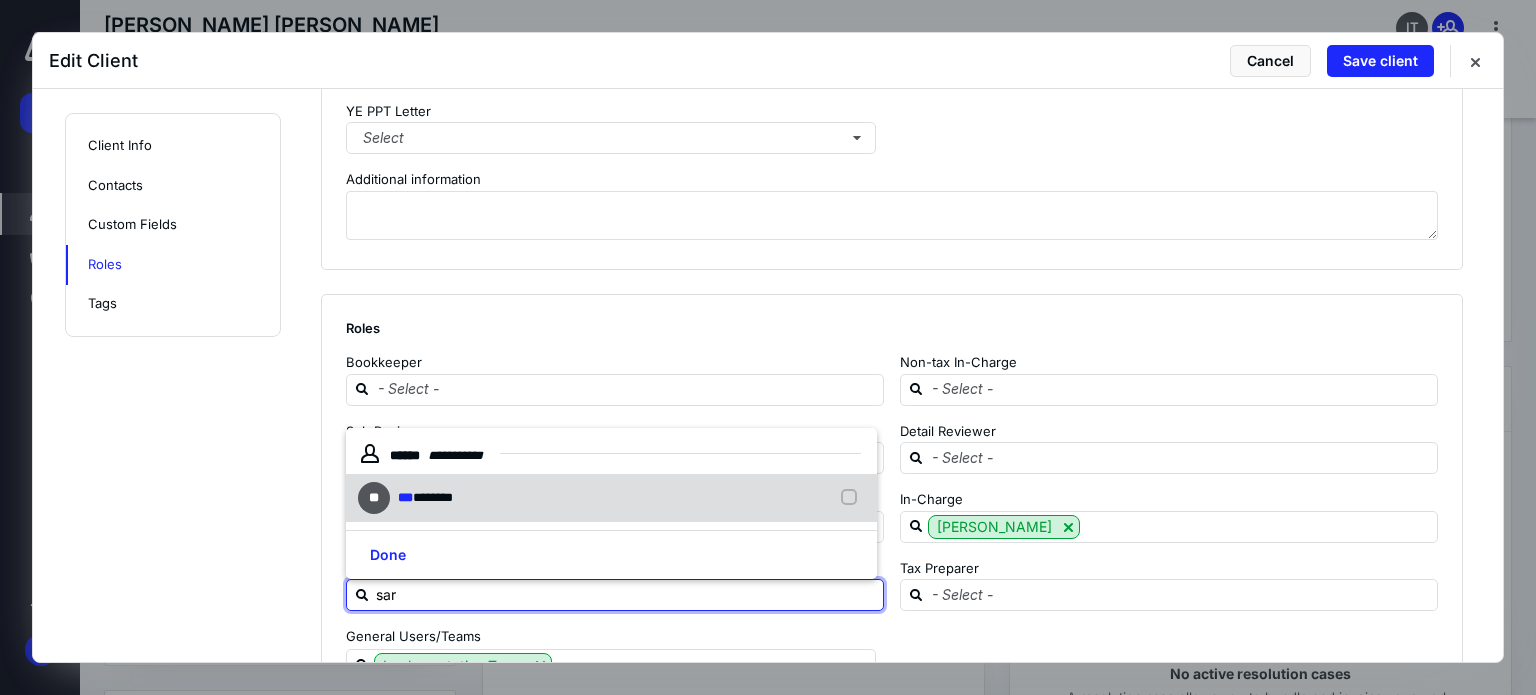 click on "********" at bounding box center [433, 497] 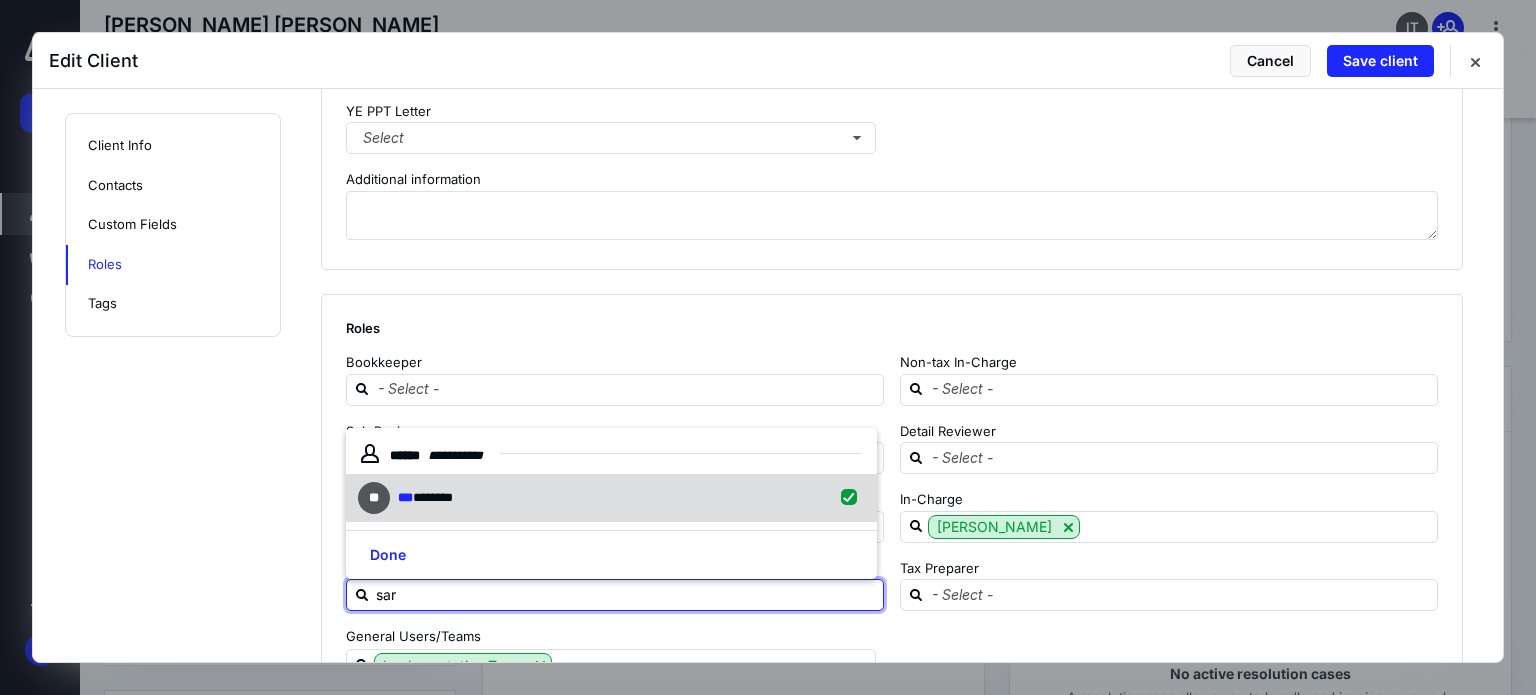 checkbox on "true" 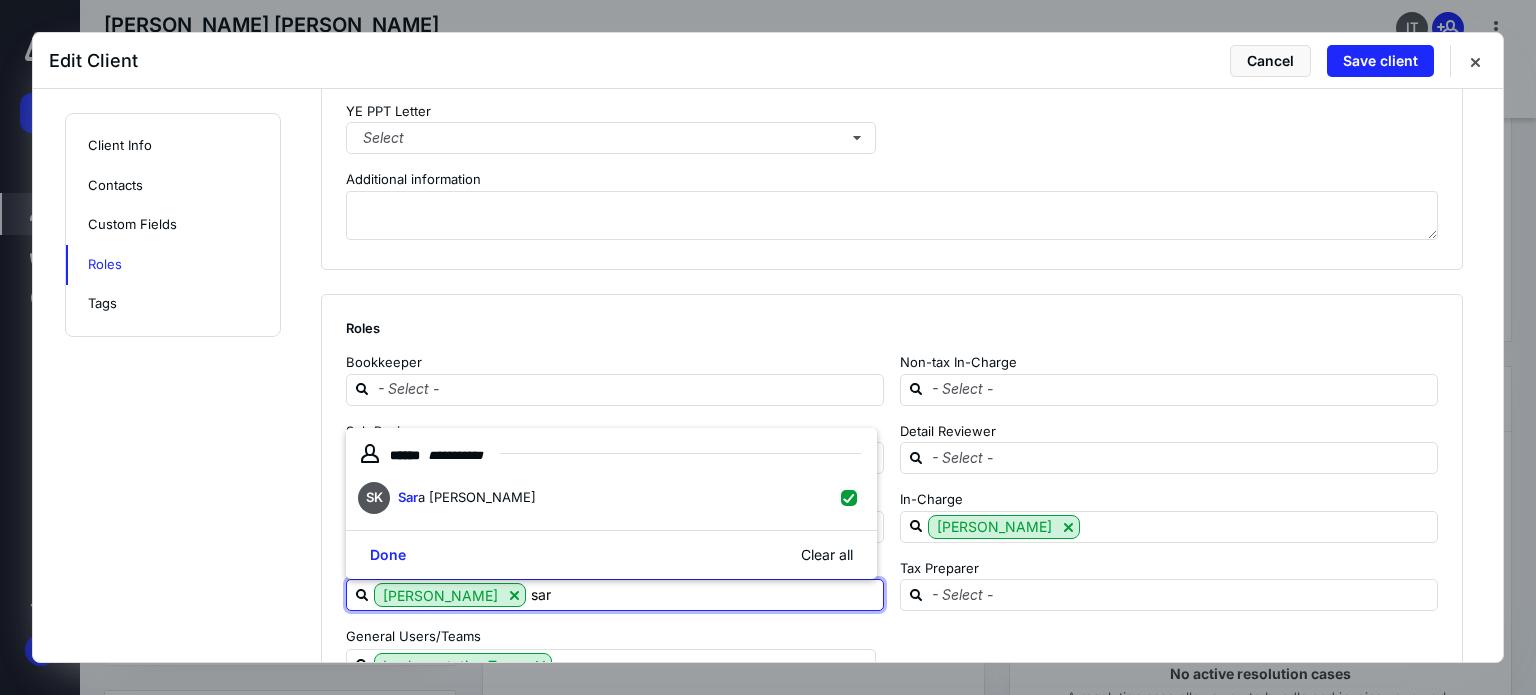 type on "sar" 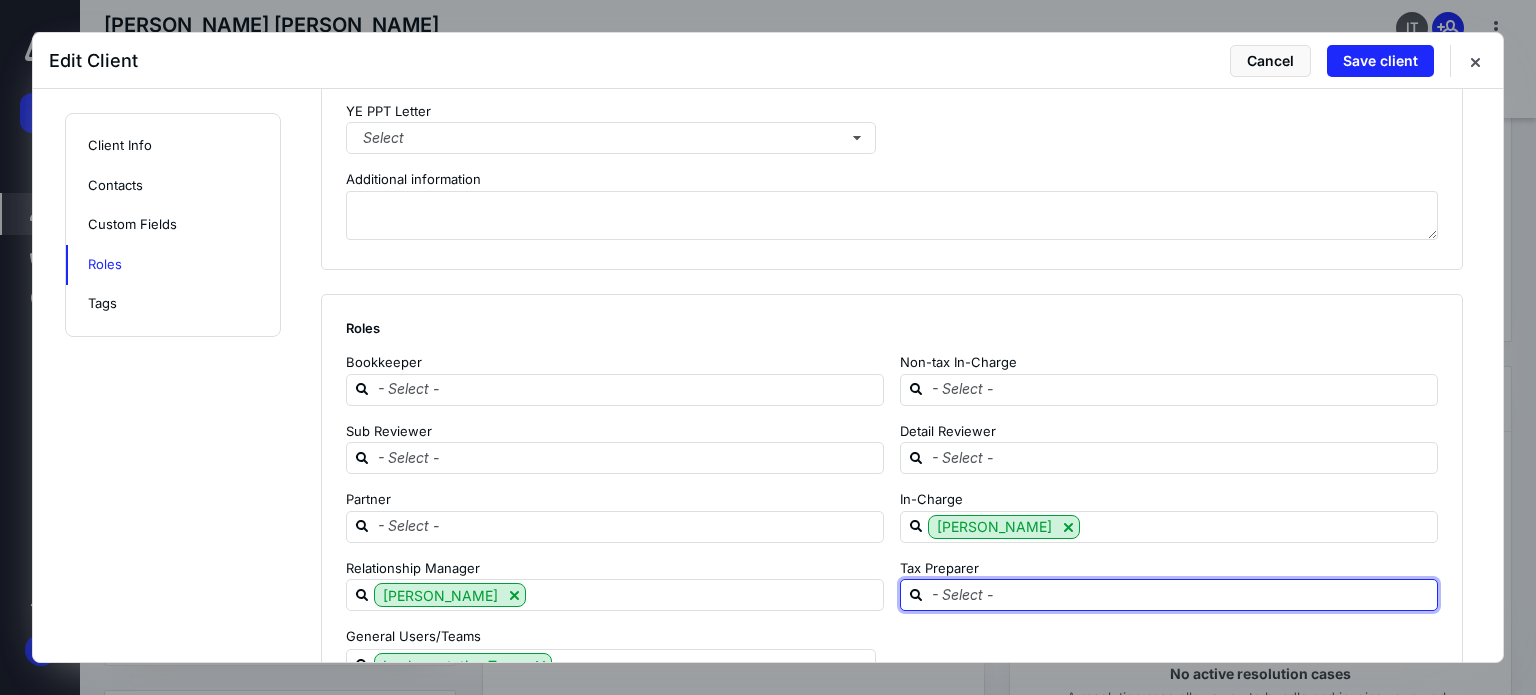 click at bounding box center [1181, 594] 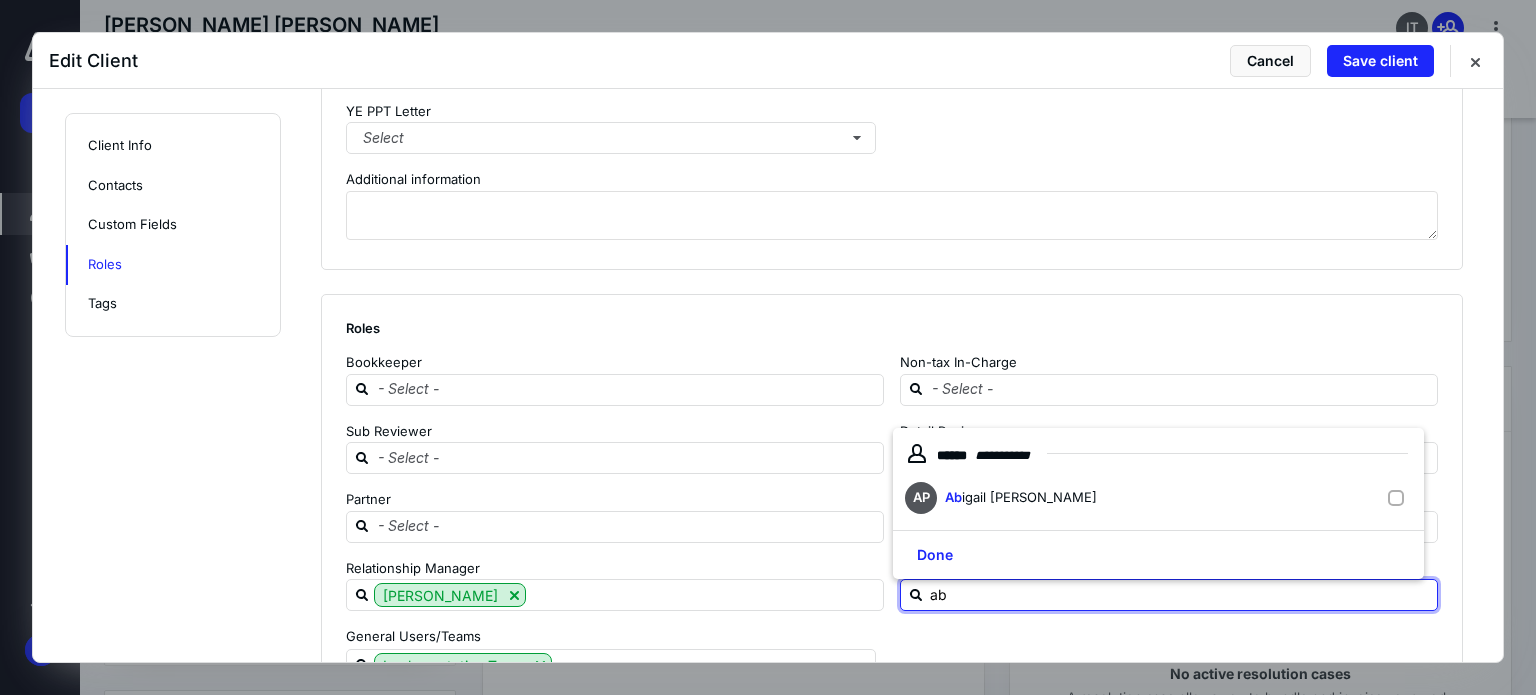 type on "abi" 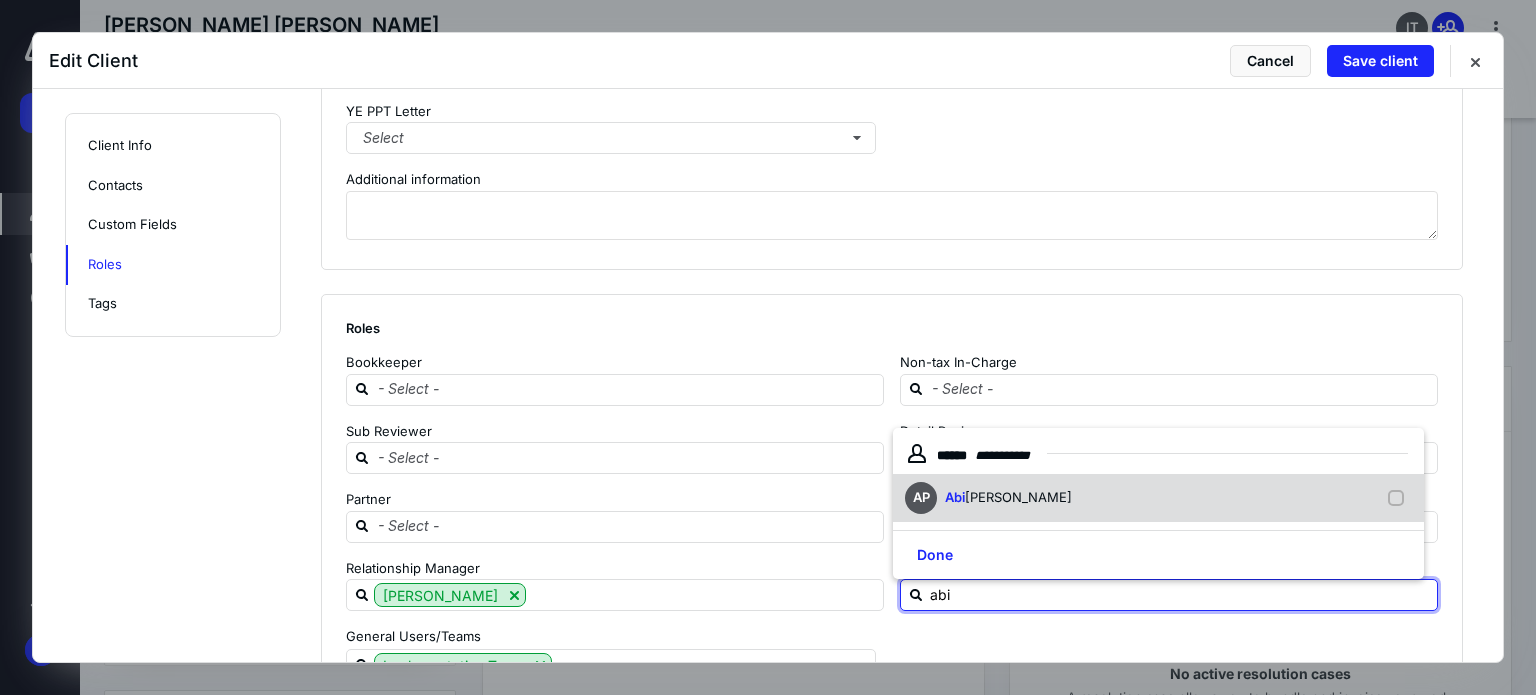 click on "[PERSON_NAME]" at bounding box center (1018, 497) 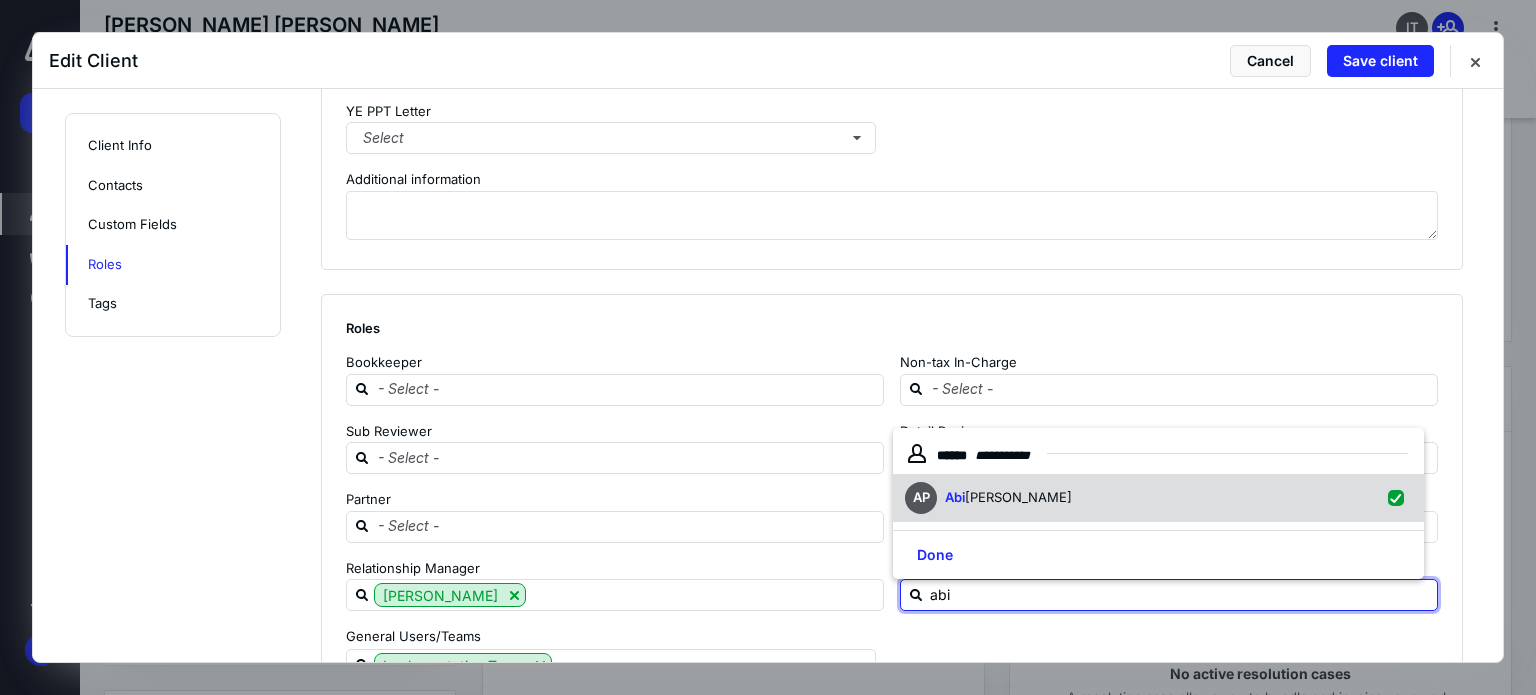 checkbox on "true" 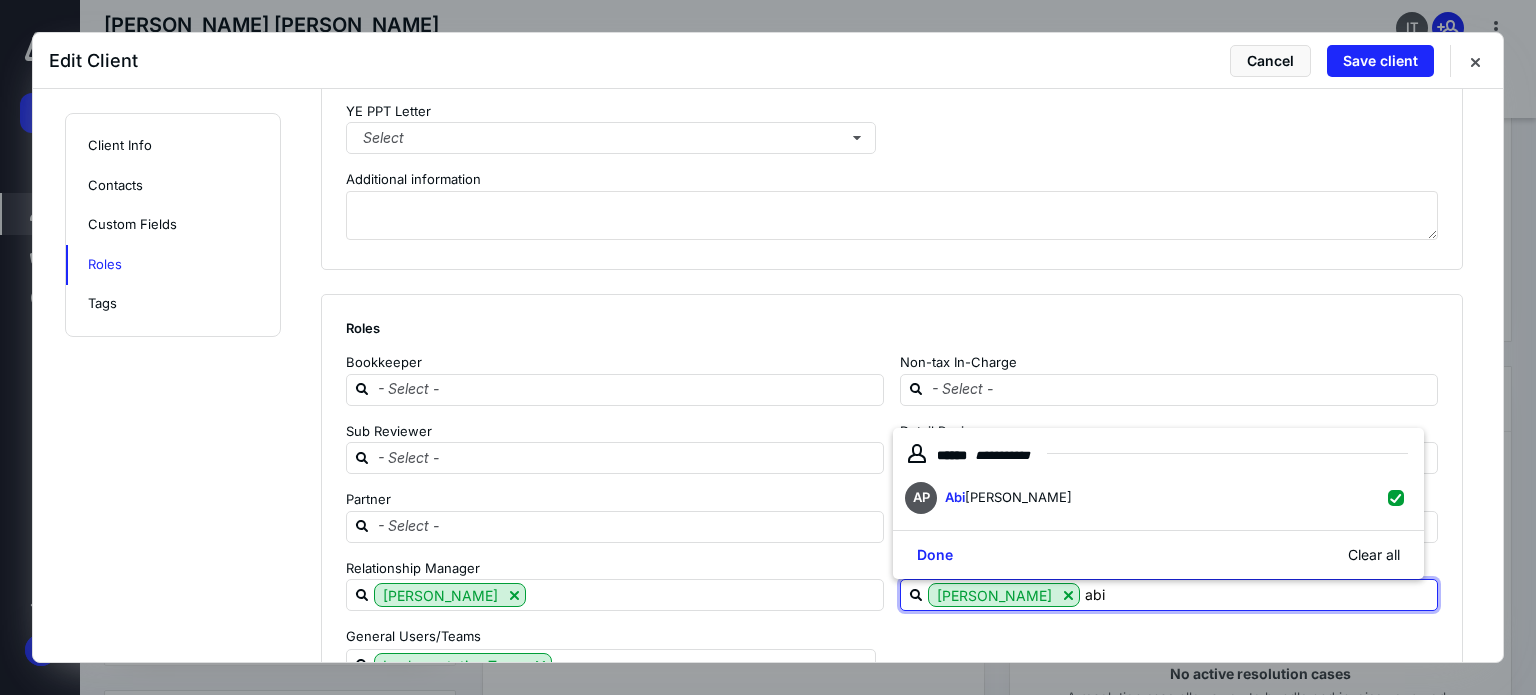 type on "abi" 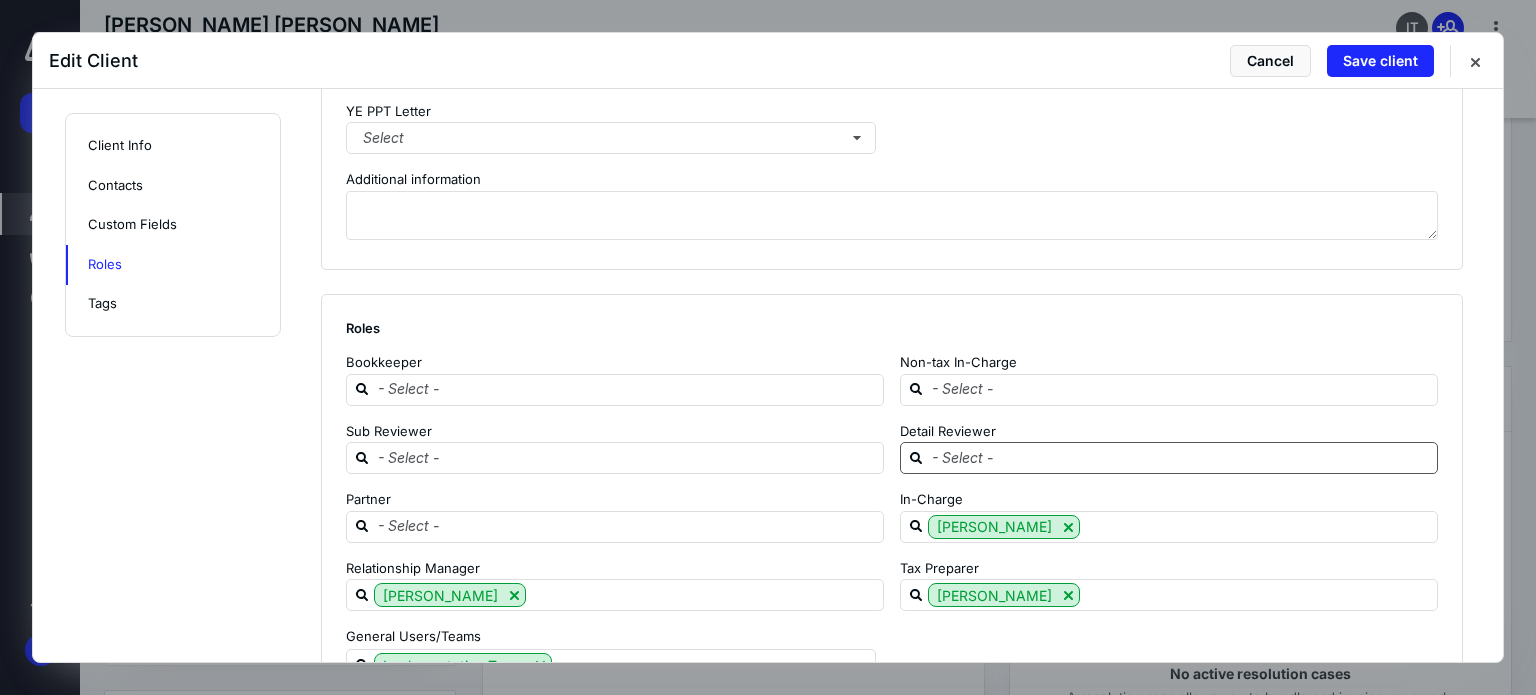click at bounding box center [1181, 457] 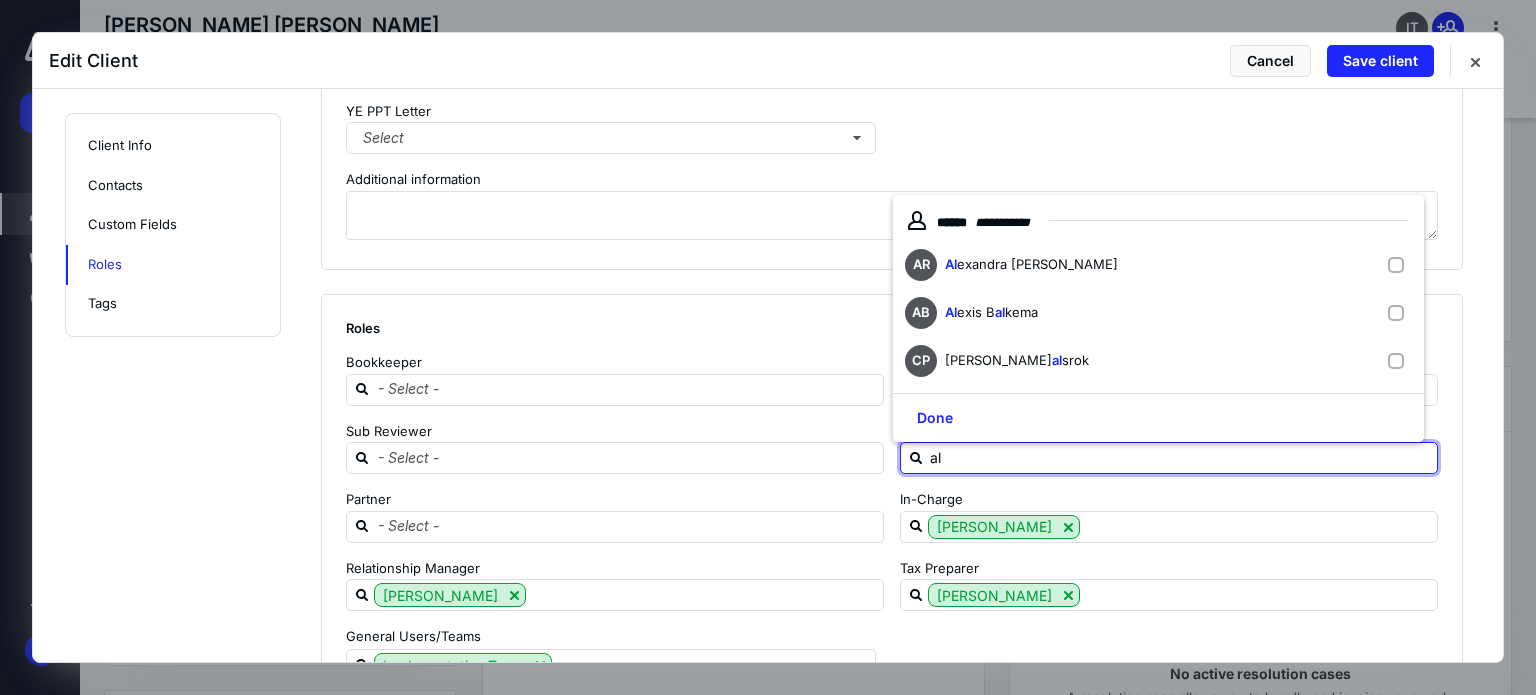 type on "ale" 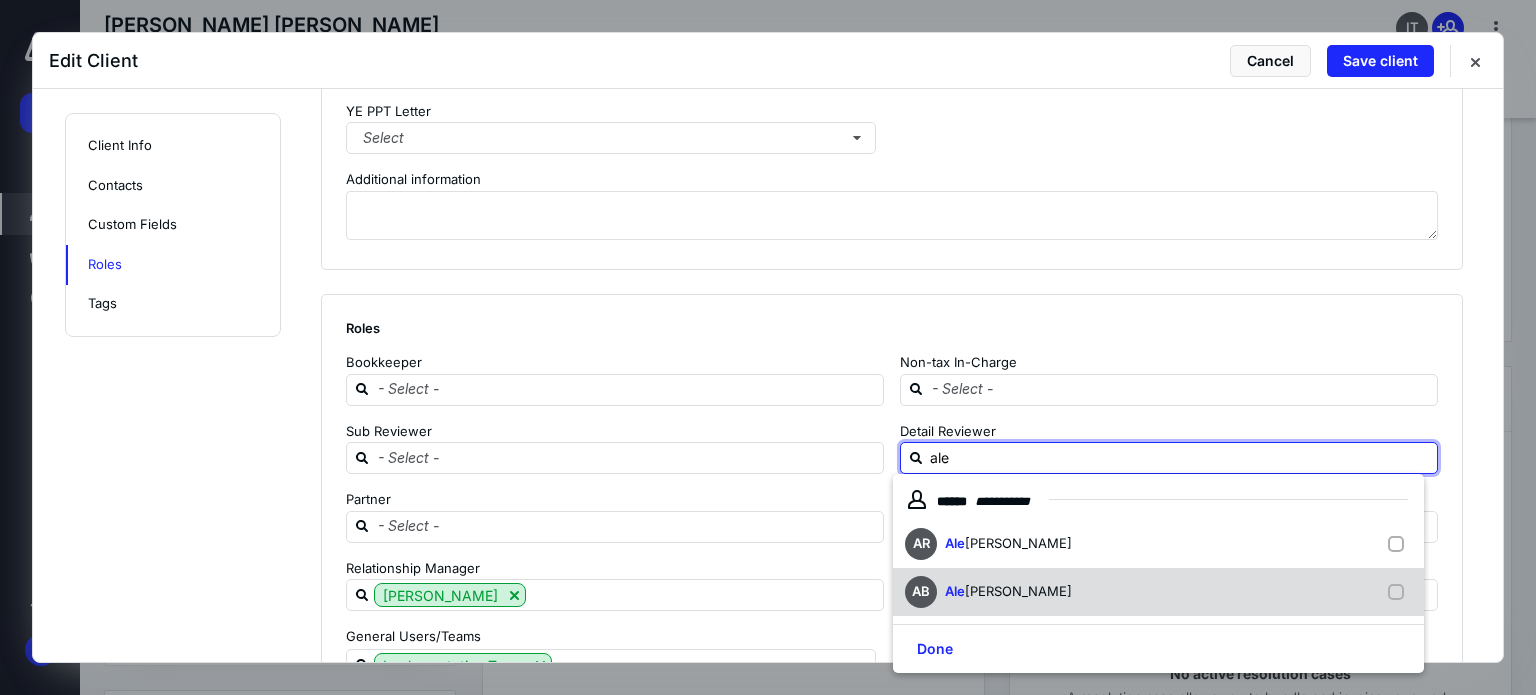 click on "AB Ale xis Balkema" at bounding box center (1158, 592) 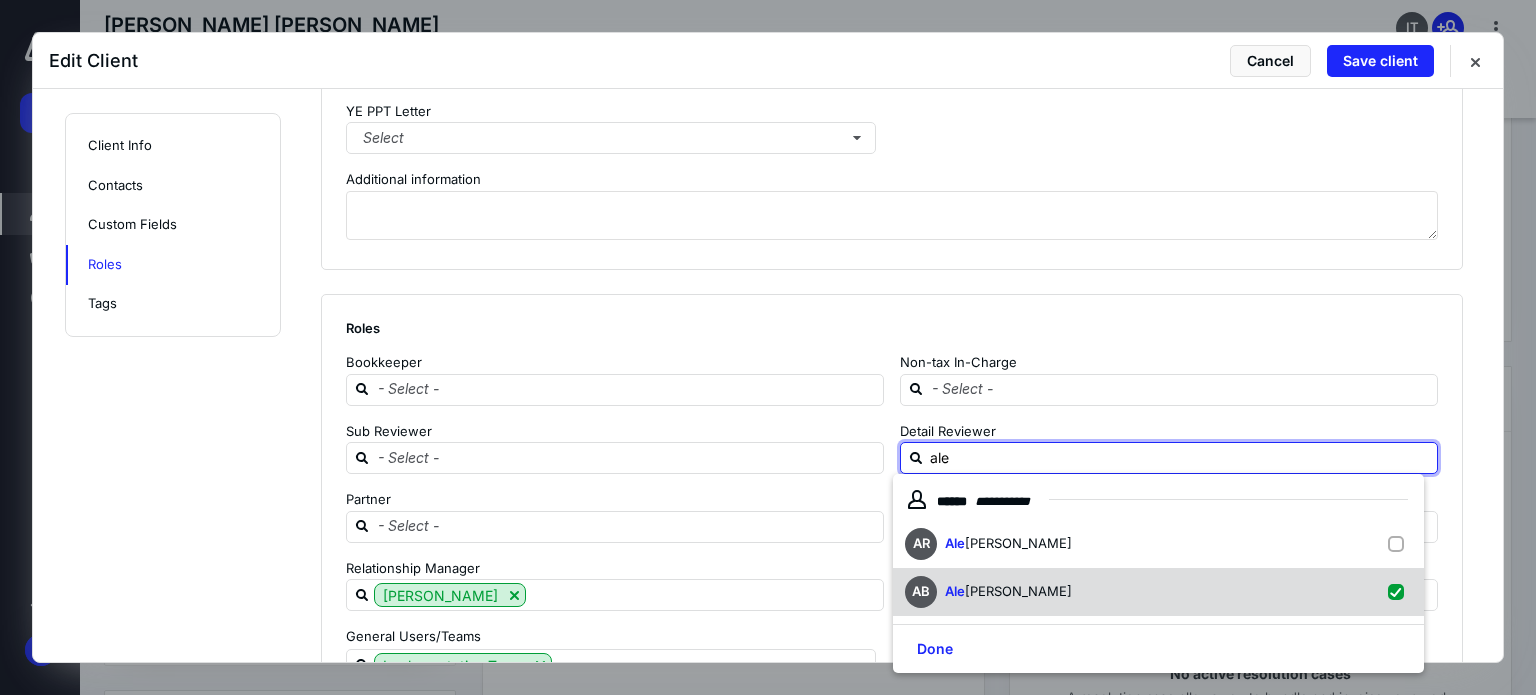 checkbox on "true" 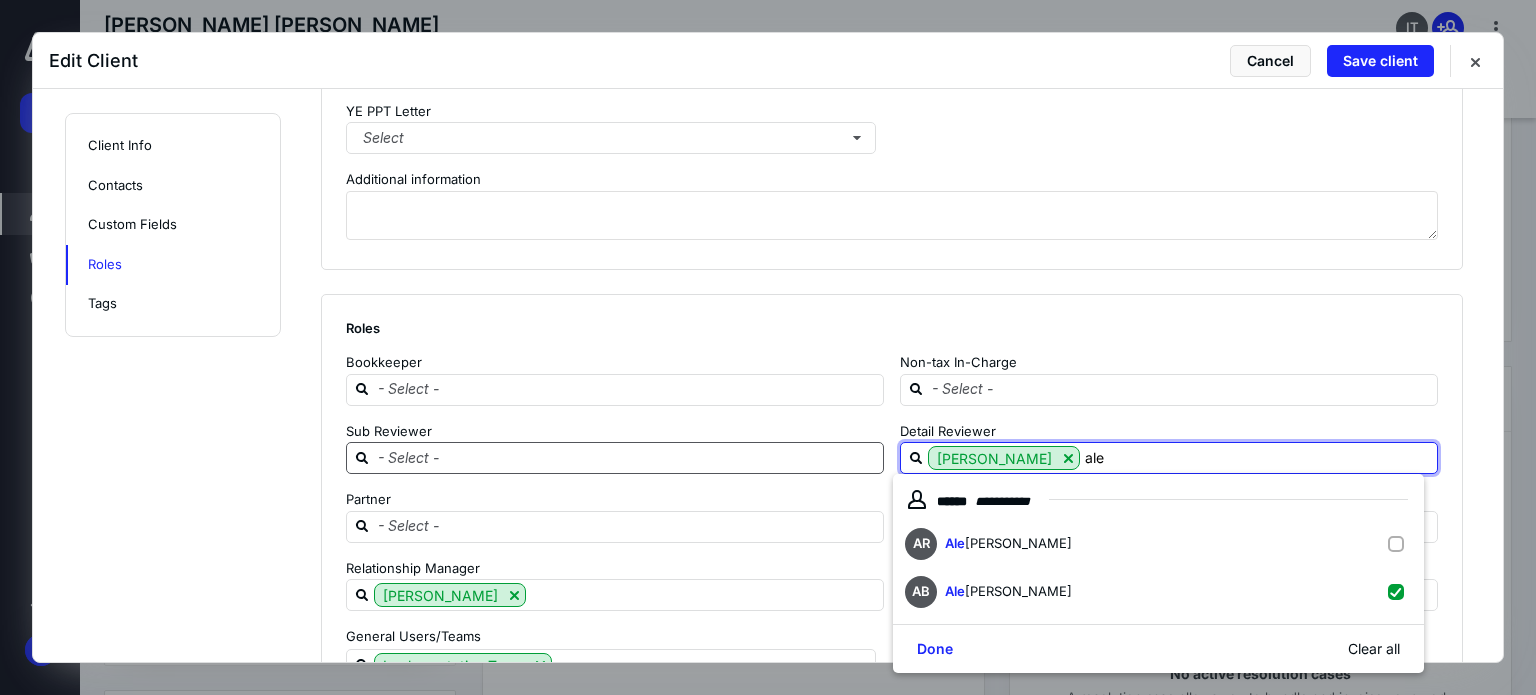 type on "ale" 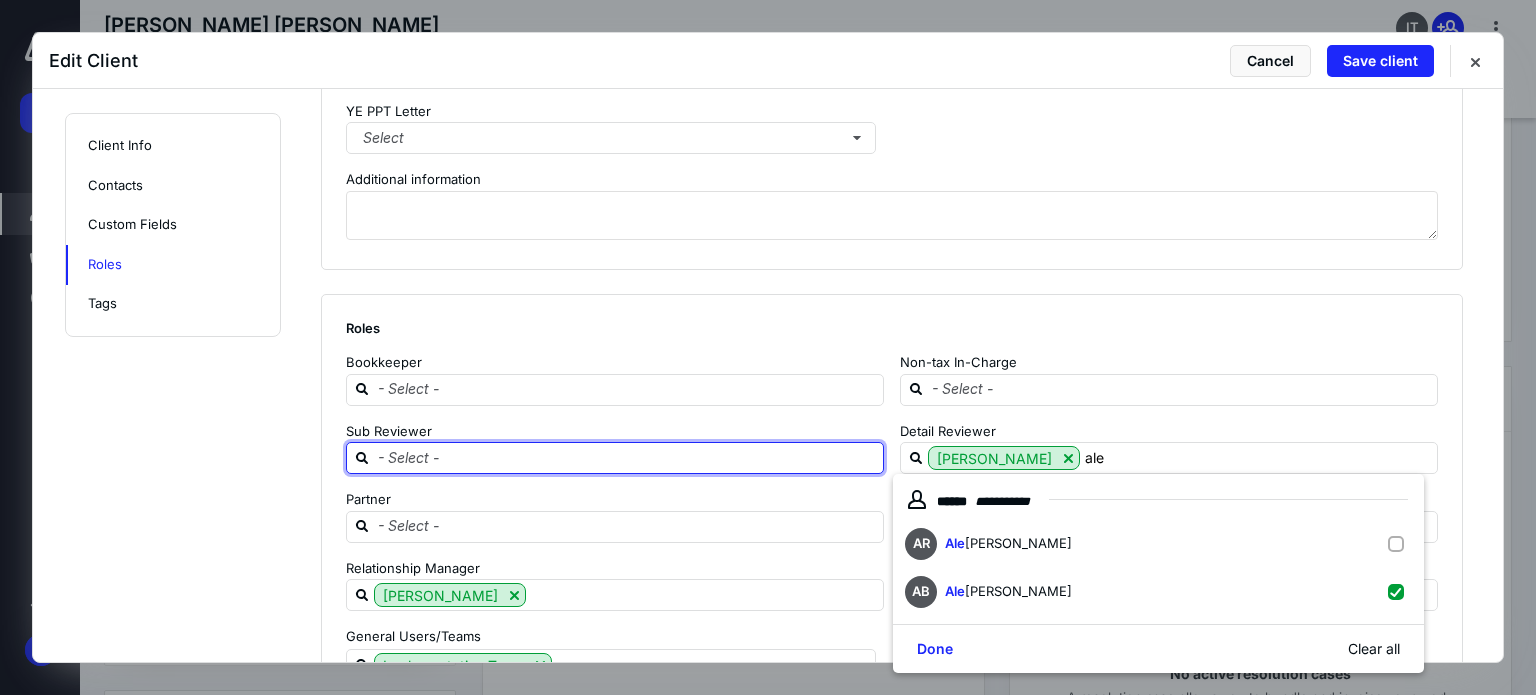 click at bounding box center (627, 457) 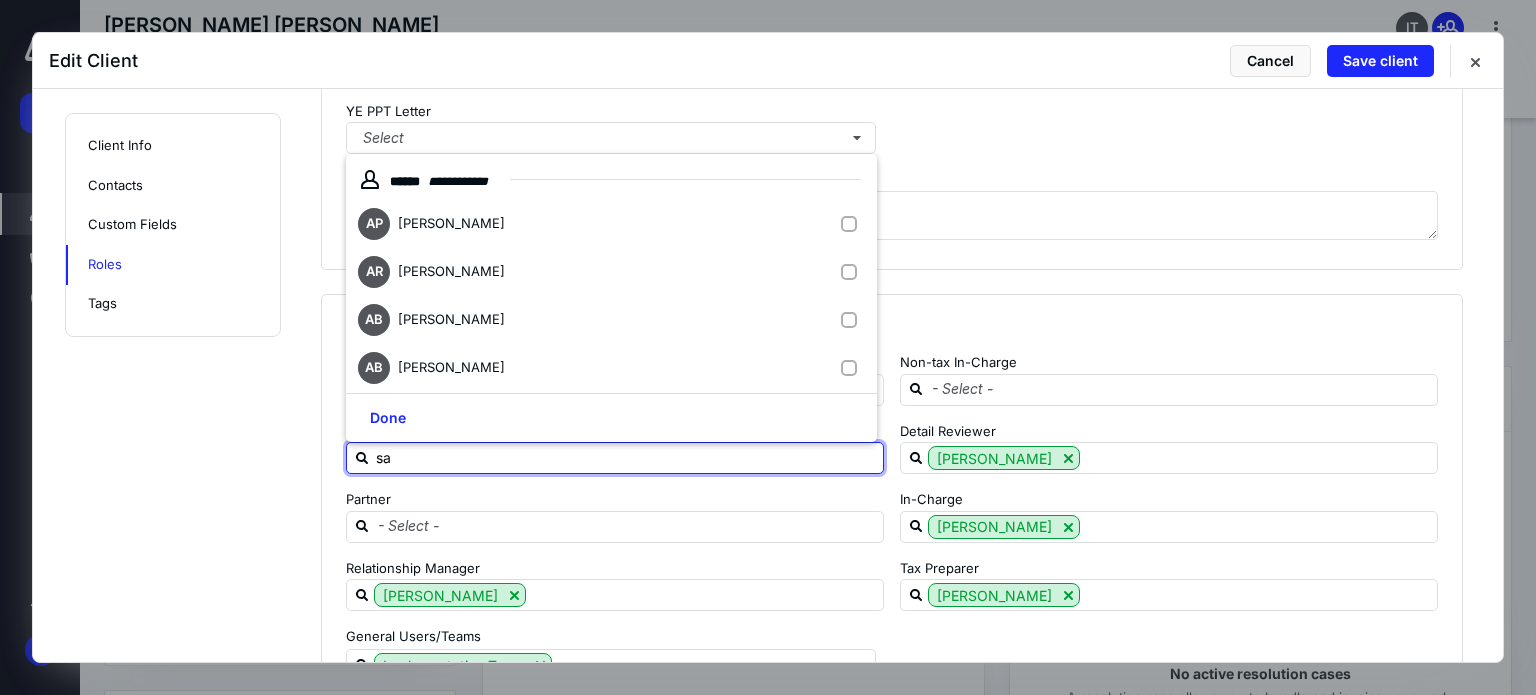 type 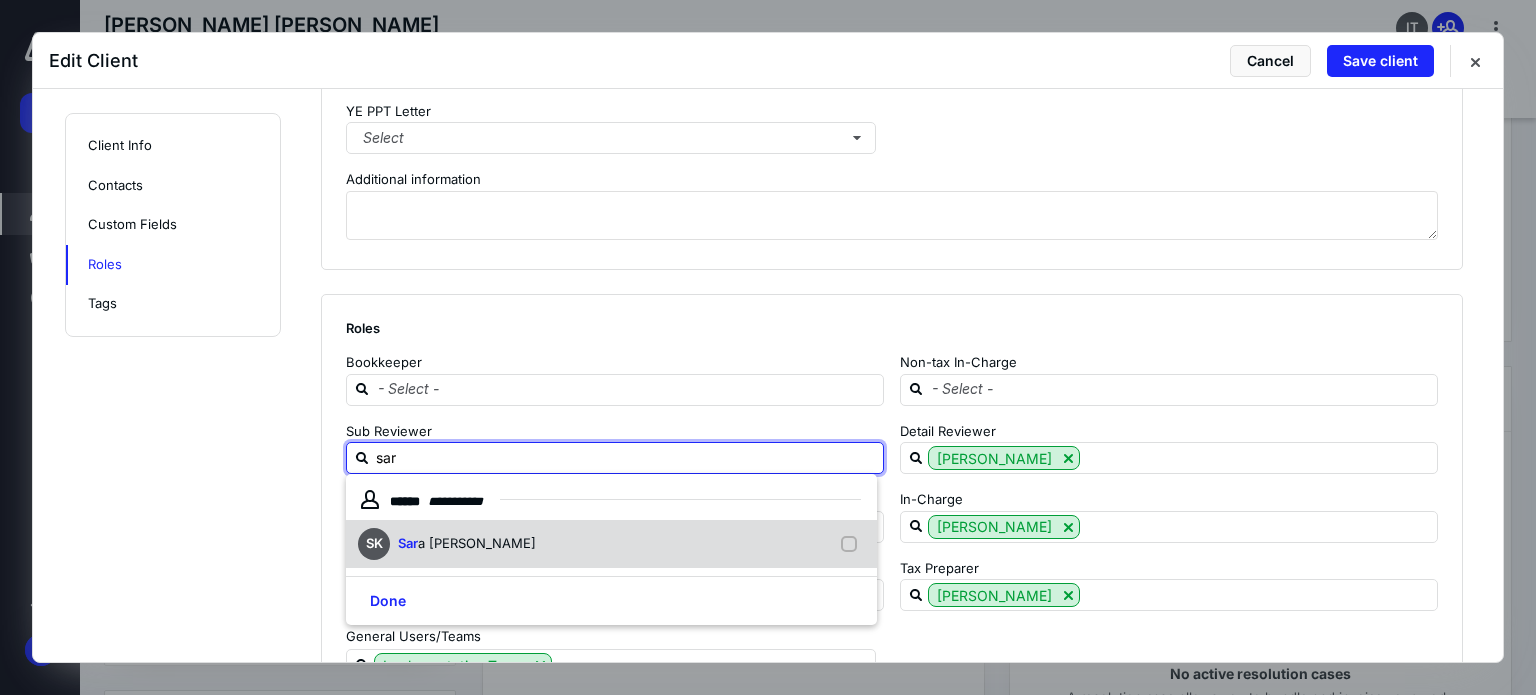 click on "SK Sar a [PERSON_NAME]" at bounding box center (611, 544) 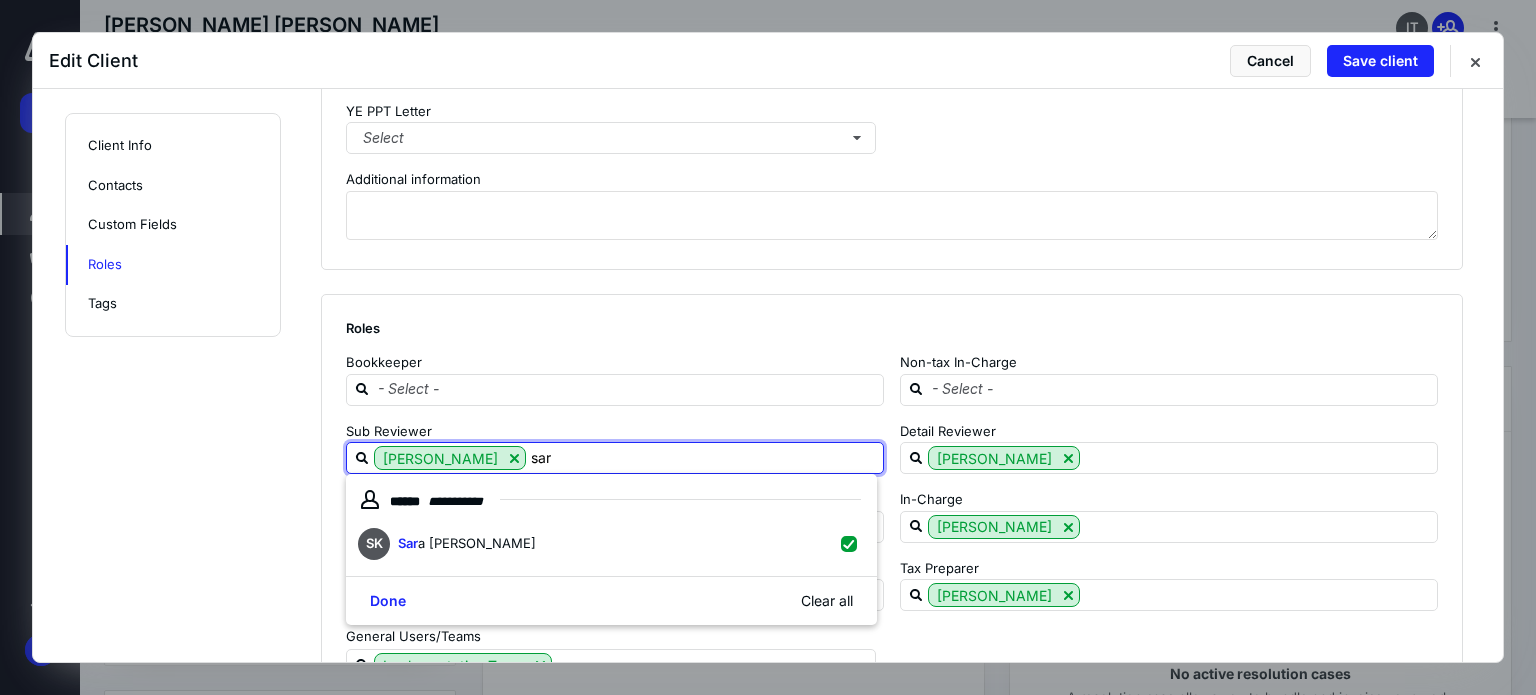 click on "**********" at bounding box center [768, -654] 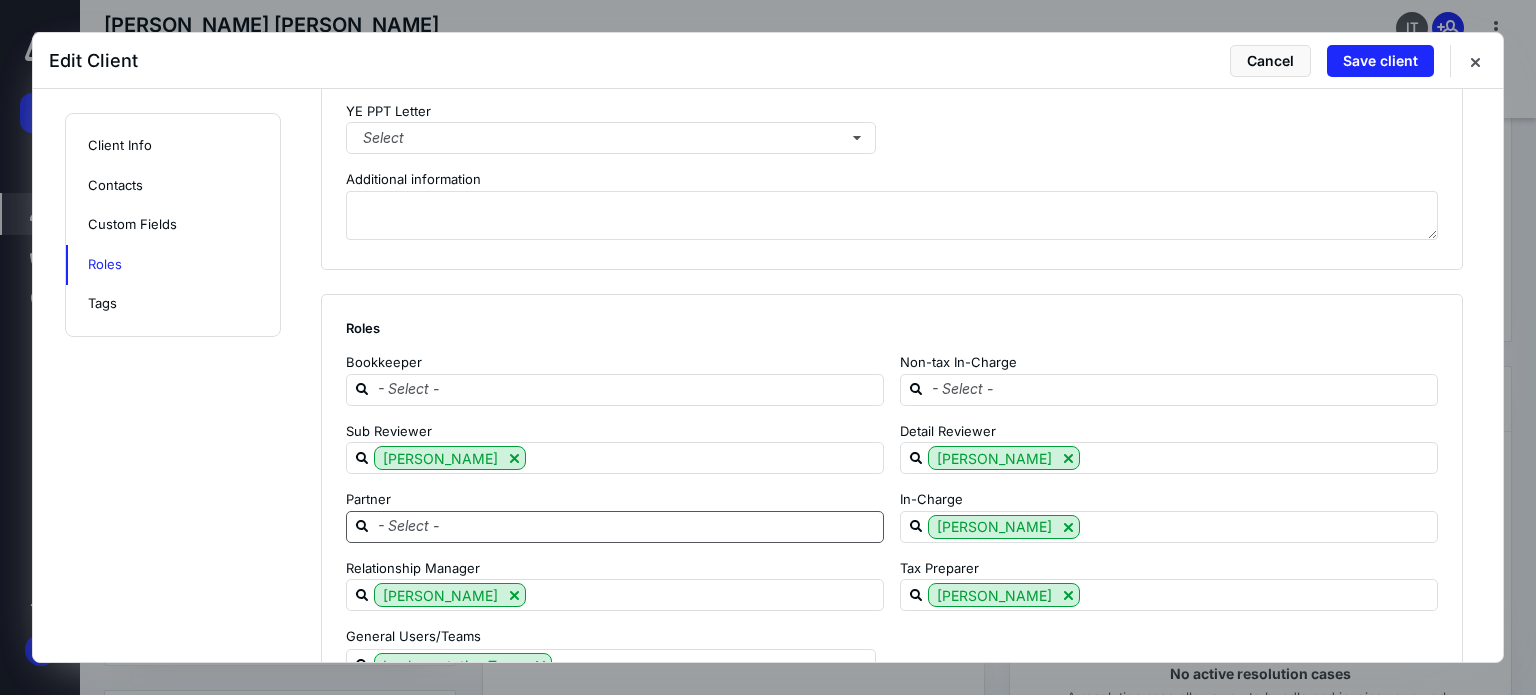 click at bounding box center [627, 526] 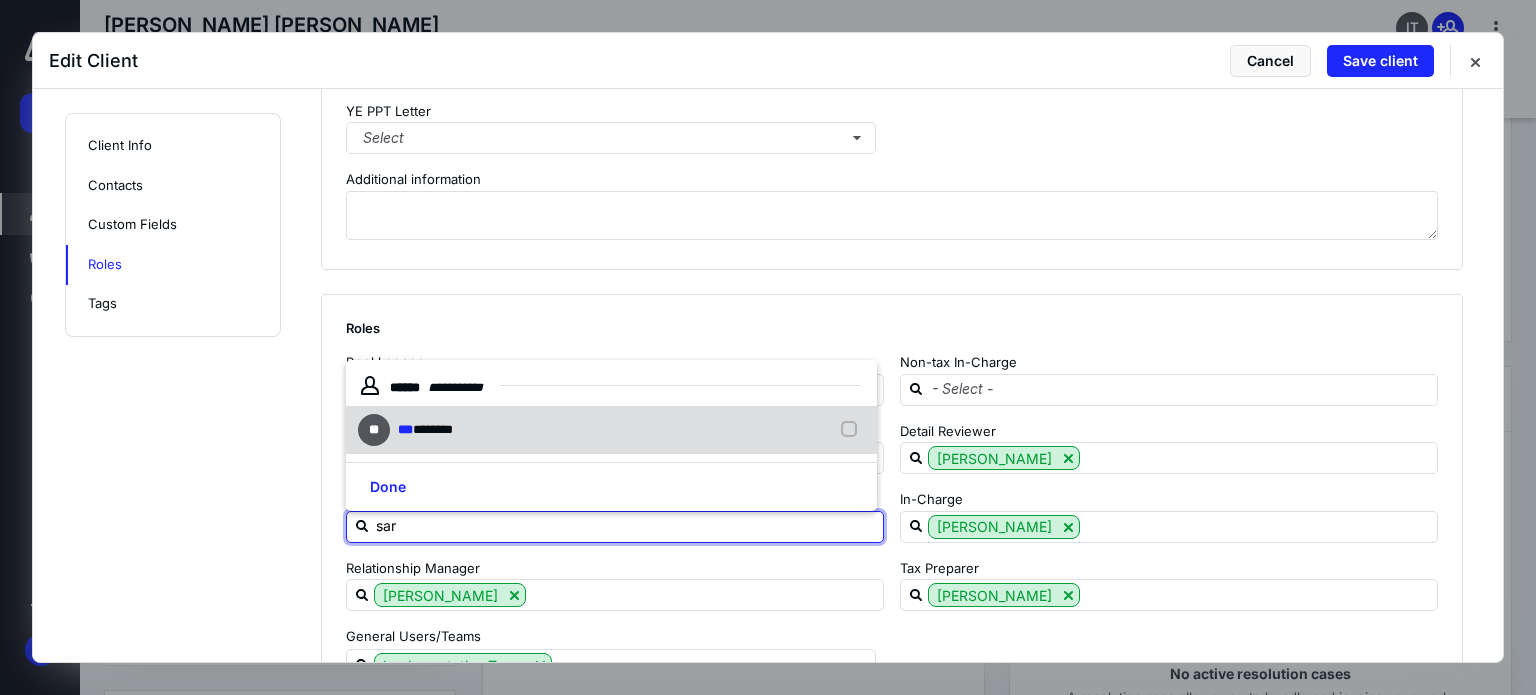 click on "********" at bounding box center (433, 429) 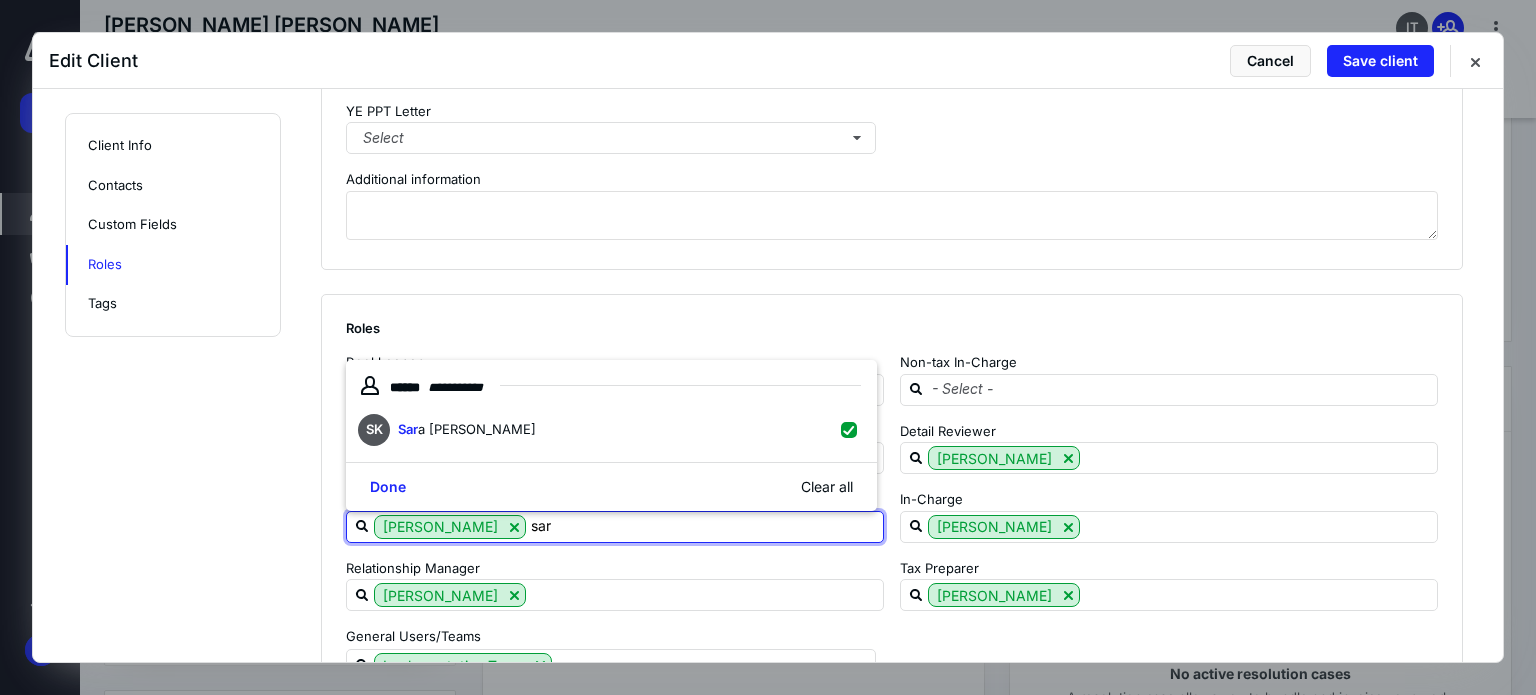 click on "Roles" at bounding box center [892, 328] 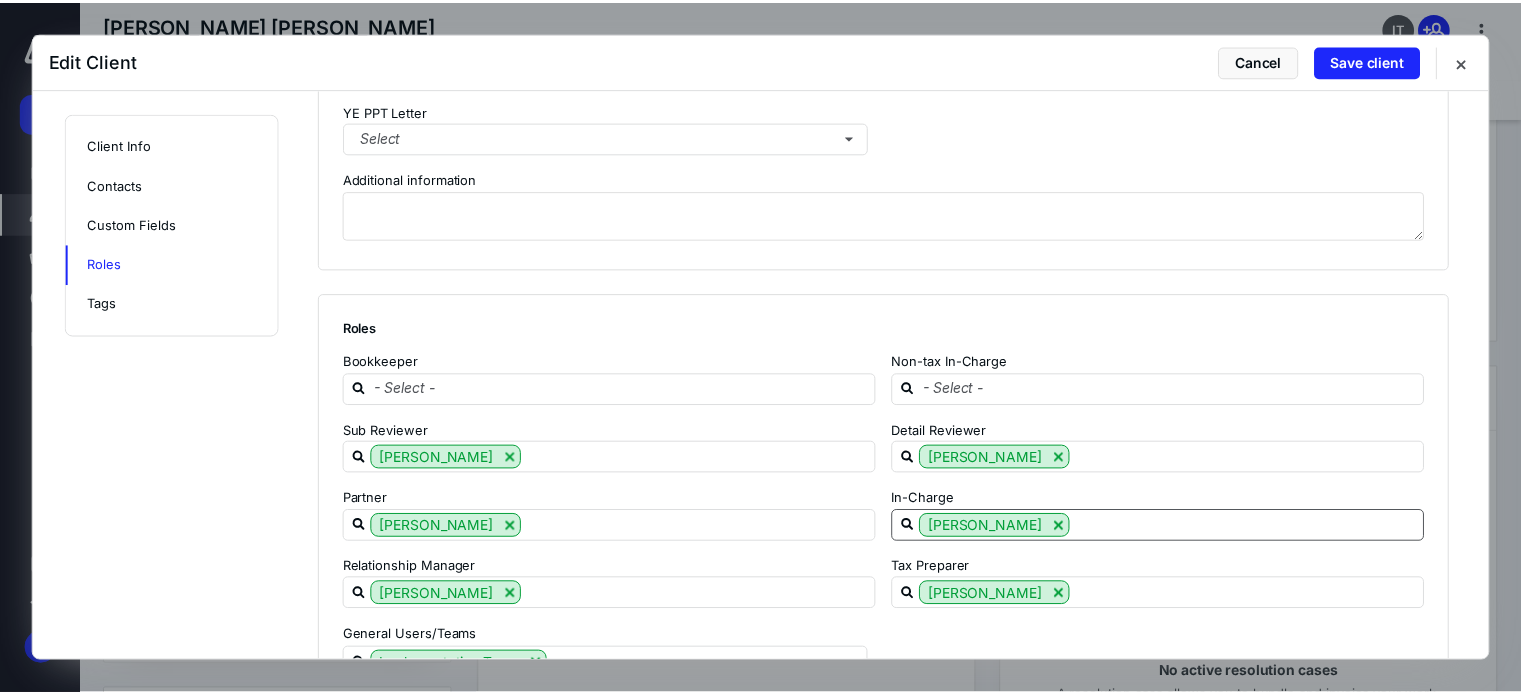 scroll, scrollTop: 2458, scrollLeft: 0, axis: vertical 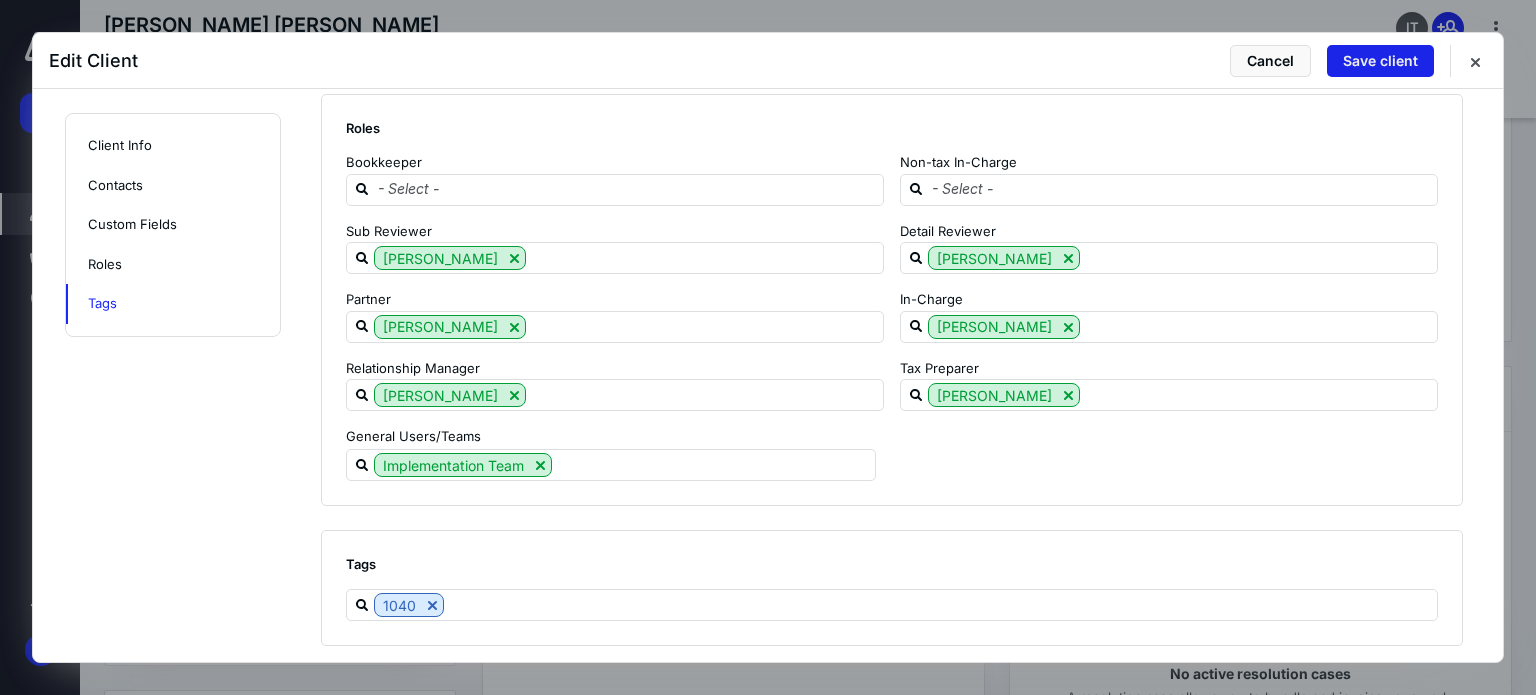 click on "Save client" at bounding box center [1380, 61] 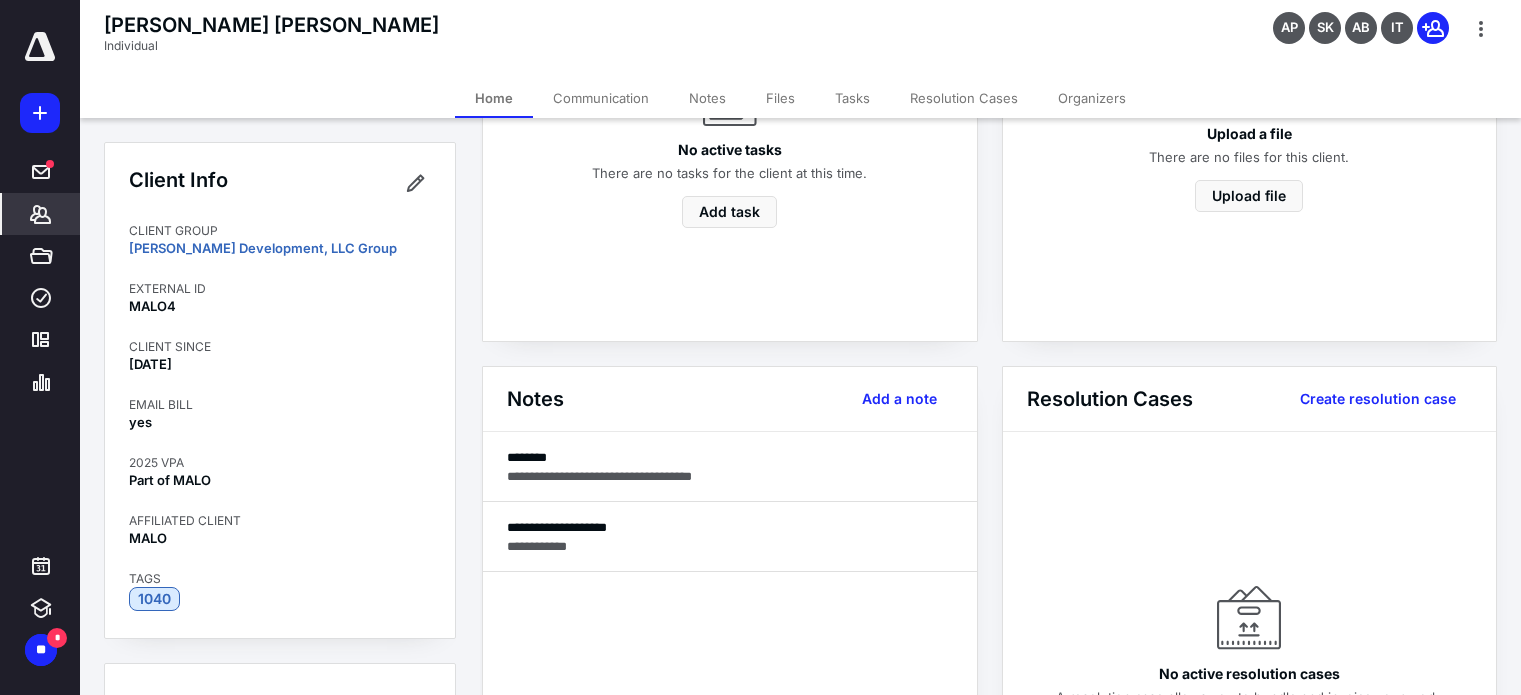click on "*******" at bounding box center (41, 214) 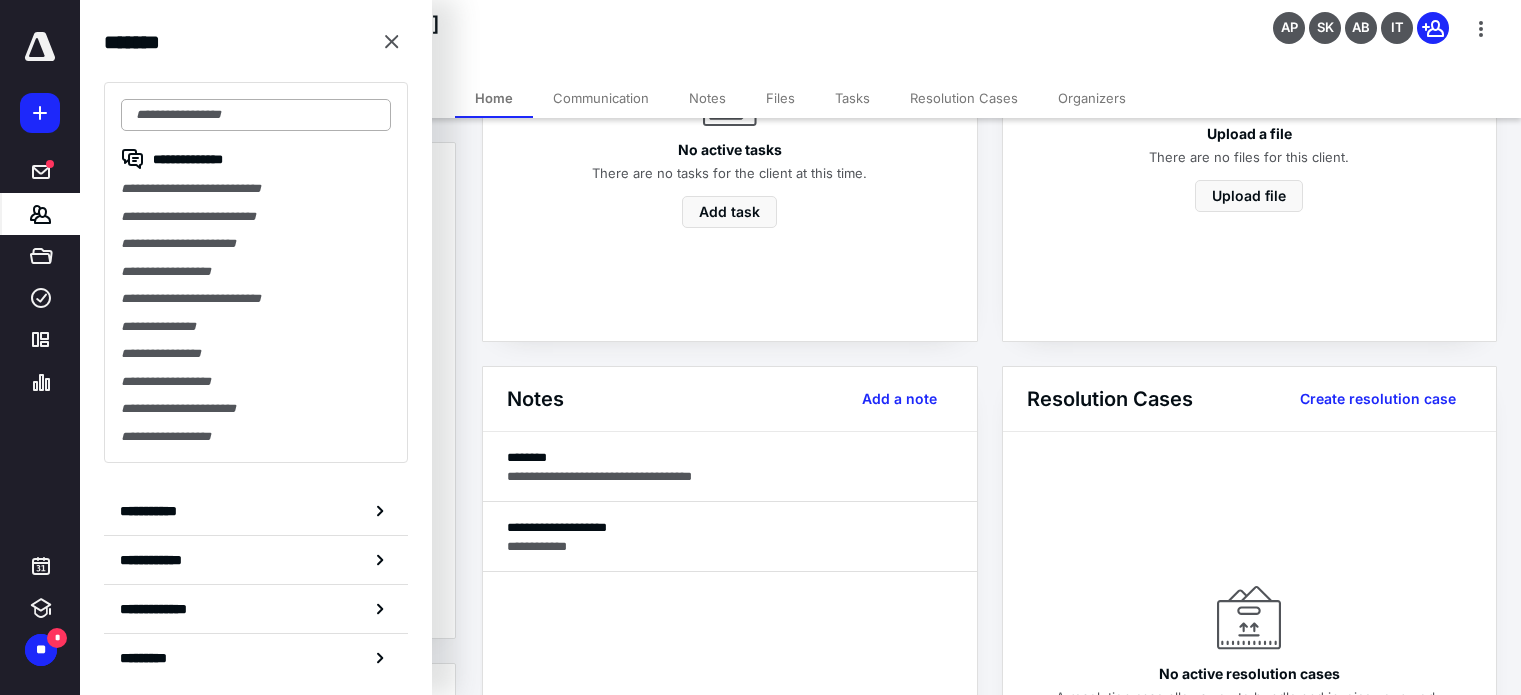 click at bounding box center [256, 115] 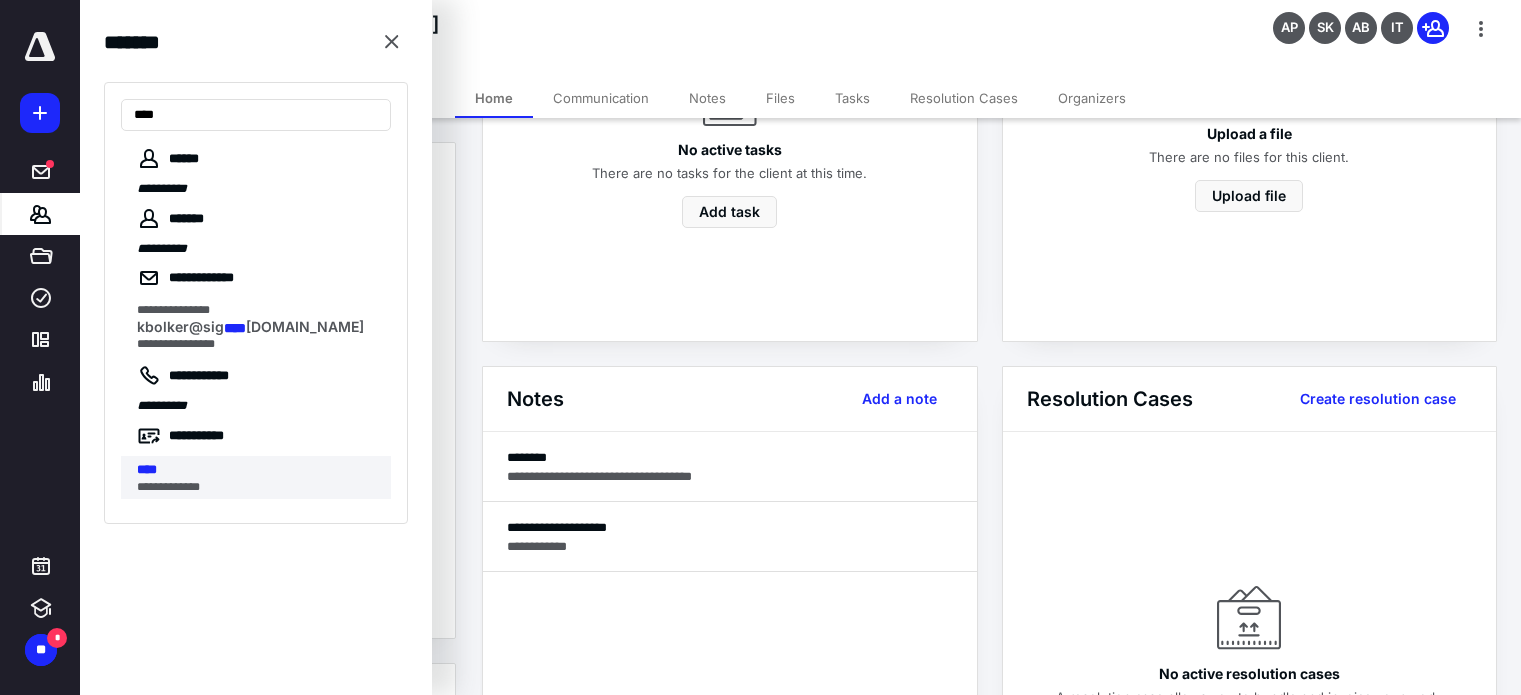 click on "****" at bounding box center (147, 469) 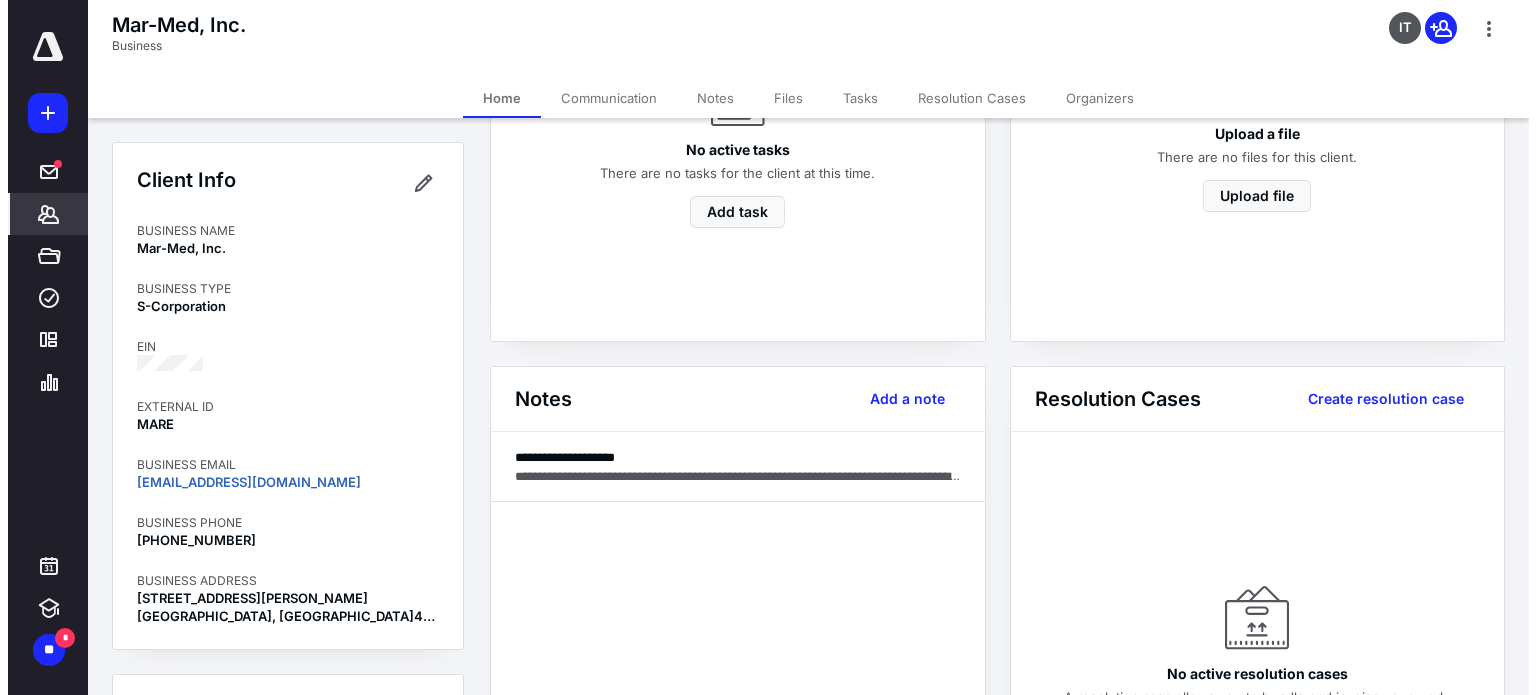 scroll, scrollTop: 500, scrollLeft: 0, axis: vertical 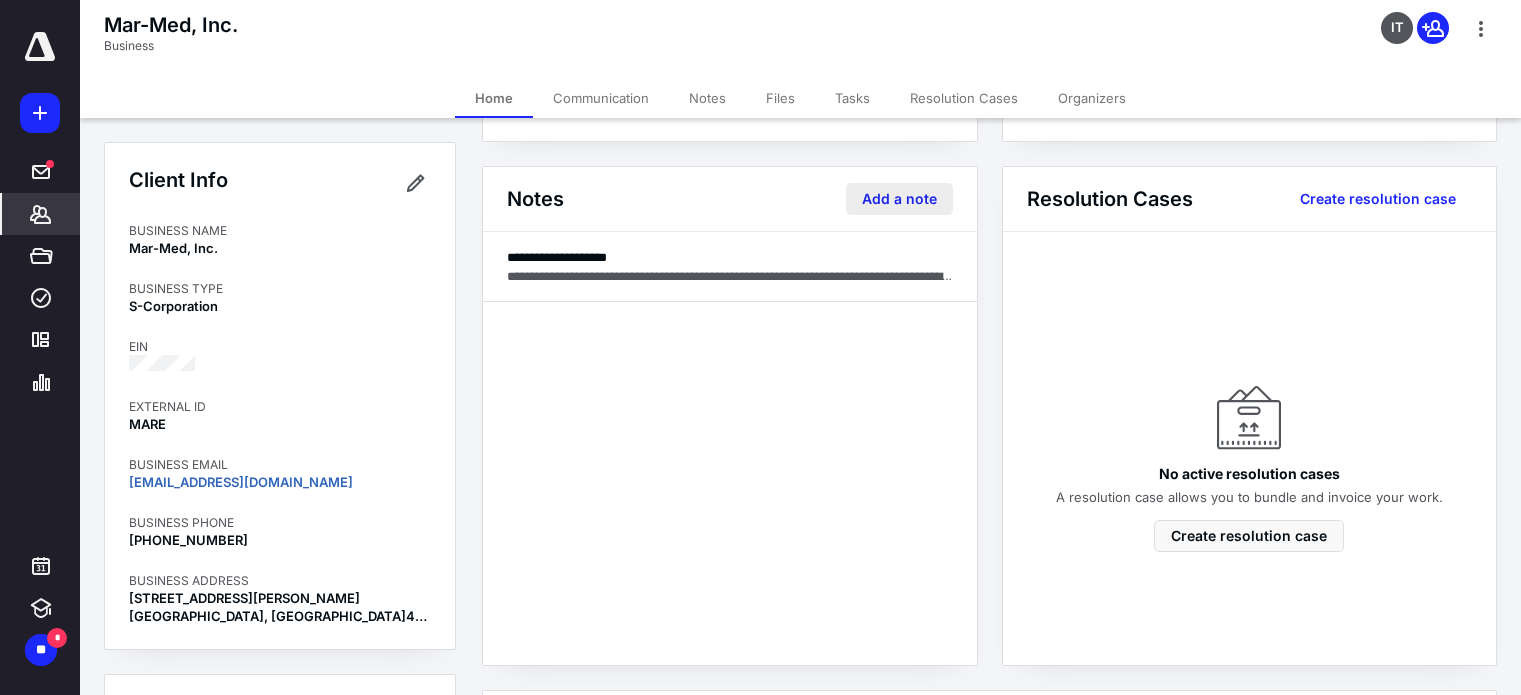 click on "Add a note" at bounding box center [899, 199] 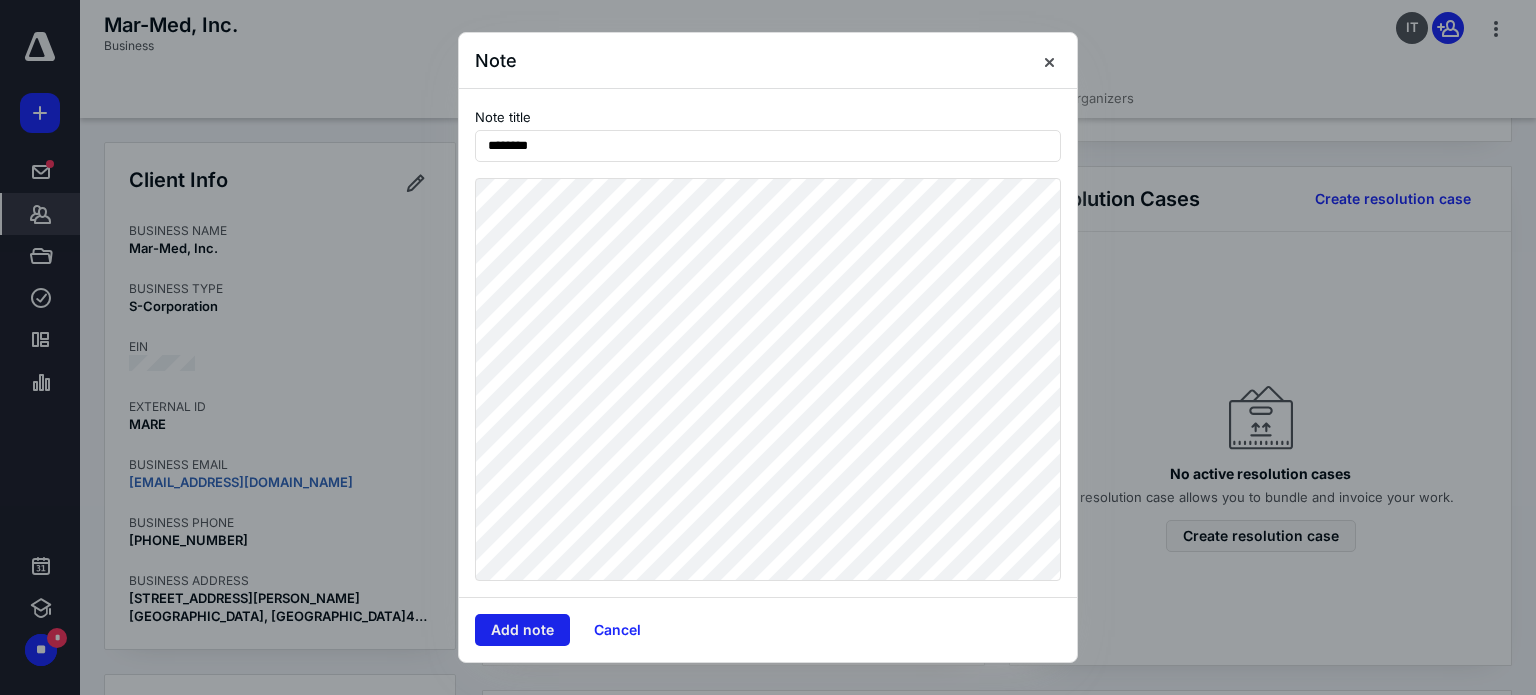 click on "Add note" at bounding box center (522, 630) 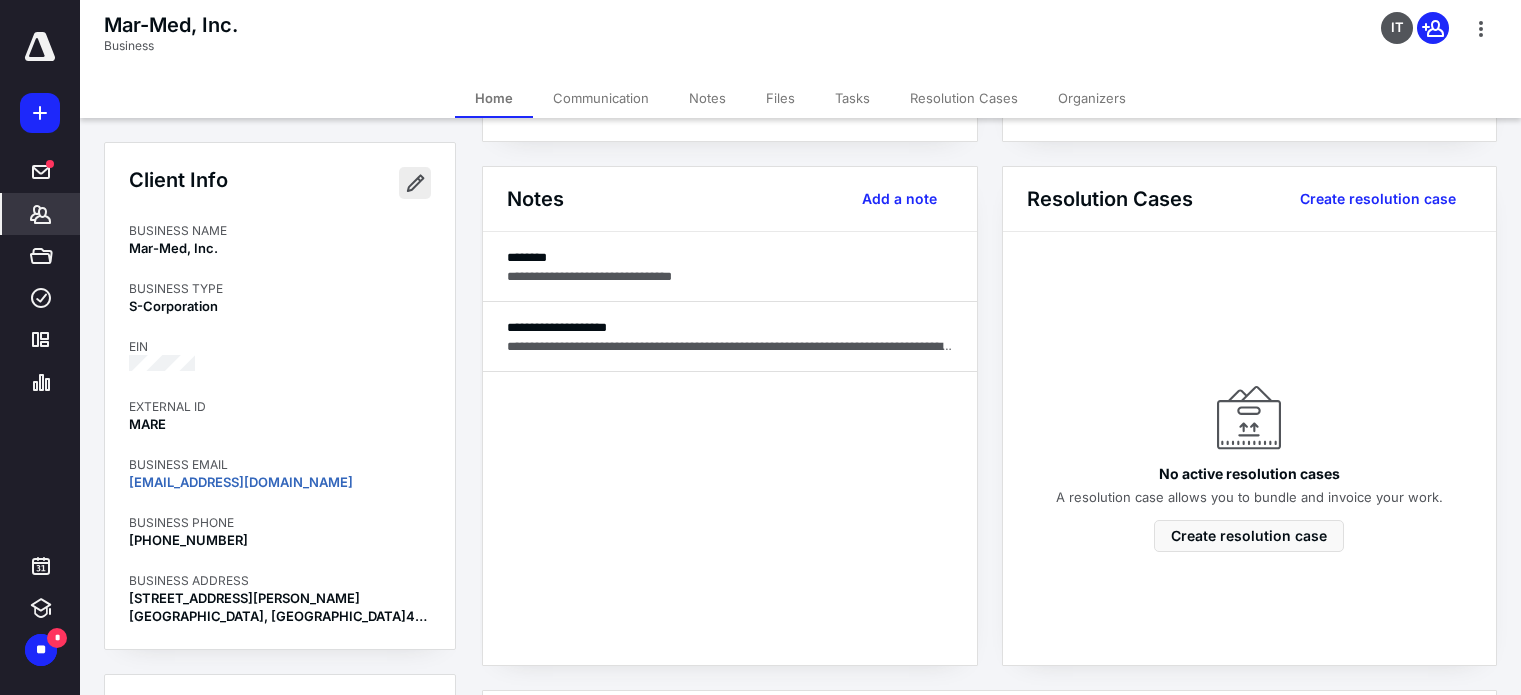 click at bounding box center [415, 183] 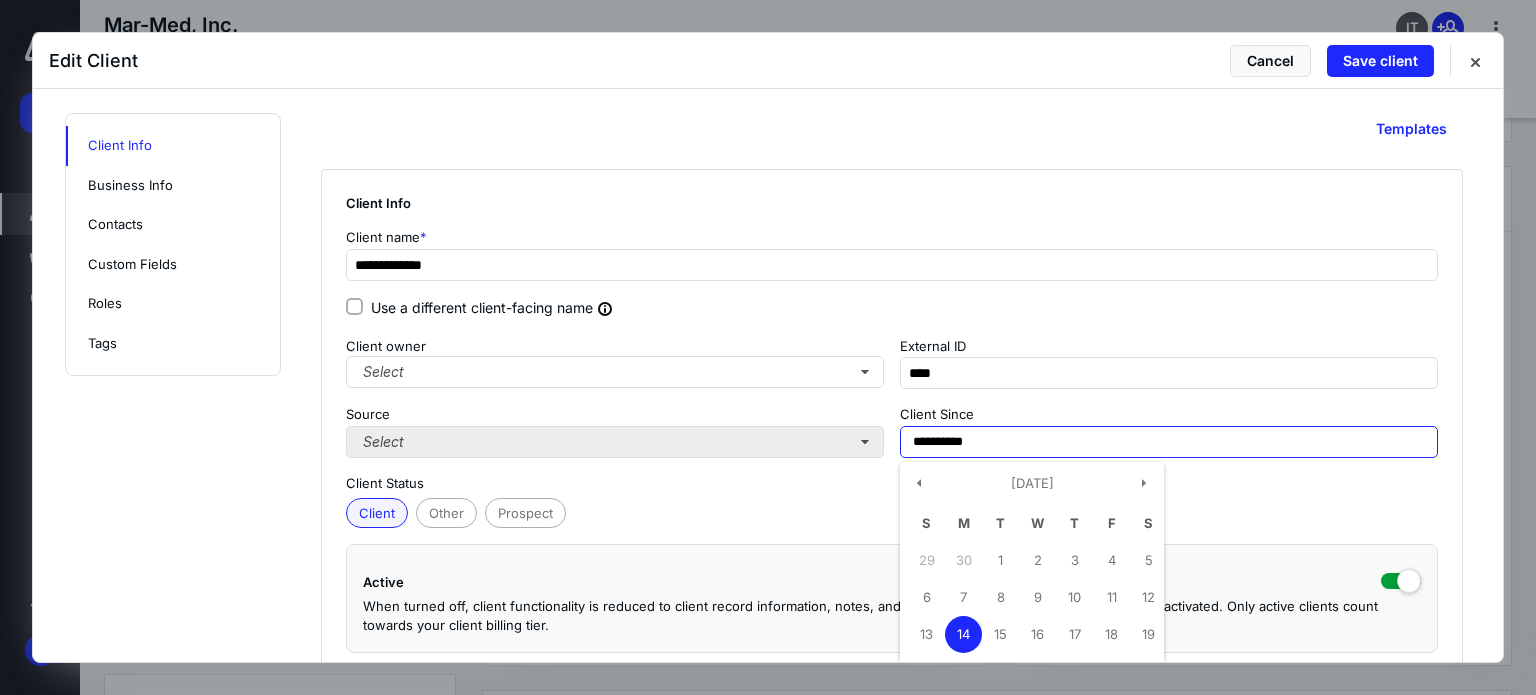 drag, startPoint x: 995, startPoint y: 443, endPoint x: 742, endPoint y: 434, distance: 253.16003 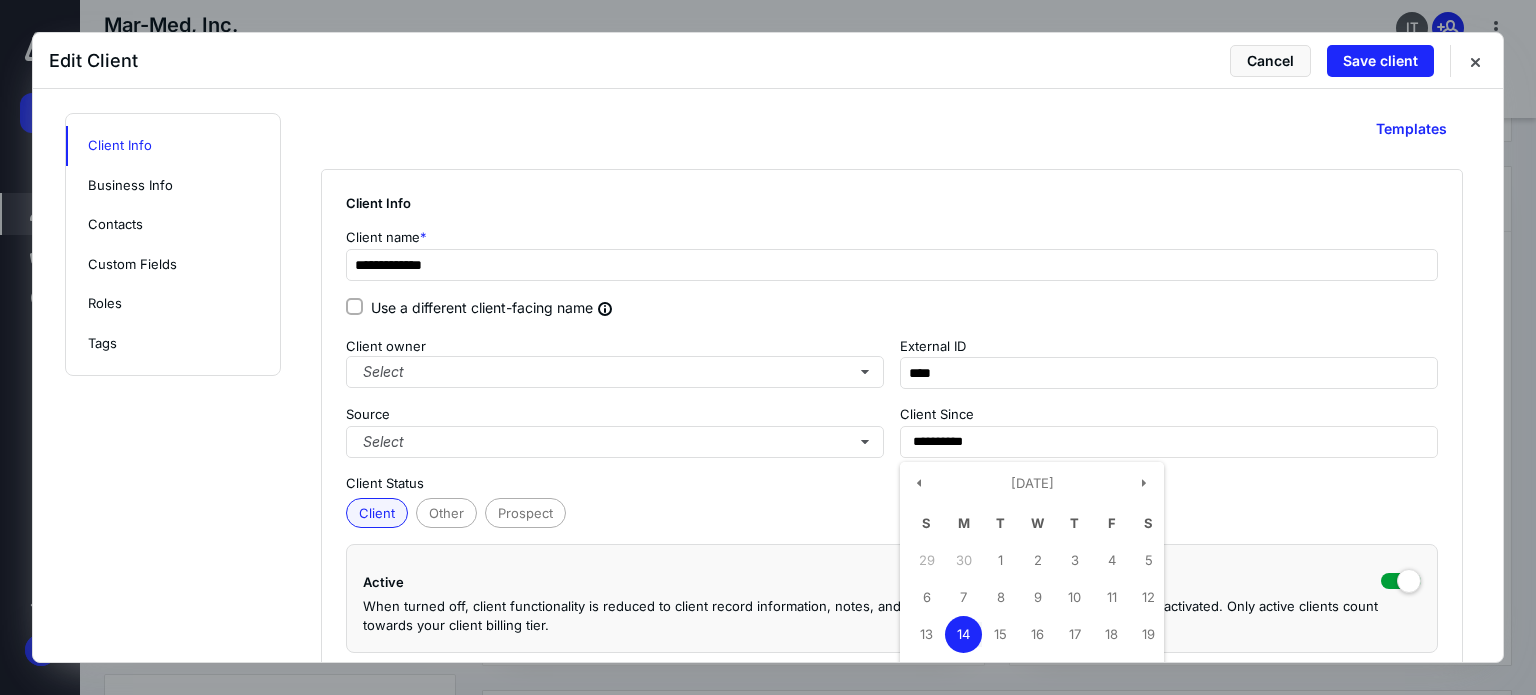 click on "Client Other Prospect" at bounding box center [892, 511] 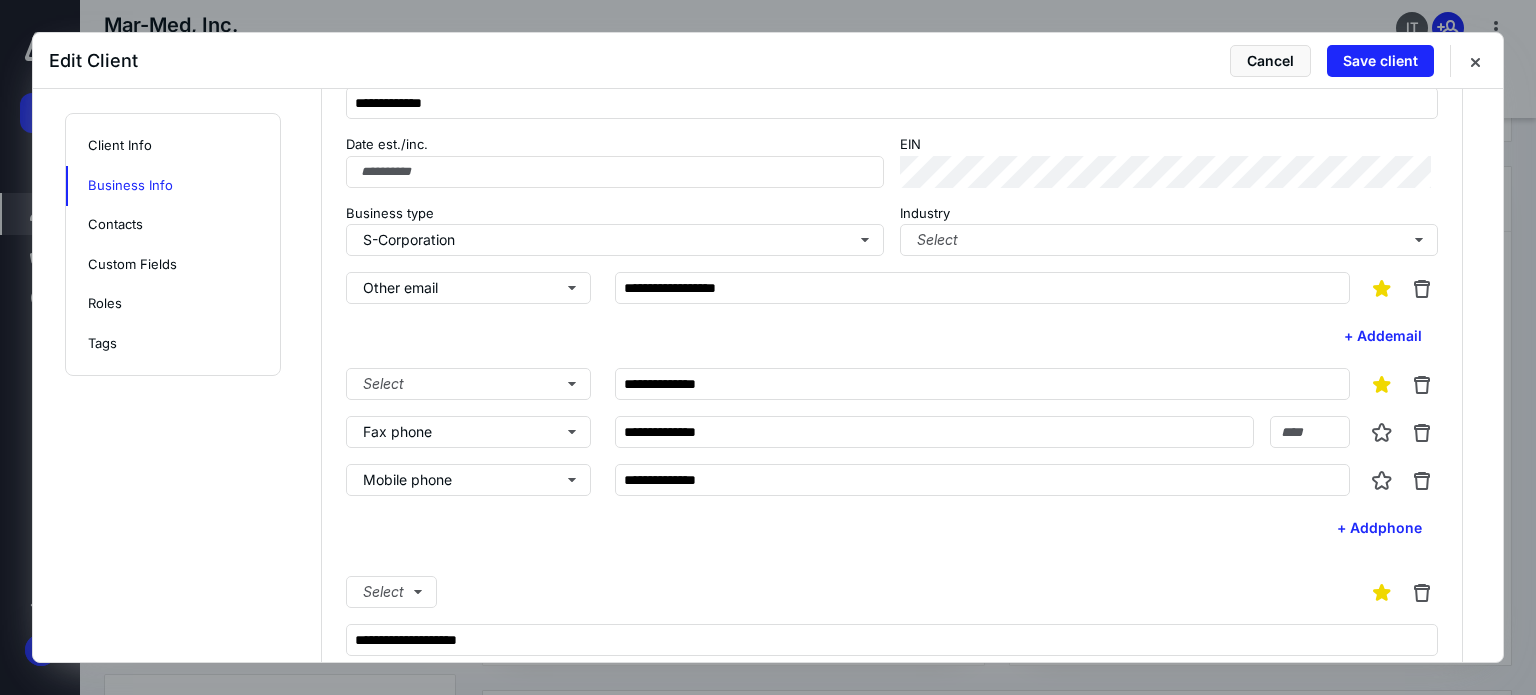 scroll, scrollTop: 900, scrollLeft: 0, axis: vertical 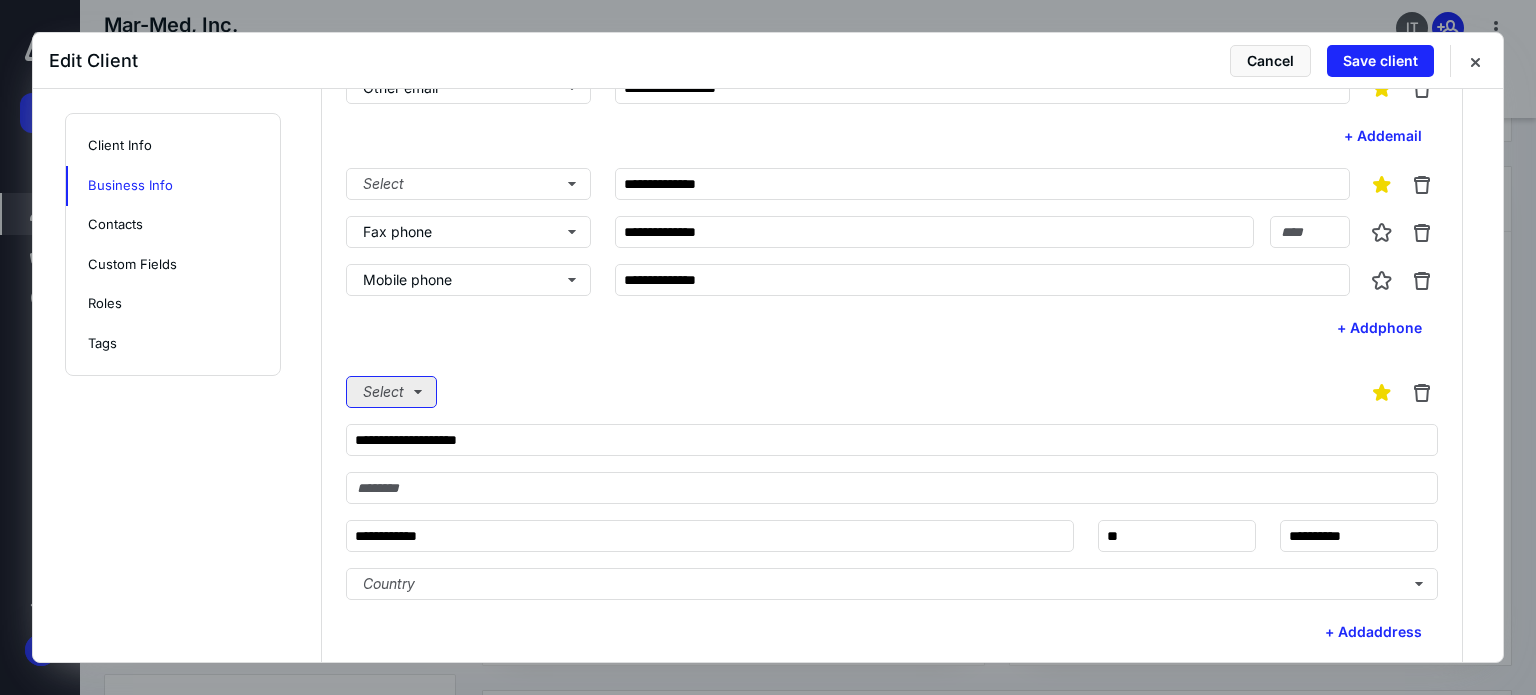 click on "Select" at bounding box center [391, 392] 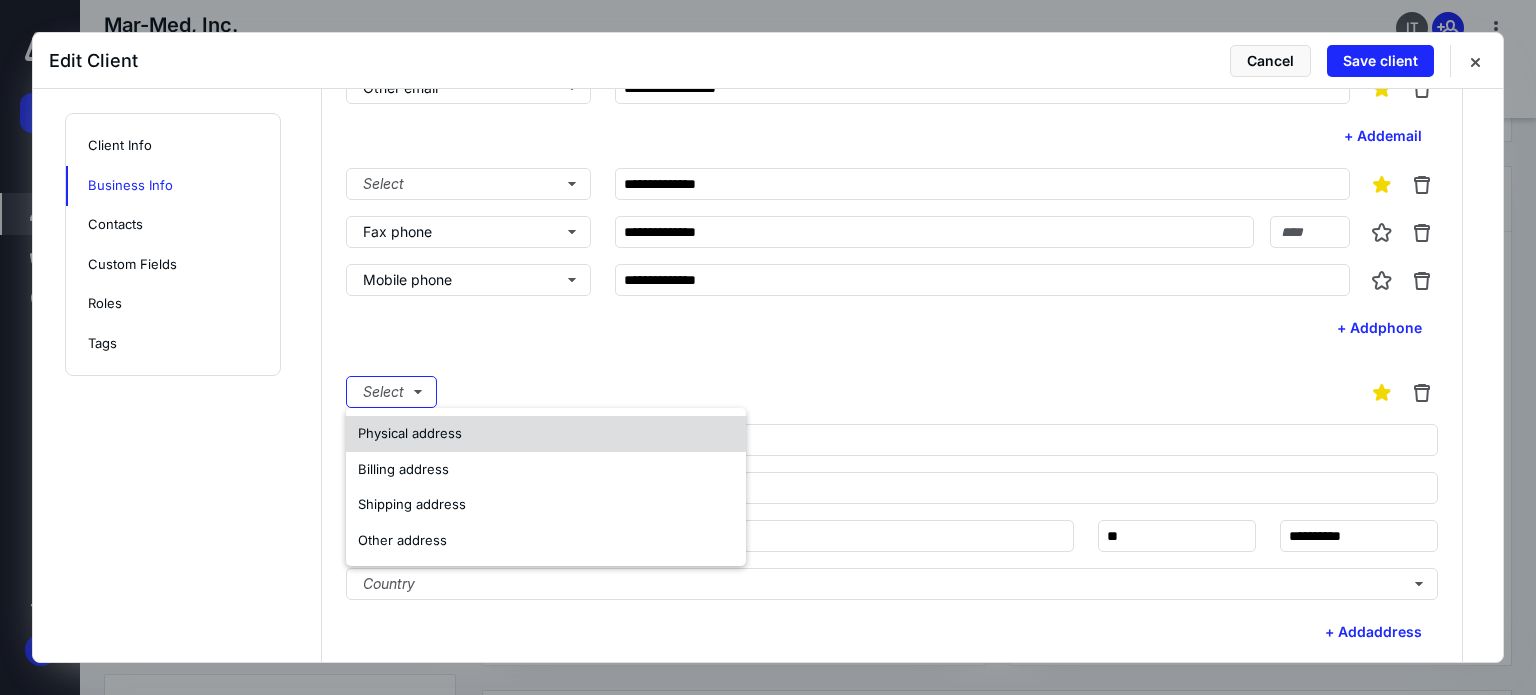 click on "Physical address" at bounding box center [410, 433] 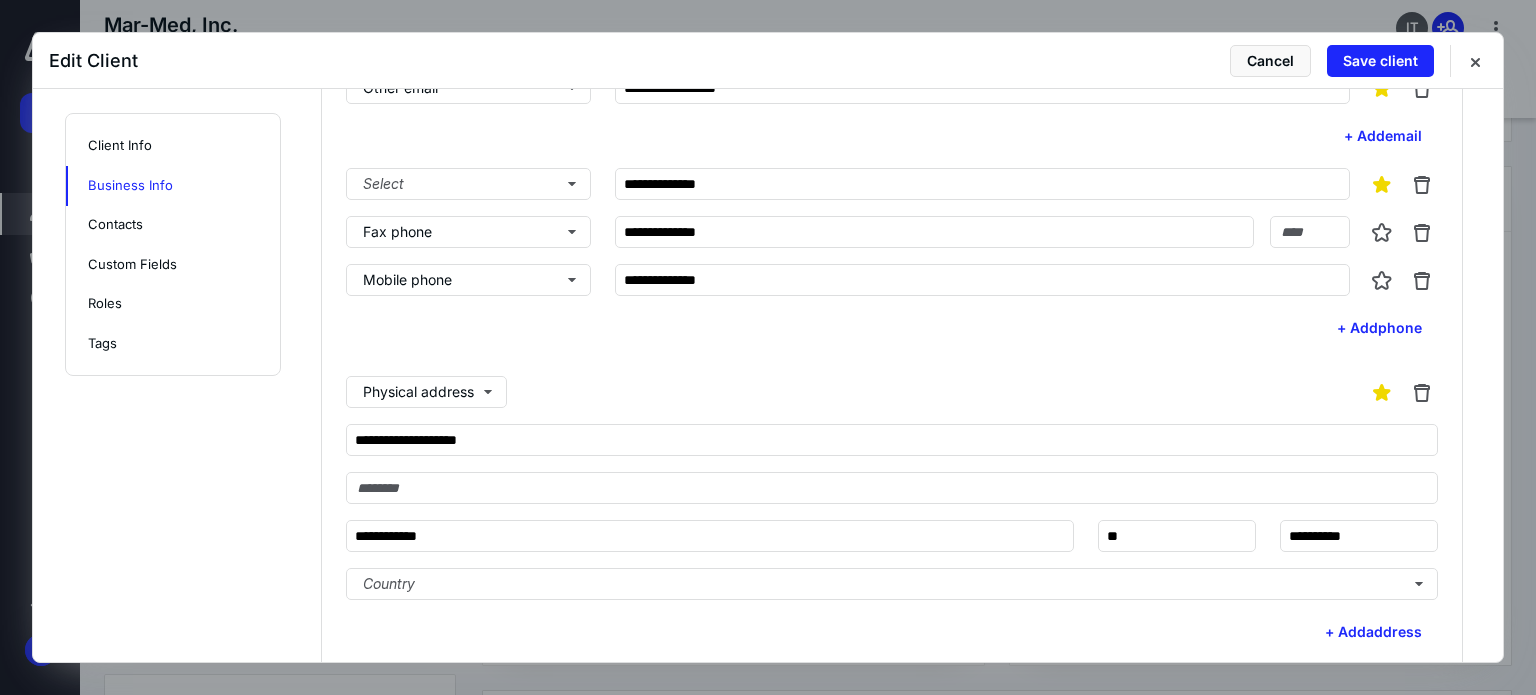click on "**********" at bounding box center [768, 636] 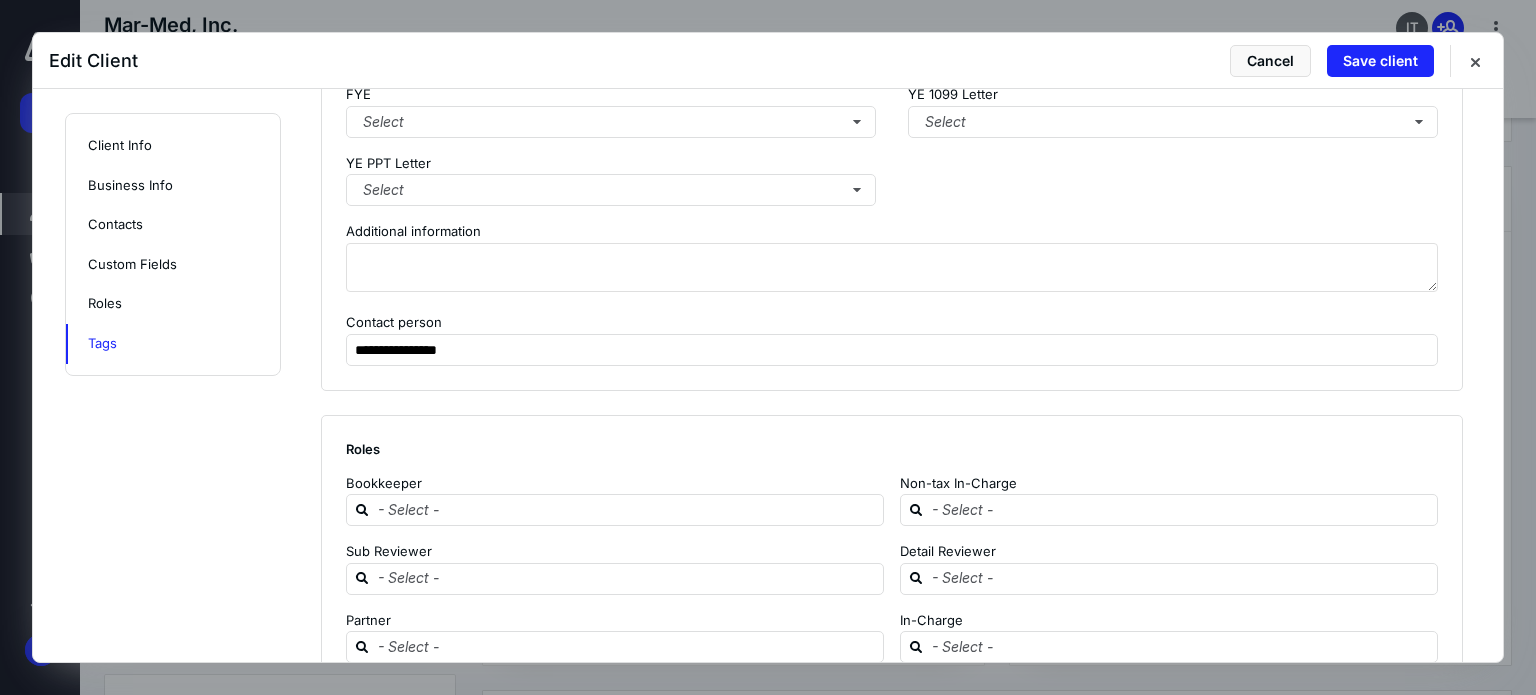 scroll, scrollTop: 2321, scrollLeft: 0, axis: vertical 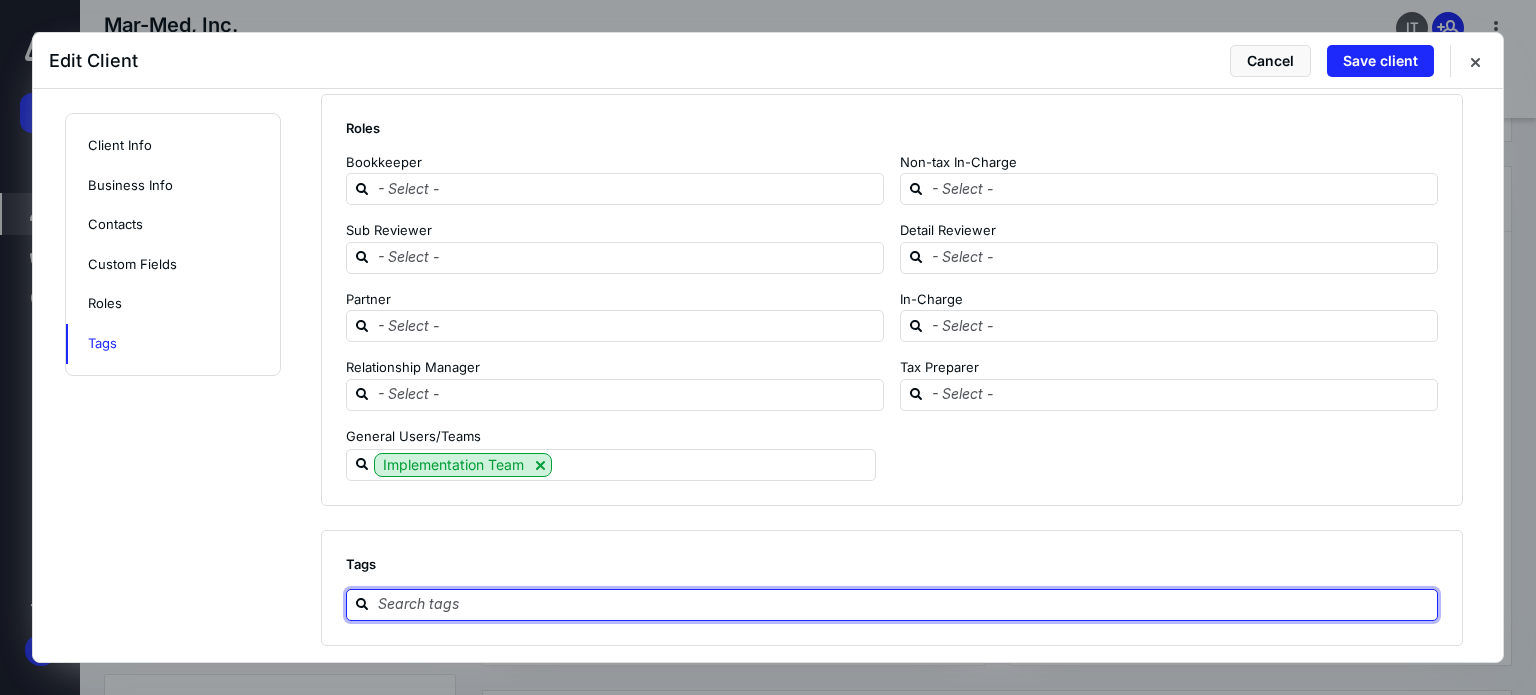 click at bounding box center [904, 604] 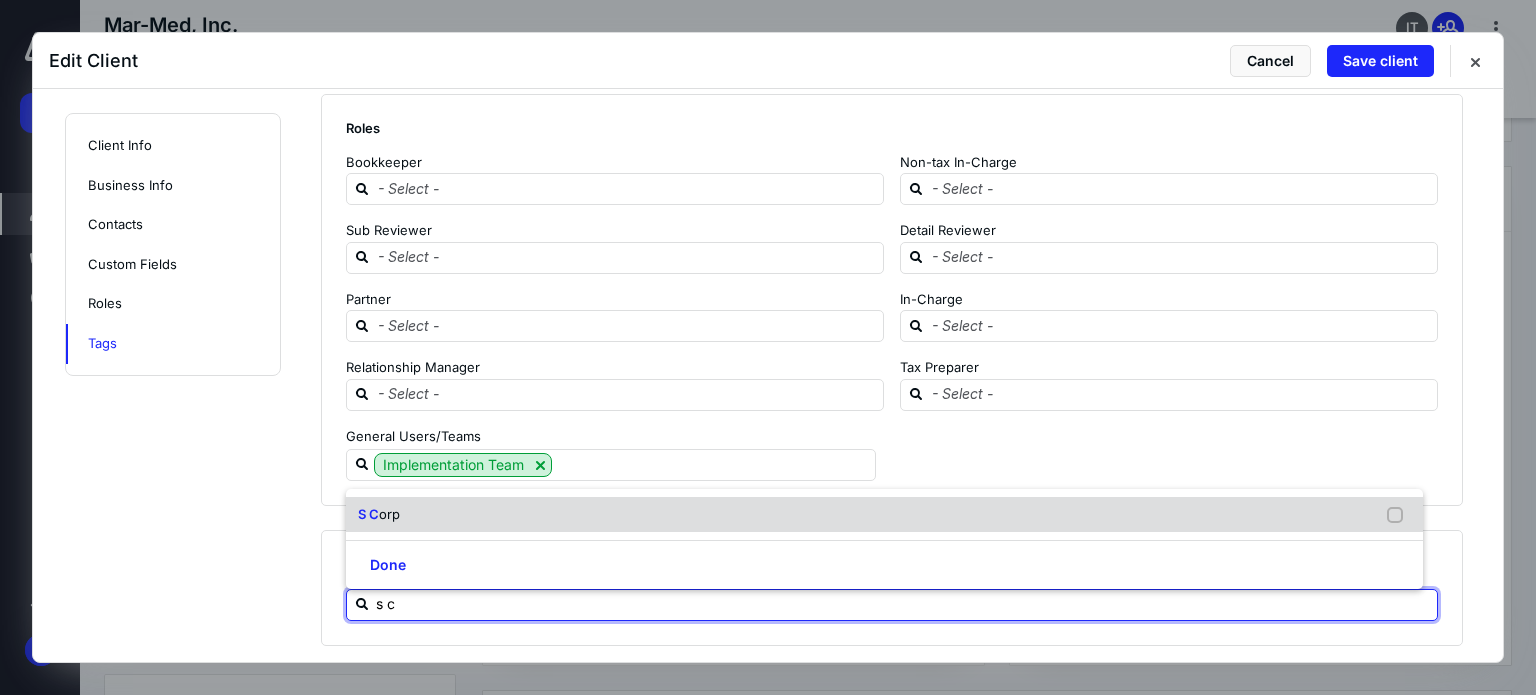 click on "S C orp" at bounding box center [884, 515] 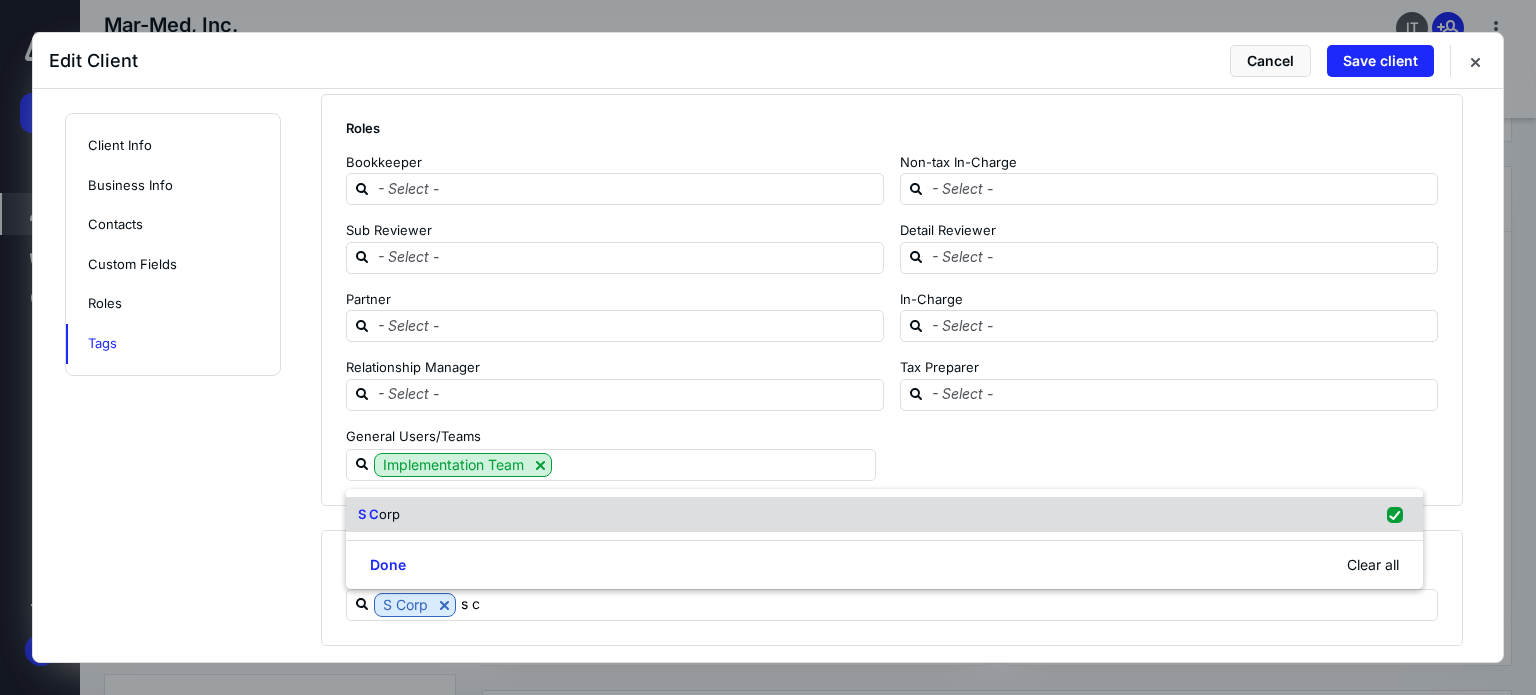 drag, startPoint x: 245, startPoint y: 492, endPoint x: 582, endPoint y: 499, distance: 337.0727 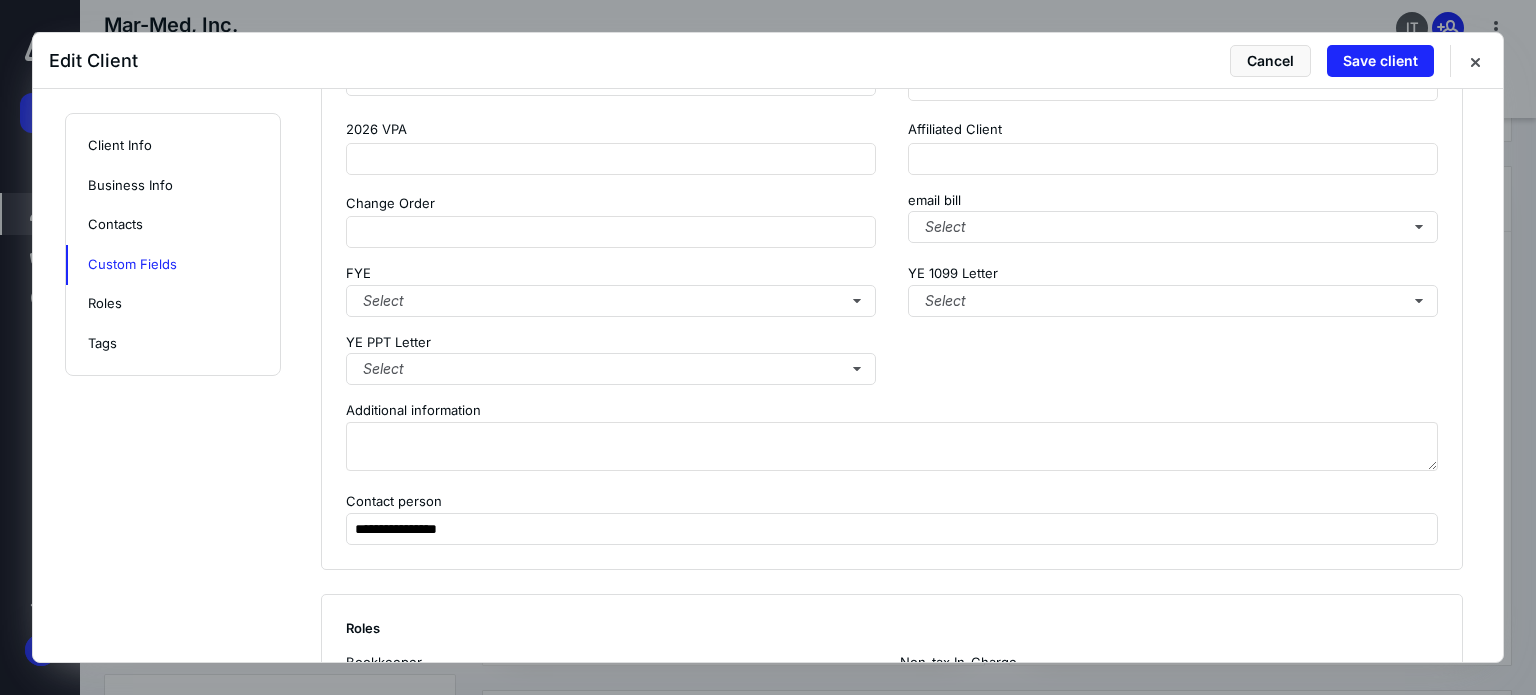 scroll, scrollTop: 1621, scrollLeft: 0, axis: vertical 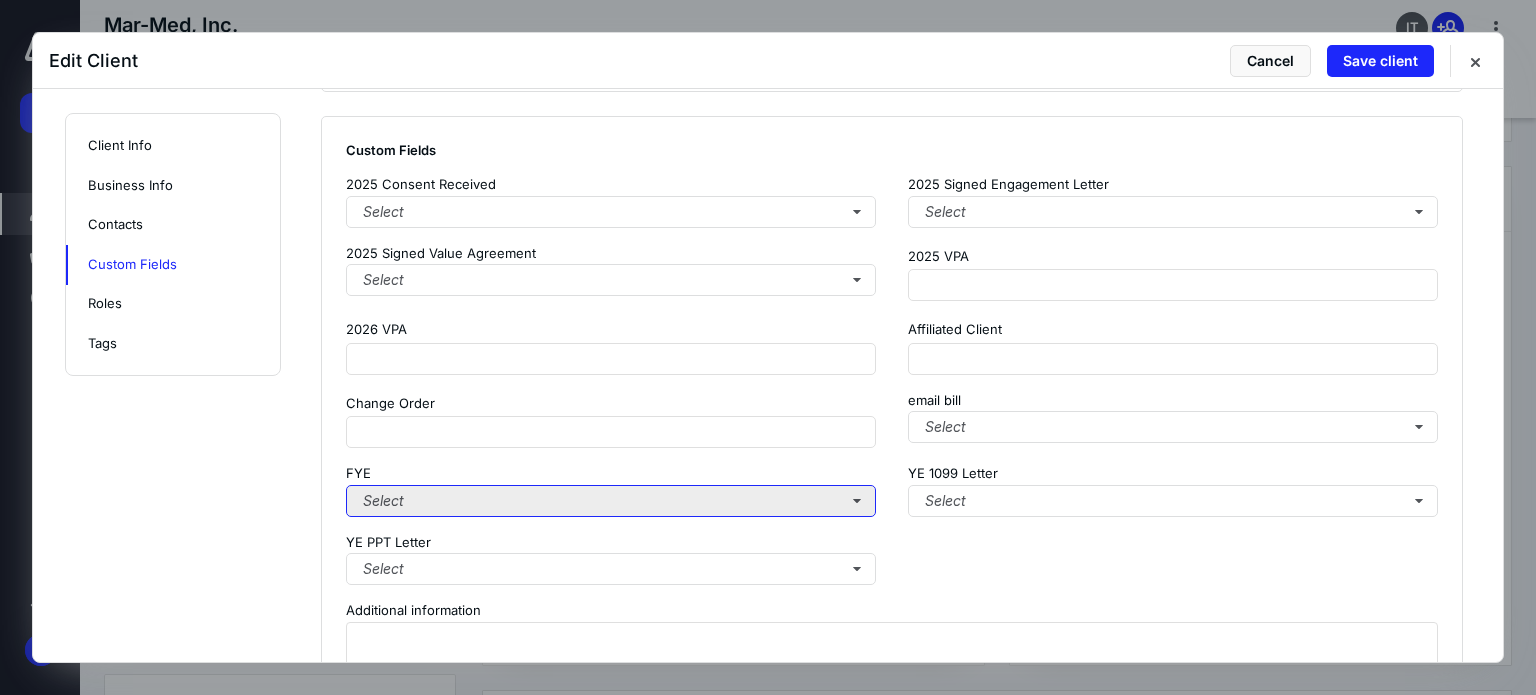 click on "Select" at bounding box center [611, 501] 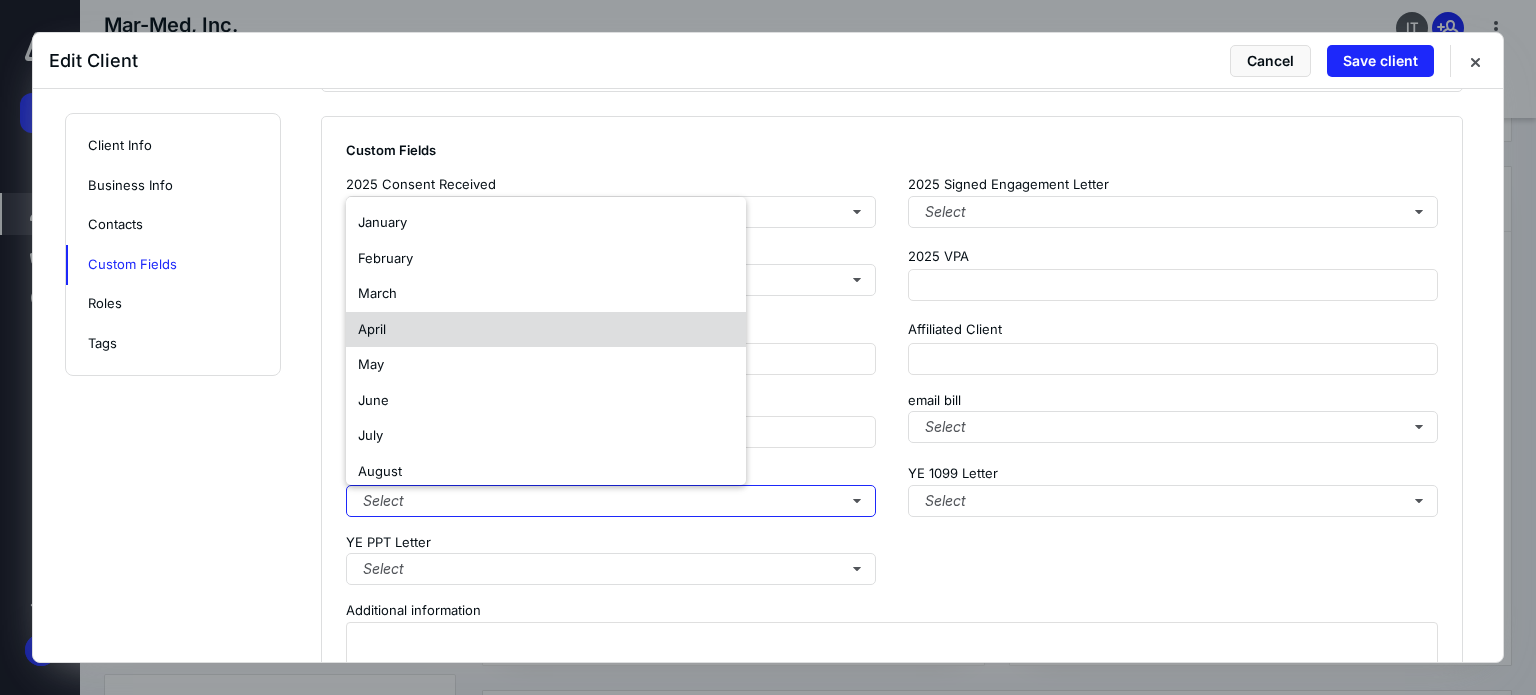 scroll, scrollTop: 154, scrollLeft: 0, axis: vertical 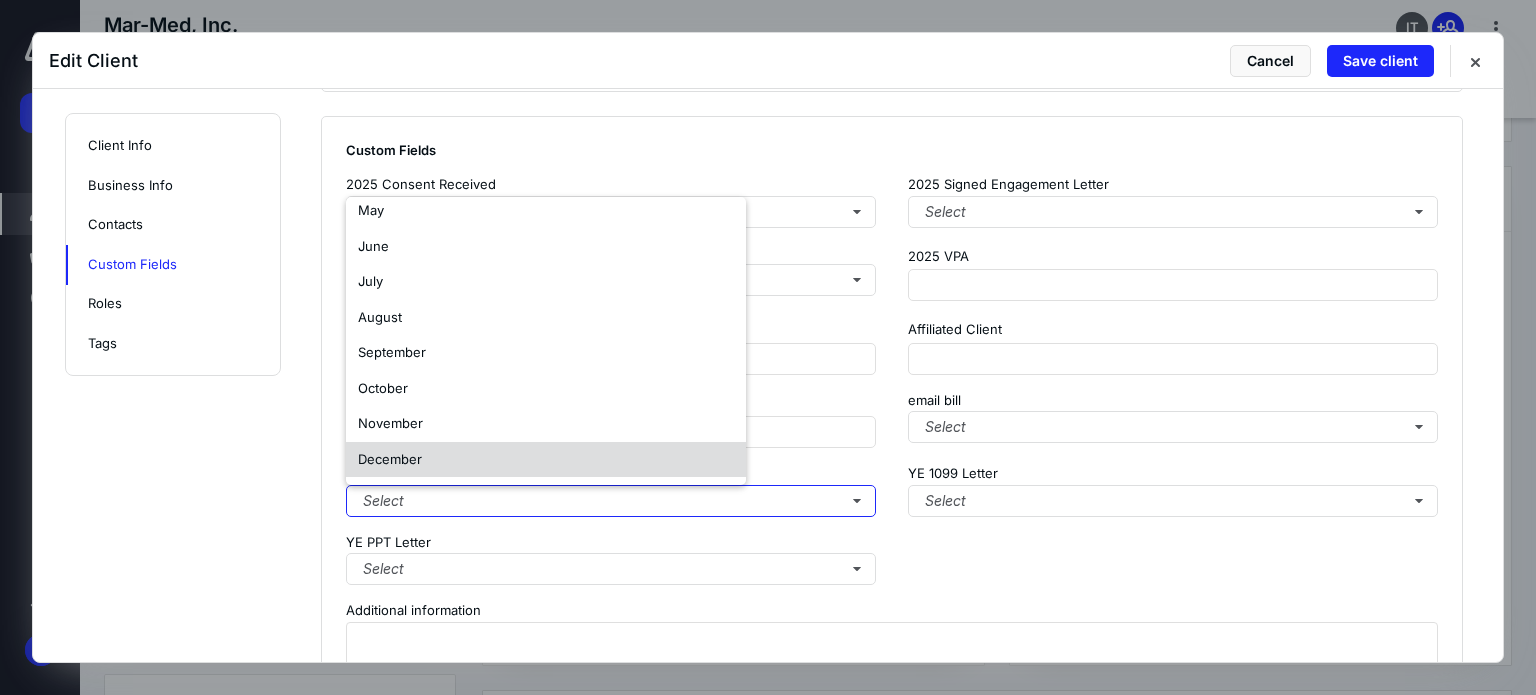 click on "December" at bounding box center (546, 460) 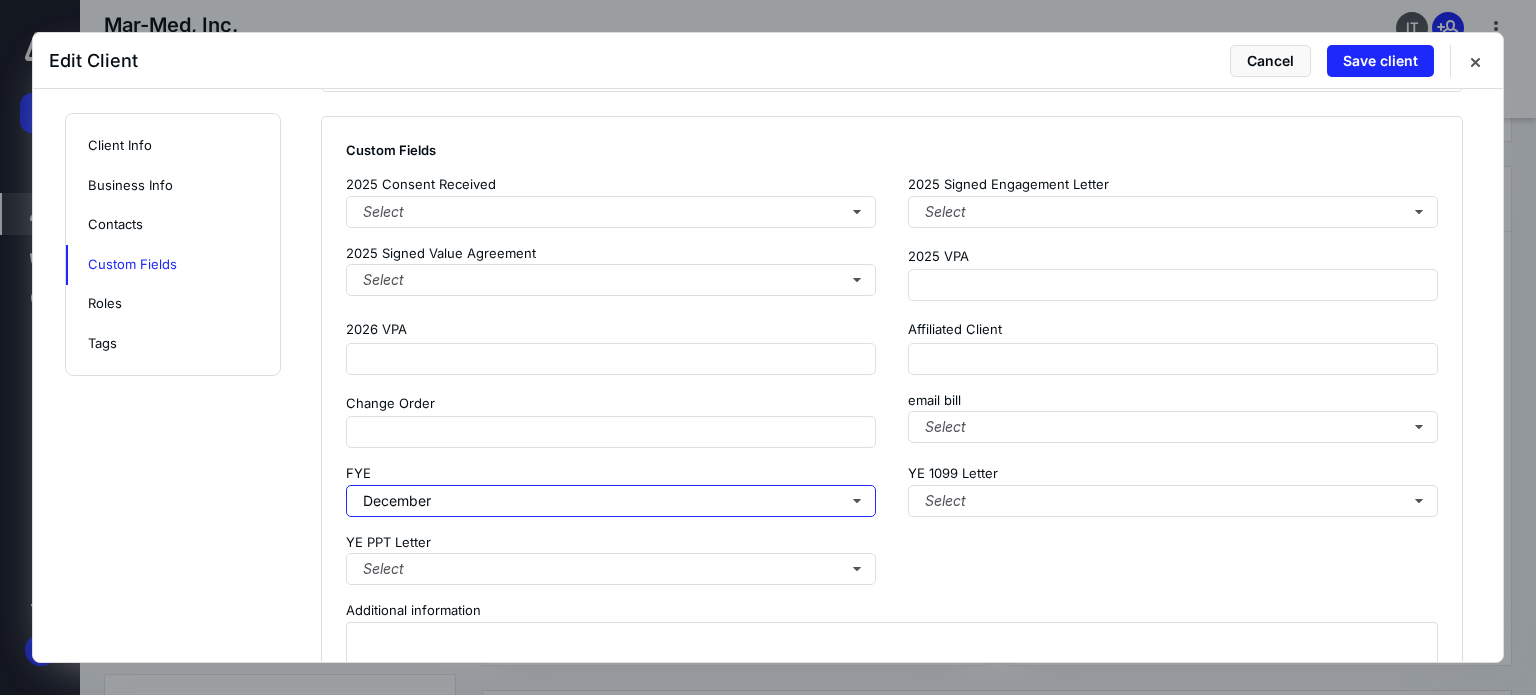 scroll, scrollTop: 0, scrollLeft: 0, axis: both 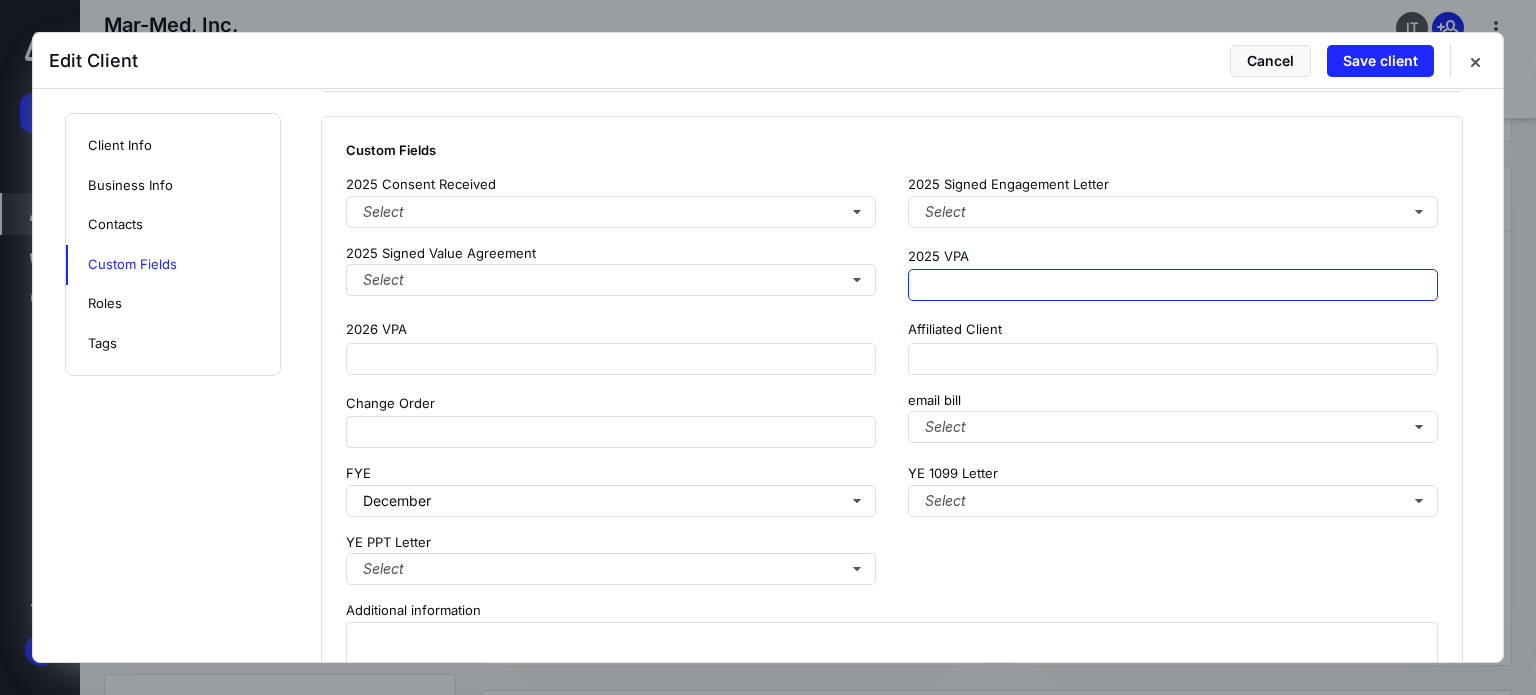 click at bounding box center [1173, 285] 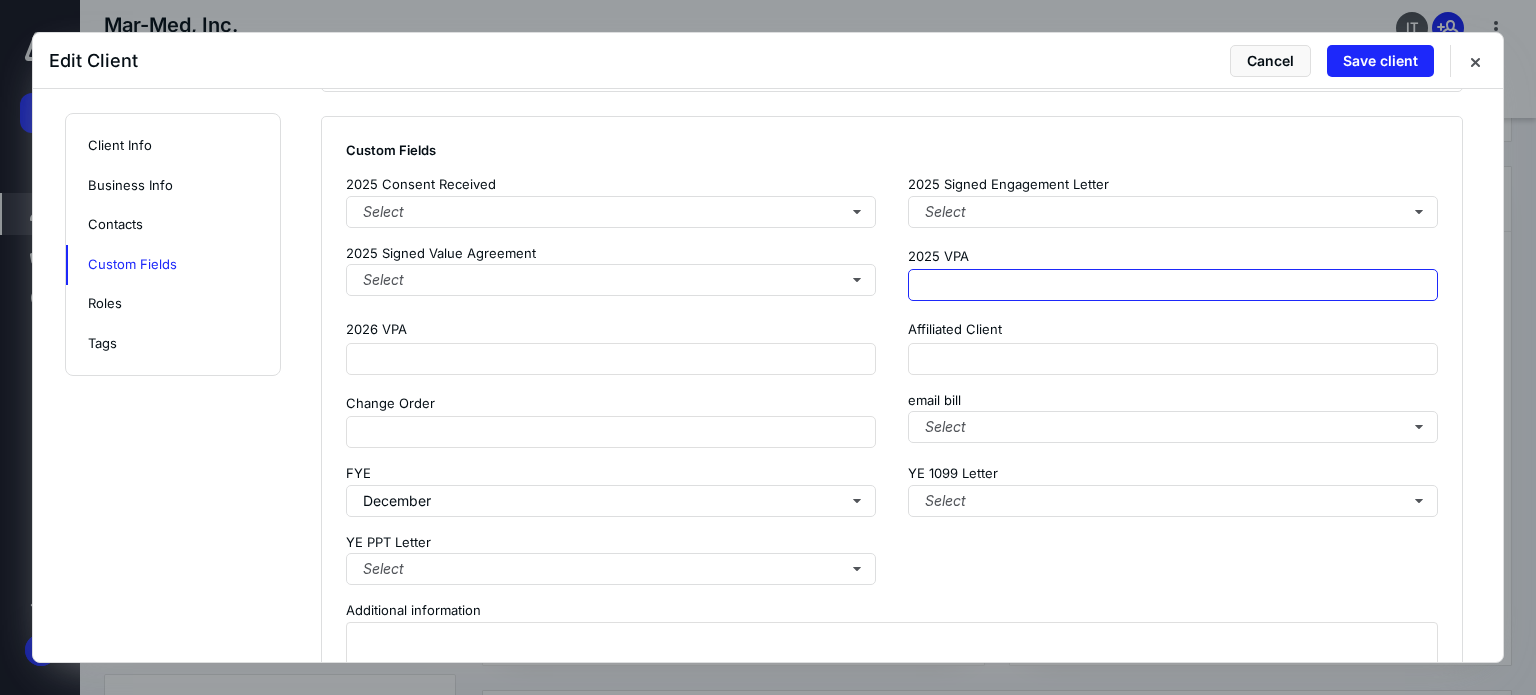 paste on "**********" 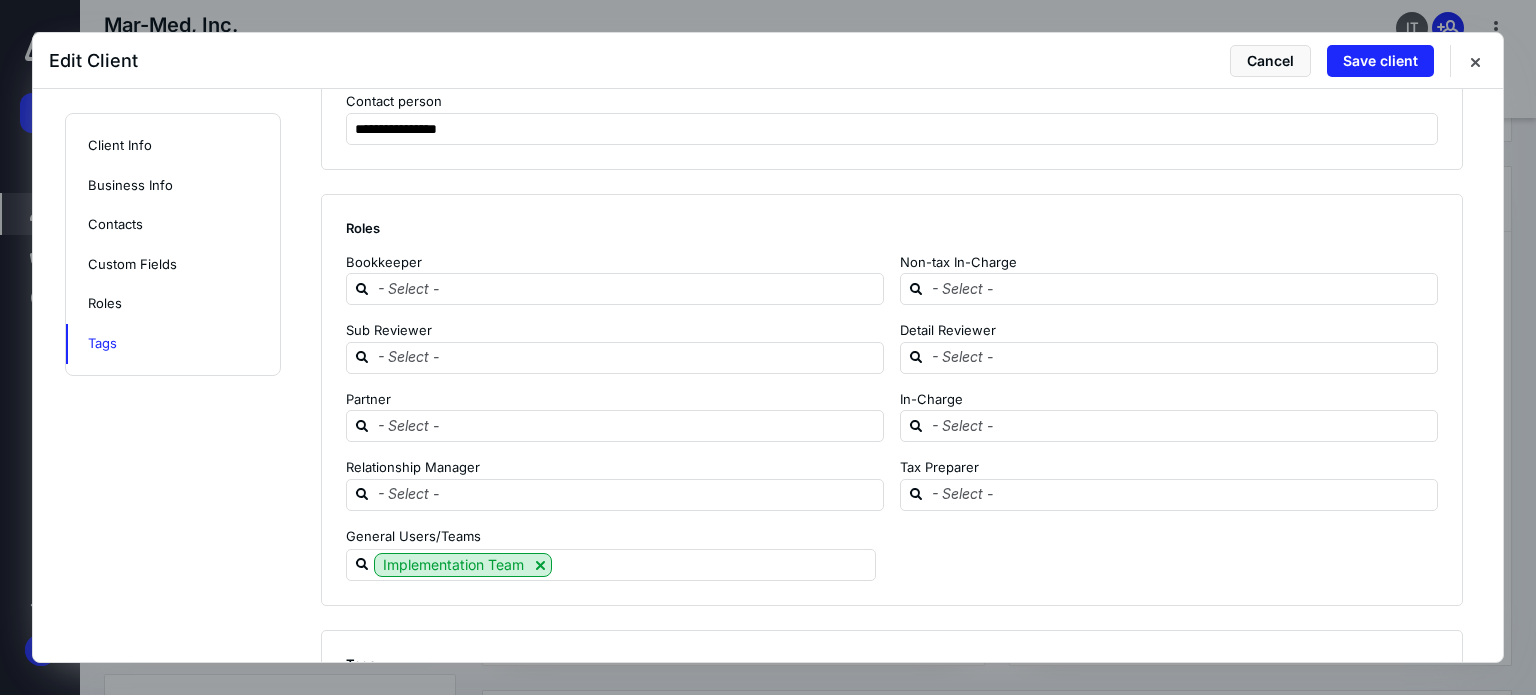 scroll, scrollTop: 2321, scrollLeft: 0, axis: vertical 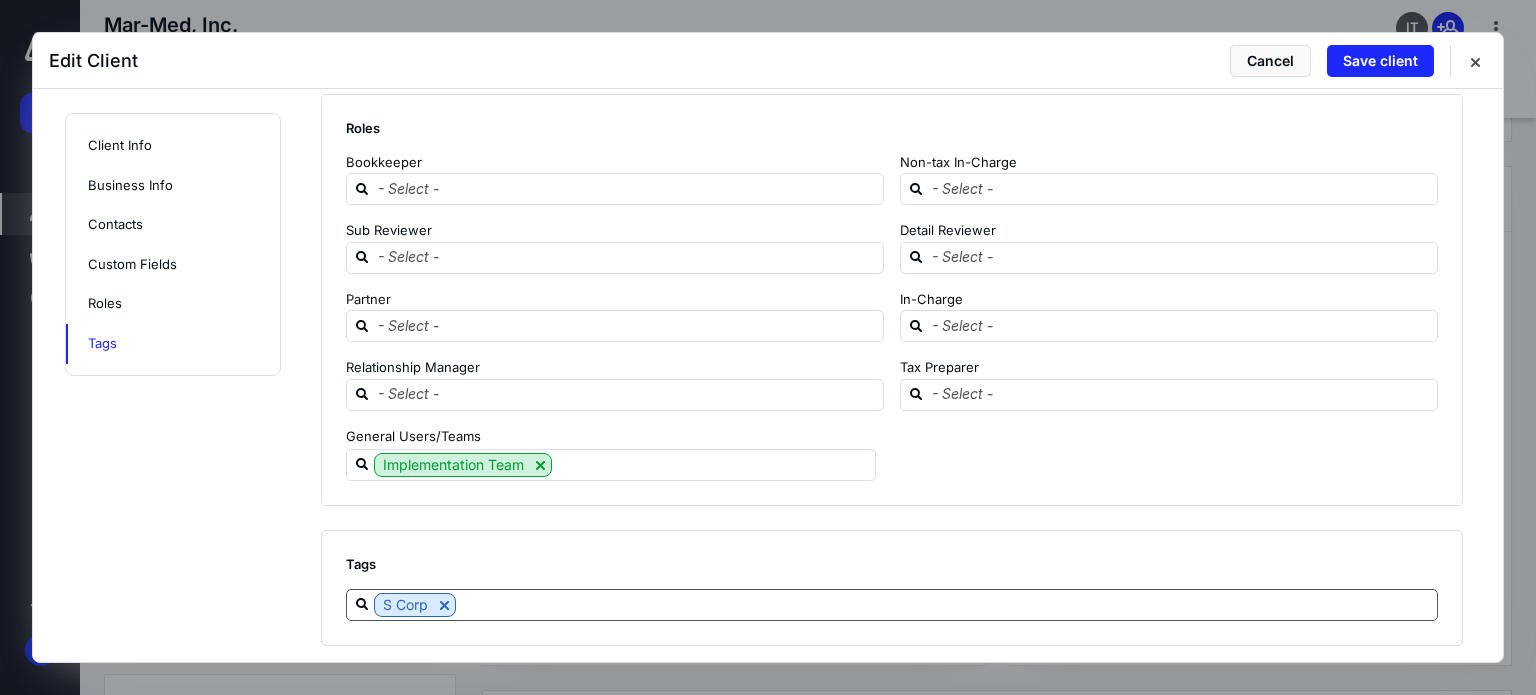 click at bounding box center (946, 604) 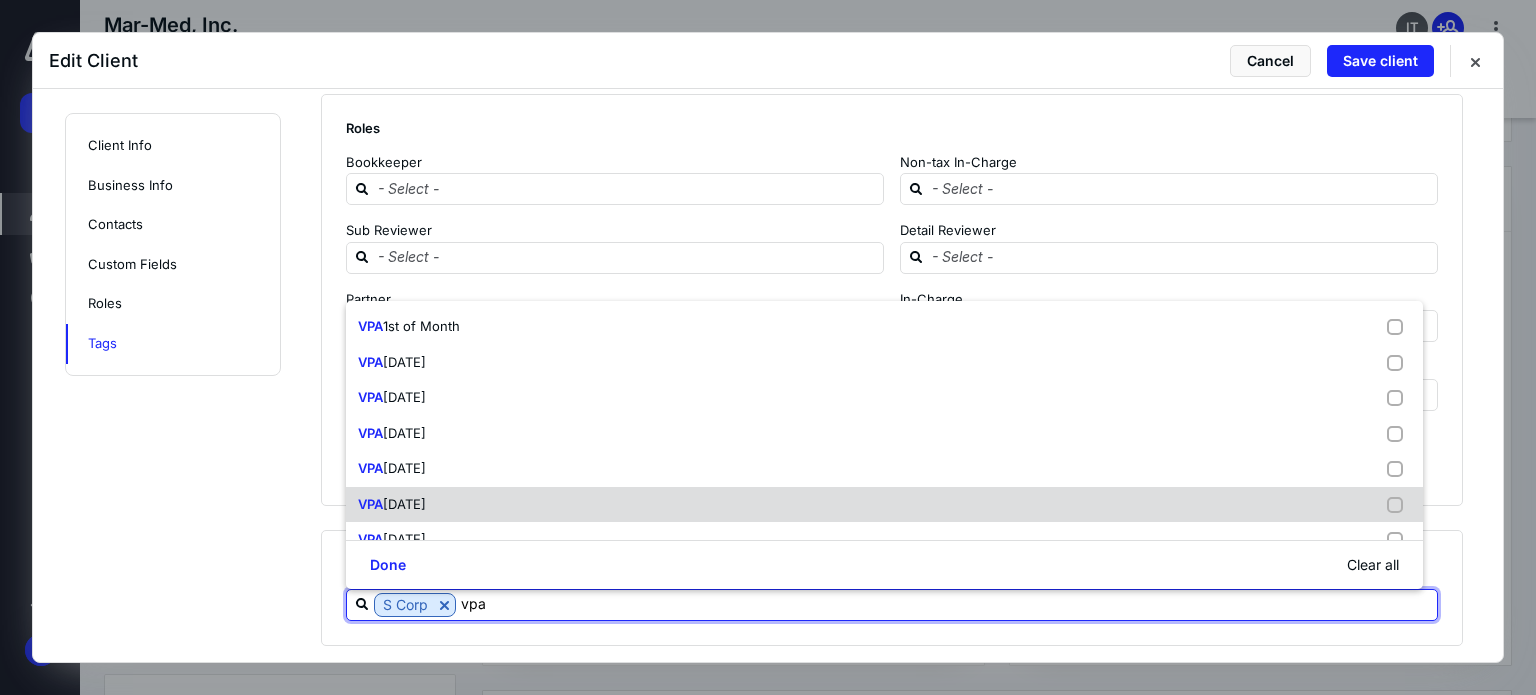 scroll, scrollTop: 300, scrollLeft: 0, axis: vertical 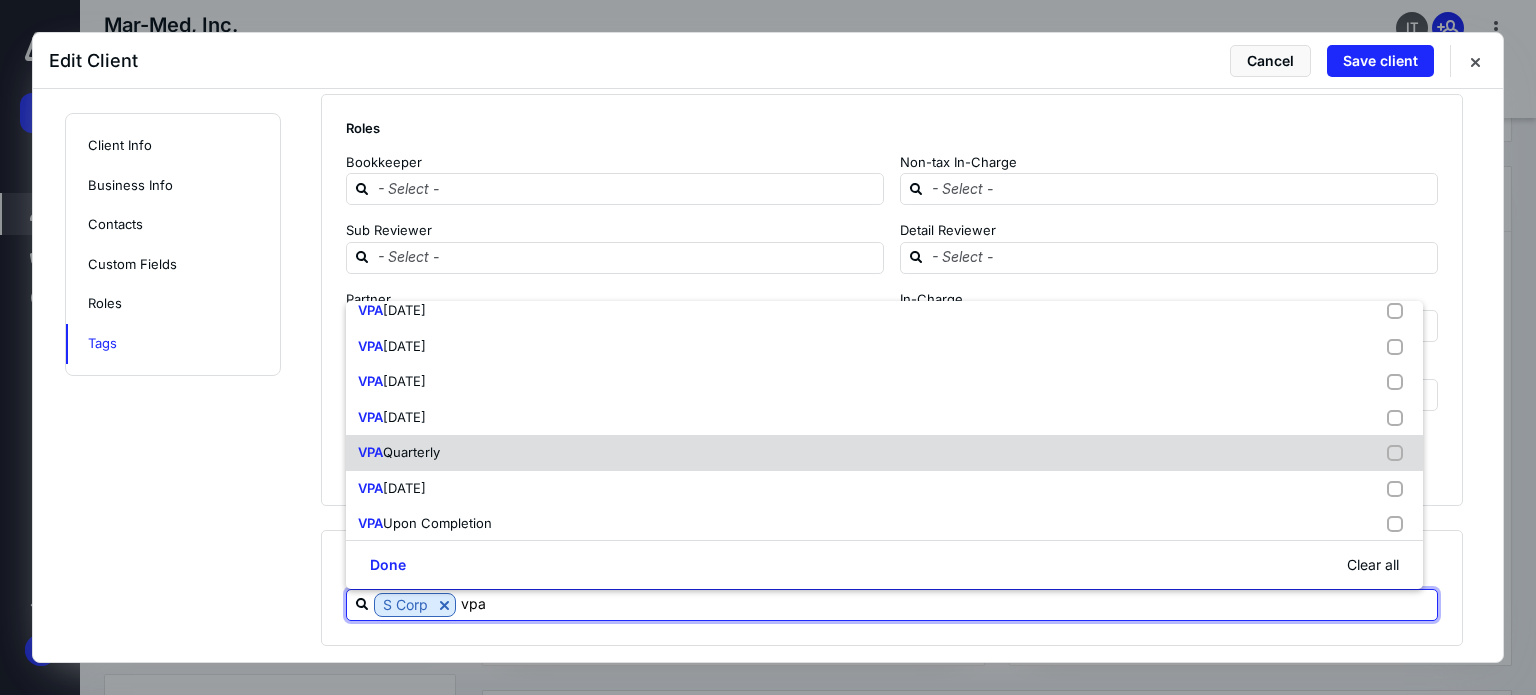 click on "VPA  Quarterly" at bounding box center [884, 453] 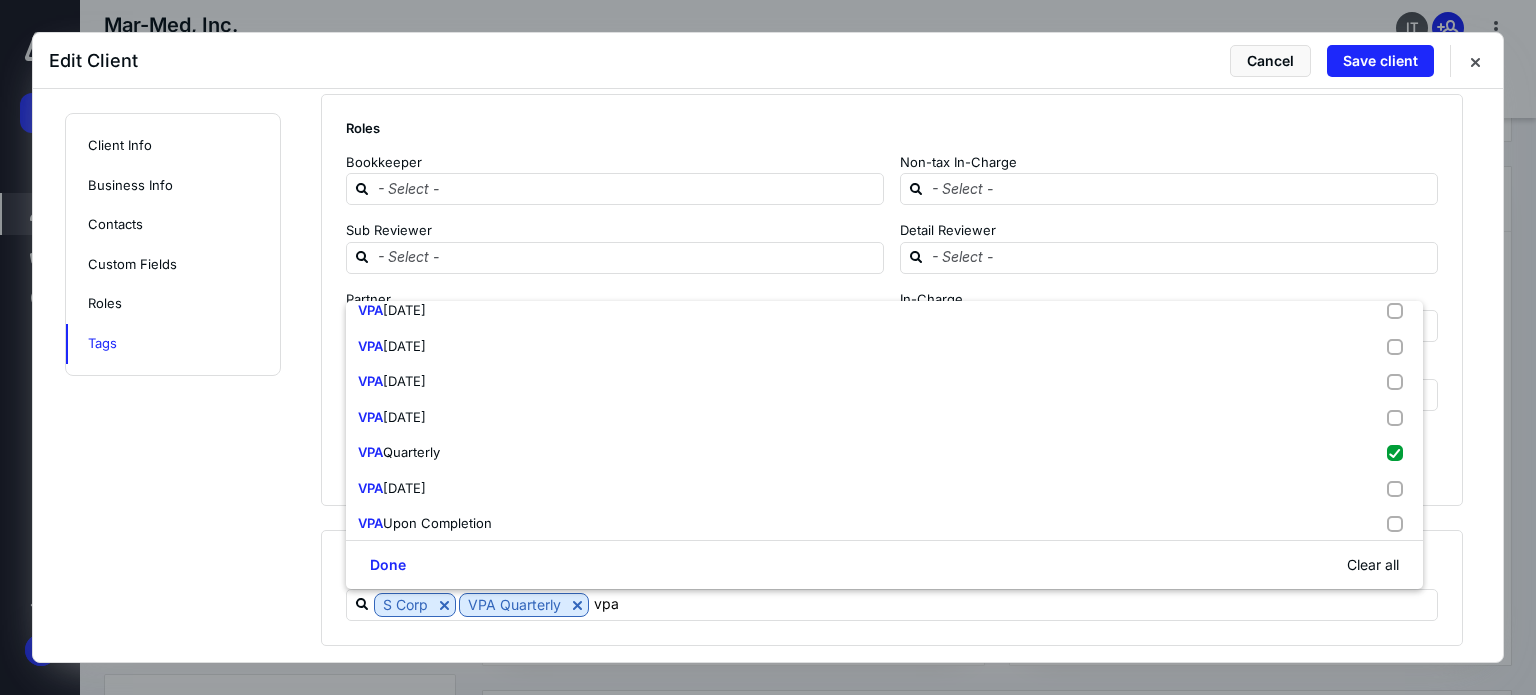 click on "**********" at bounding box center (768, -785) 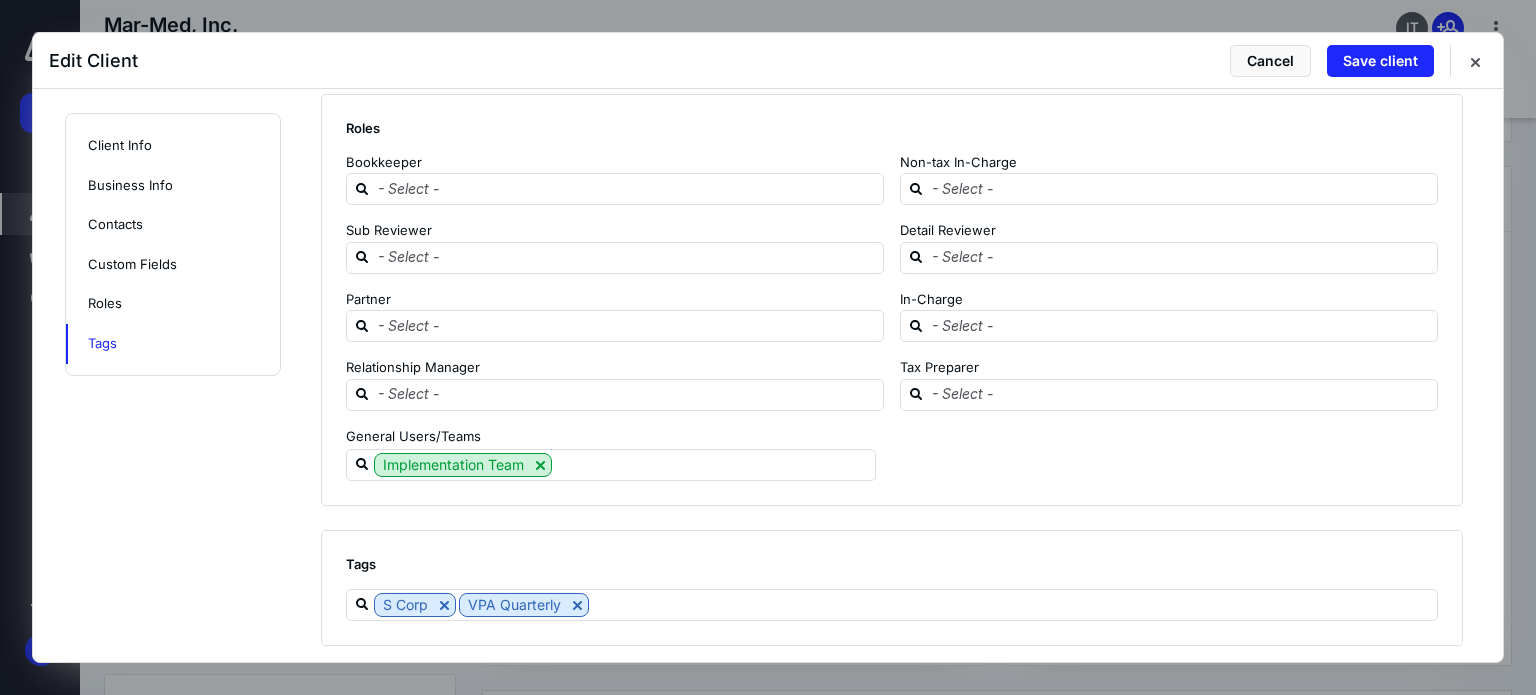 click on "General Users/Teams" at bounding box center [892, 436] 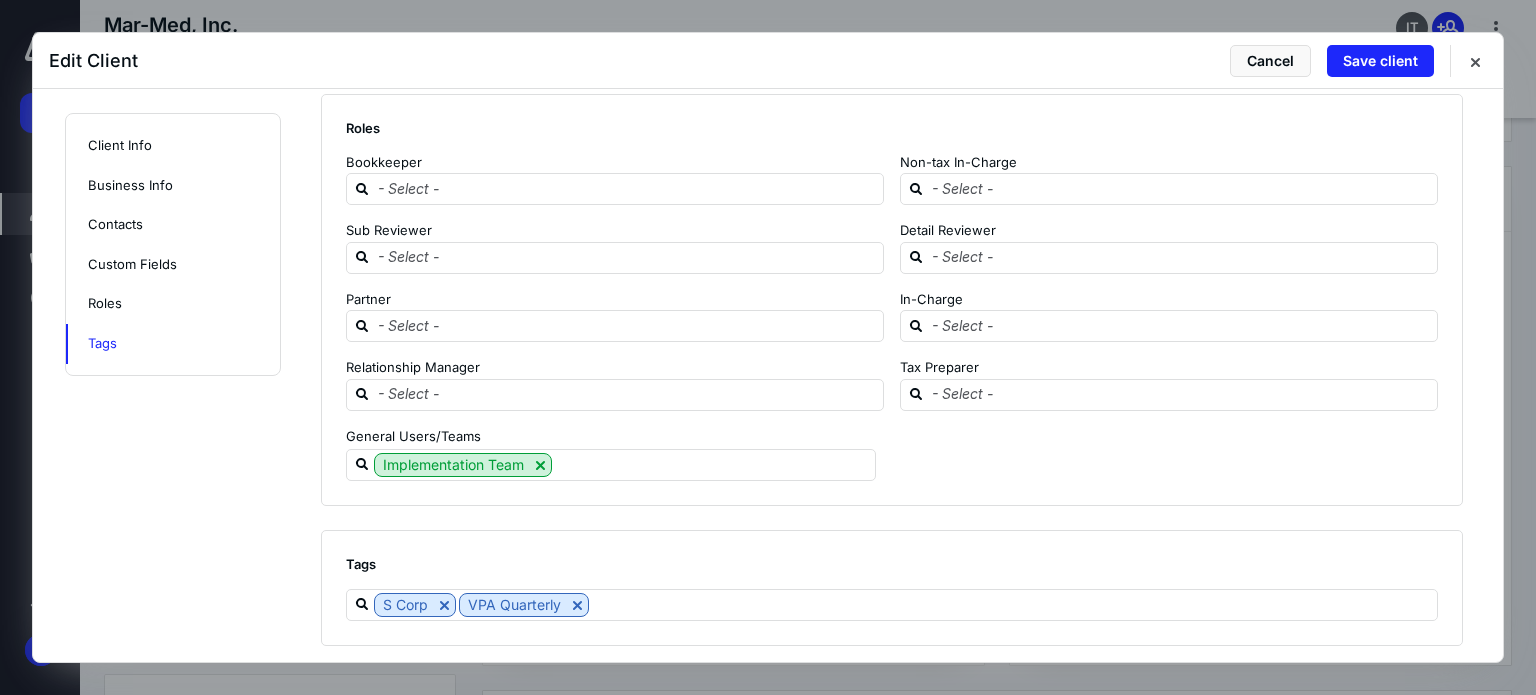 click on "Implementation Team" at bounding box center (884, 465) 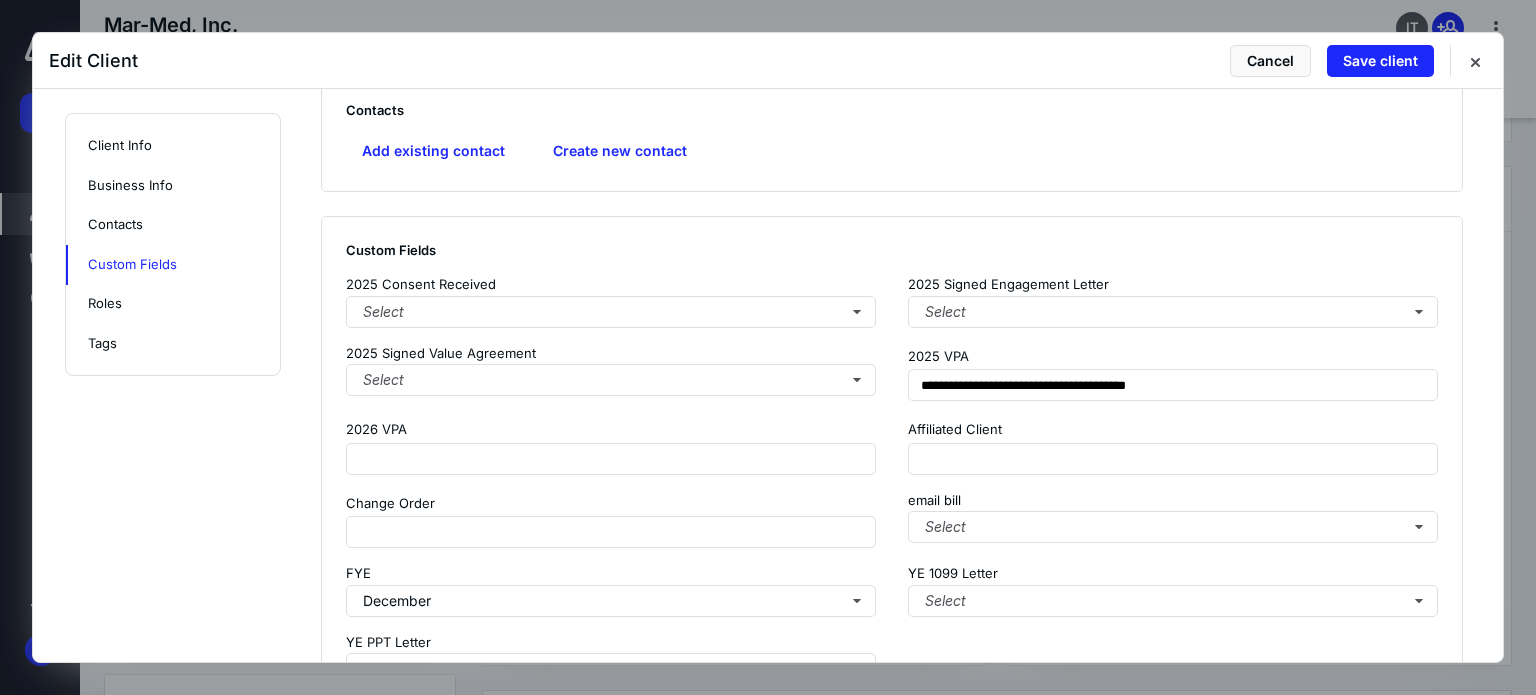 scroll, scrollTop: 1721, scrollLeft: 0, axis: vertical 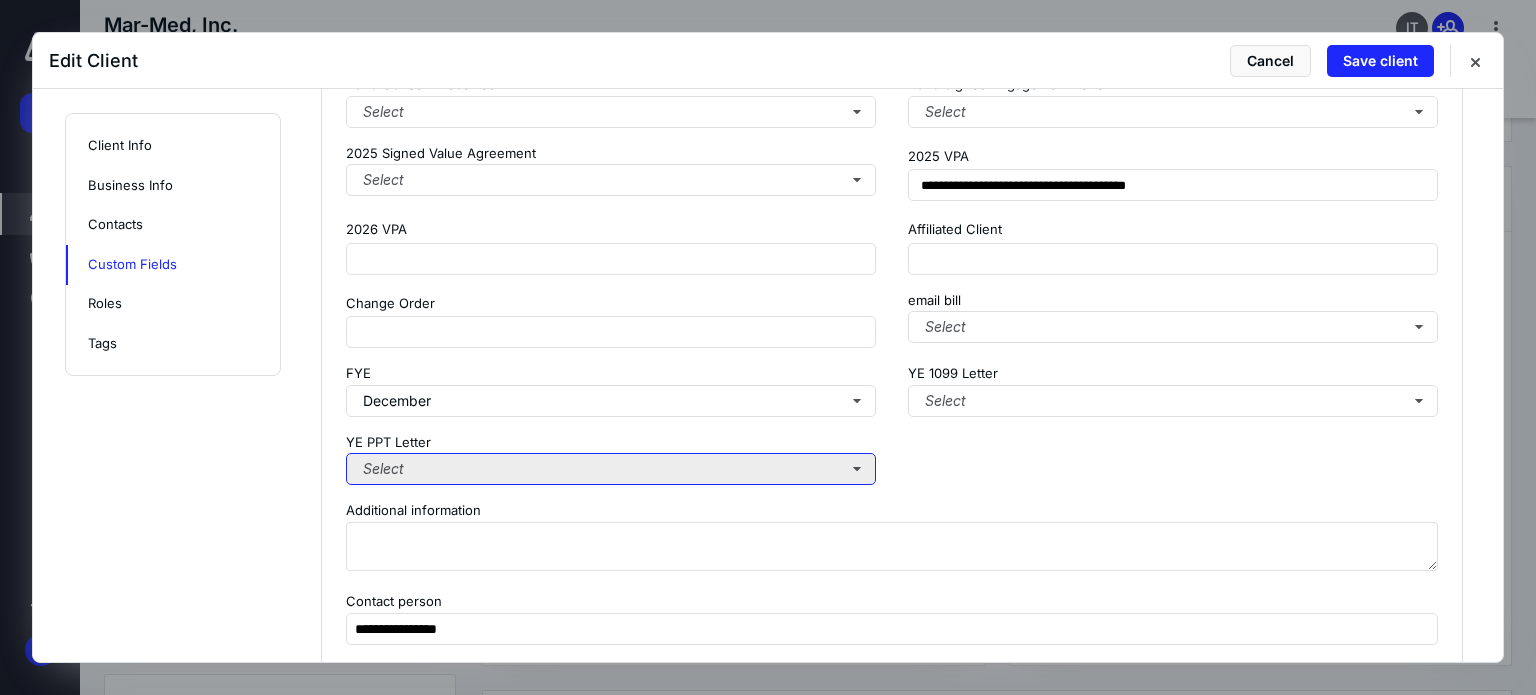 click on "Select" at bounding box center (611, 469) 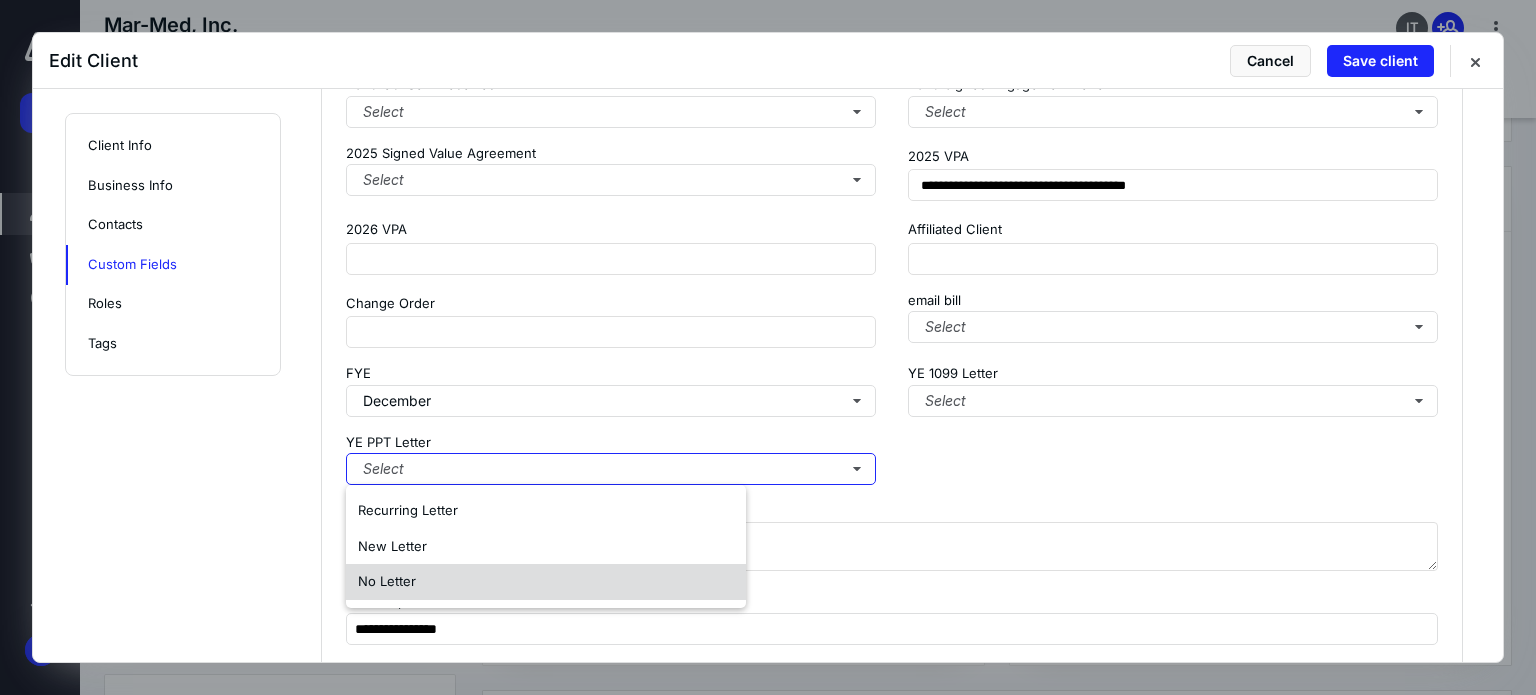 click on "No Letter" at bounding box center [387, 581] 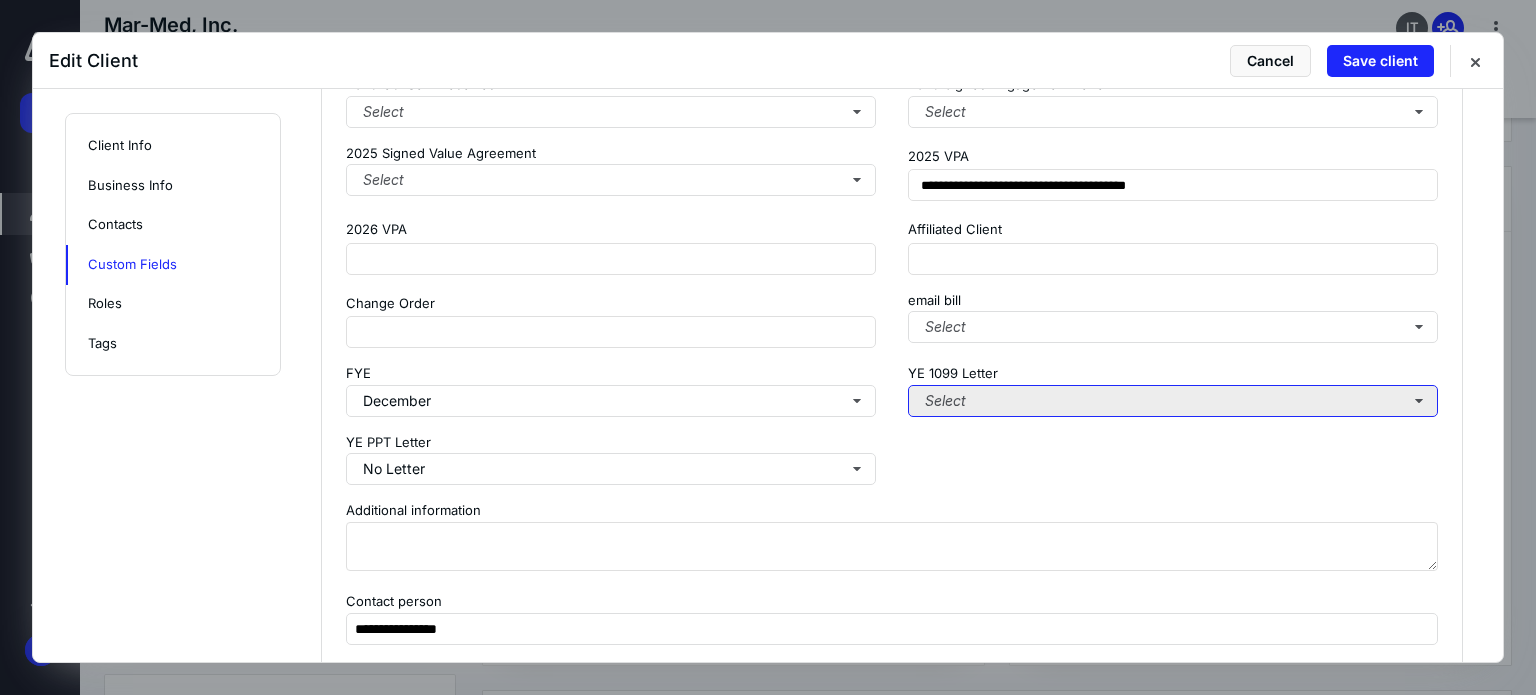click on "Select" at bounding box center [1173, 401] 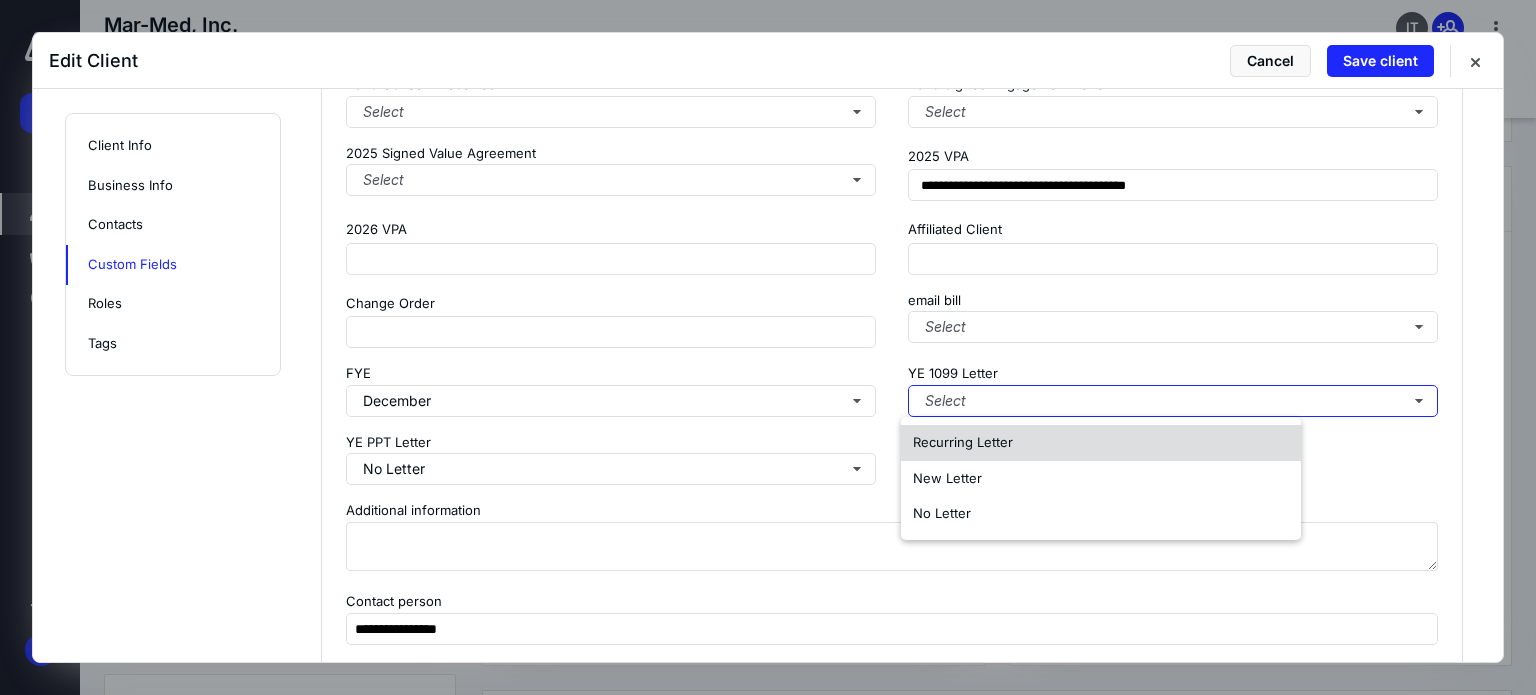 click on "Recurring Letter" at bounding box center [1101, 443] 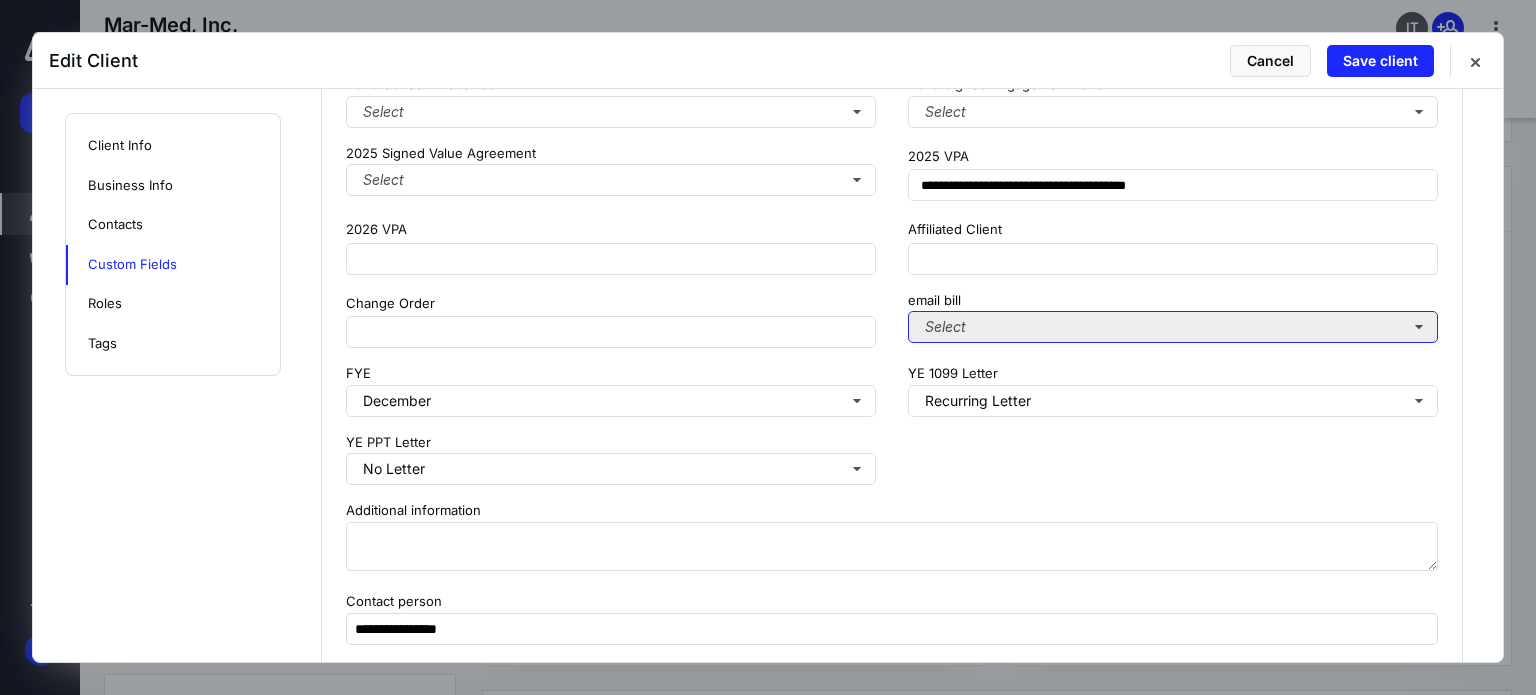 click on "Select" at bounding box center [1173, 327] 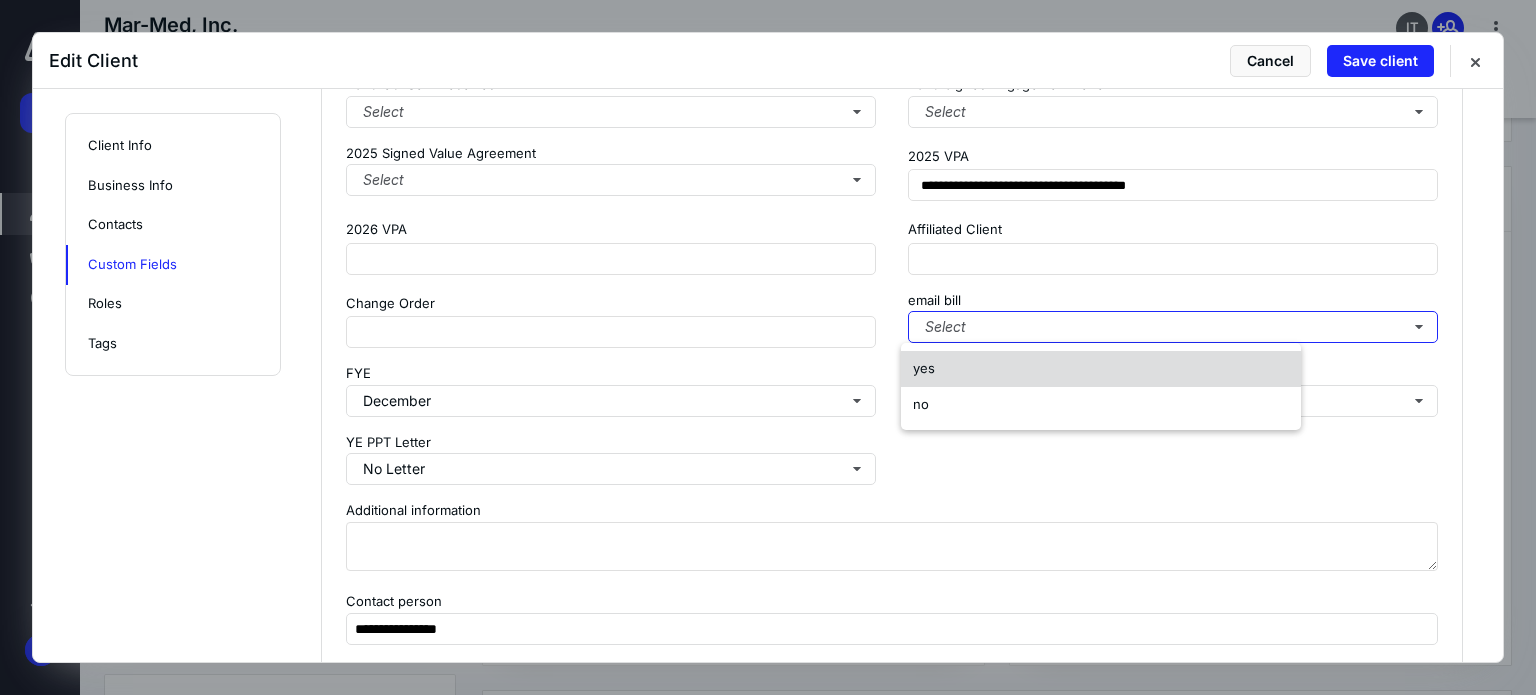 click on "yes" at bounding box center (1101, 369) 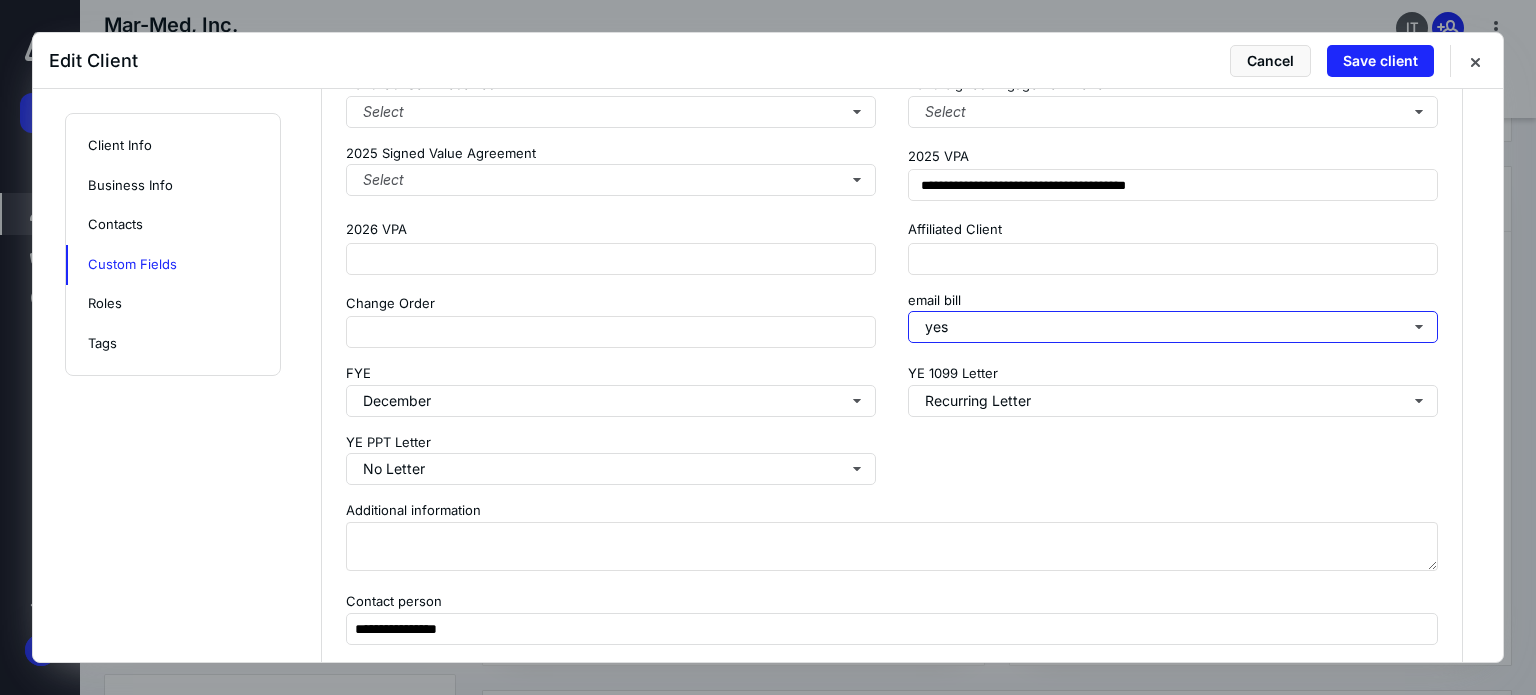 scroll, scrollTop: 1521, scrollLeft: 0, axis: vertical 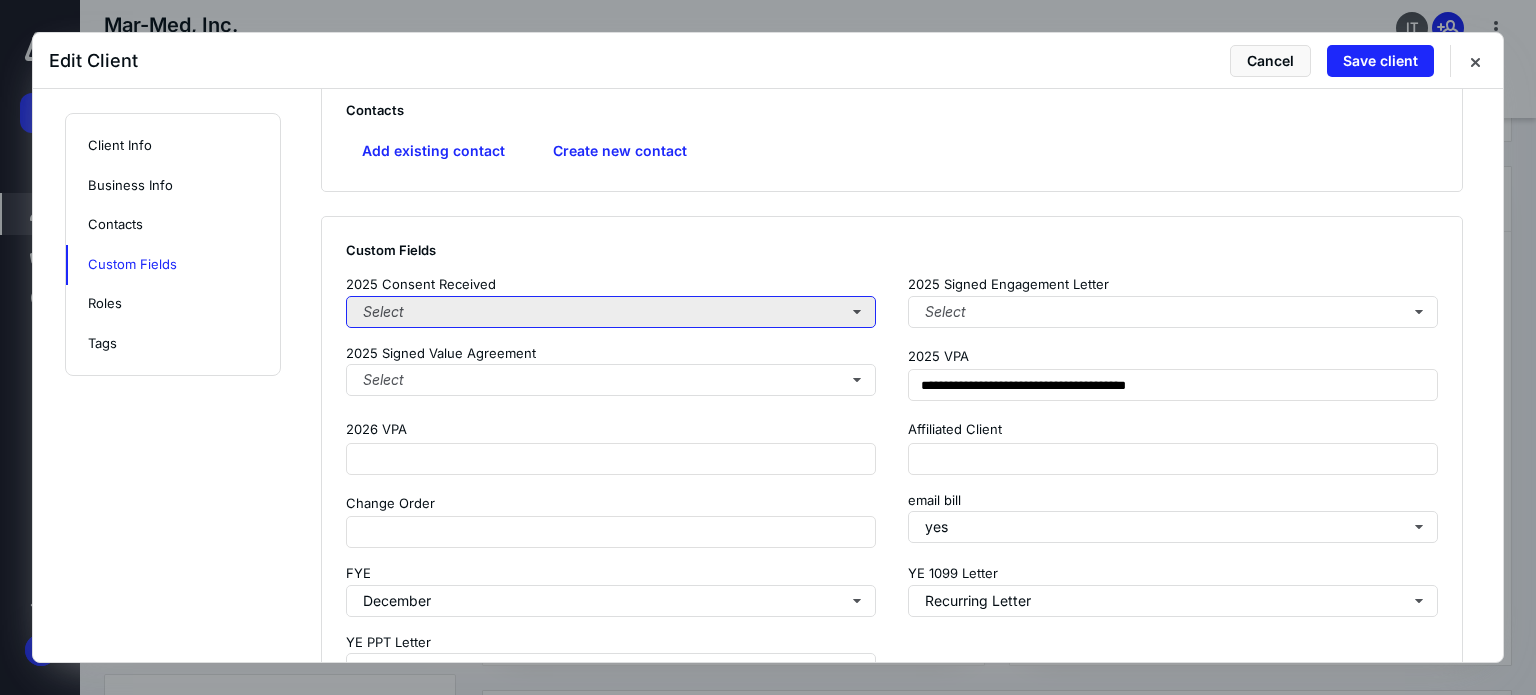 click on "Select" at bounding box center (611, 312) 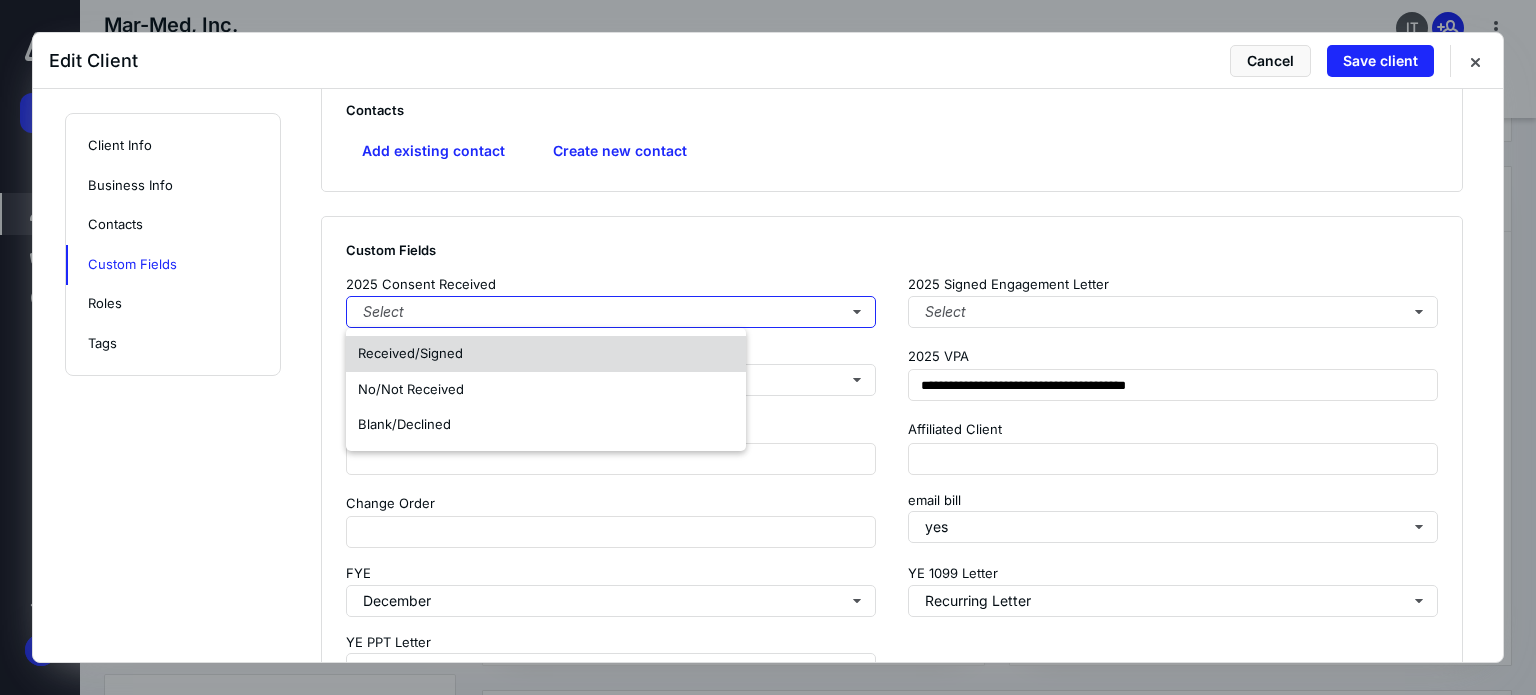 click on "Received/Signed" at bounding box center [546, 354] 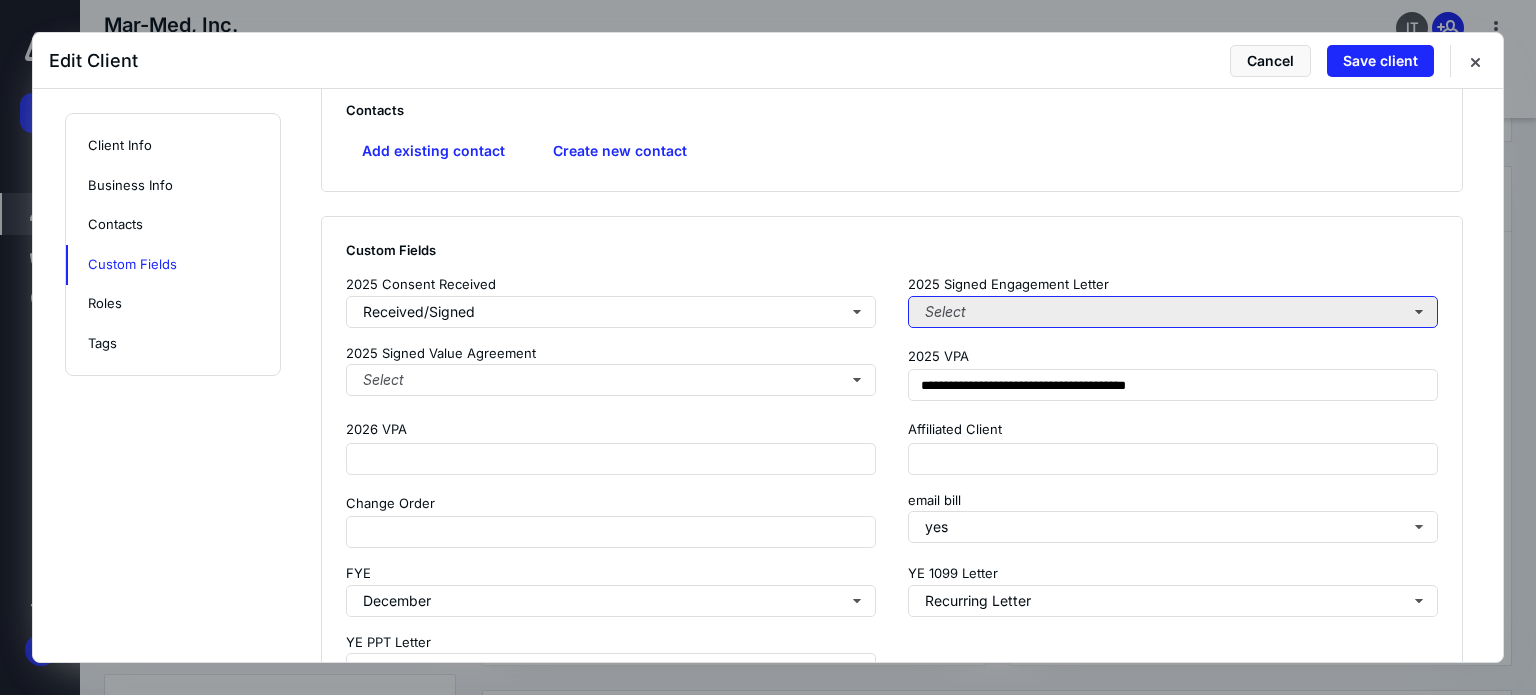 click on "Select" at bounding box center (1173, 312) 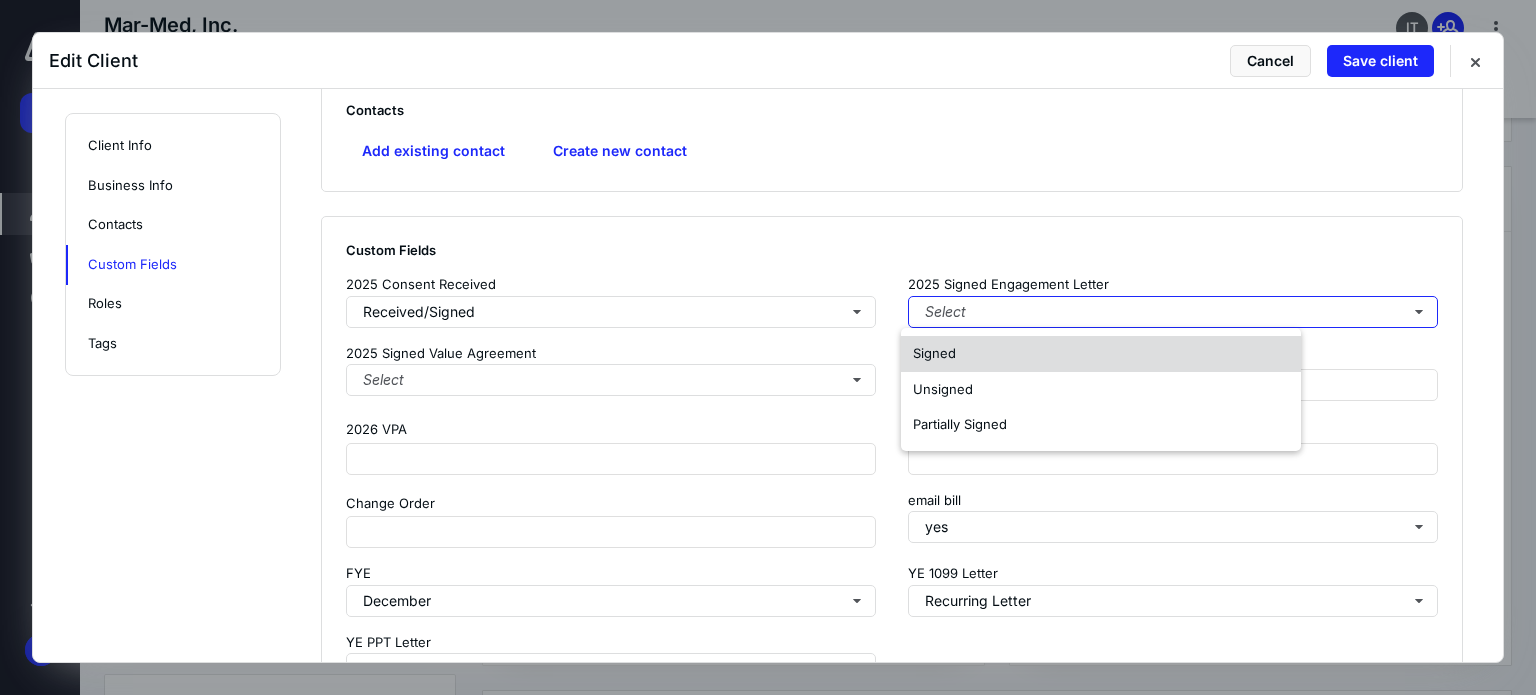 click on "Signed" at bounding box center (1101, 354) 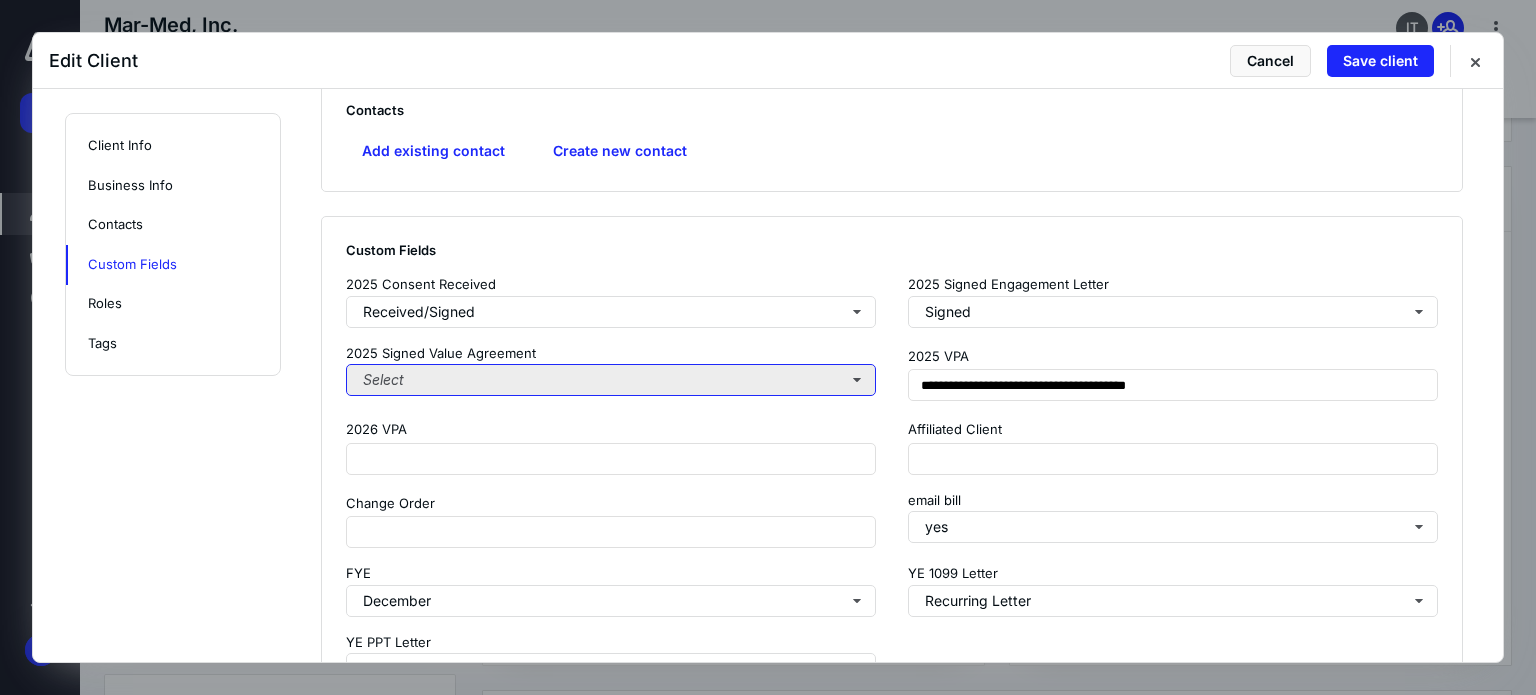 click on "Select" at bounding box center [611, 380] 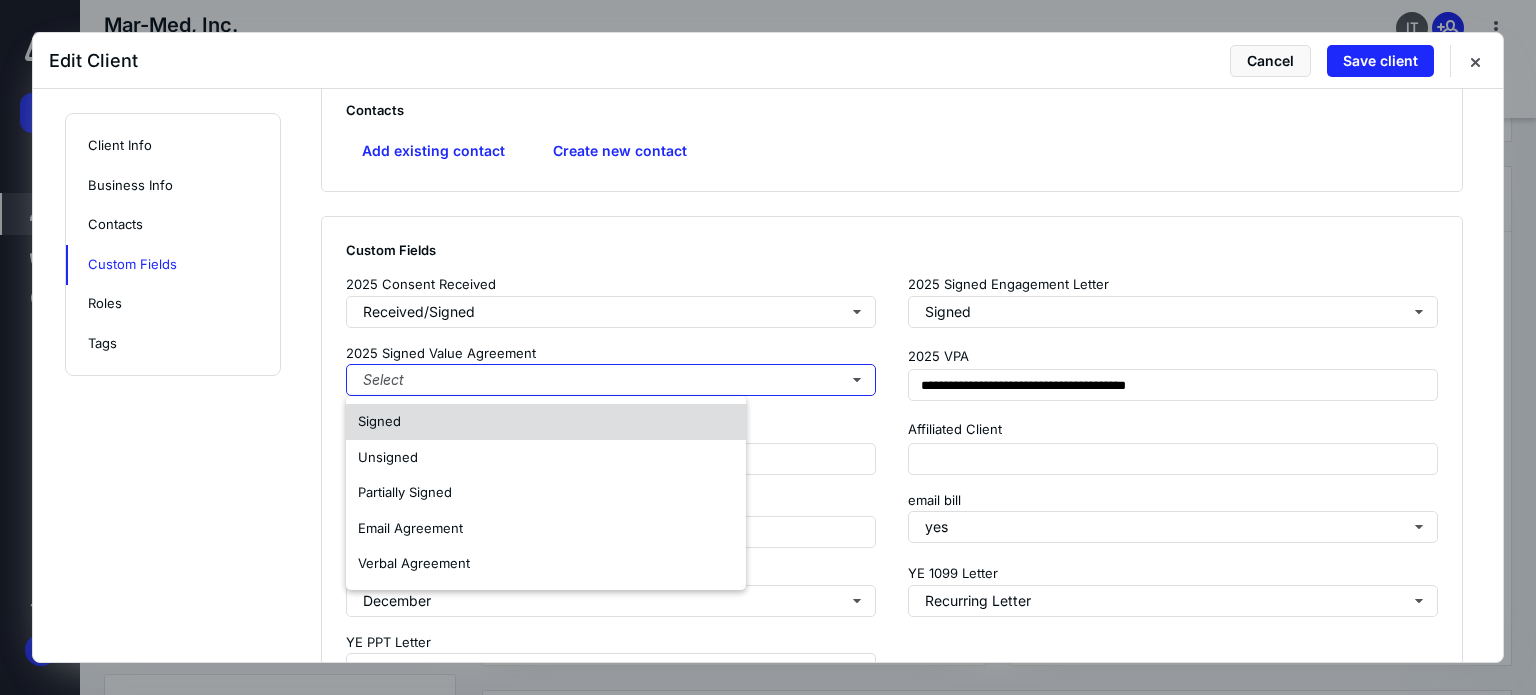 click on "Signed" at bounding box center [546, 422] 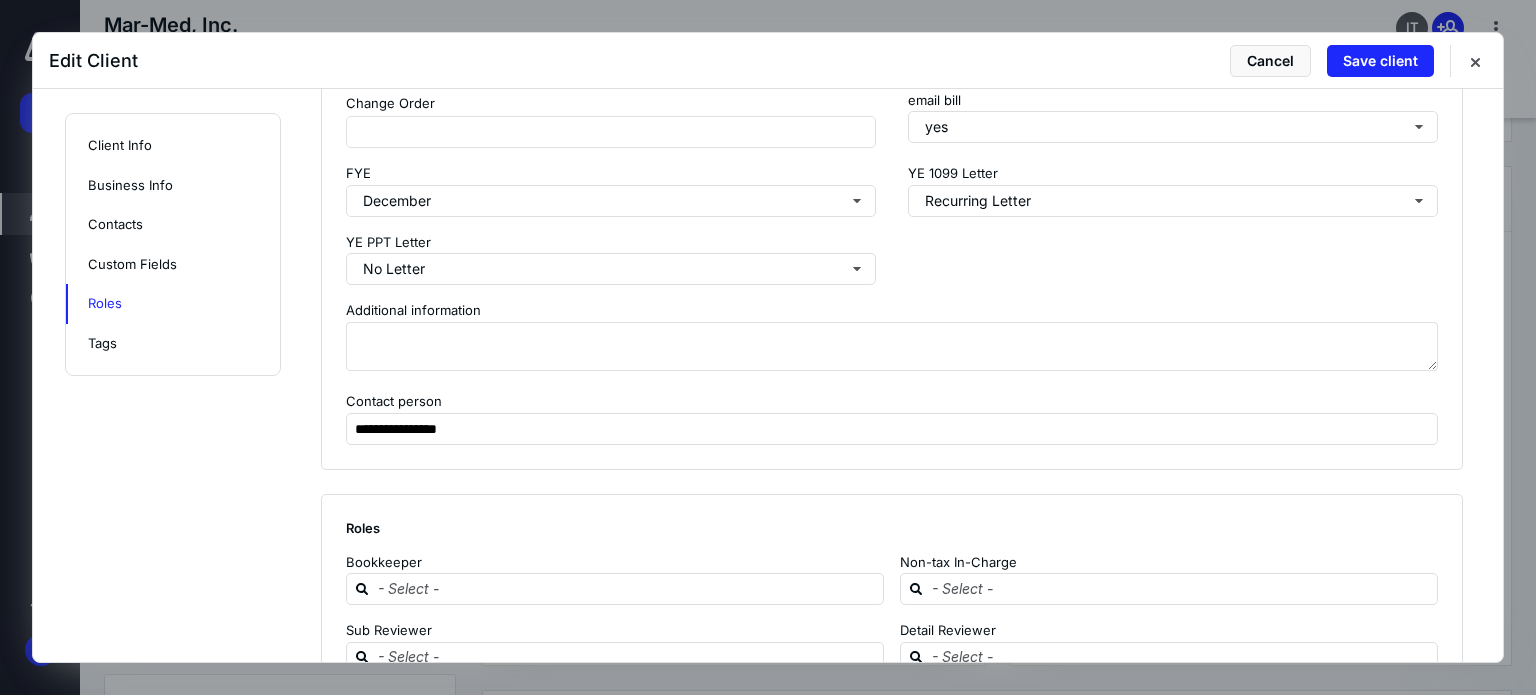 scroll, scrollTop: 2121, scrollLeft: 0, axis: vertical 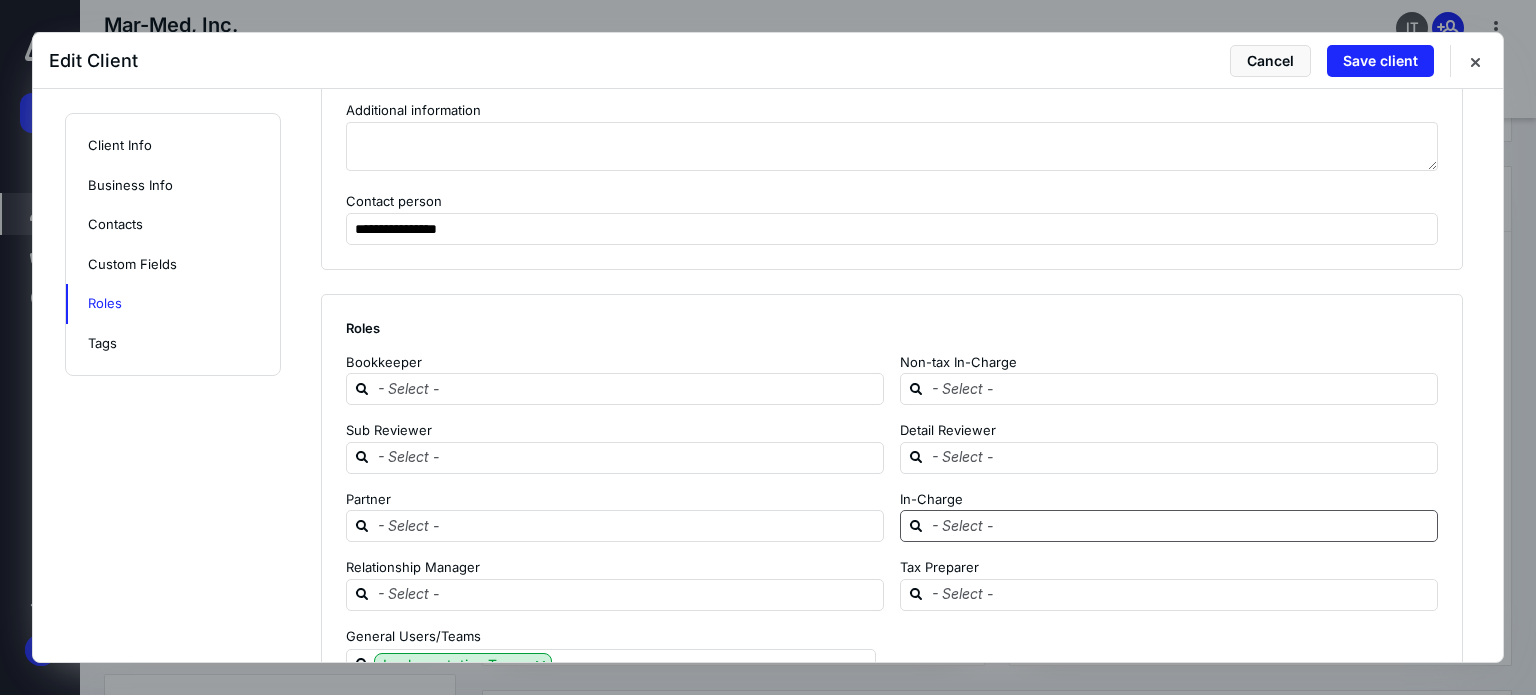 click at bounding box center (1181, 525) 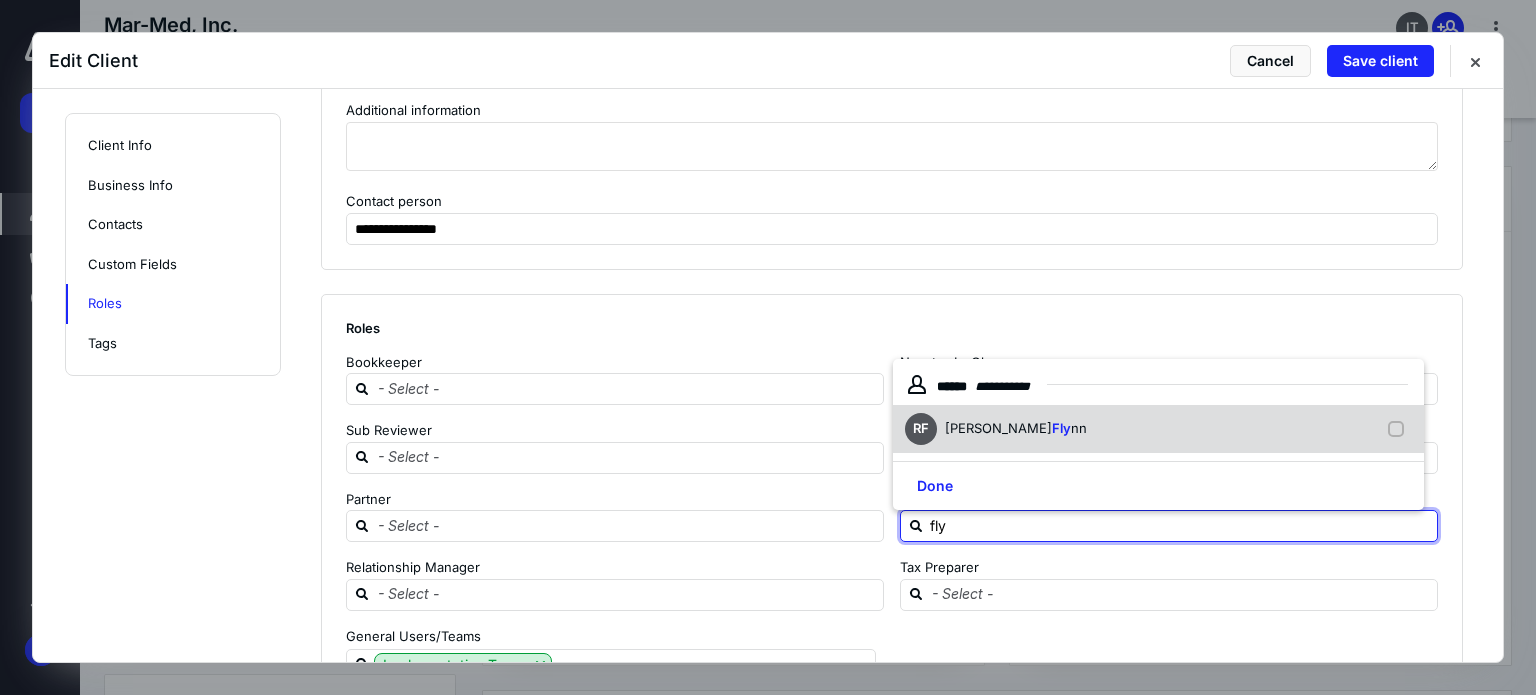 click on "[PERSON_NAME]" at bounding box center (998, 428) 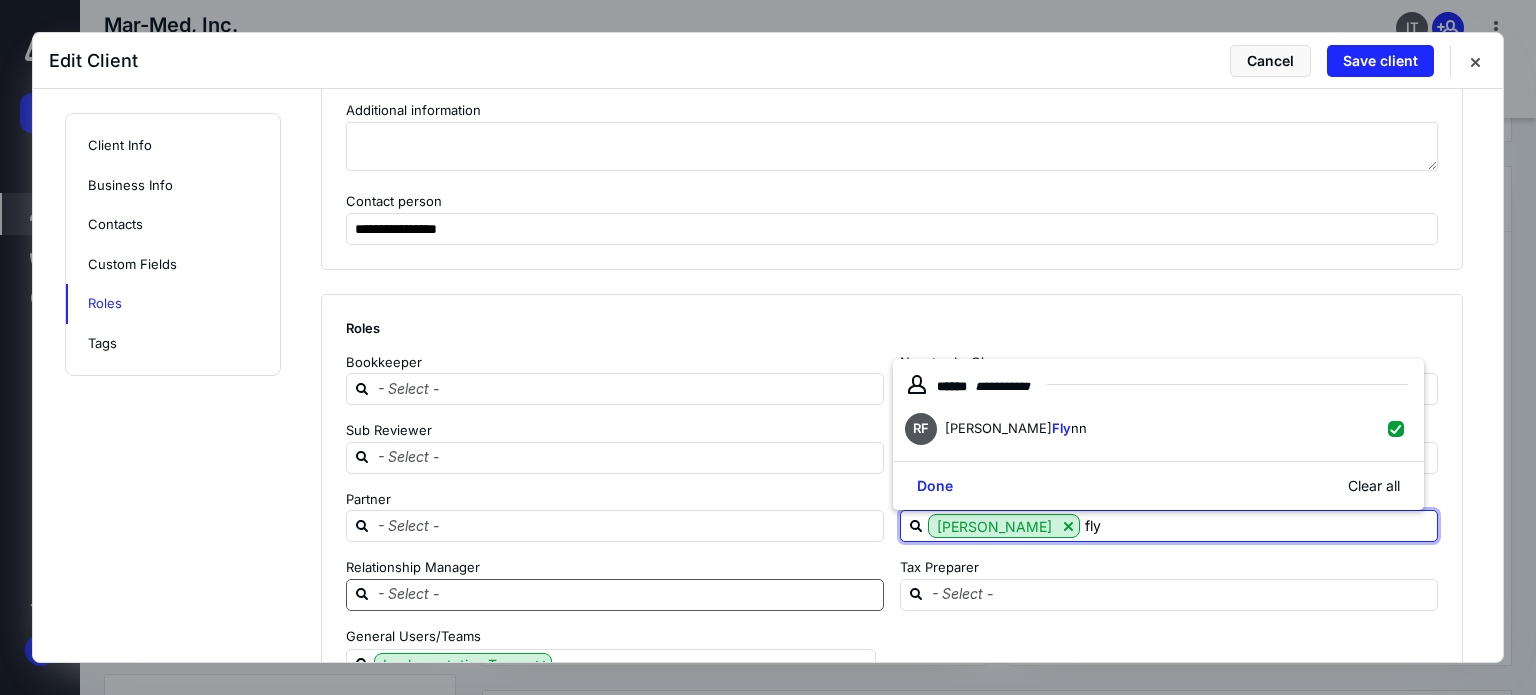click at bounding box center [627, 594] 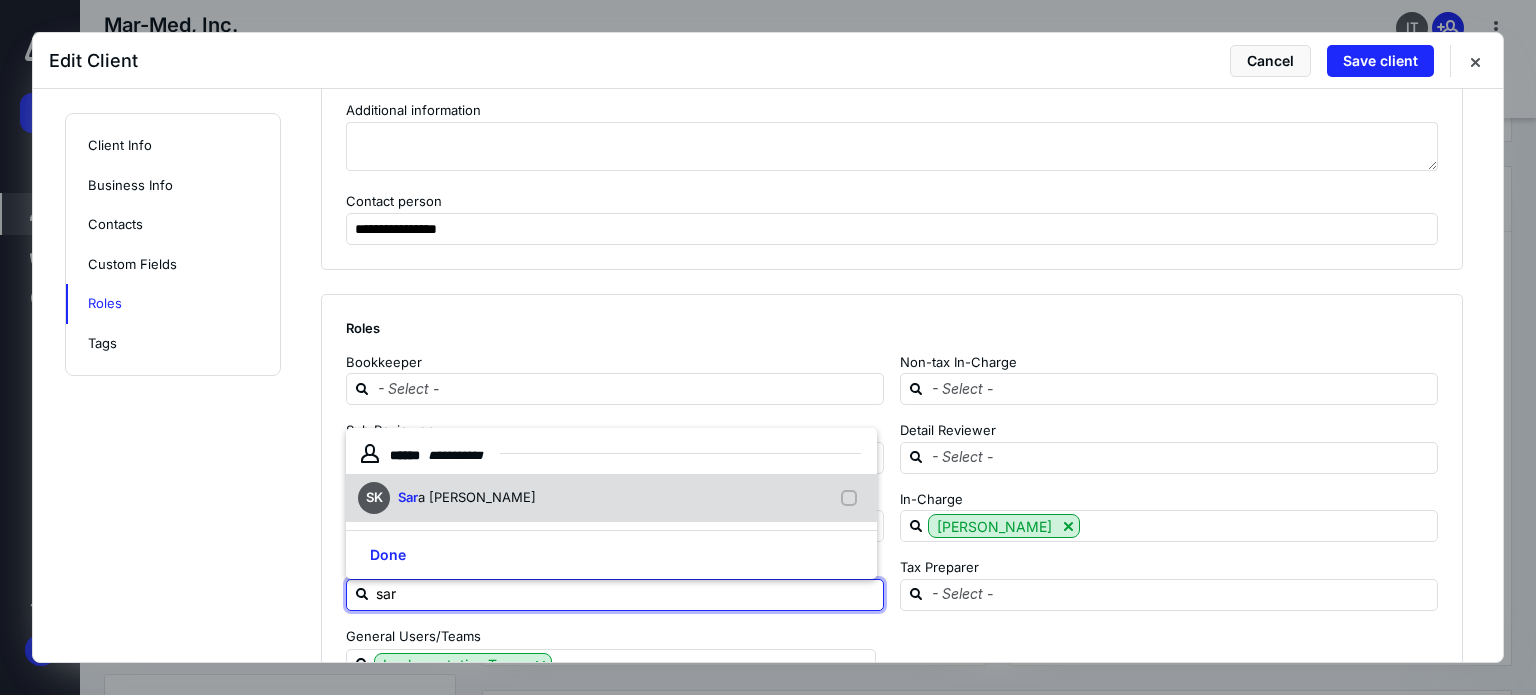 click on "a [PERSON_NAME]" at bounding box center [477, 497] 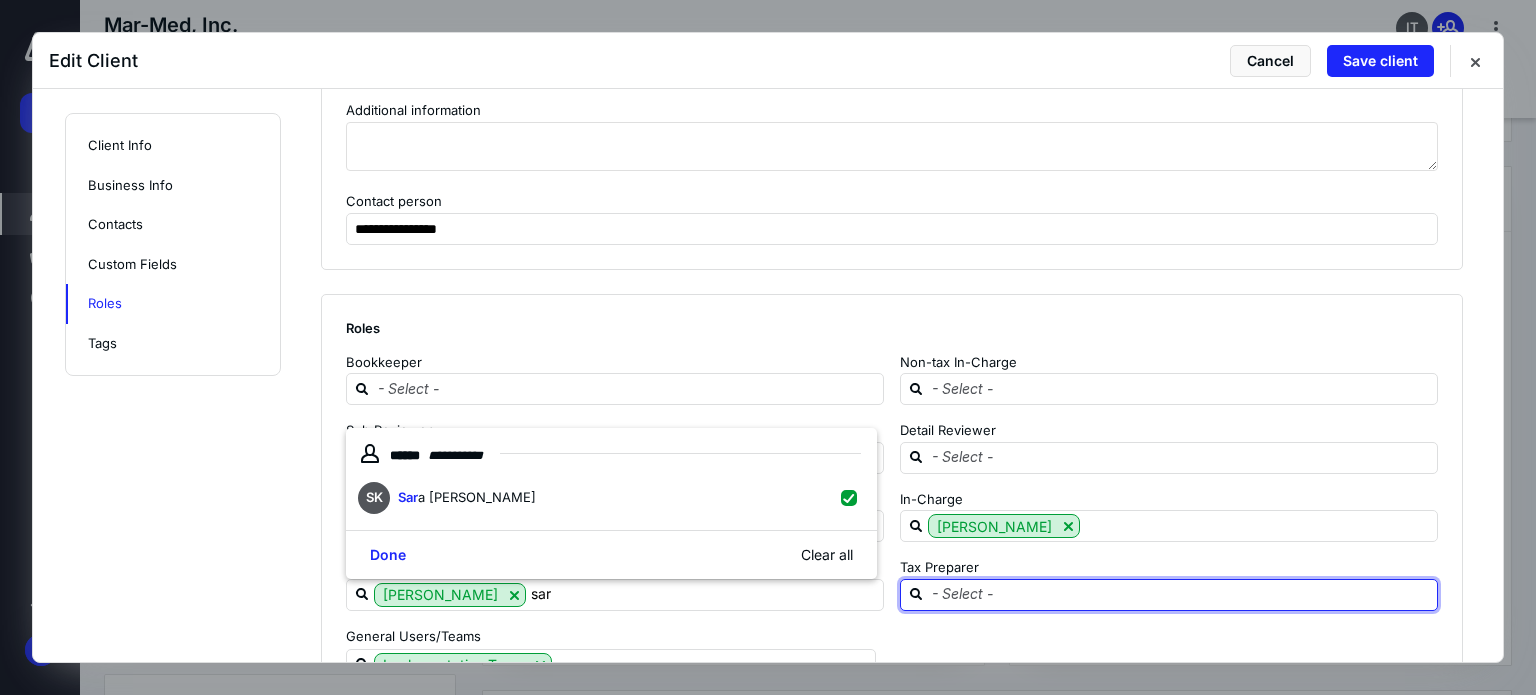 click at bounding box center [1181, 594] 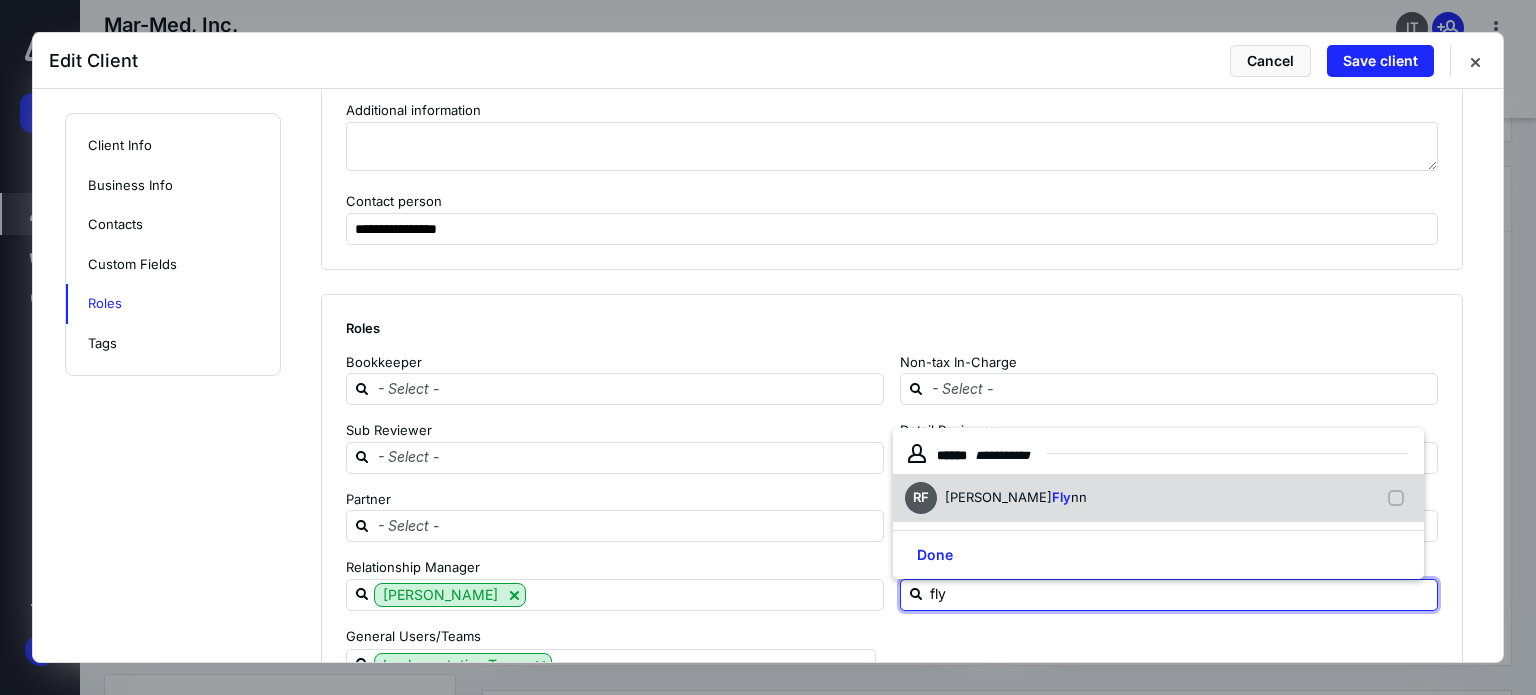 click on "[PERSON_NAME] nn" at bounding box center (1016, 498) 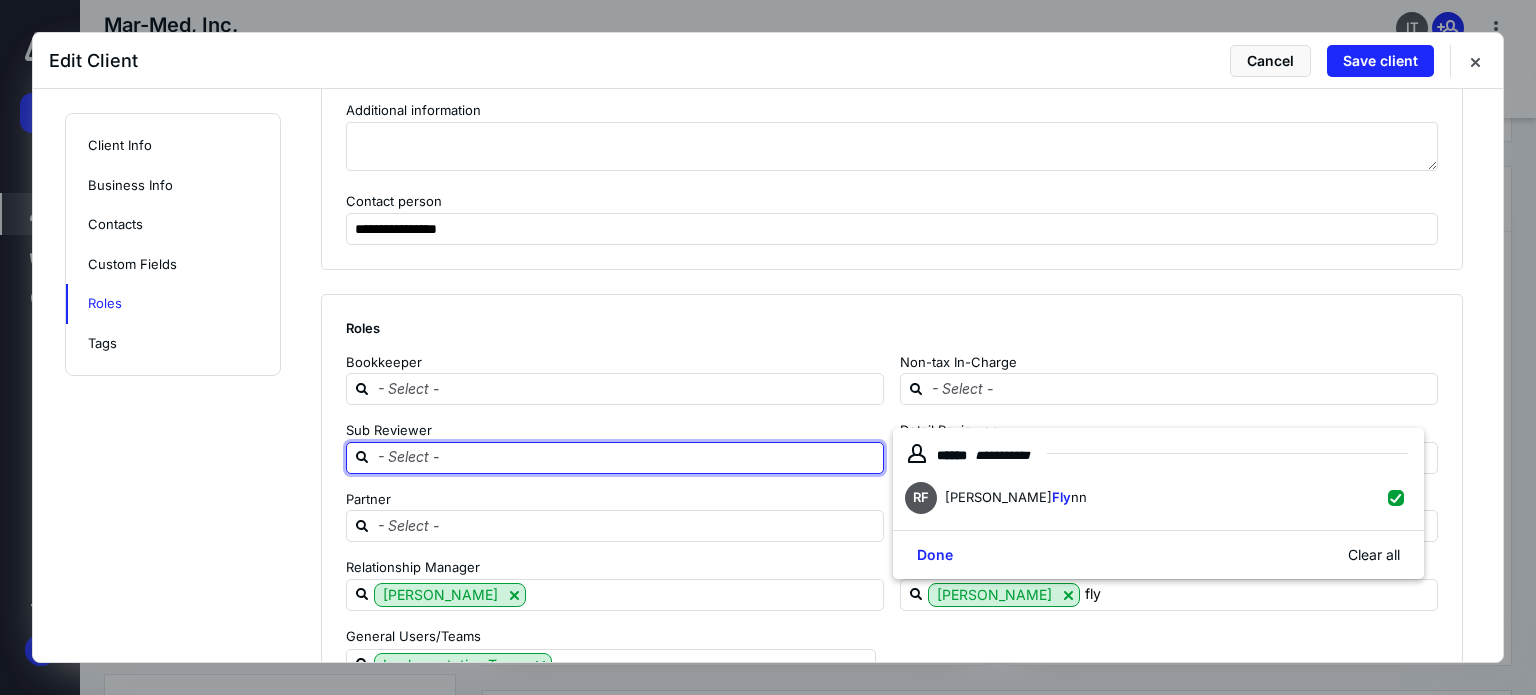 click at bounding box center (627, 457) 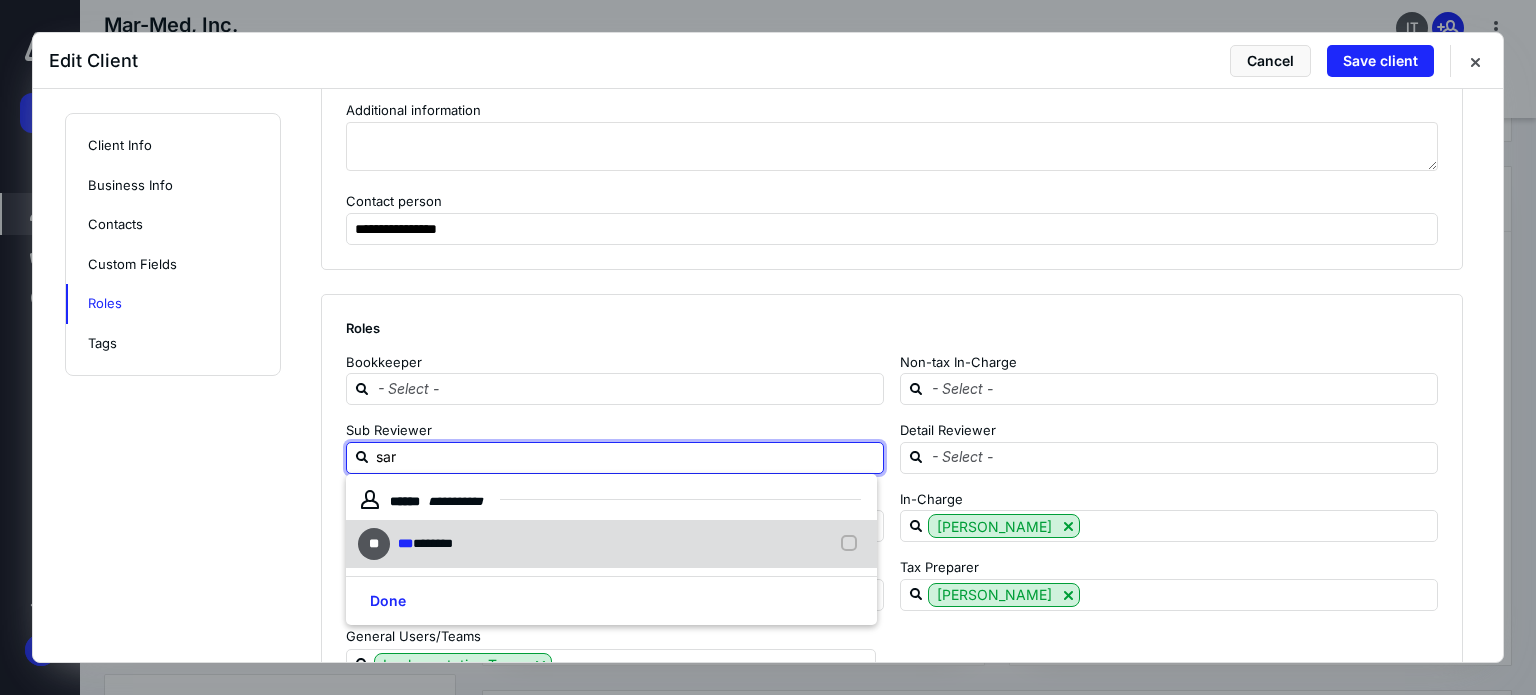 click on "********" at bounding box center (433, 543) 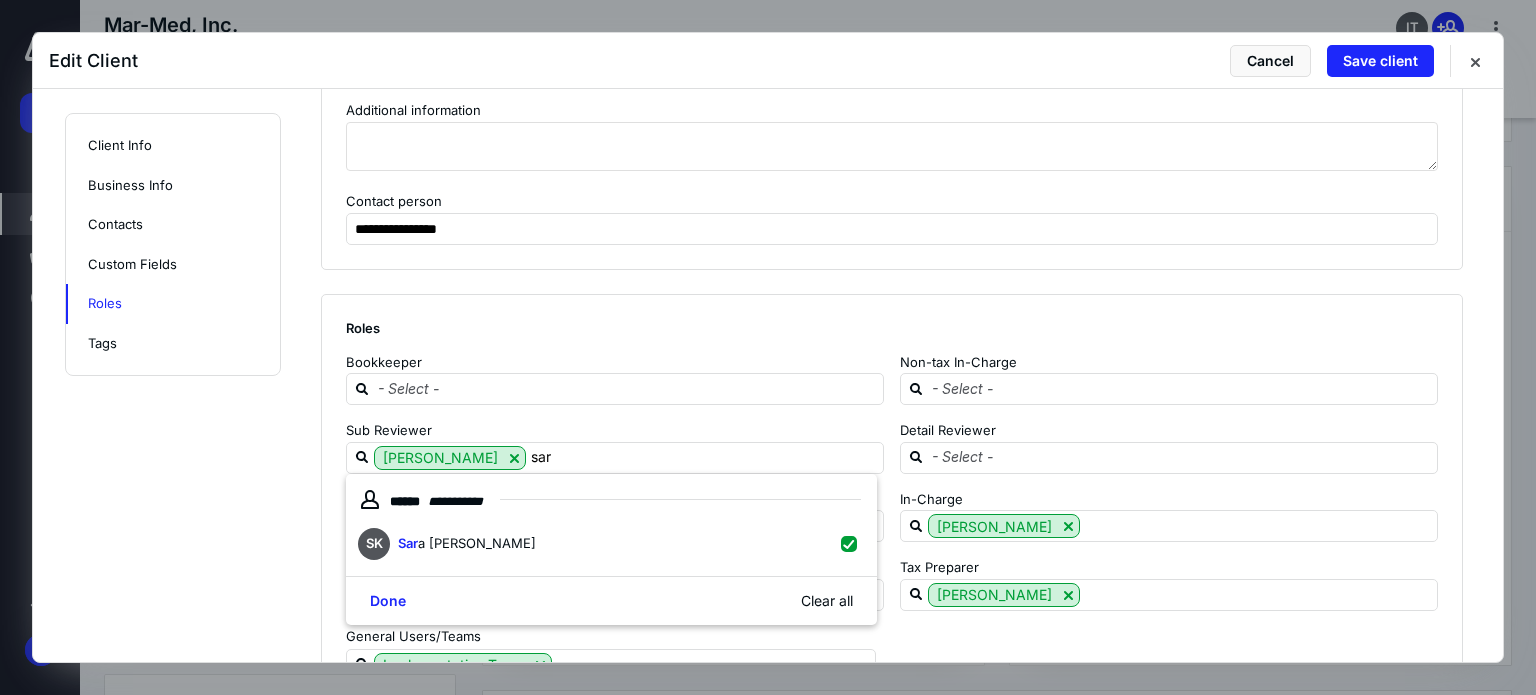click on "**********" at bounding box center (768, -585) 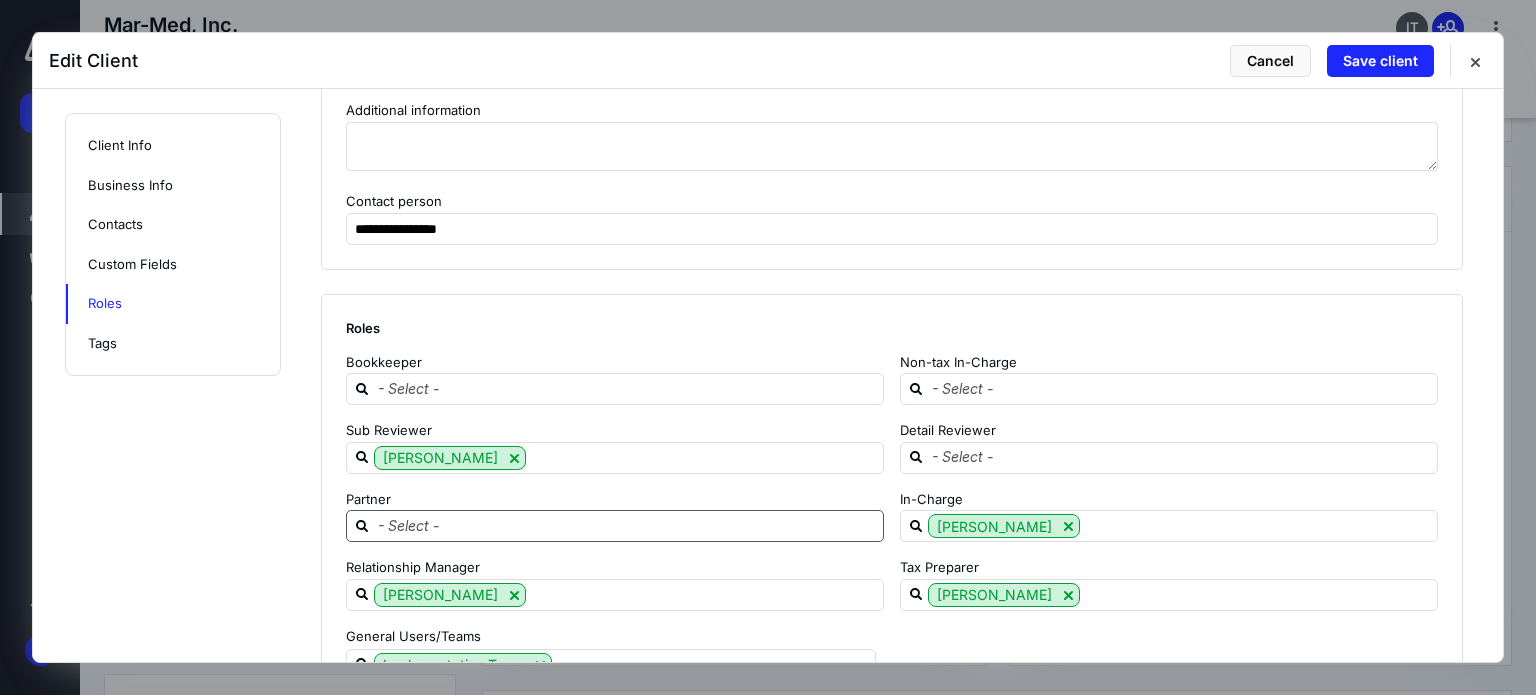 click at bounding box center (627, 525) 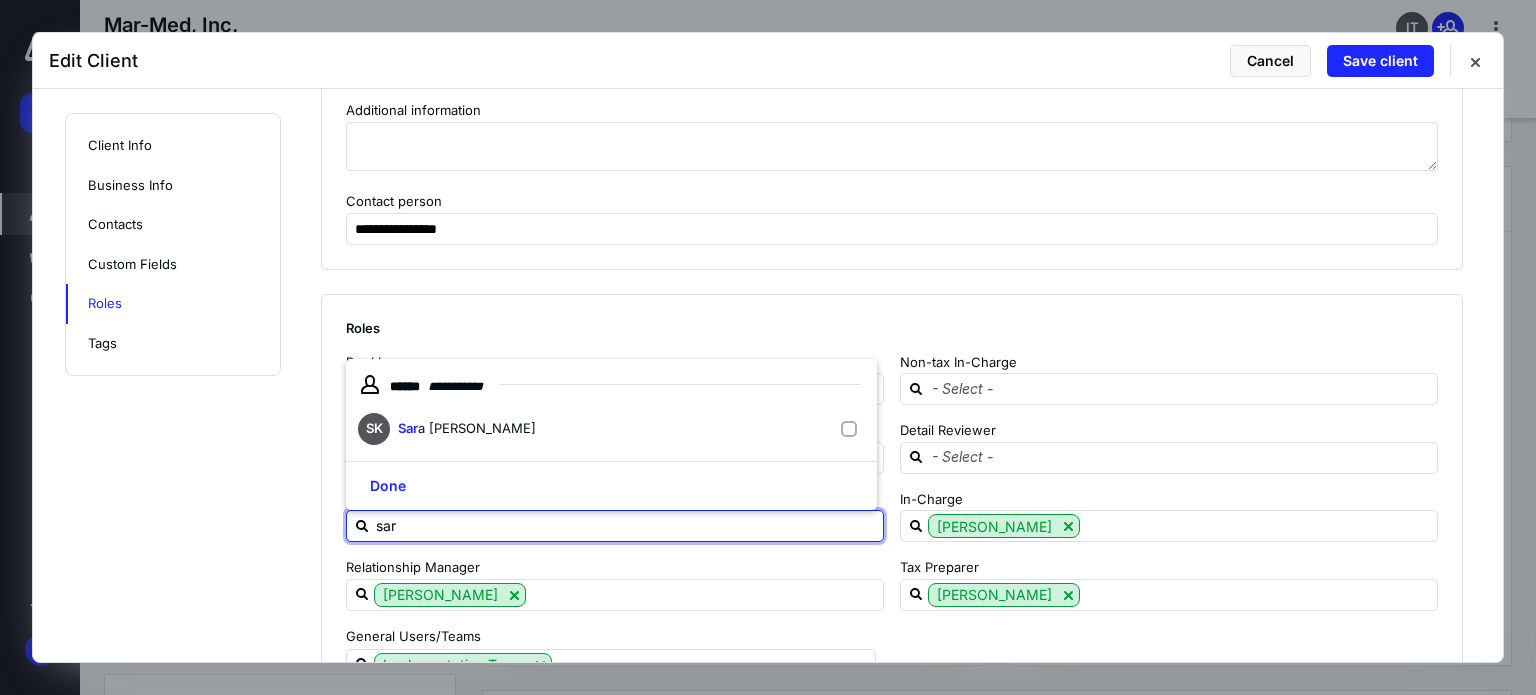 drag, startPoint x: 446, startPoint y: 422, endPoint x: 333, endPoint y: 422, distance: 113 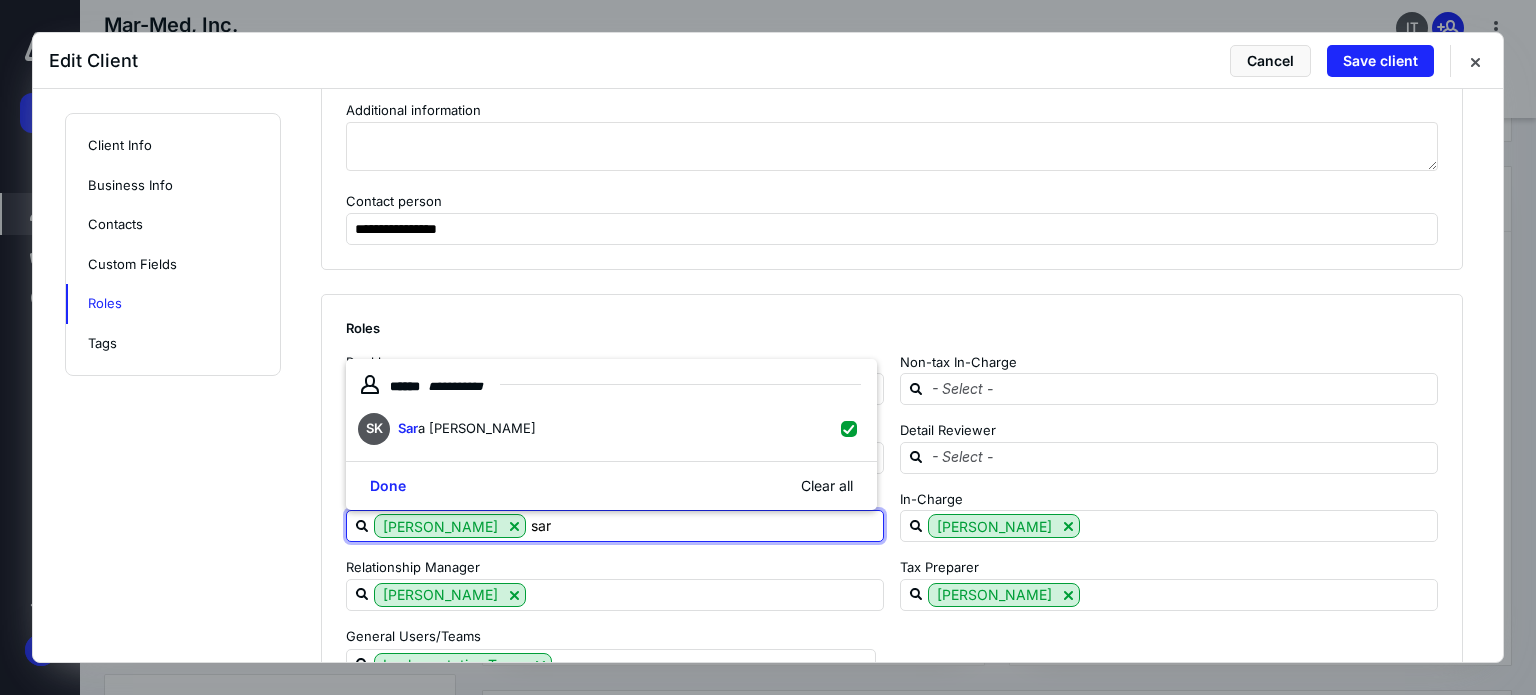 click on "**********" at bounding box center [768, -585] 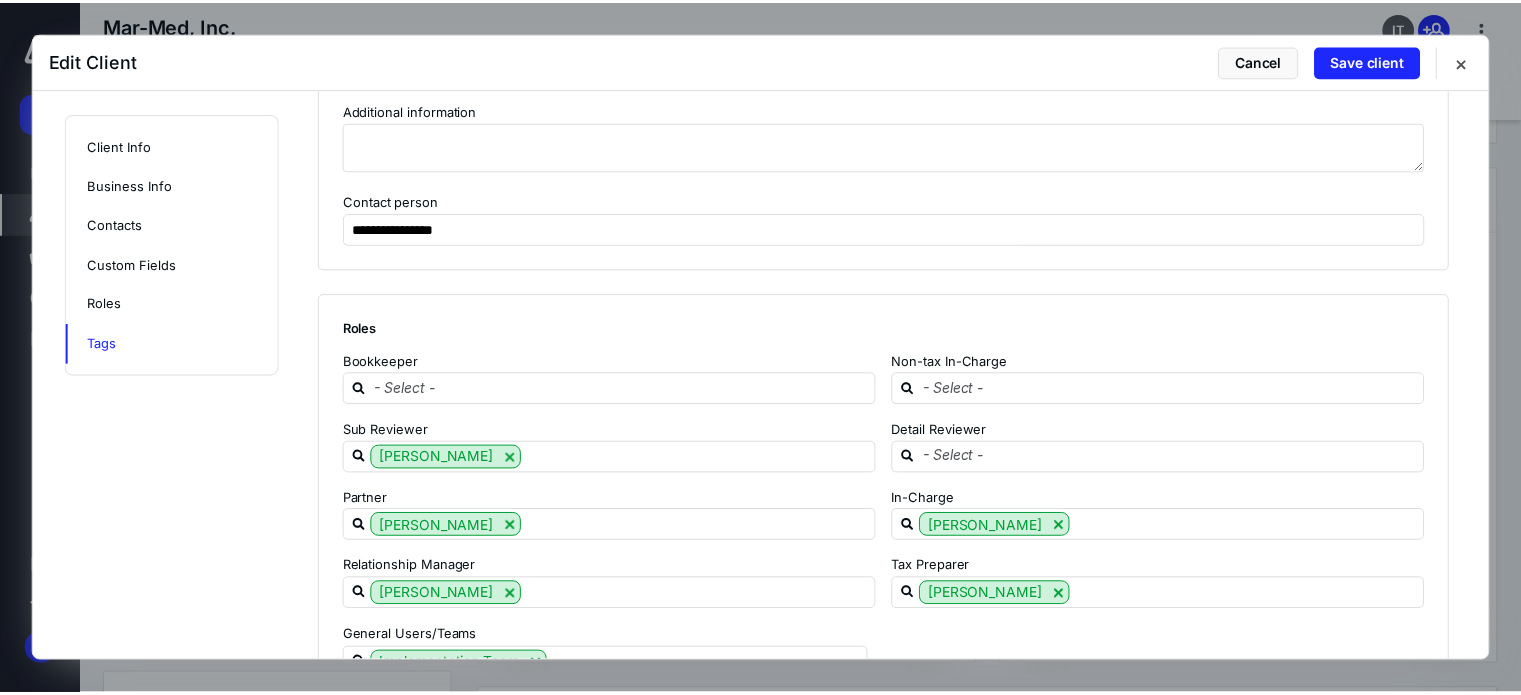 scroll, scrollTop: 2321, scrollLeft: 0, axis: vertical 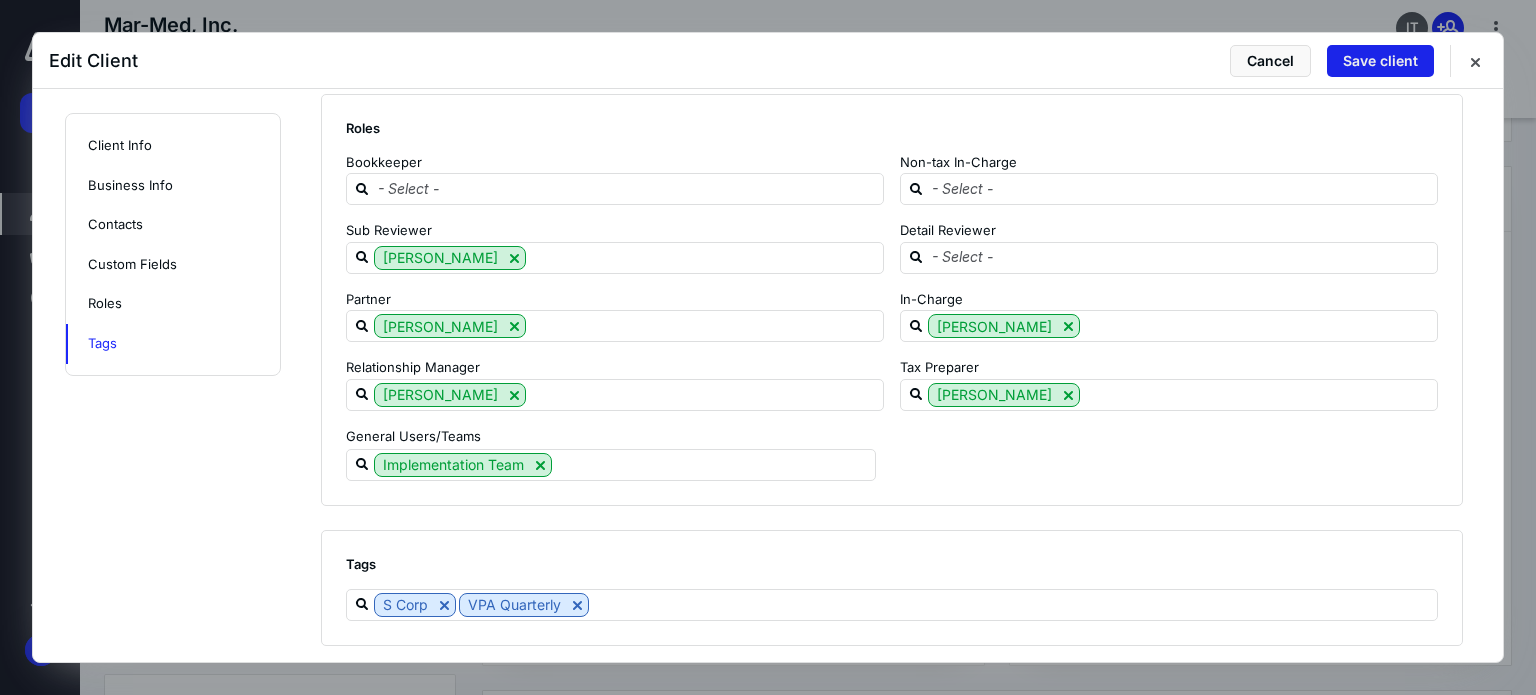 click on "Save client" at bounding box center [1380, 61] 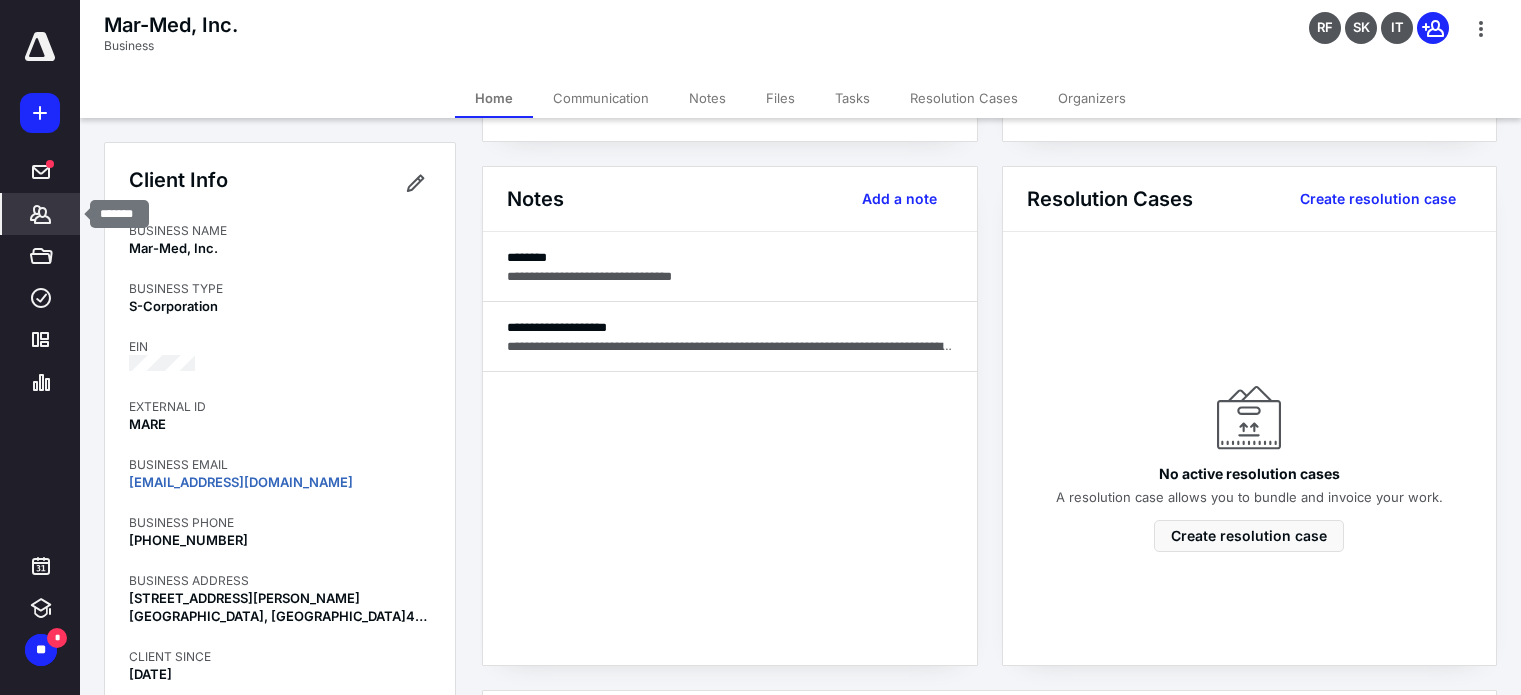 click 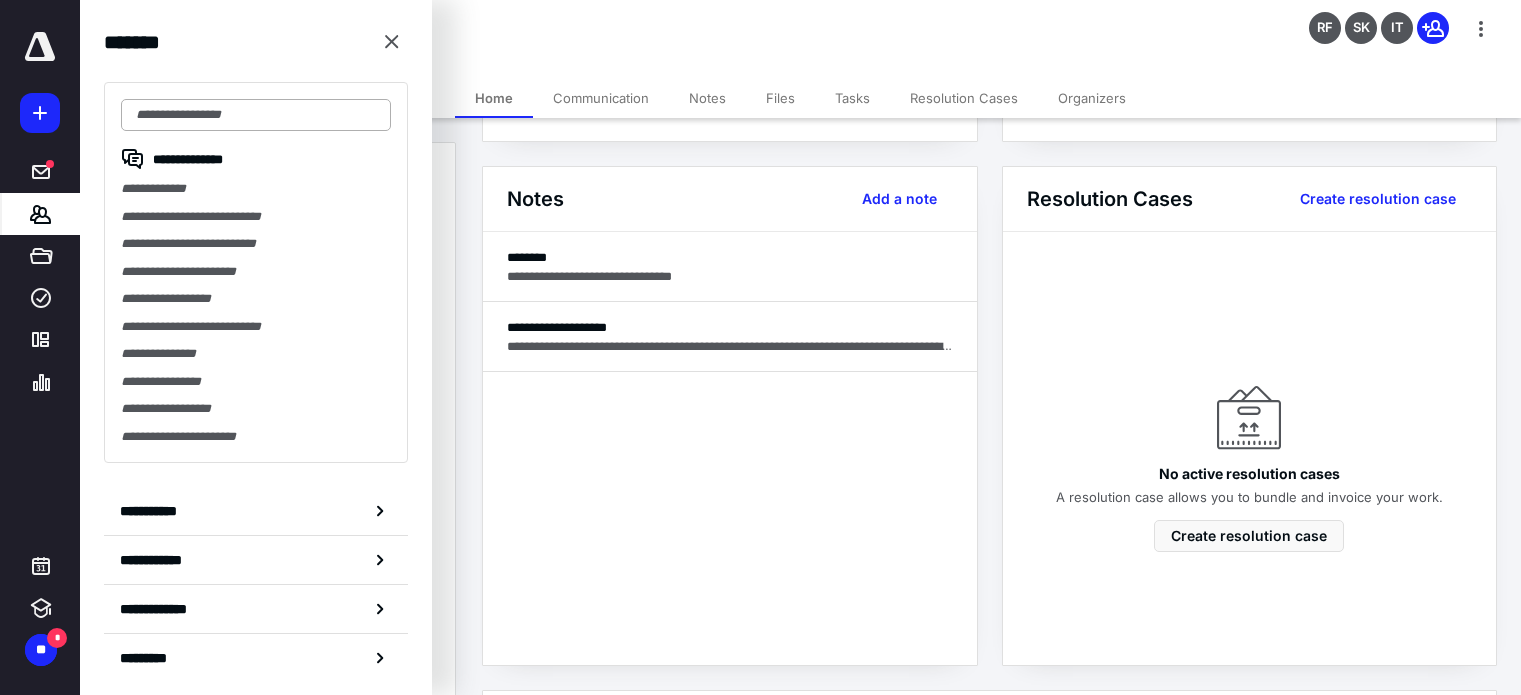 click at bounding box center (256, 115) 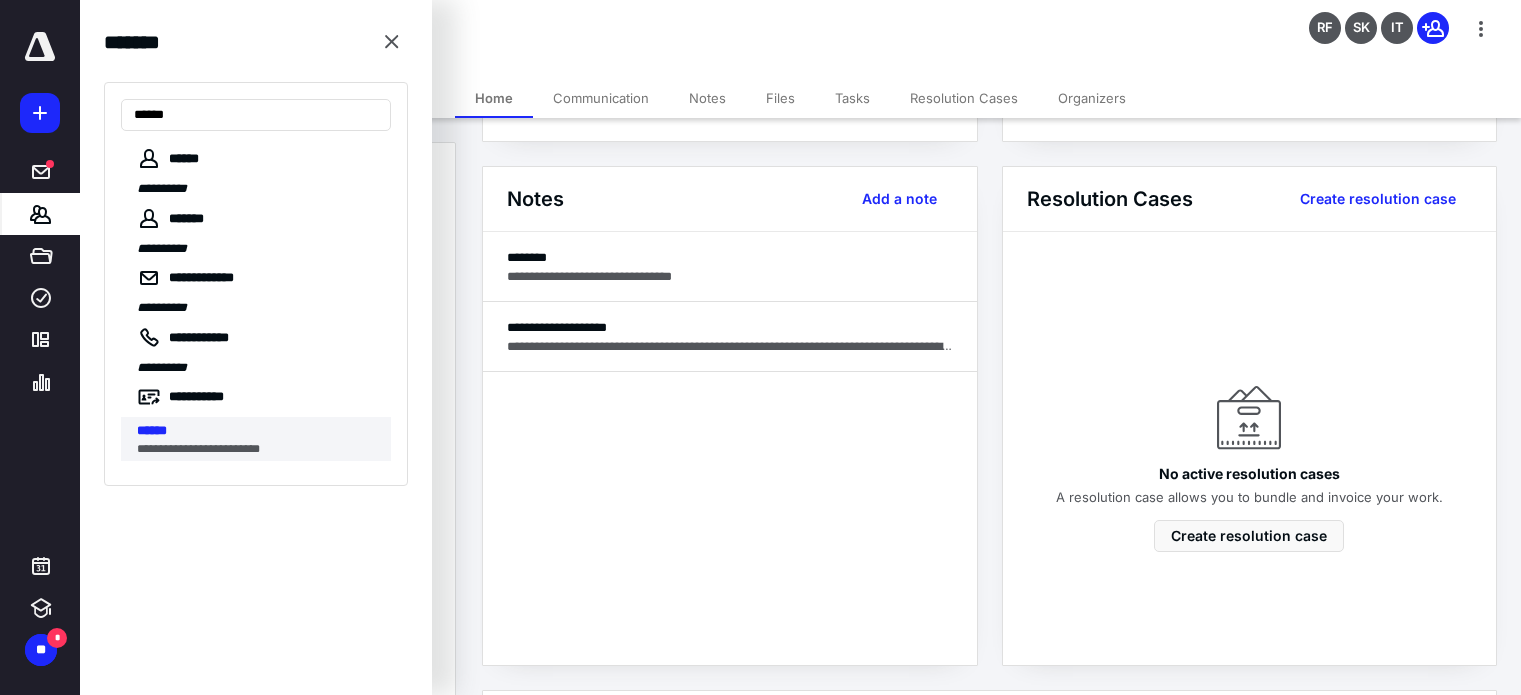 click on "******" at bounding box center [258, 431] 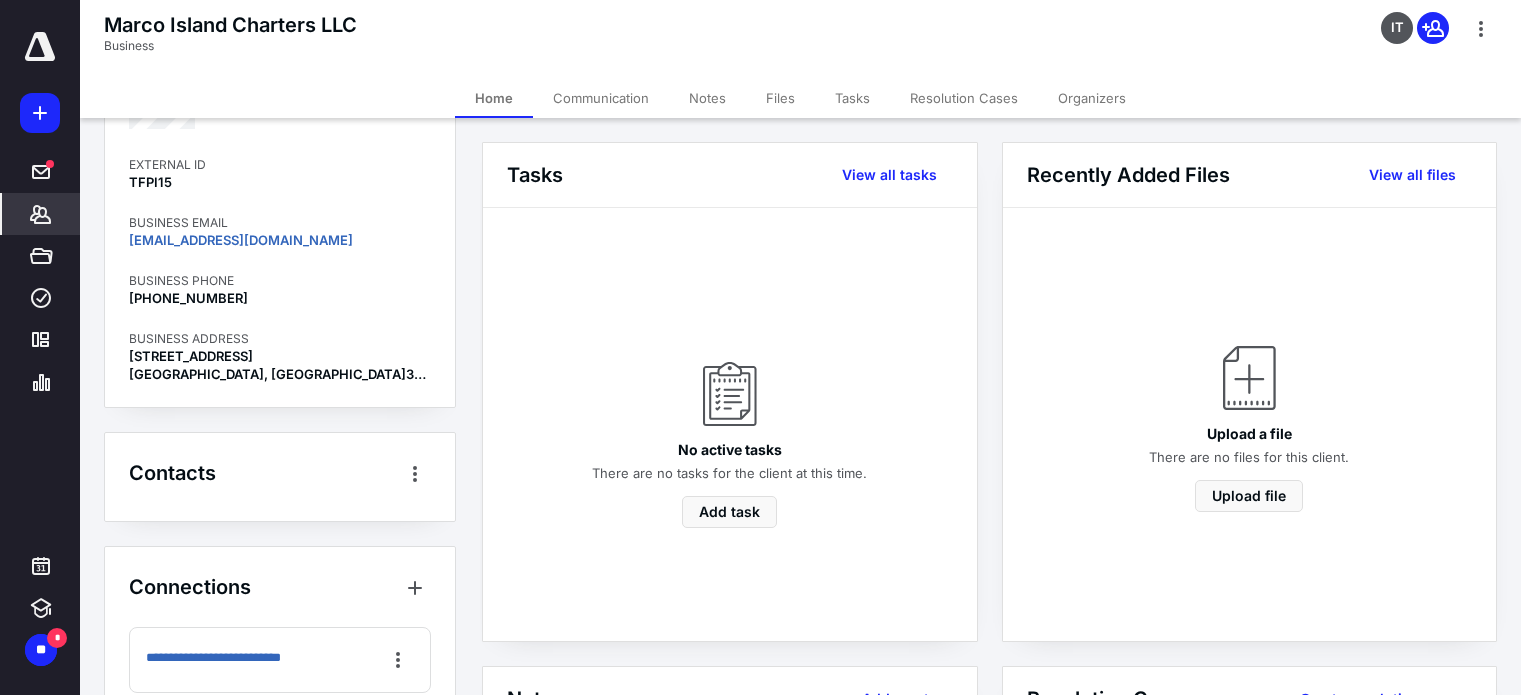 scroll, scrollTop: 0, scrollLeft: 0, axis: both 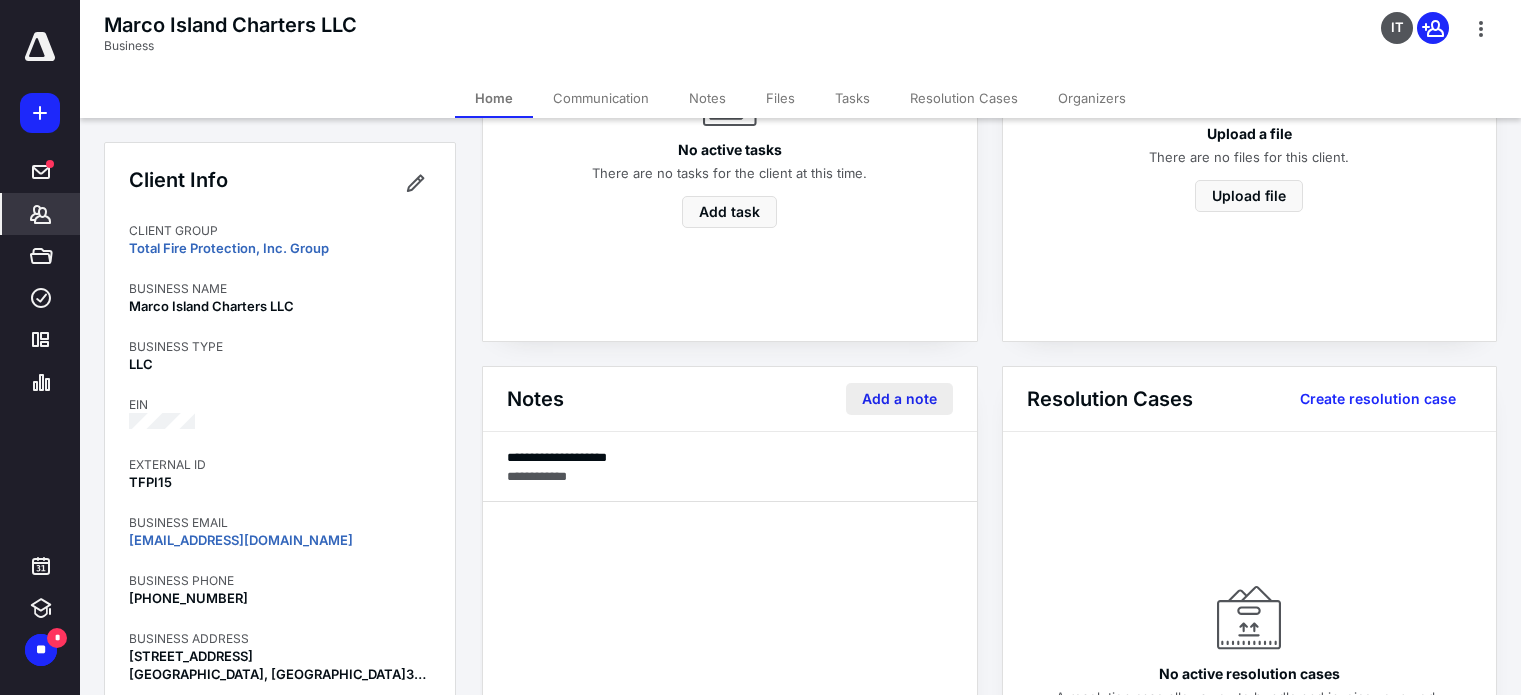 click on "Add a note" at bounding box center (899, 399) 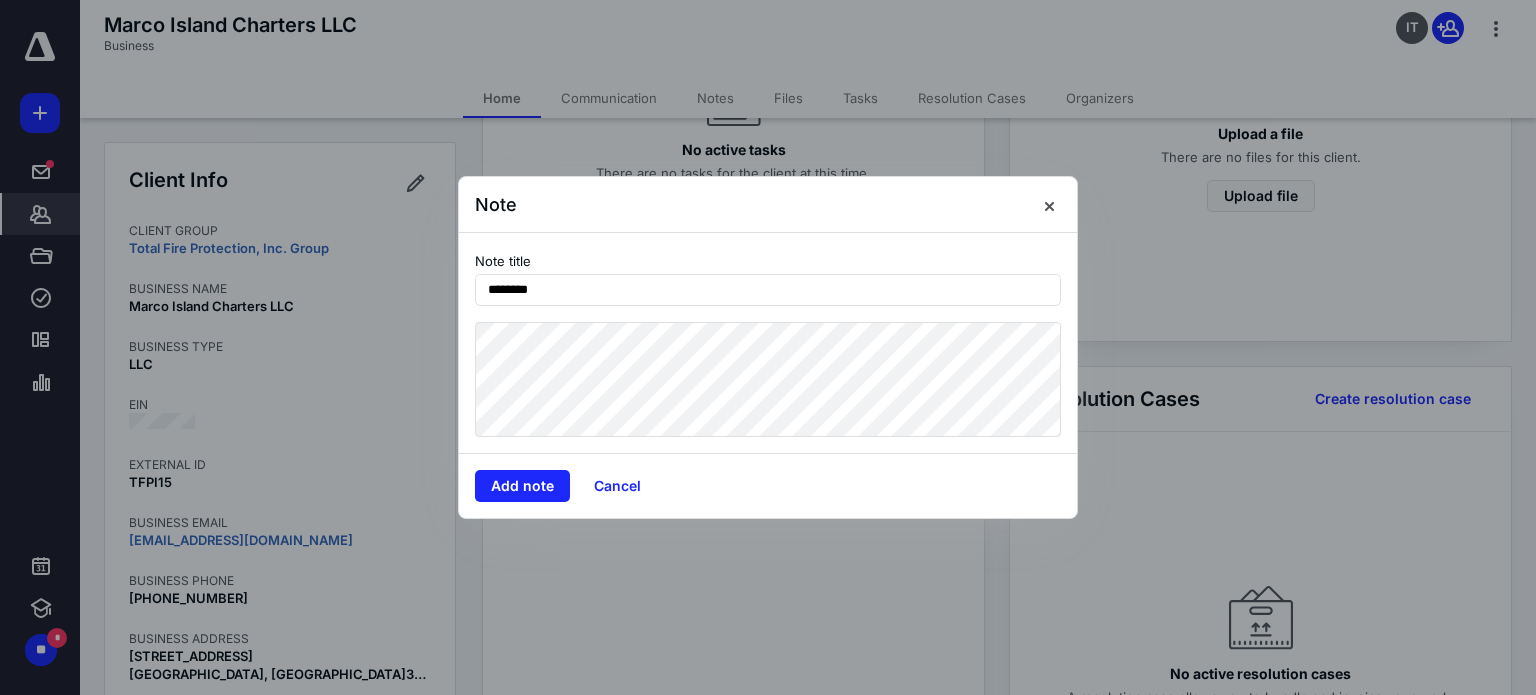 click on "Add note Cancel" at bounding box center [768, 485] 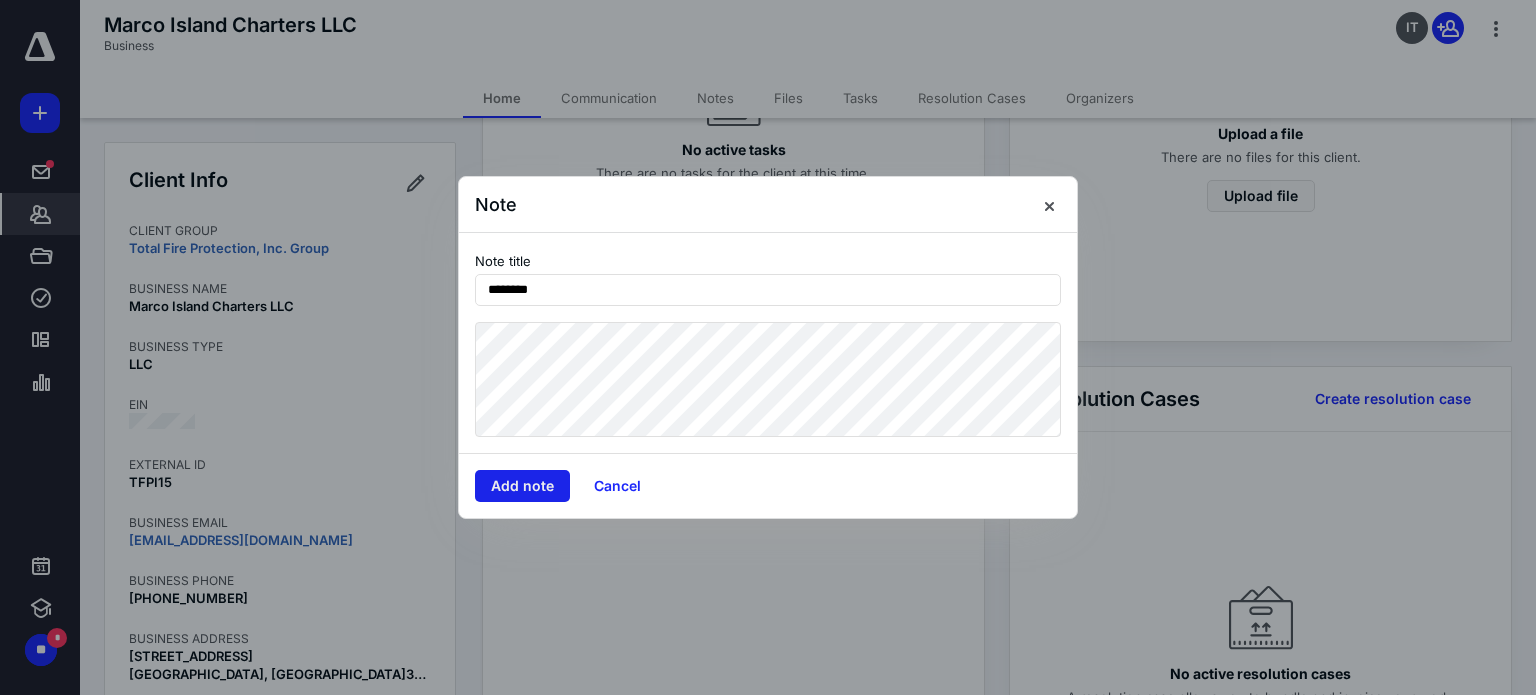 click on "Add note" at bounding box center (522, 486) 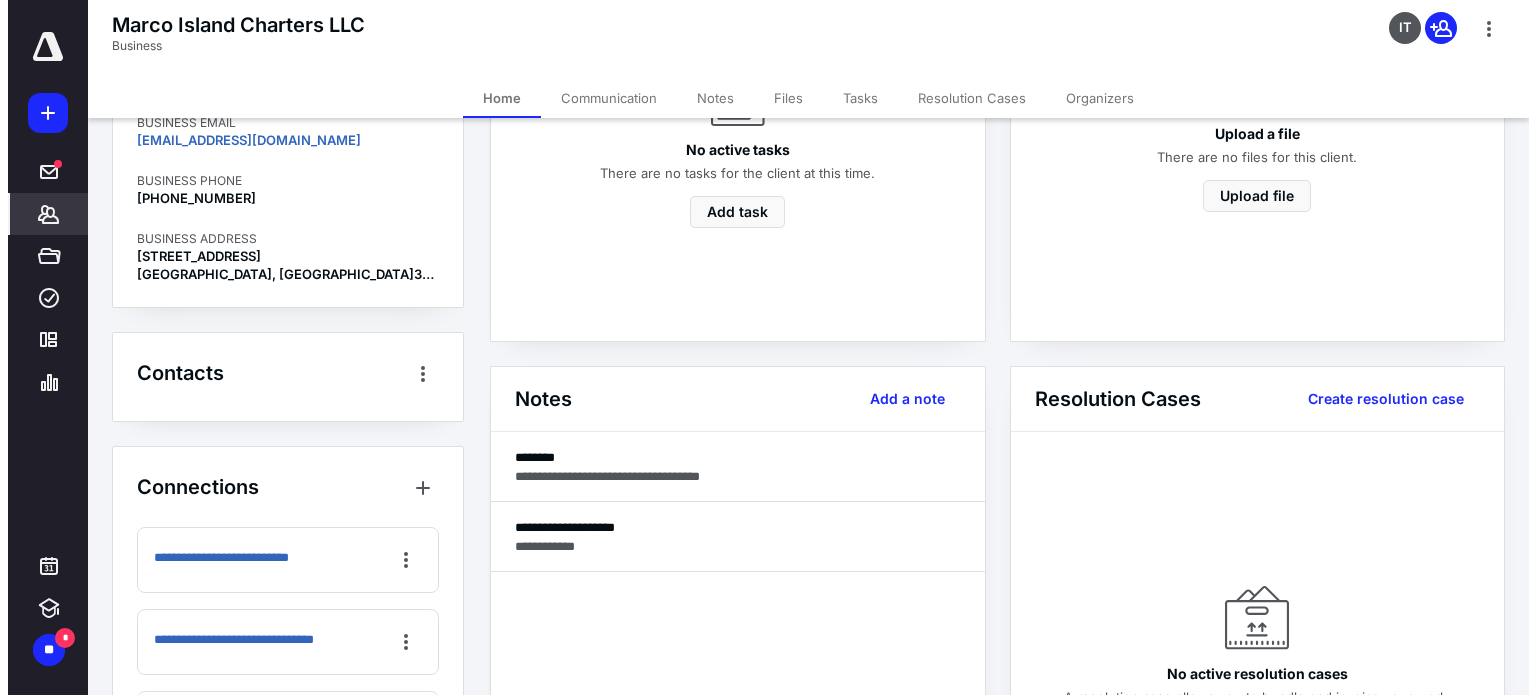 scroll, scrollTop: 0, scrollLeft: 0, axis: both 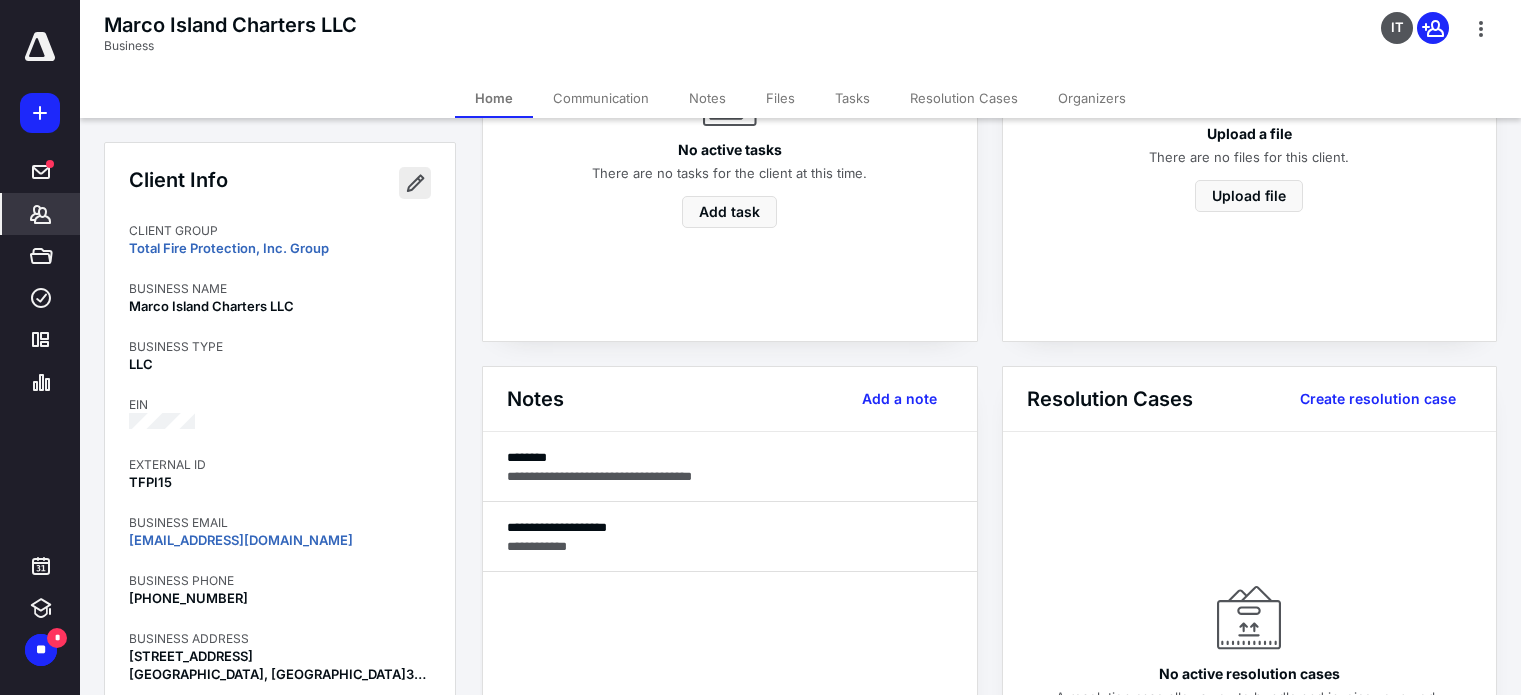 click at bounding box center (415, 183) 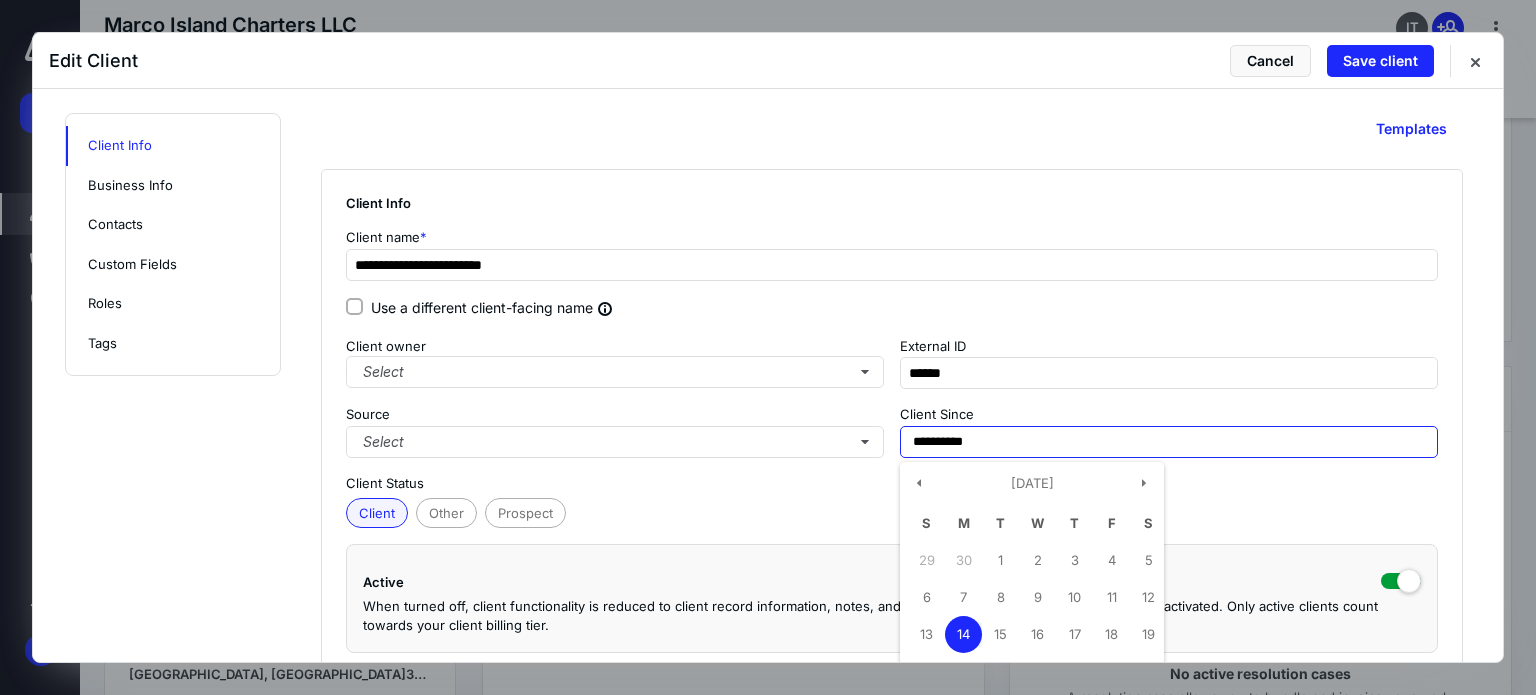 drag, startPoint x: 998, startPoint y: 439, endPoint x: 713, endPoint y: 423, distance: 285.44876 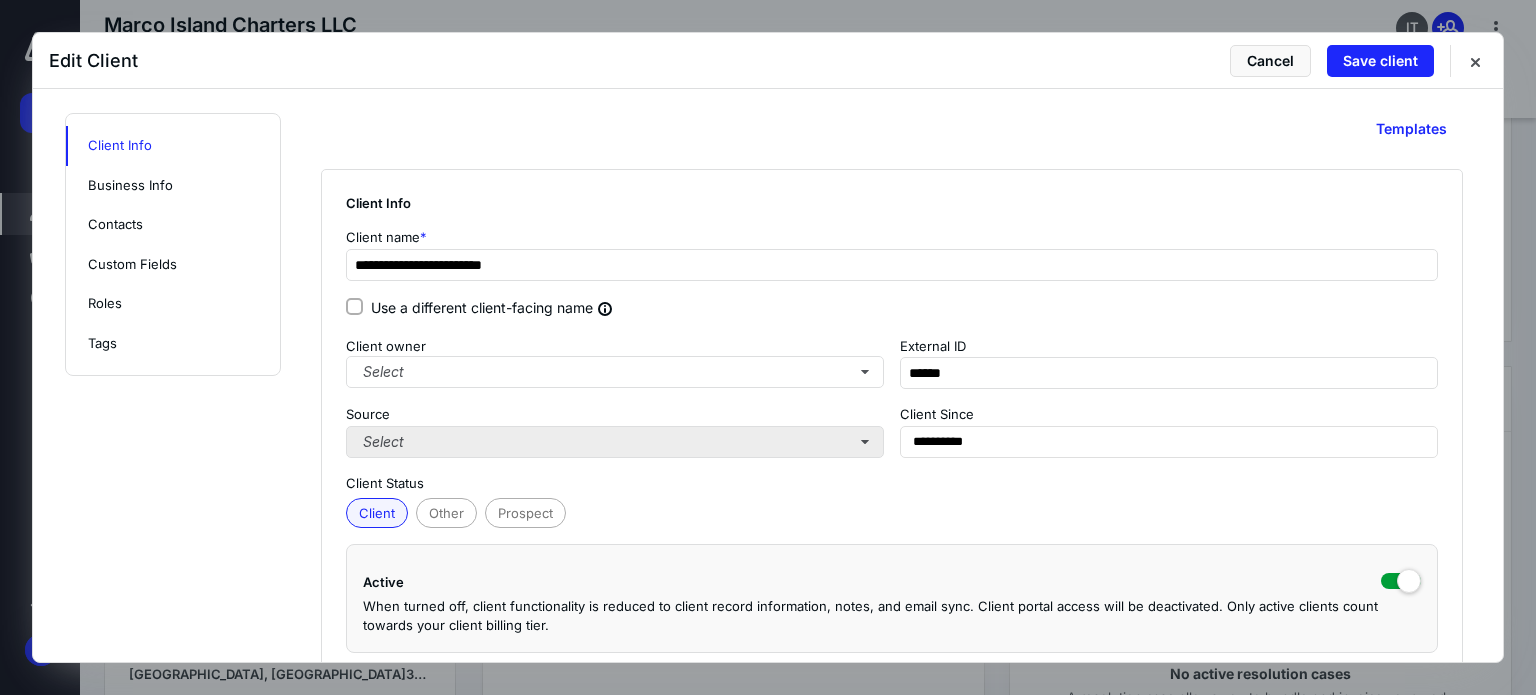 drag, startPoint x: 167, startPoint y: 457, endPoint x: 508, endPoint y: 452, distance: 341.03665 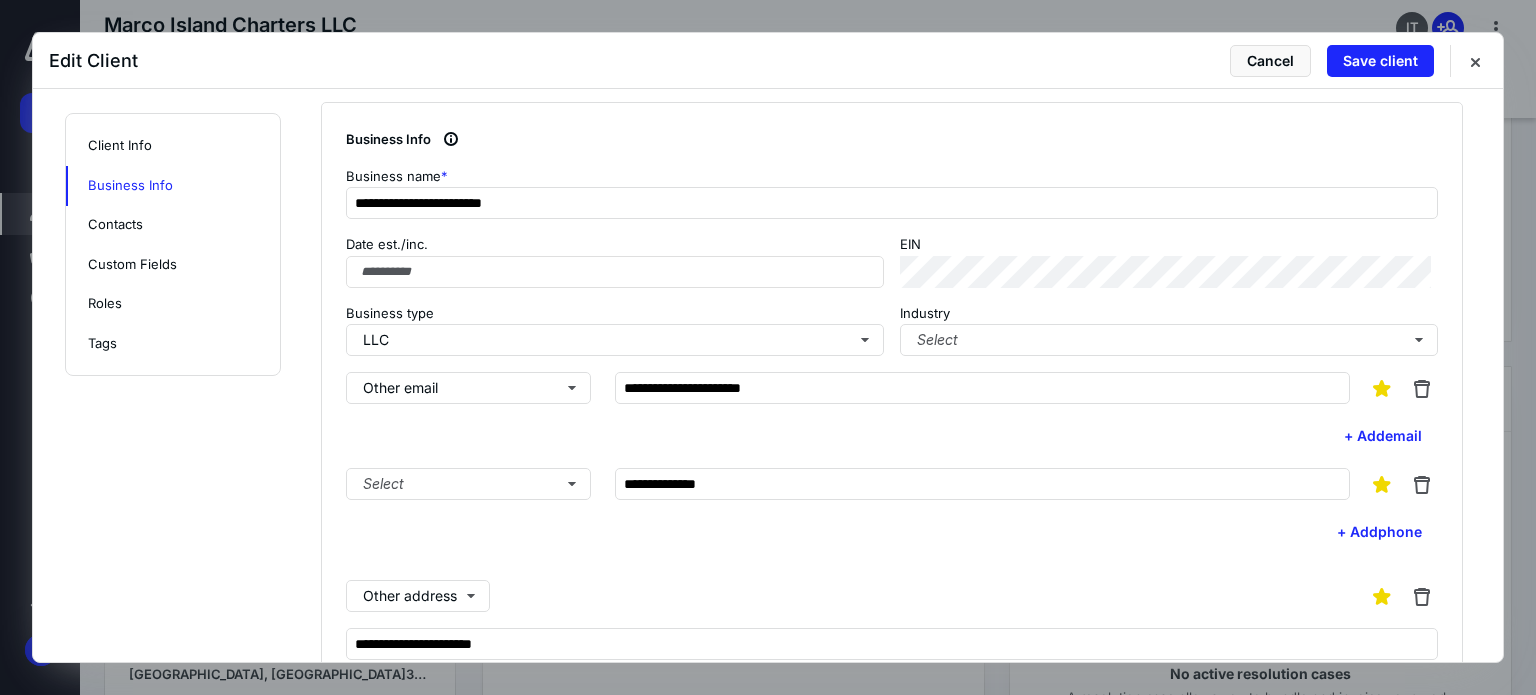 scroll, scrollTop: 800, scrollLeft: 0, axis: vertical 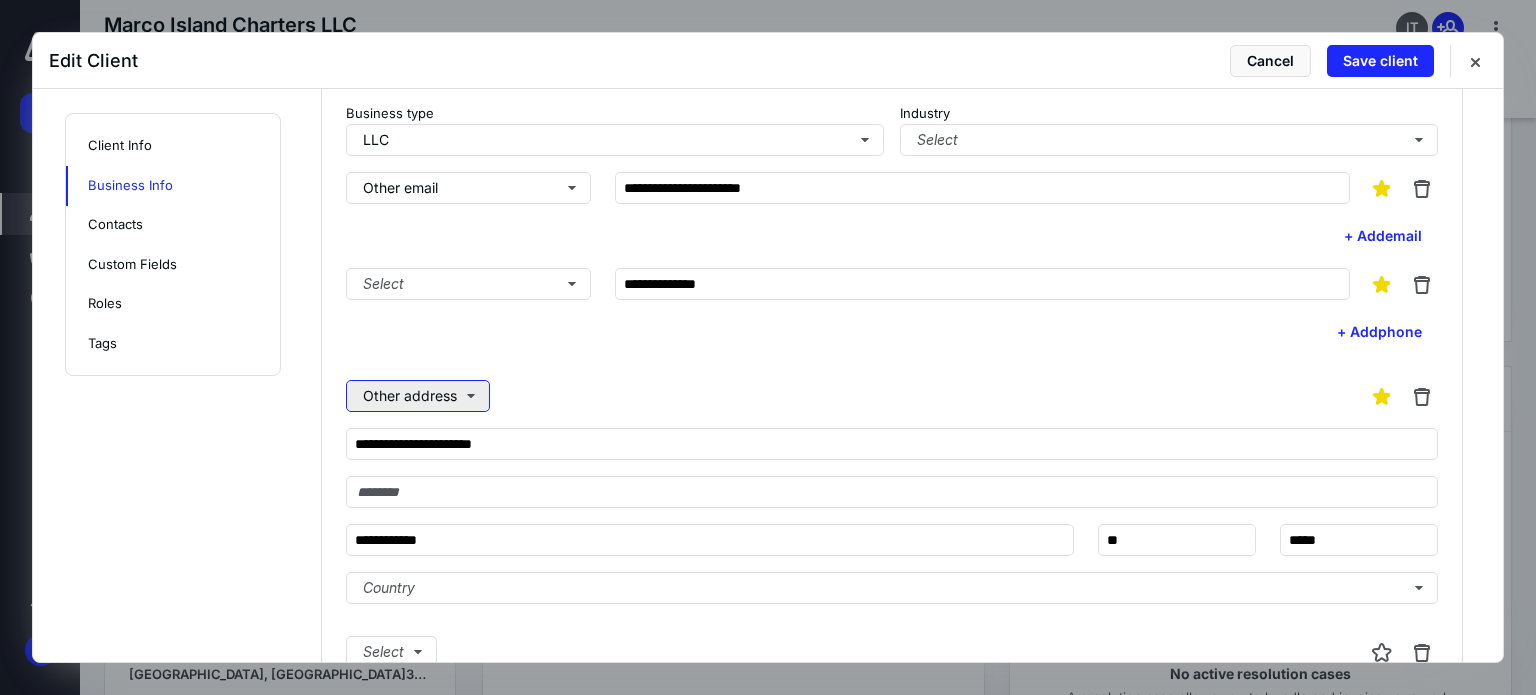 click on "Other address" at bounding box center (418, 396) 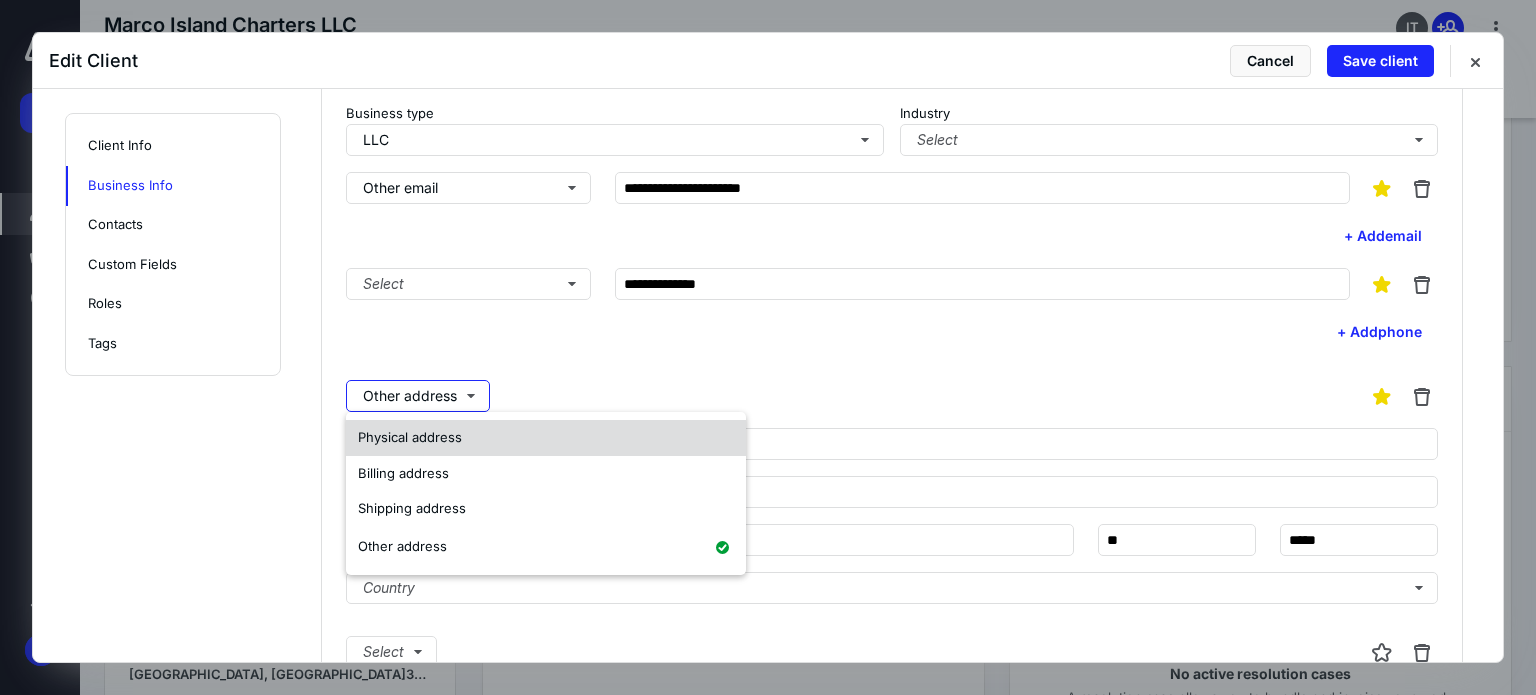 click on "Physical address" at bounding box center (410, 437) 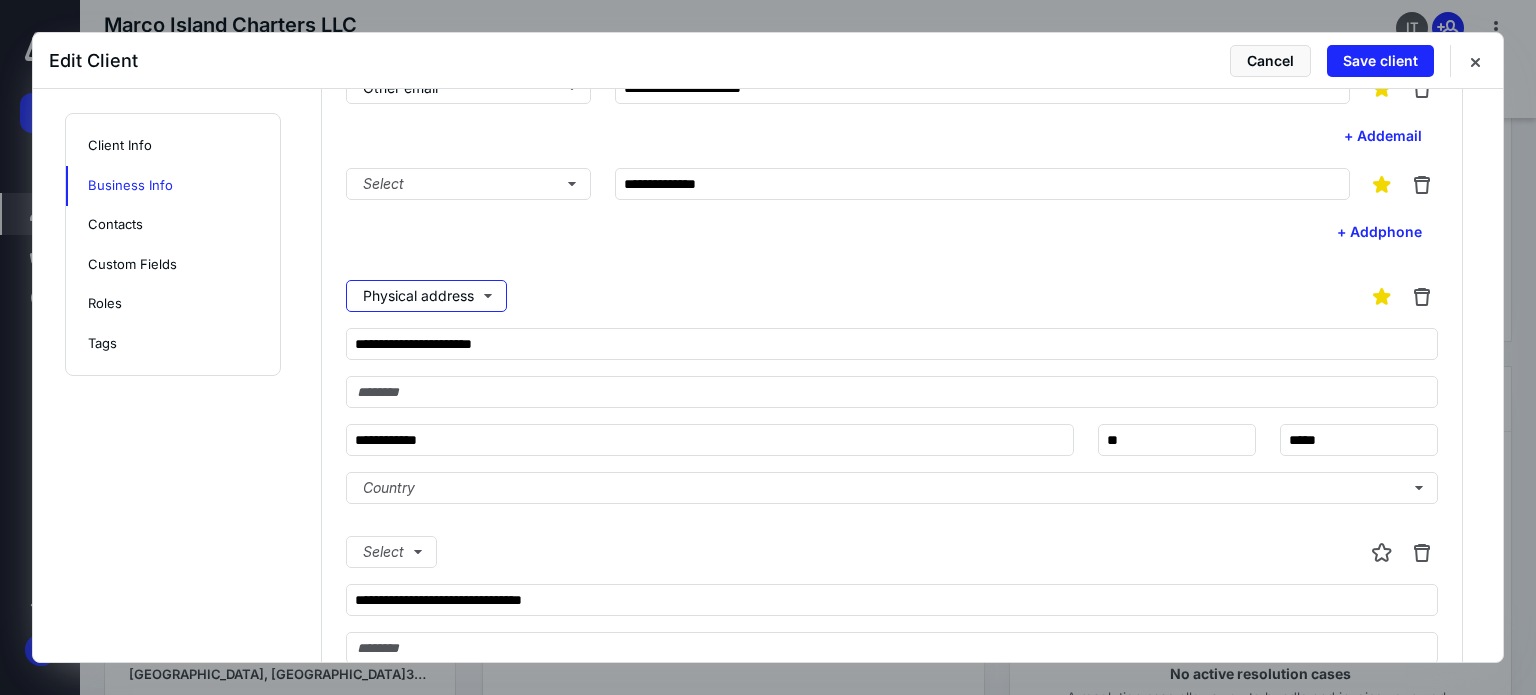 scroll, scrollTop: 1000, scrollLeft: 0, axis: vertical 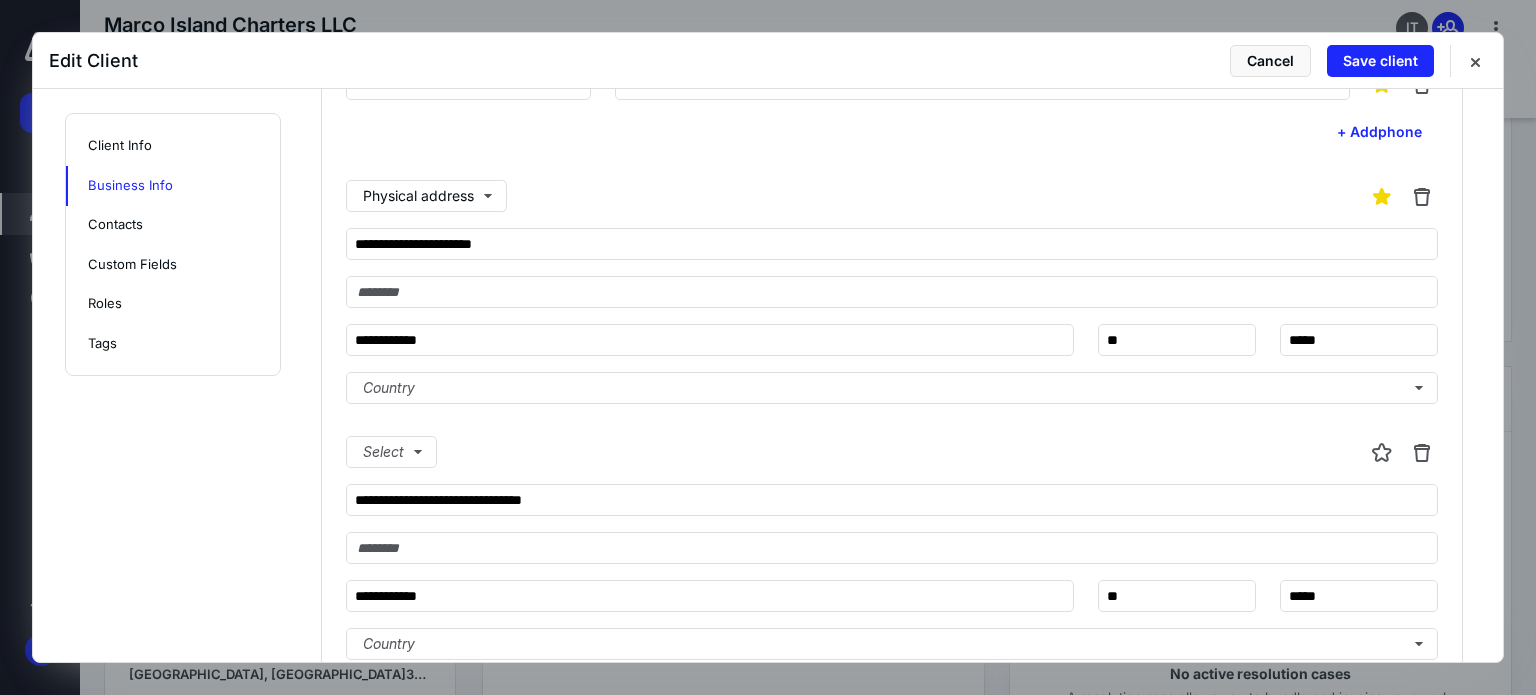 click on "**********" at bounding box center [892, 548] 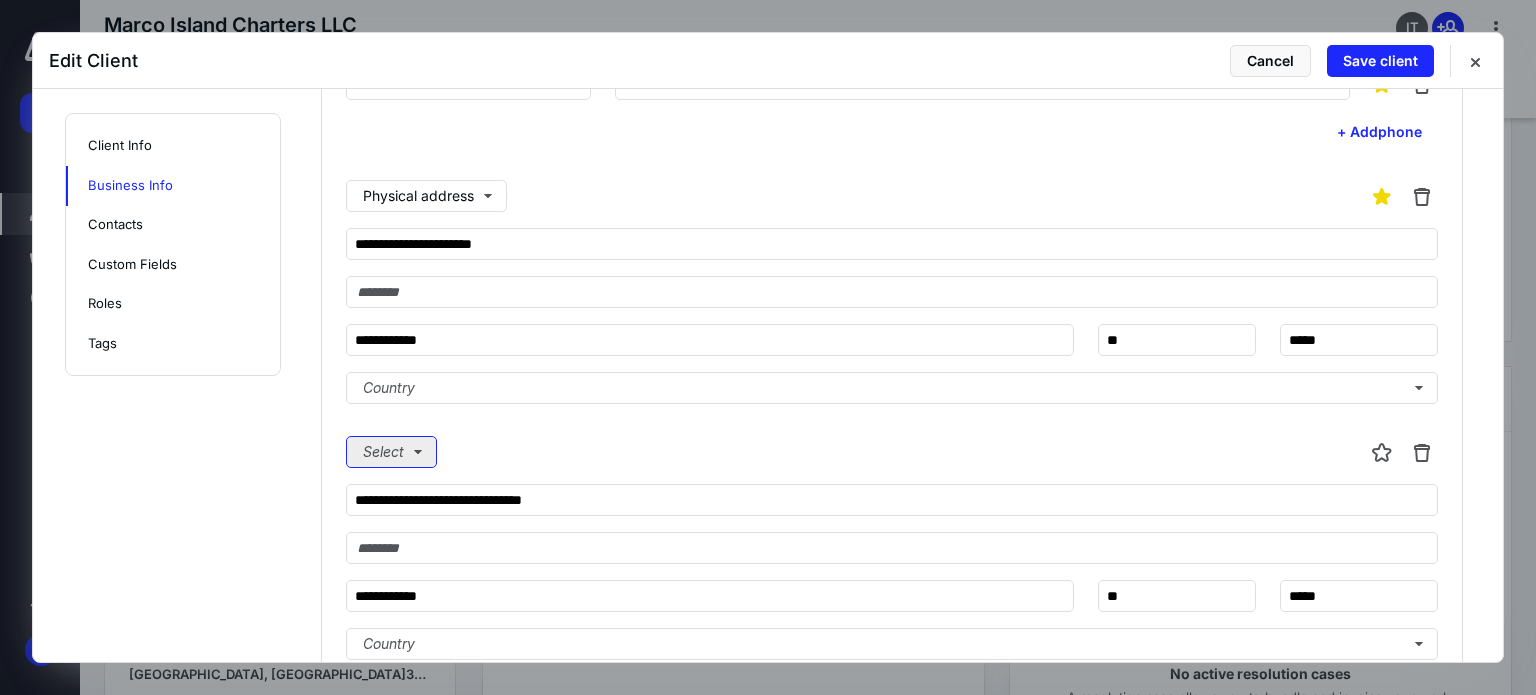 click on "Select" at bounding box center [391, 452] 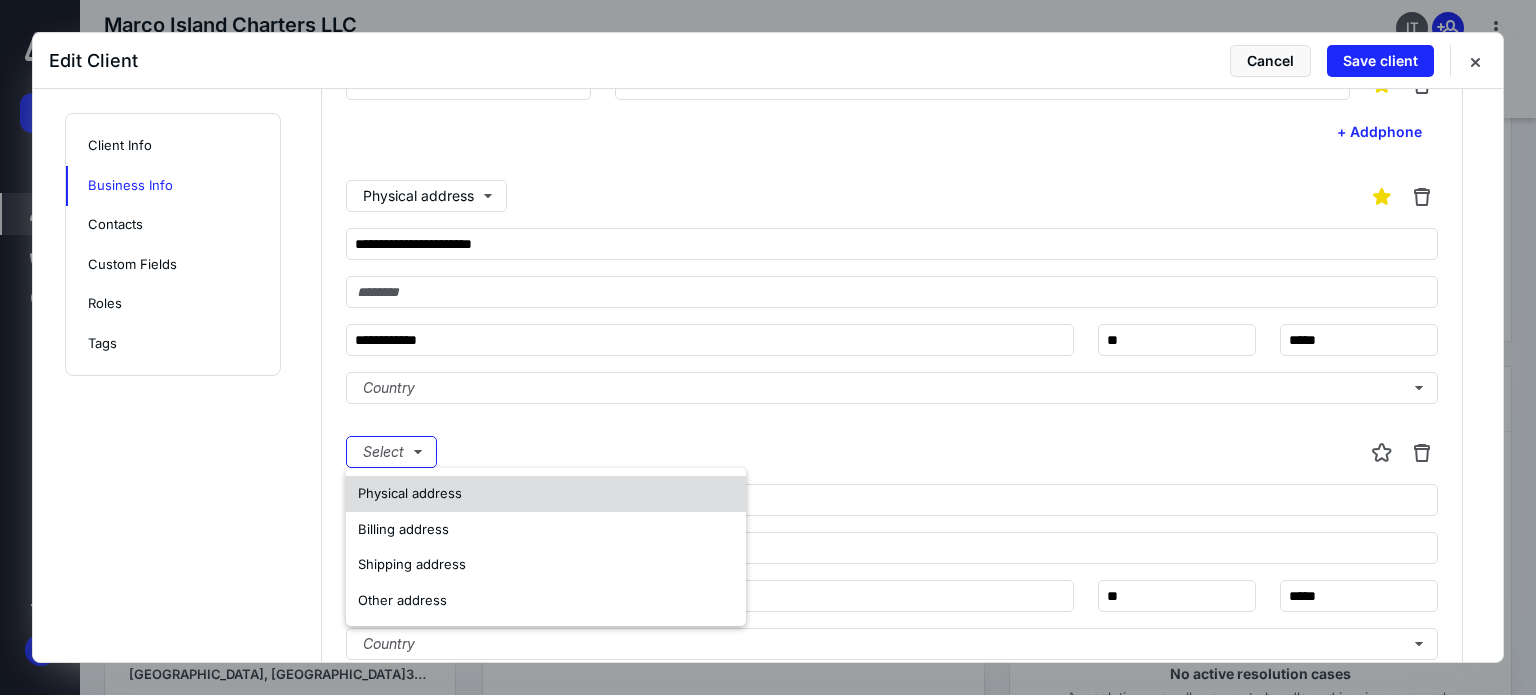 click on "Physical address" at bounding box center [410, 493] 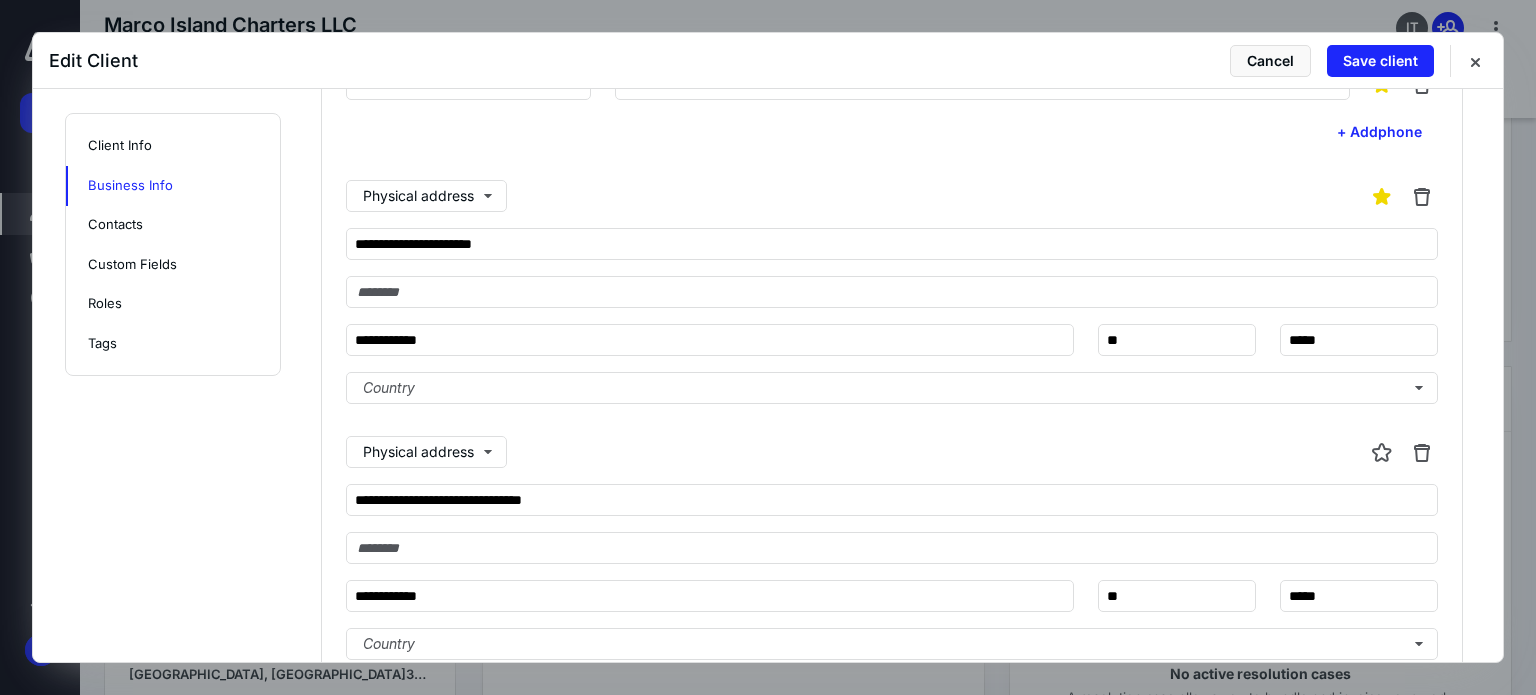 click on "**********" at bounding box center [768, 616] 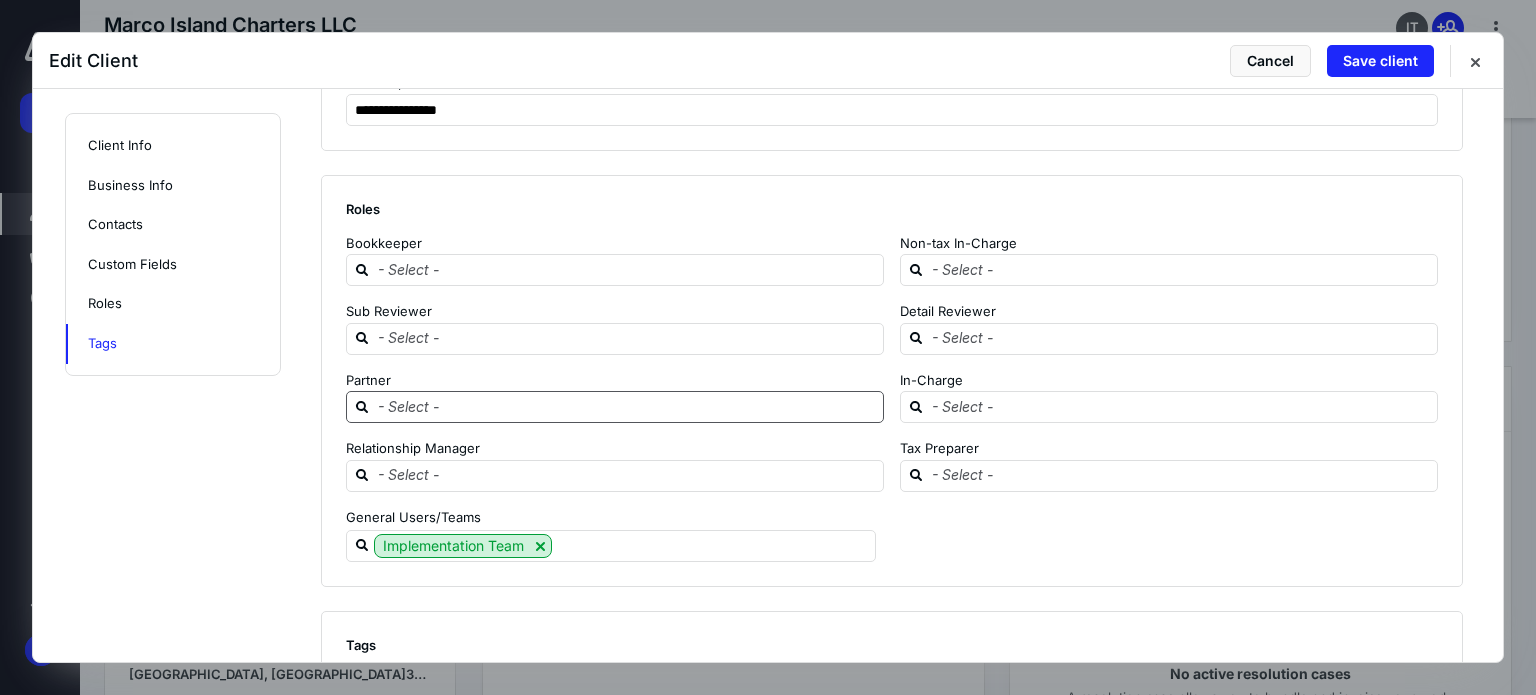 scroll, scrollTop: 2481, scrollLeft: 0, axis: vertical 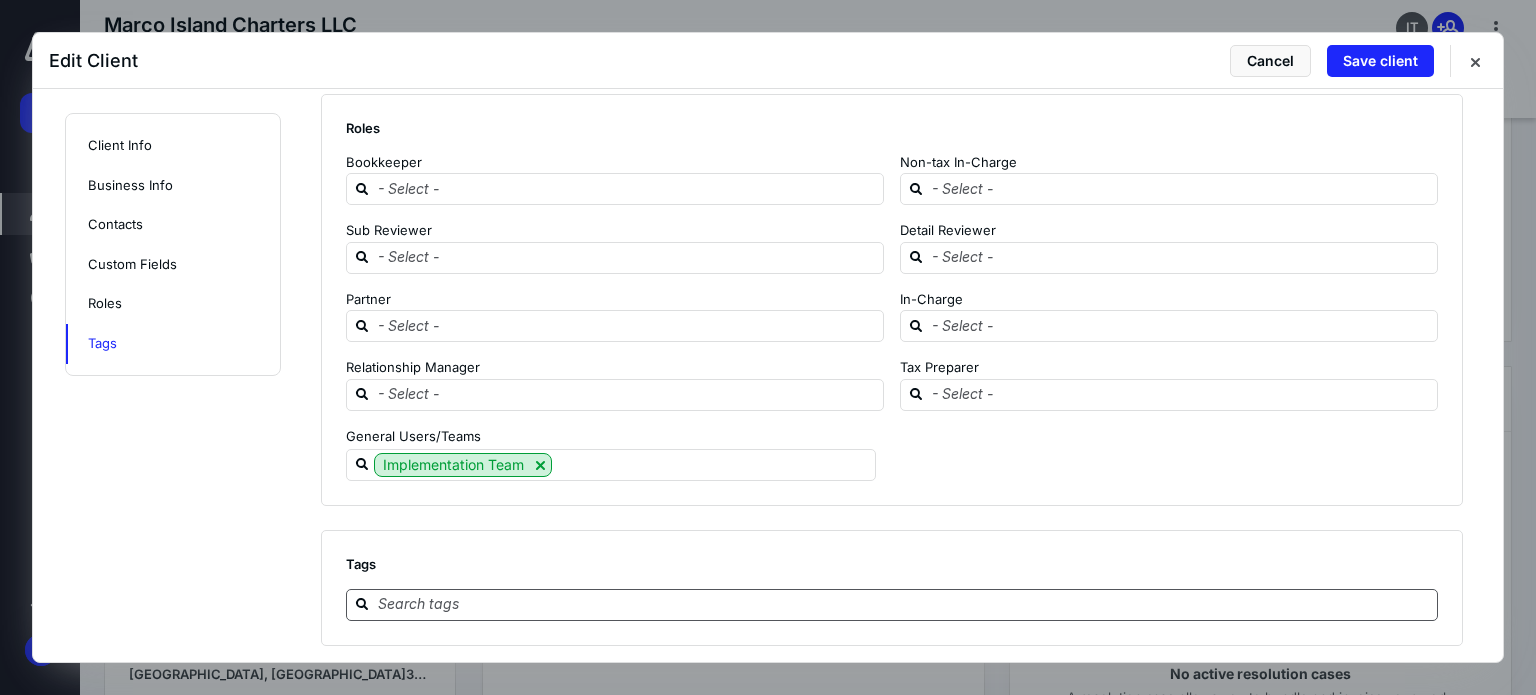 click at bounding box center [904, 604] 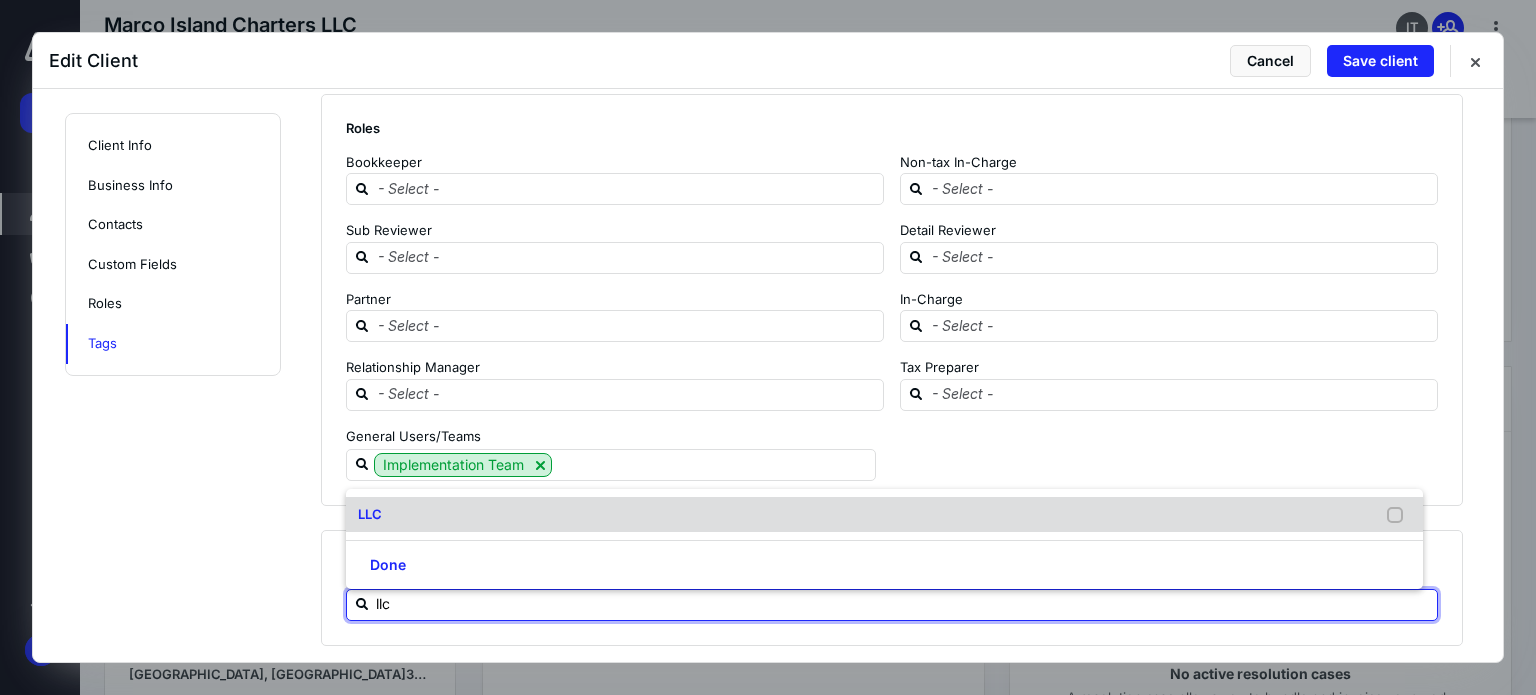 click on "LLC" at bounding box center (884, 515) 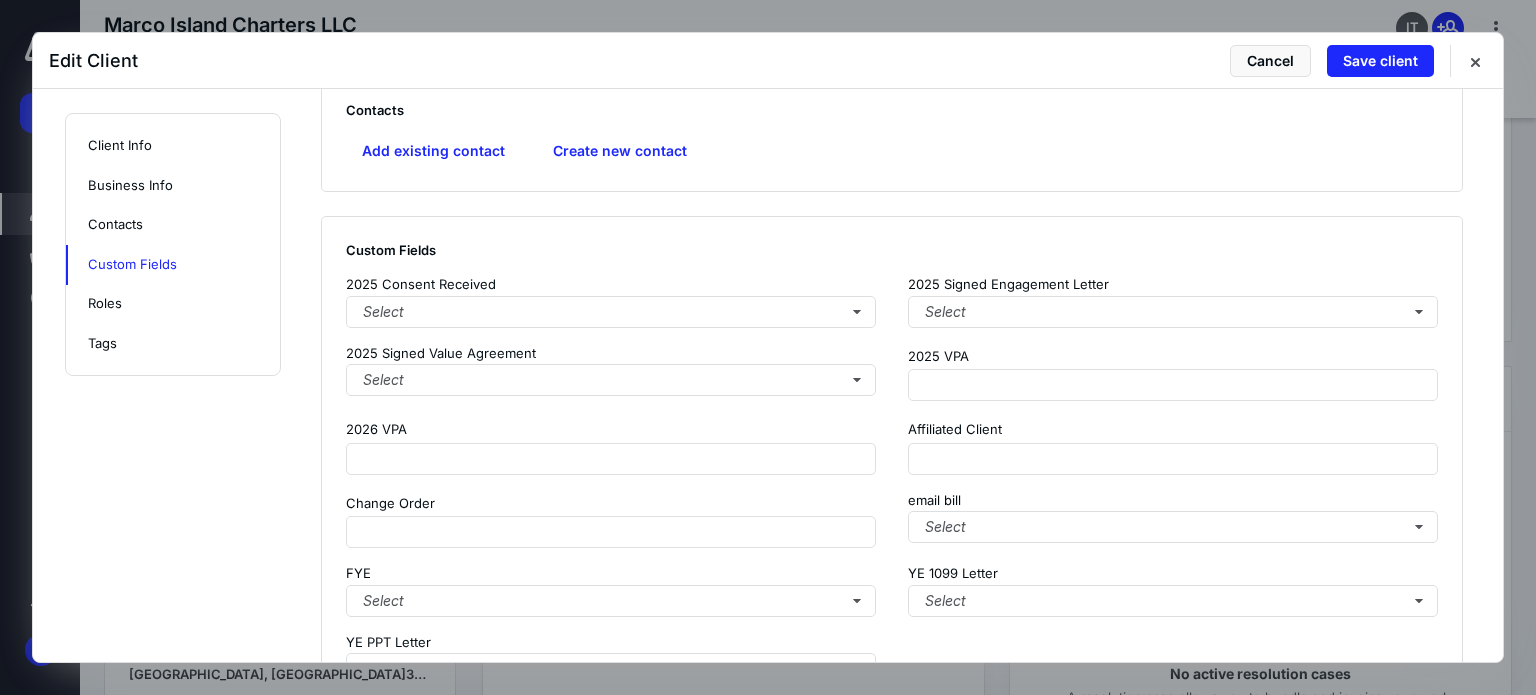 scroll, scrollTop: 1881, scrollLeft: 0, axis: vertical 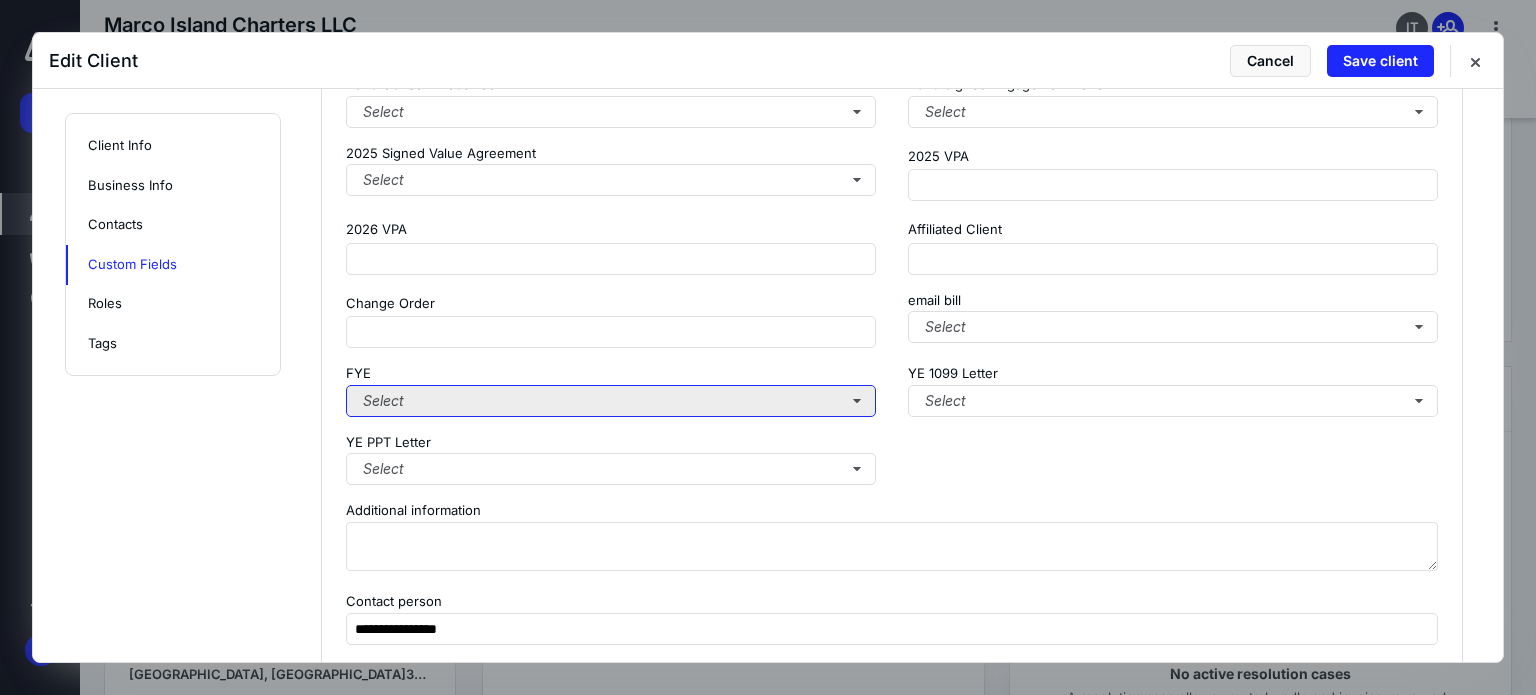 click on "Select" at bounding box center [611, 401] 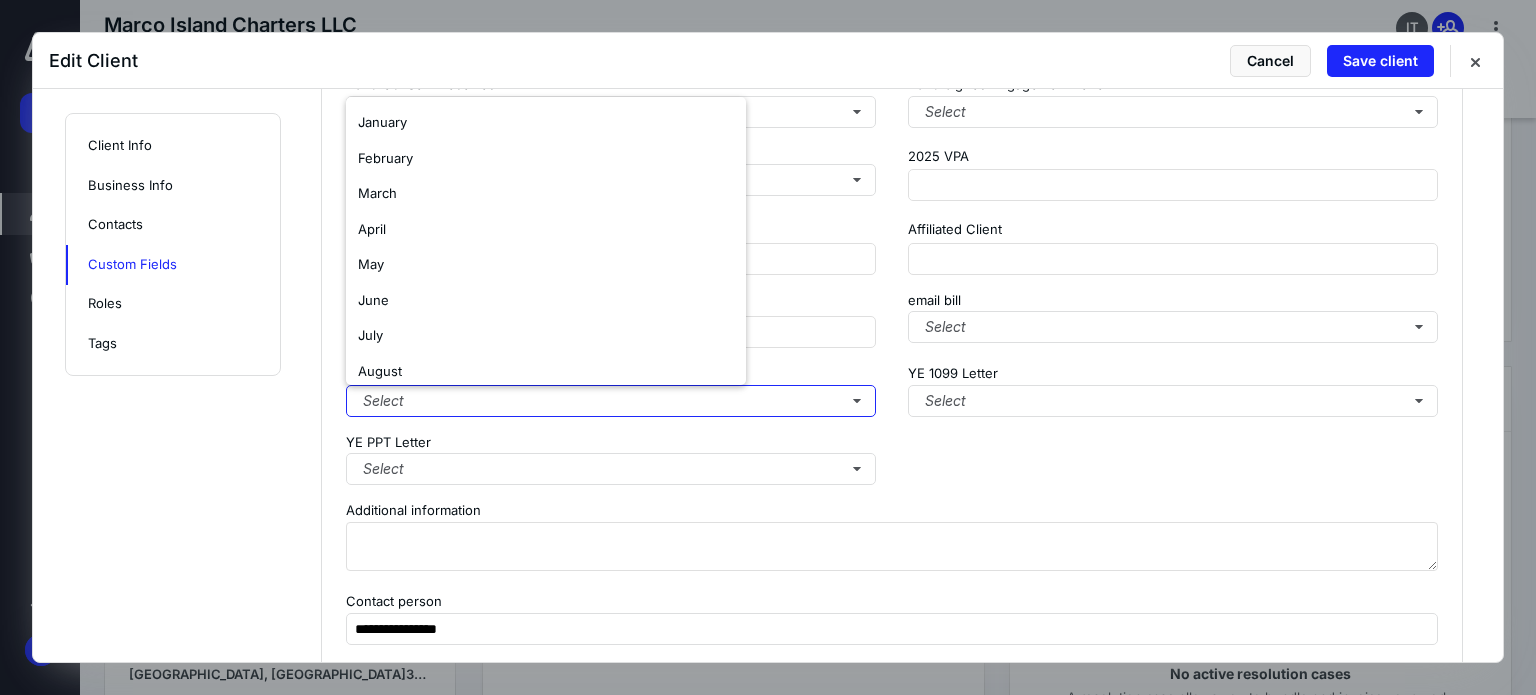 scroll, scrollTop: 154, scrollLeft: 0, axis: vertical 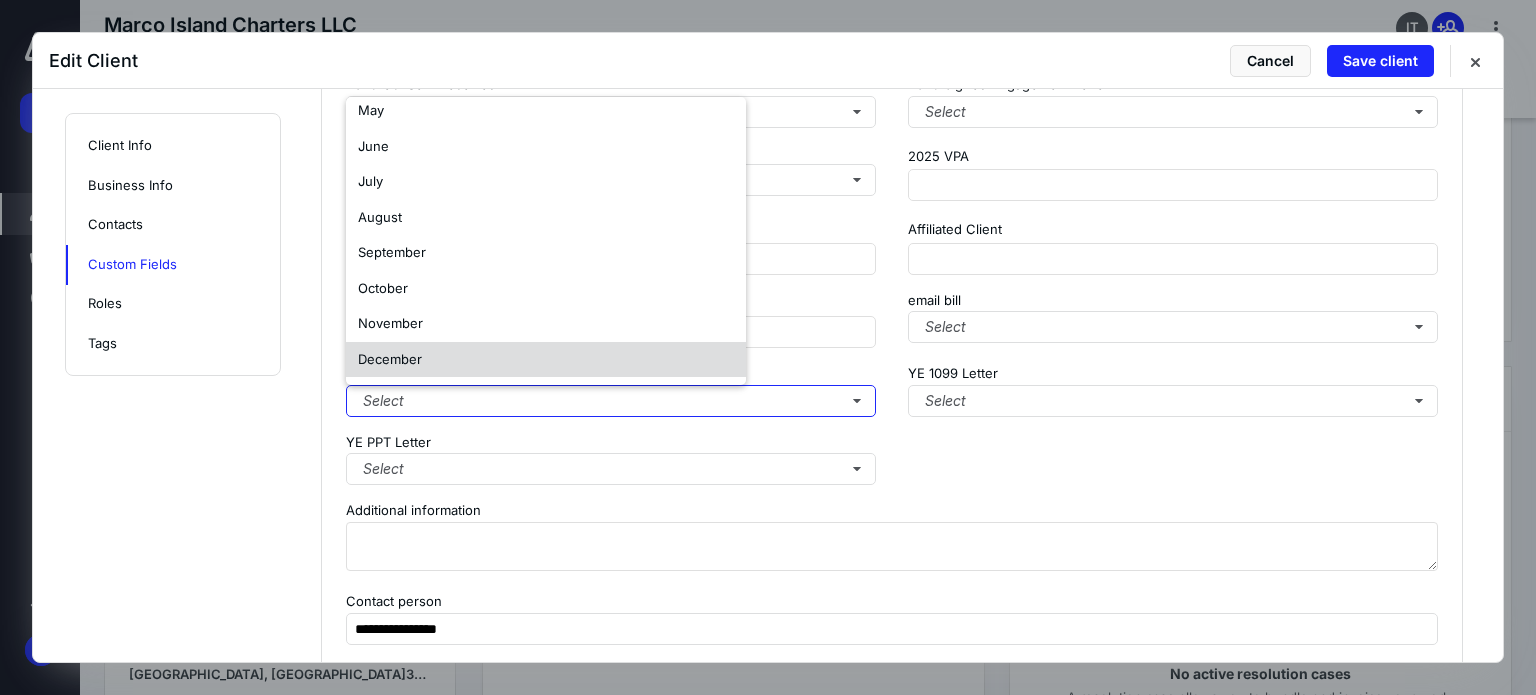 click on "December" at bounding box center (546, 360) 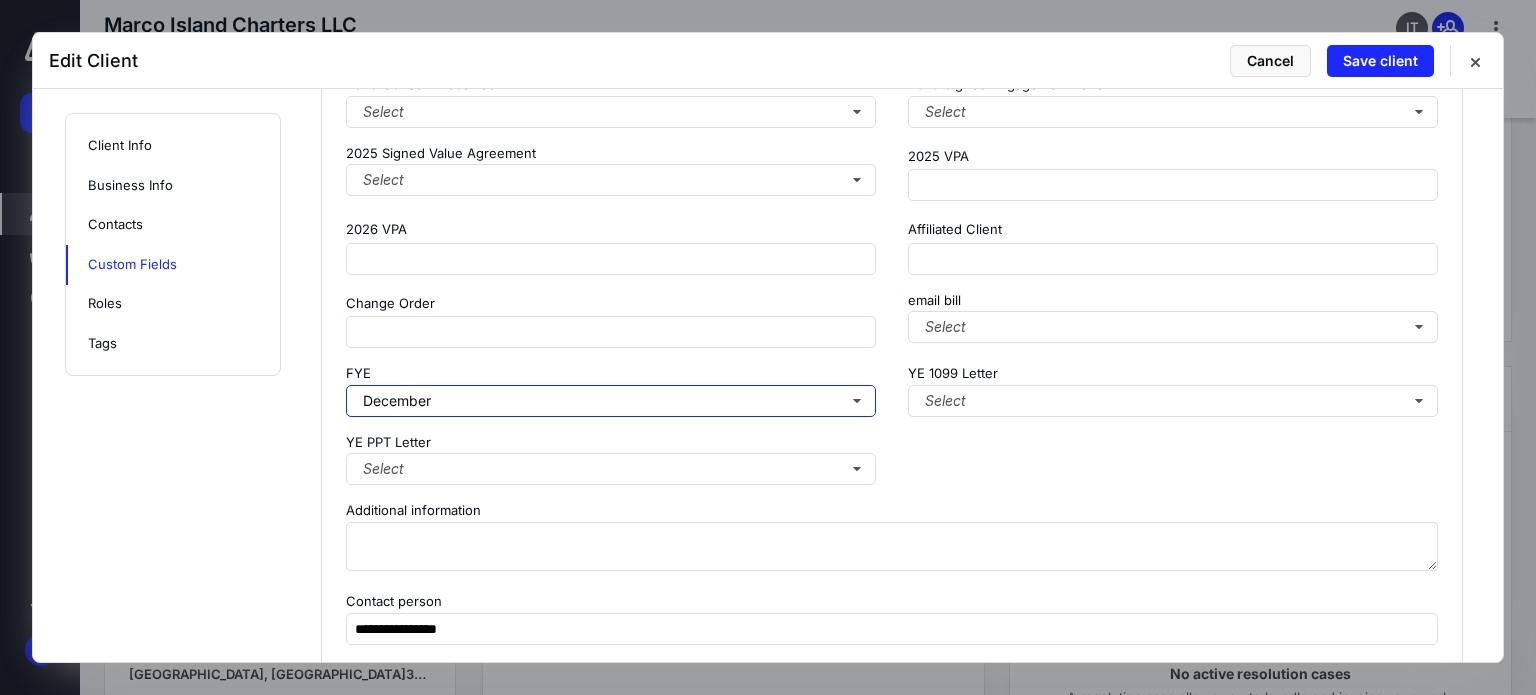 scroll, scrollTop: 0, scrollLeft: 0, axis: both 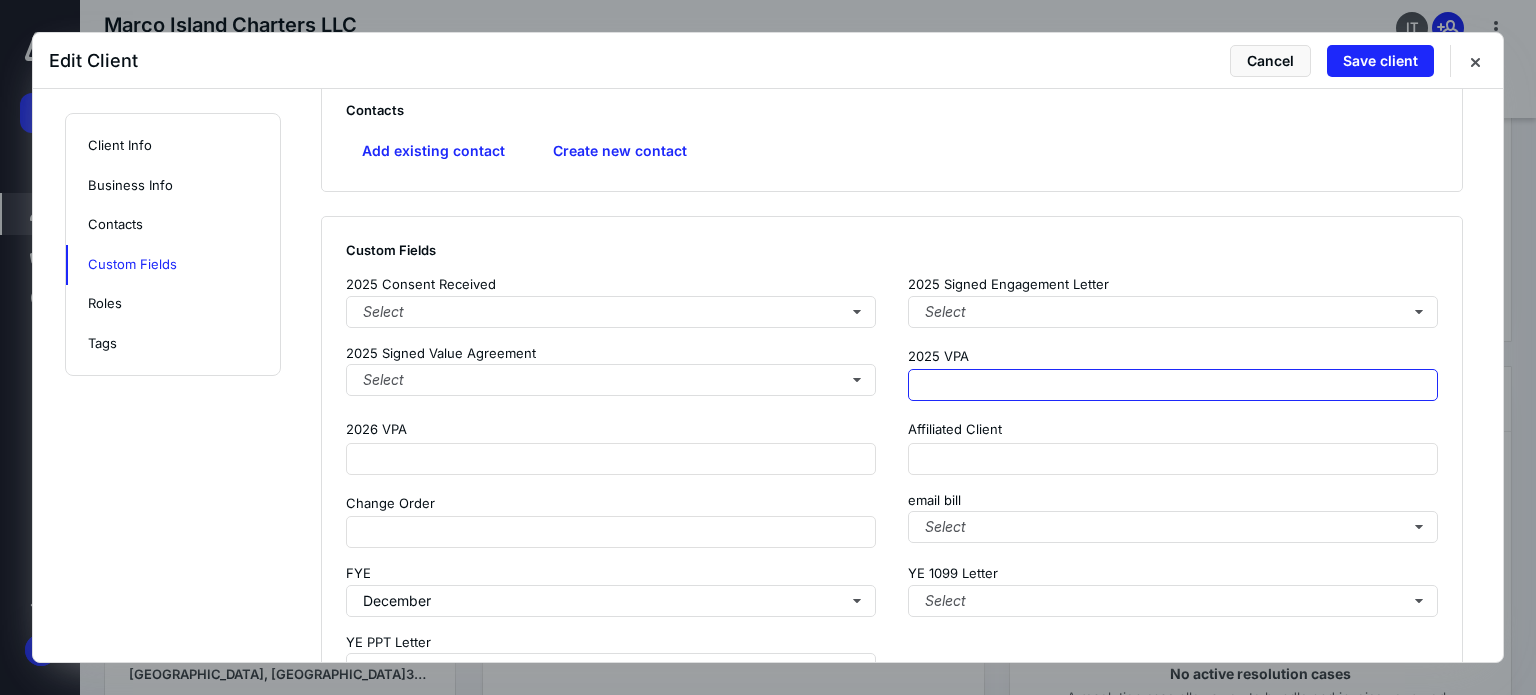 click at bounding box center (1173, 385) 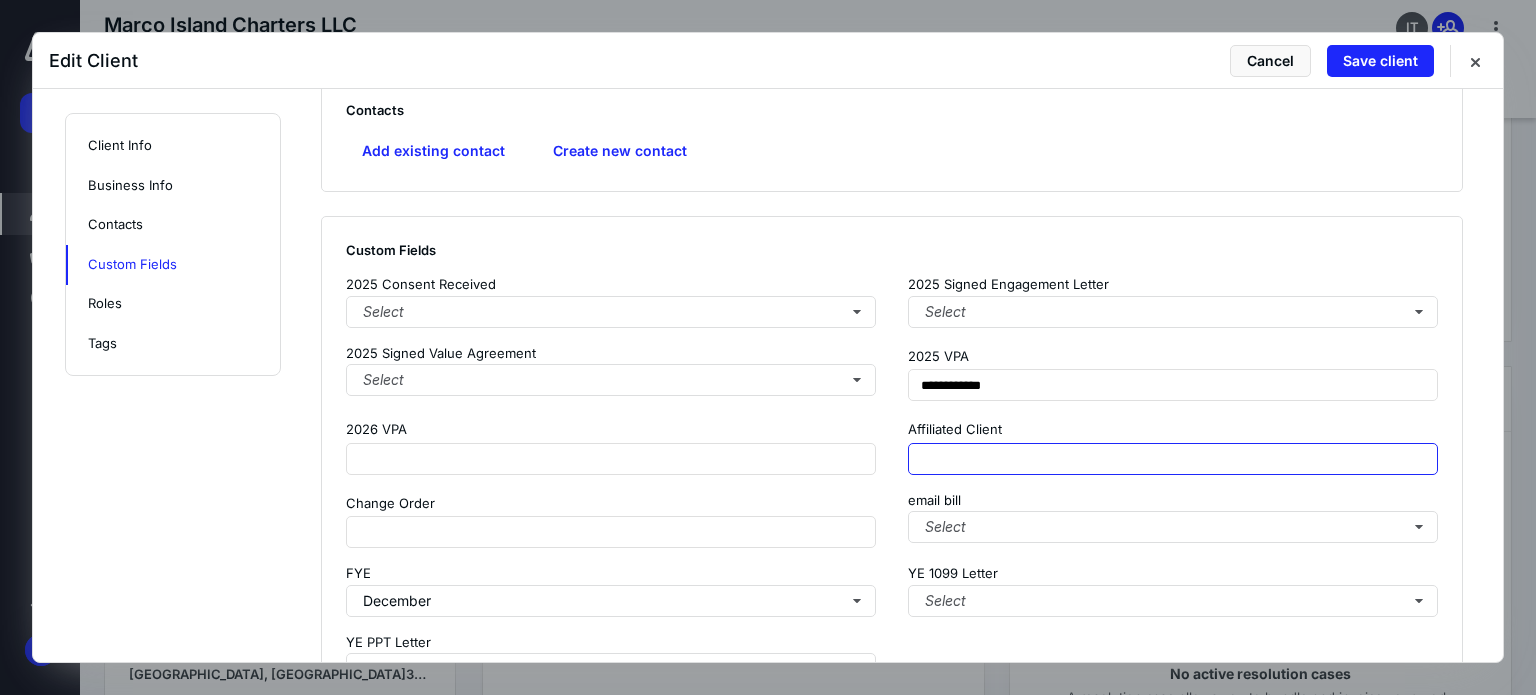 click at bounding box center (1173, 459) 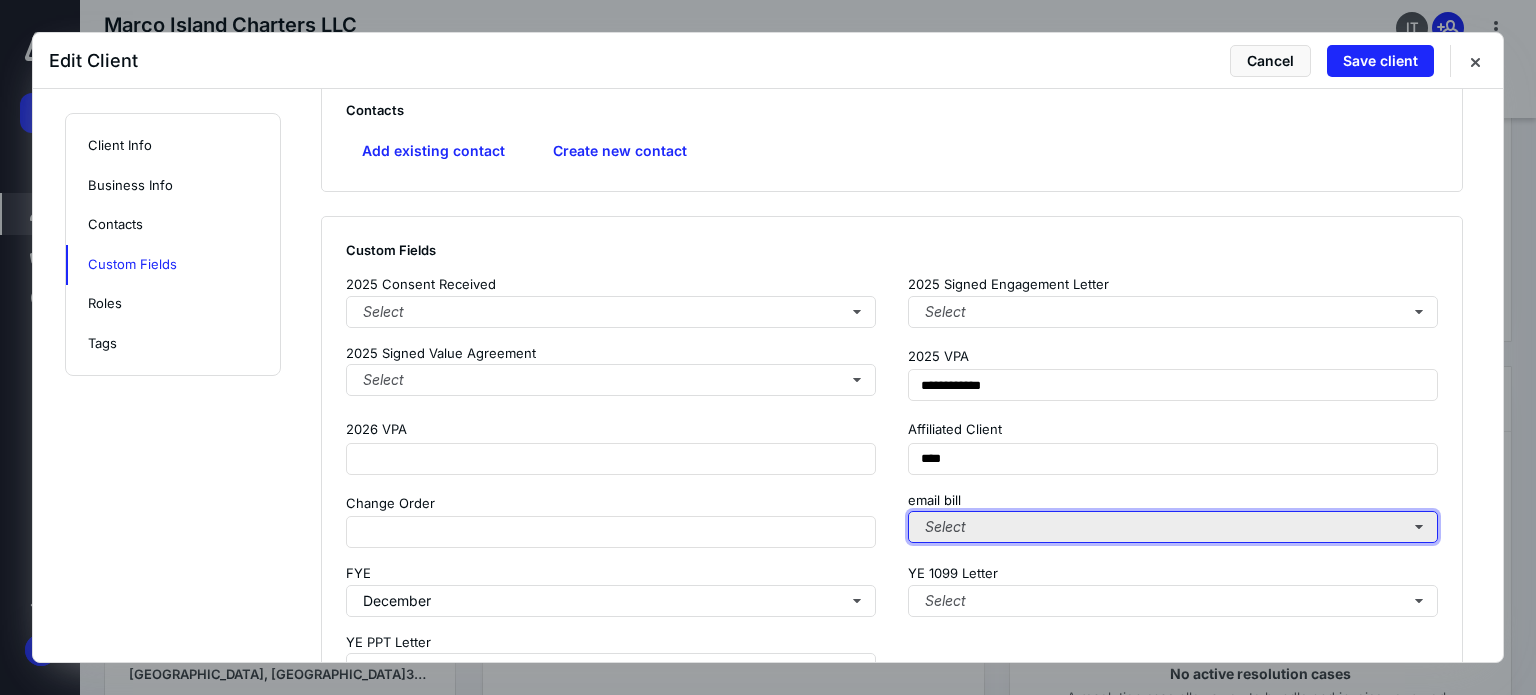 click on "Select" at bounding box center [1173, 527] 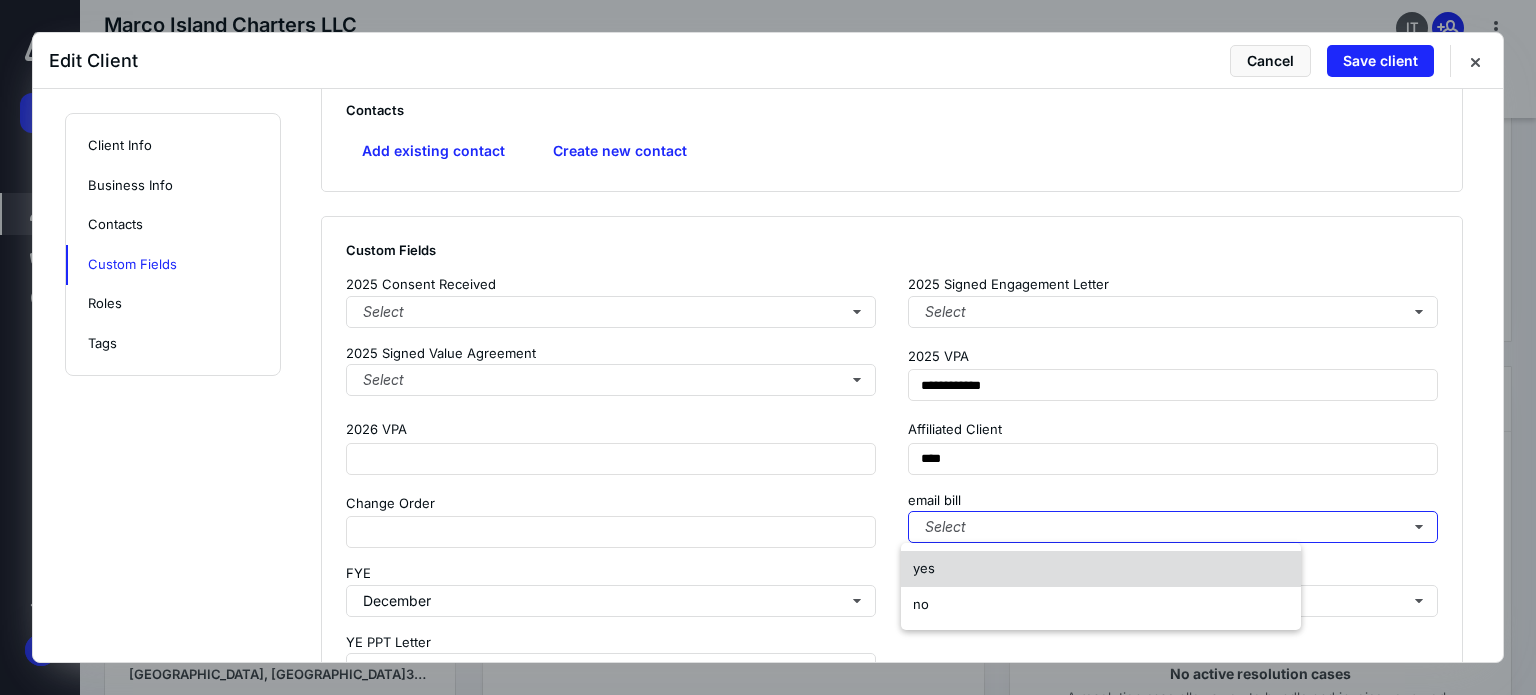 click on "yes" at bounding box center (1101, 569) 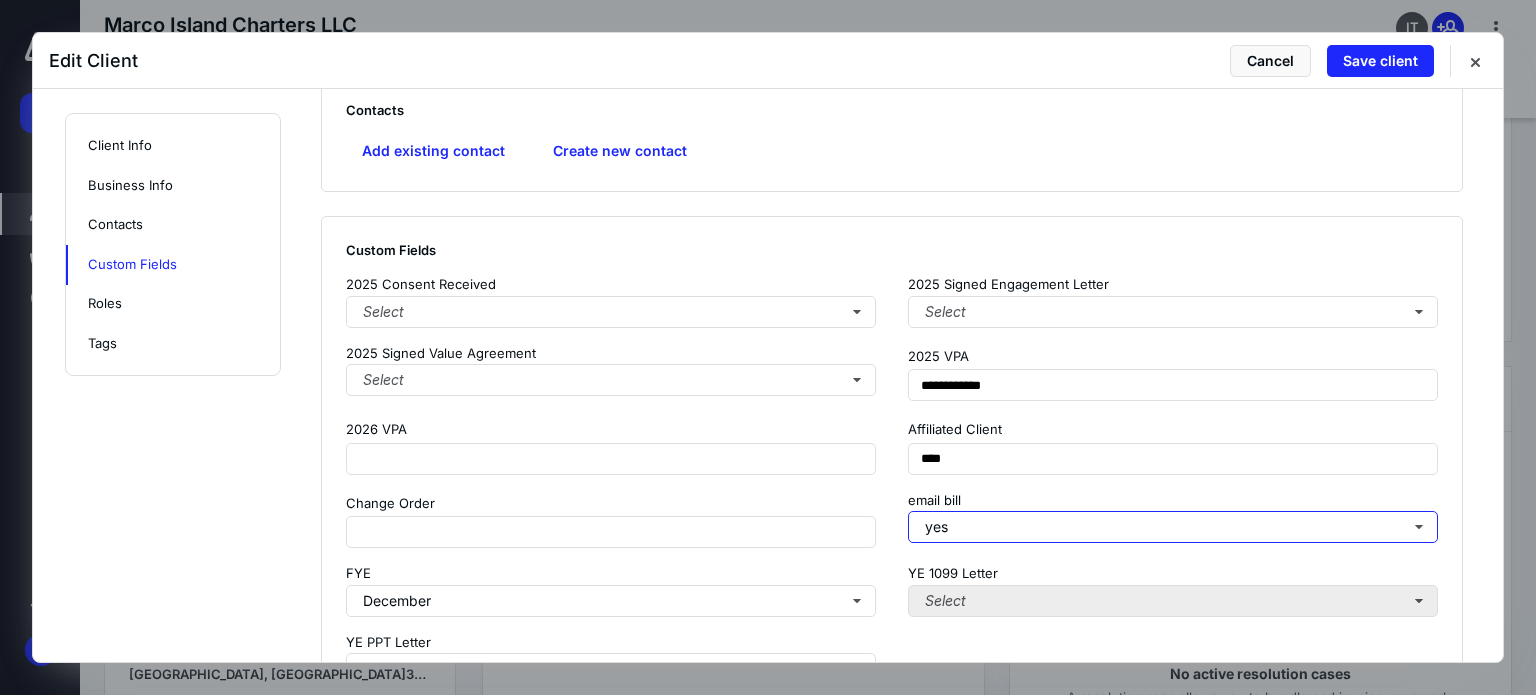 scroll, scrollTop: 1881, scrollLeft: 0, axis: vertical 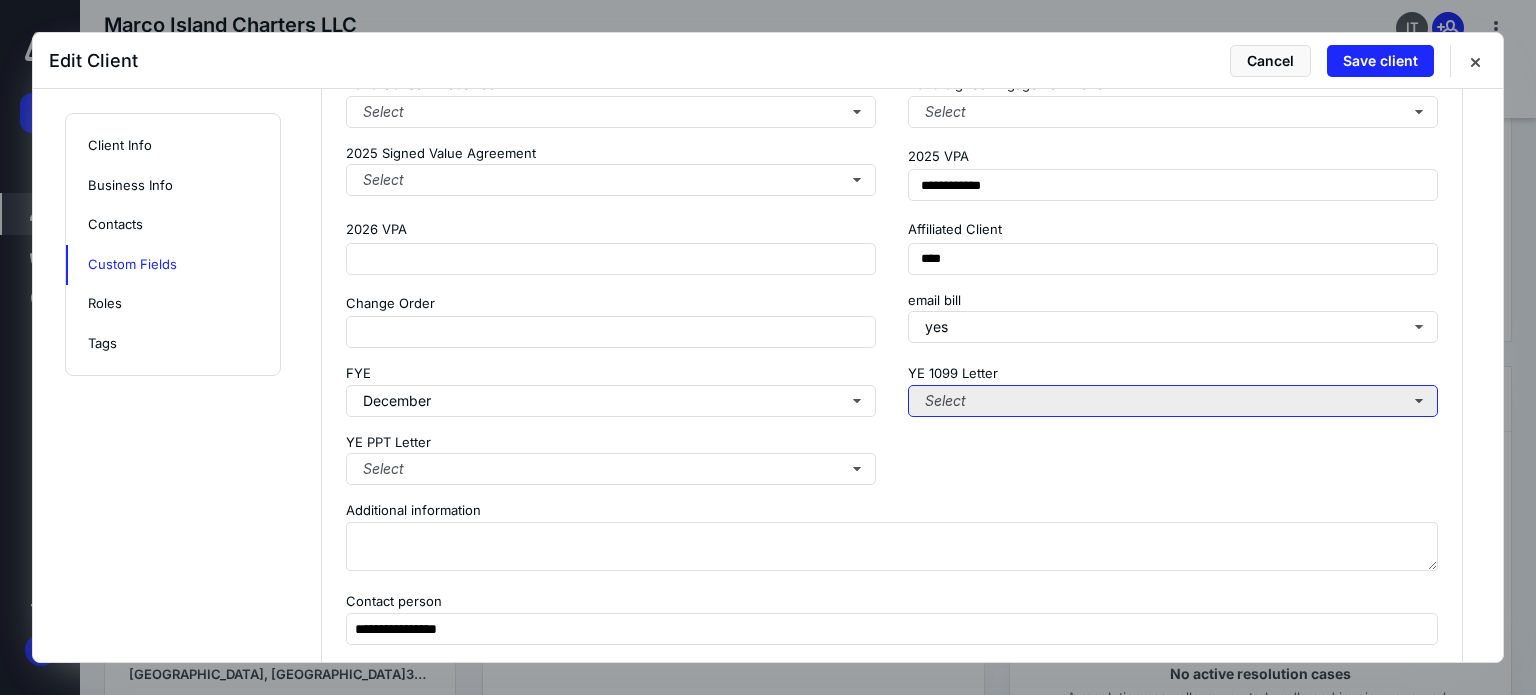 click on "Select" at bounding box center (1173, 401) 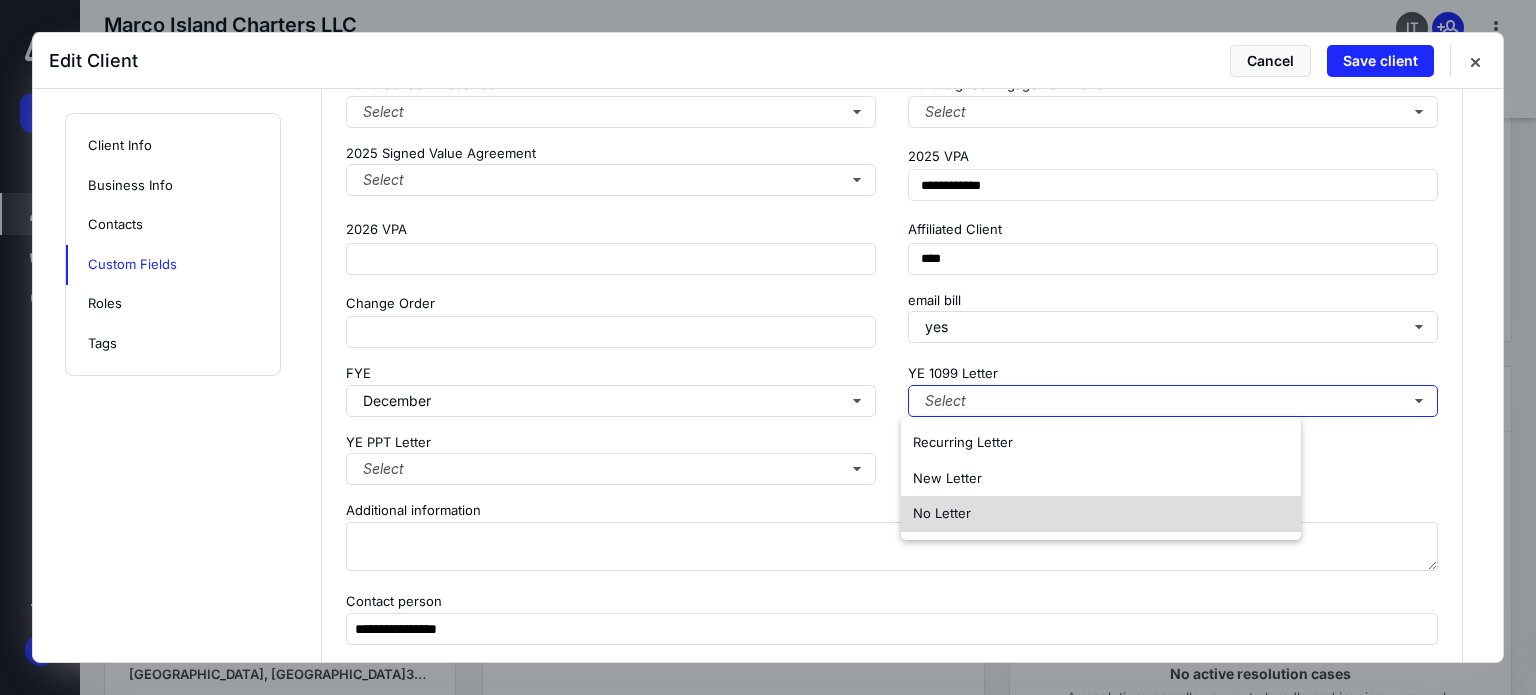 click on "No Letter" at bounding box center [942, 513] 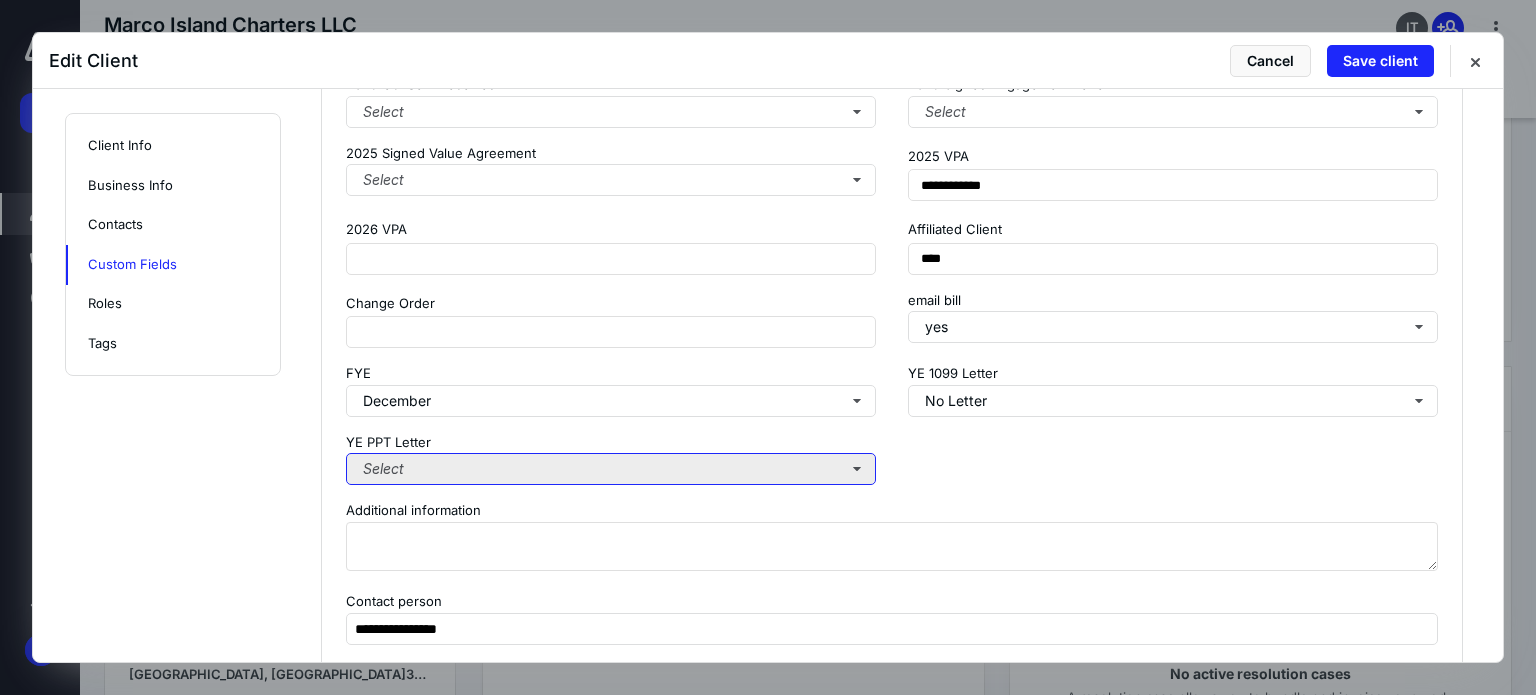 click on "Select" at bounding box center [611, 469] 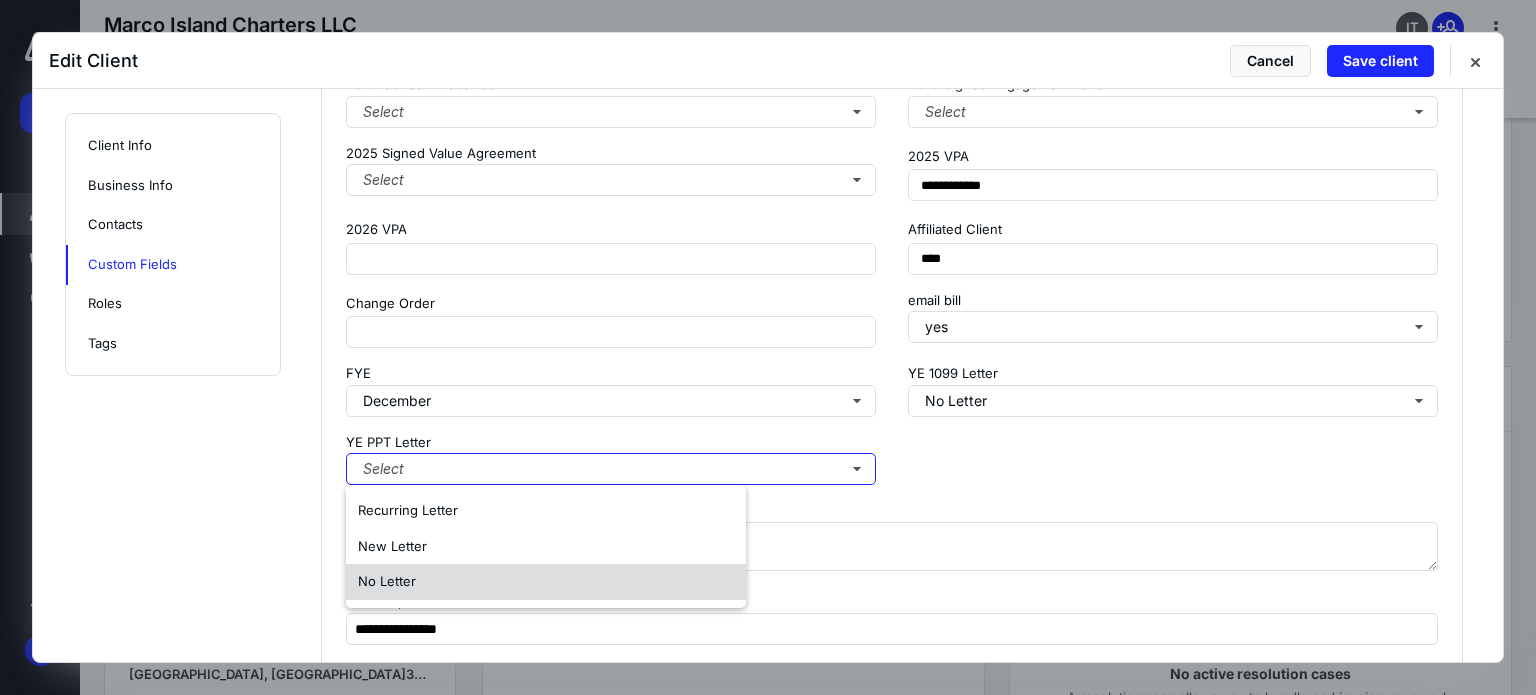 click on "No Letter" at bounding box center [546, 582] 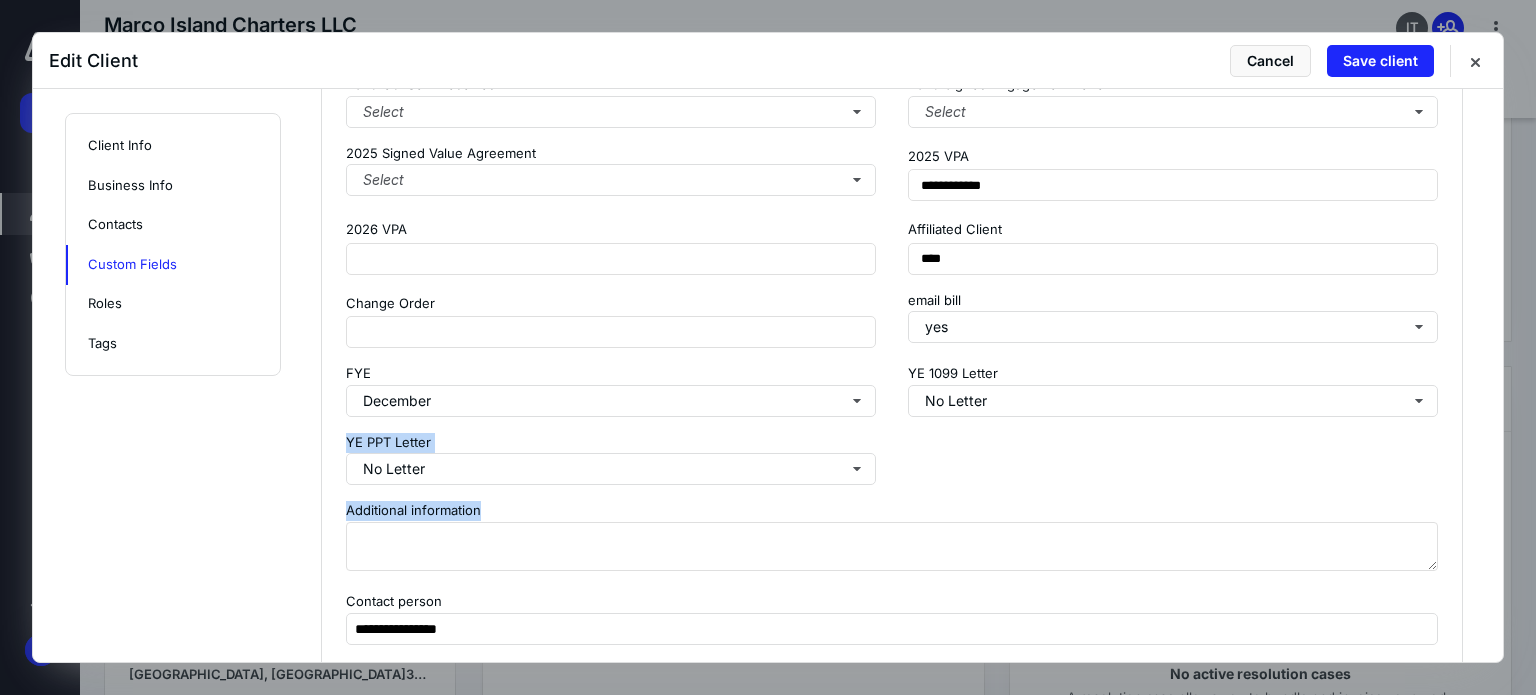 click on "**********" at bounding box center (892, 343) 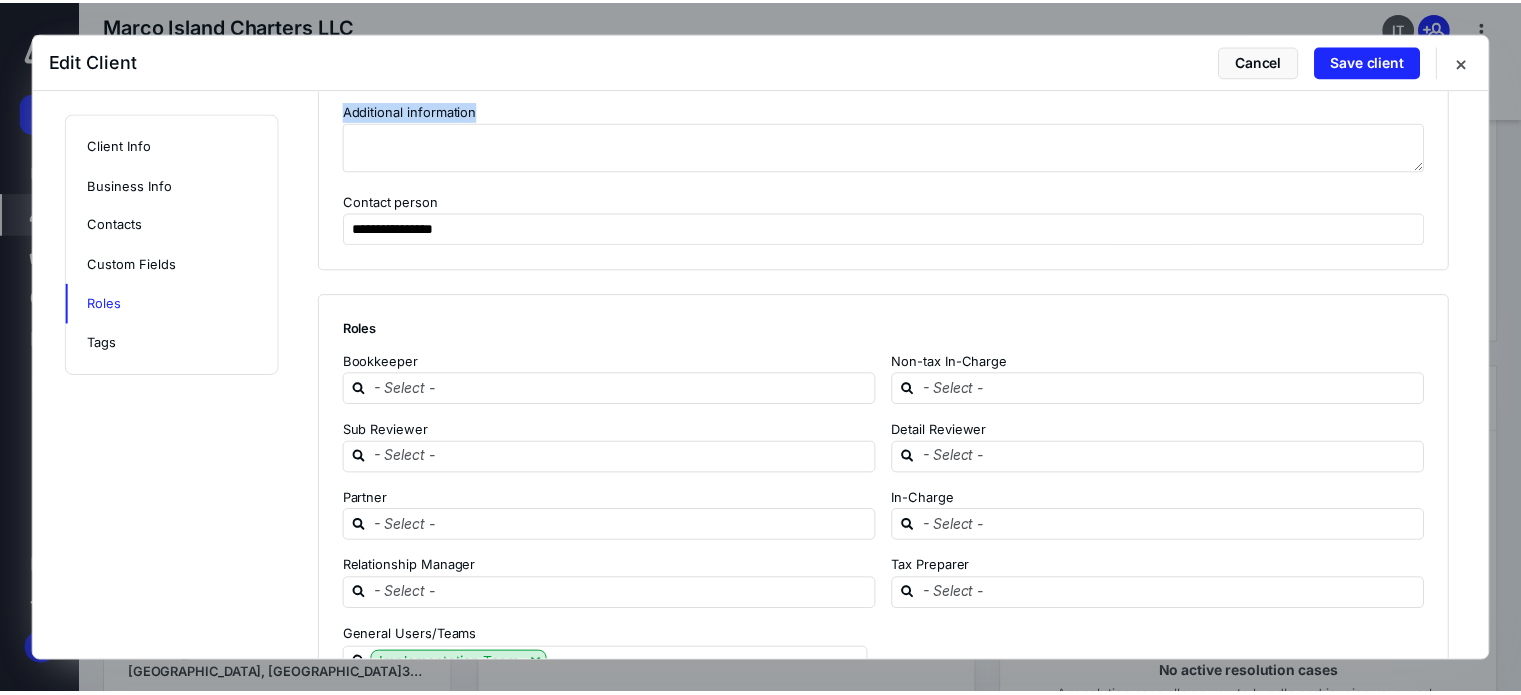 scroll, scrollTop: 2481, scrollLeft: 0, axis: vertical 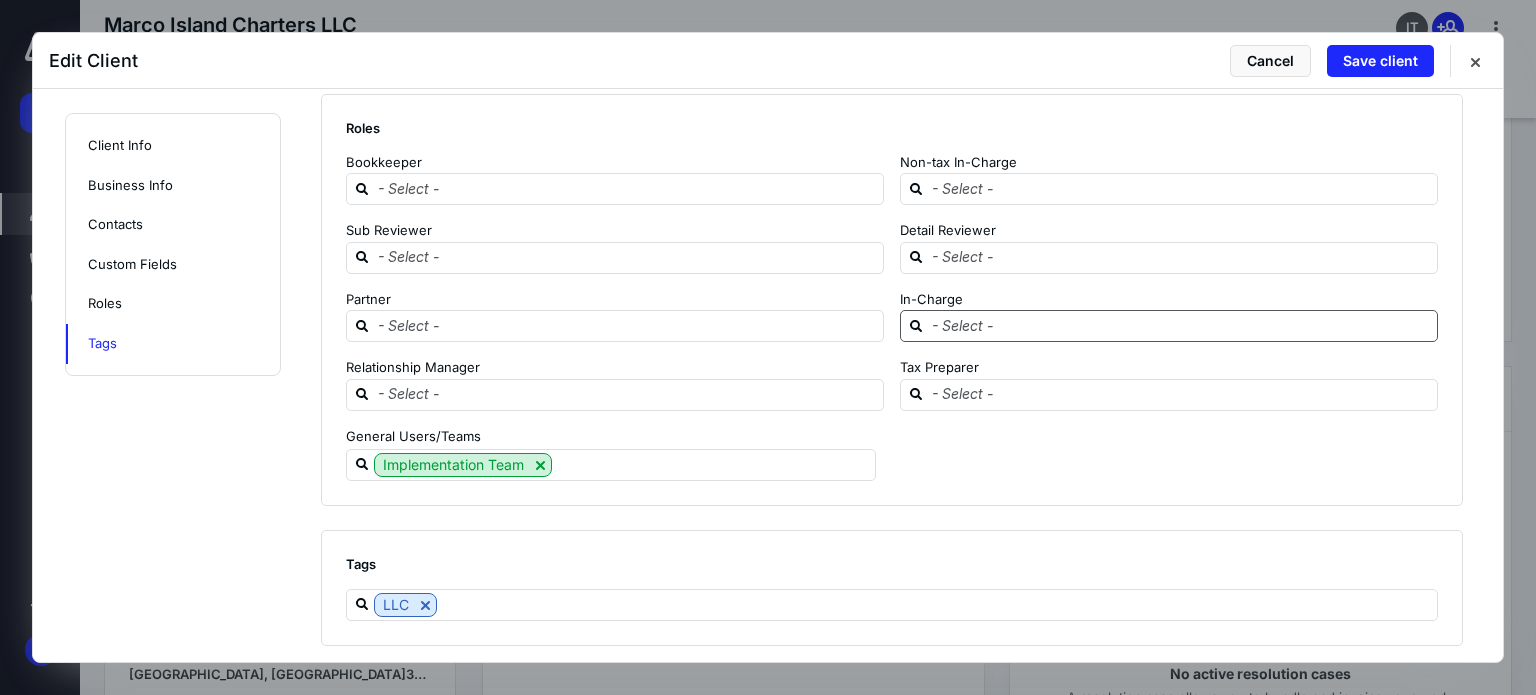 click at bounding box center (1181, 325) 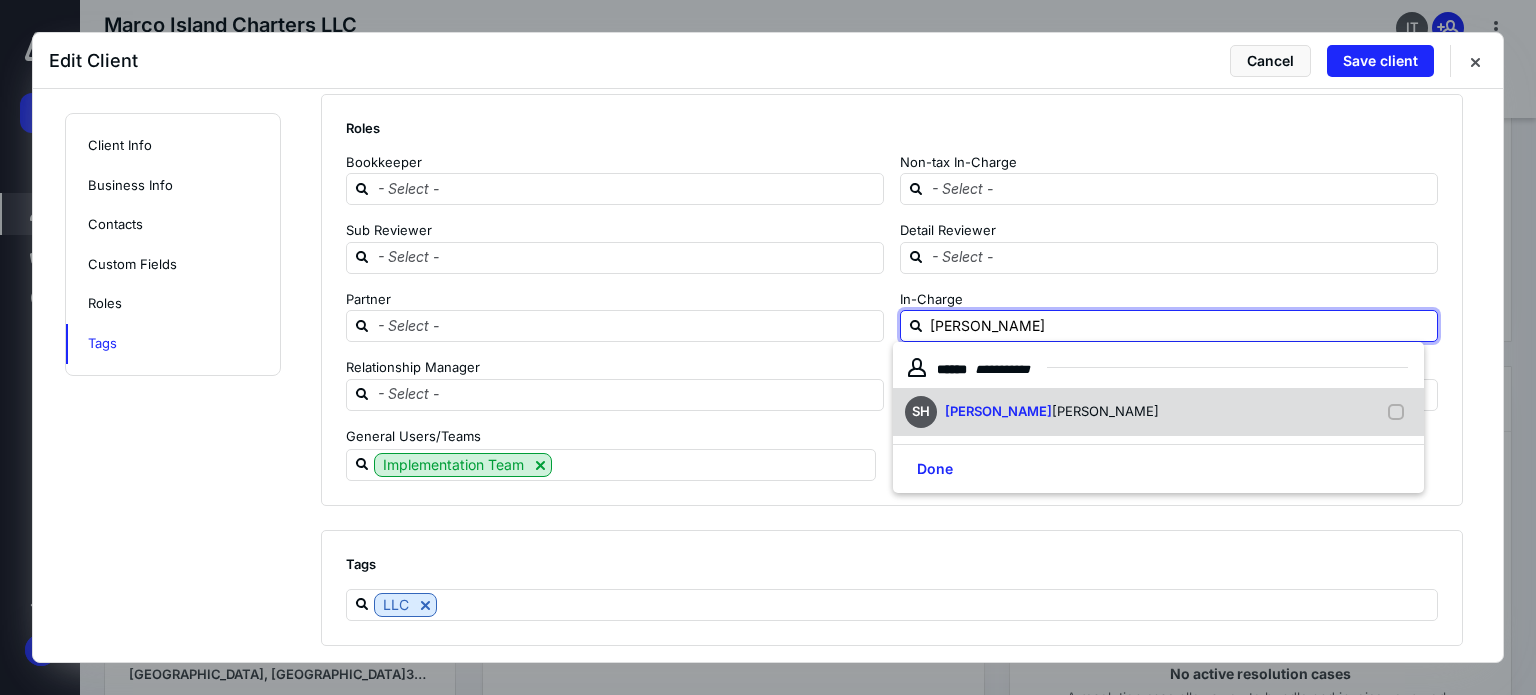click on "[PERSON_NAME]" at bounding box center [1105, 411] 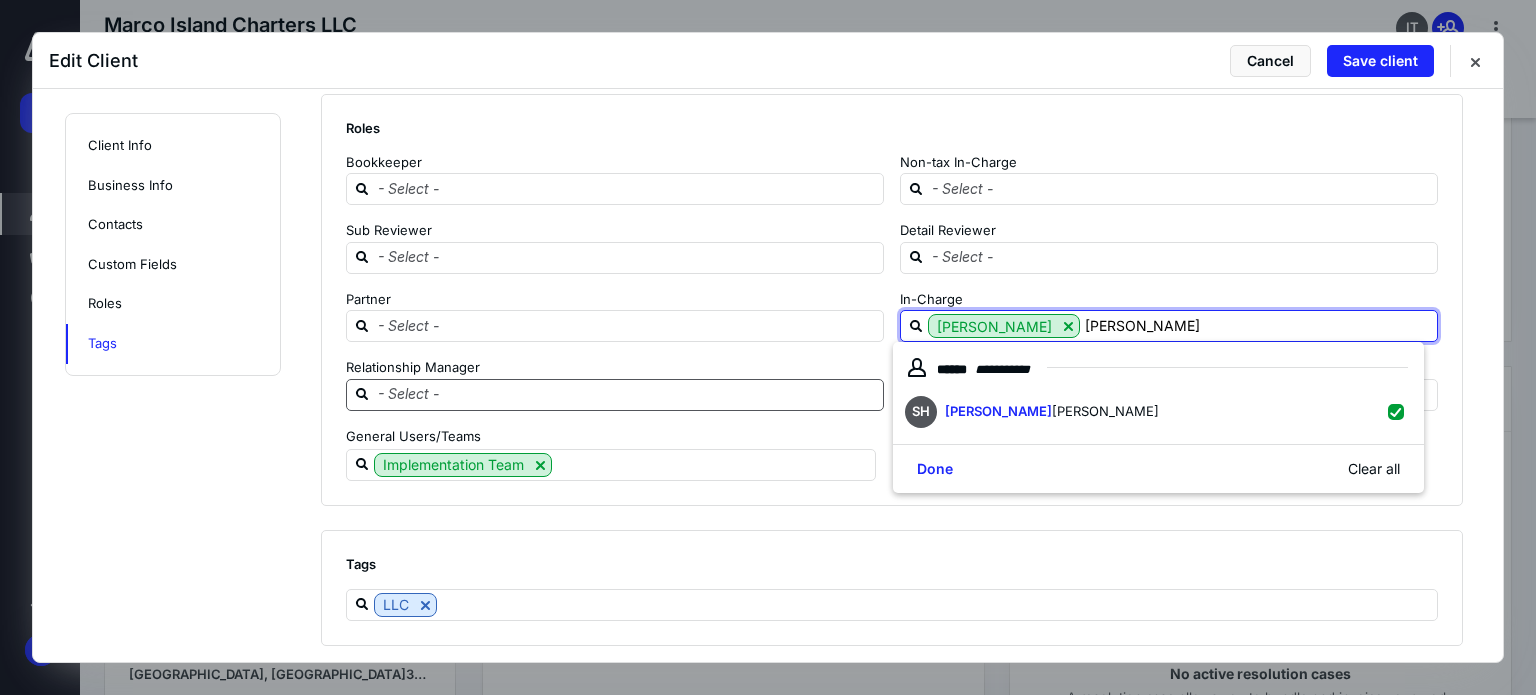 click at bounding box center [627, 394] 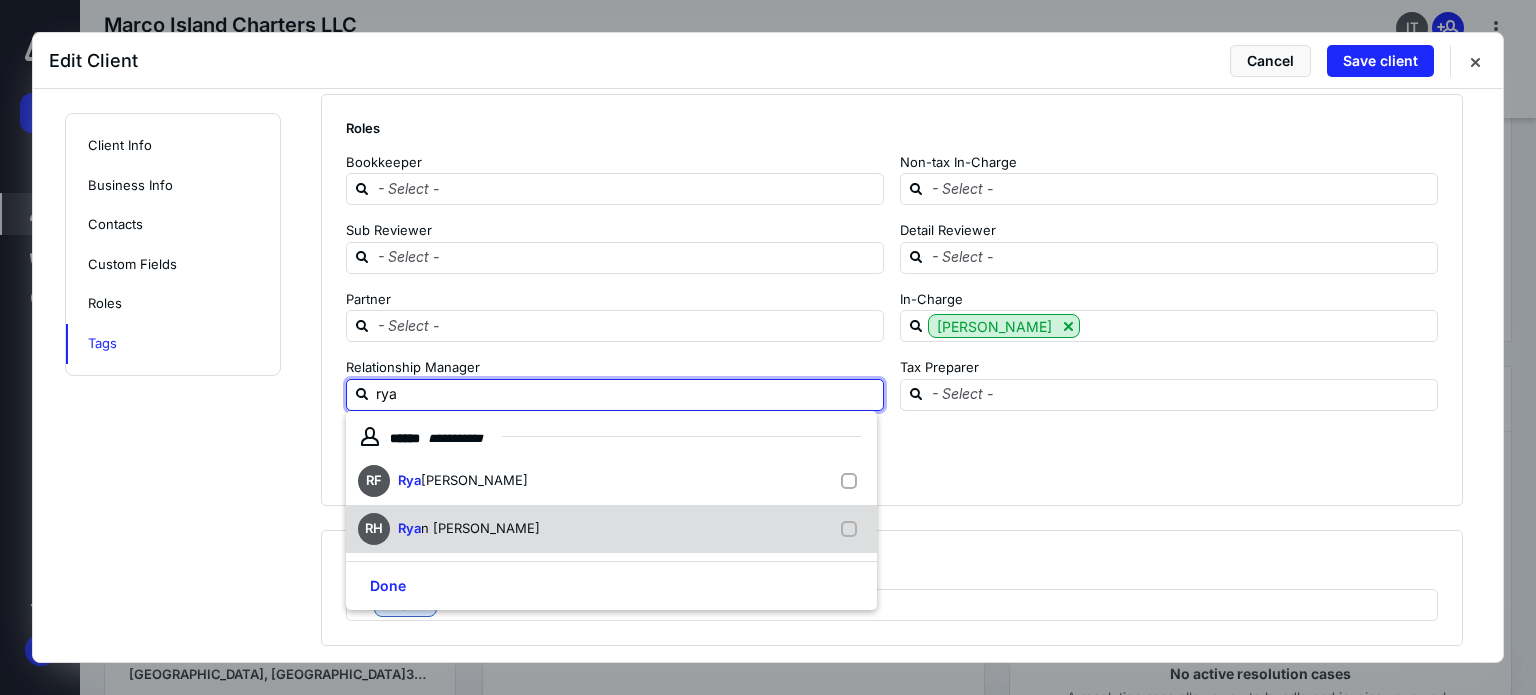 click on "RH [PERSON_NAME]" at bounding box center [611, 529] 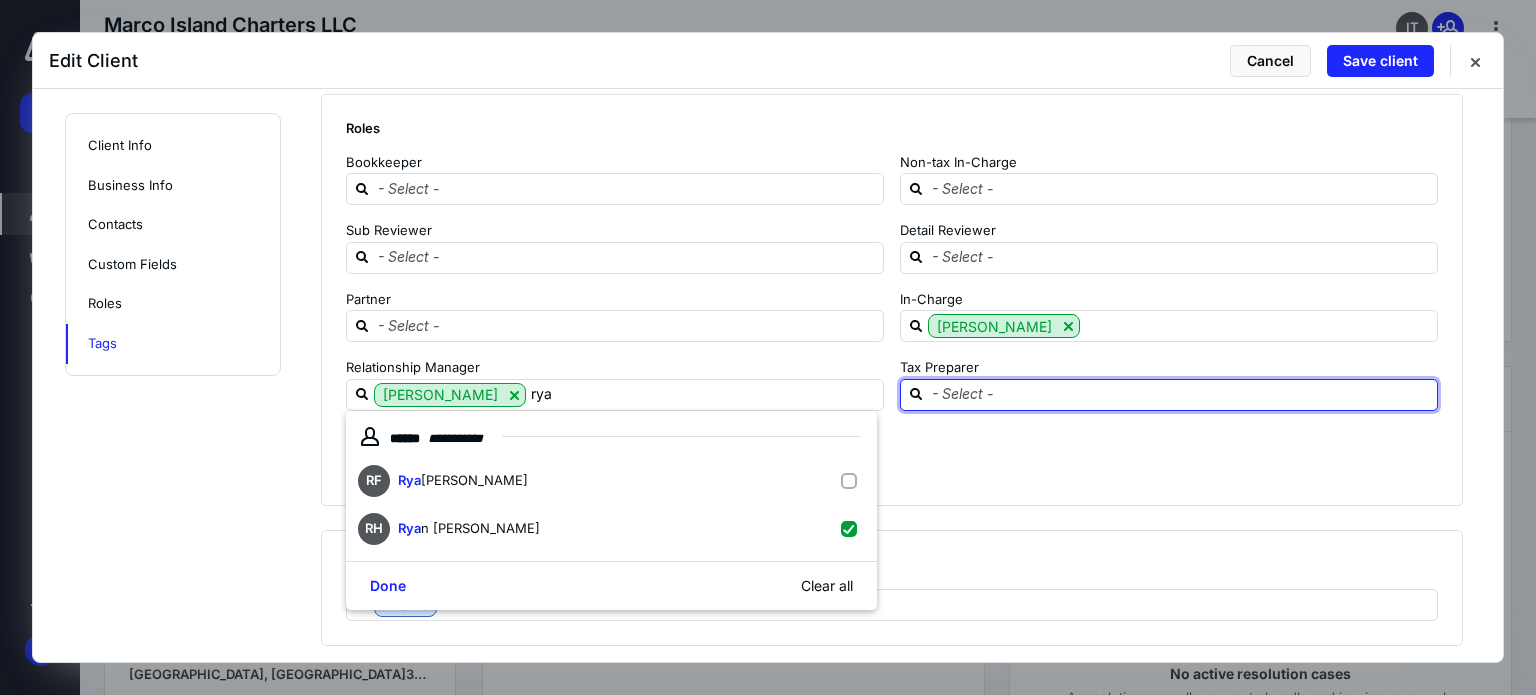 click at bounding box center (1181, 394) 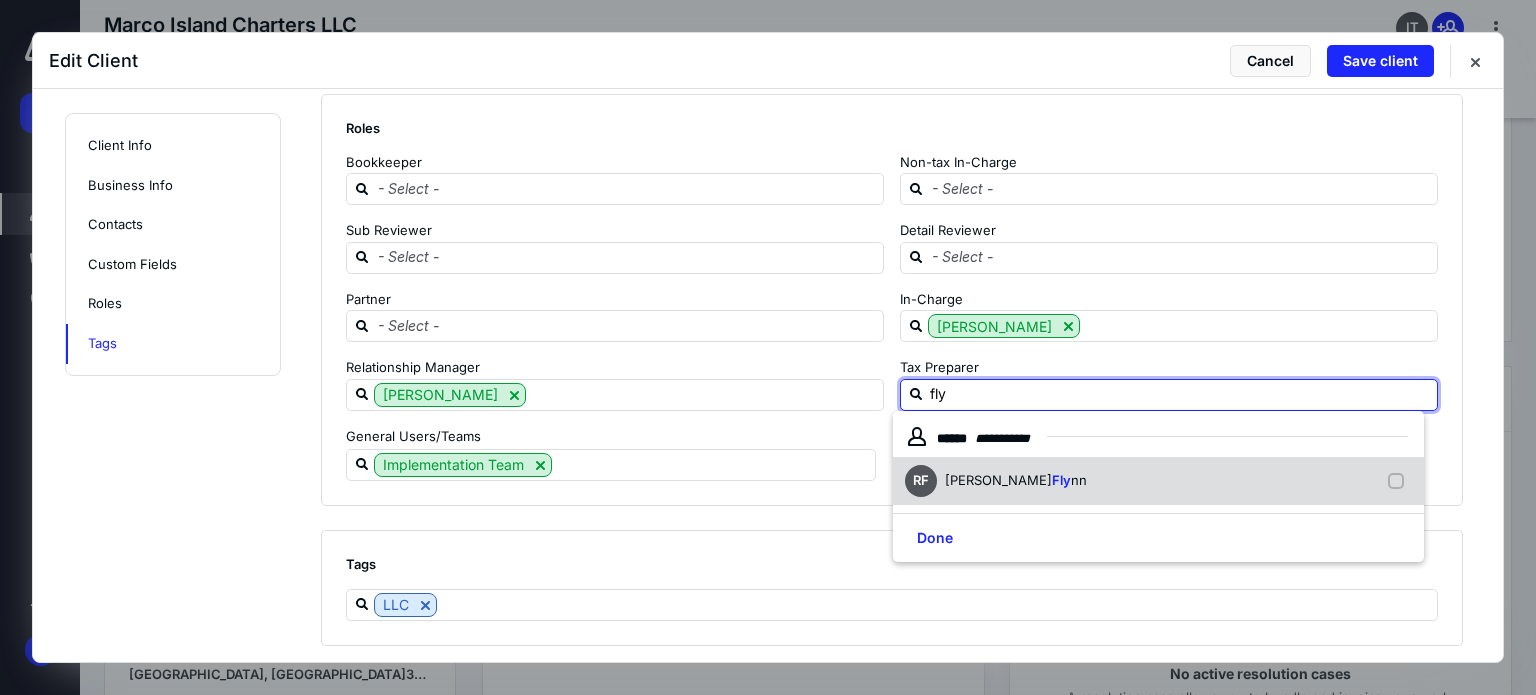 click on "[PERSON_NAME] nn" at bounding box center [1158, 481] 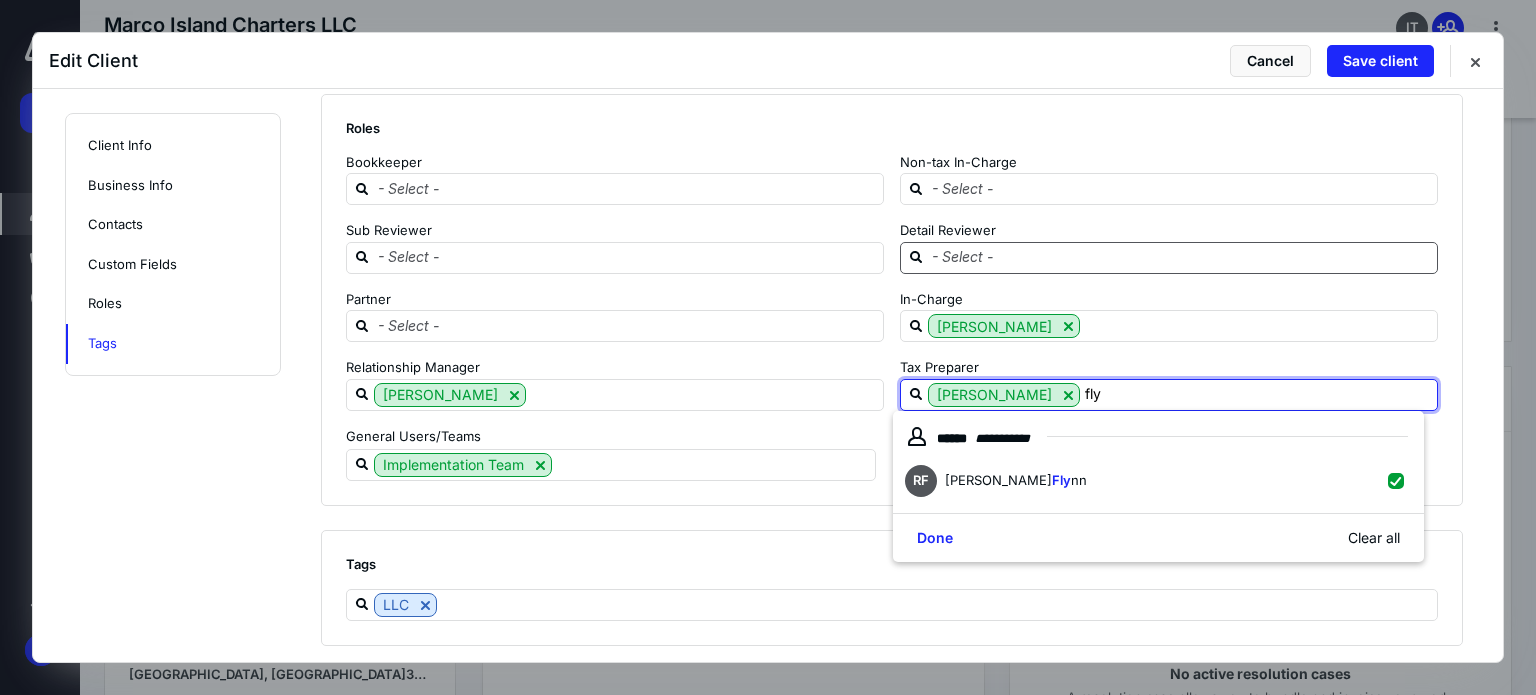 click at bounding box center (1181, 257) 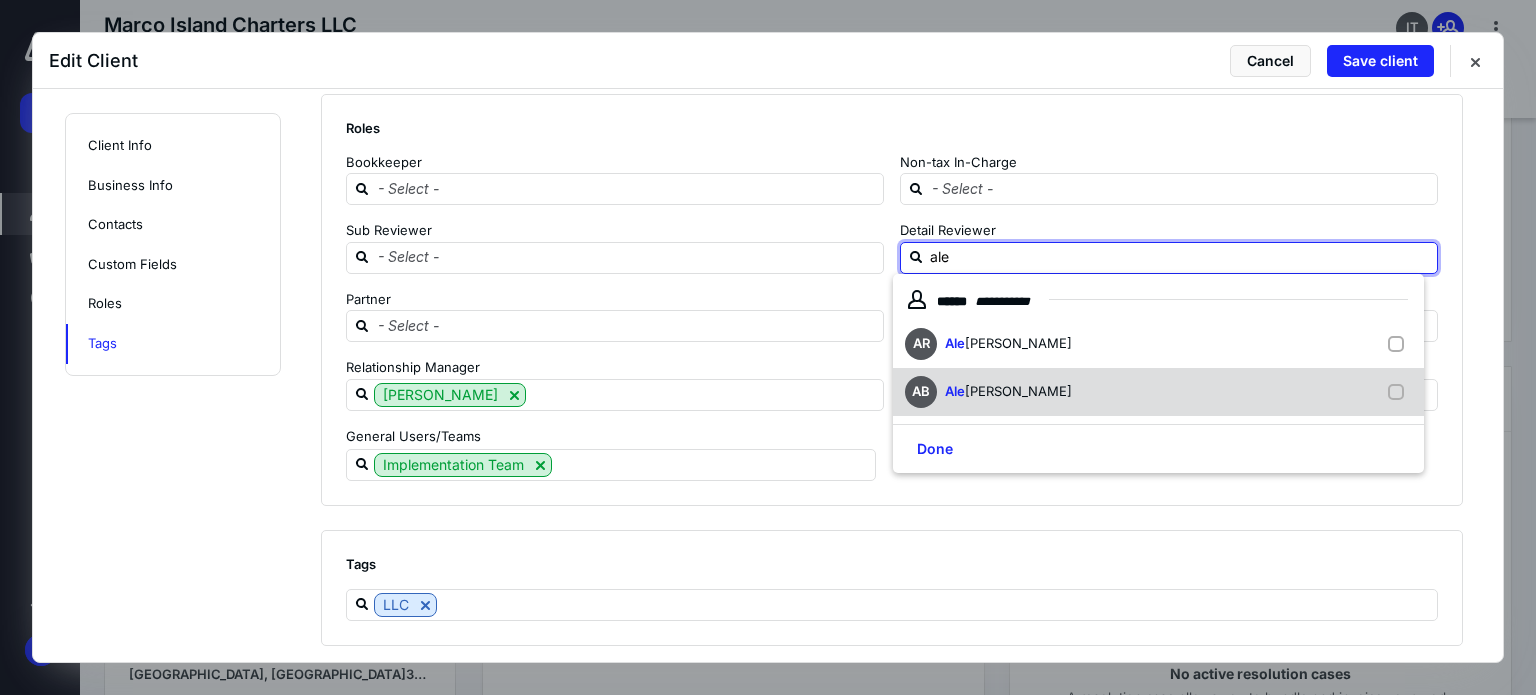 click on "AB Ale xis Balkema" at bounding box center (1158, 392) 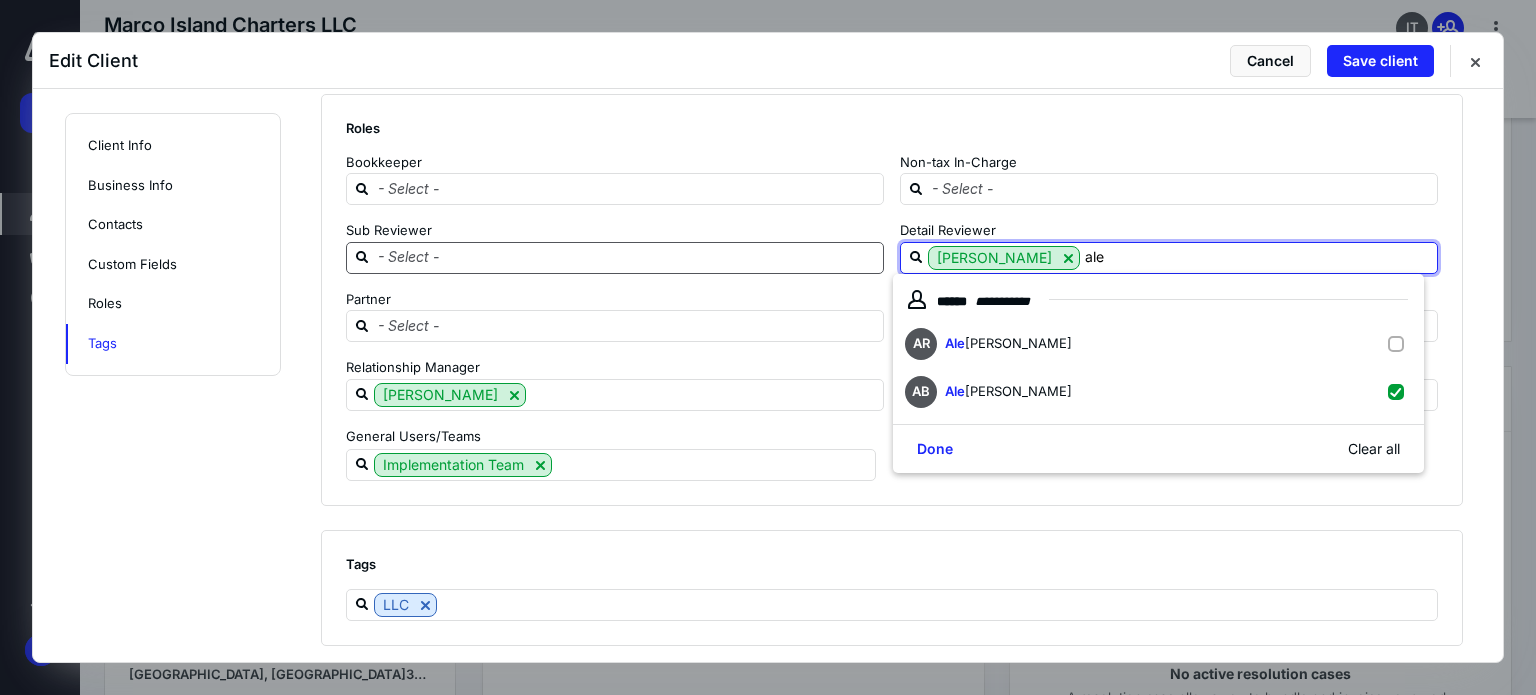 click at bounding box center [627, 257] 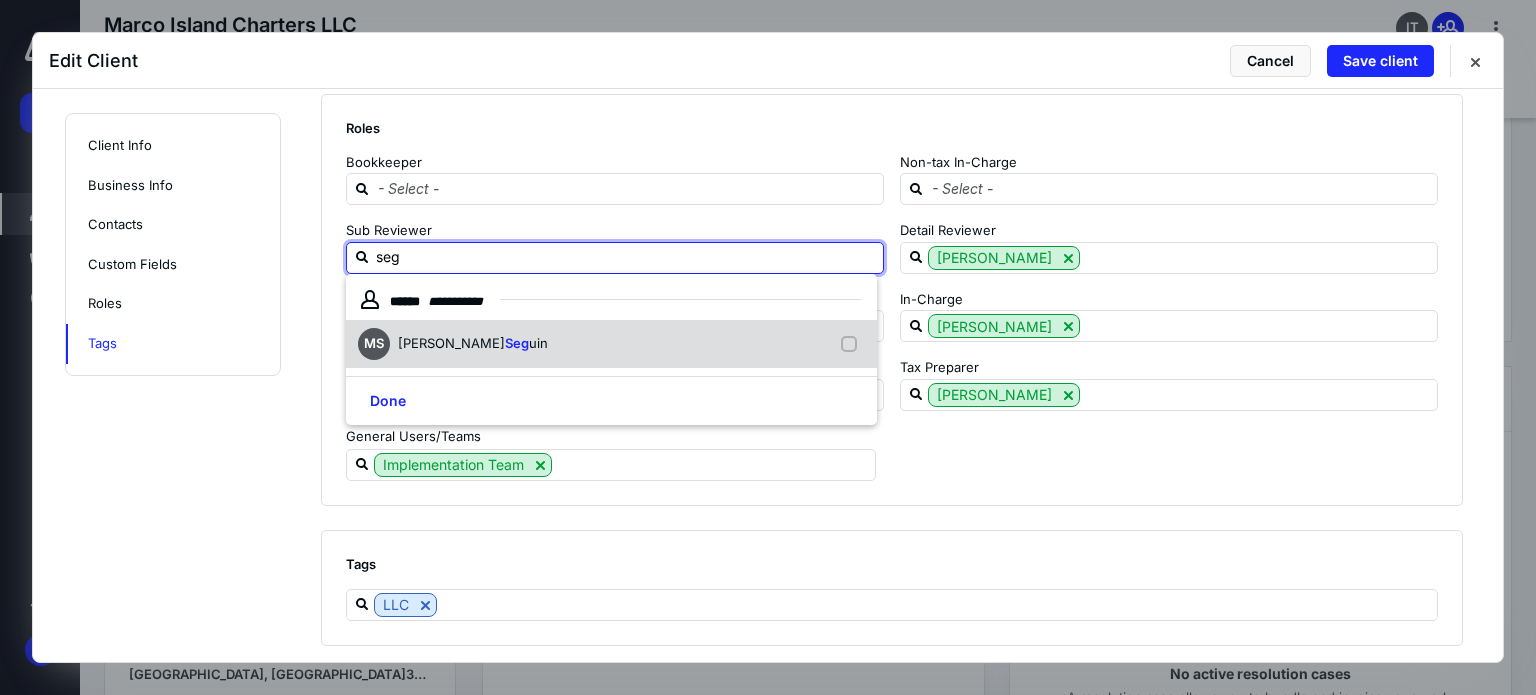click on "MS [PERSON_NAME] uin" at bounding box center (611, 344) 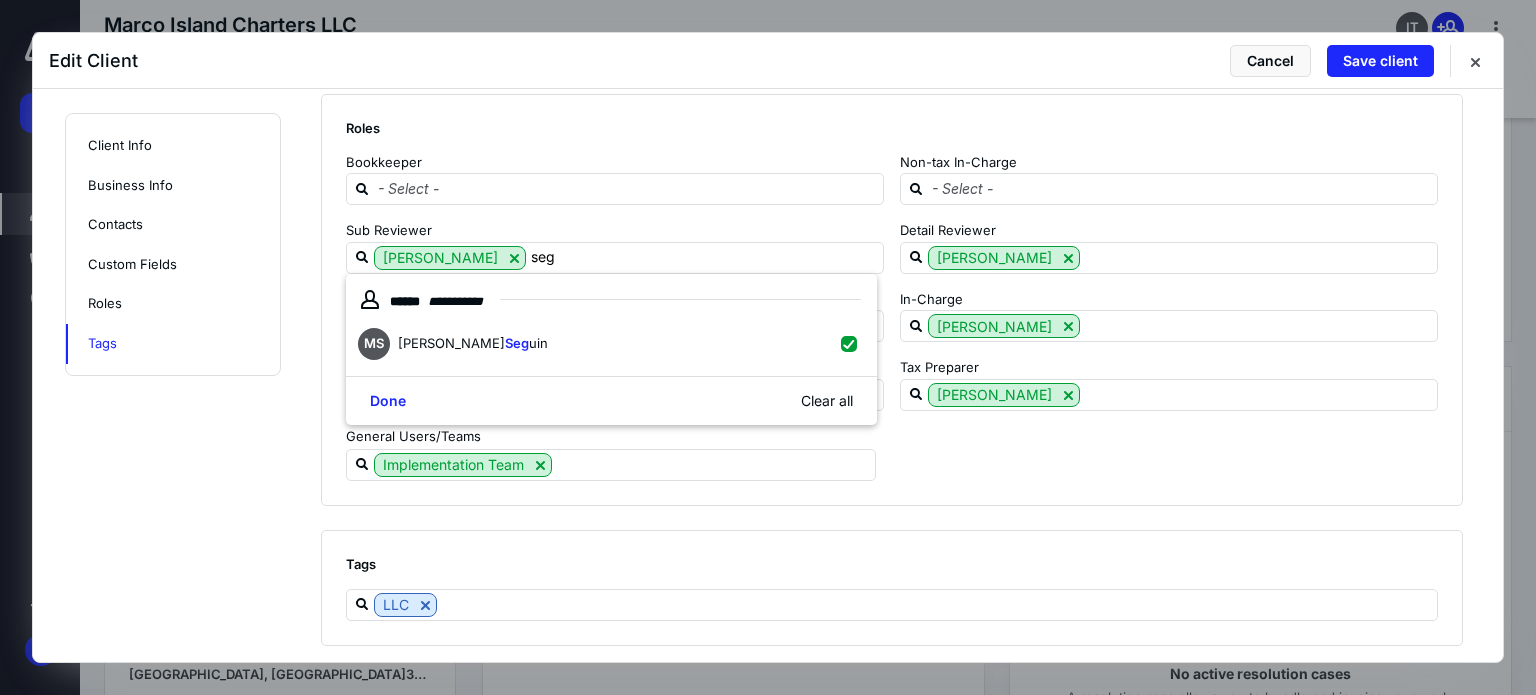 click on "**********" at bounding box center [768, -865] 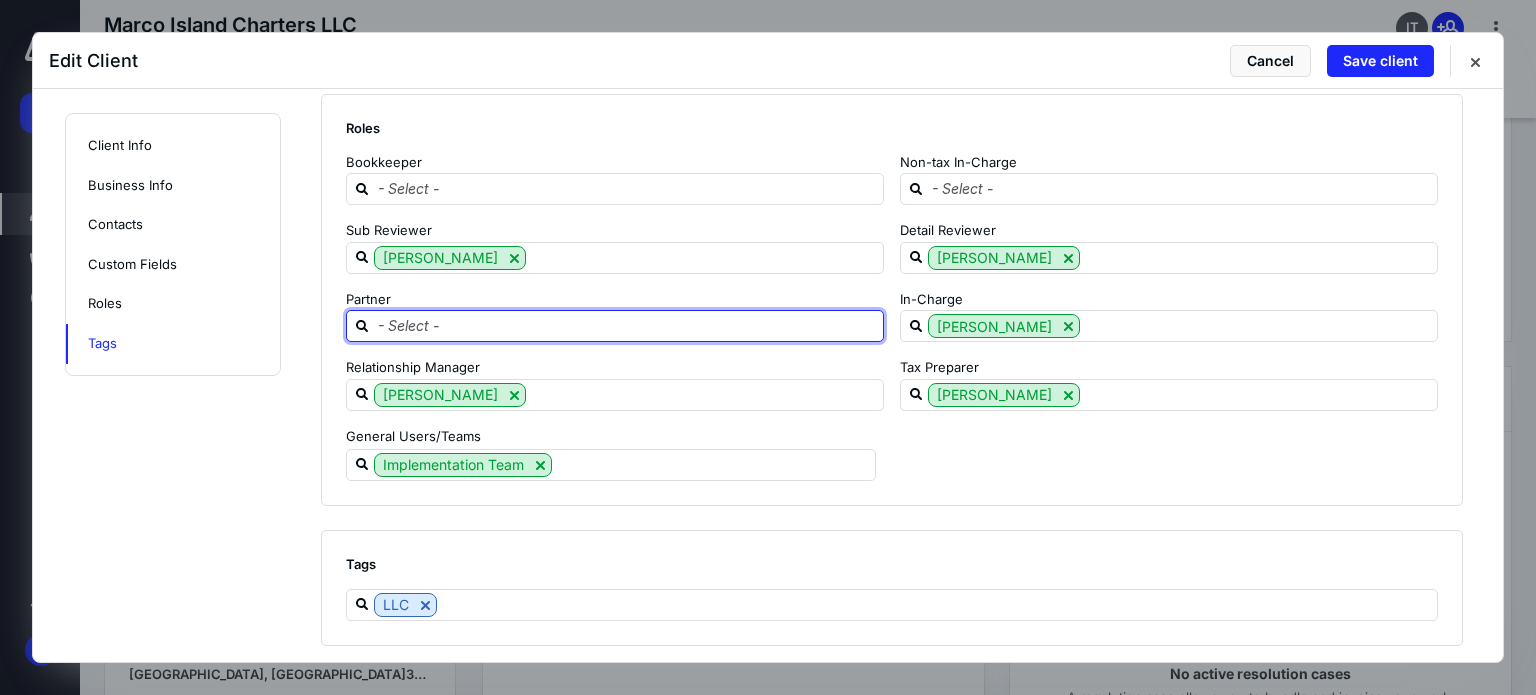 click at bounding box center [627, 325] 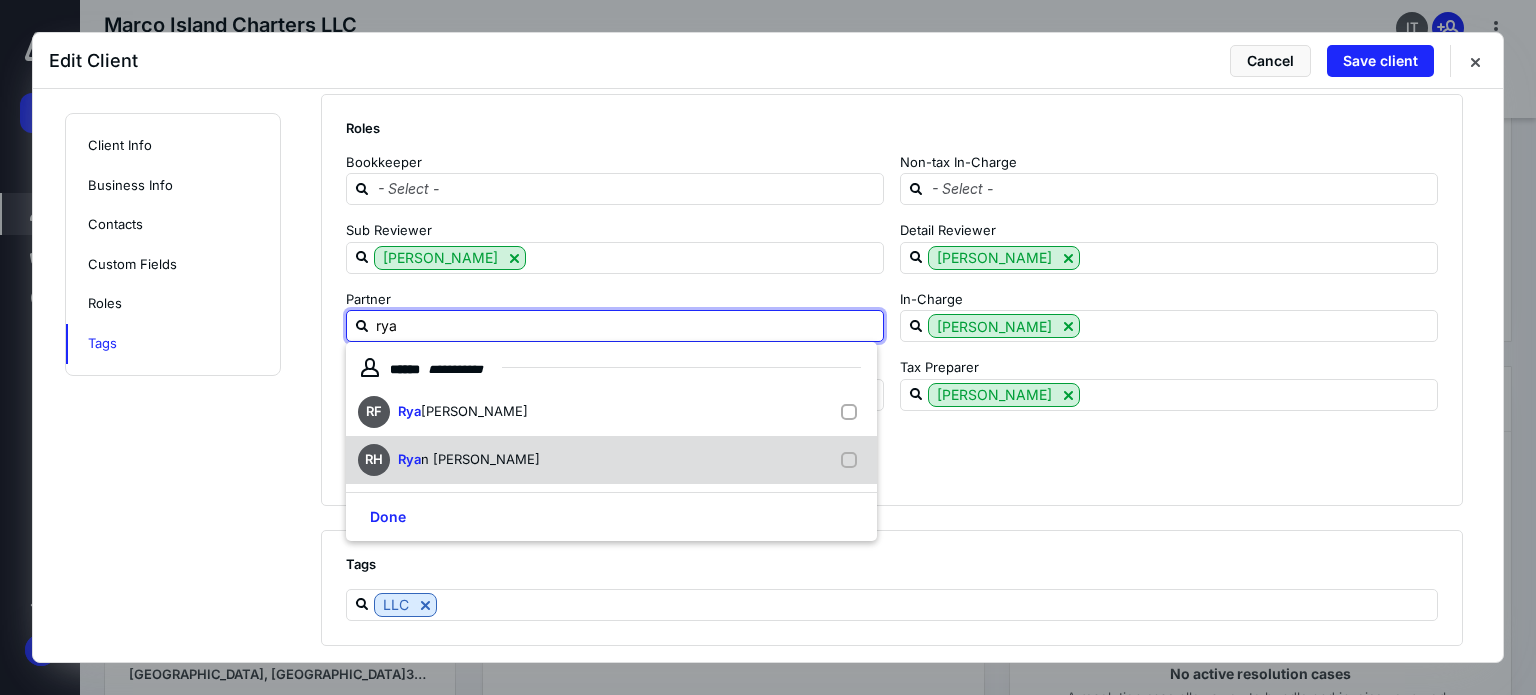 click on "RH [PERSON_NAME]" at bounding box center (611, 460) 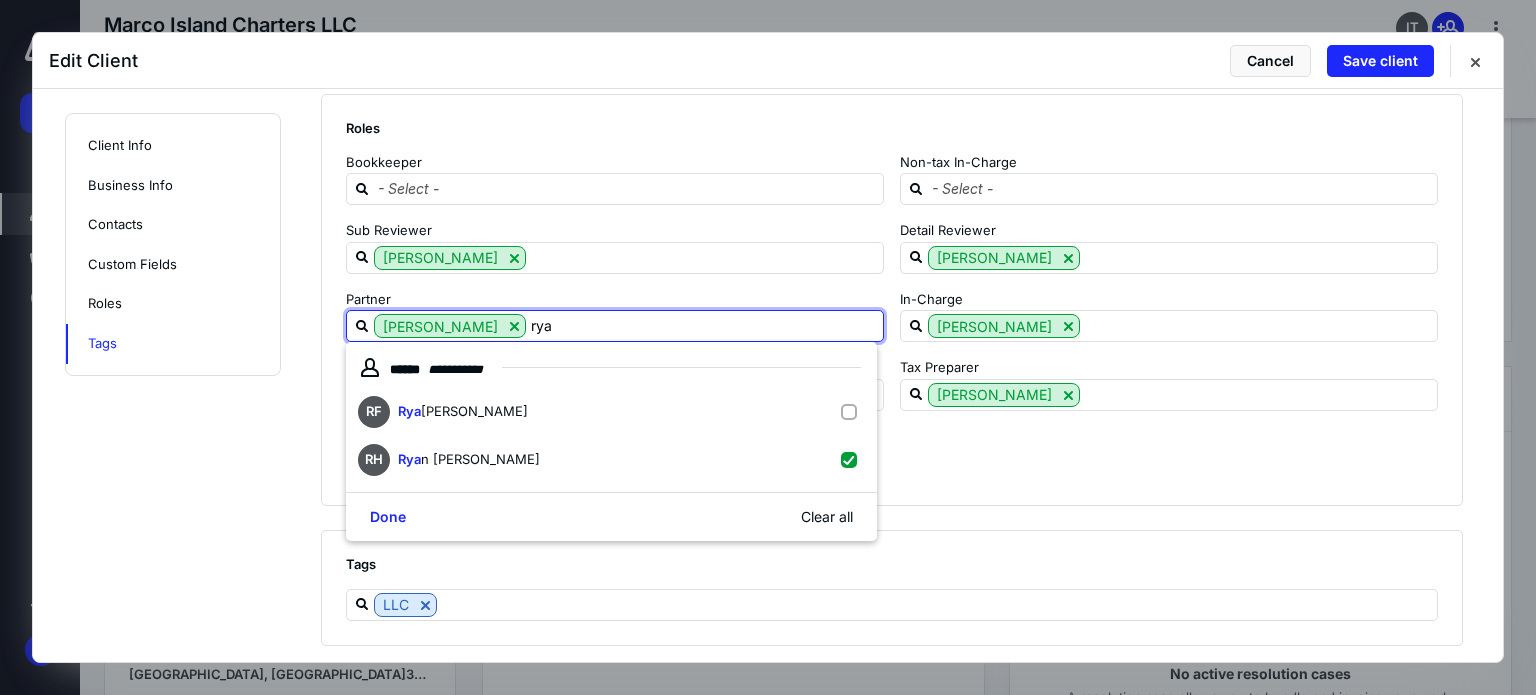 click on "Implementation Team" at bounding box center (884, 465) 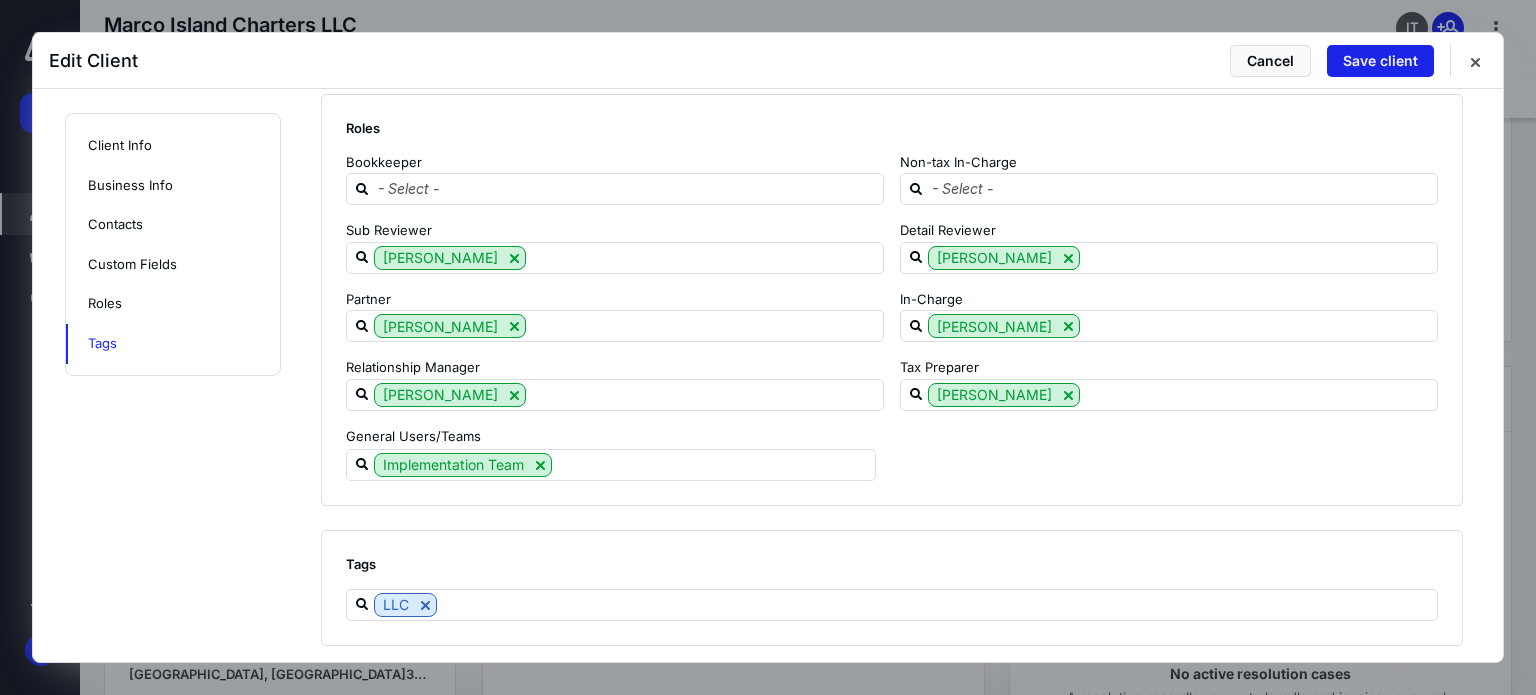 click on "Save client" at bounding box center (1380, 61) 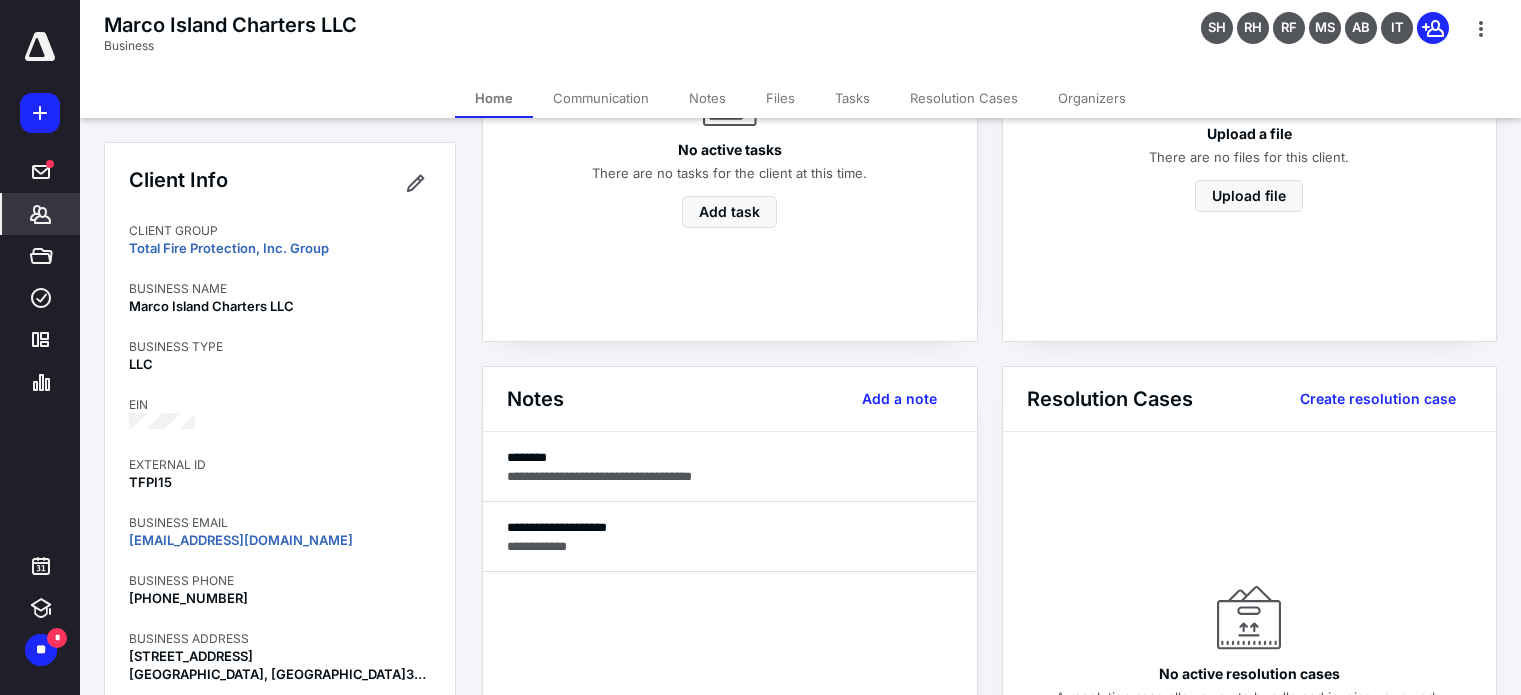 click 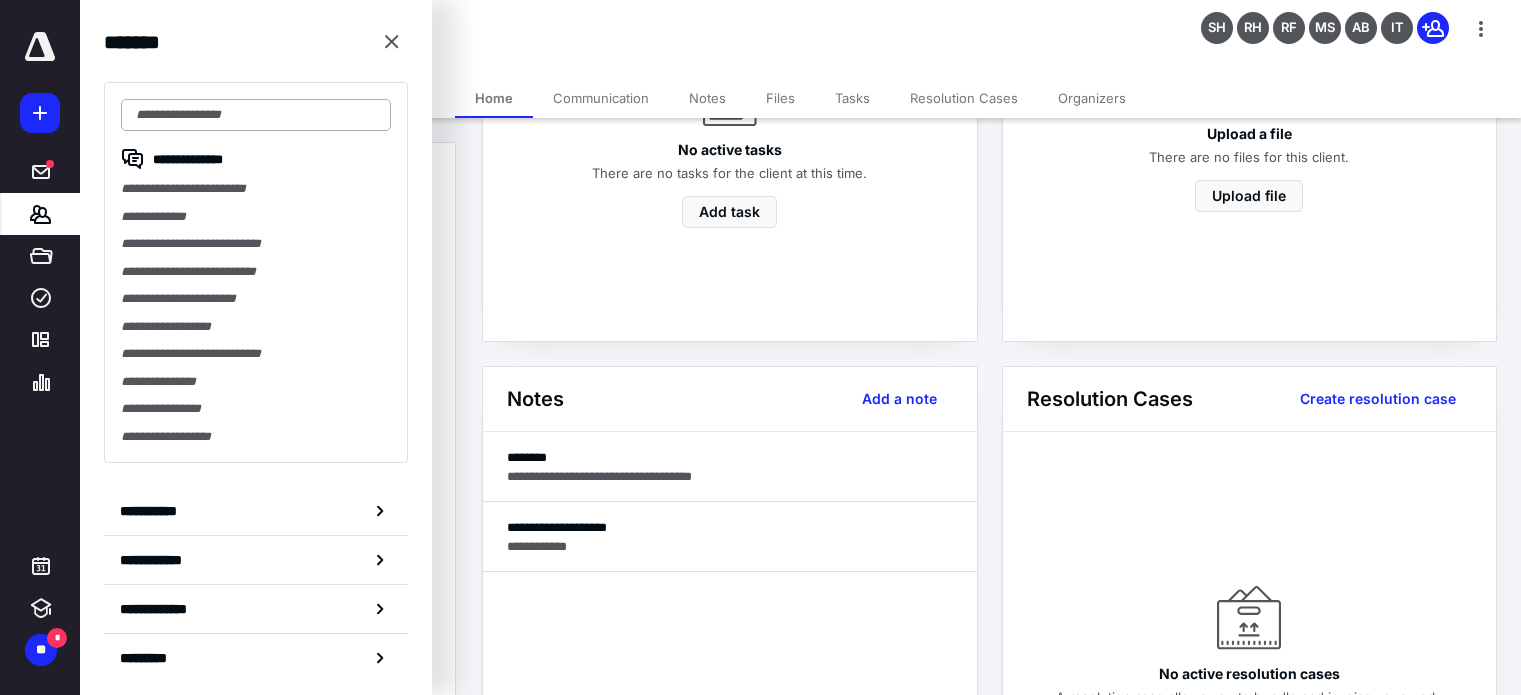 click at bounding box center (256, 115) 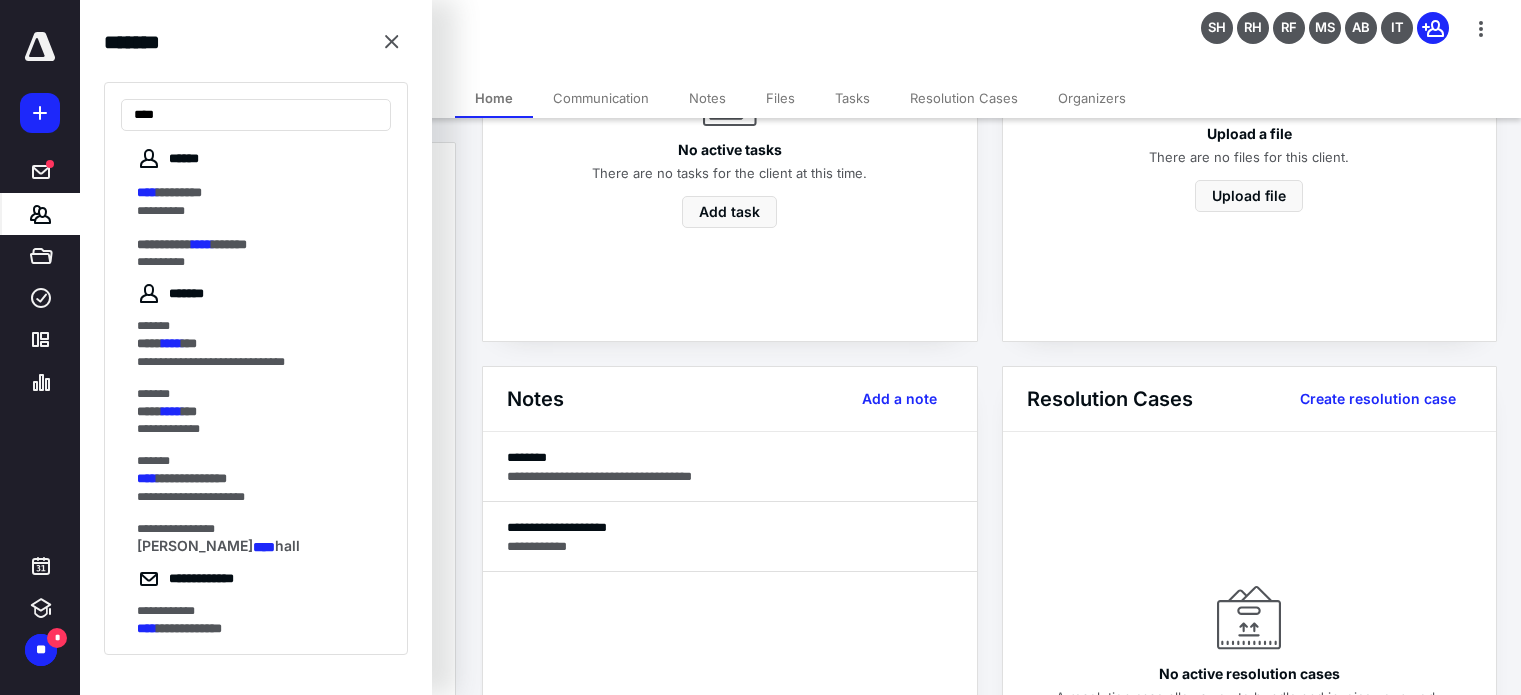 scroll, scrollTop: 440, scrollLeft: 0, axis: vertical 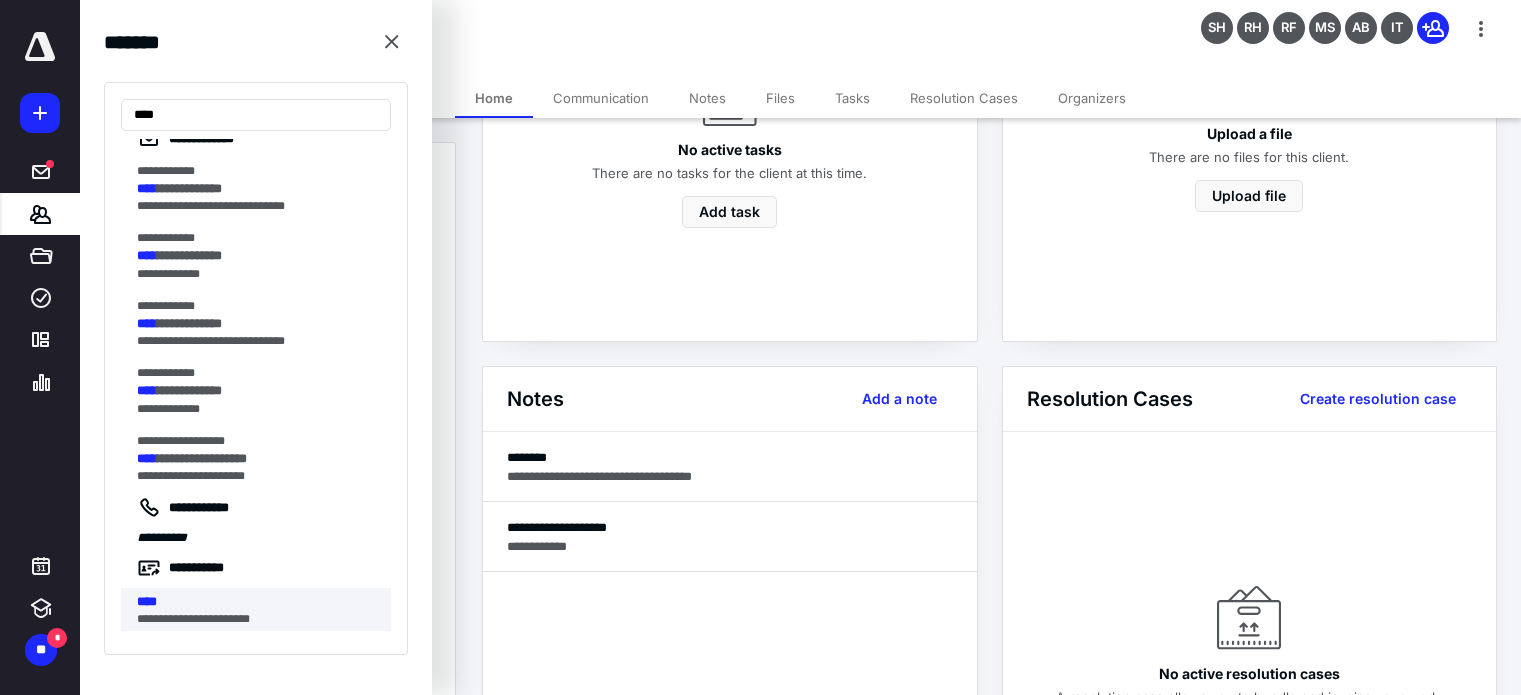 click on "**********" at bounding box center [250, 619] 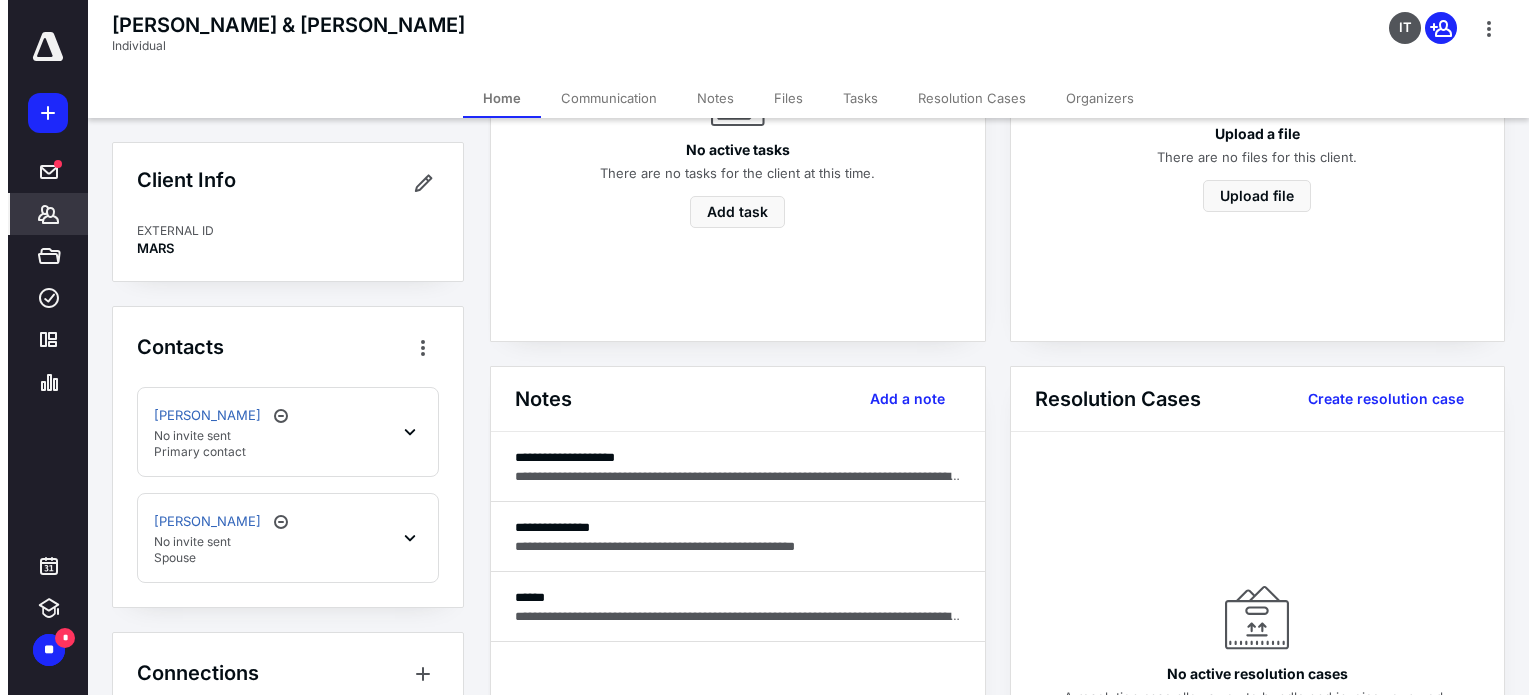 scroll, scrollTop: 400, scrollLeft: 0, axis: vertical 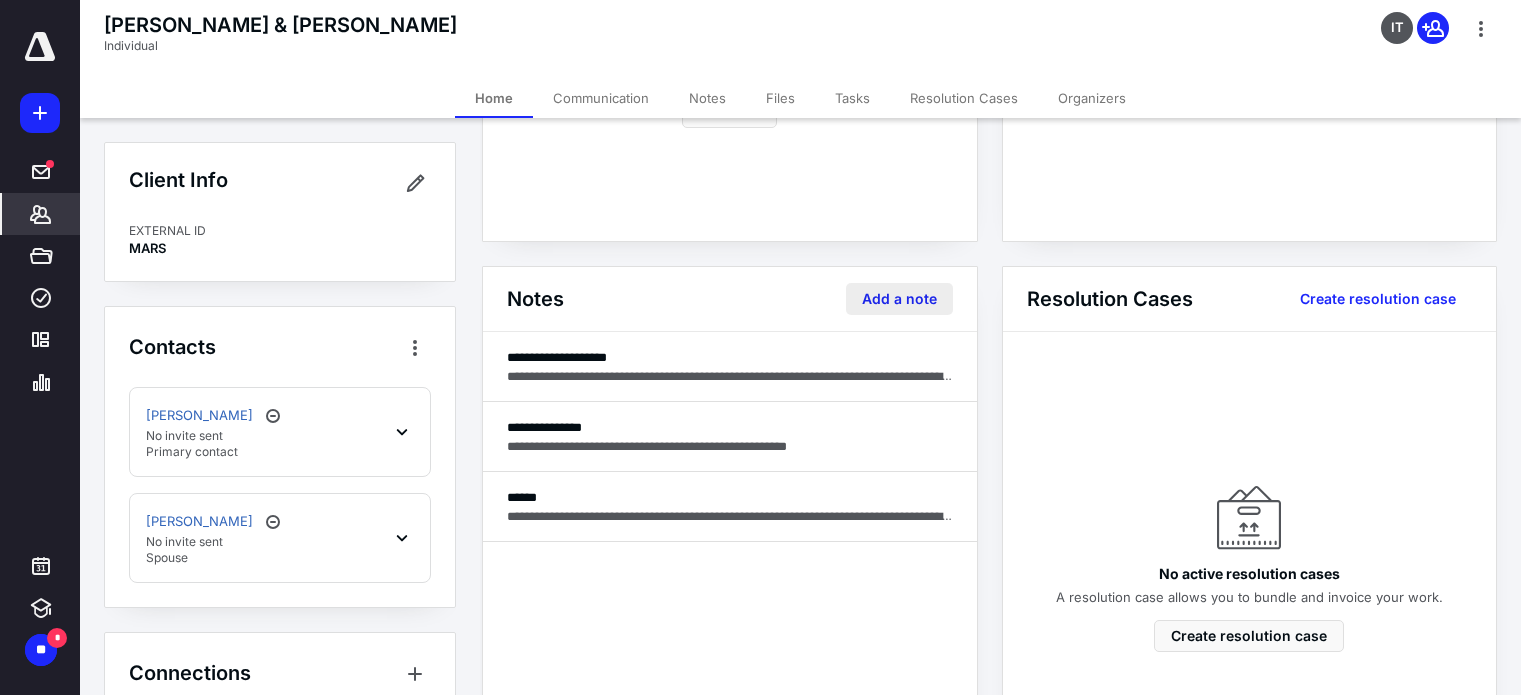 click on "Add a note" at bounding box center [899, 299] 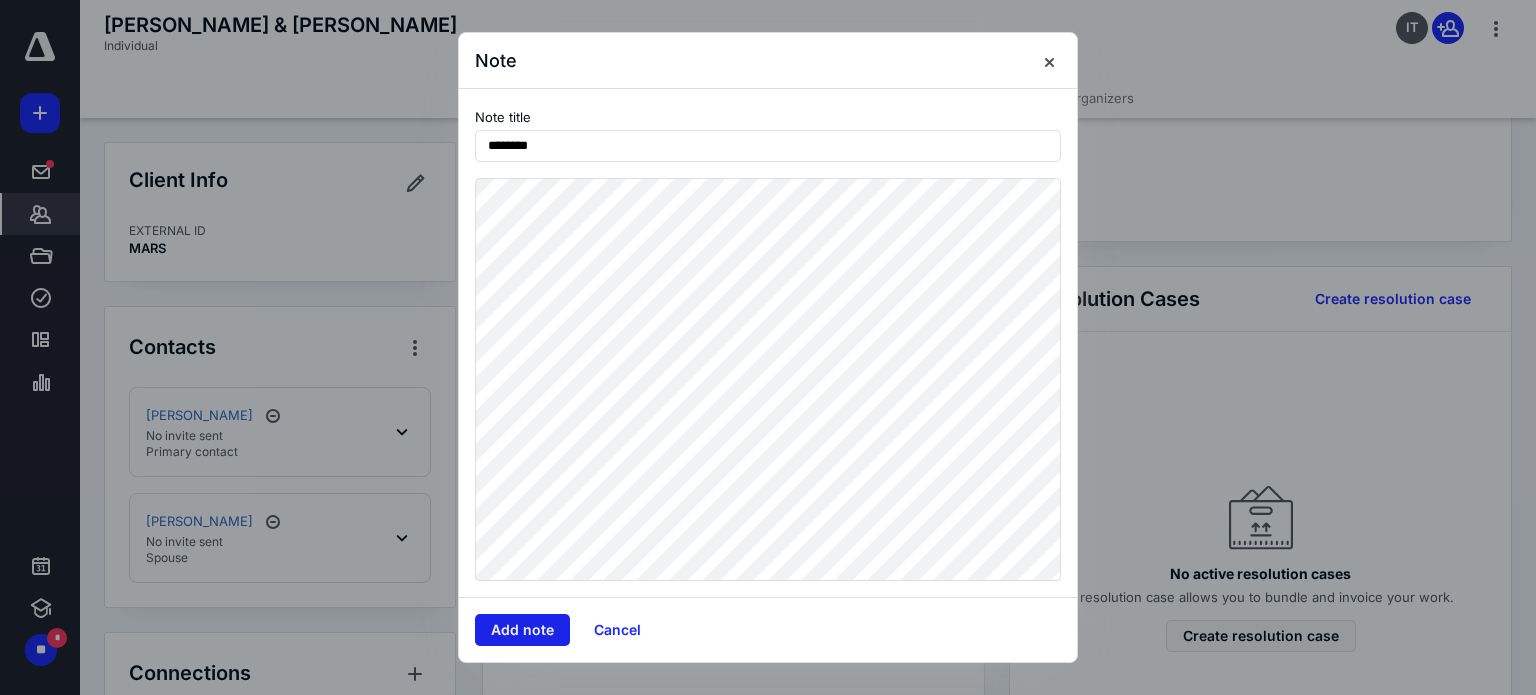 click on "Add note" at bounding box center (522, 630) 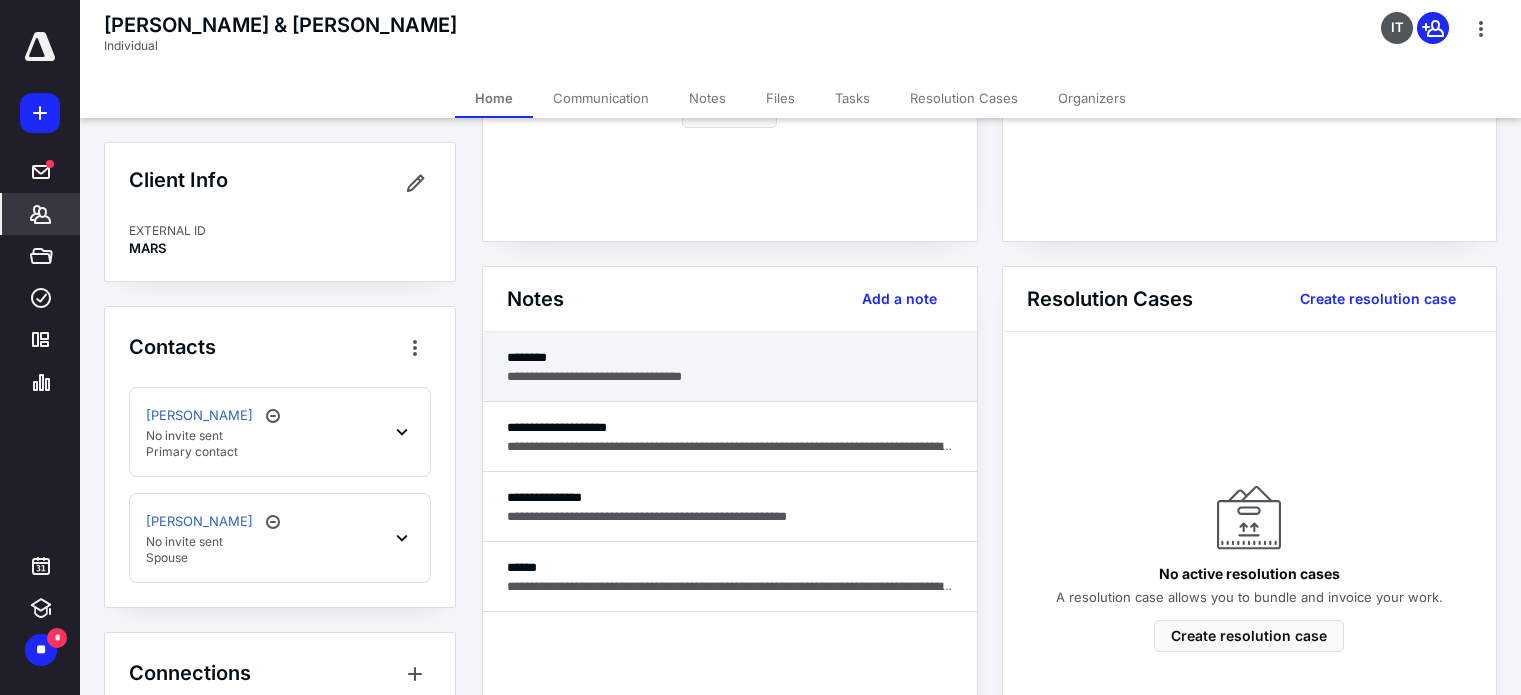 click on "**********" at bounding box center (730, 376) 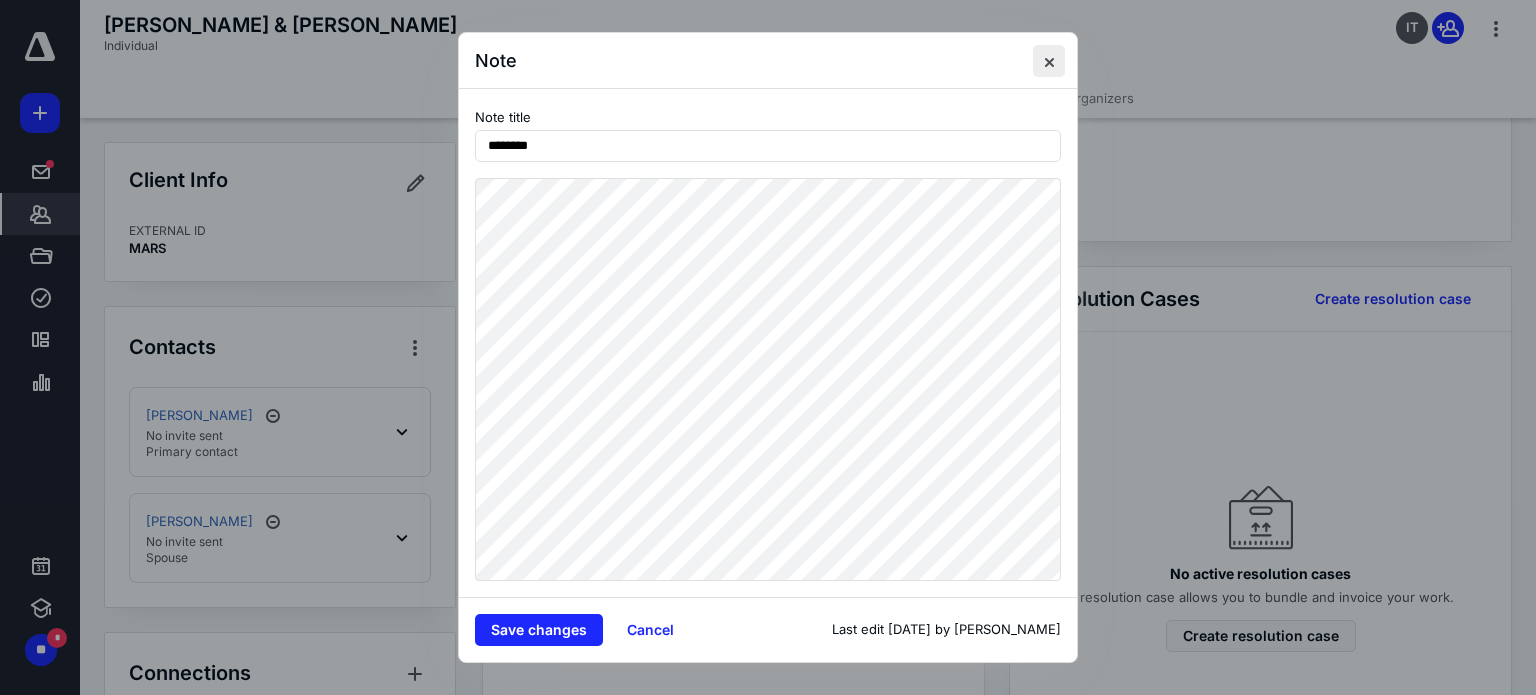 click at bounding box center [1049, 61] 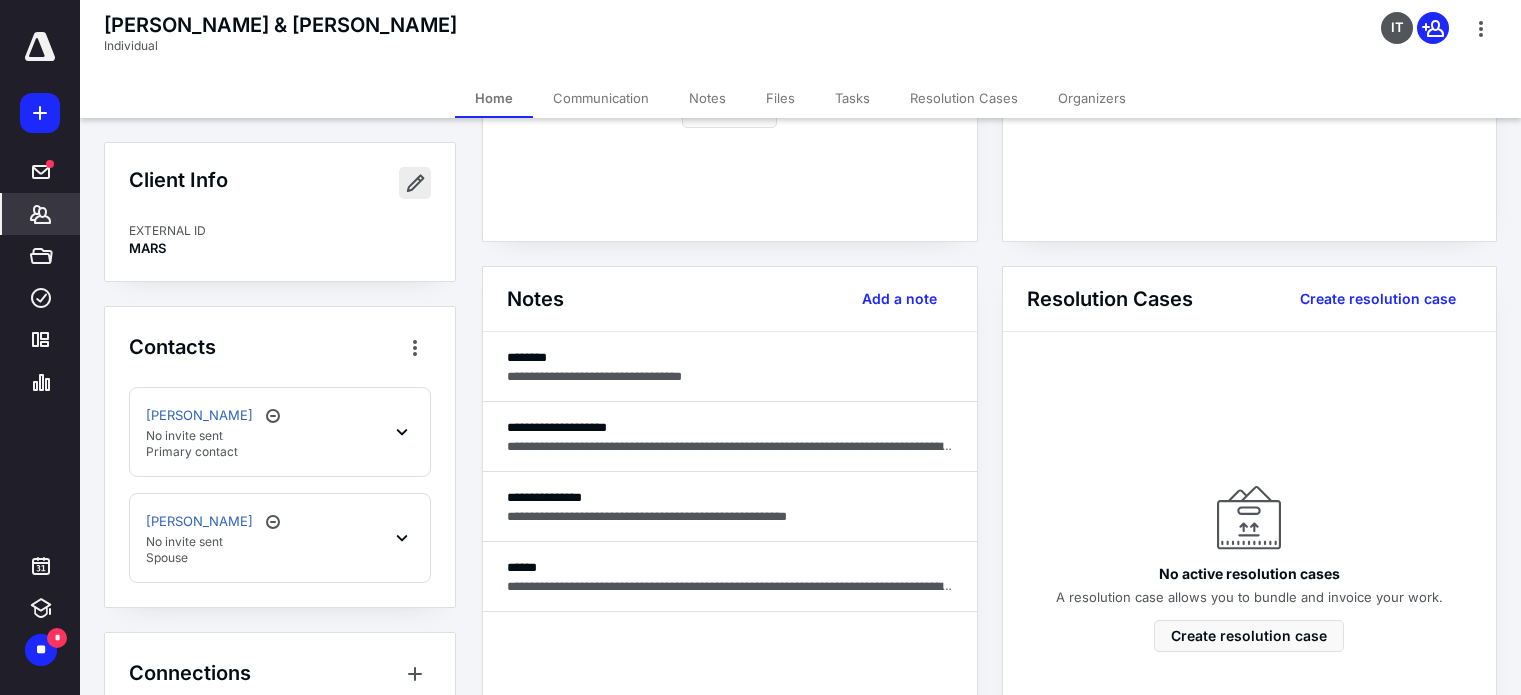 click at bounding box center (415, 183) 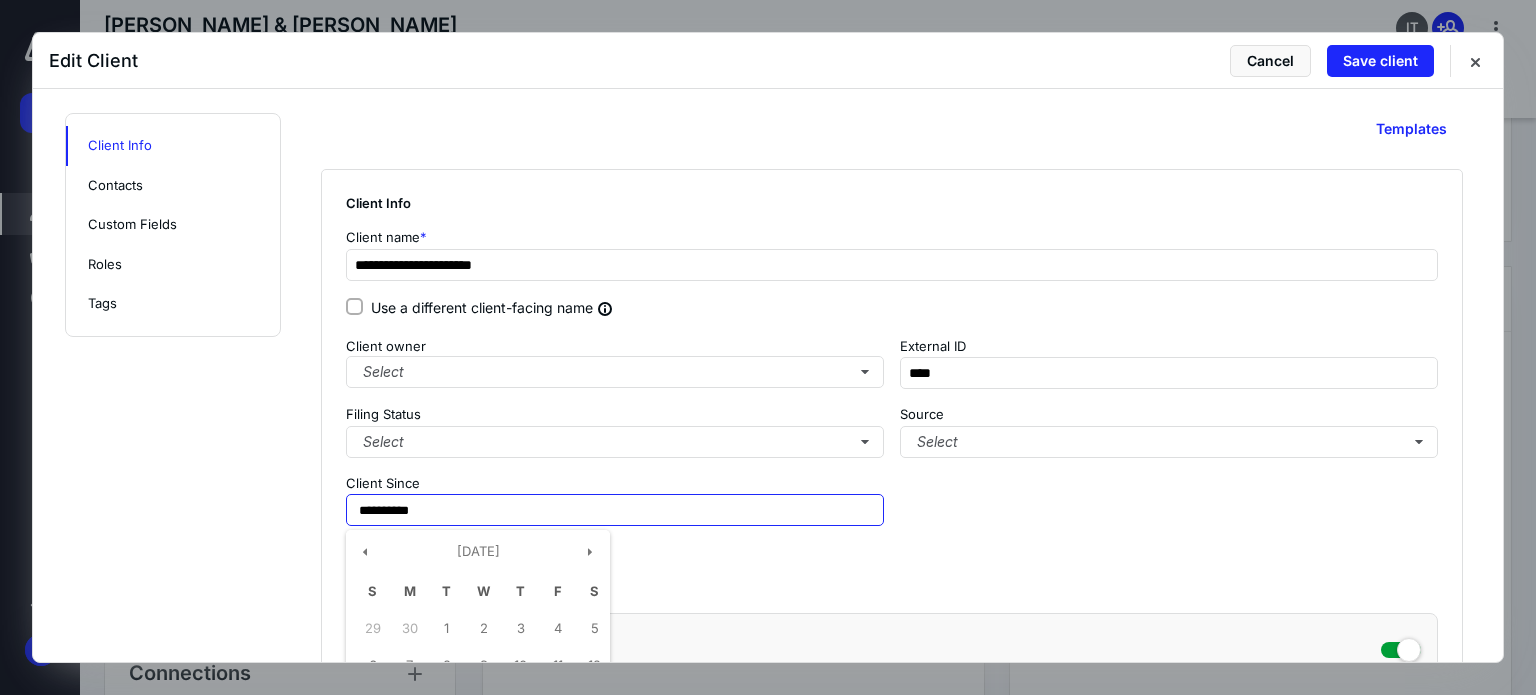 drag, startPoint x: 468, startPoint y: 506, endPoint x: 9, endPoint y: 473, distance: 460.18475 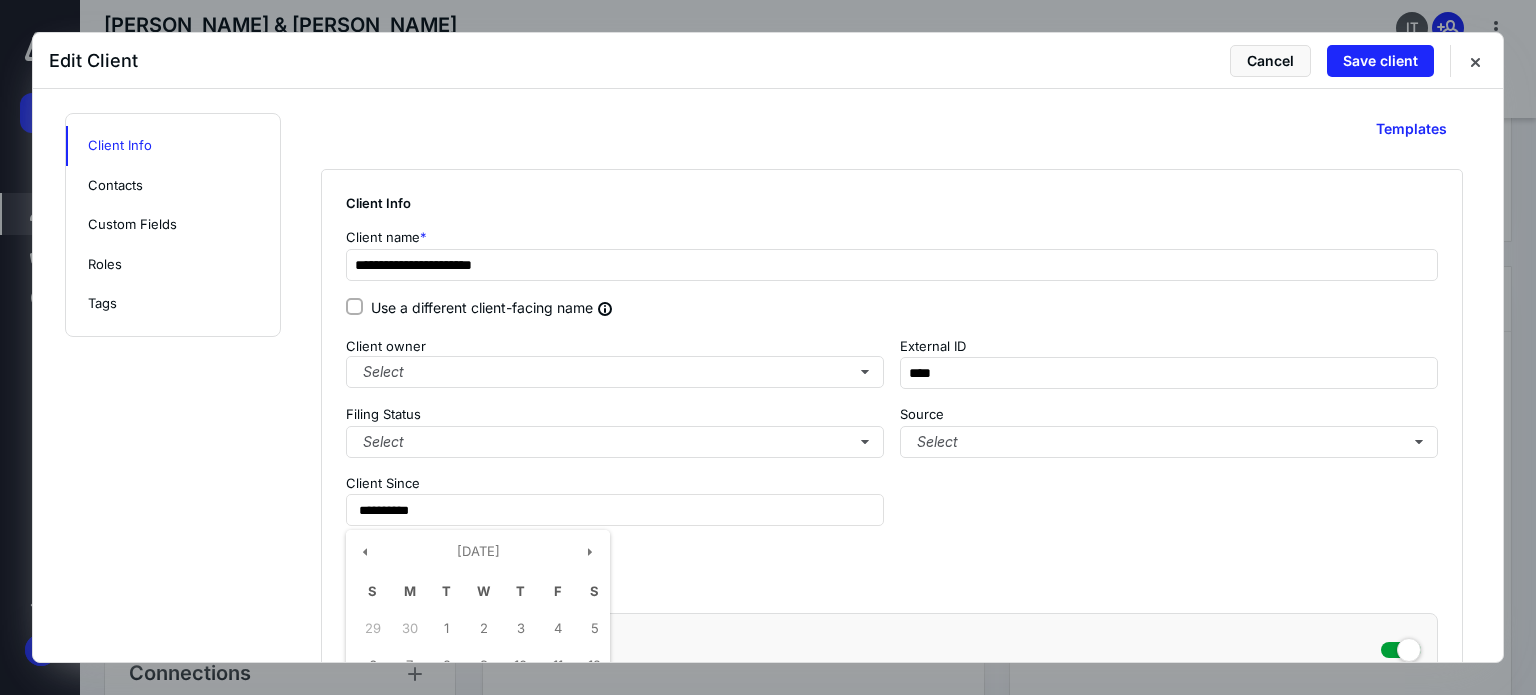 drag, startPoint x: 153, startPoint y: 461, endPoint x: 540, endPoint y: 504, distance: 389.38156 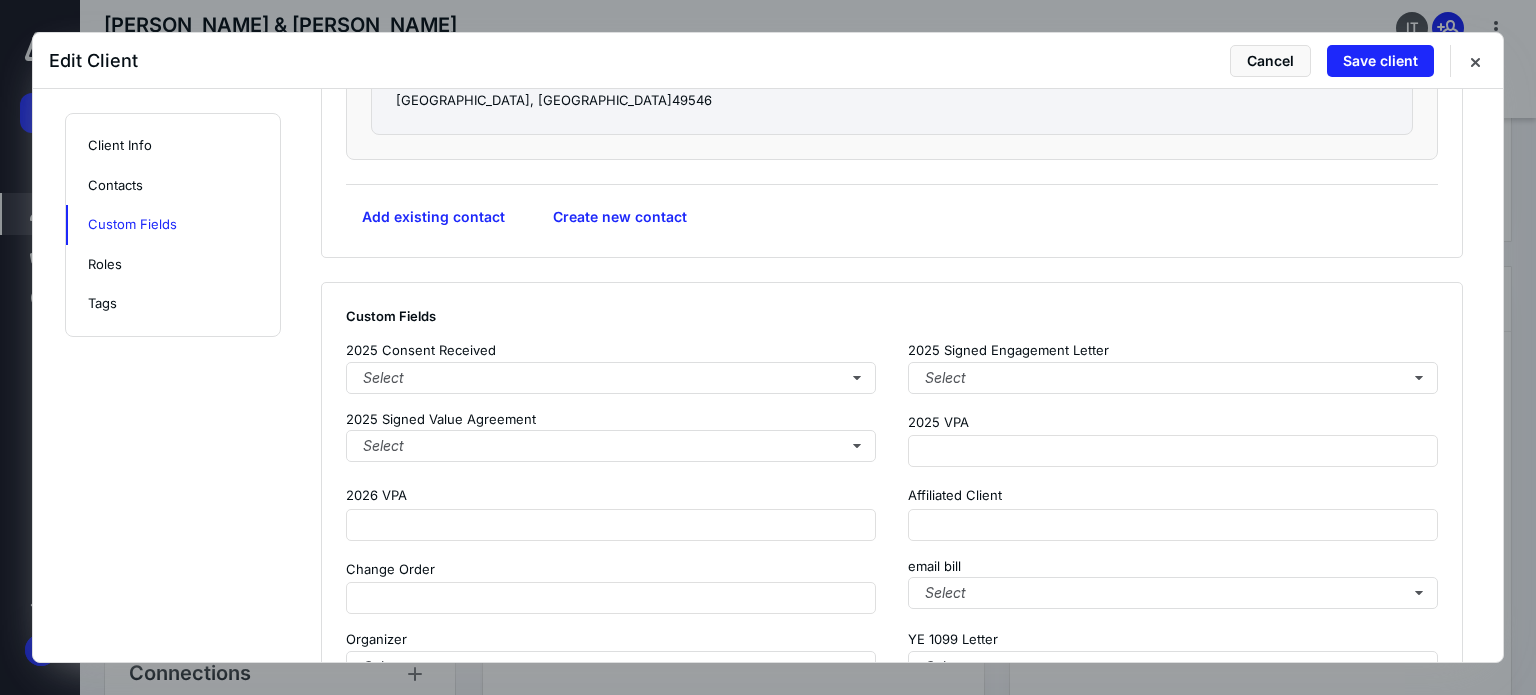 scroll, scrollTop: 1900, scrollLeft: 0, axis: vertical 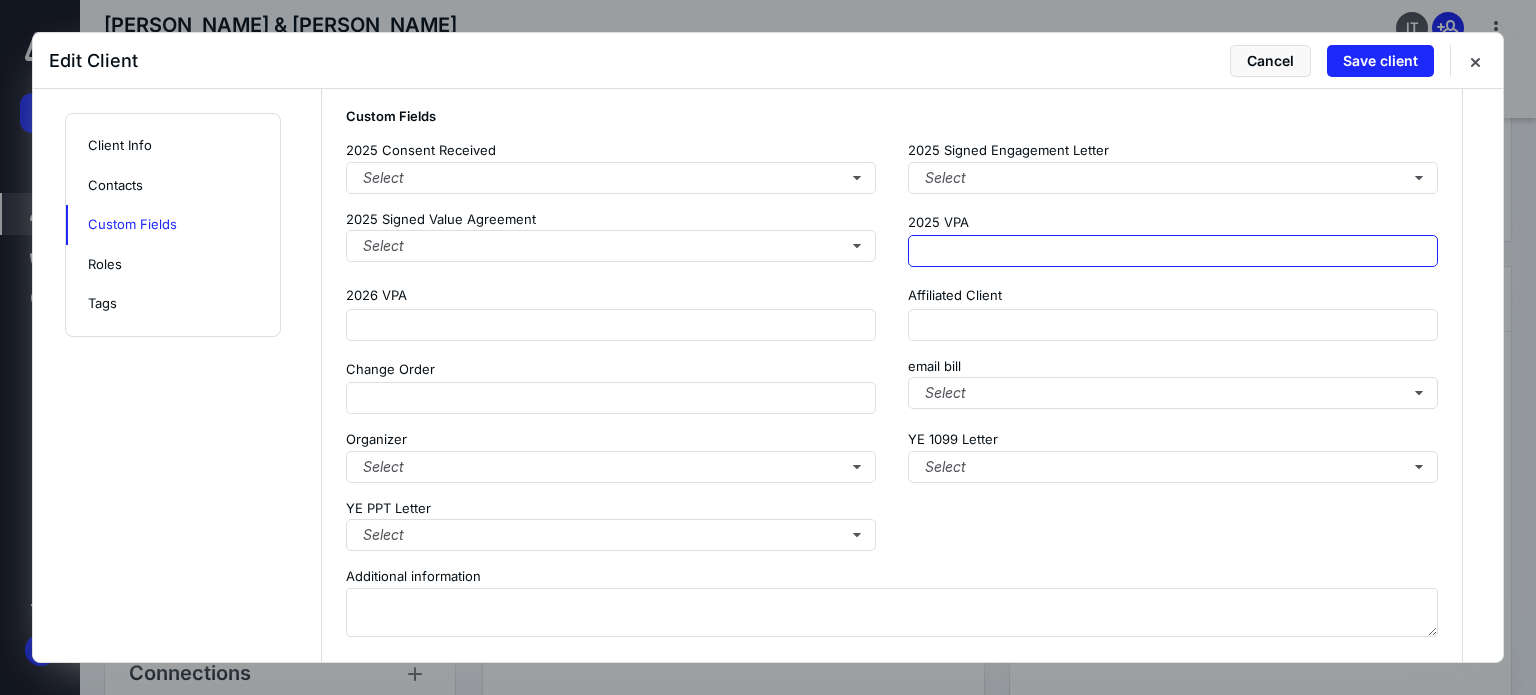 click at bounding box center [1173, 251] 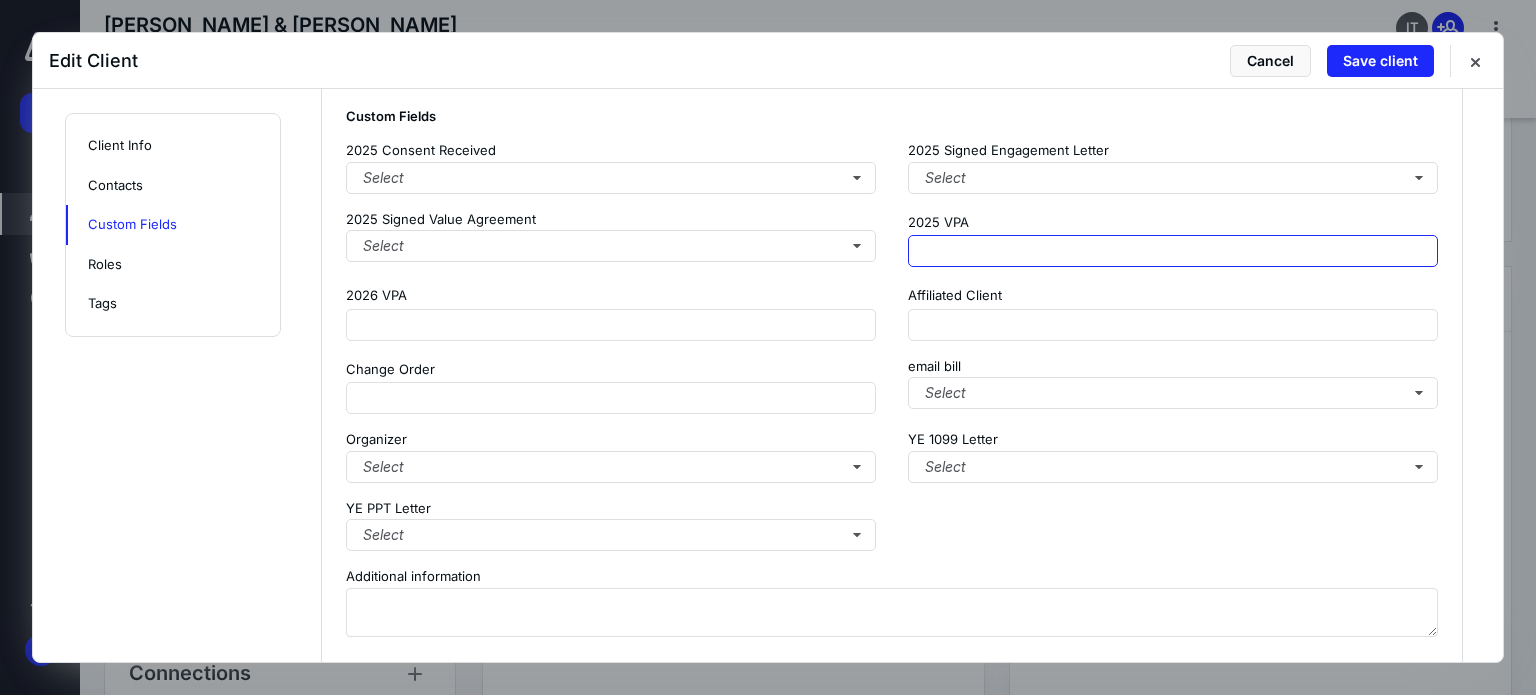 paste on "**********" 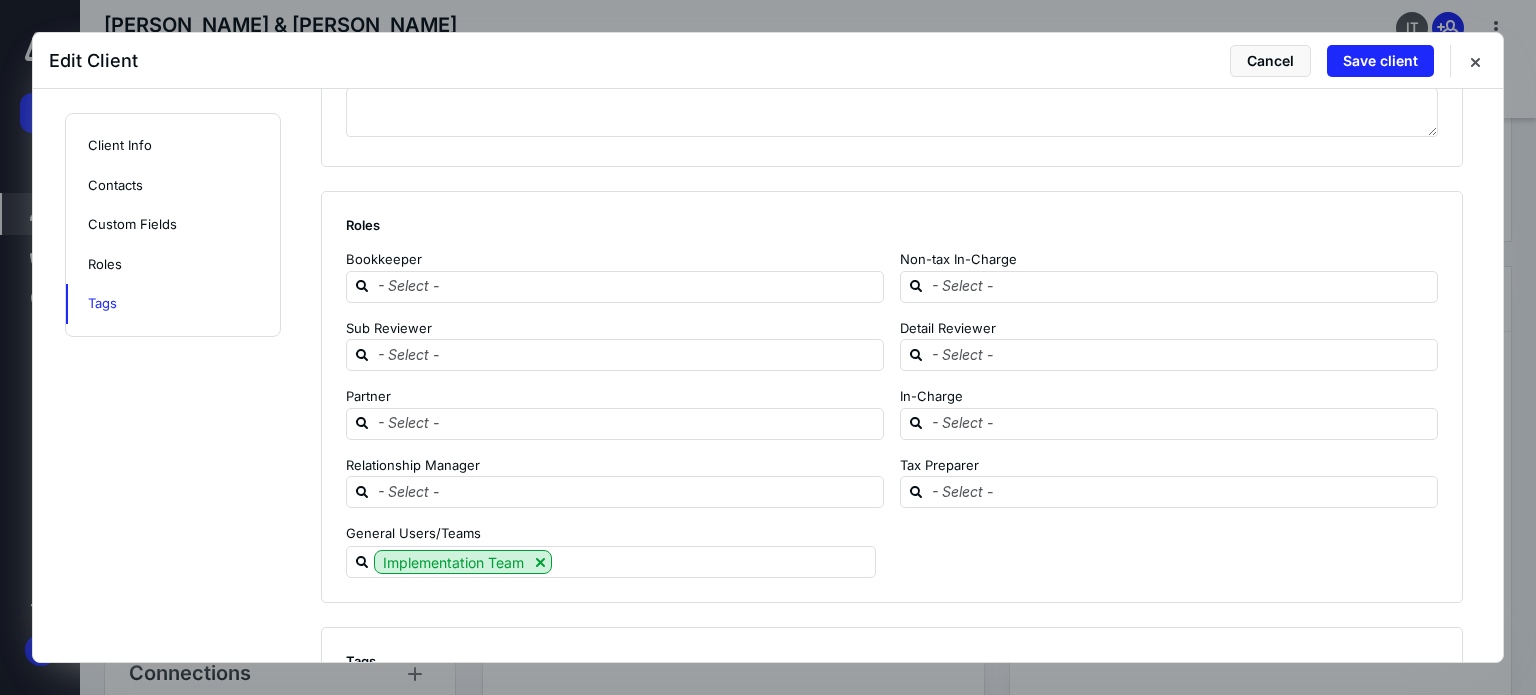 scroll, scrollTop: 2497, scrollLeft: 0, axis: vertical 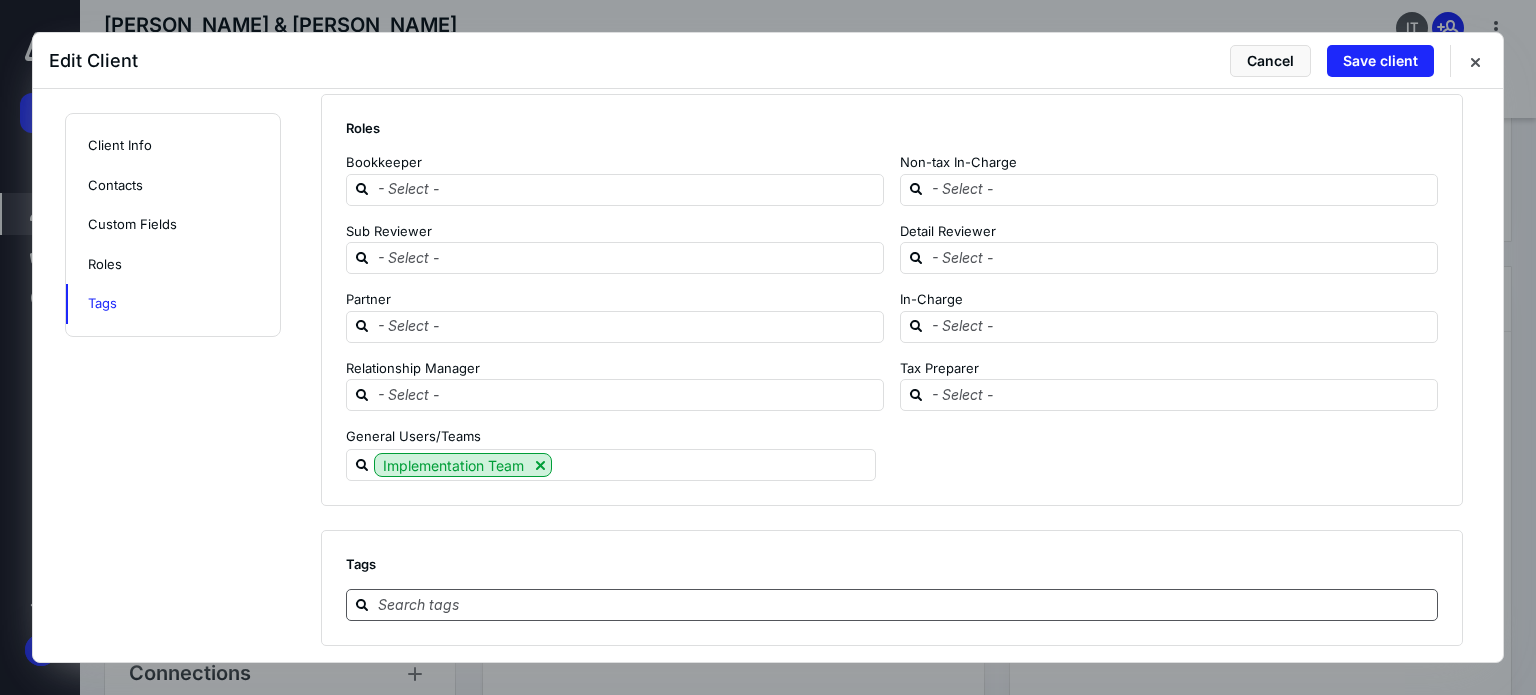 click at bounding box center (904, 604) 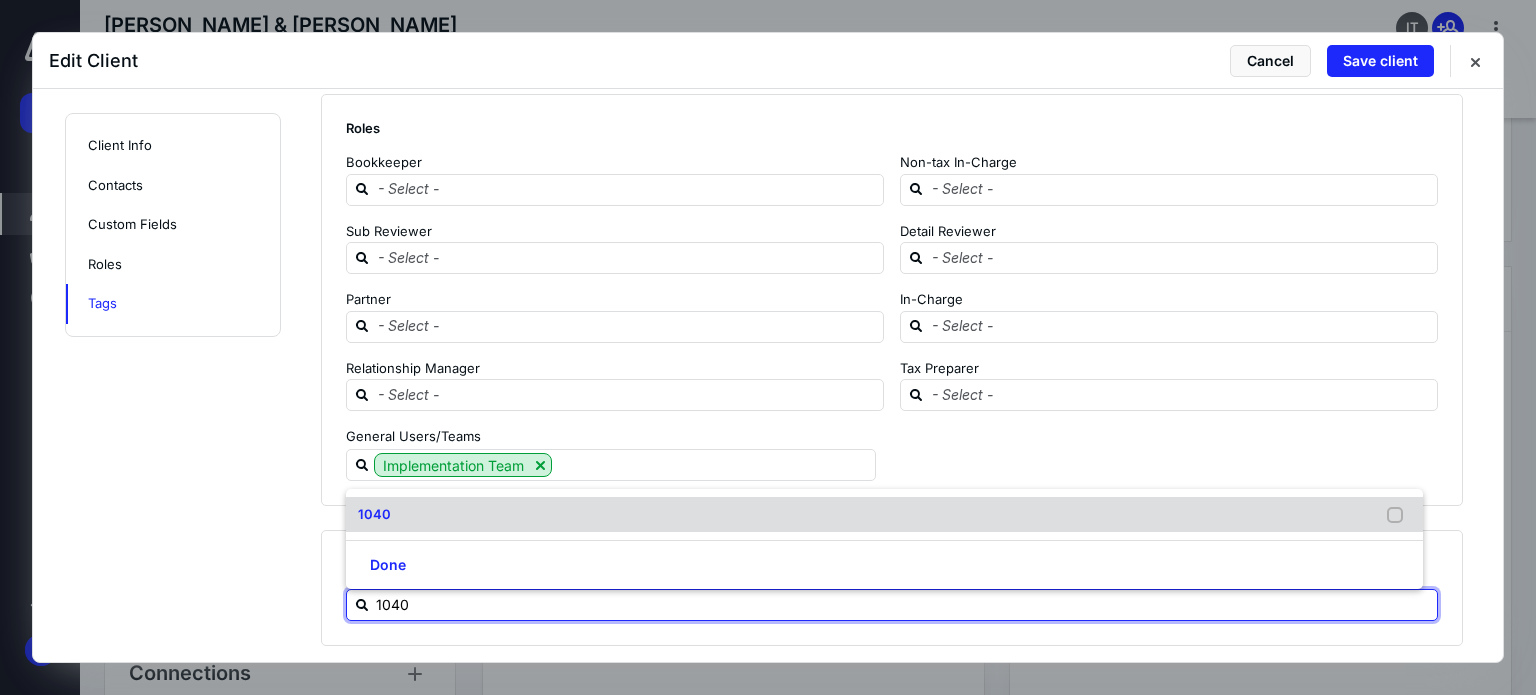 click on "1040" at bounding box center [884, 515] 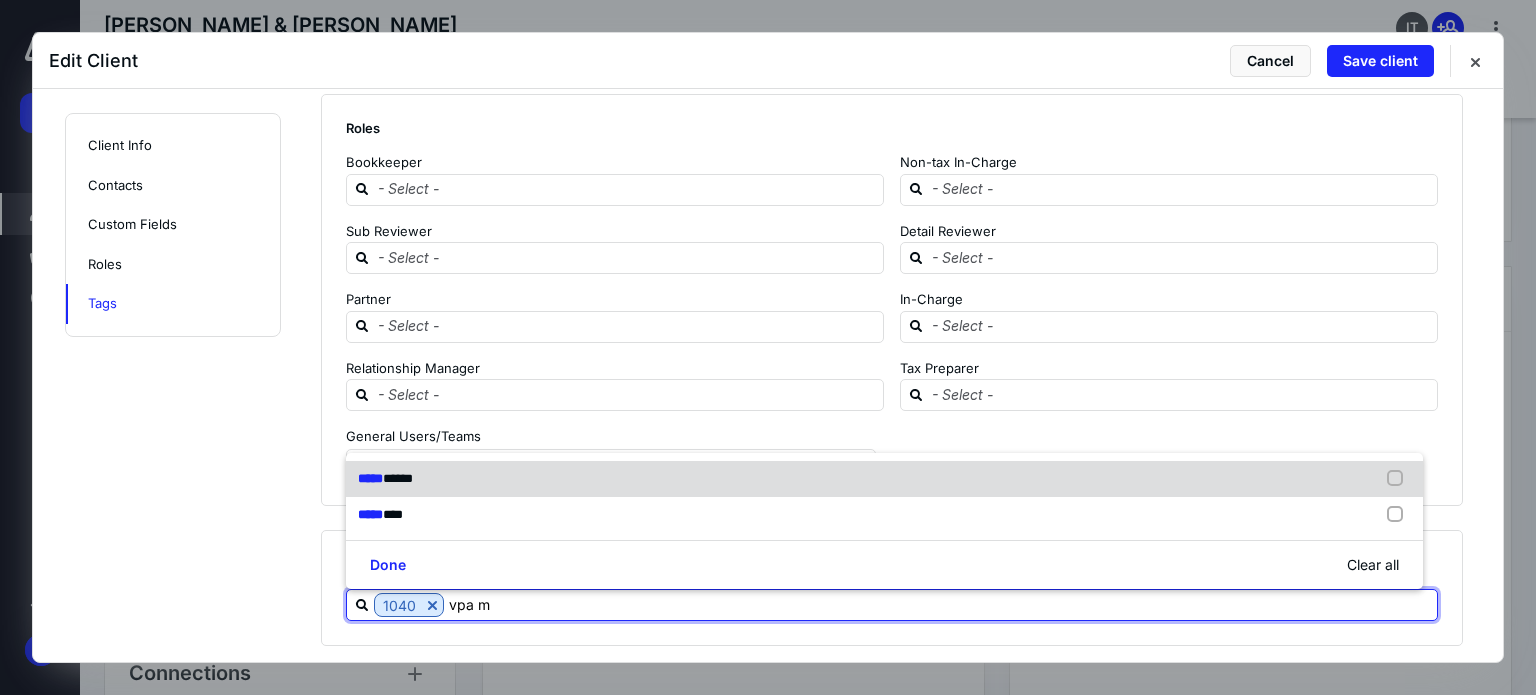 click on "***** ******" at bounding box center (884, 479) 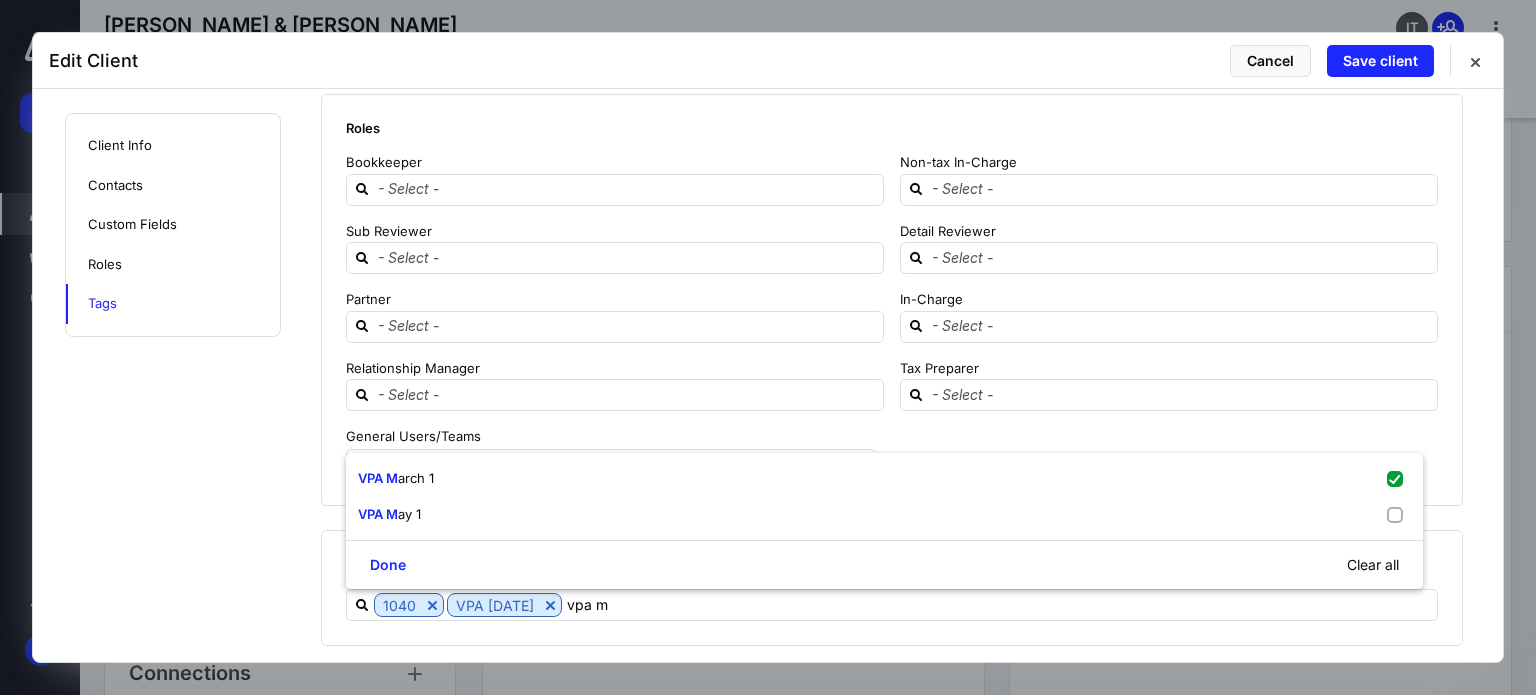 drag, startPoint x: 198, startPoint y: 486, endPoint x: 222, endPoint y: 486, distance: 24 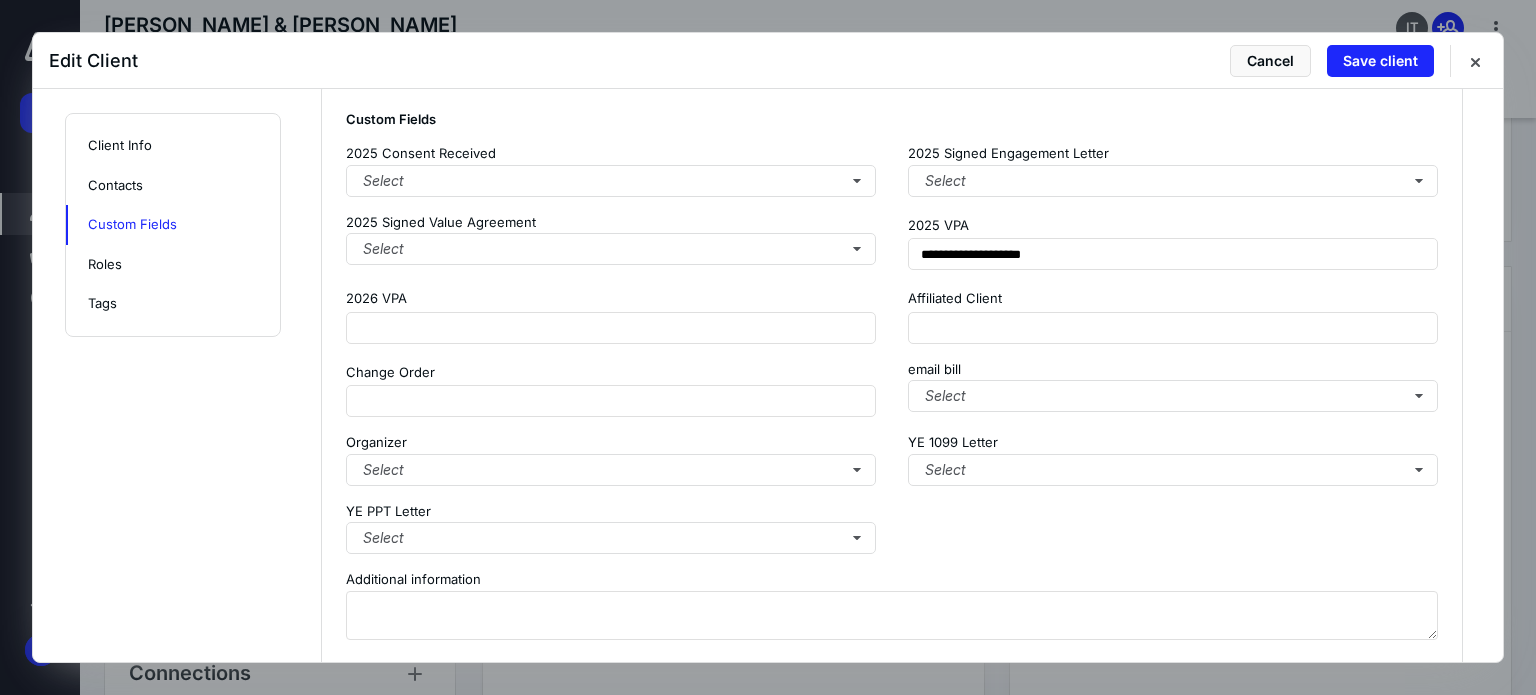 scroll, scrollTop: 1797, scrollLeft: 0, axis: vertical 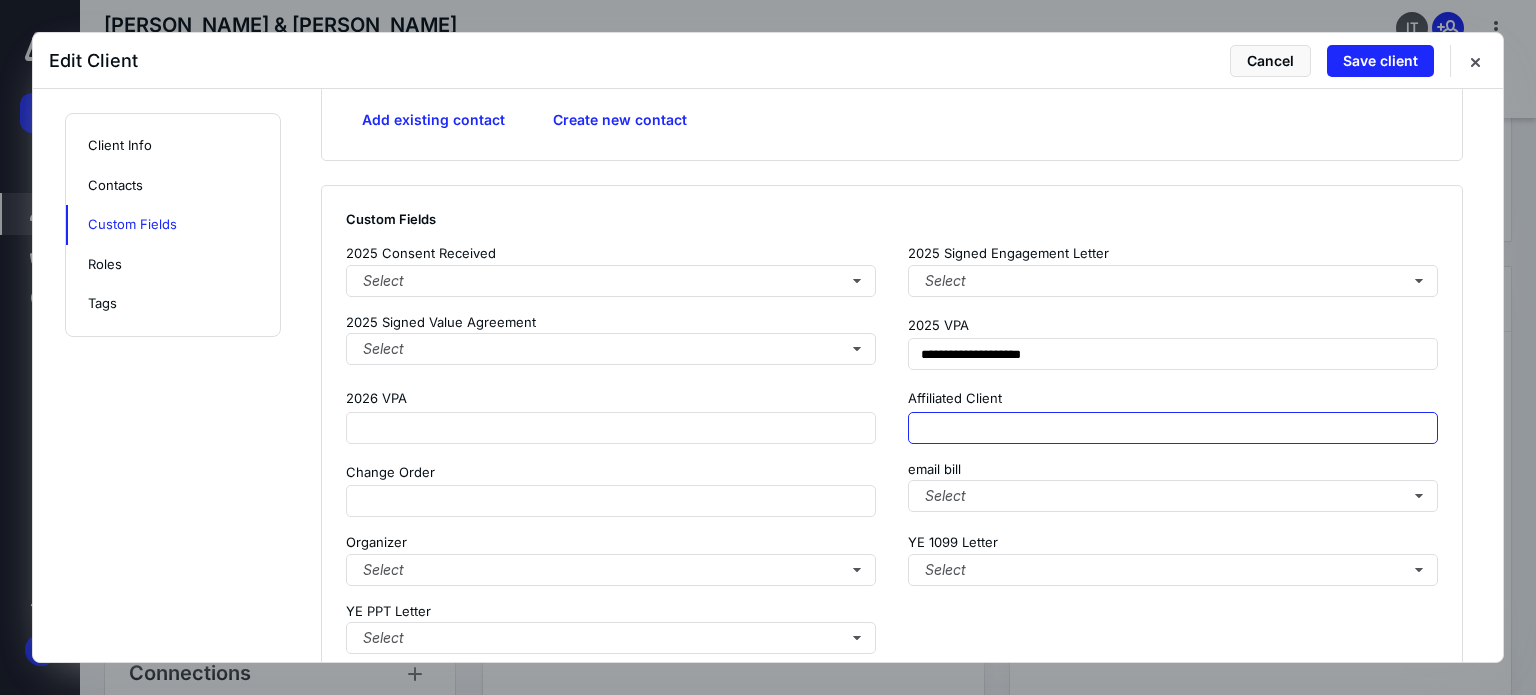 click at bounding box center (1173, 428) 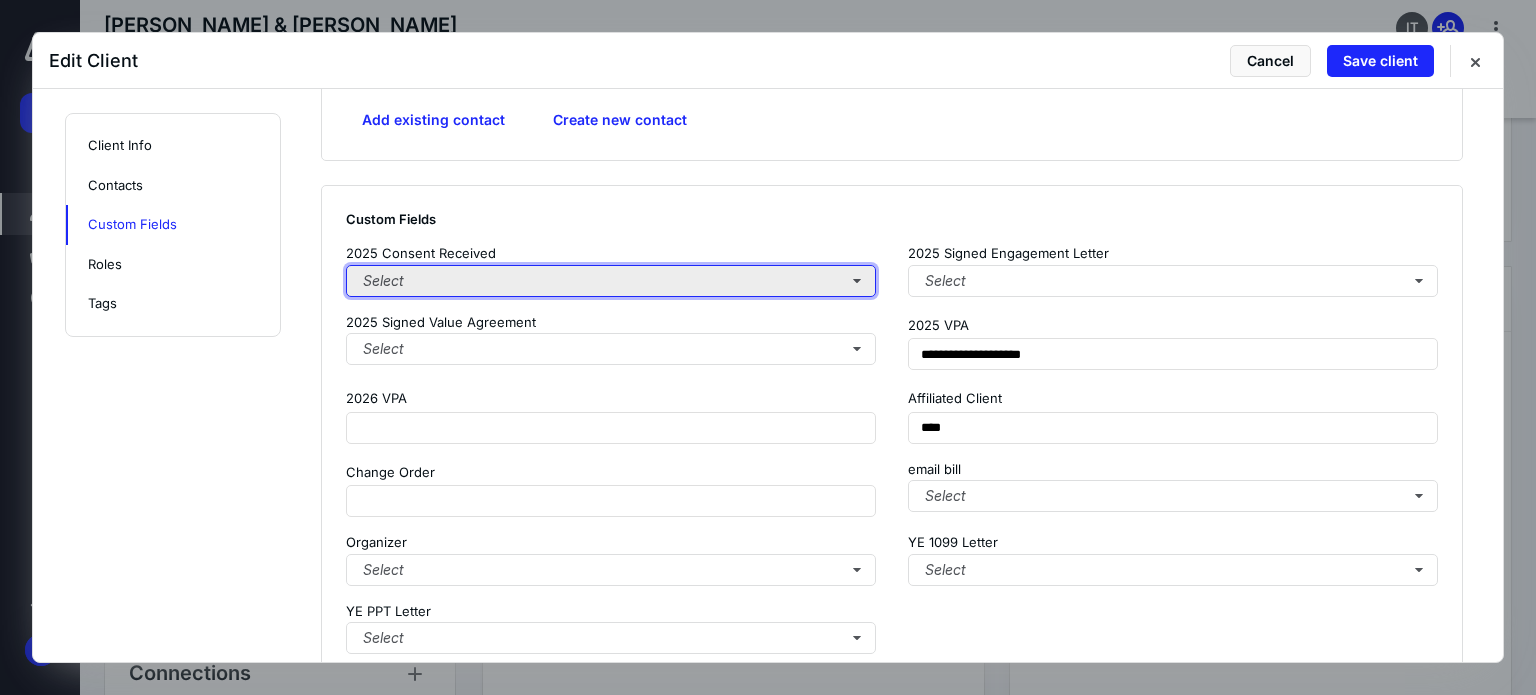 click on "Select" at bounding box center (611, 281) 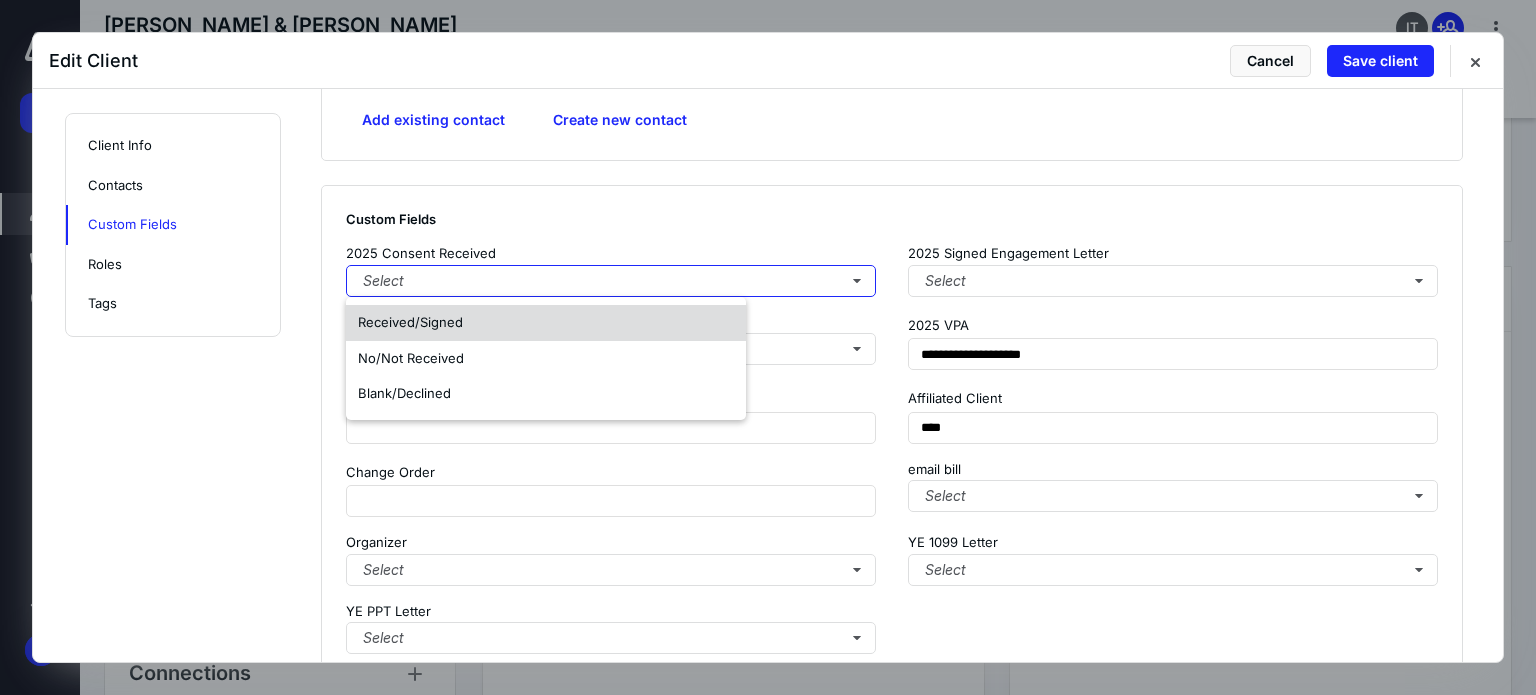 click on "Received/Signed" at bounding box center (546, 323) 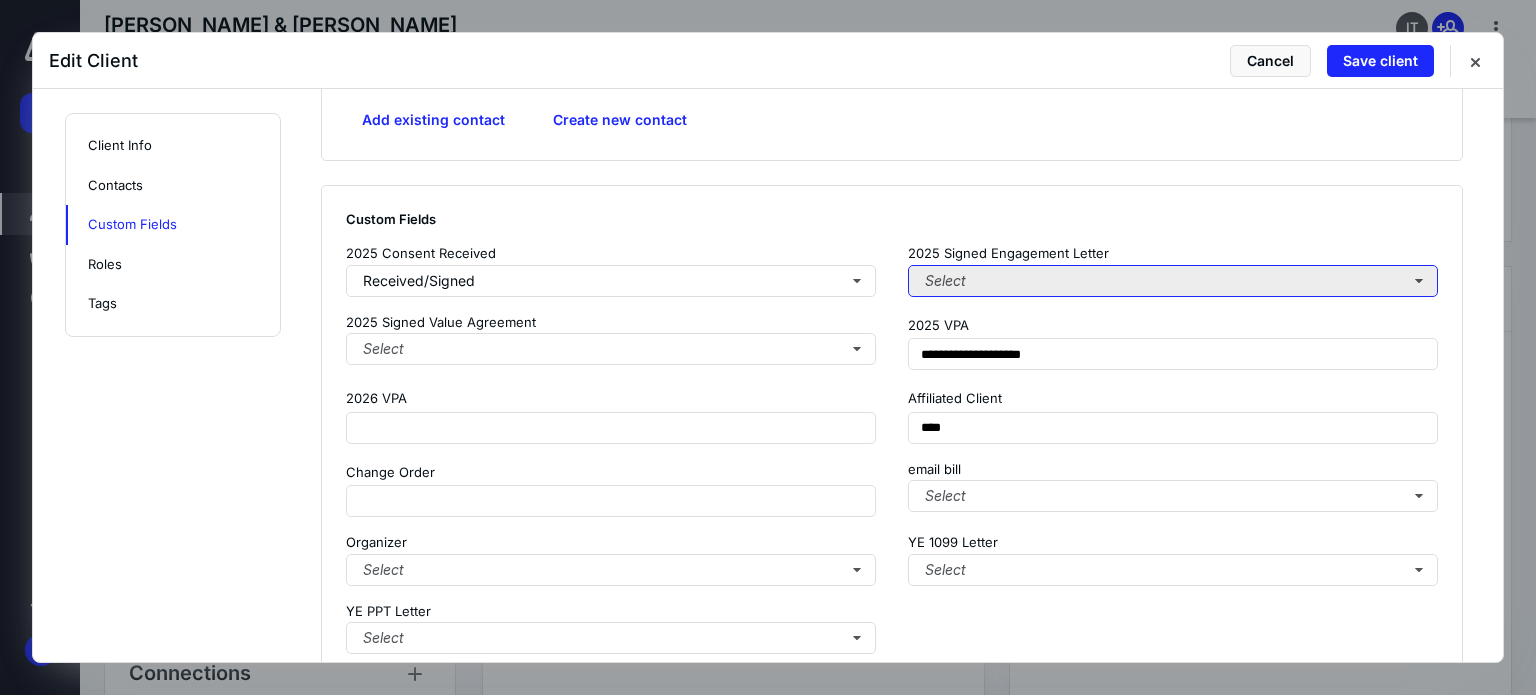 click on "Select" at bounding box center [1173, 281] 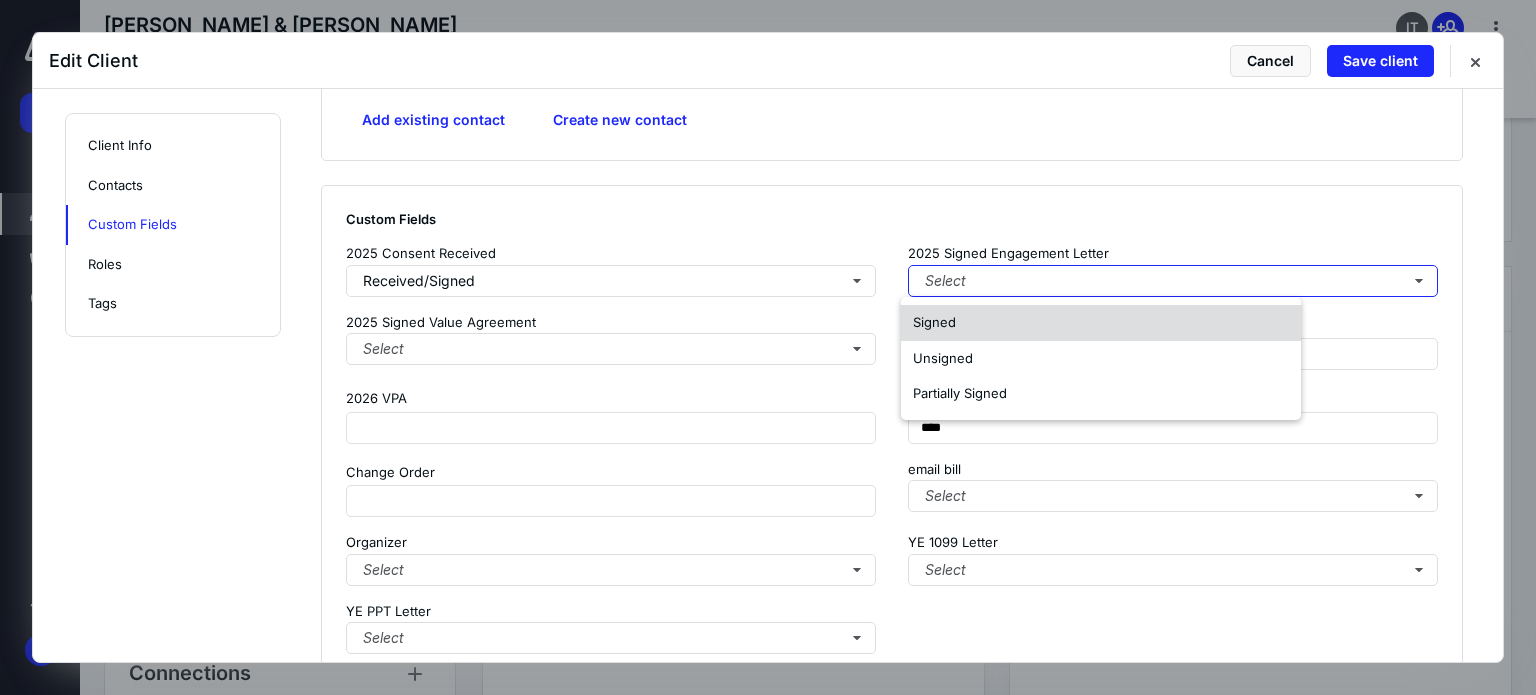 click on "Signed" at bounding box center (934, 322) 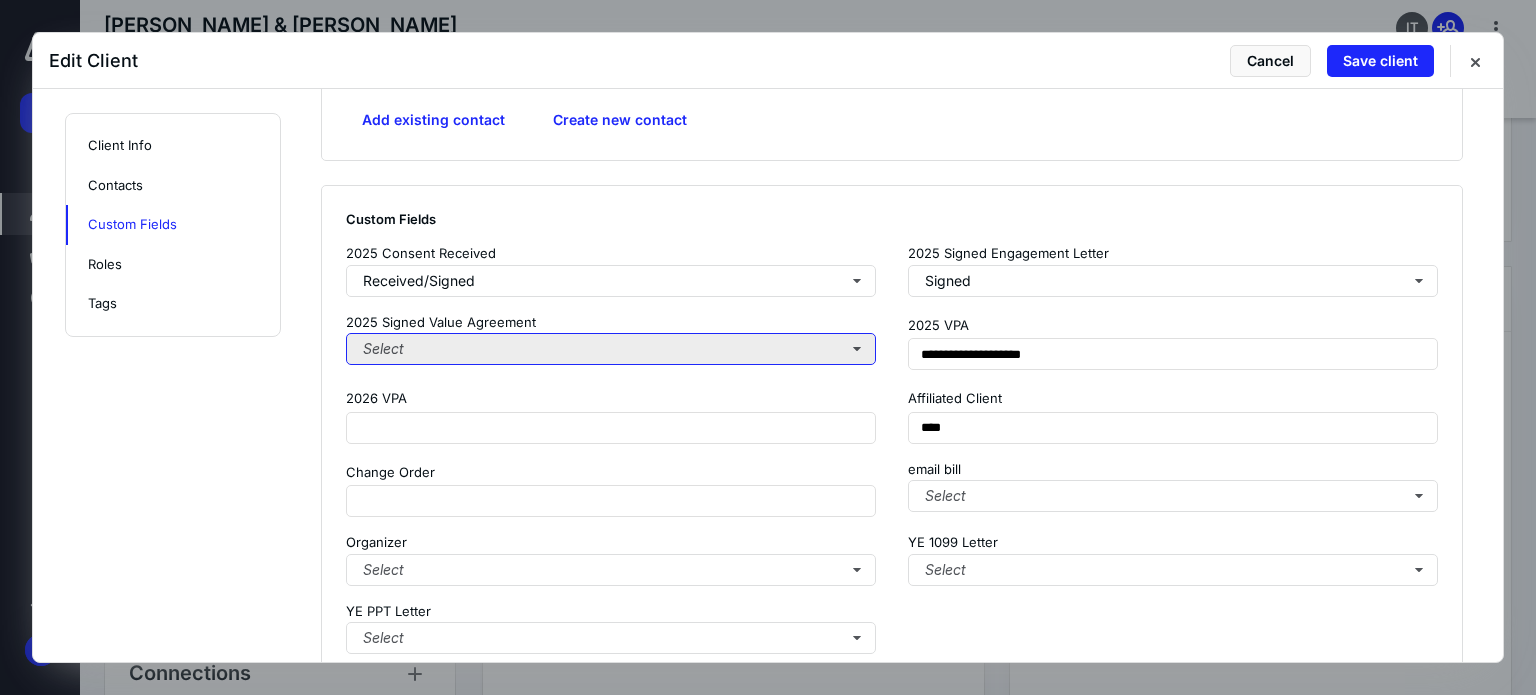 click on "Select" at bounding box center [611, 349] 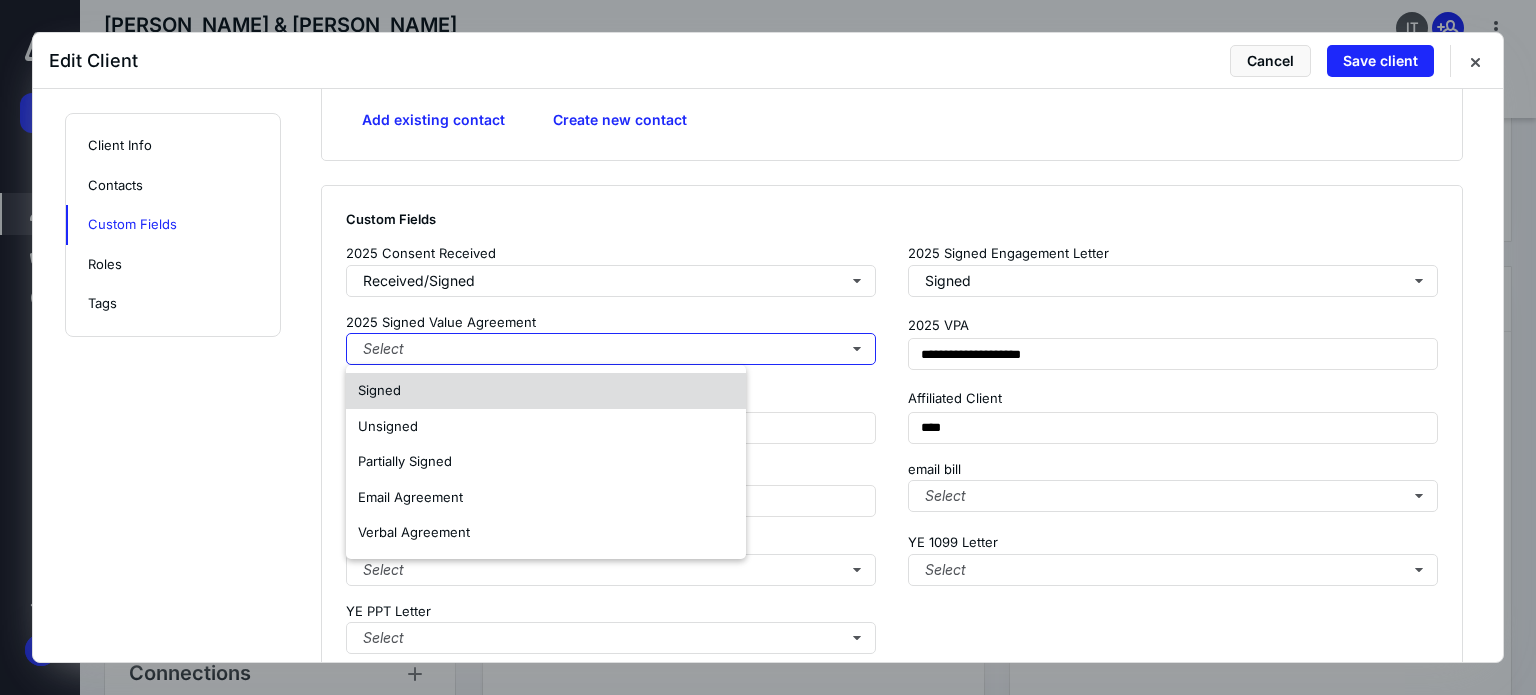 click on "Signed" at bounding box center (546, 391) 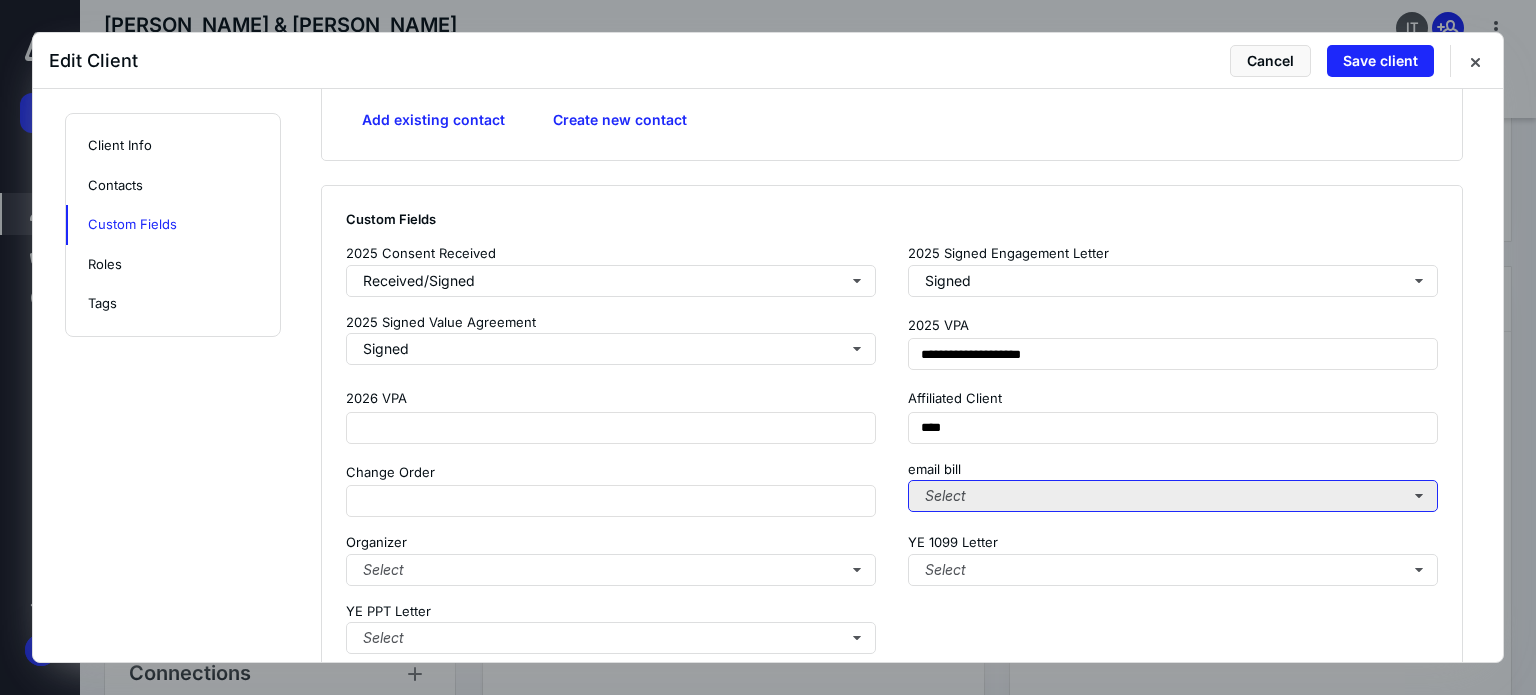 click on "Select" at bounding box center [1173, 496] 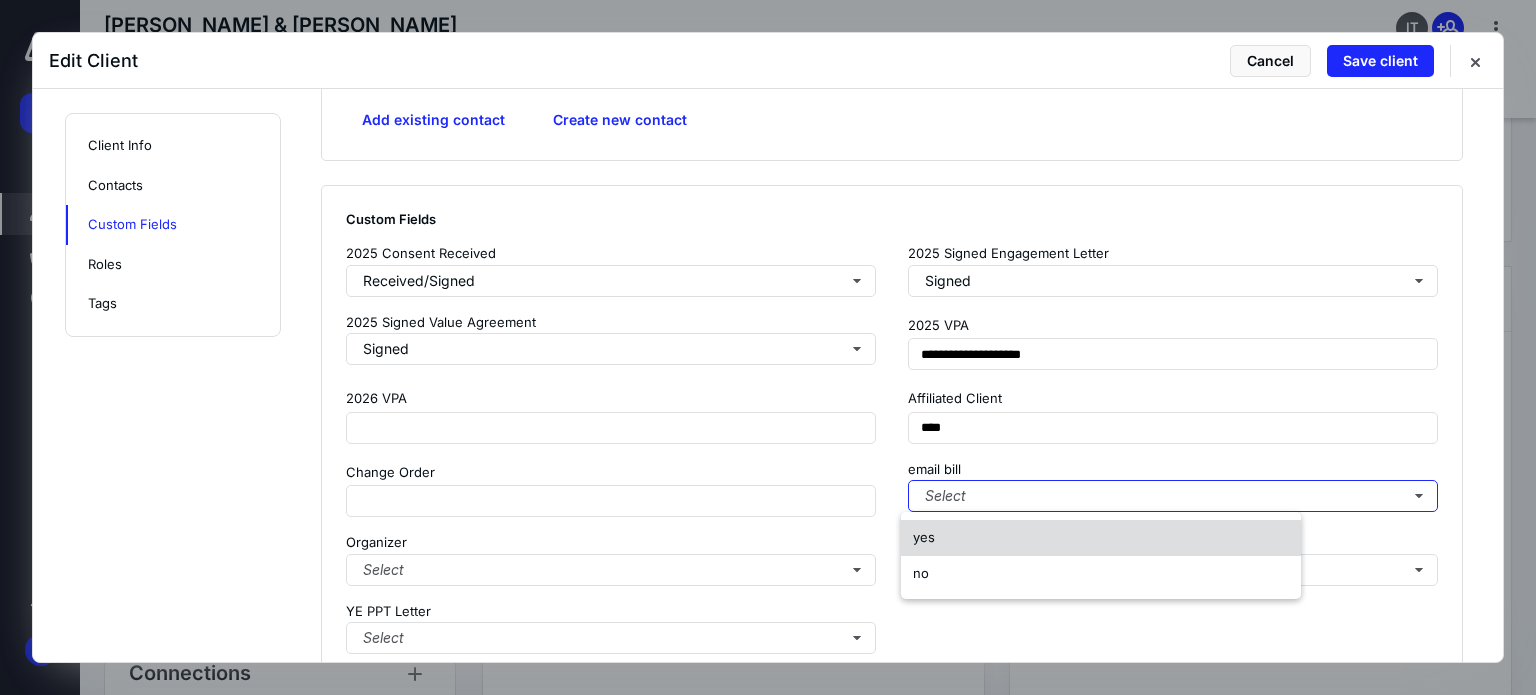 click on "yes" at bounding box center [1101, 538] 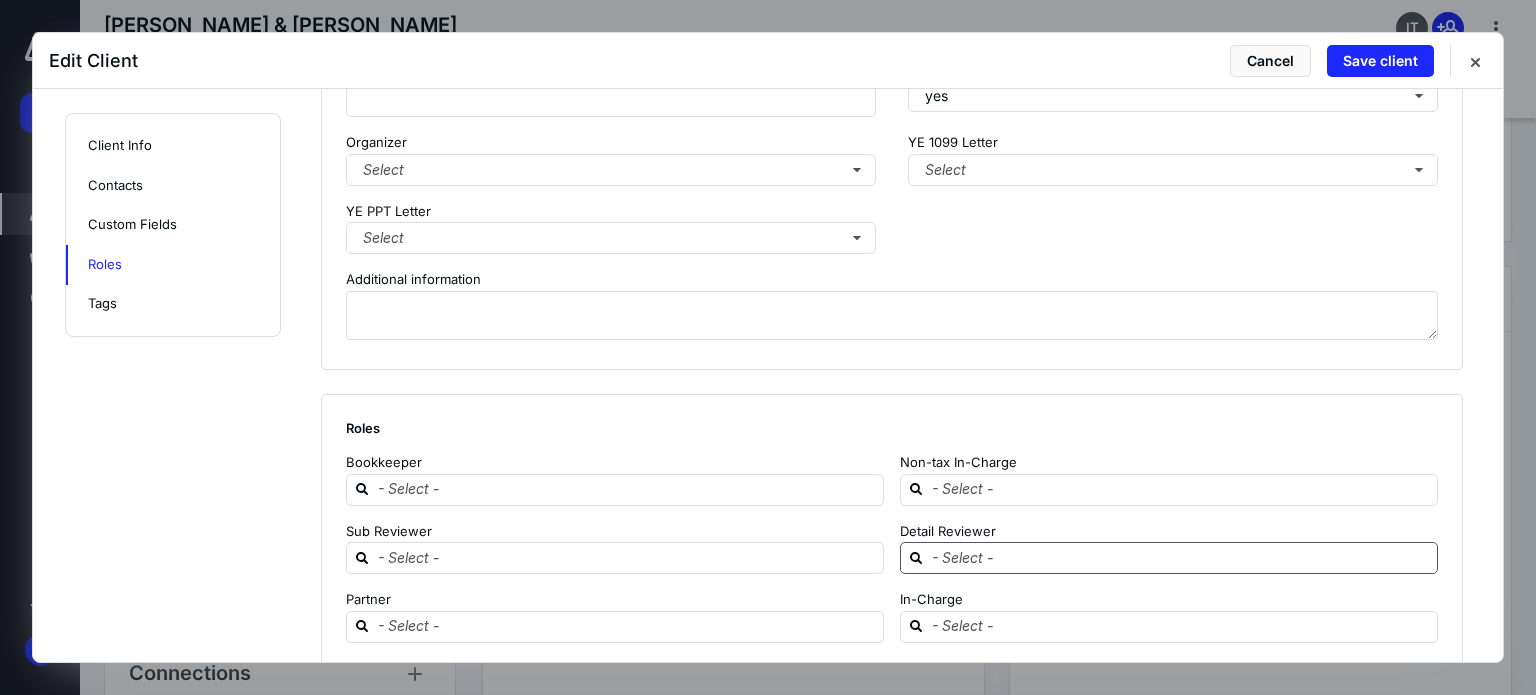 scroll, scrollTop: 2397, scrollLeft: 0, axis: vertical 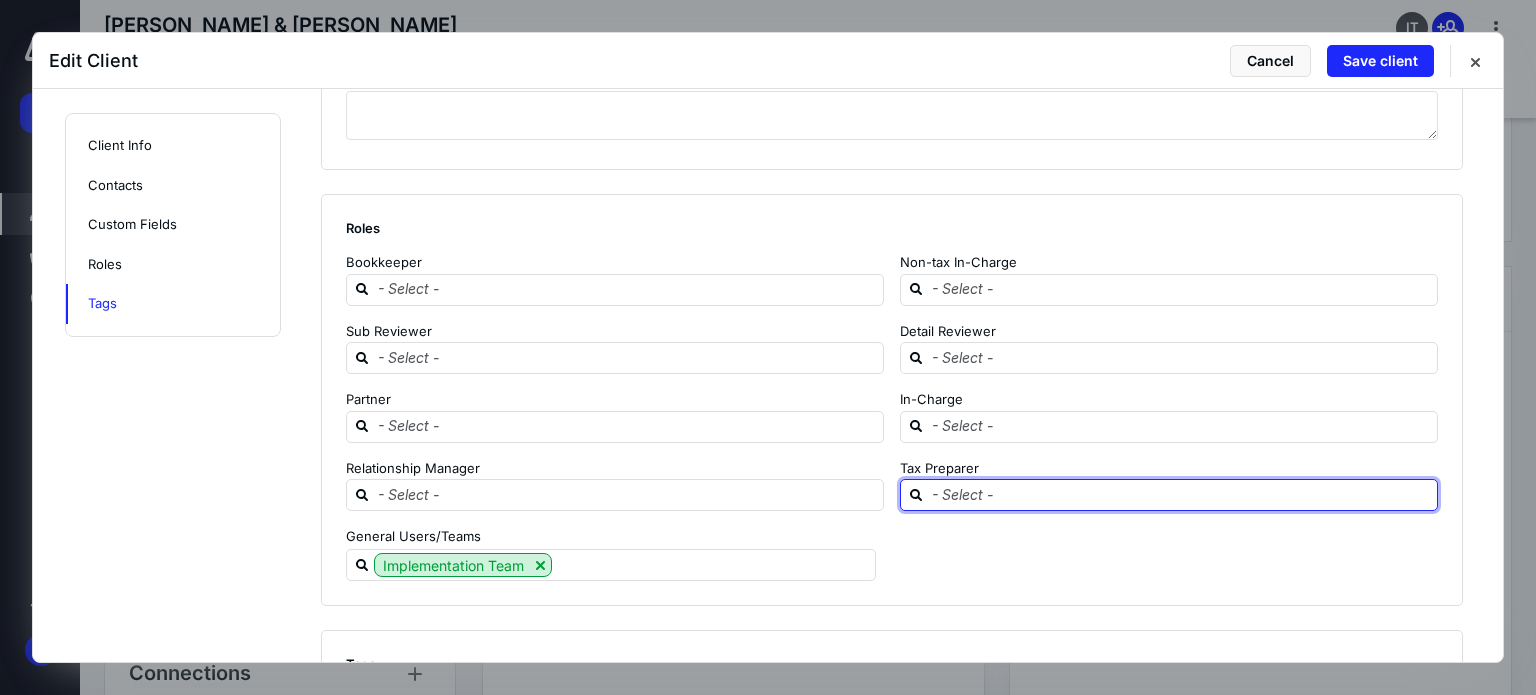 click at bounding box center (1181, 494) 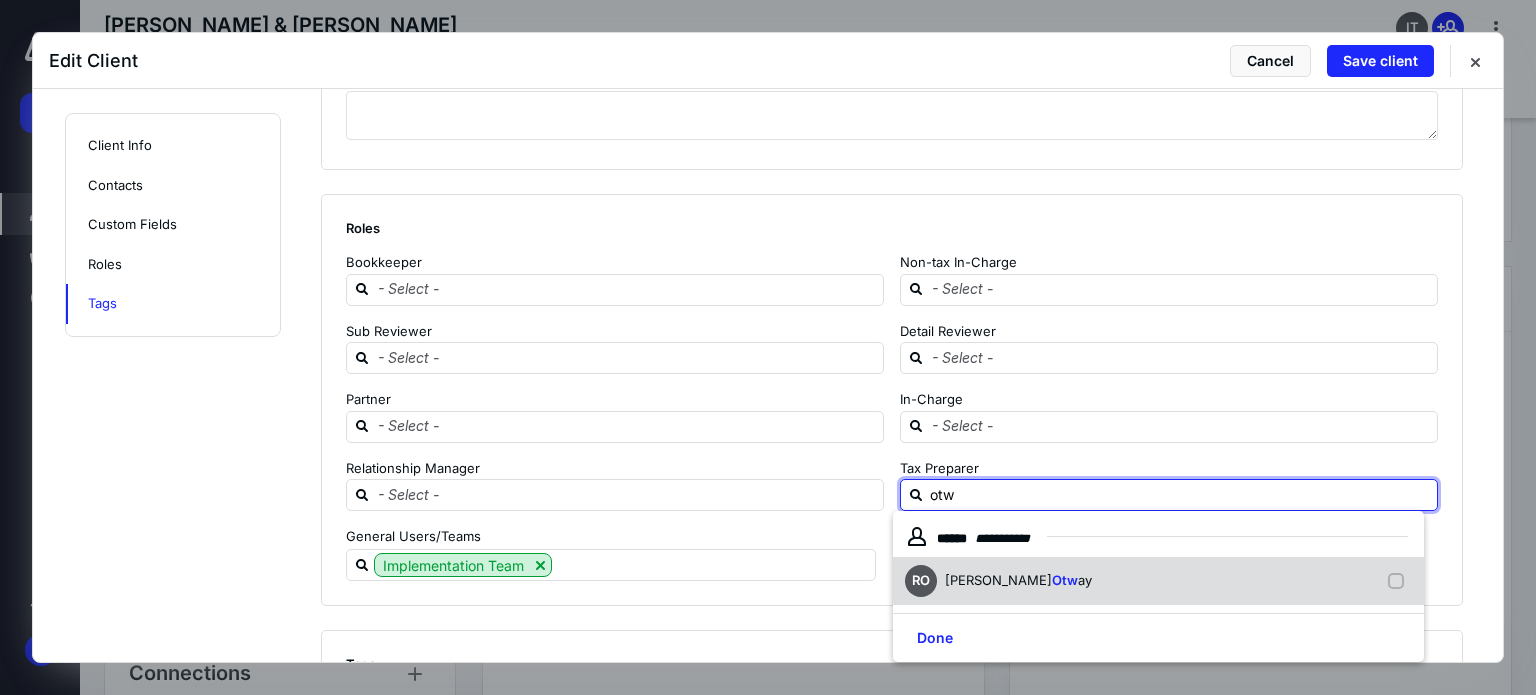 click on "RO [PERSON_NAME]  Otw ay" at bounding box center (1158, 581) 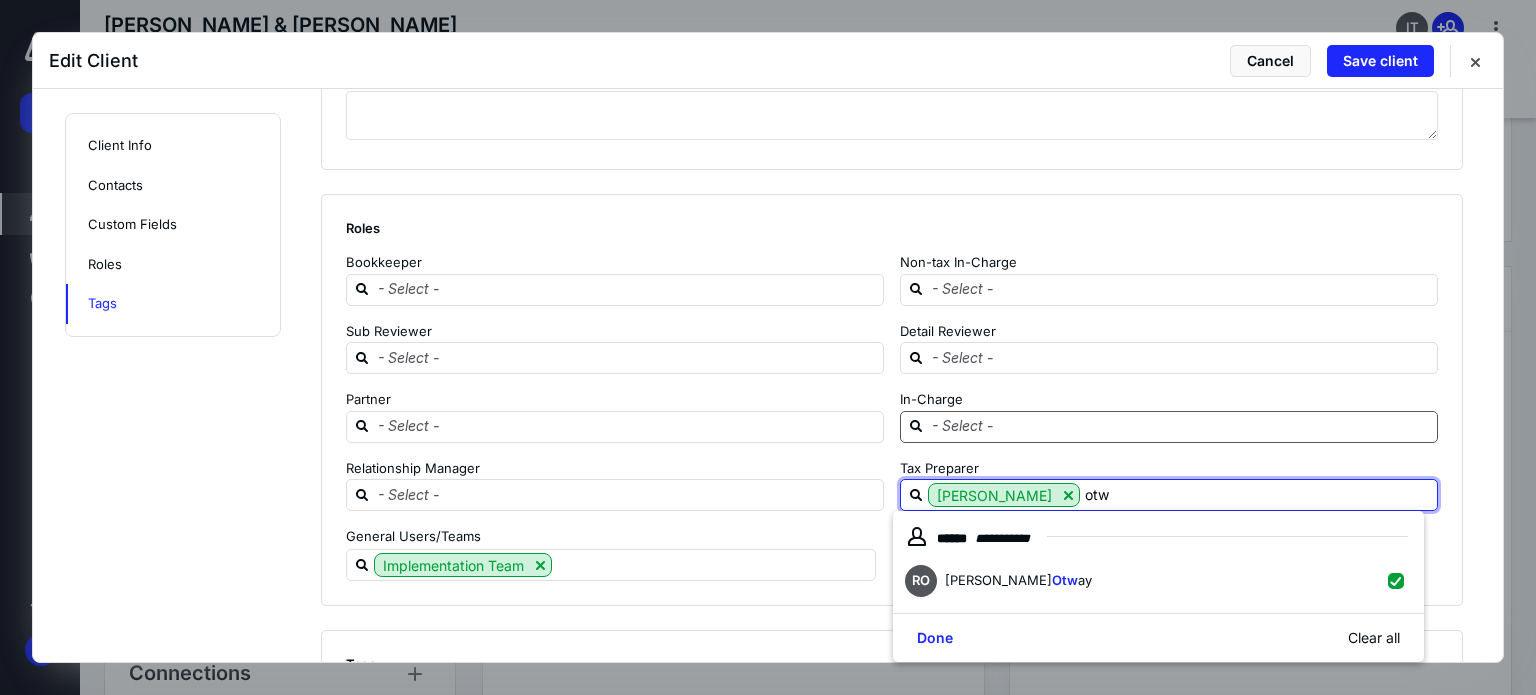 drag, startPoint x: 1013, startPoint y: 410, endPoint x: 1017, endPoint y: 428, distance: 18.439089 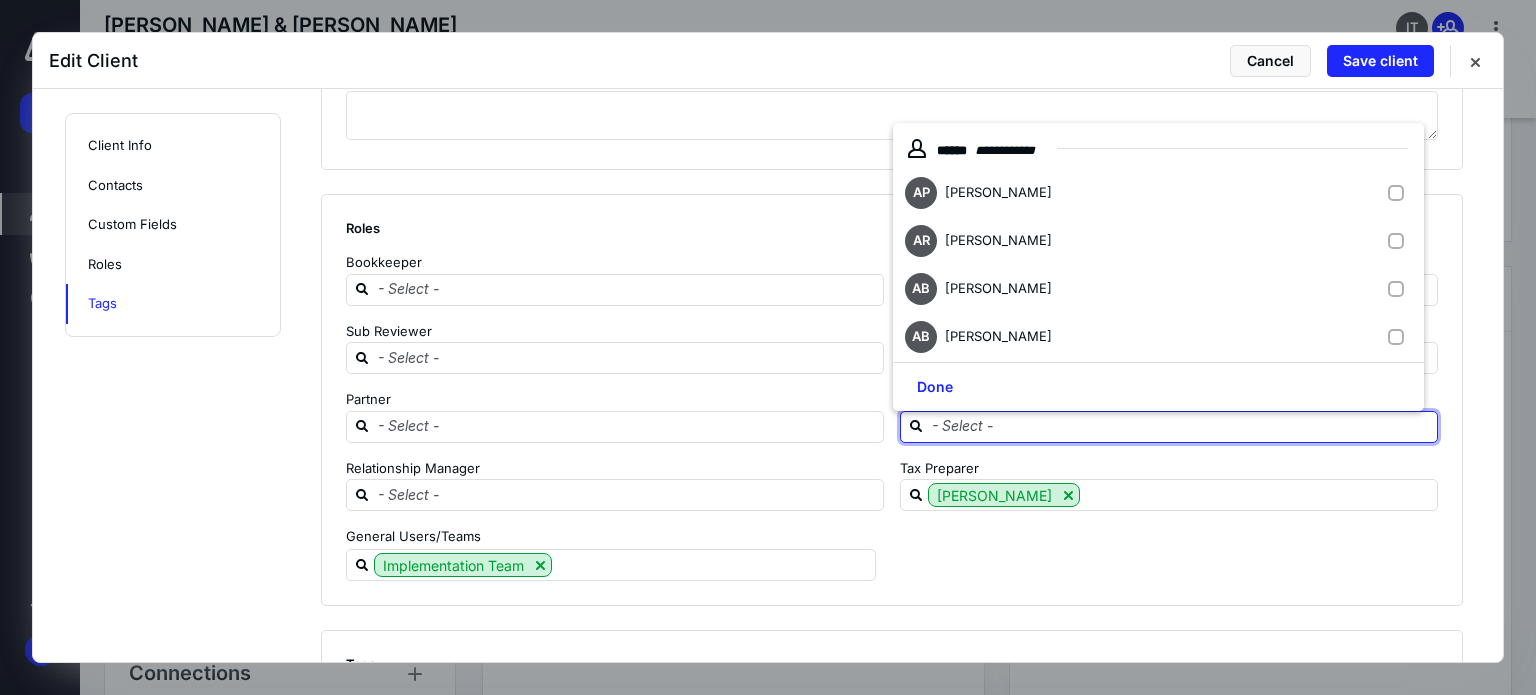 click at bounding box center (1181, 426) 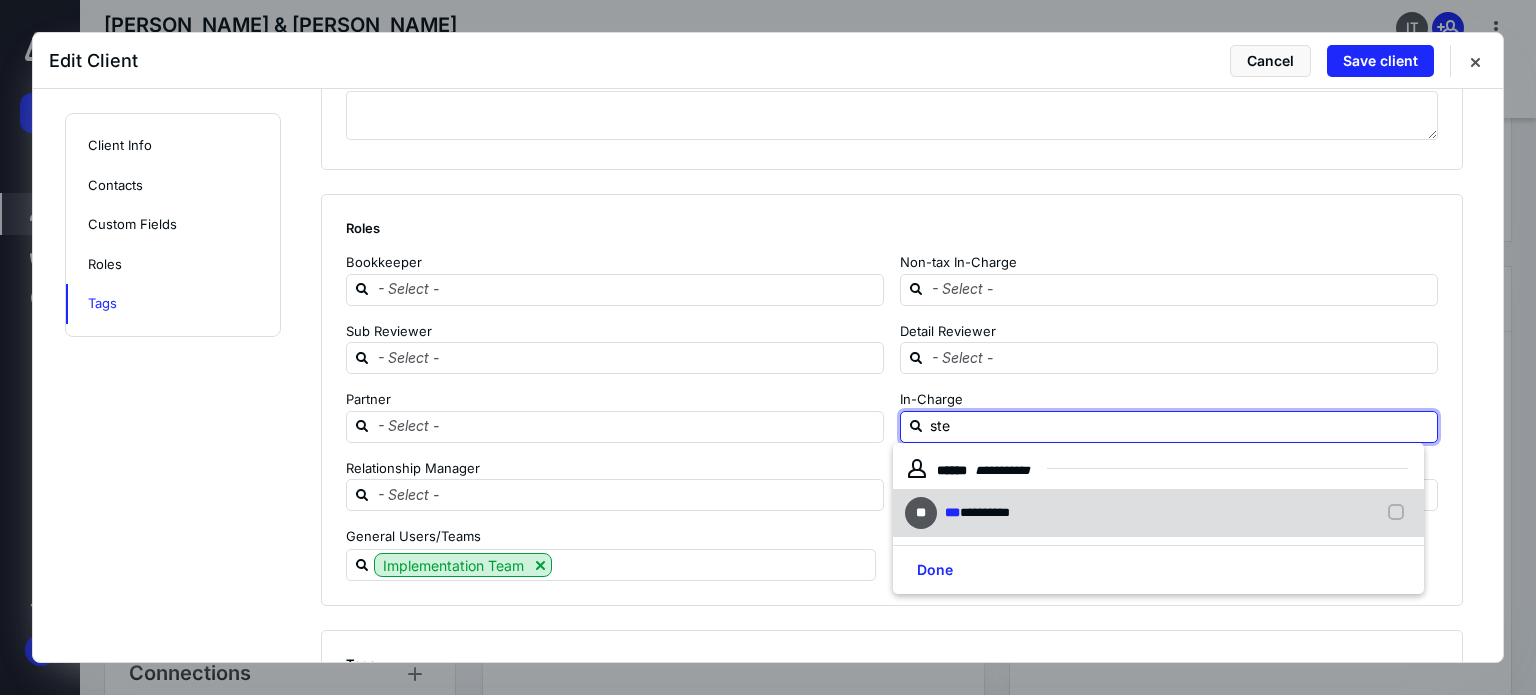 click on "**********" at bounding box center [1158, 513] 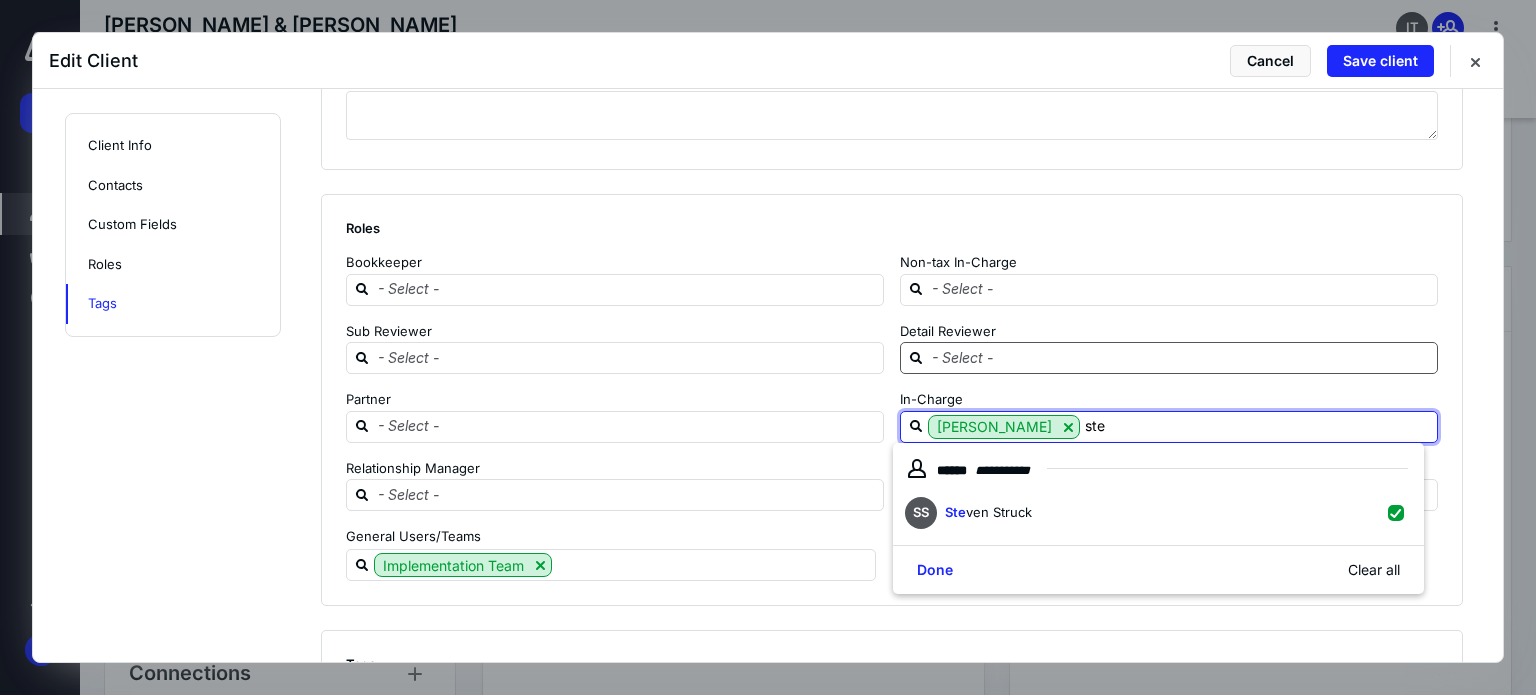 click at bounding box center [1181, 357] 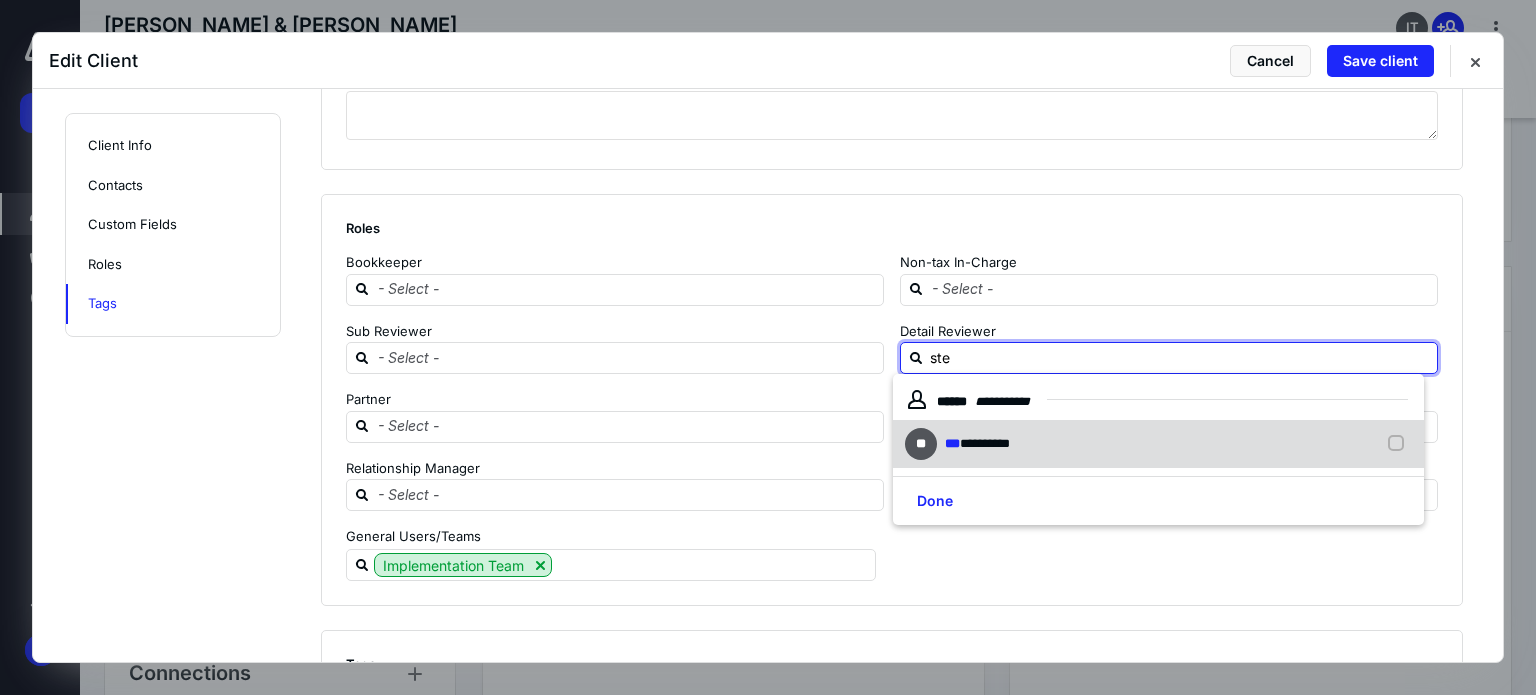 click on "**********" at bounding box center (985, 443) 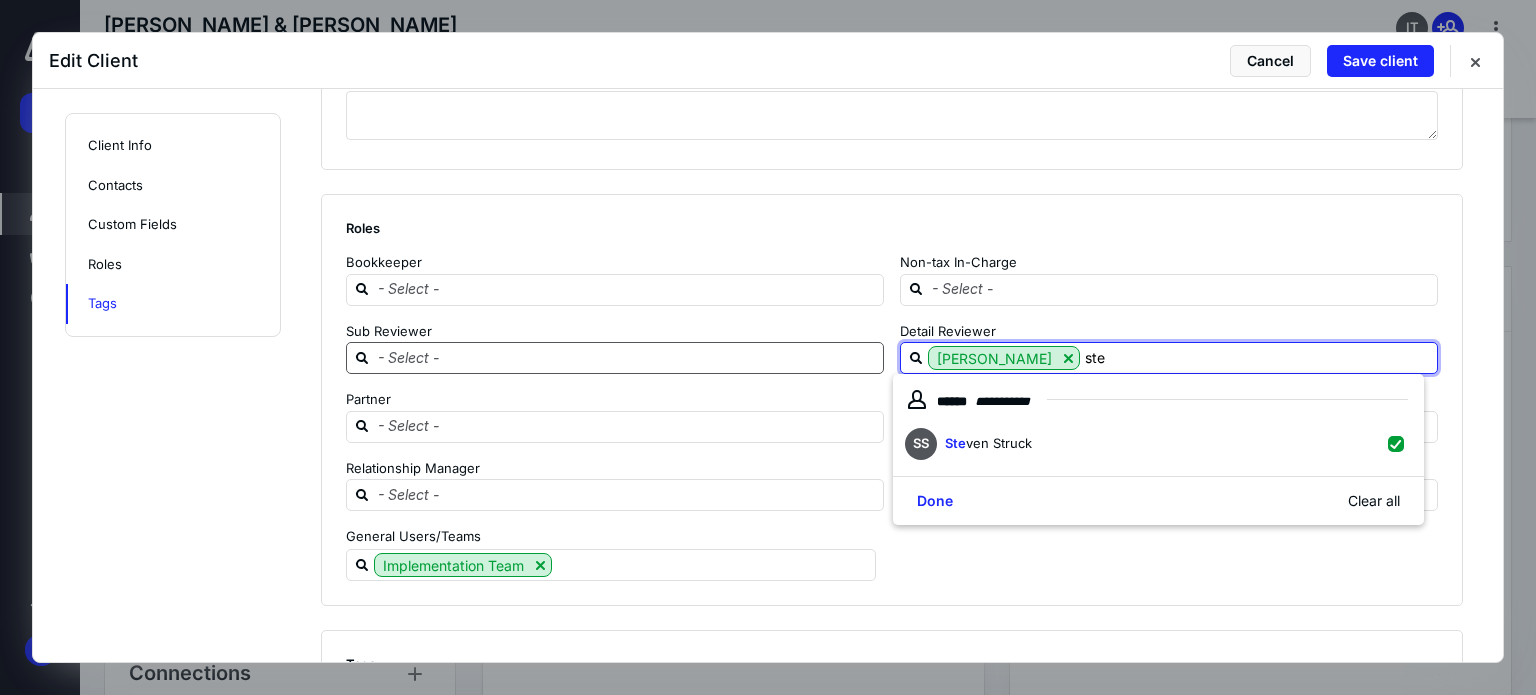 click at bounding box center (627, 357) 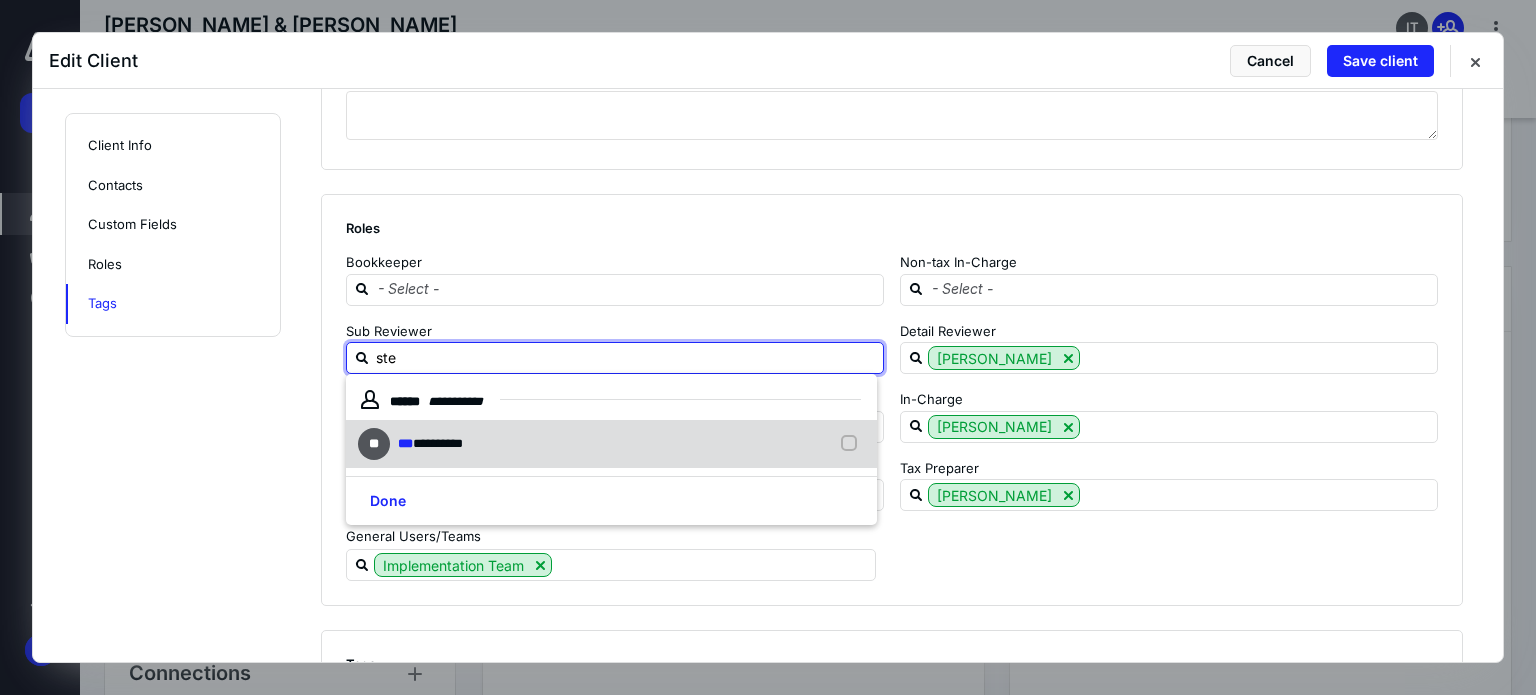 click on "**********" at bounding box center (611, 444) 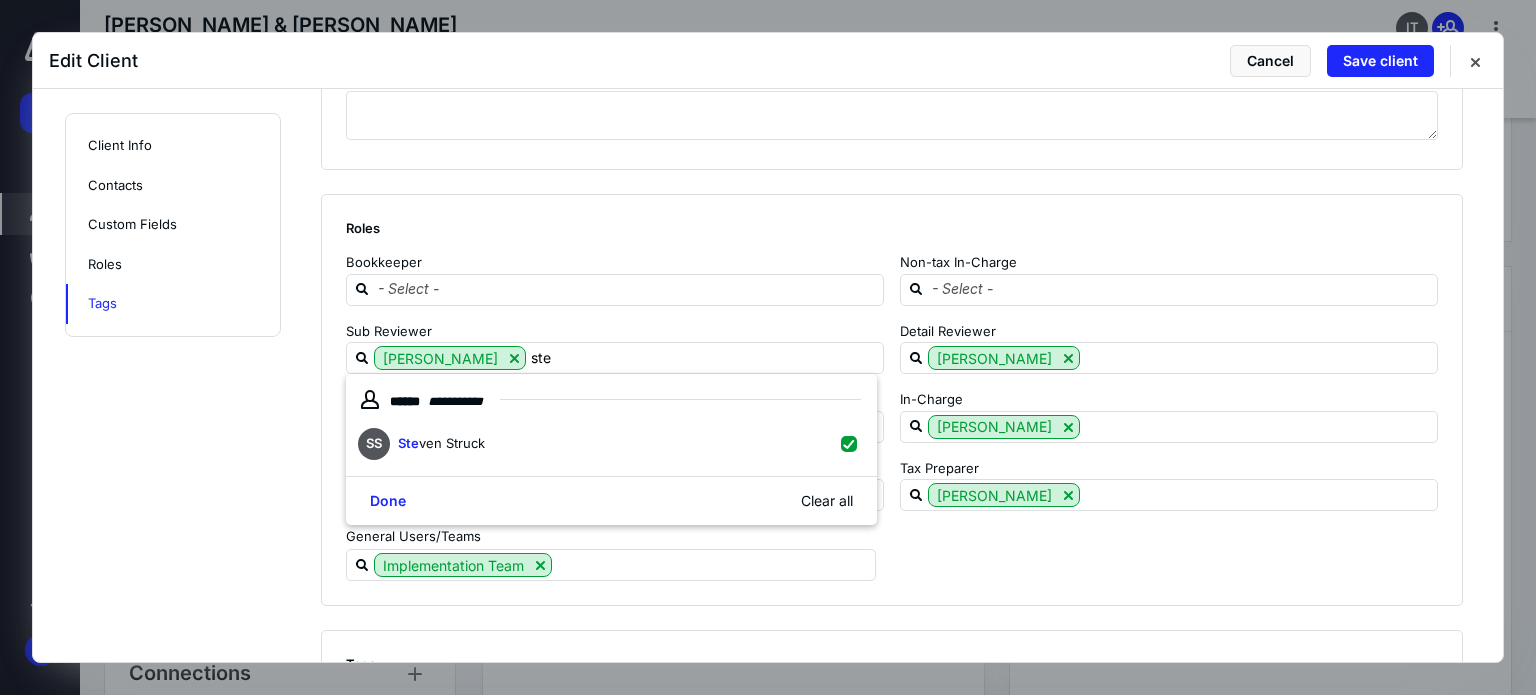 click on "**********" at bounding box center [768, -773] 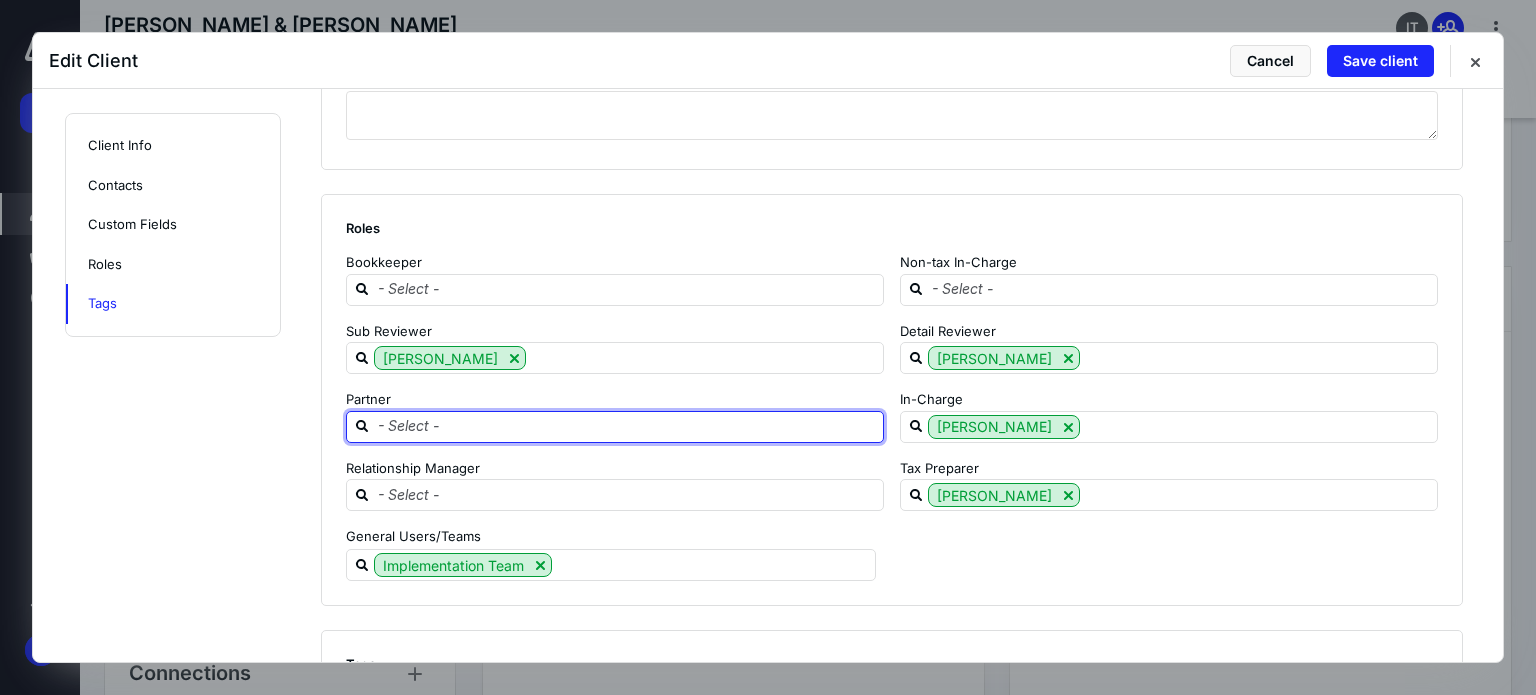 click at bounding box center (627, 426) 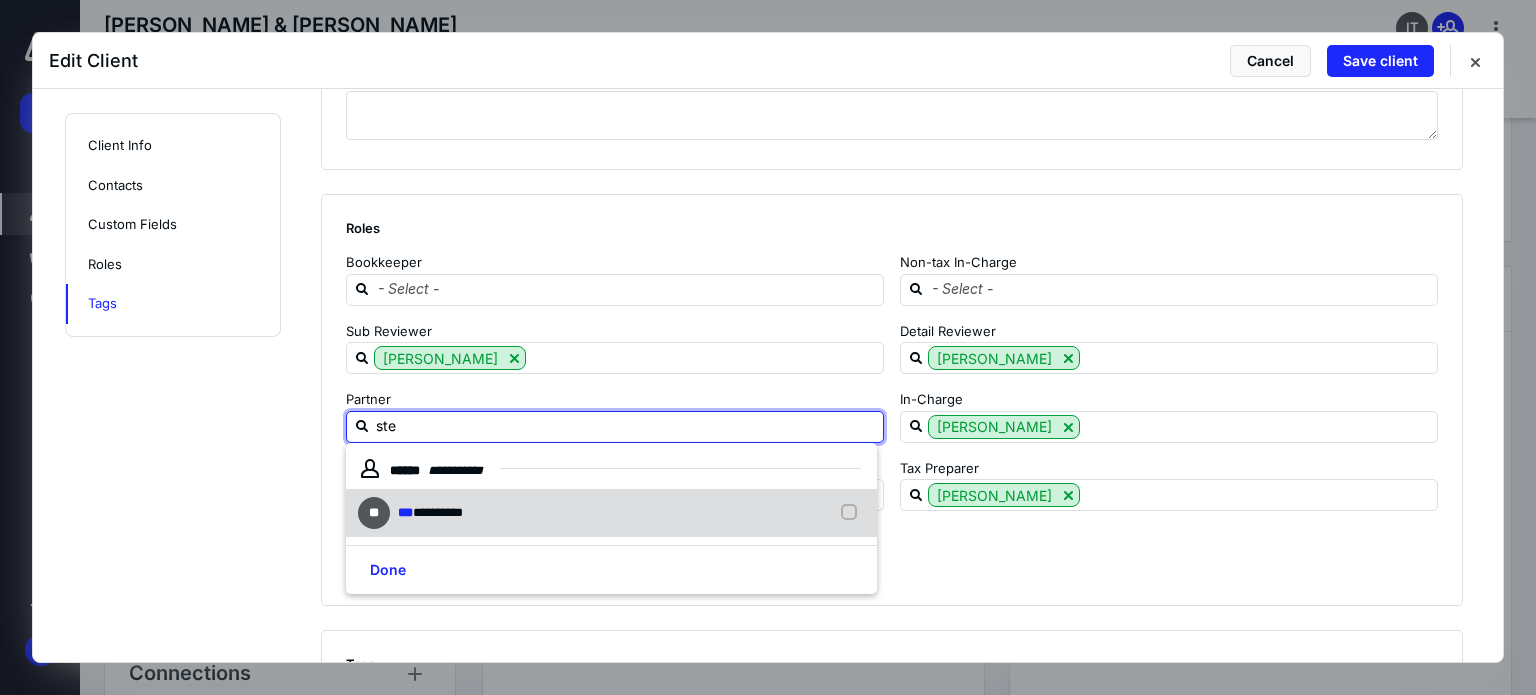 click on "**********" at bounding box center [438, 512] 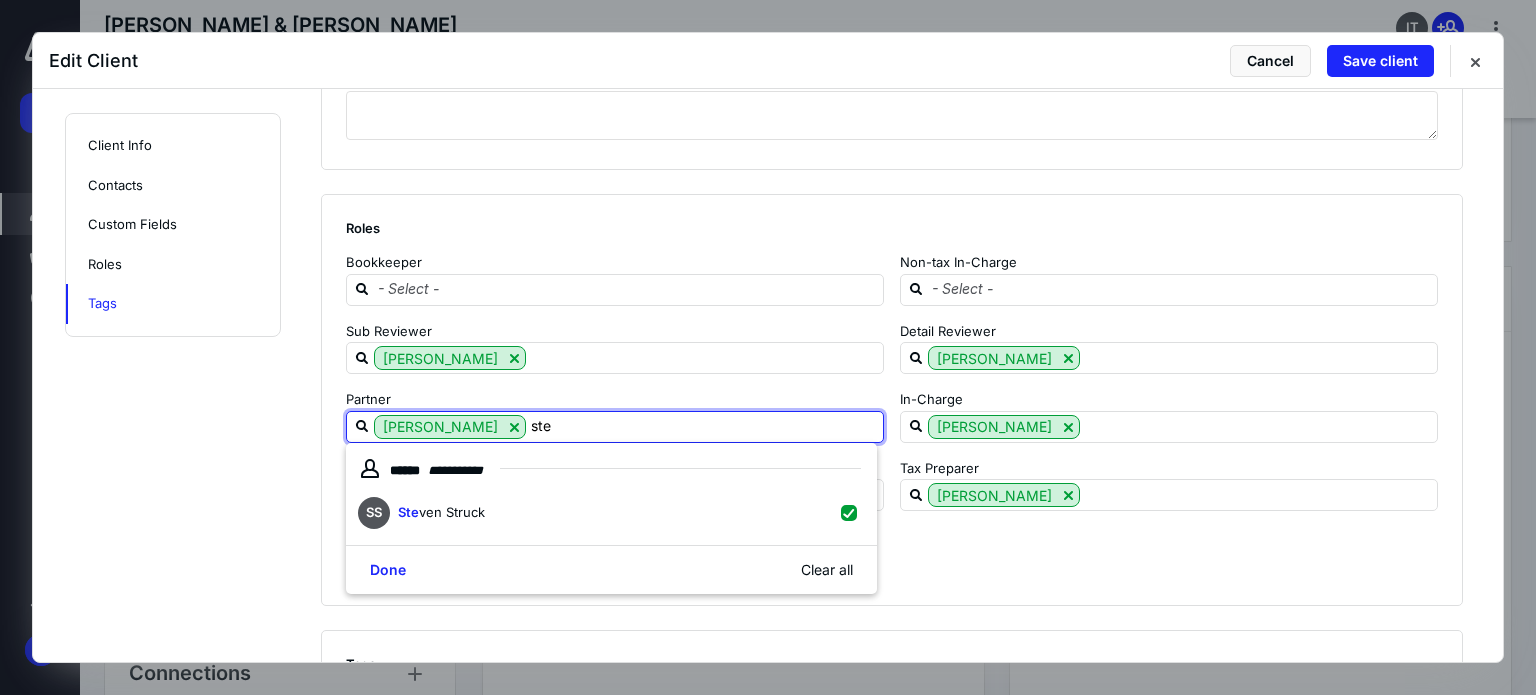 click on "**********" at bounding box center [768, -773] 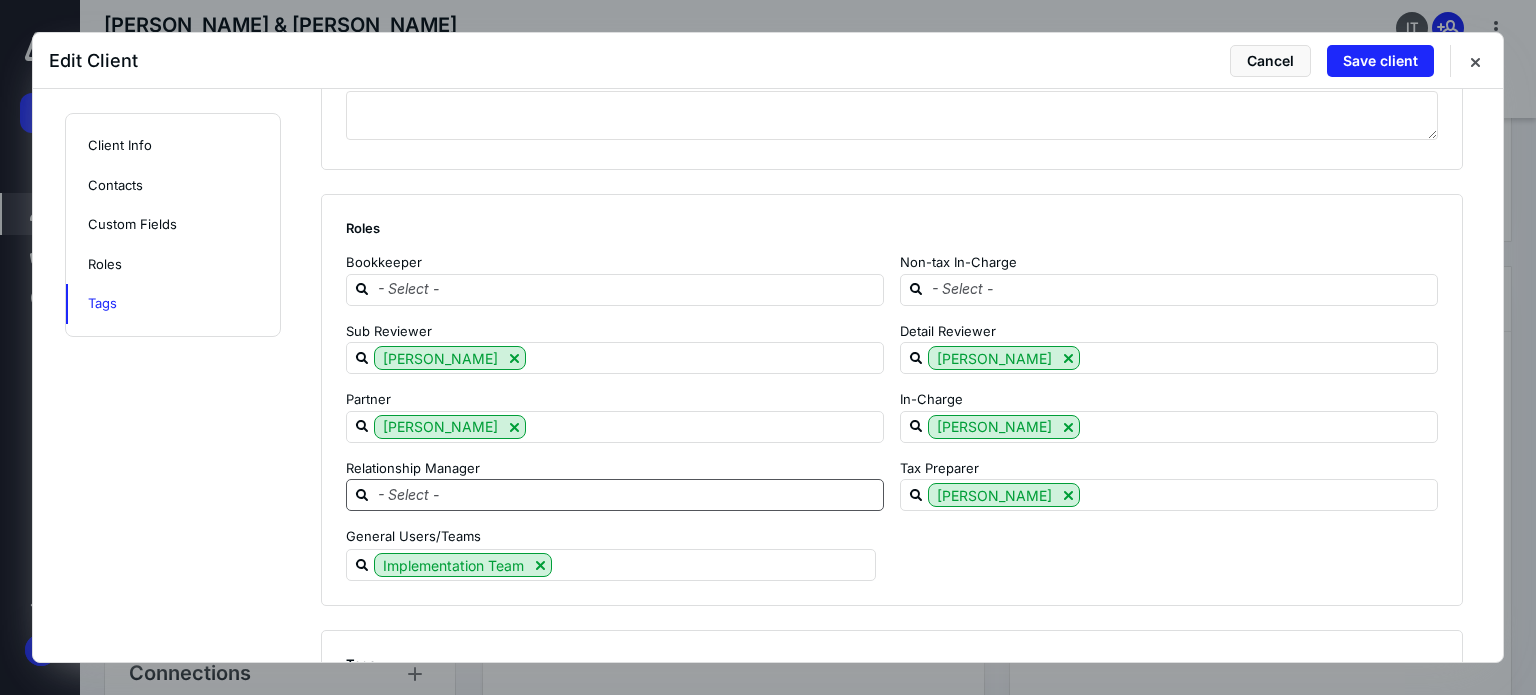click at bounding box center [627, 494] 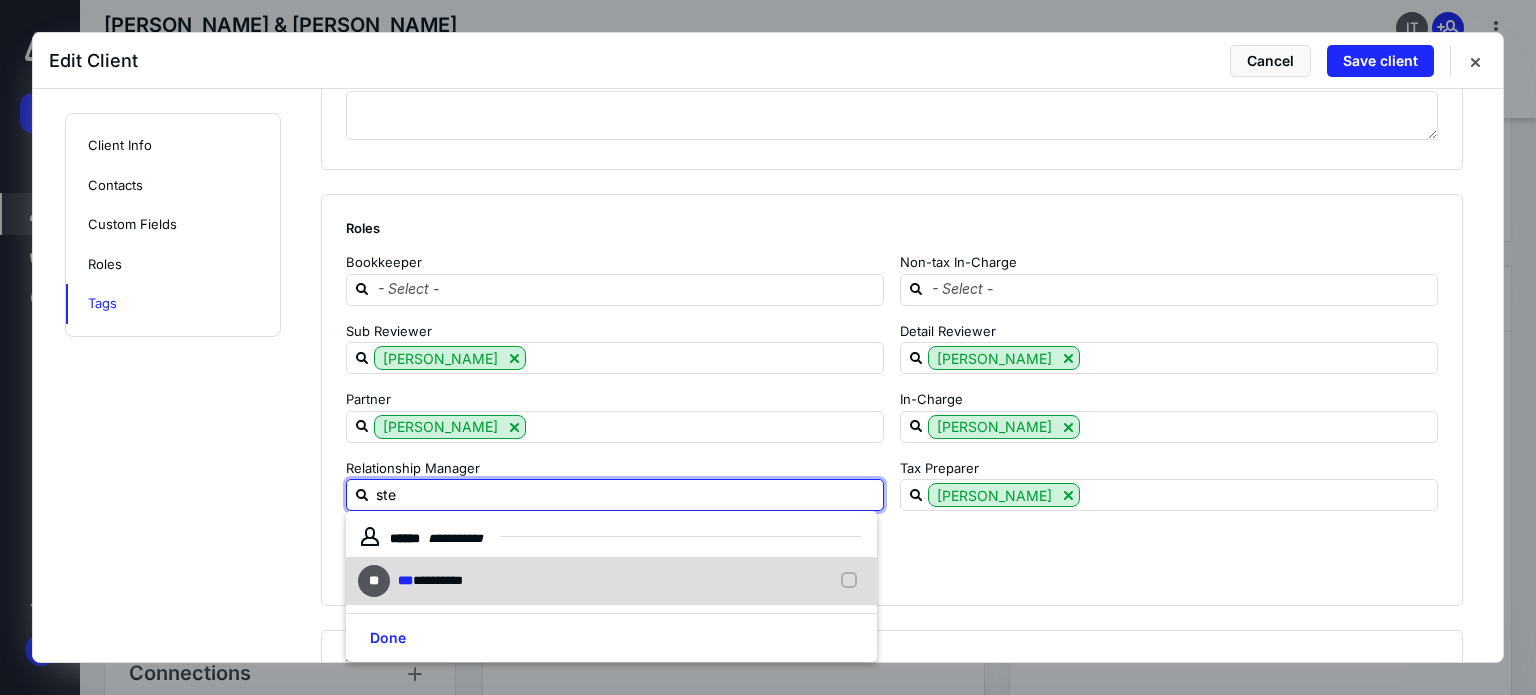 click on "**********" at bounding box center [438, 580] 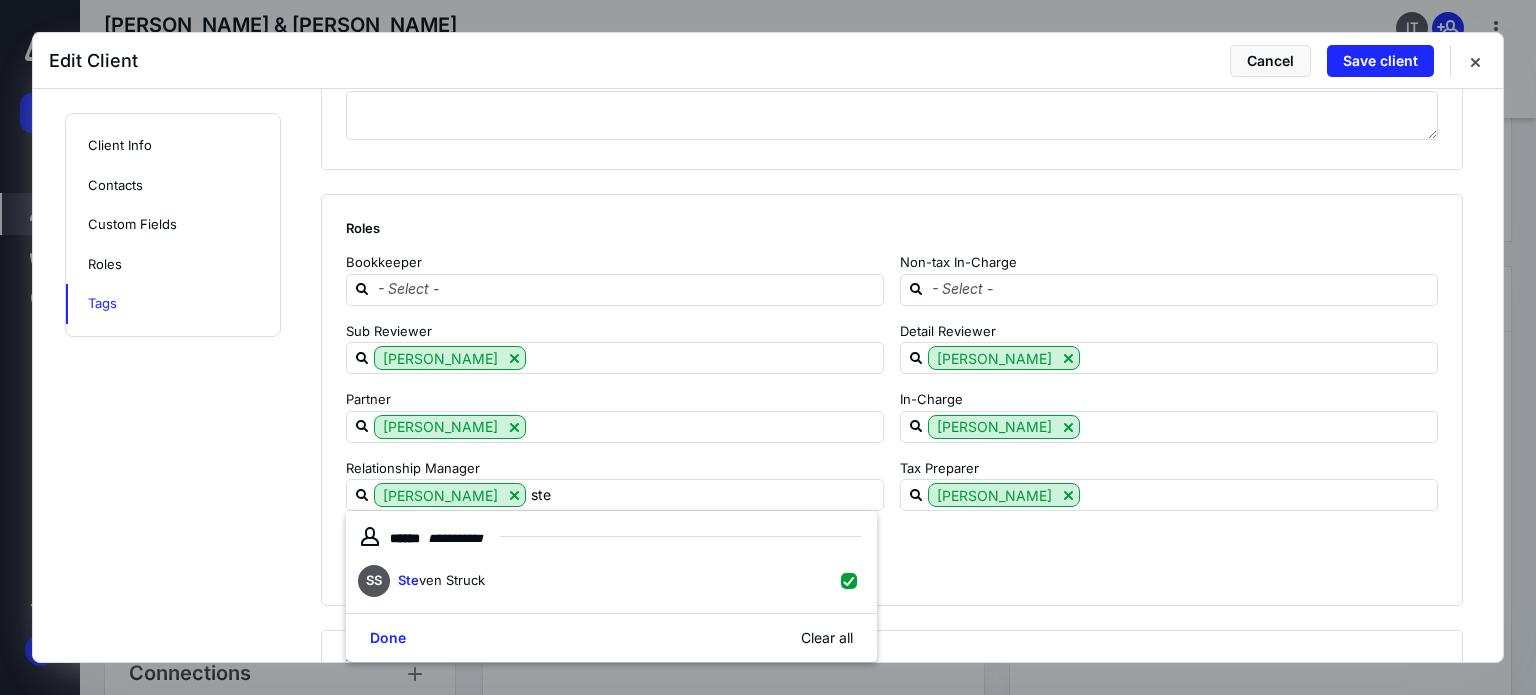 drag, startPoint x: 217, startPoint y: 558, endPoint x: 670, endPoint y: 529, distance: 453.9273 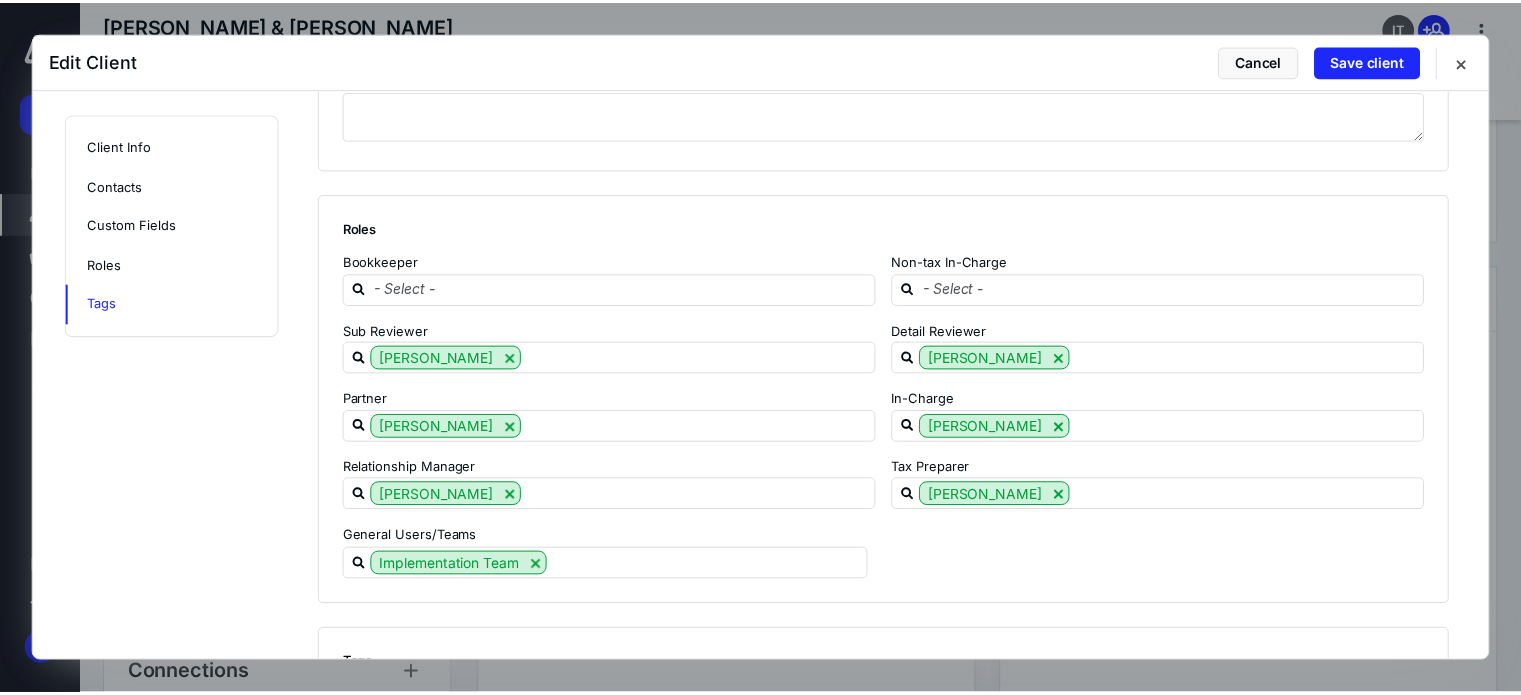 scroll, scrollTop: 2497, scrollLeft: 0, axis: vertical 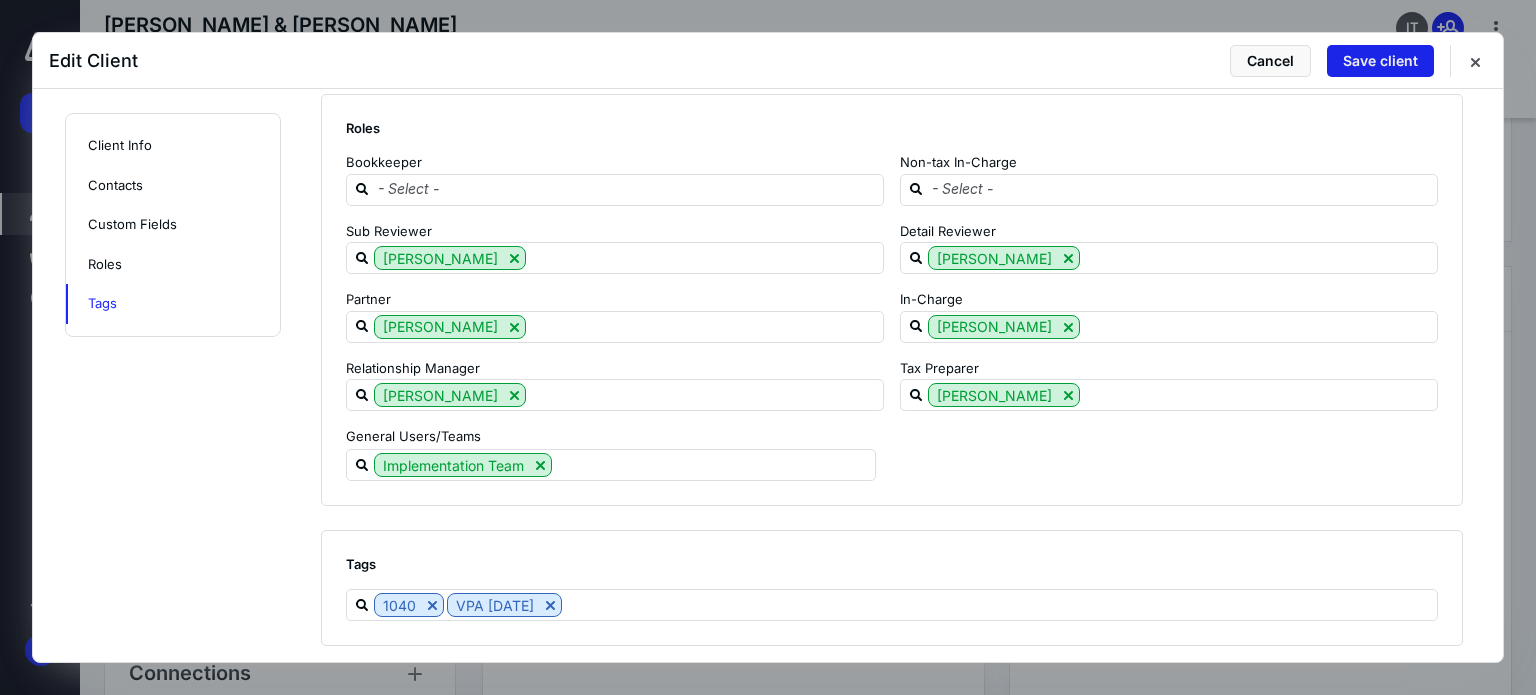 click on "Save client" at bounding box center [1380, 61] 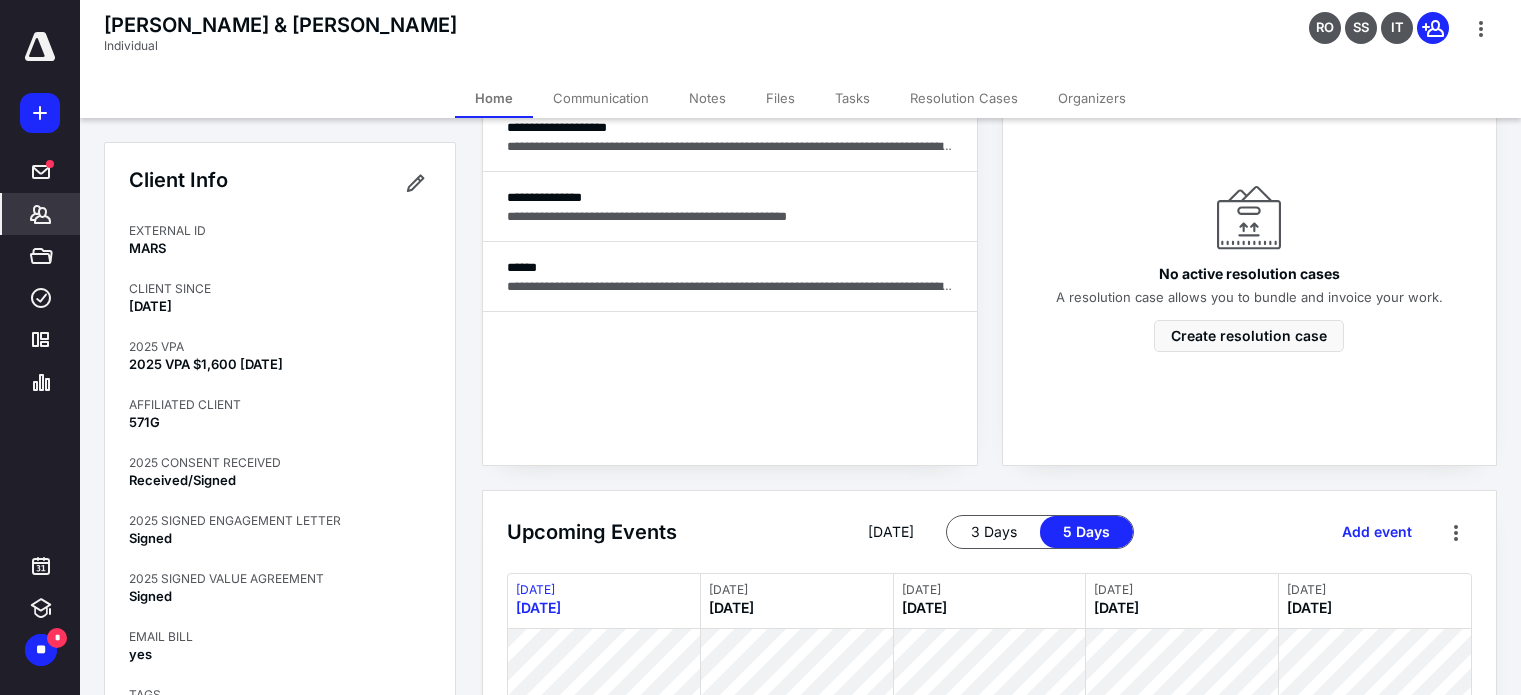 scroll, scrollTop: 200, scrollLeft: 0, axis: vertical 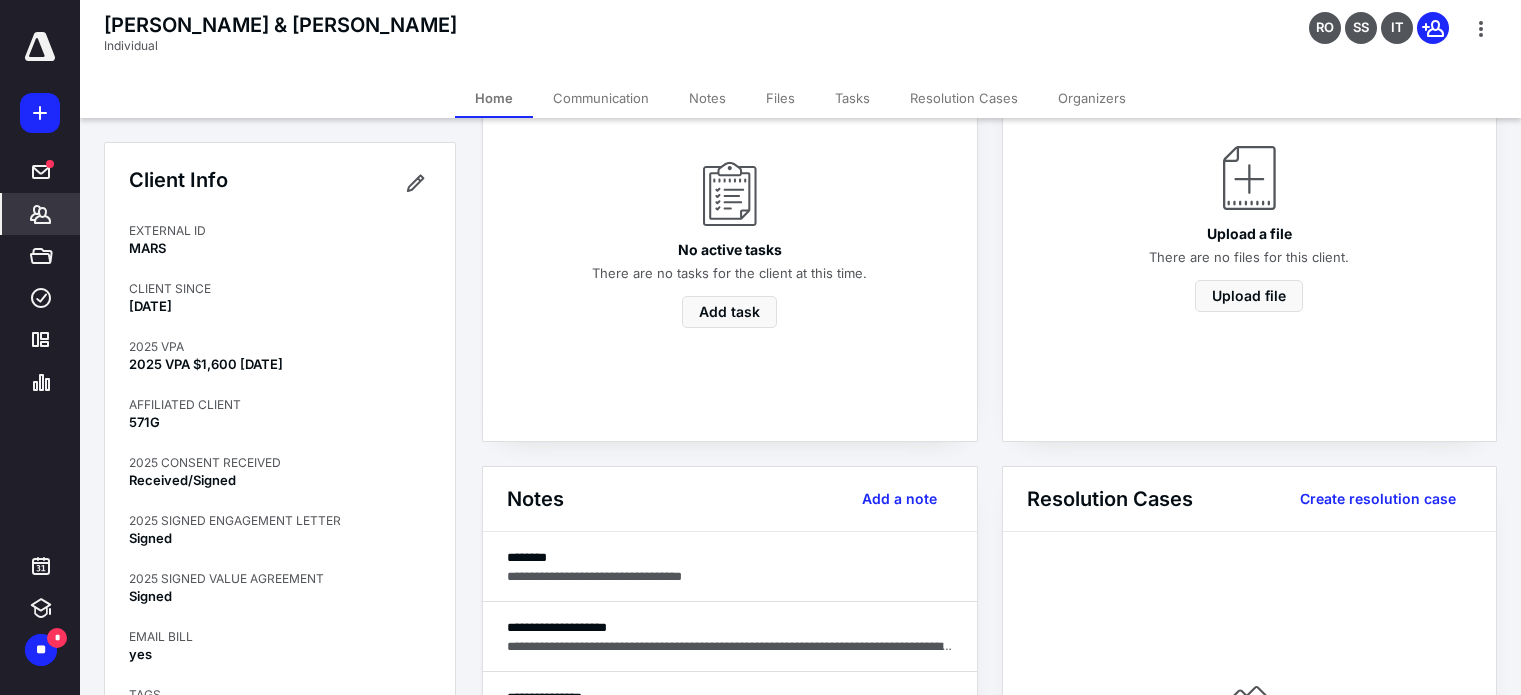 click on "*******" at bounding box center (41, 214) 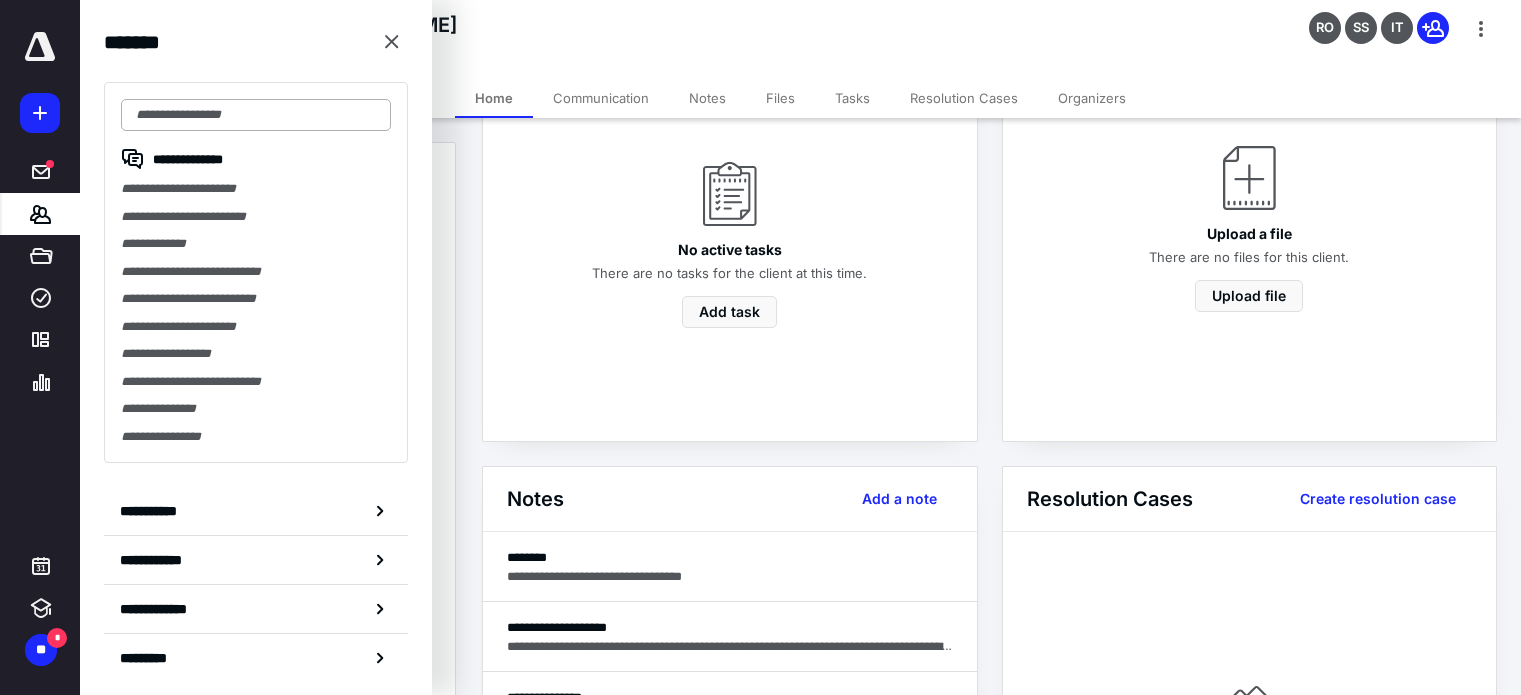click at bounding box center (256, 115) 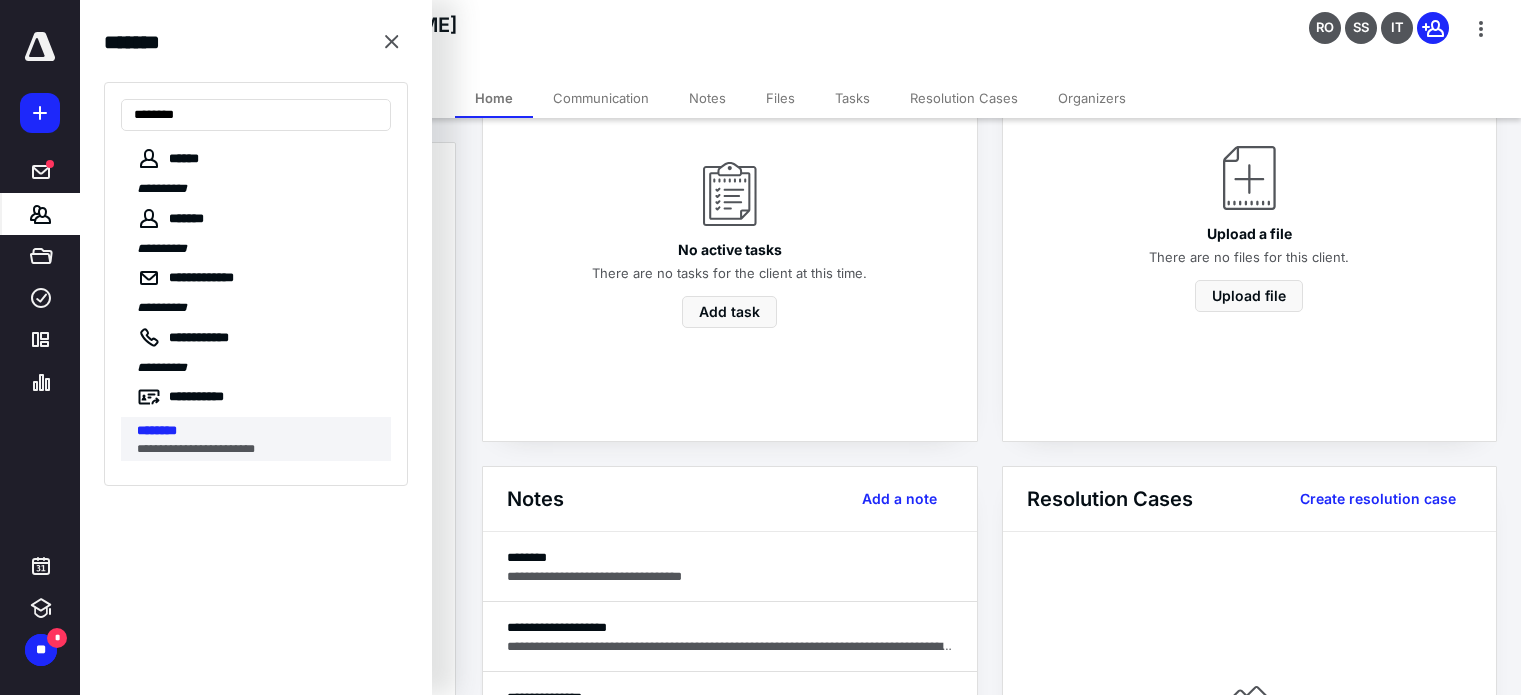 click on "**********" at bounding box center [258, 449] 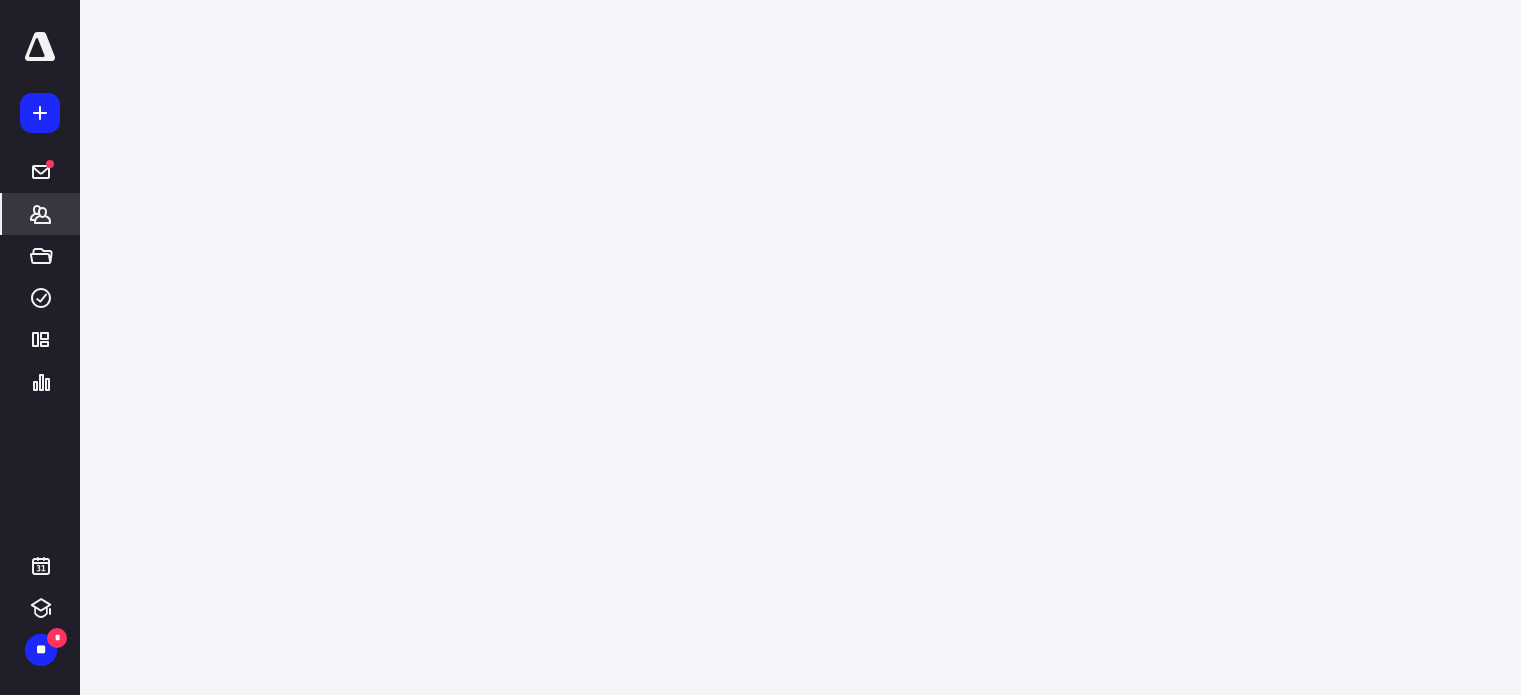 scroll, scrollTop: 0, scrollLeft: 0, axis: both 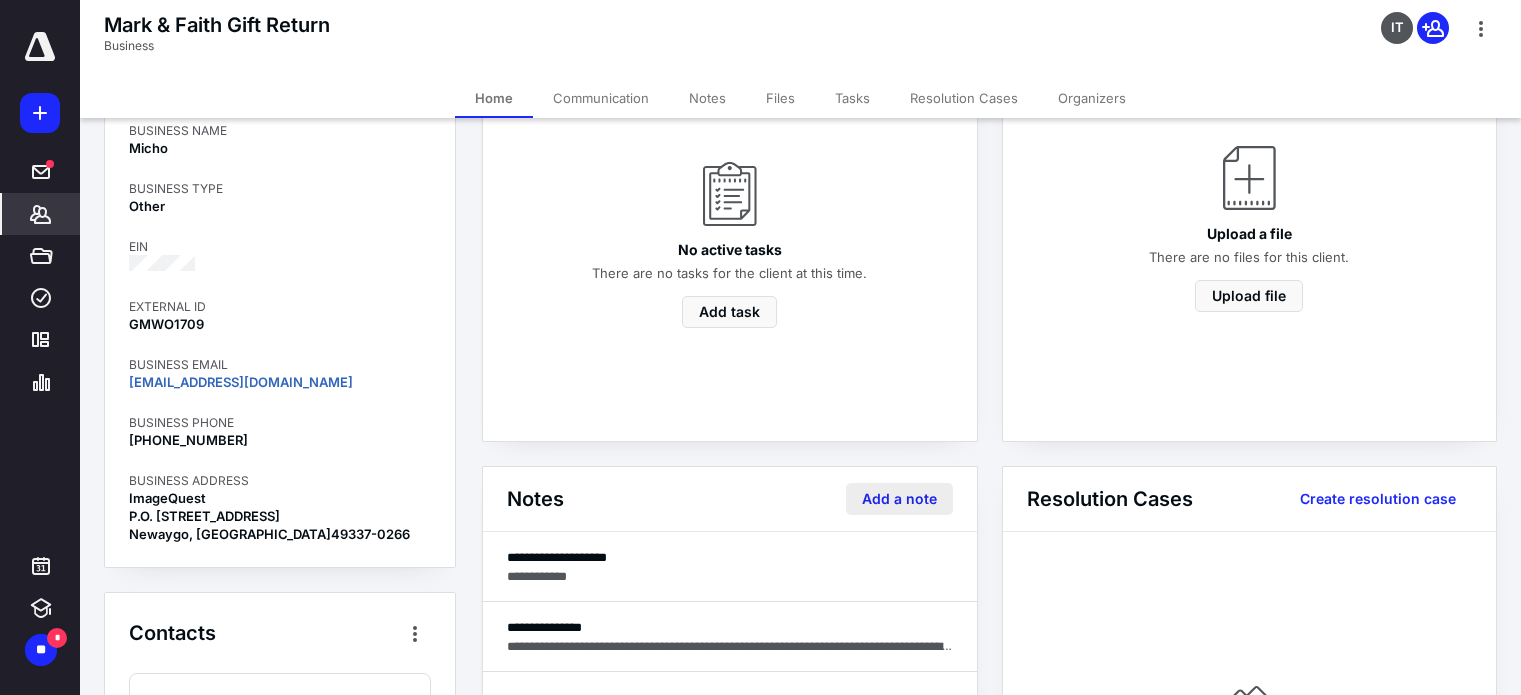 click on "Add a note" at bounding box center (899, 499) 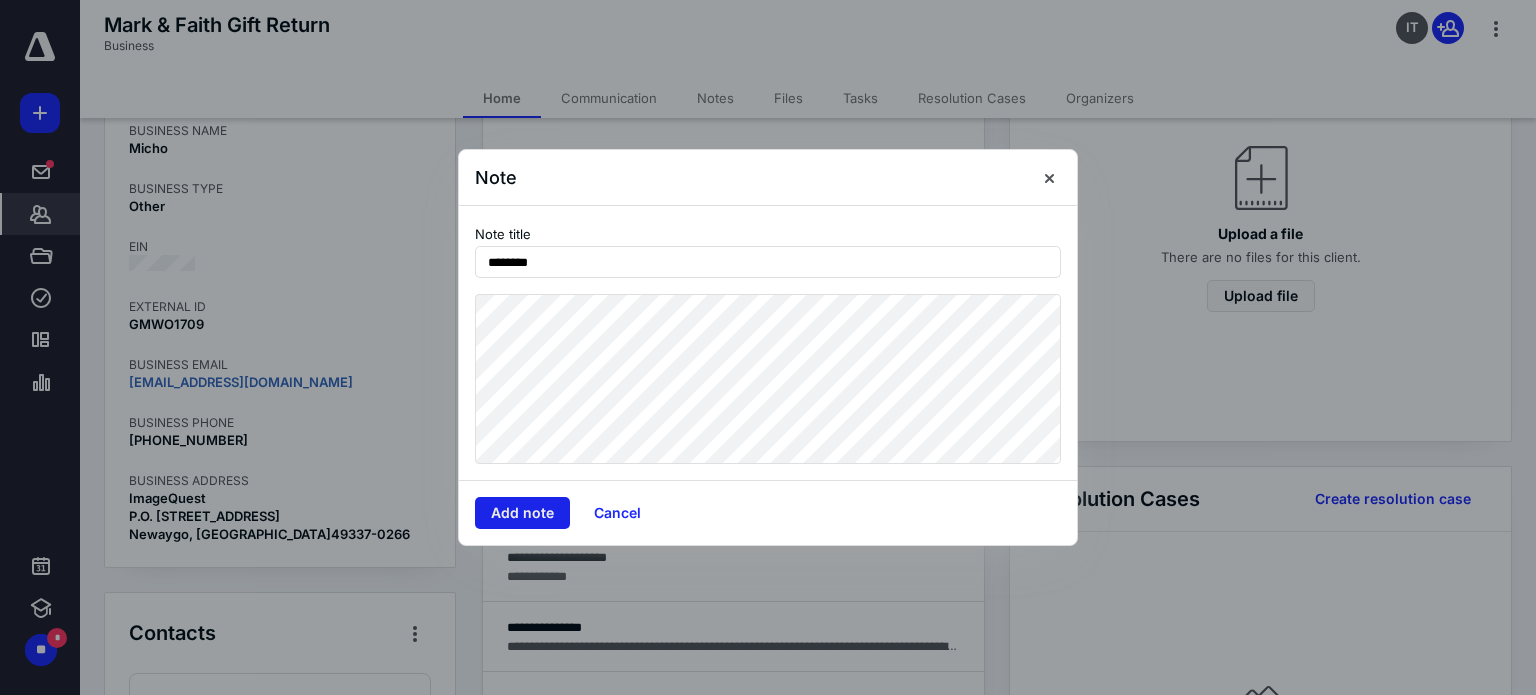 click on "Add note" at bounding box center [522, 513] 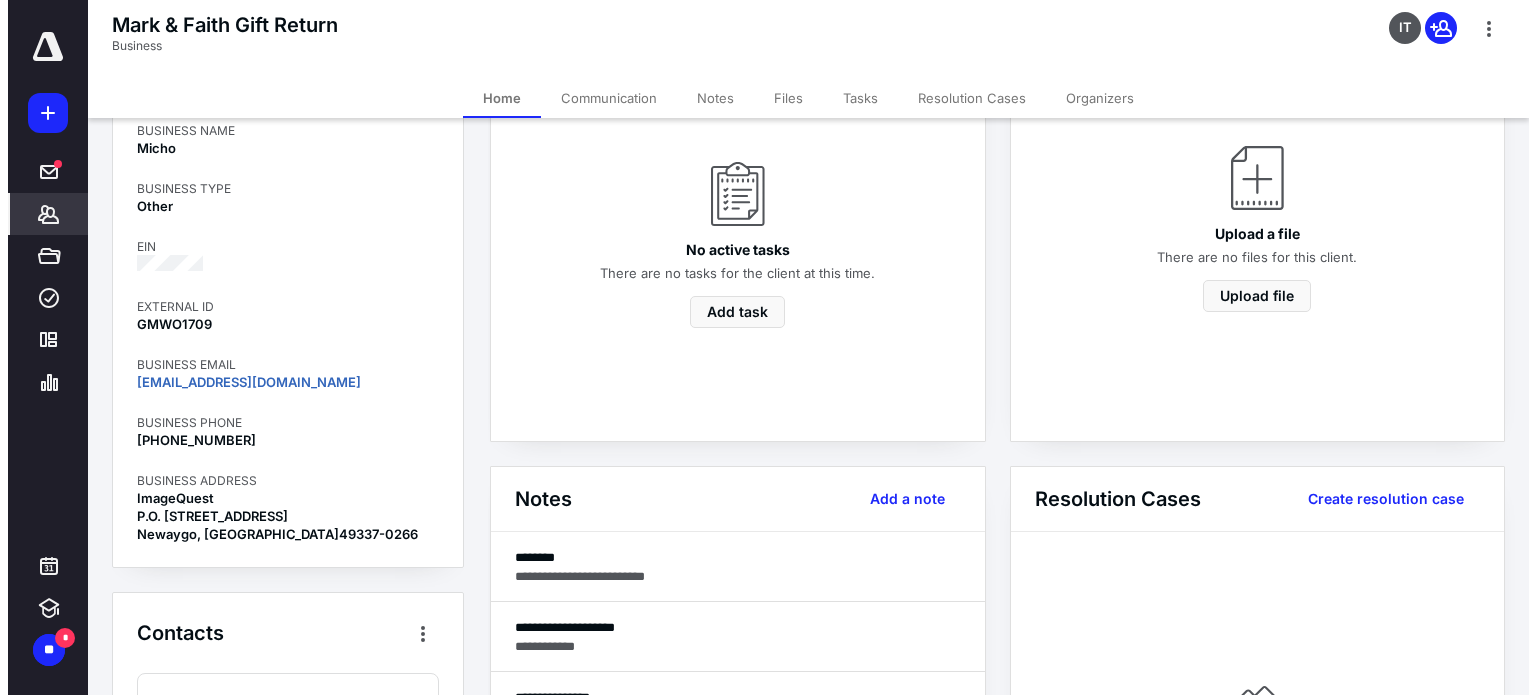 scroll, scrollTop: 0, scrollLeft: 0, axis: both 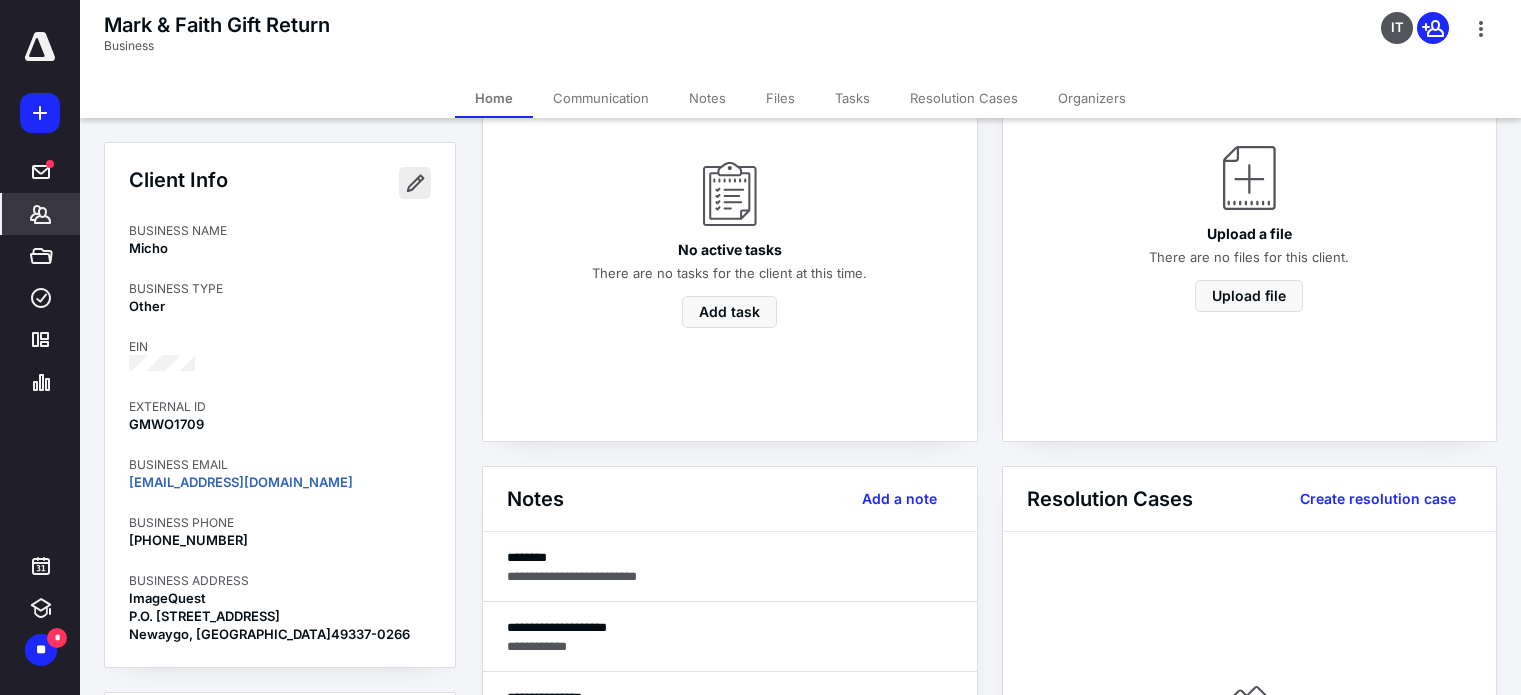 click at bounding box center (415, 183) 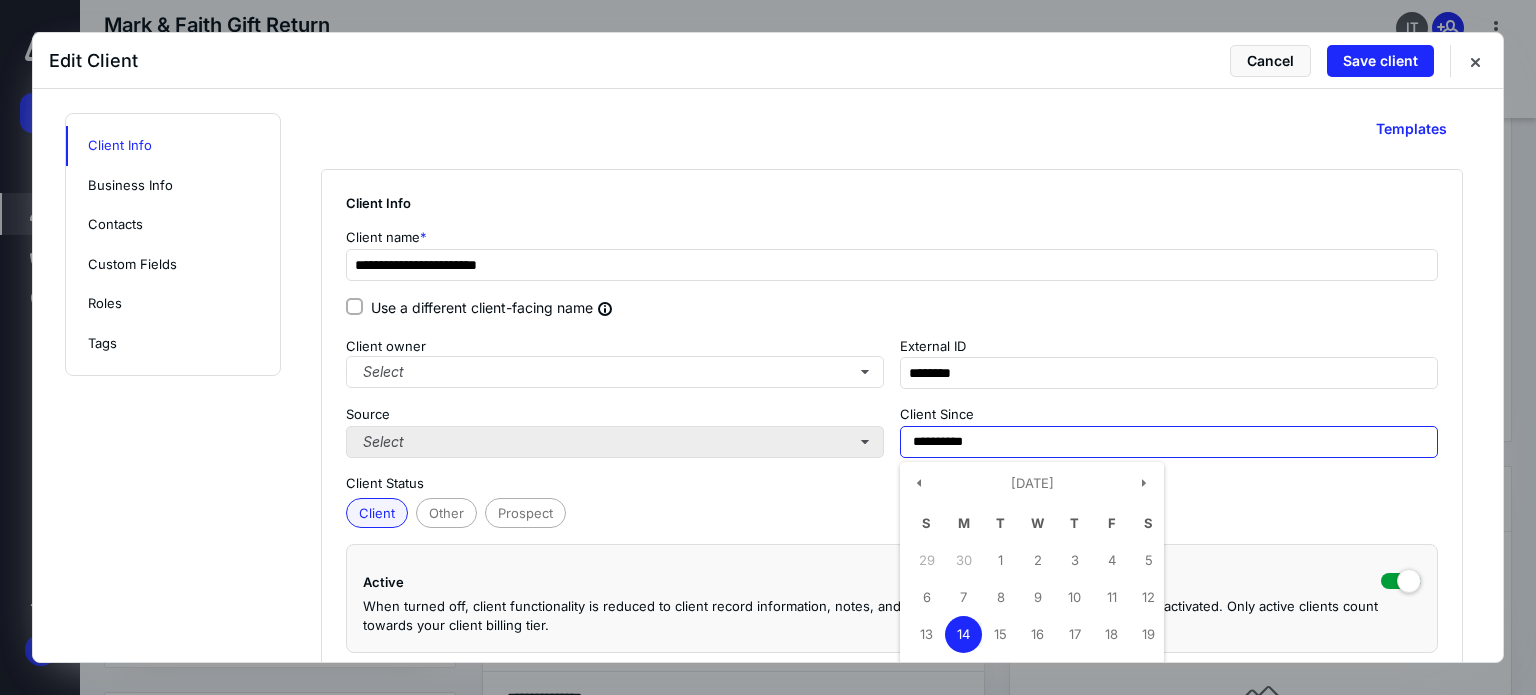 drag, startPoint x: 1011, startPoint y: 440, endPoint x: 765, endPoint y: 438, distance: 246.00813 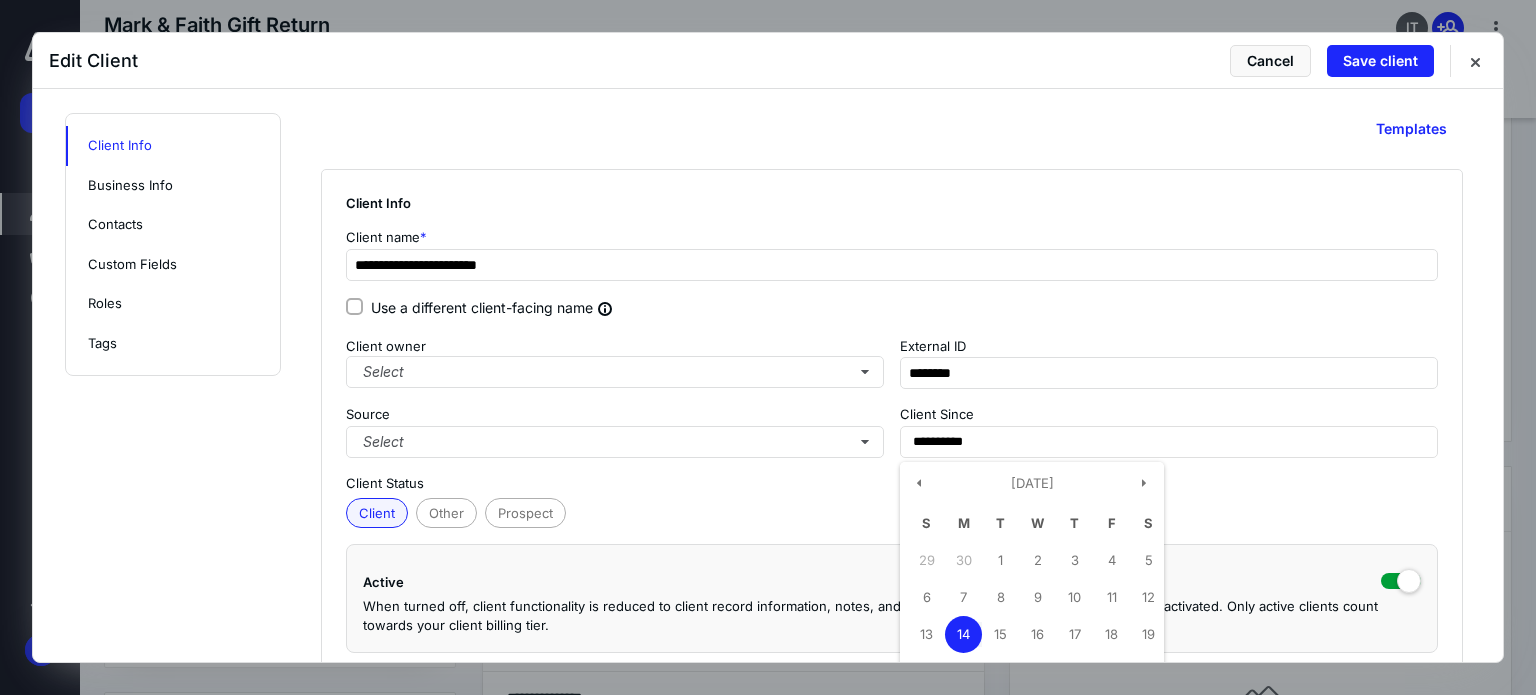 click on "**********" at bounding box center (768, 1914) 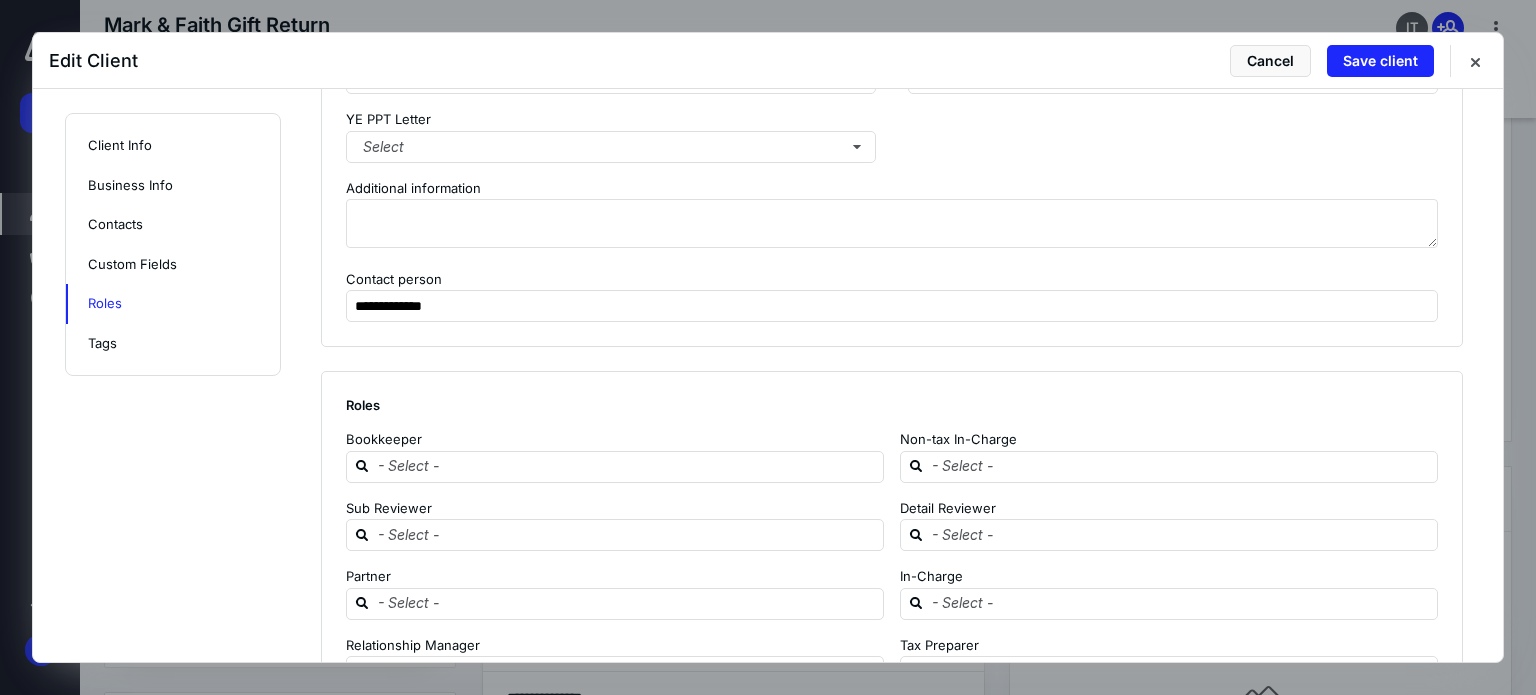 scroll, scrollTop: 3077, scrollLeft: 0, axis: vertical 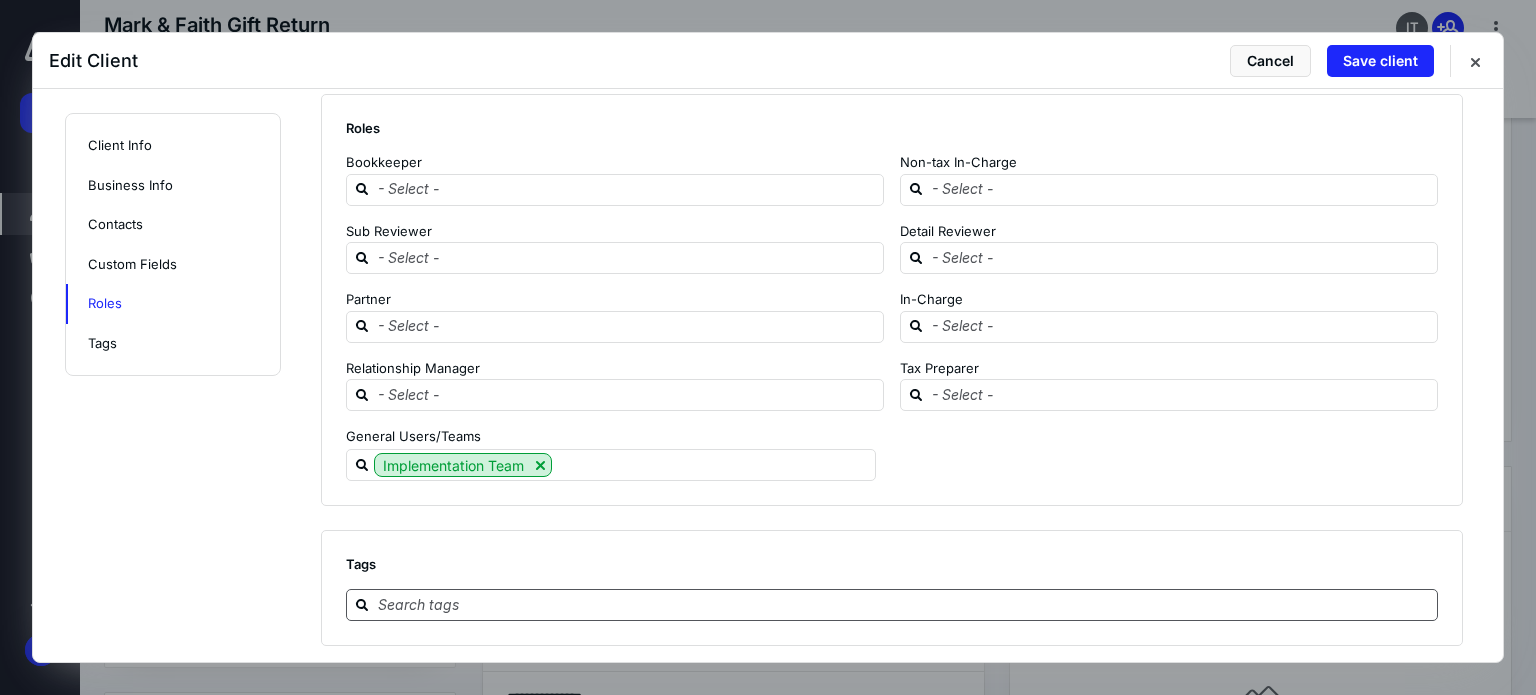 click at bounding box center (904, 604) 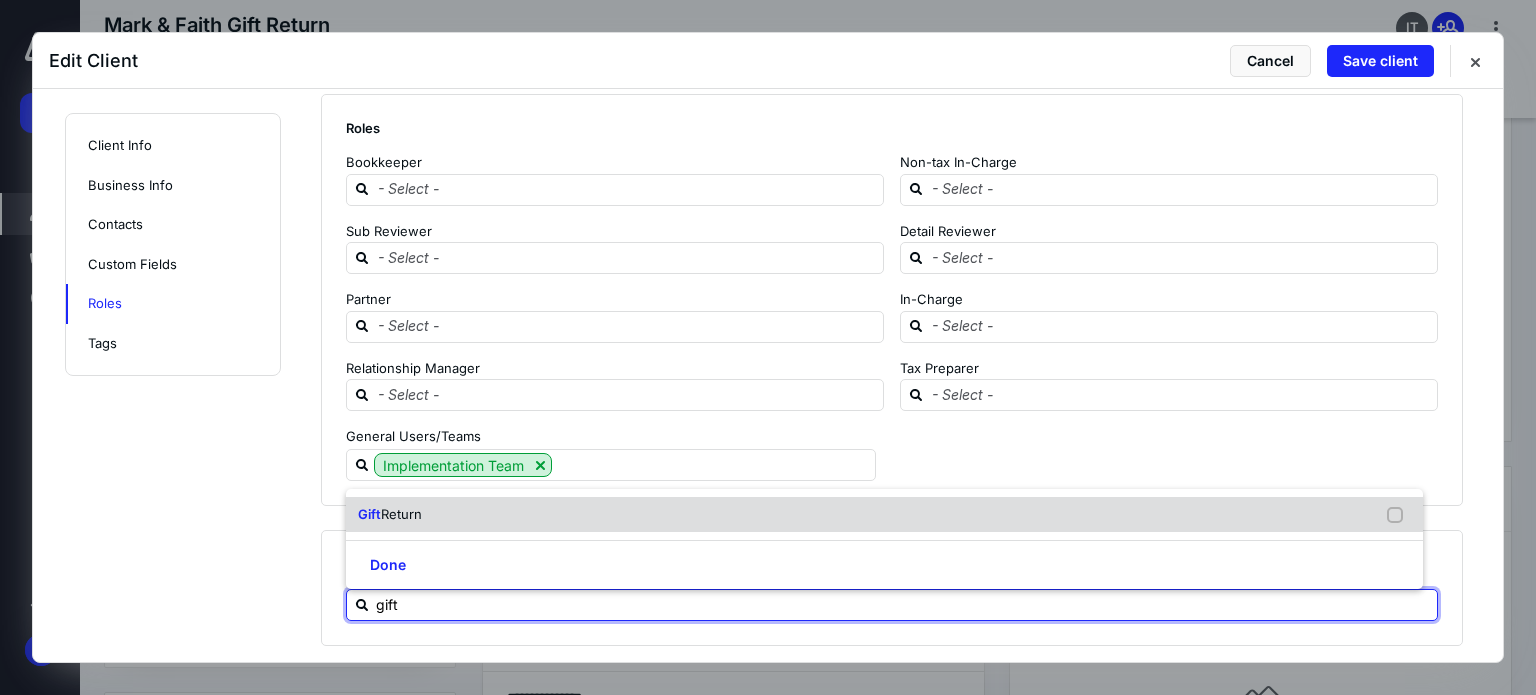 click on "Gift" at bounding box center [369, 514] 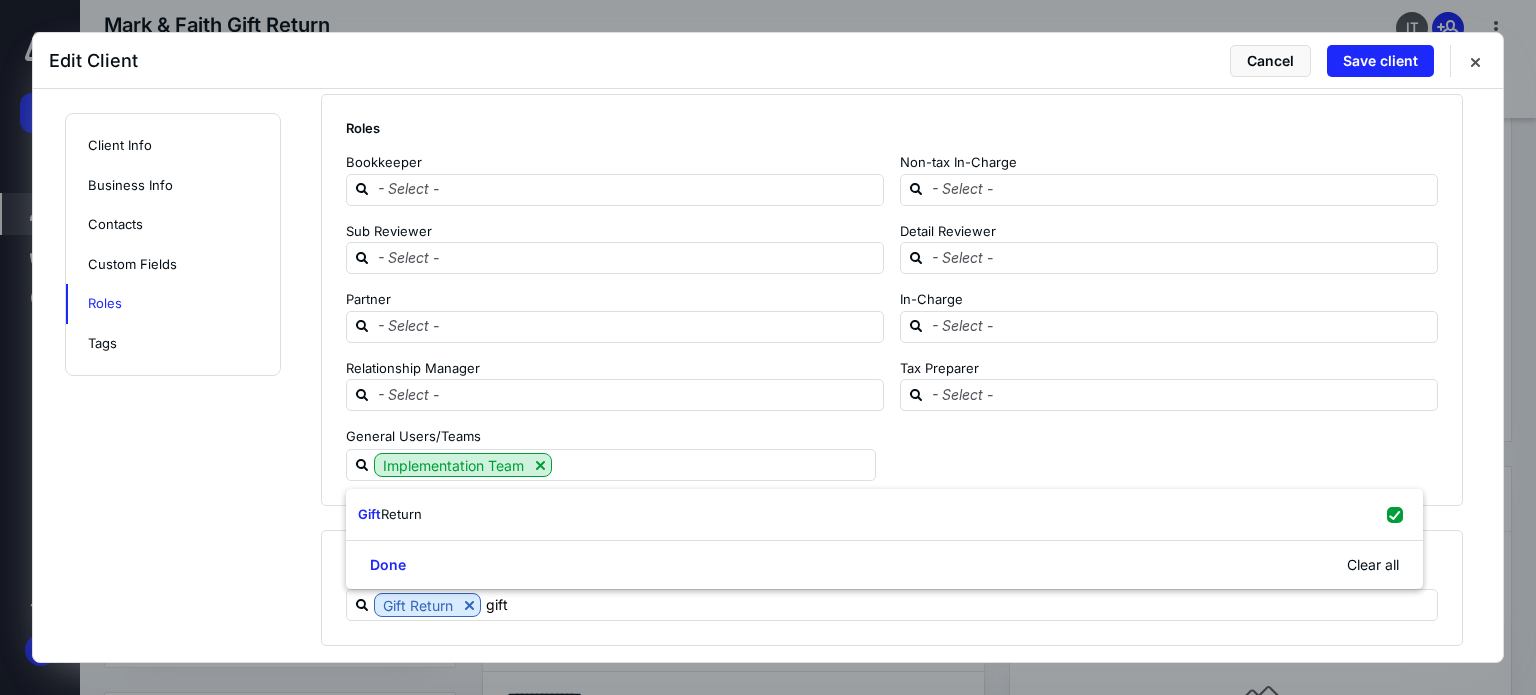 click on "**********" at bounding box center [768, -1163] 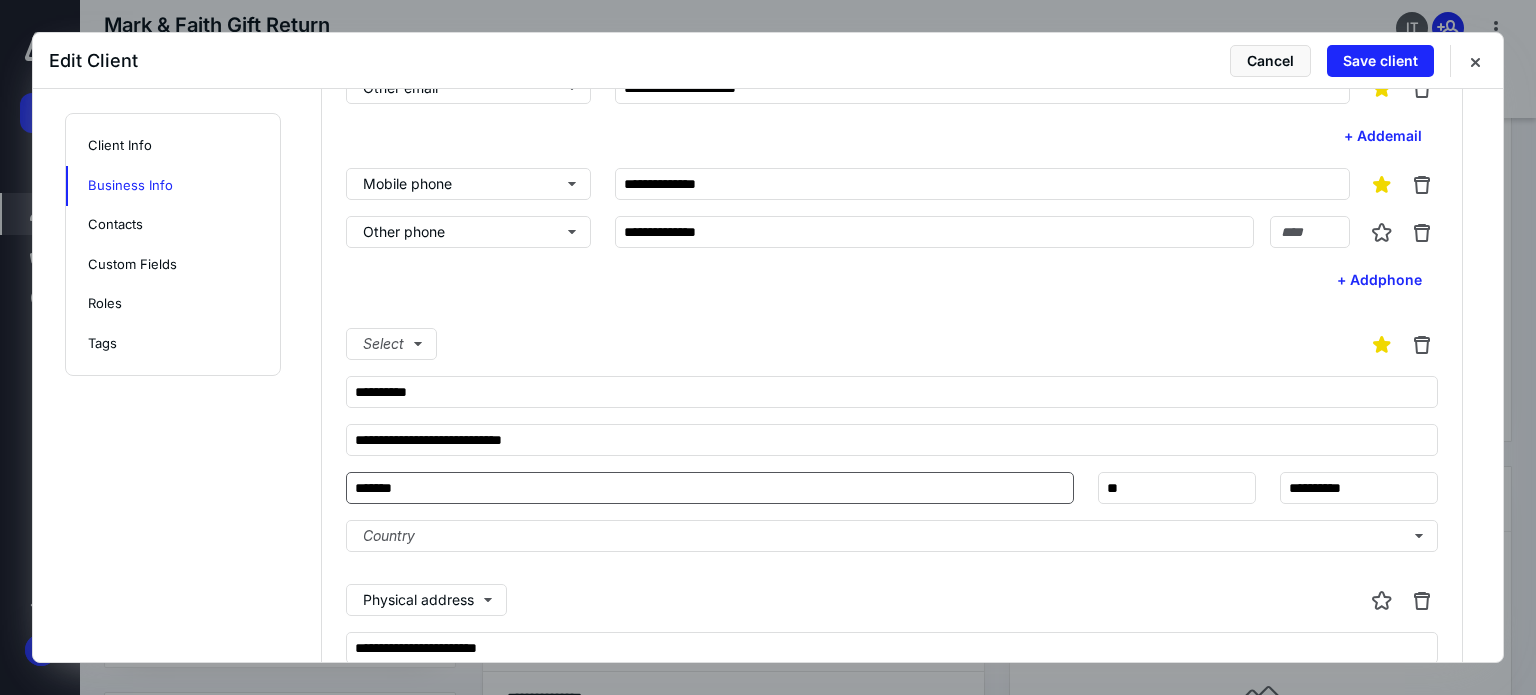 scroll, scrollTop: 1000, scrollLeft: 0, axis: vertical 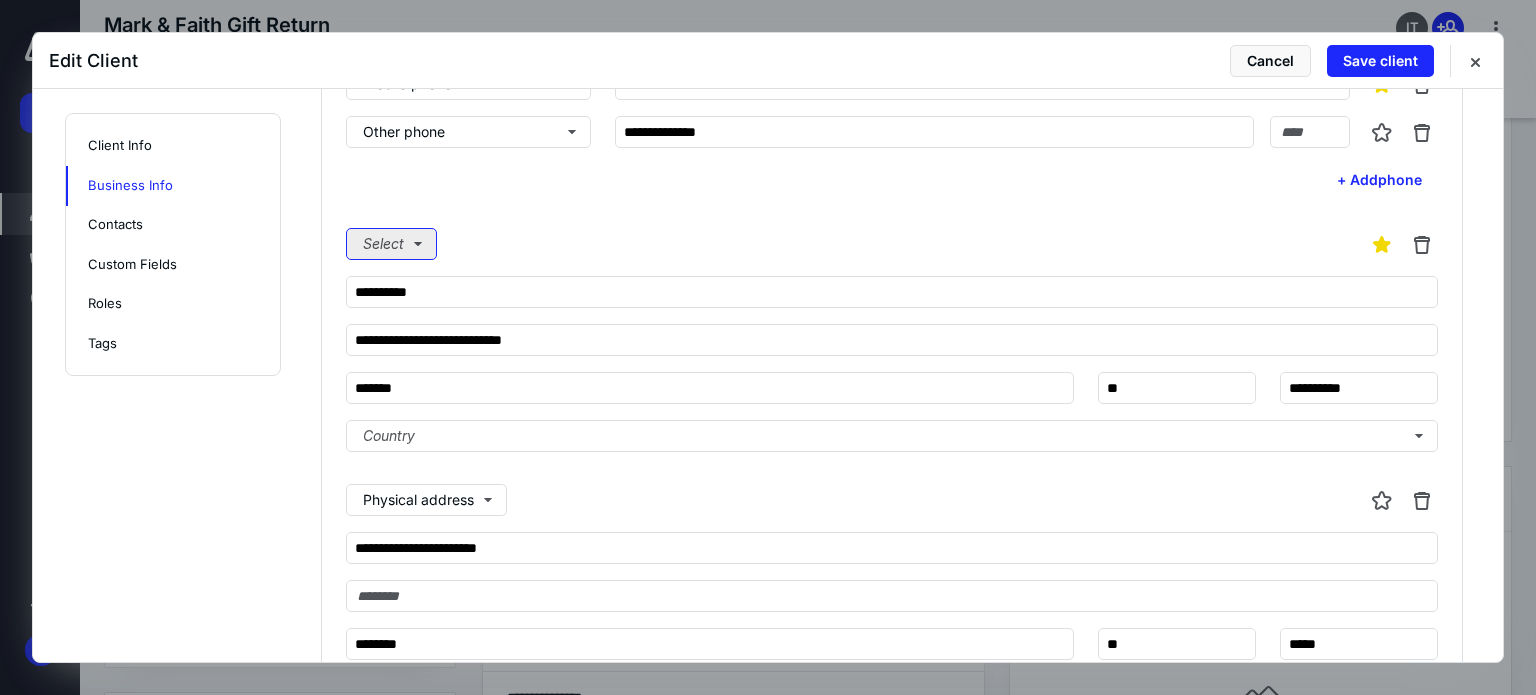 click on "Select" at bounding box center (391, 244) 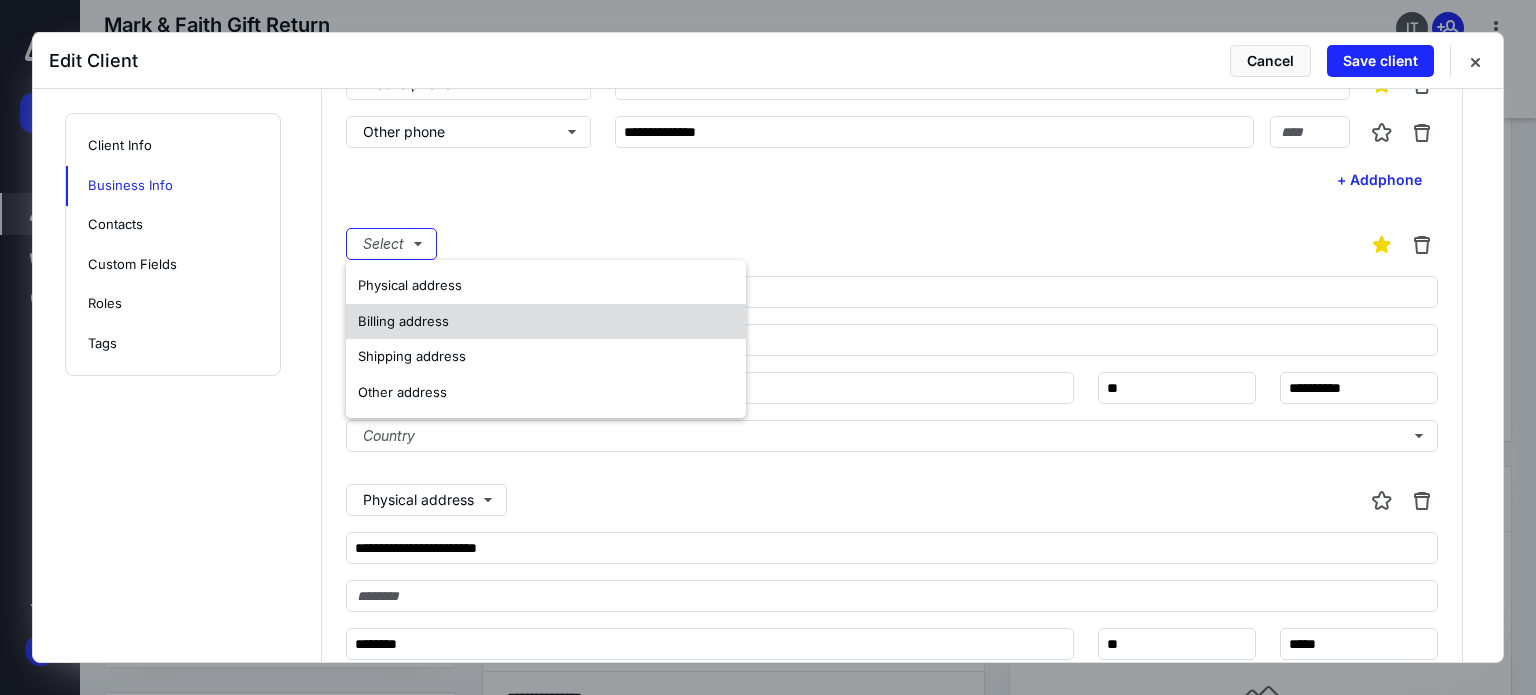 click on "Billing address" at bounding box center [403, 321] 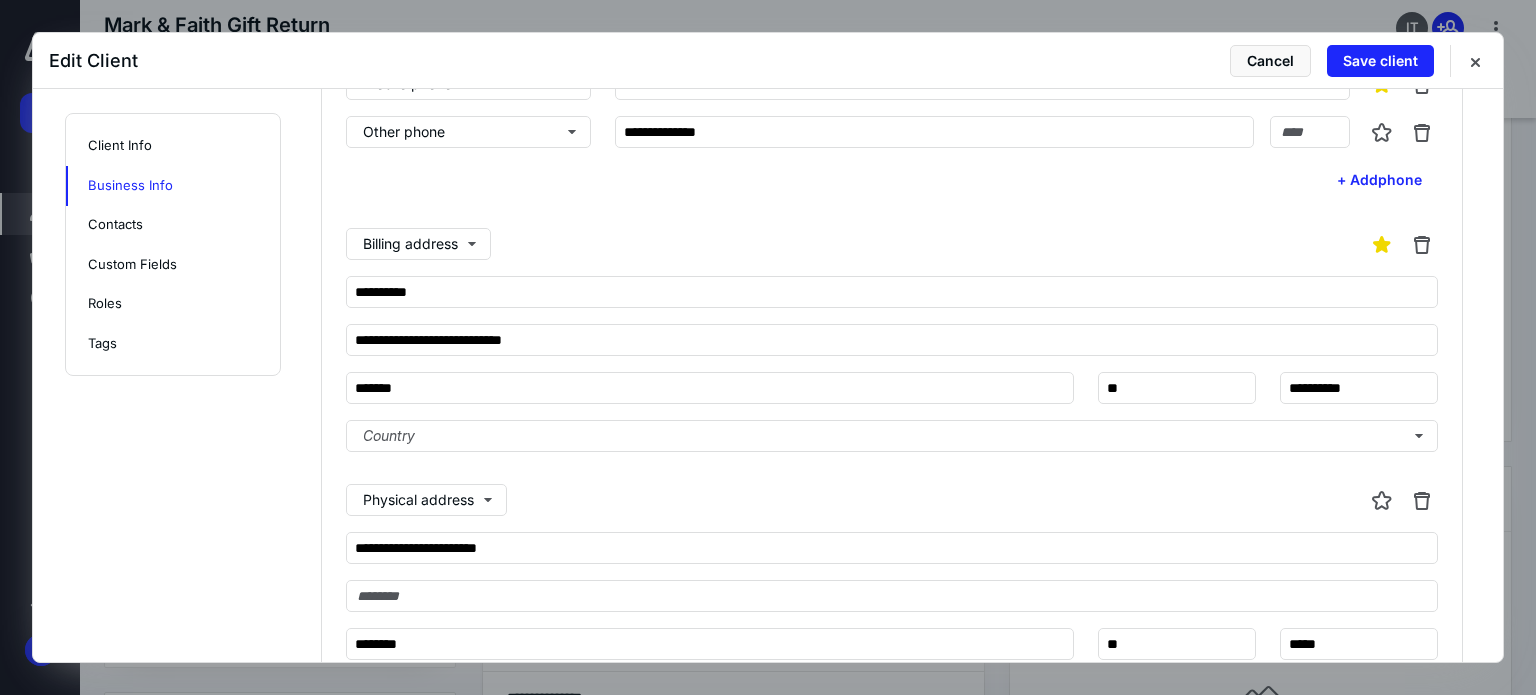 click on "**********" at bounding box center [768, 914] 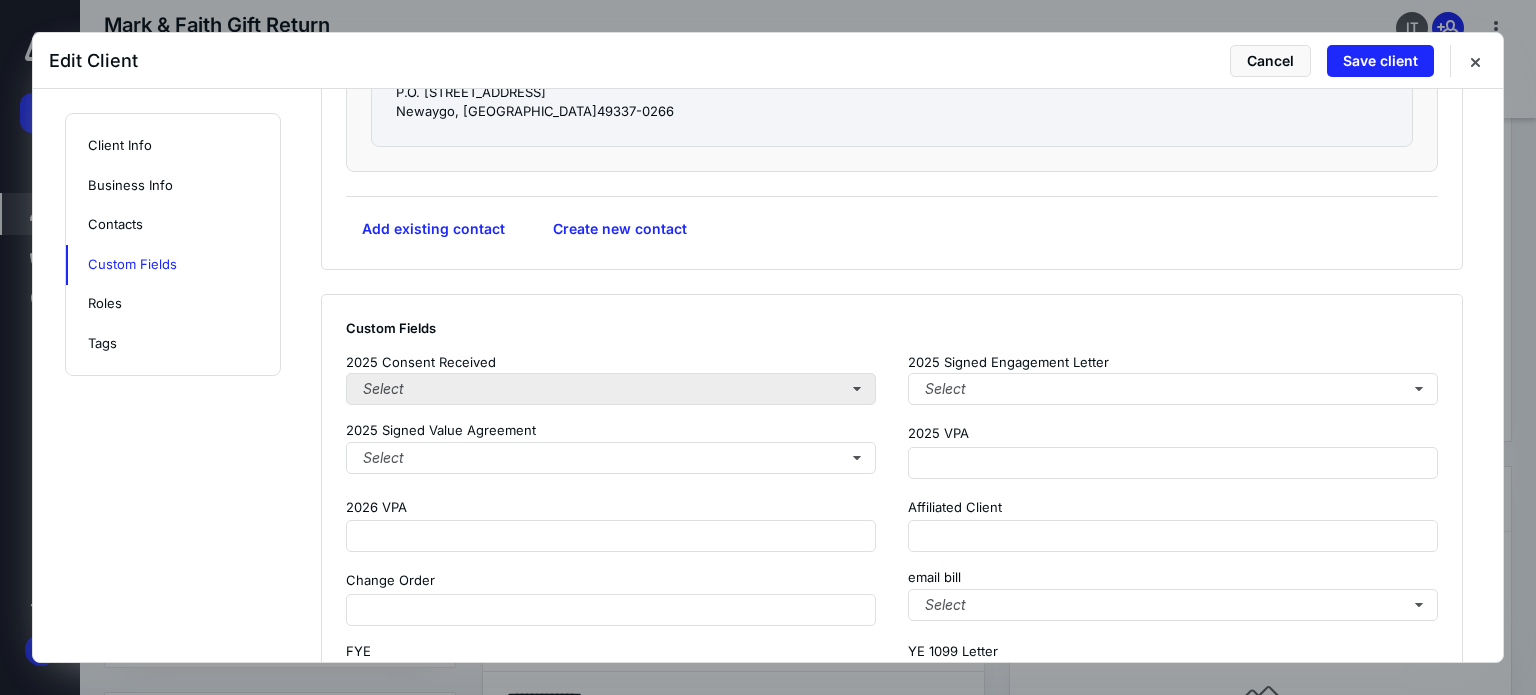 scroll, scrollTop: 2300, scrollLeft: 0, axis: vertical 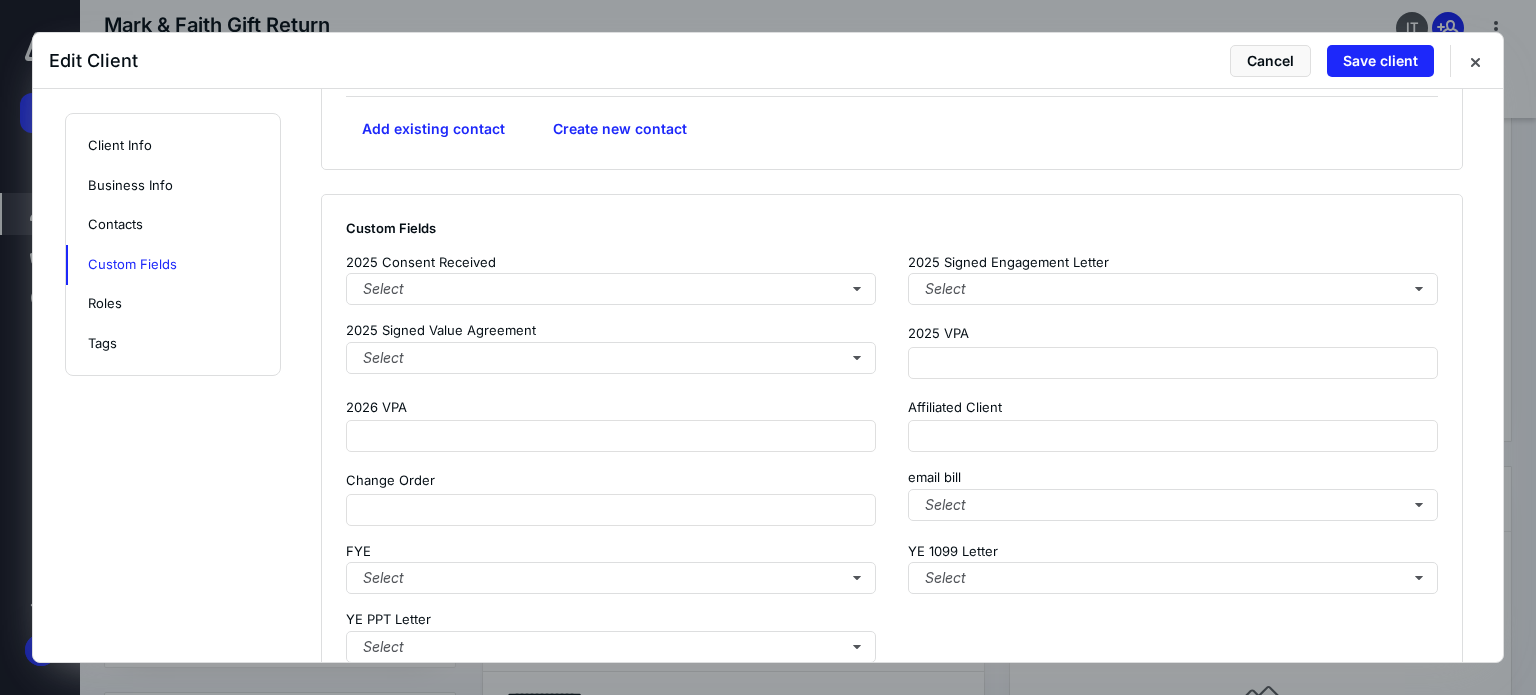 click on "2025 Consent Received Select 2025 Signed Engagement Letter Select 2025 Signed Value Agreement Select 2025 VPA 2026 VPA Affiliated Client Change Order email bill Select FYE Select YE 1099 Letter Select YE PPT Letter Select" at bounding box center (892, 458) 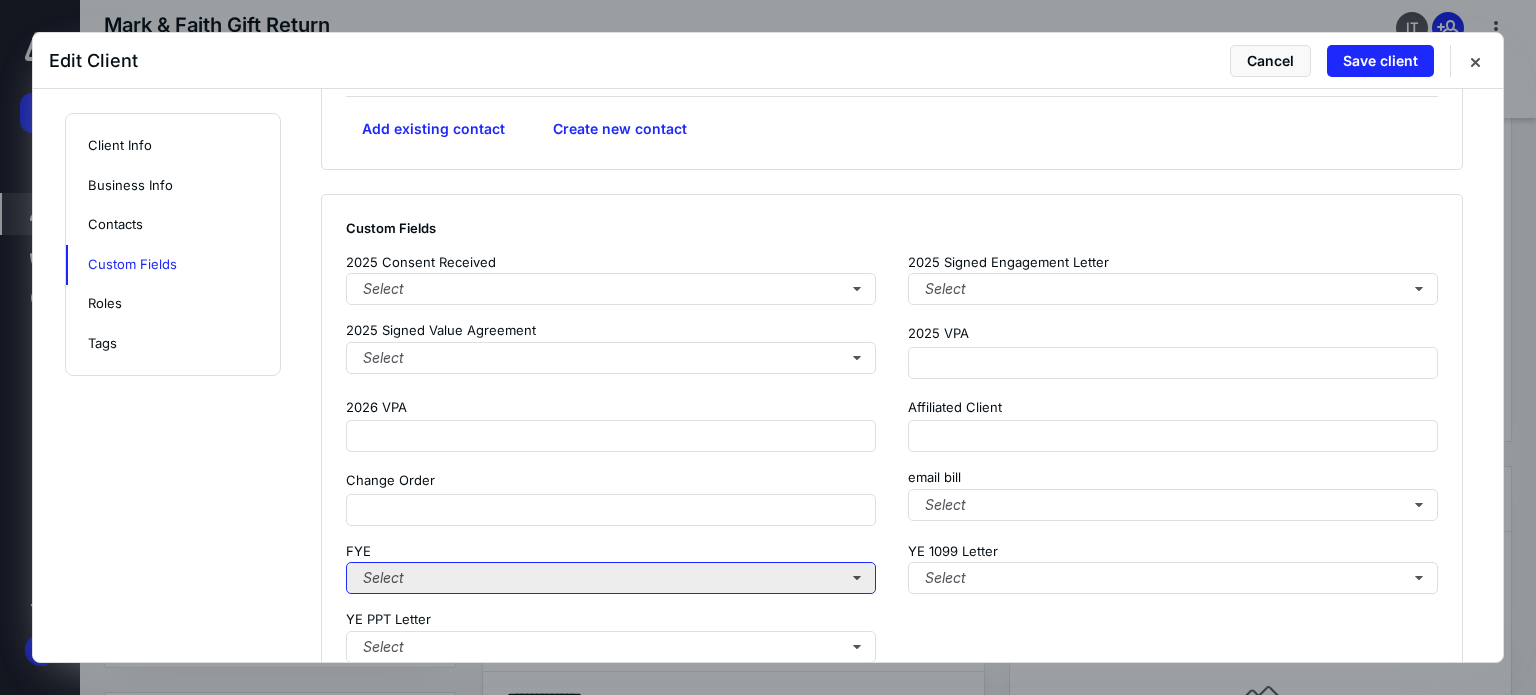 click on "Select" at bounding box center [611, 578] 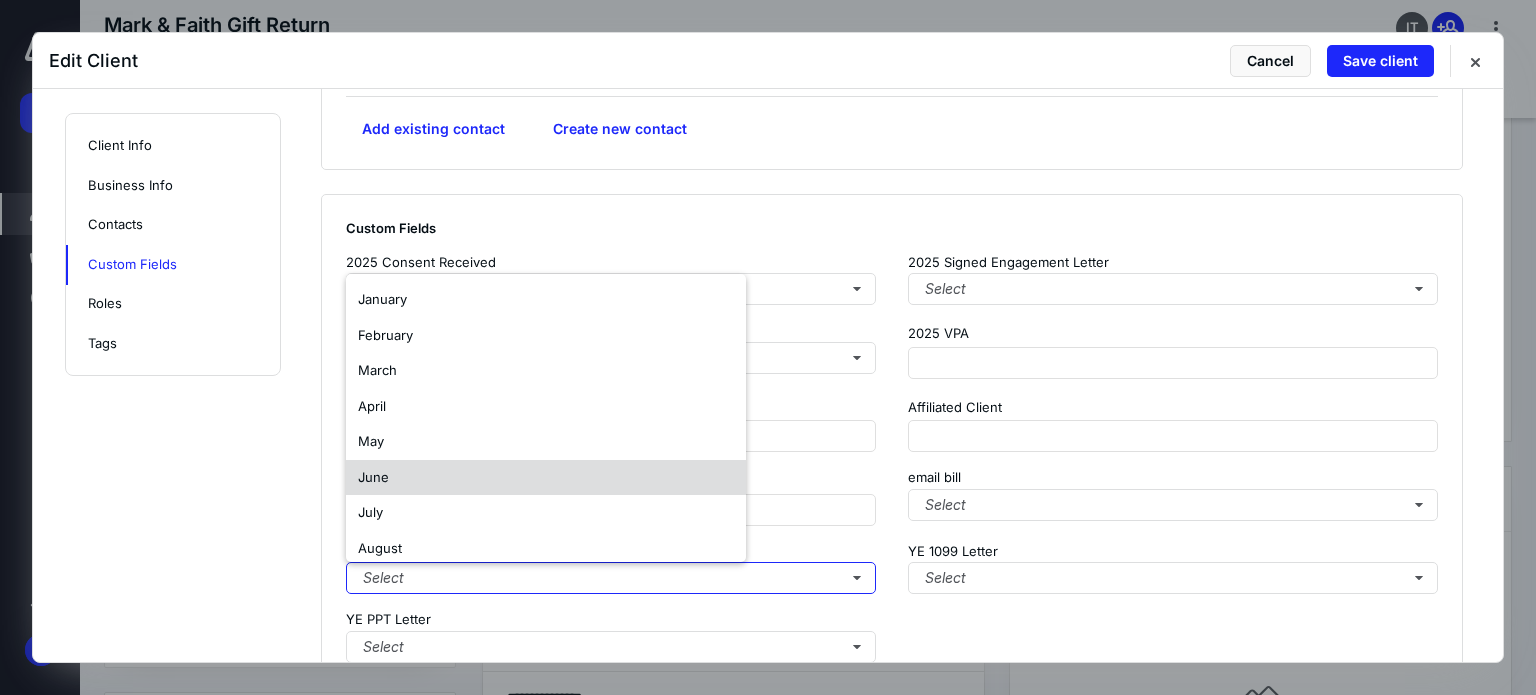 scroll, scrollTop: 154, scrollLeft: 0, axis: vertical 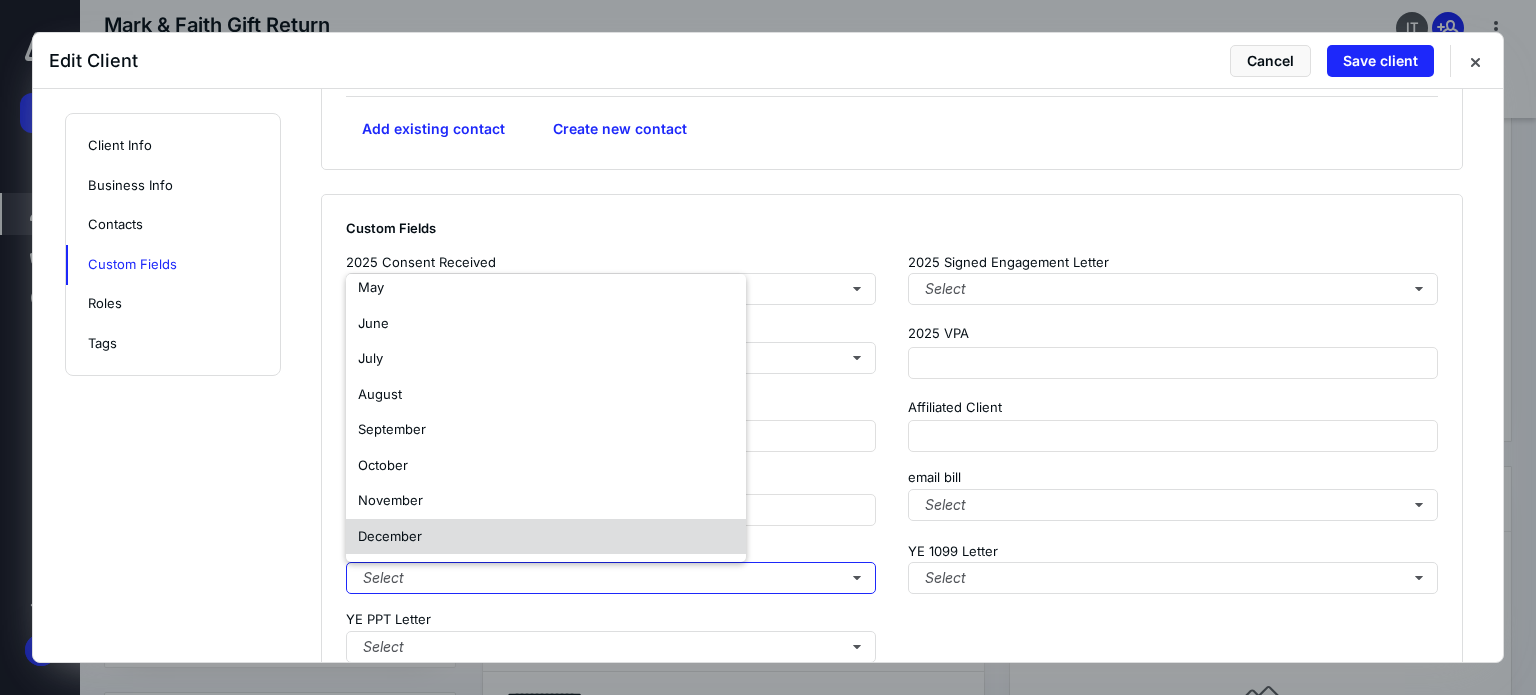 click on "December" at bounding box center (390, 536) 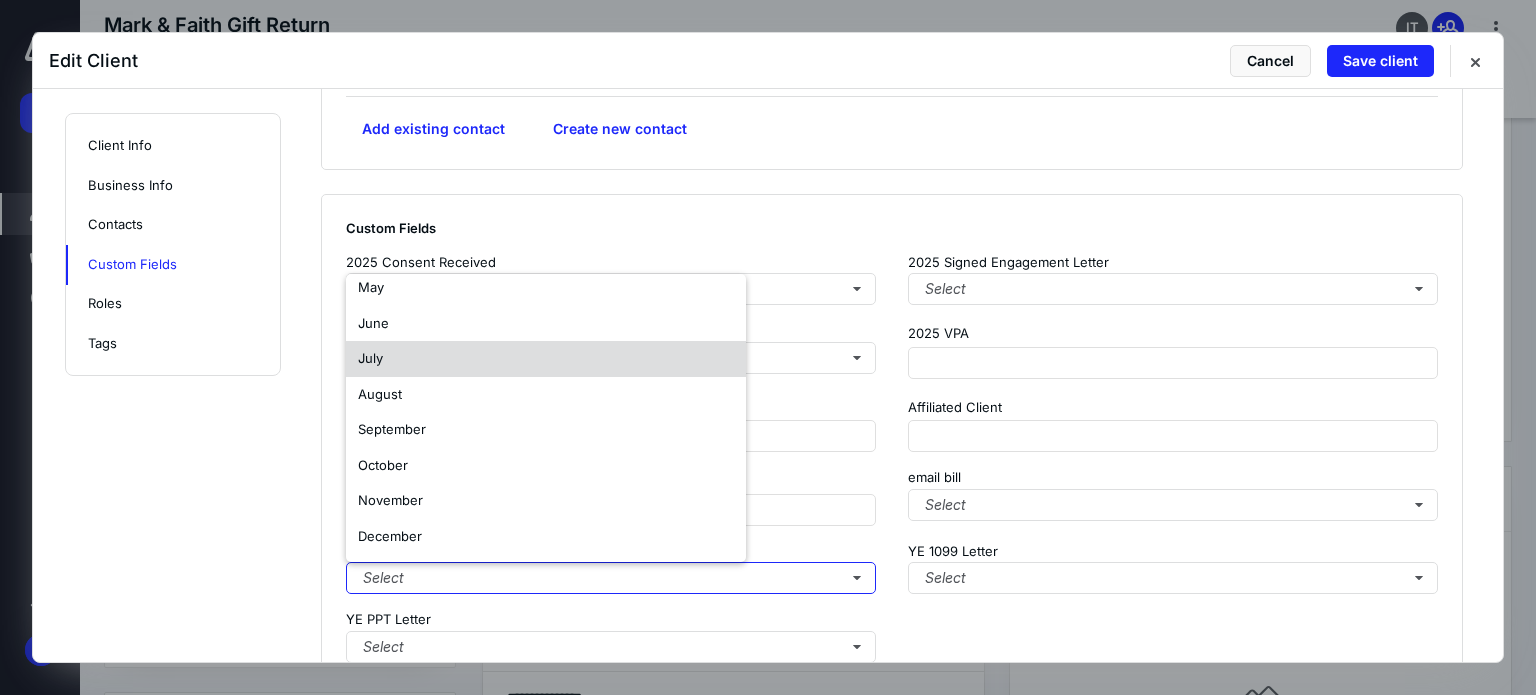 scroll, scrollTop: 0, scrollLeft: 0, axis: both 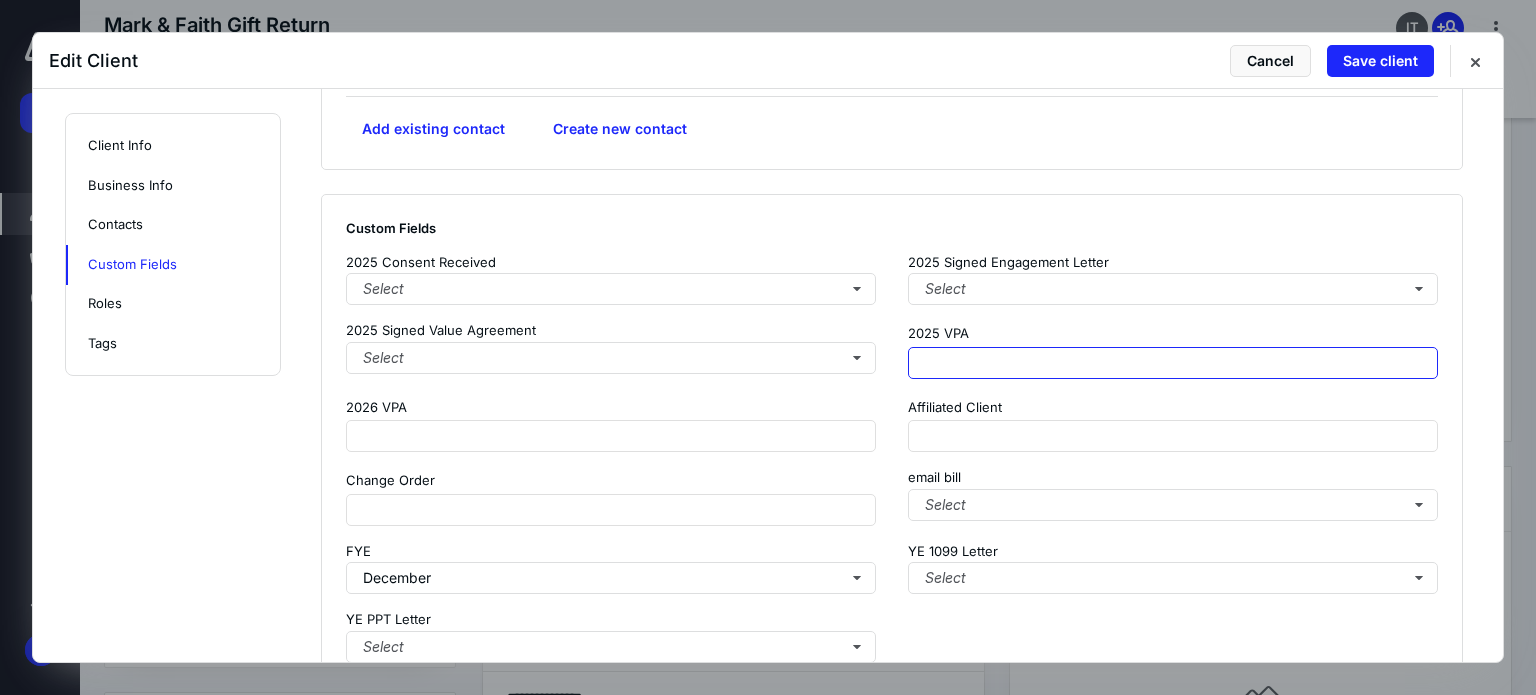 click at bounding box center (1173, 363) 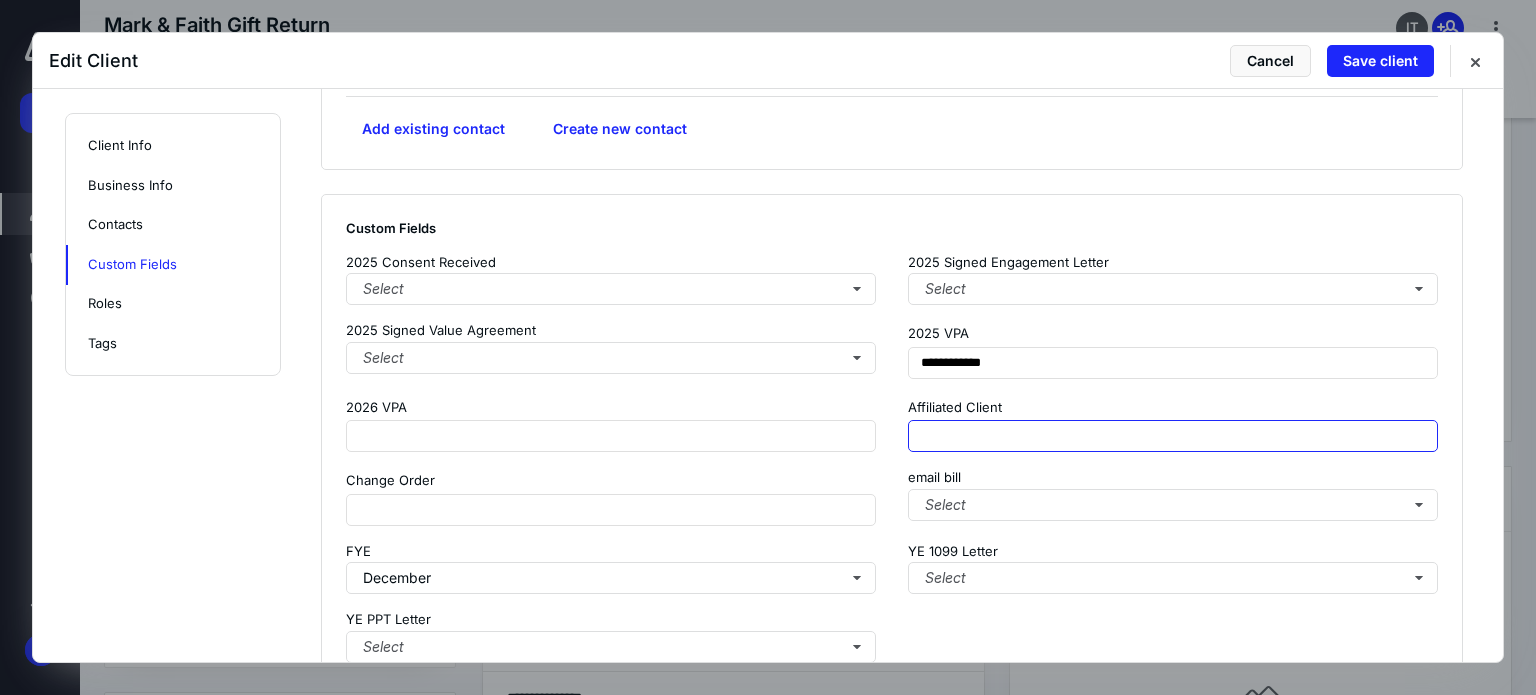 click at bounding box center [1173, 436] 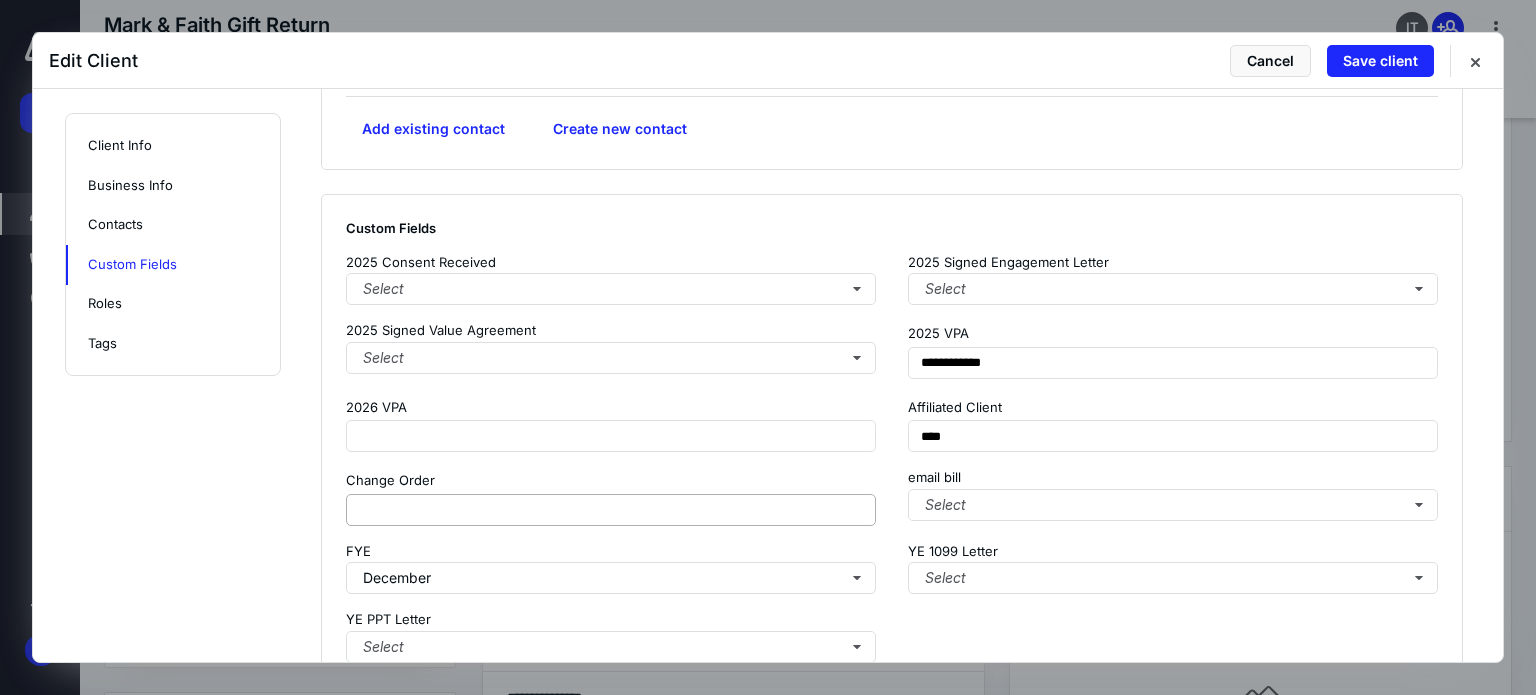 scroll, scrollTop: 2500, scrollLeft: 0, axis: vertical 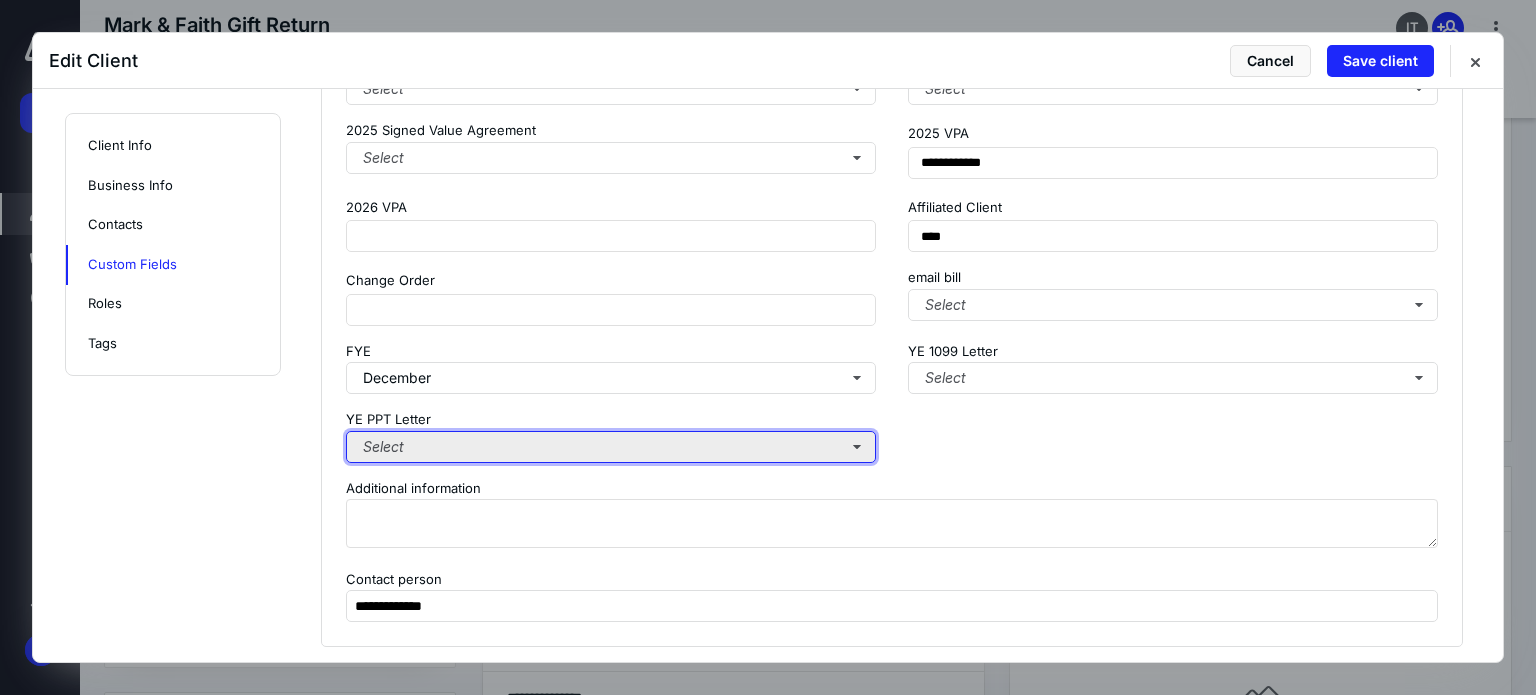 click on "Select" at bounding box center (611, 447) 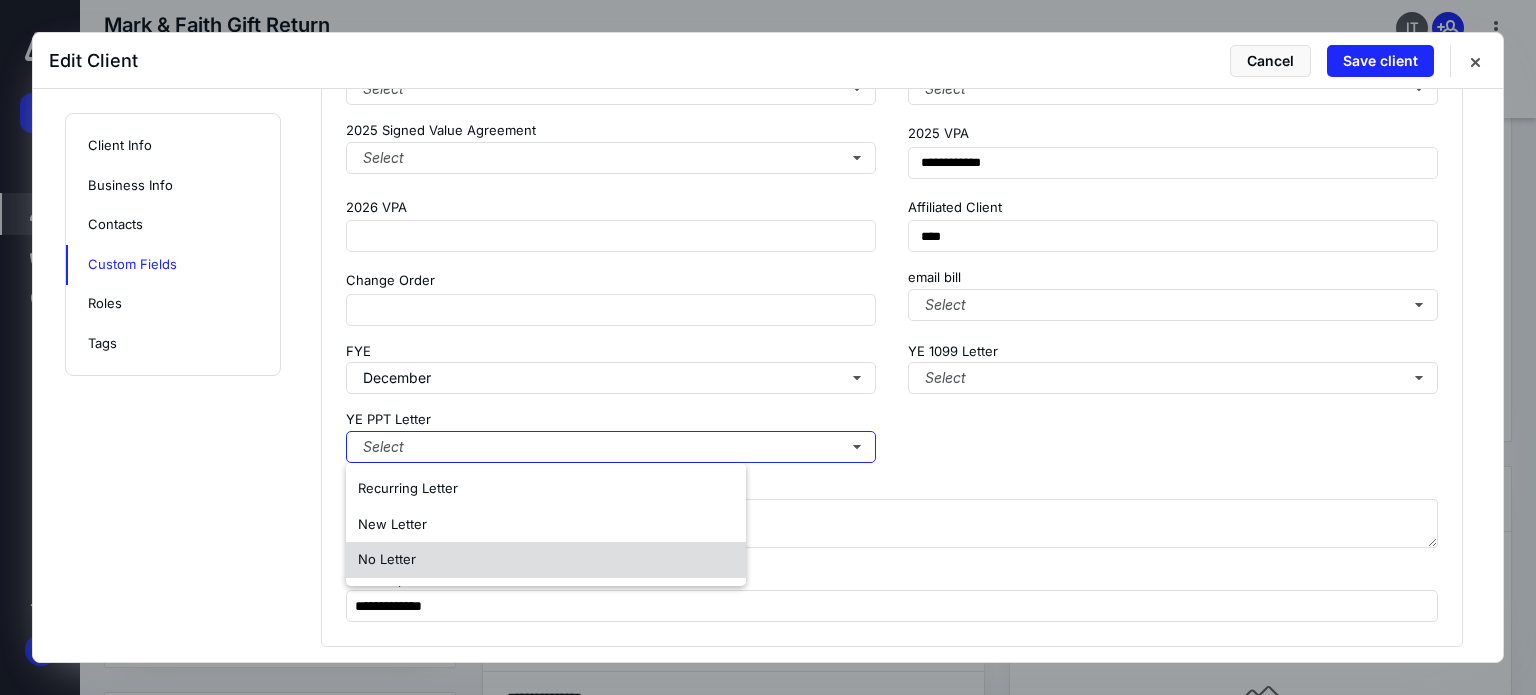 click on "No Letter" at bounding box center (546, 560) 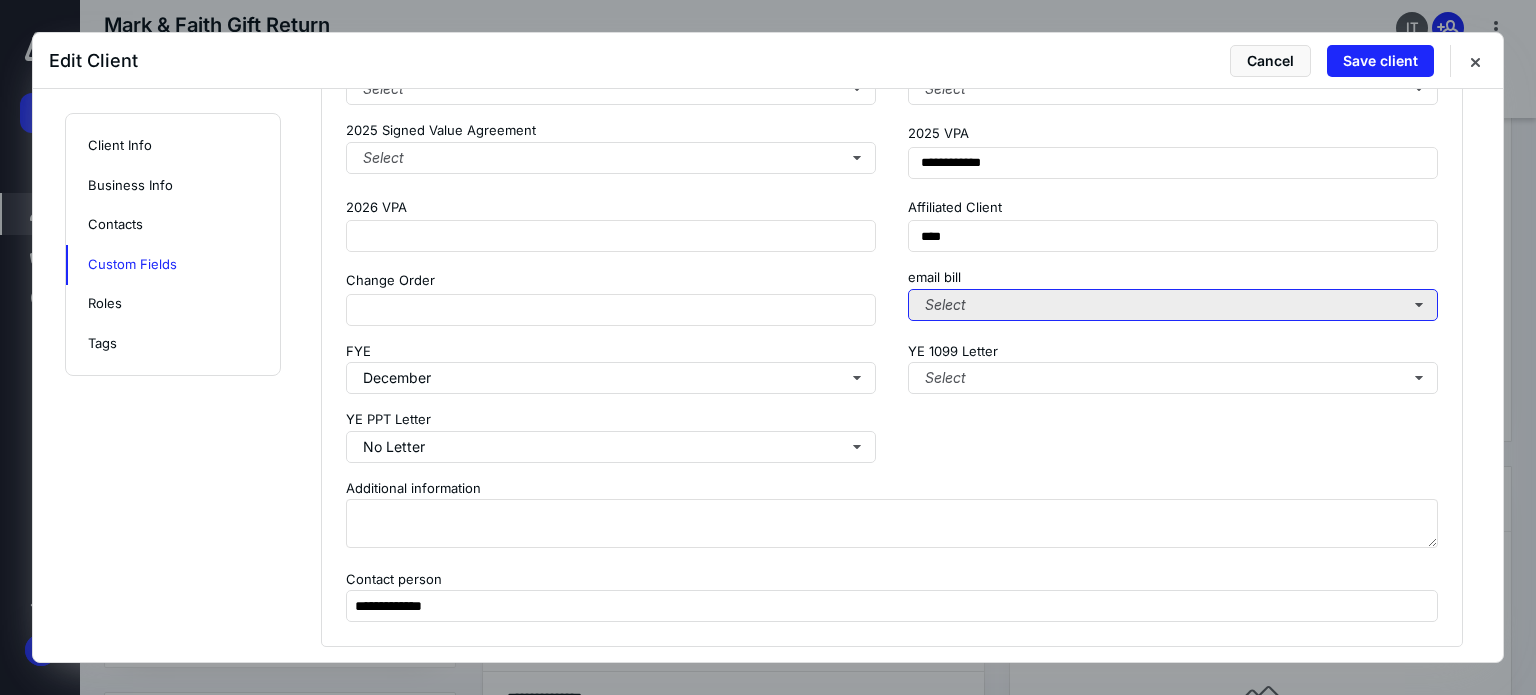 click on "Select" at bounding box center [1173, 305] 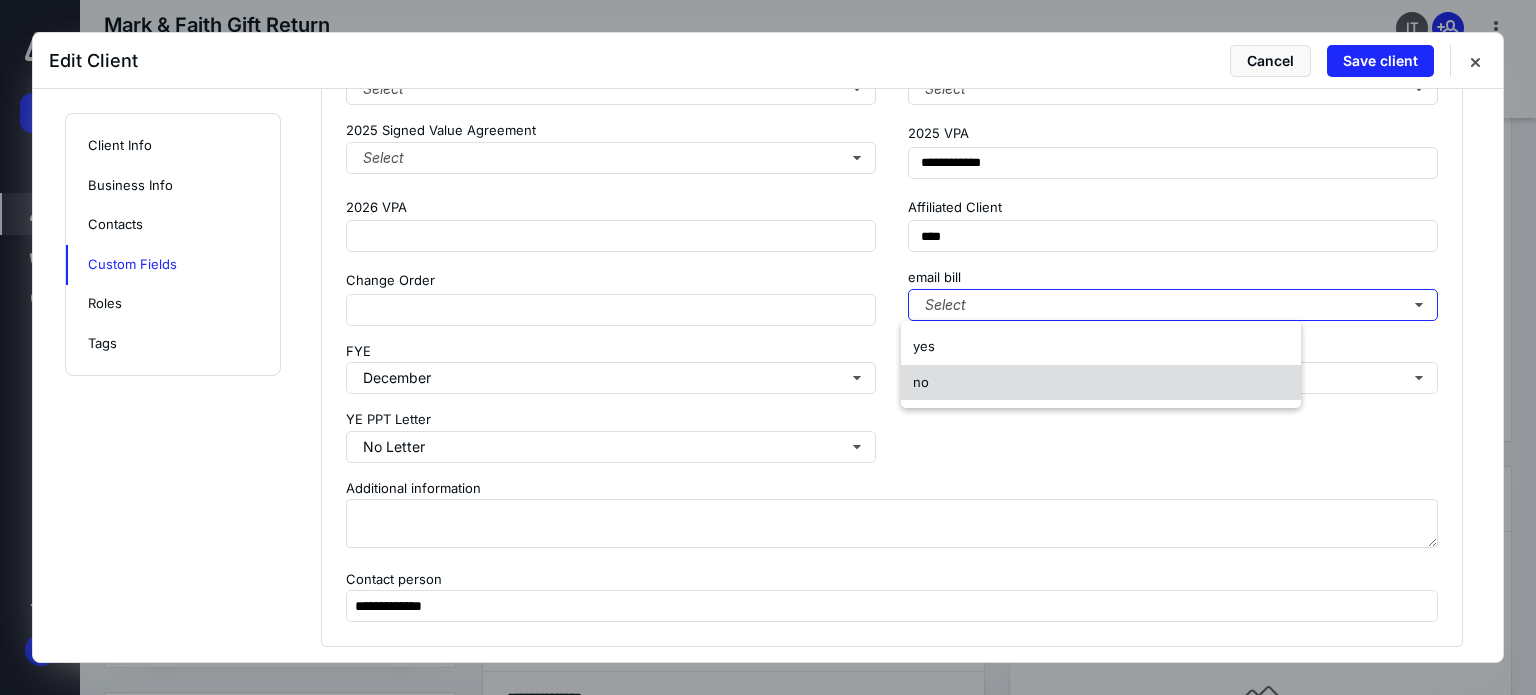 click on "no" at bounding box center (1101, 383) 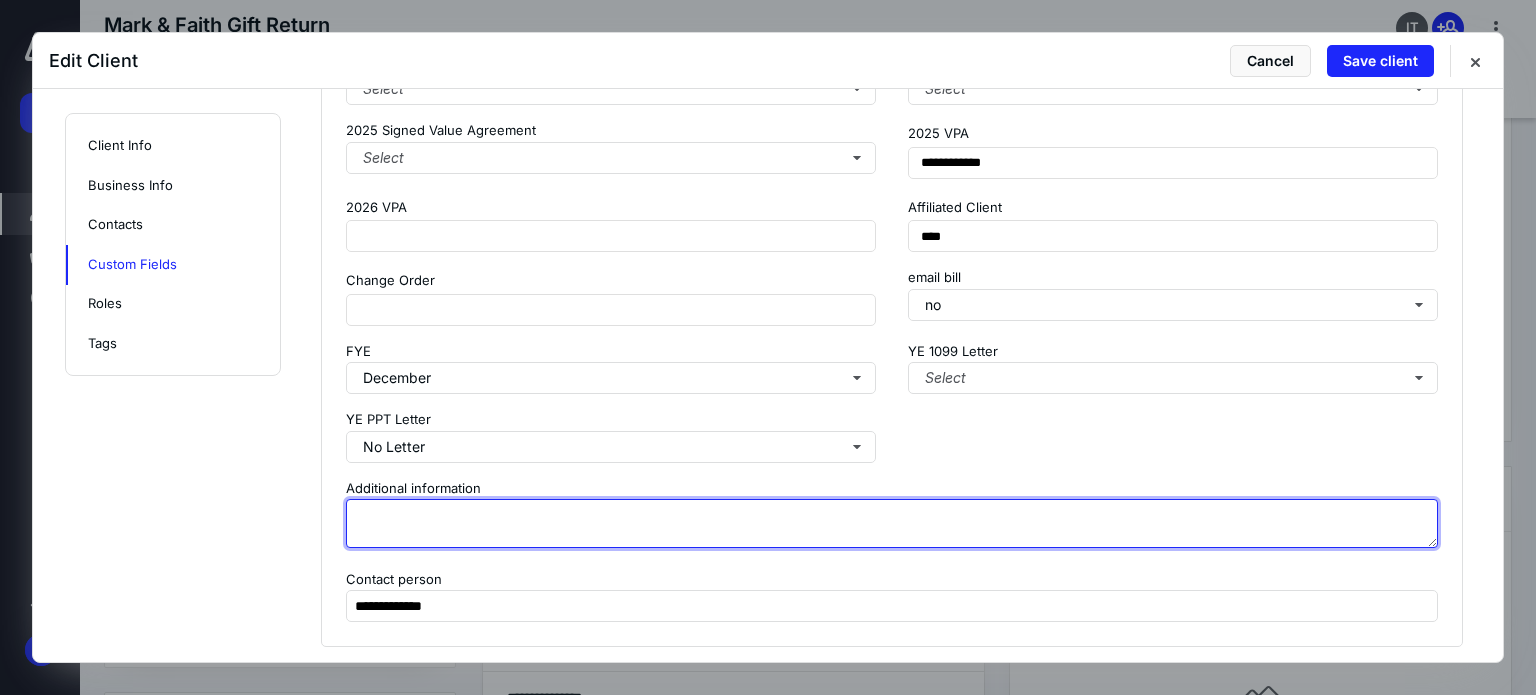 click at bounding box center [892, 523] 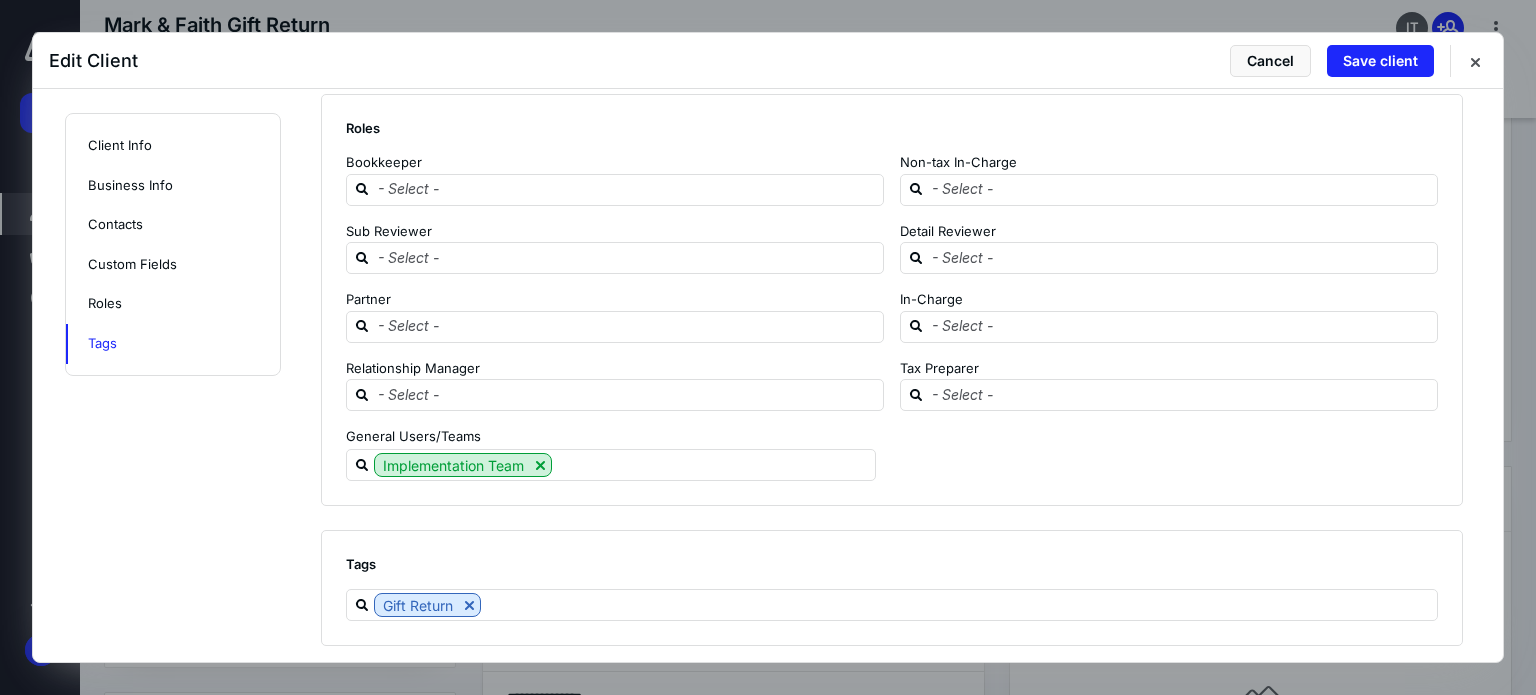 scroll, scrollTop: 2977, scrollLeft: 0, axis: vertical 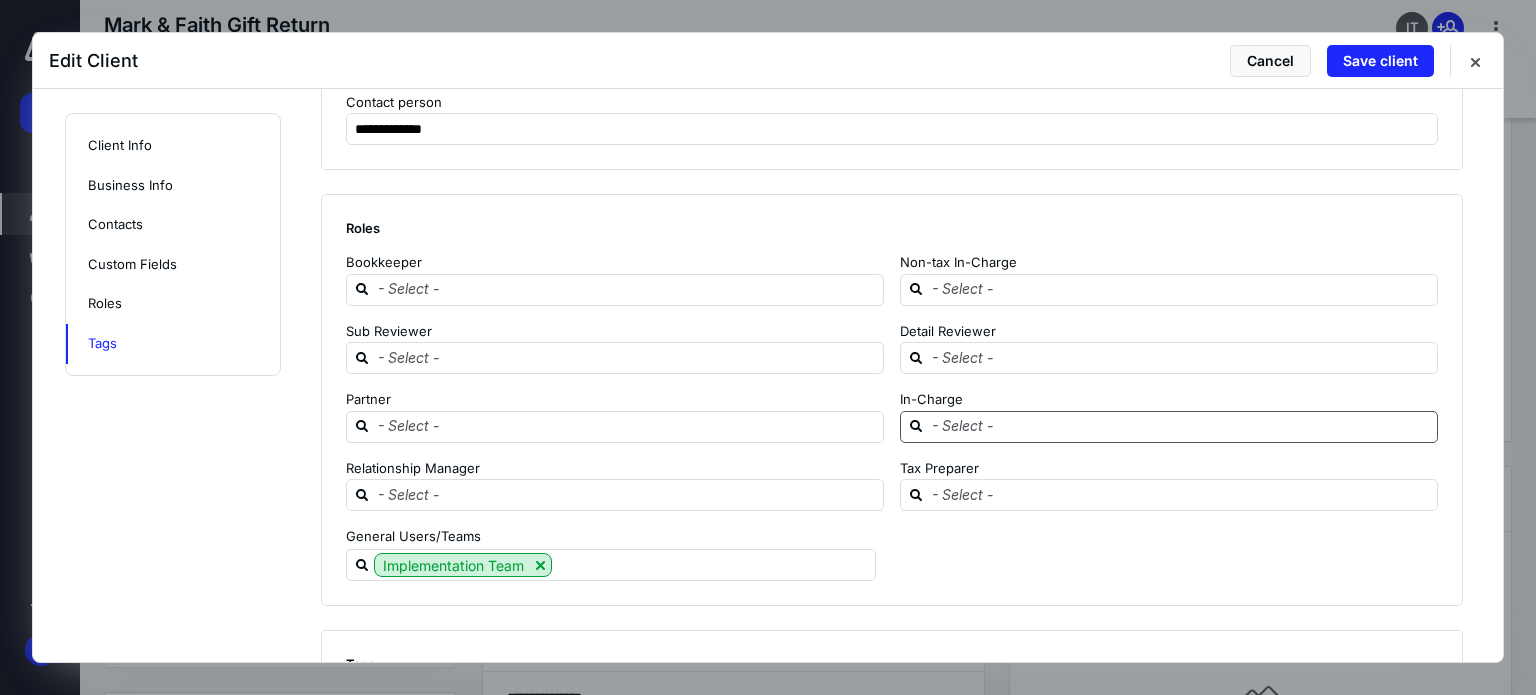 click at bounding box center [1181, 426] 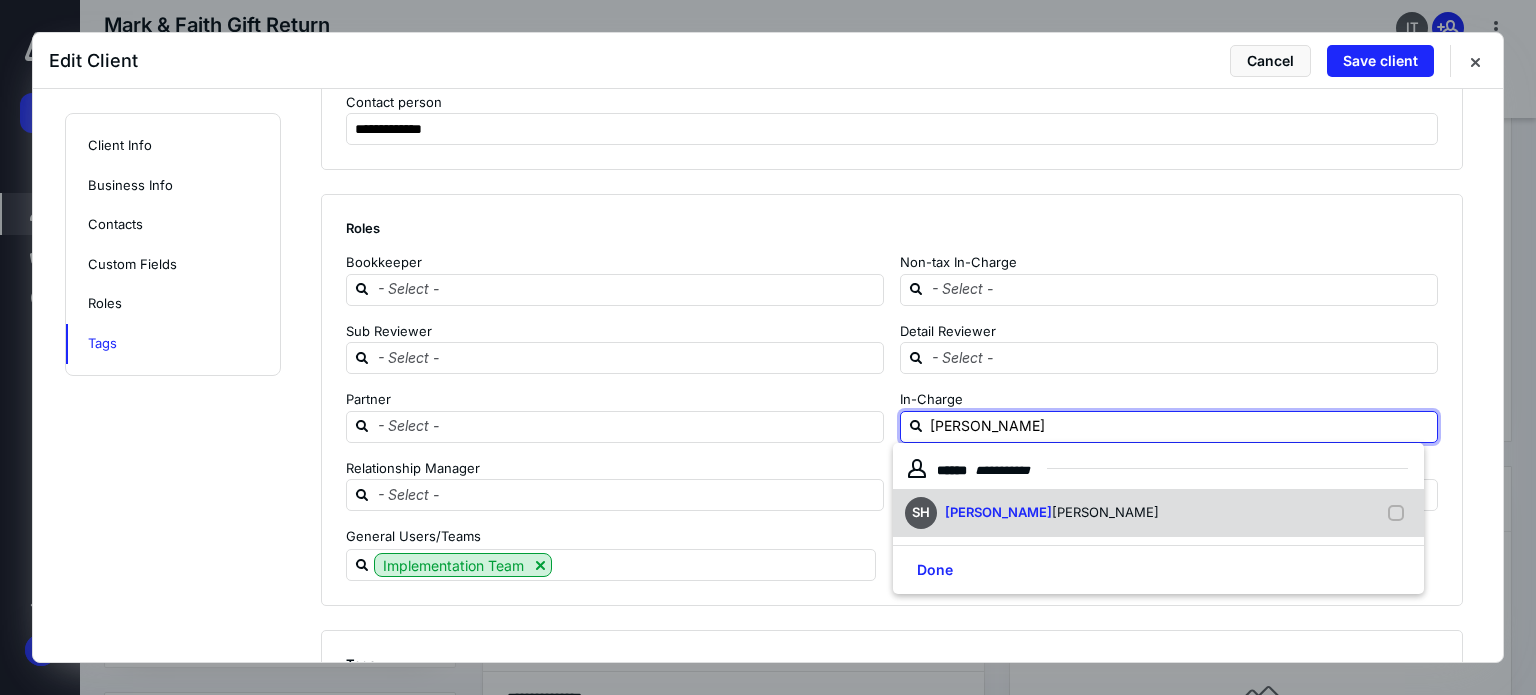 click on "[PERSON_NAME]" at bounding box center [1105, 512] 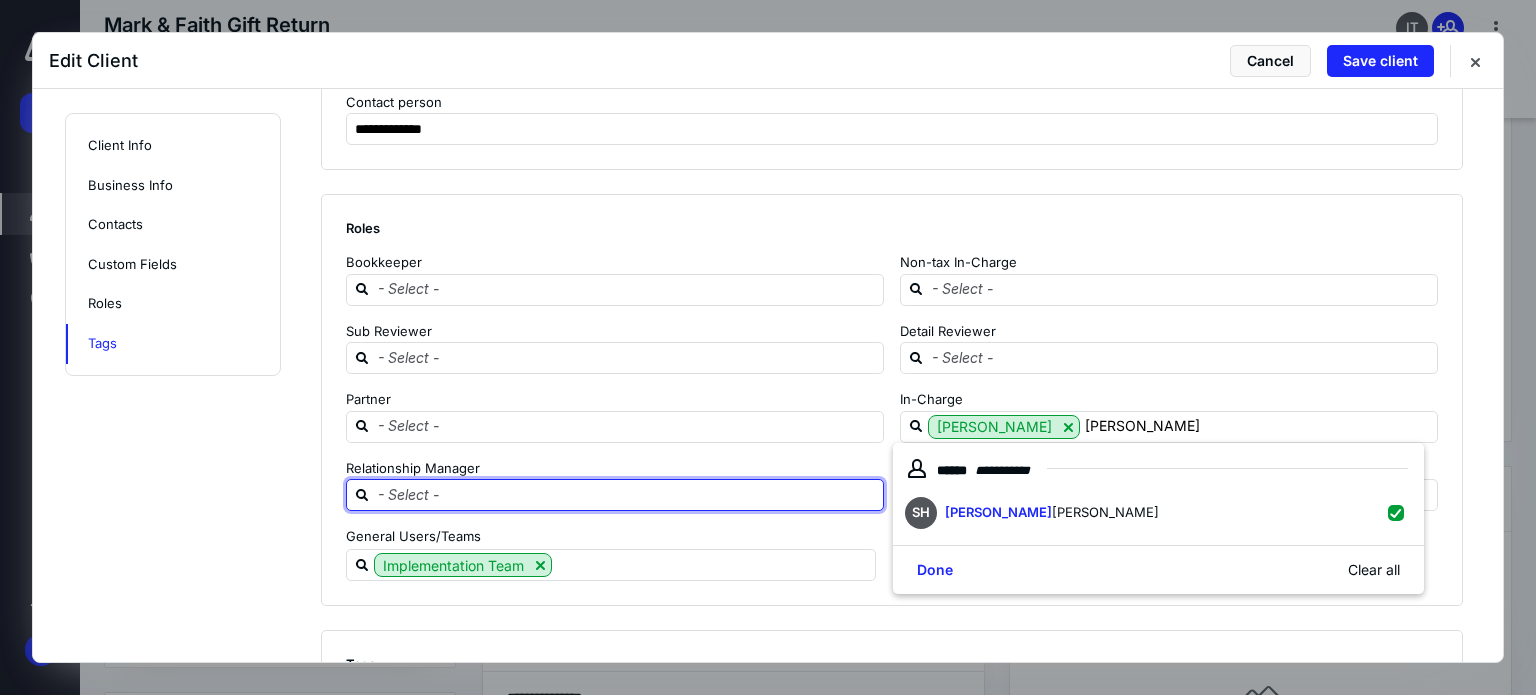 click at bounding box center [627, 494] 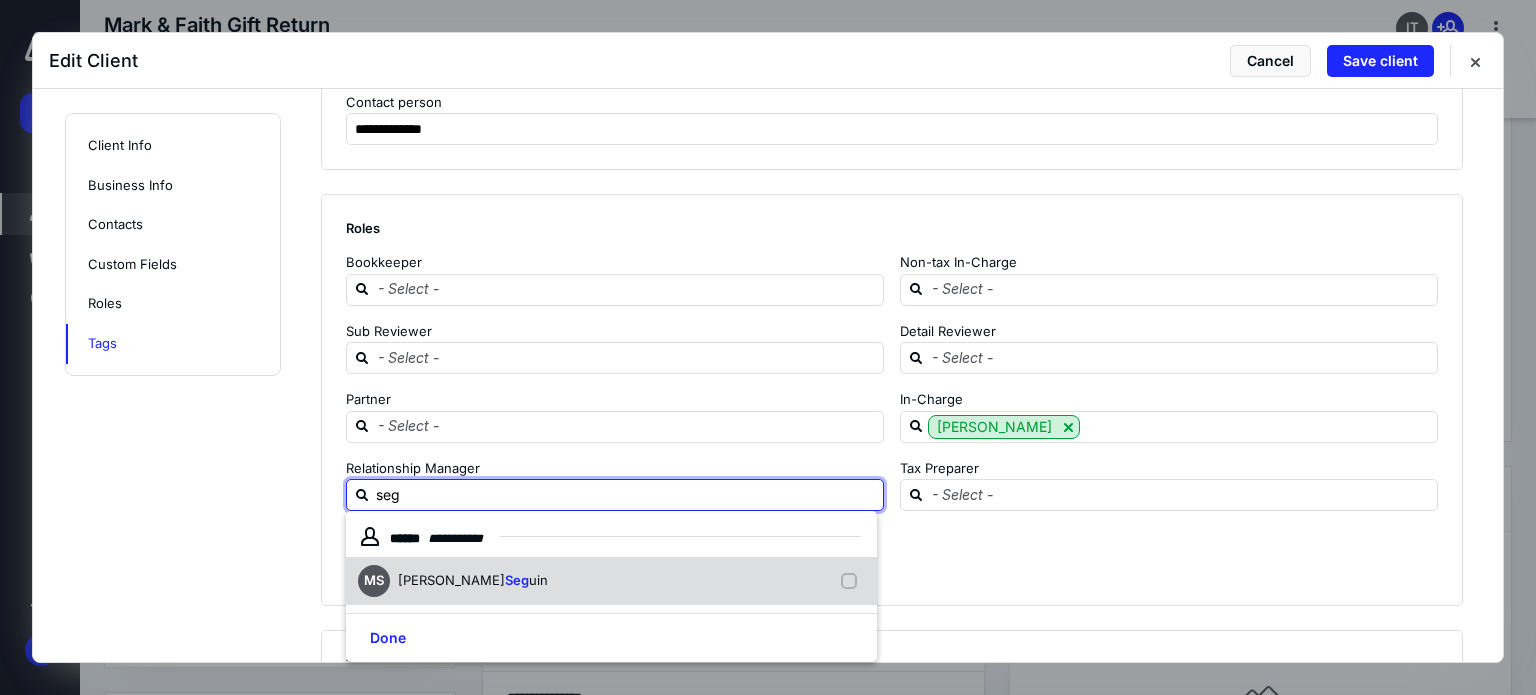 click on "MS [PERSON_NAME] uin" at bounding box center (611, 581) 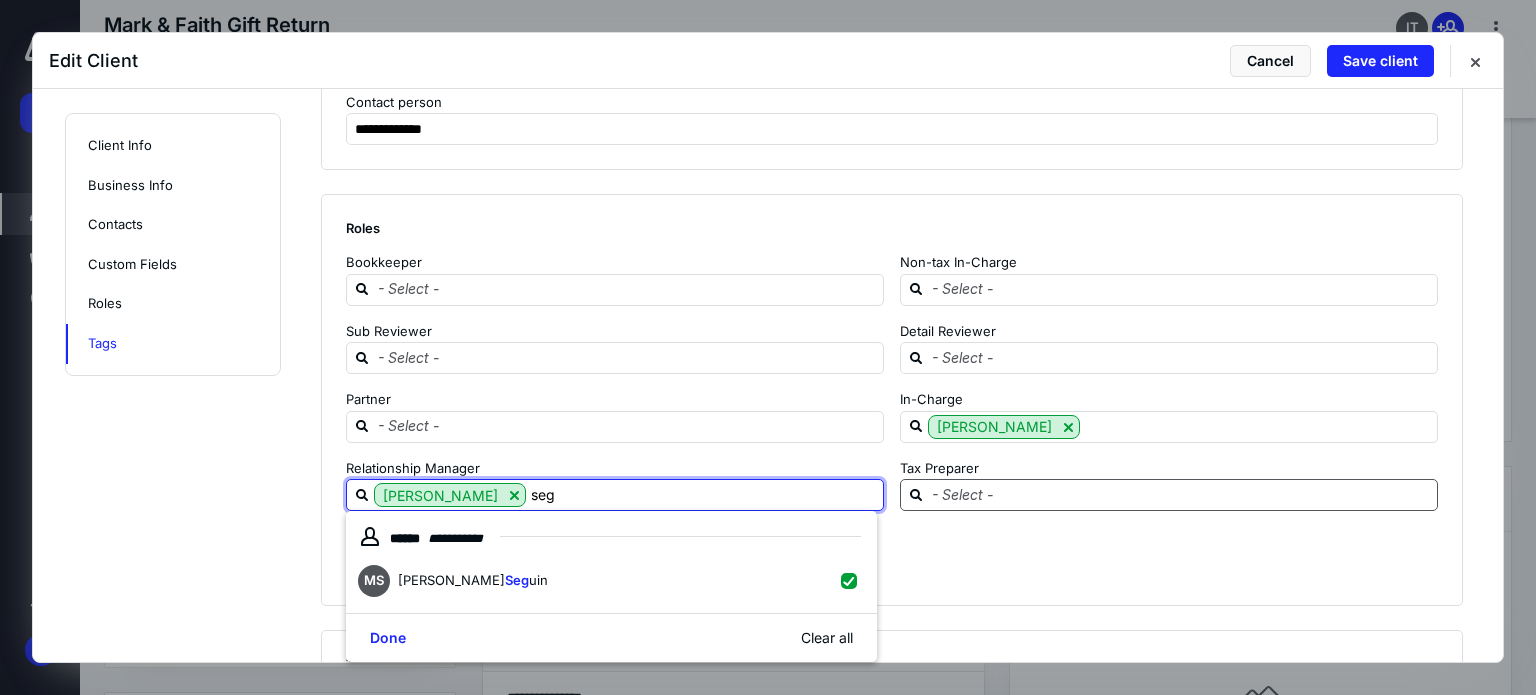 click at bounding box center [1181, 494] 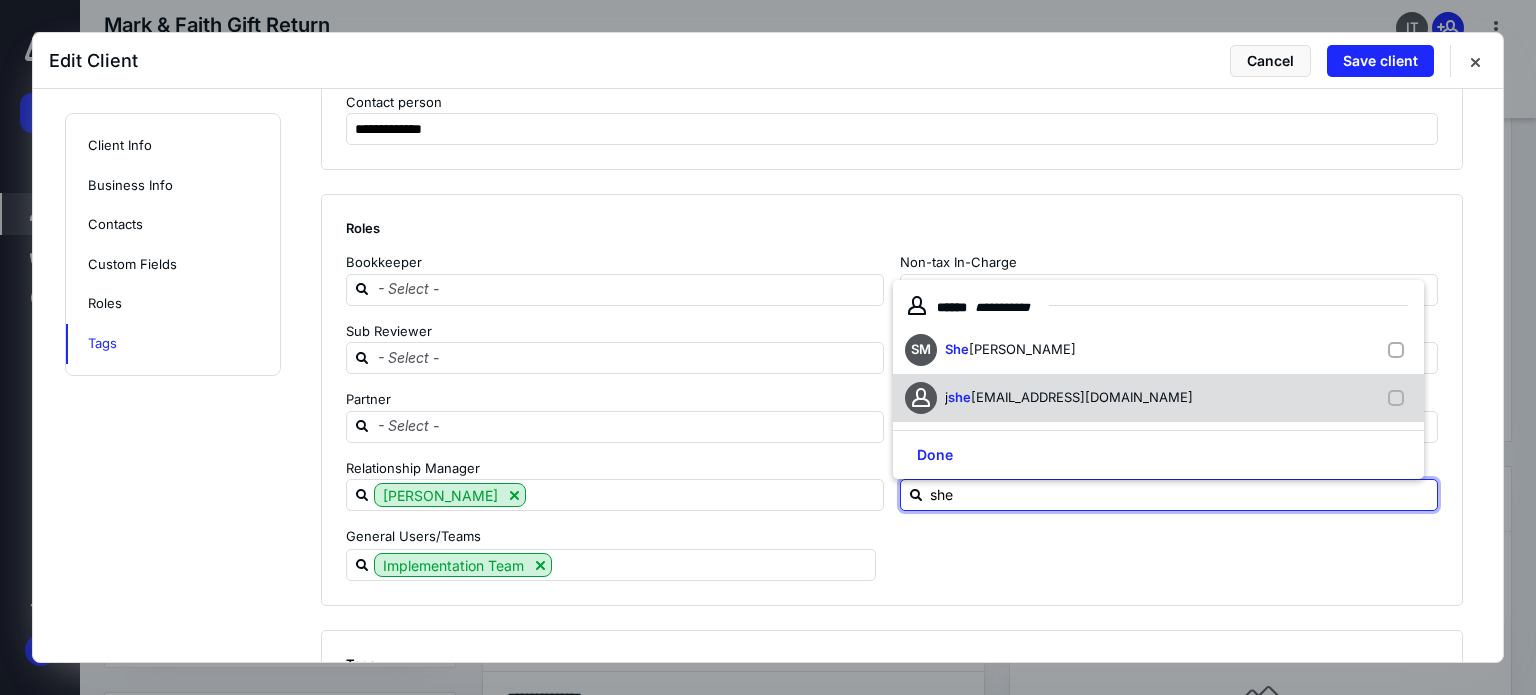 click on "she" at bounding box center [959, 397] 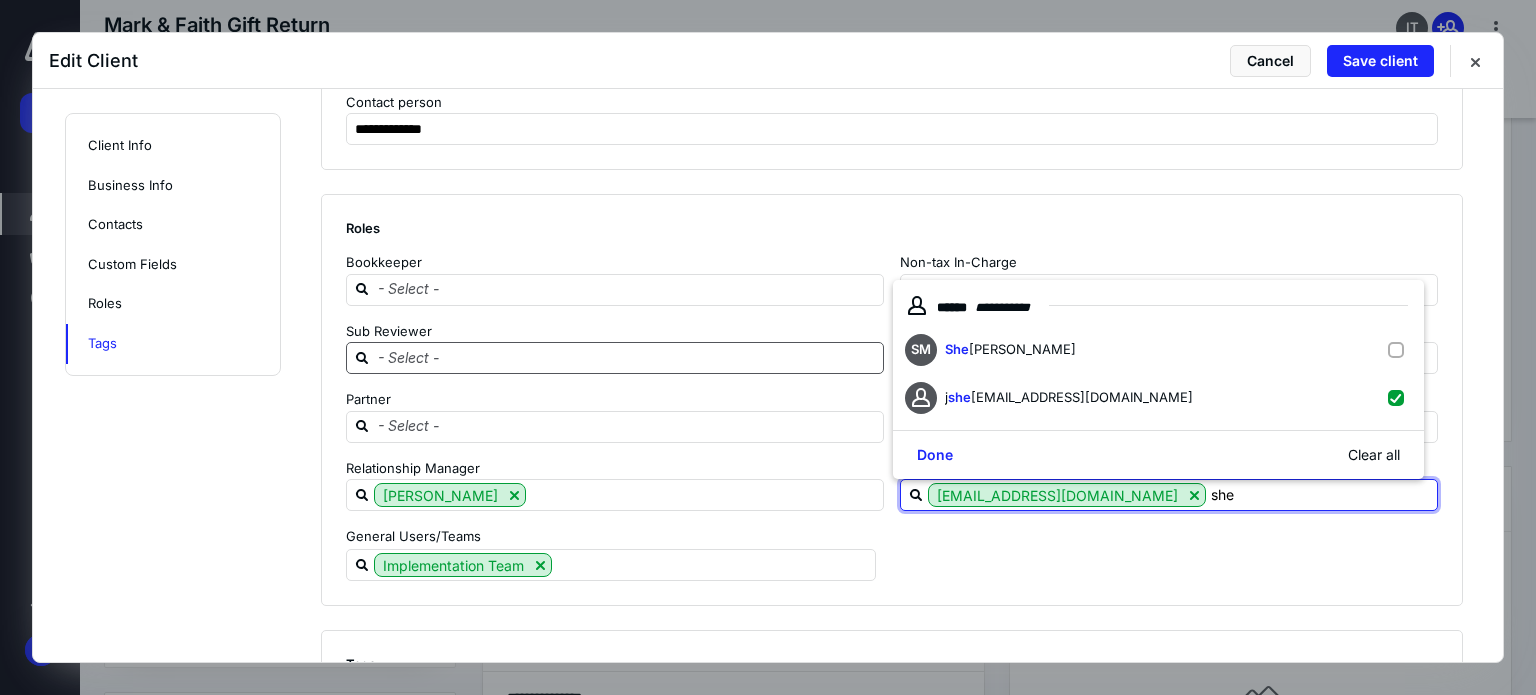 click at bounding box center (627, 357) 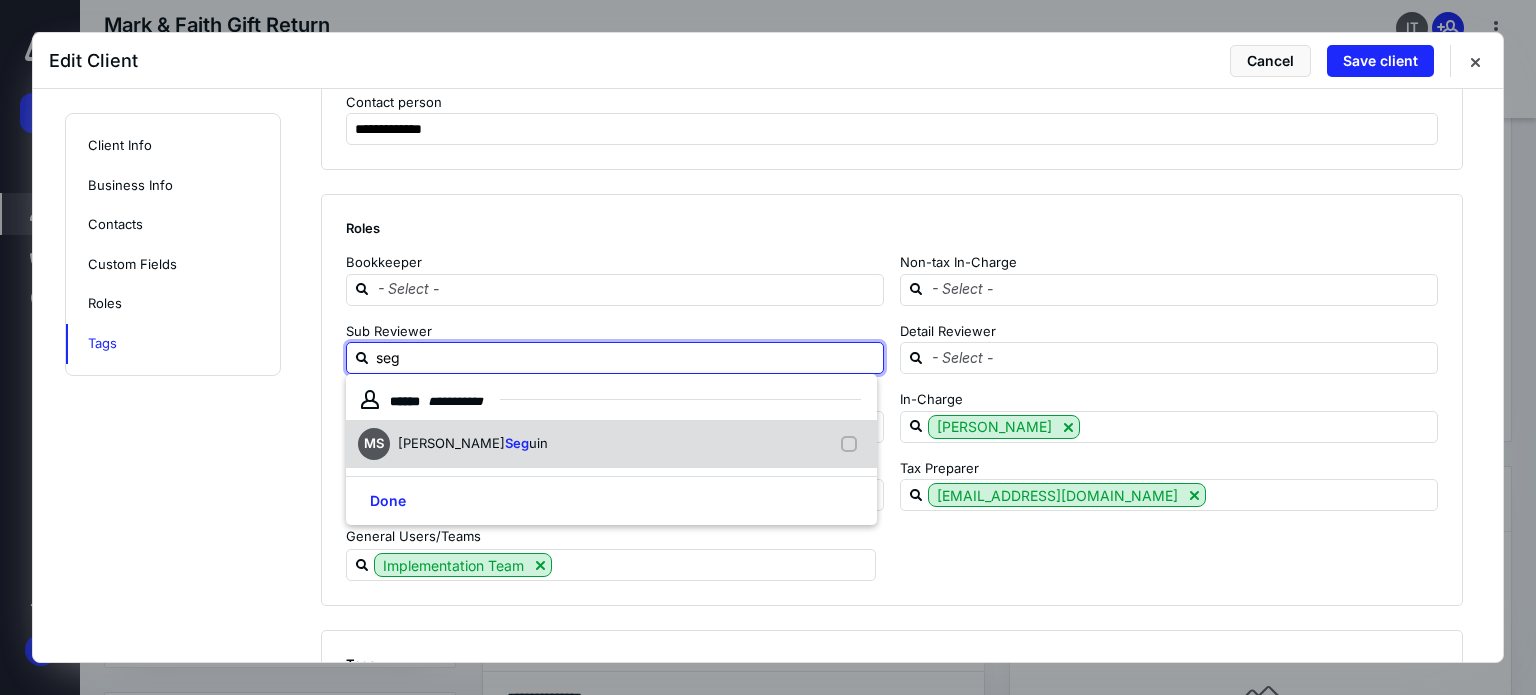 click on "MS [PERSON_NAME] uin" at bounding box center [611, 444] 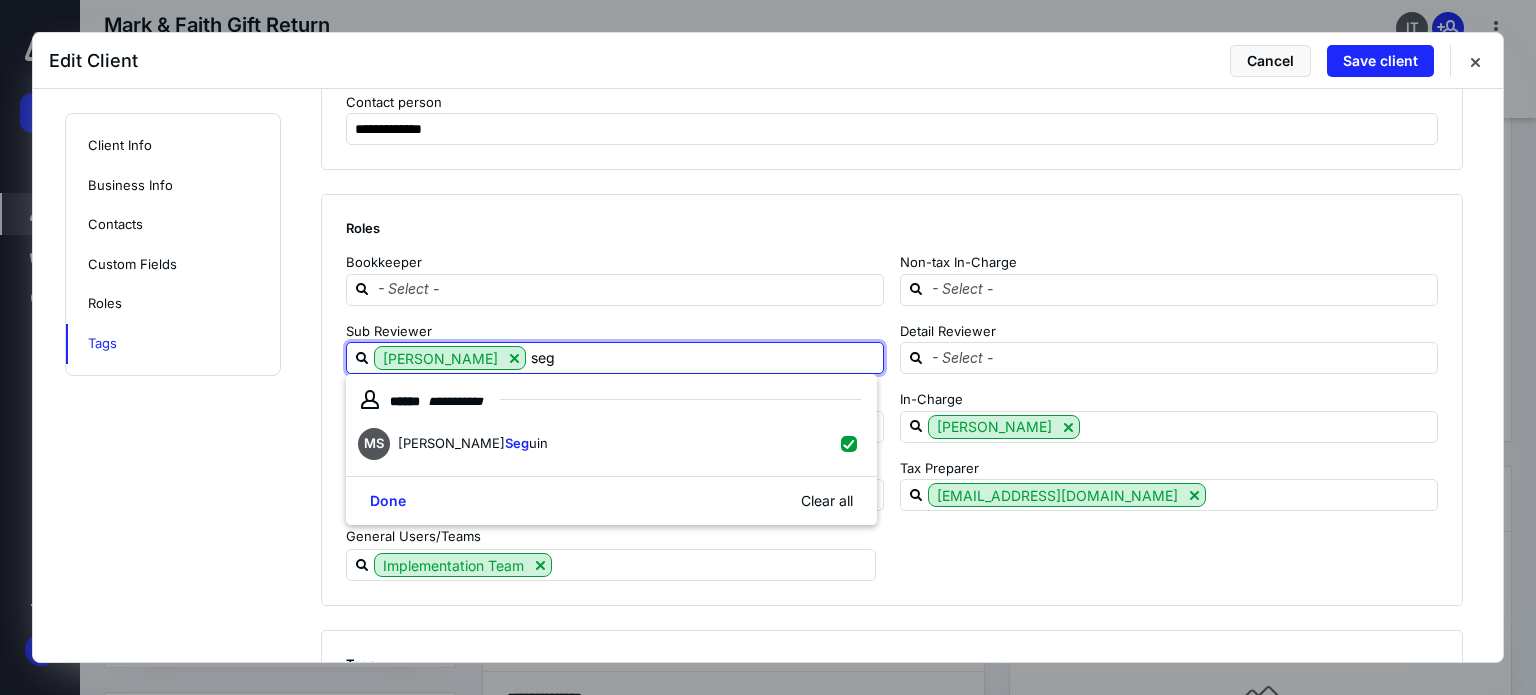 click on "**********" at bounding box center (768, -1063) 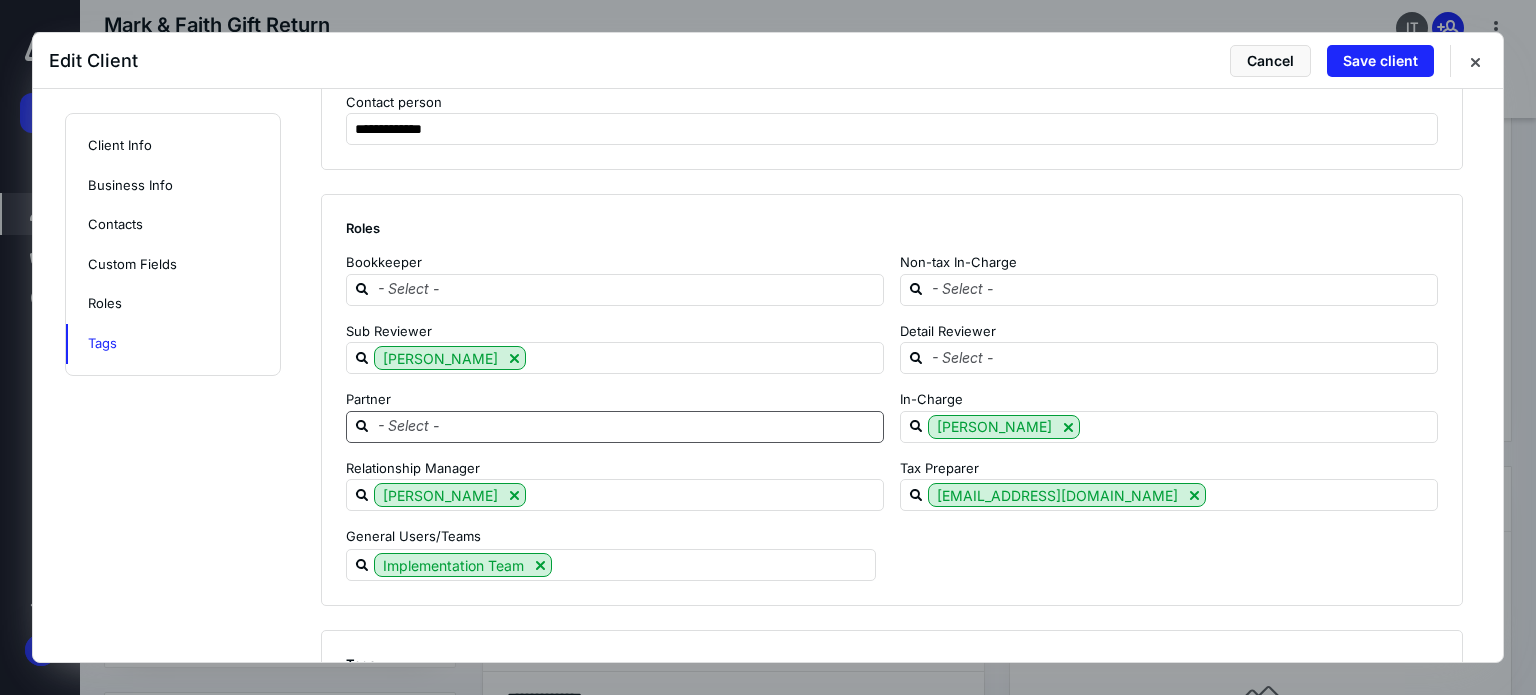 click at bounding box center [627, 426] 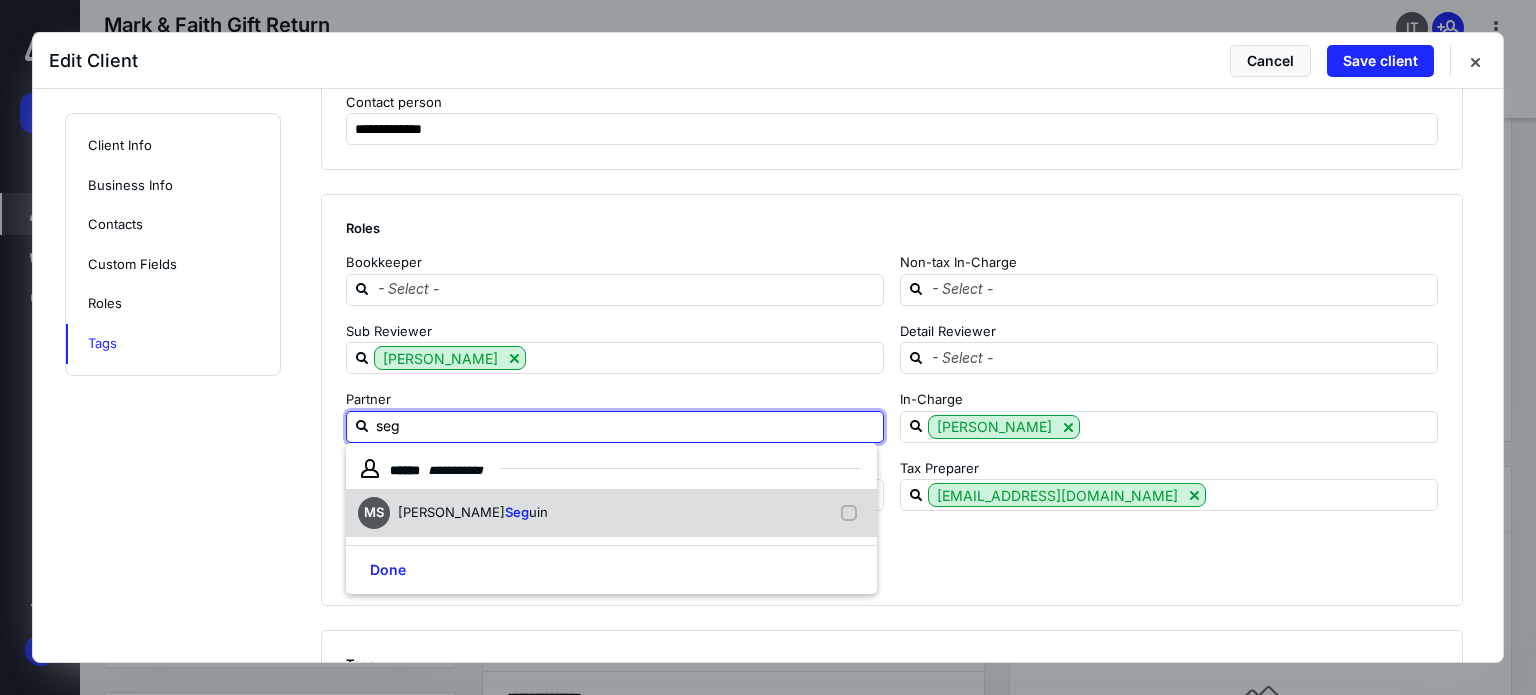 click on "[PERSON_NAME] uin" at bounding box center (473, 512) 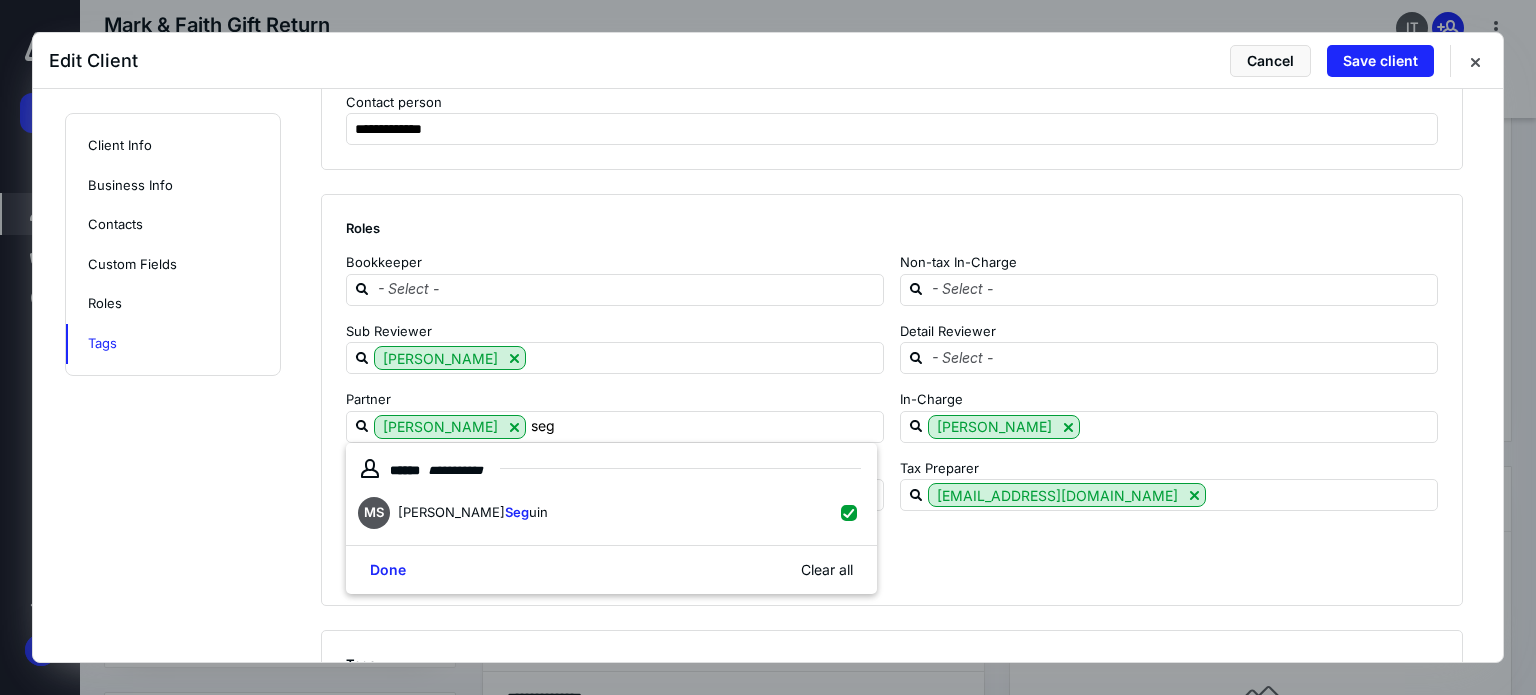 drag, startPoint x: 226, startPoint y: 513, endPoint x: 239, endPoint y: 513, distance: 13 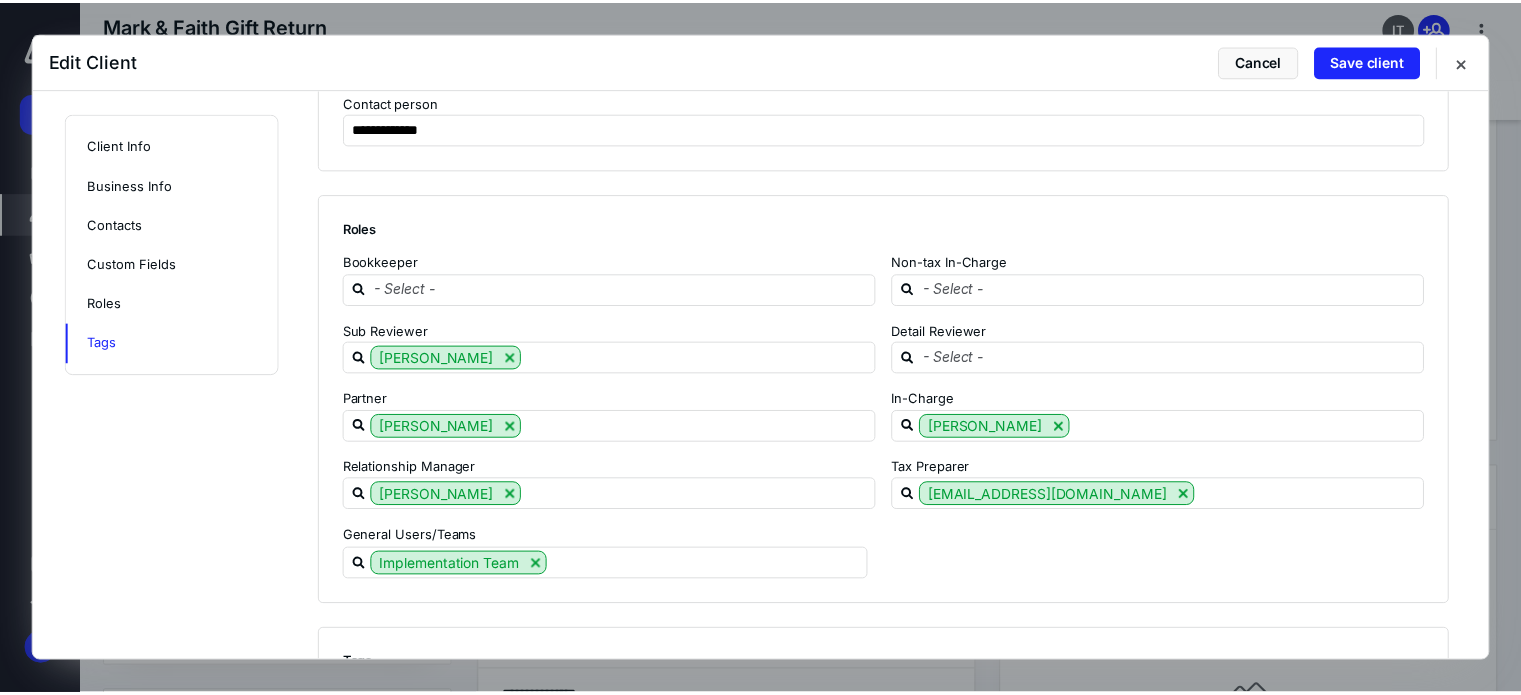 scroll, scrollTop: 3077, scrollLeft: 0, axis: vertical 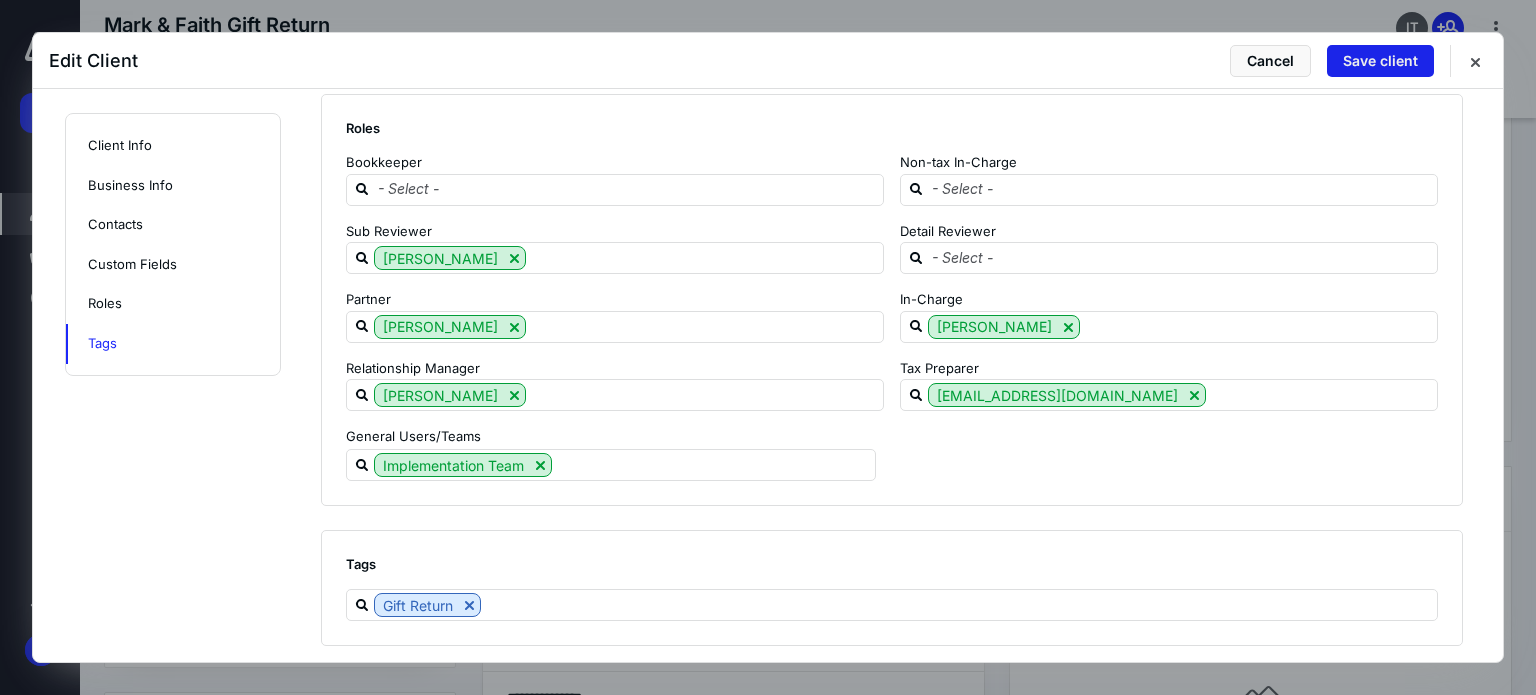 click on "Save client" at bounding box center [1380, 61] 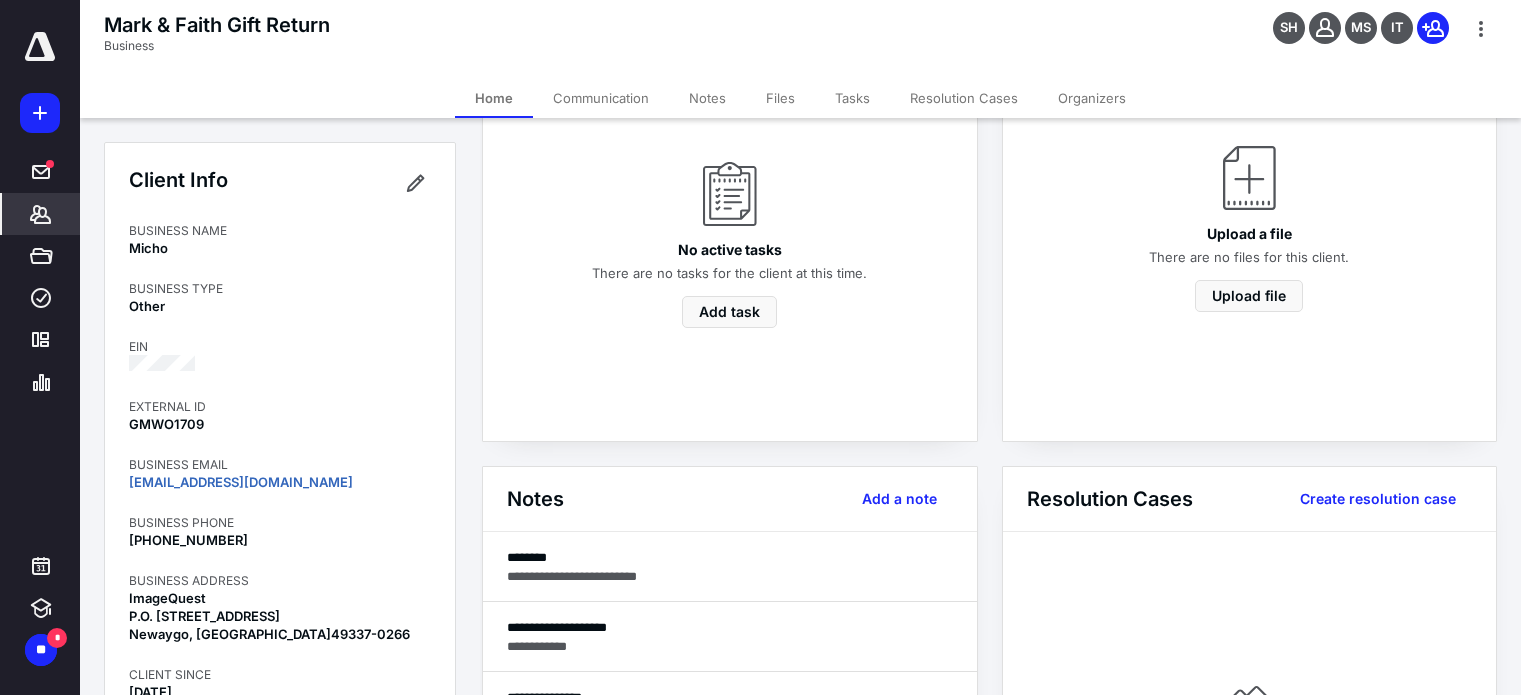 click 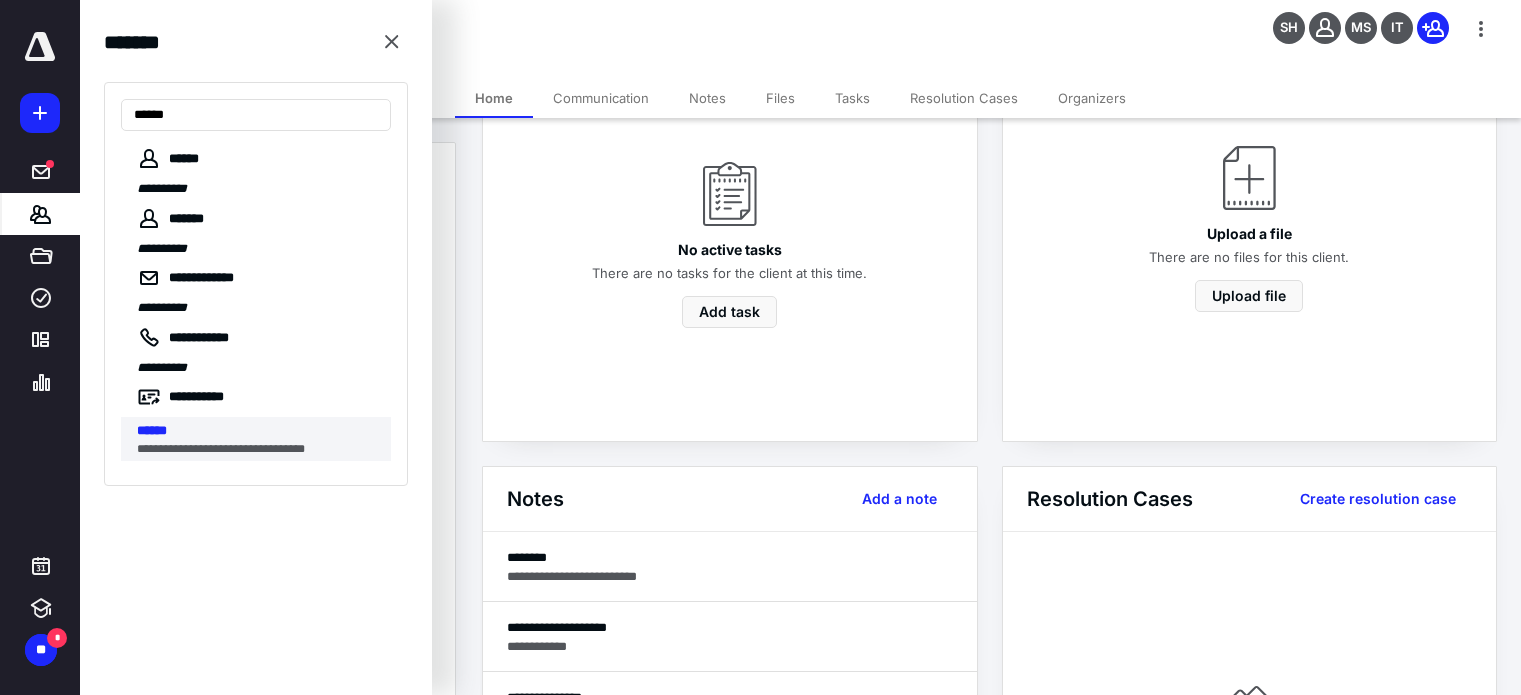 click on "**********" at bounding box center (264, 439) 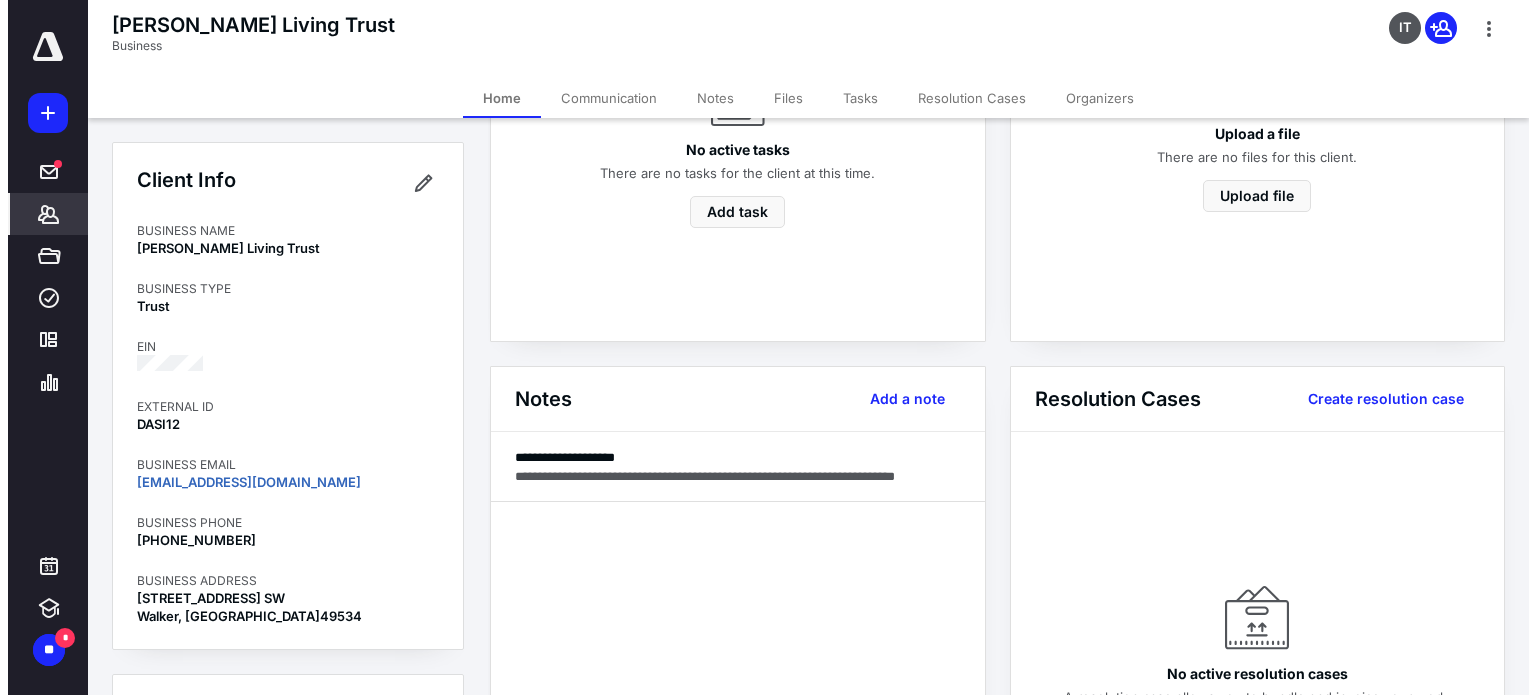 scroll, scrollTop: 400, scrollLeft: 0, axis: vertical 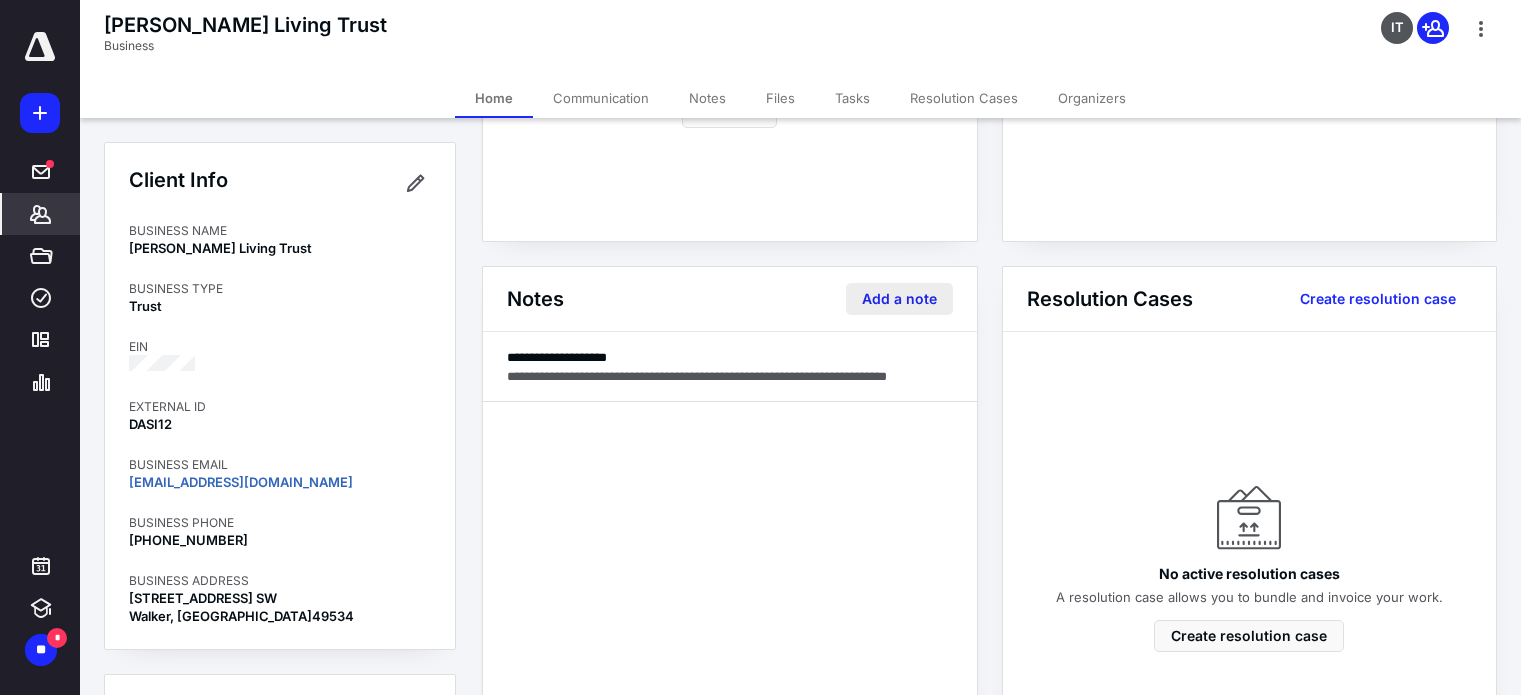 click on "Add a note" at bounding box center (899, 299) 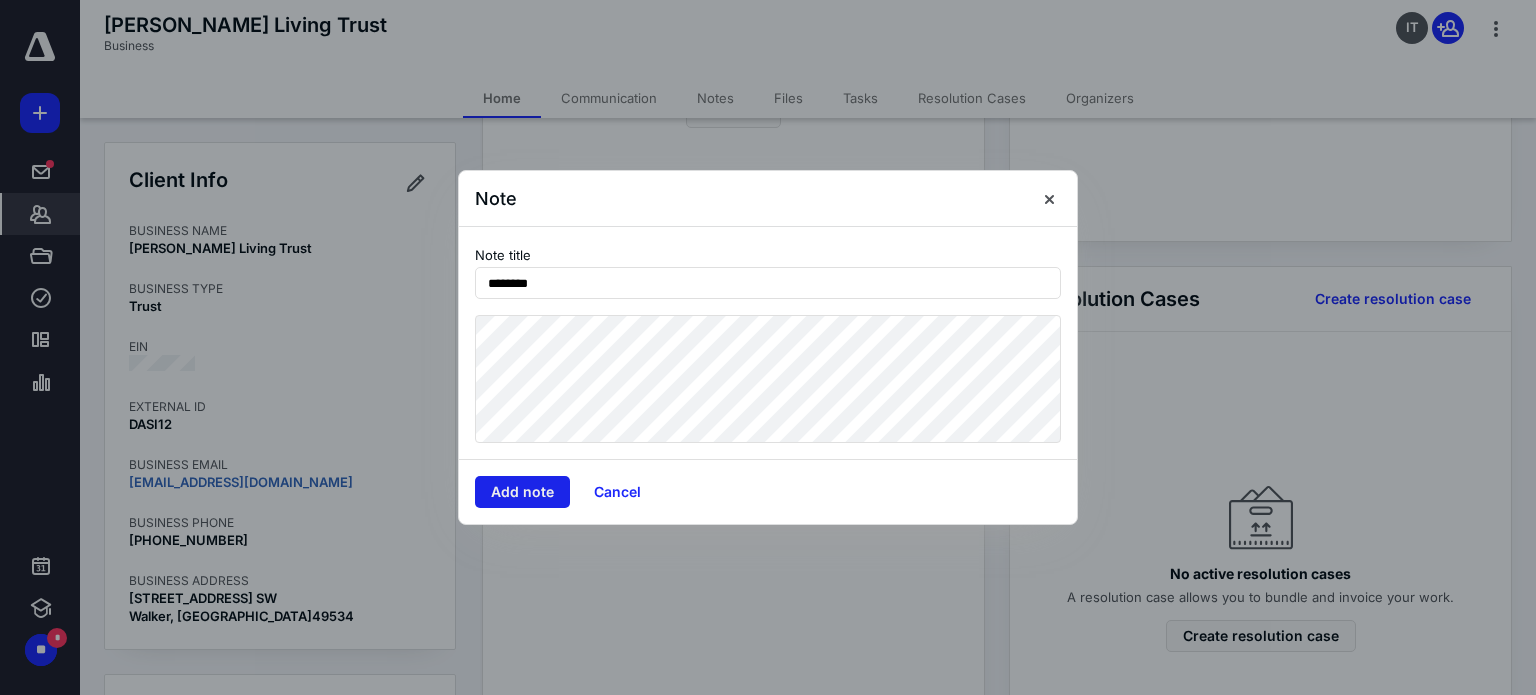 click on "Add note" at bounding box center (522, 492) 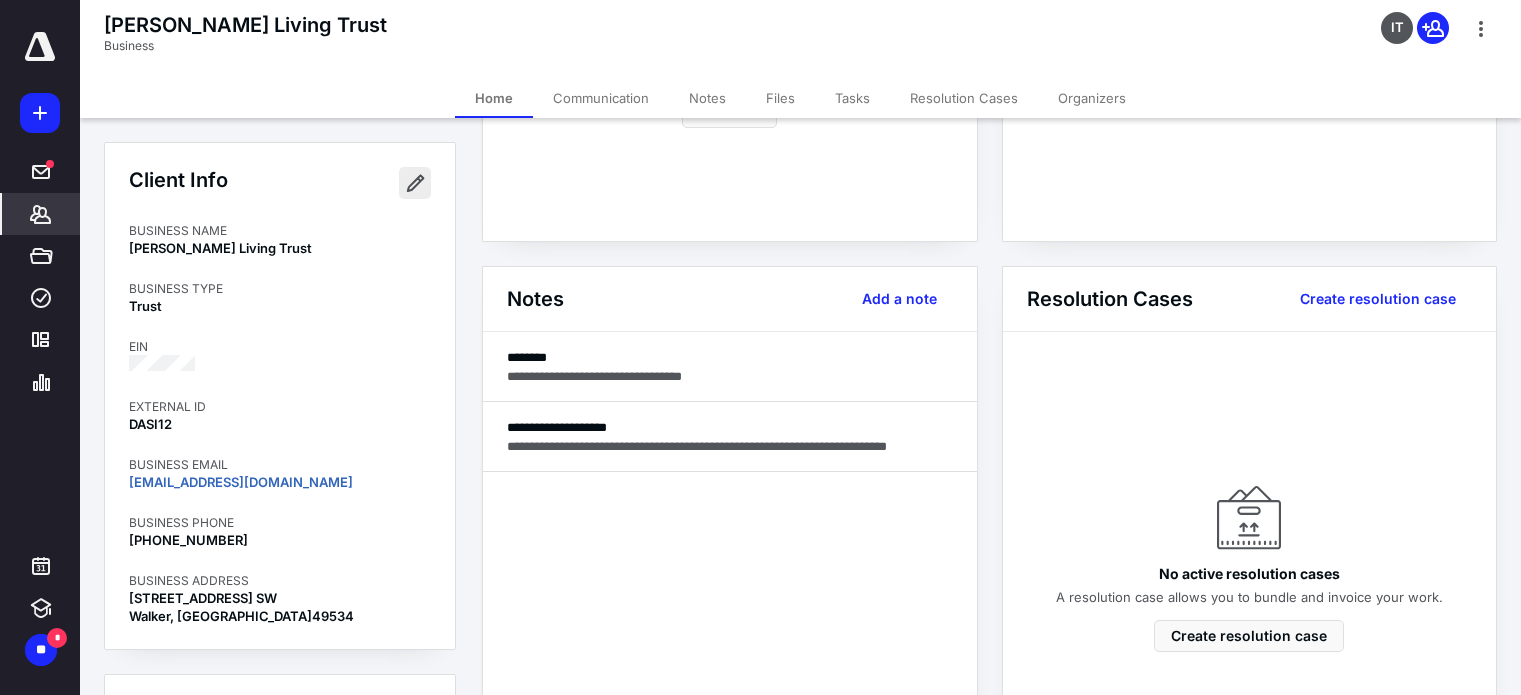 click at bounding box center (415, 183) 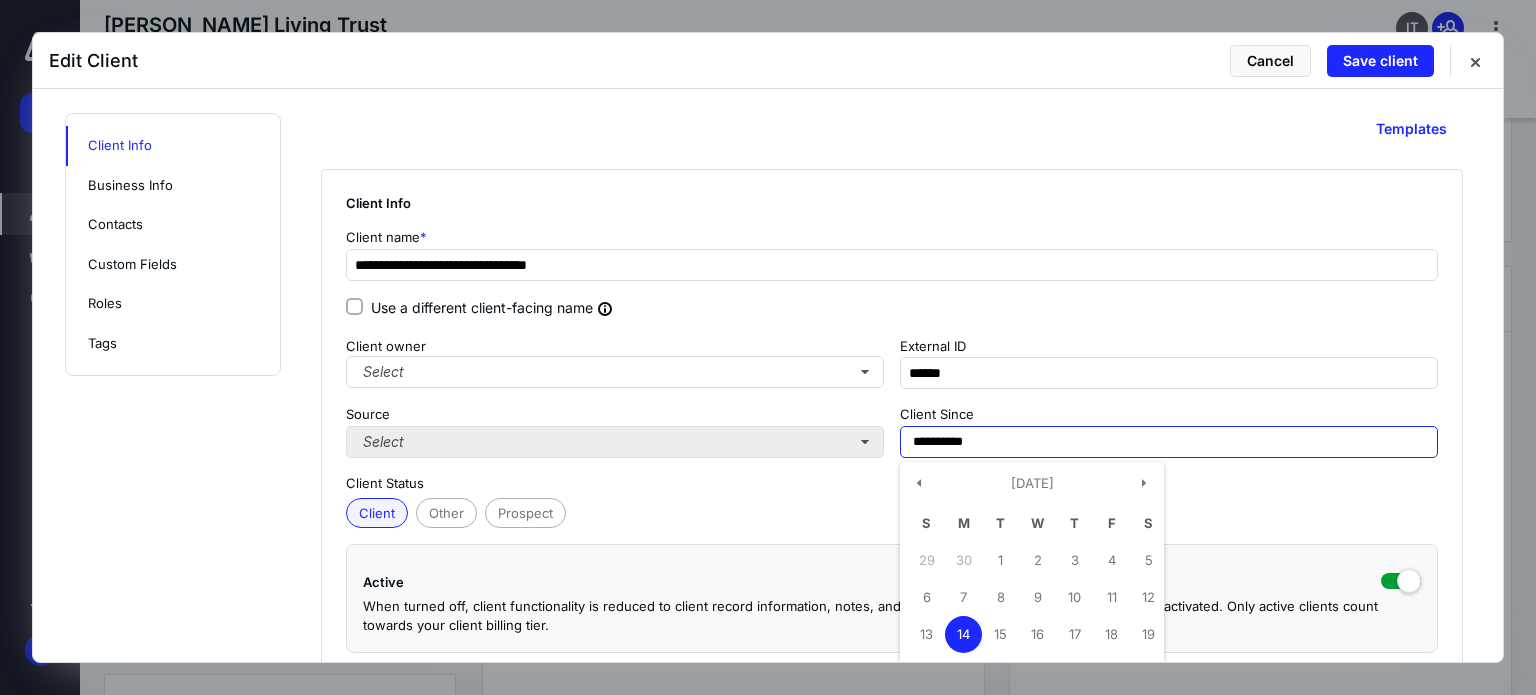 drag, startPoint x: 1010, startPoint y: 437, endPoint x: 635, endPoint y: 441, distance: 375.02133 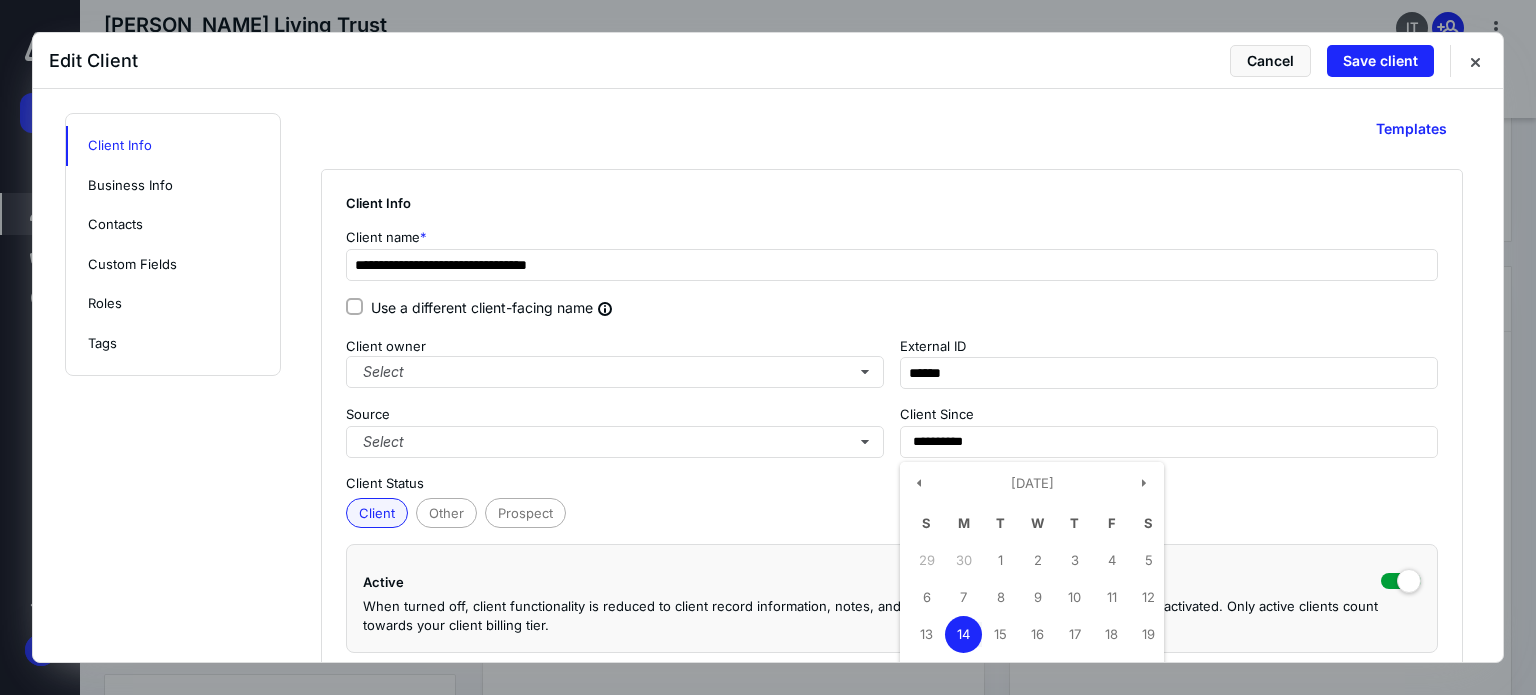 click on "Client Status" at bounding box center (892, 484) 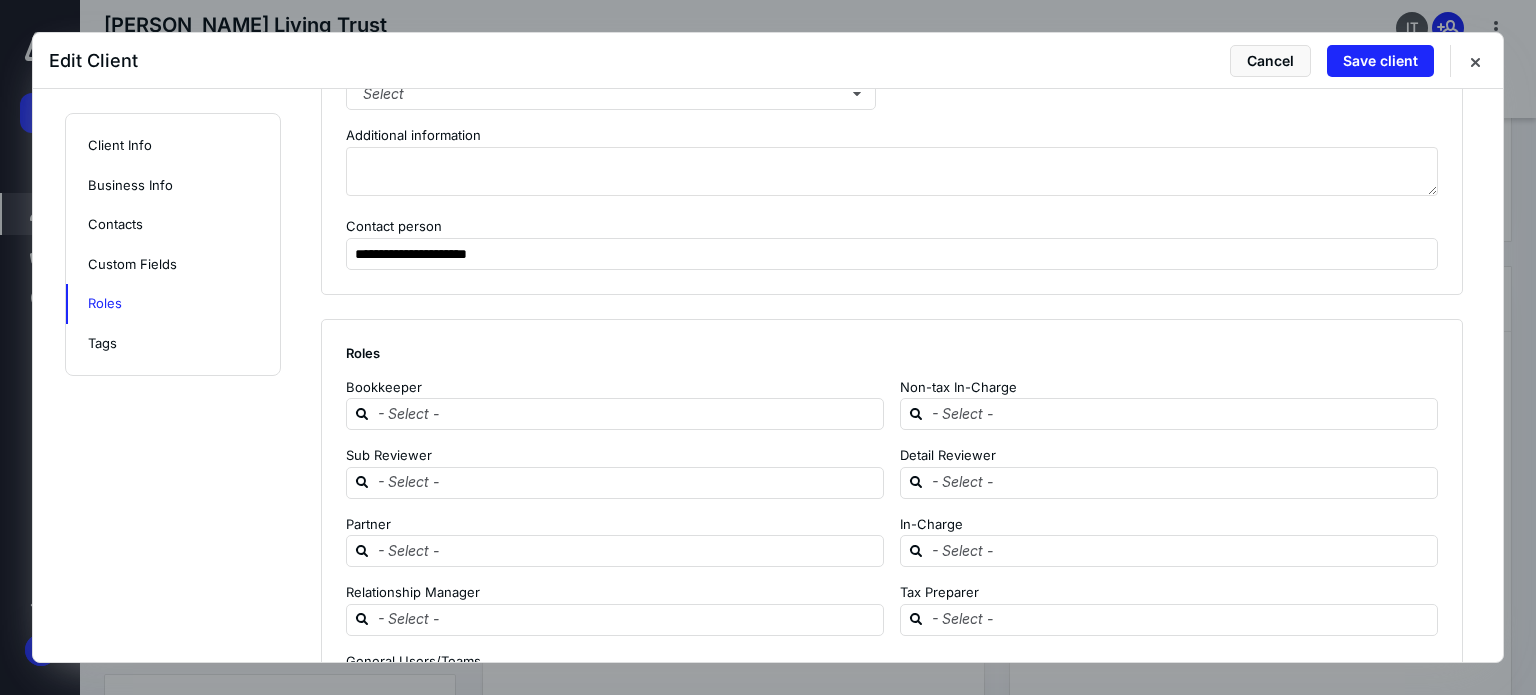 scroll, scrollTop: 2225, scrollLeft: 0, axis: vertical 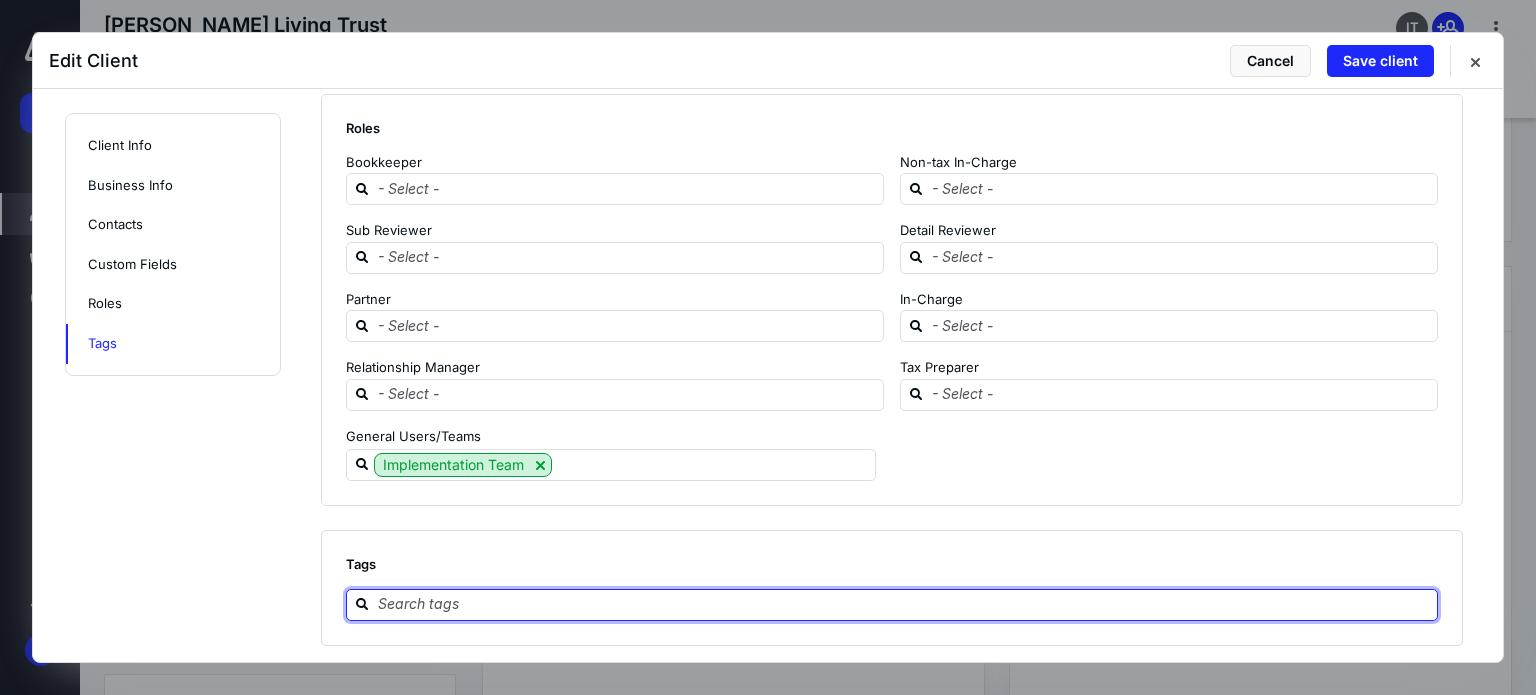 click at bounding box center (904, 604) 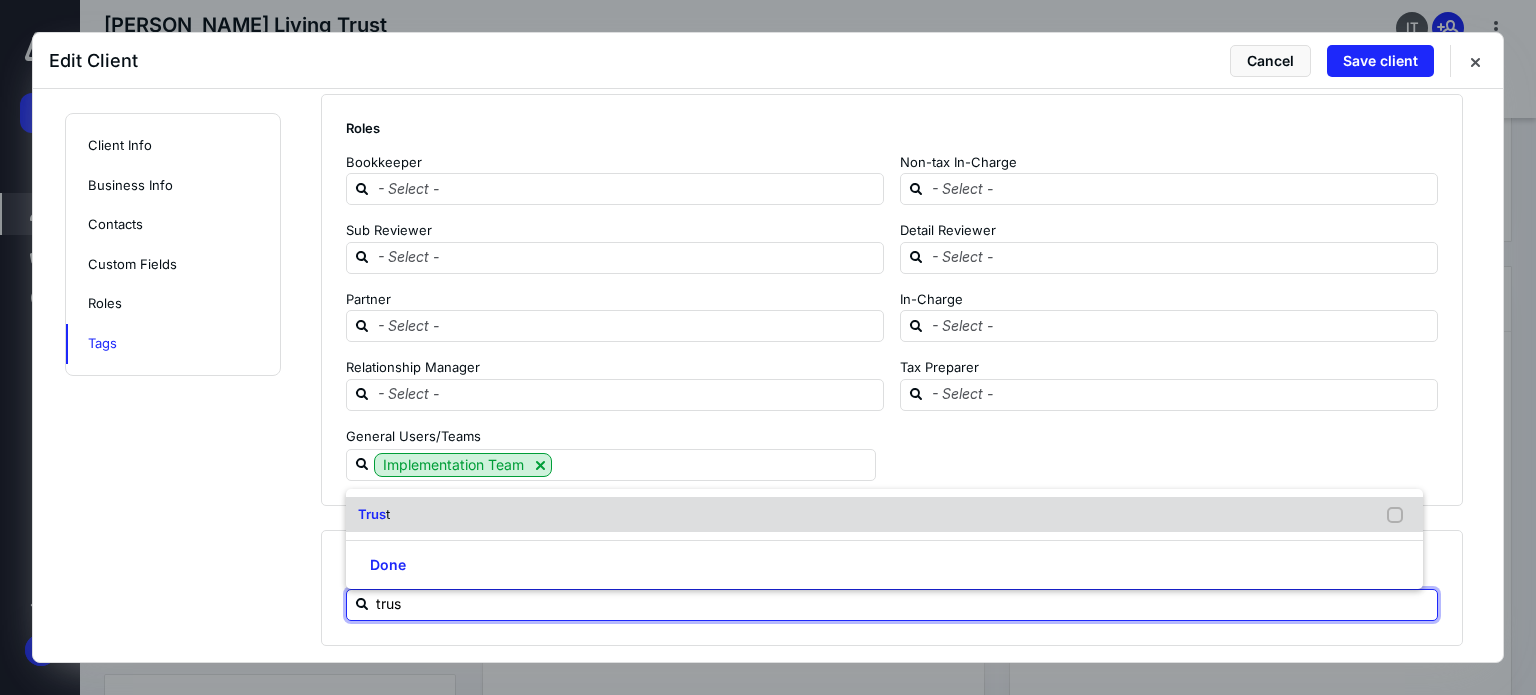 click on "Trus t" at bounding box center [884, 515] 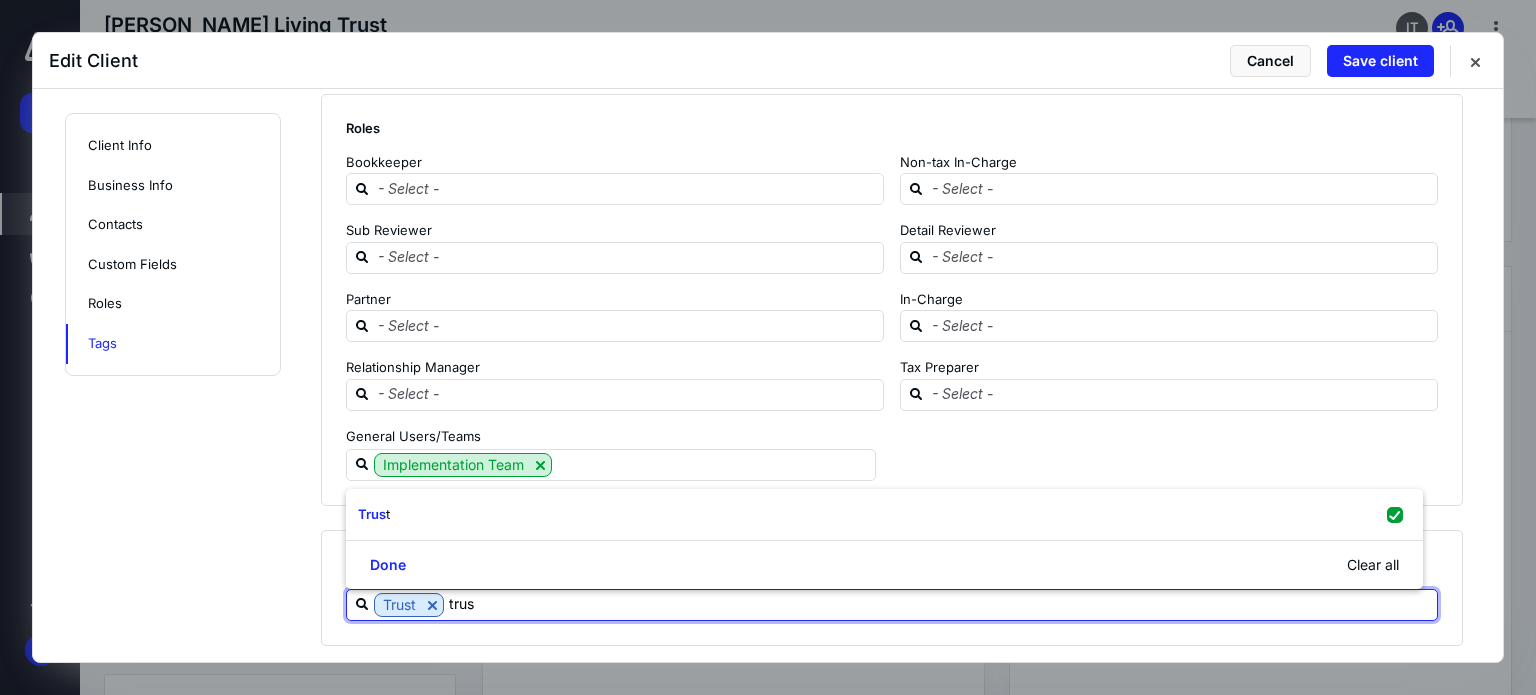 click on "**********" at bounding box center (768, -737) 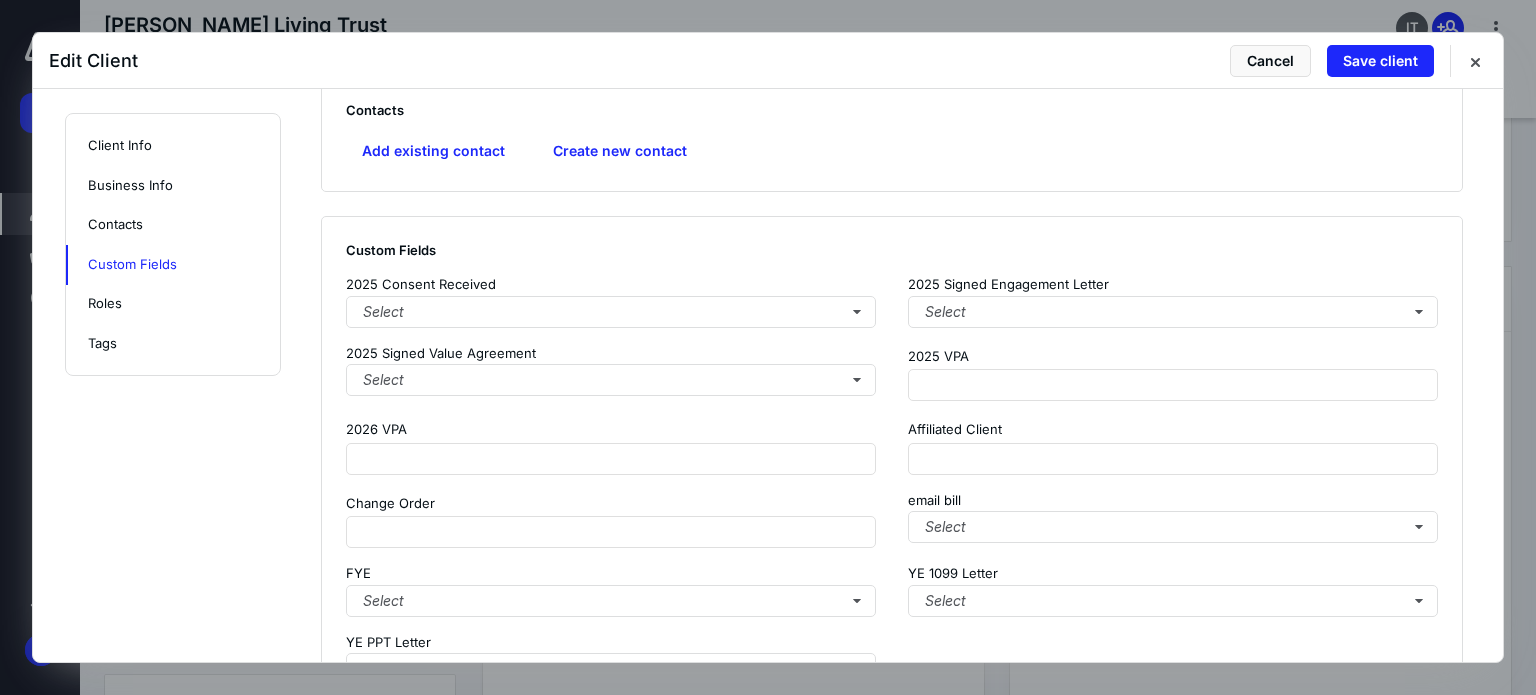 scroll, scrollTop: 1625, scrollLeft: 0, axis: vertical 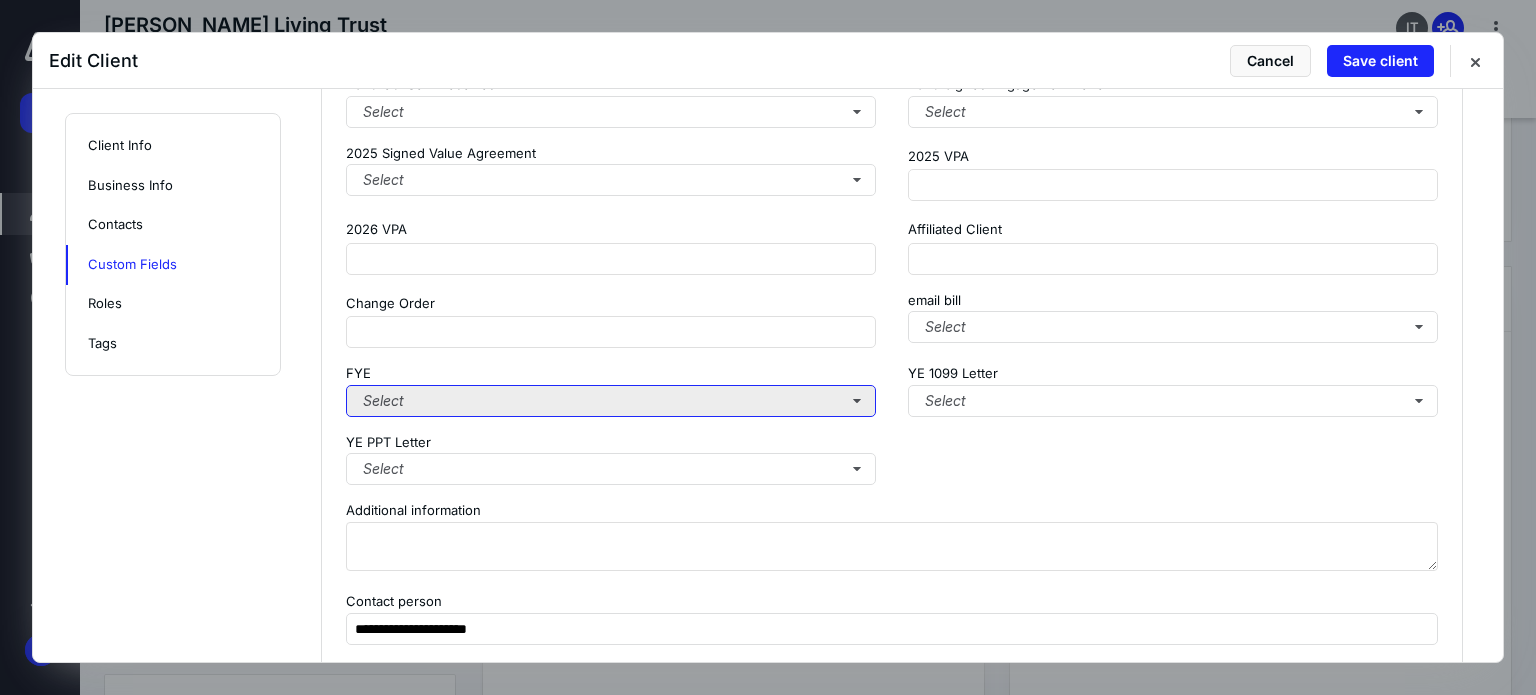 click on "Select" at bounding box center [611, 401] 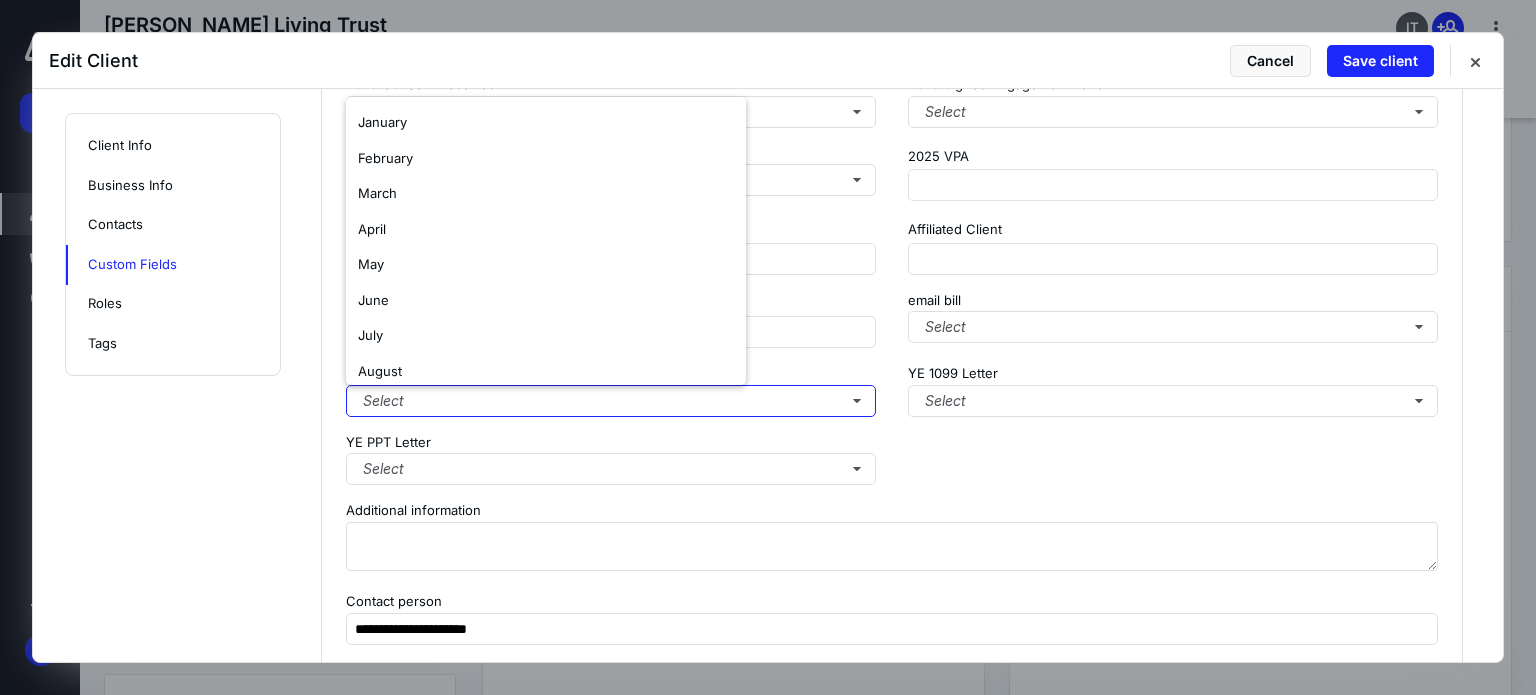 scroll, scrollTop: 154, scrollLeft: 0, axis: vertical 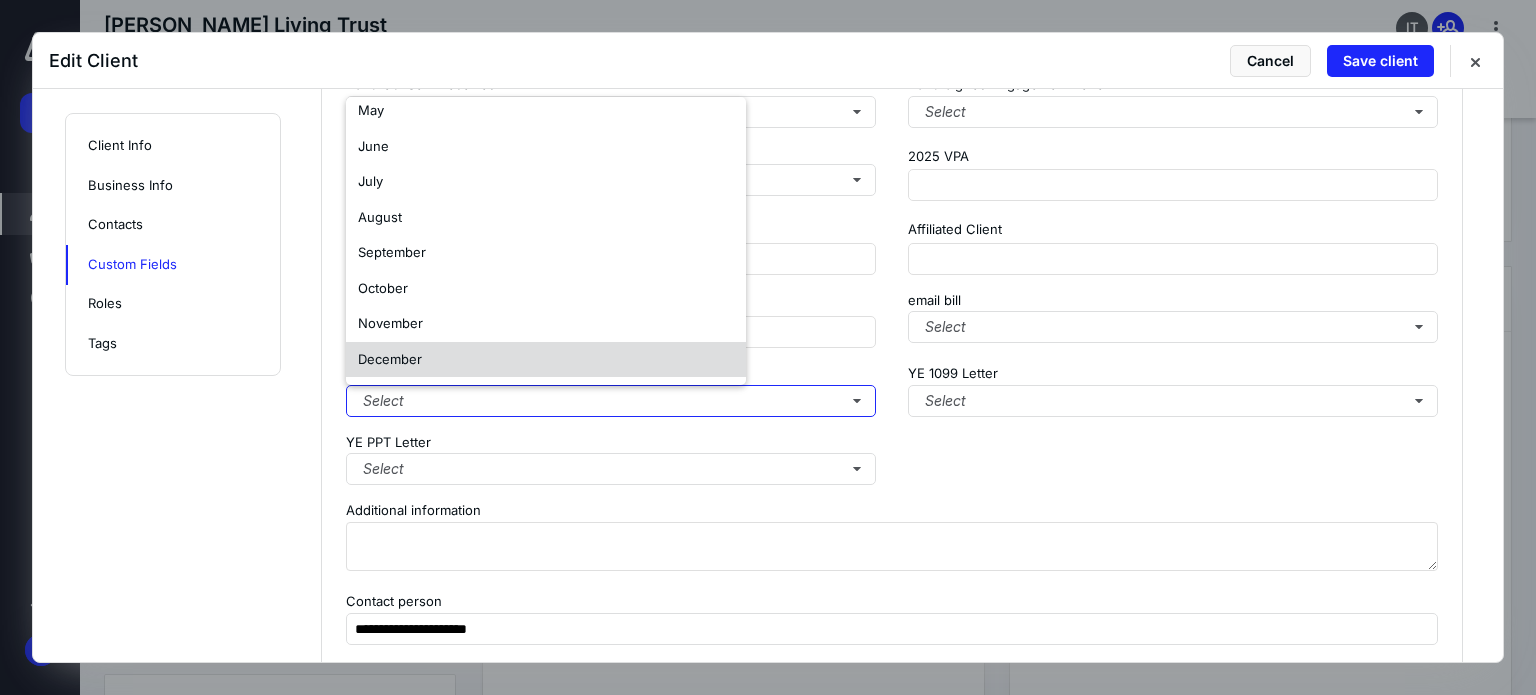 click on "December" at bounding box center (546, 360) 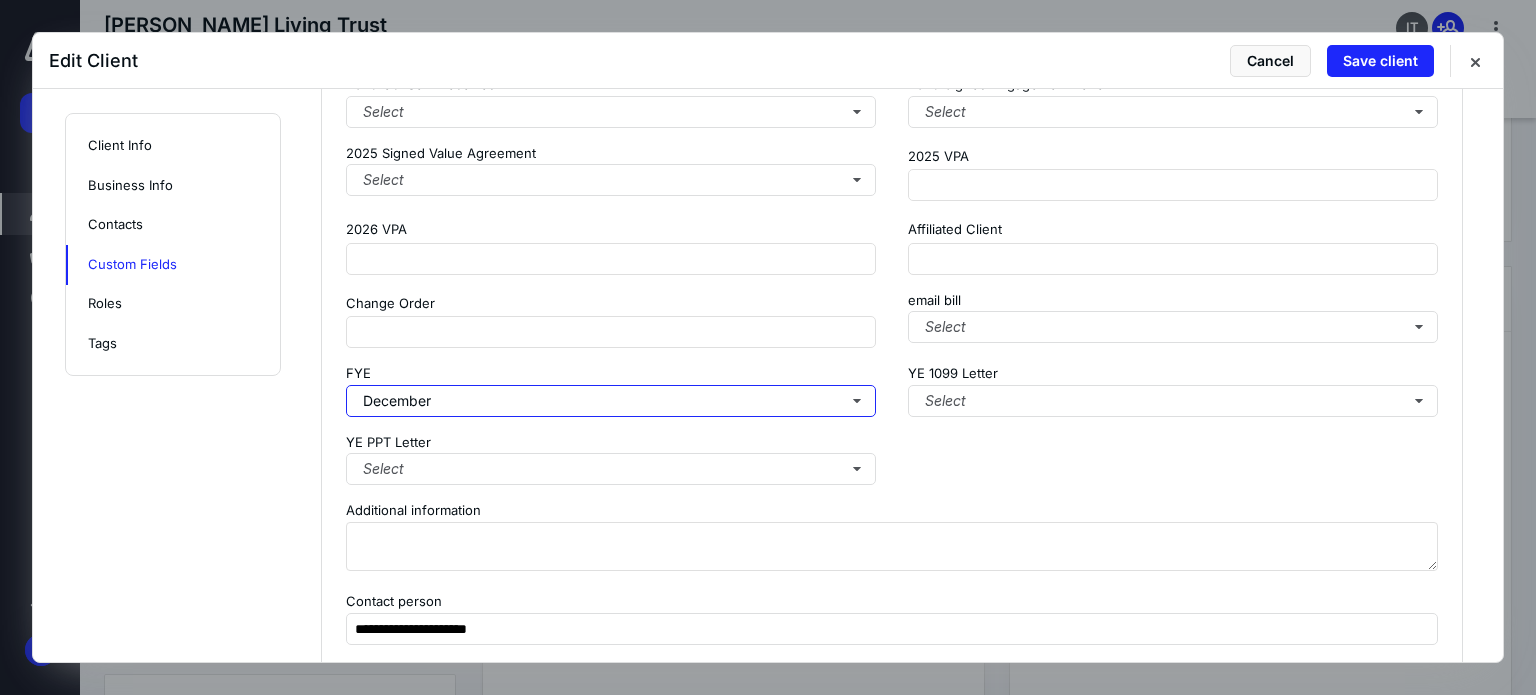 scroll, scrollTop: 1525, scrollLeft: 0, axis: vertical 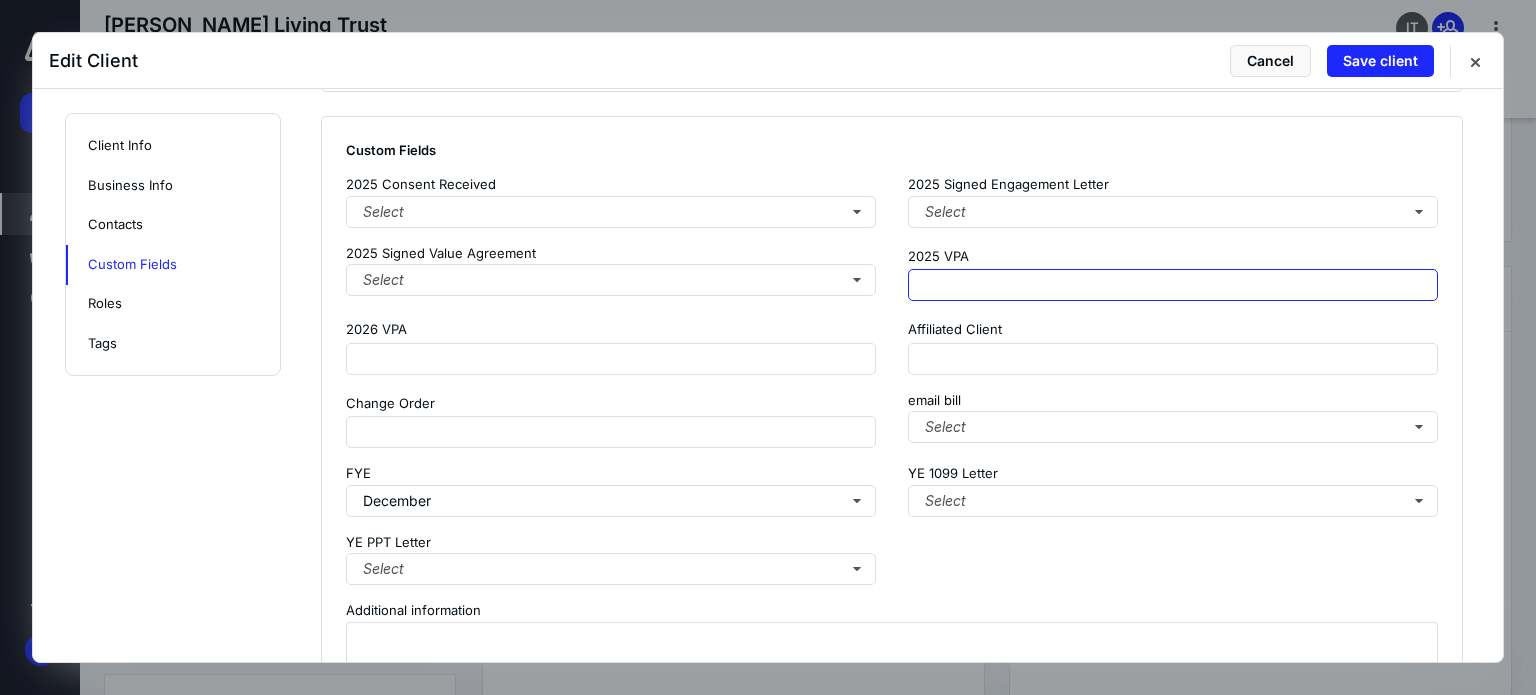 click at bounding box center (1173, 285) 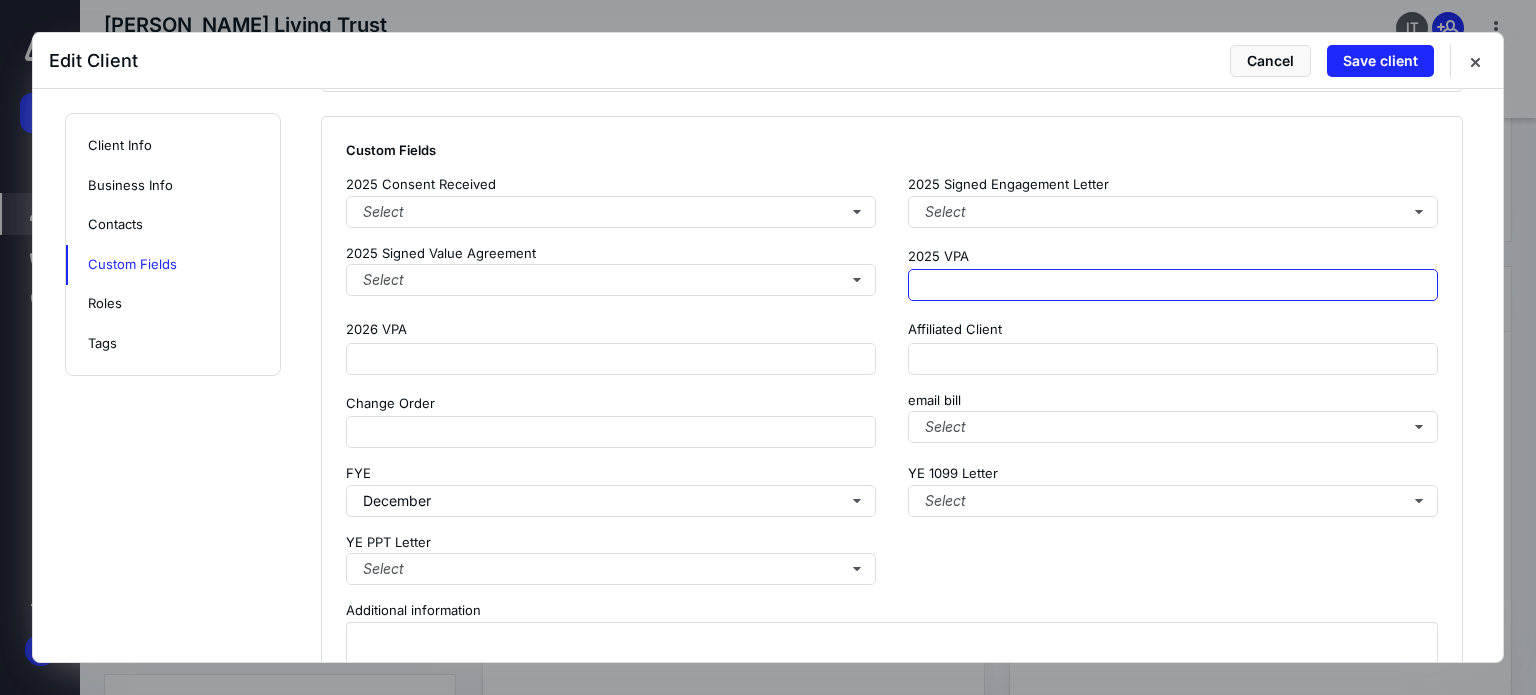 paste on "**********" 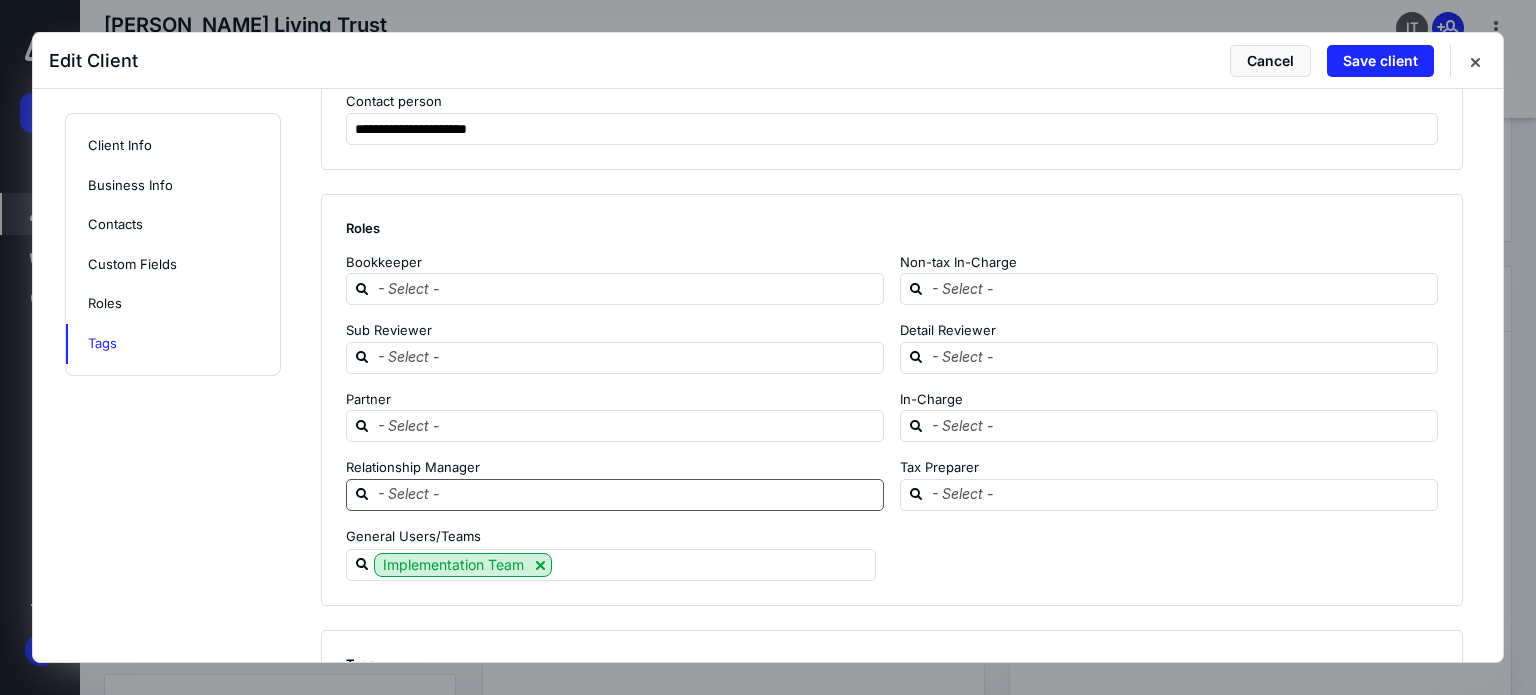 scroll, scrollTop: 2225, scrollLeft: 0, axis: vertical 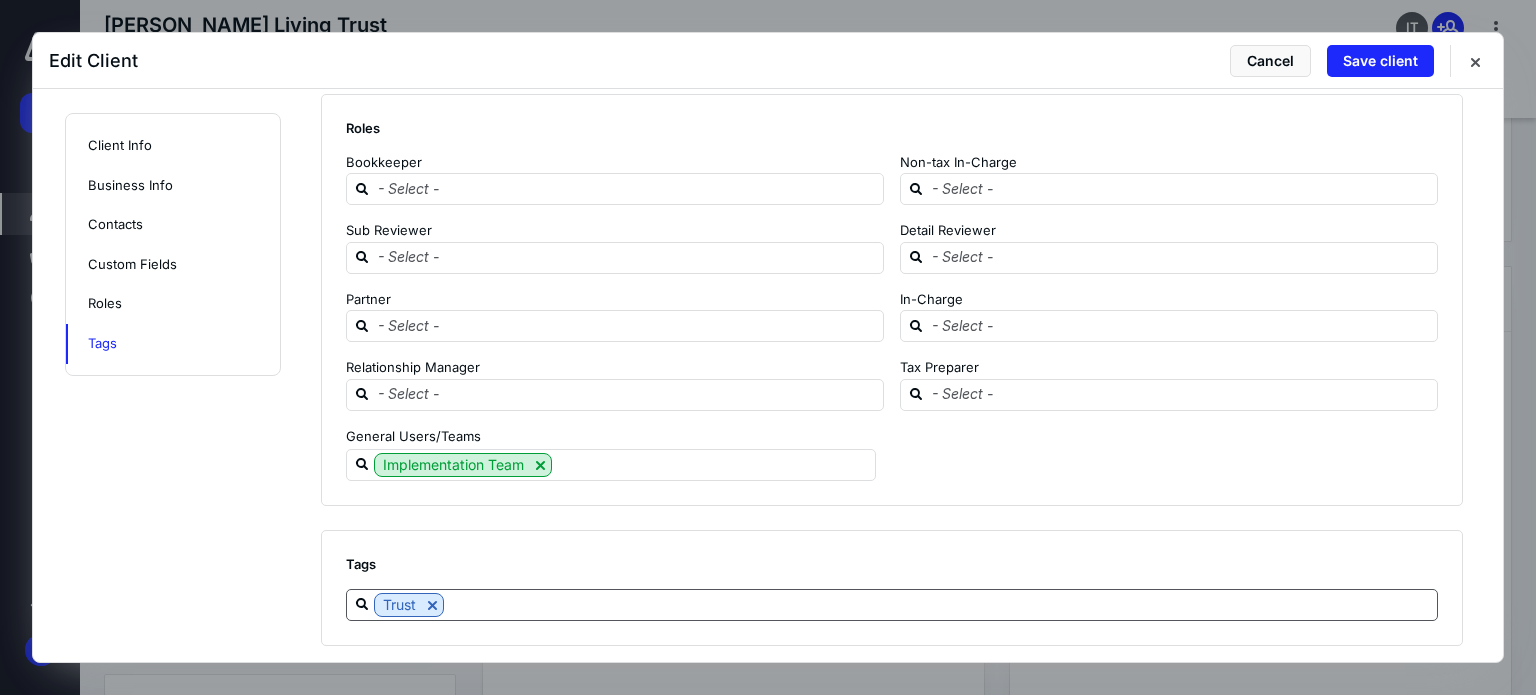 click at bounding box center (940, 604) 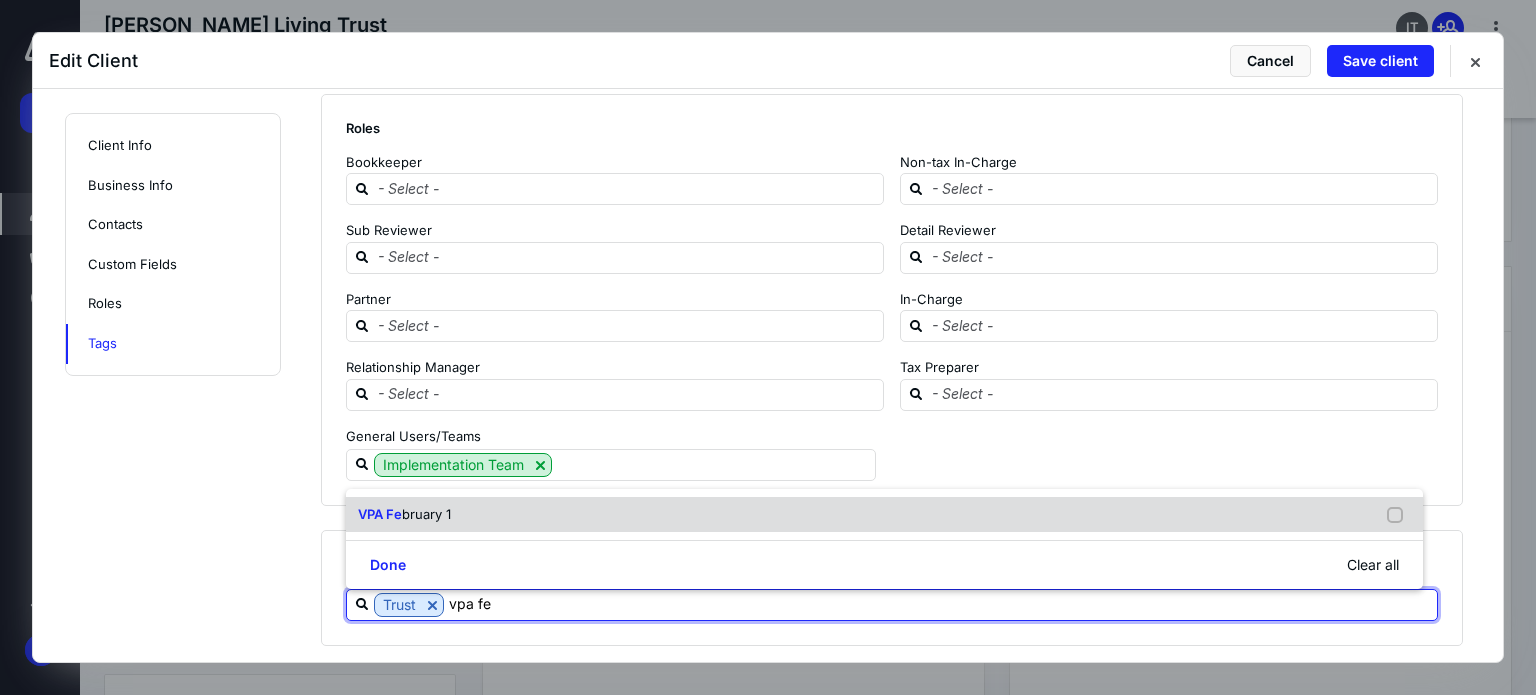click on "bruary 1" at bounding box center (426, 514) 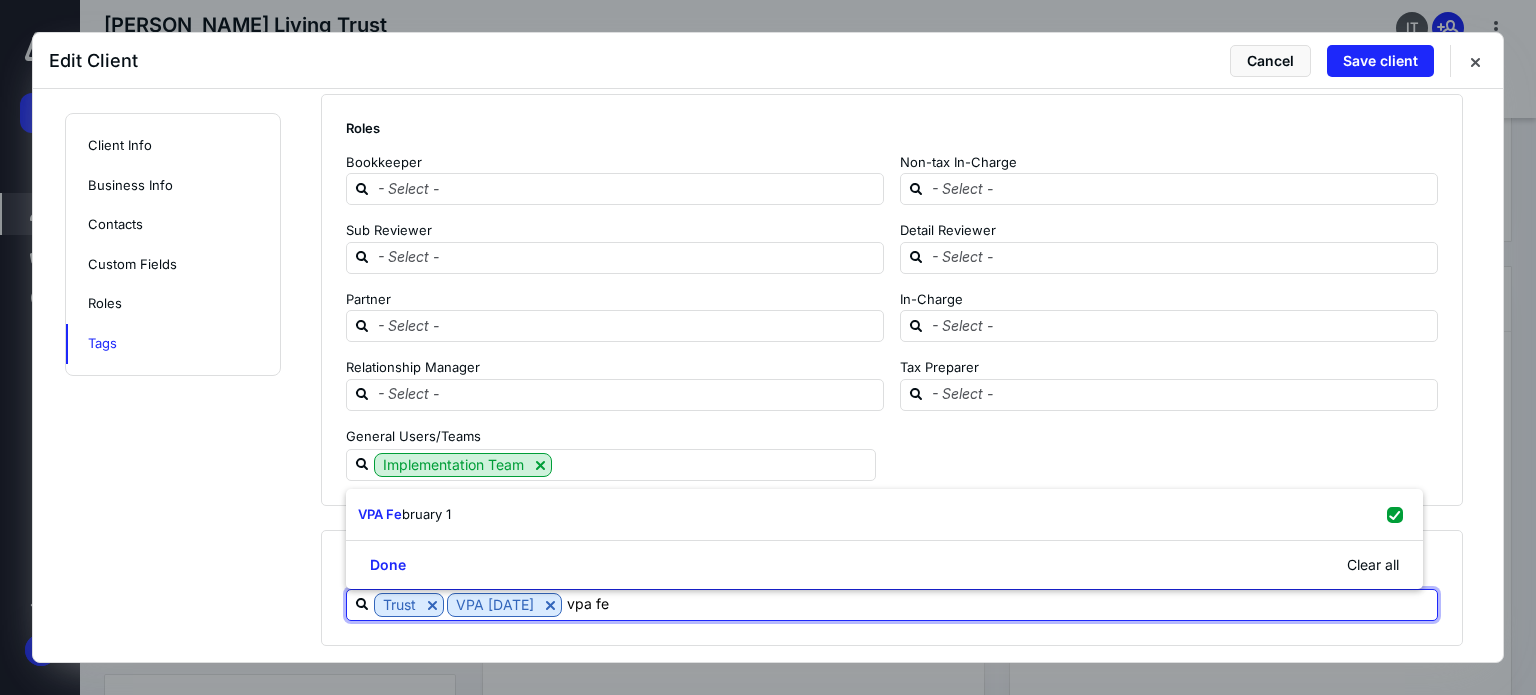 click on "**********" at bounding box center (768, -737) 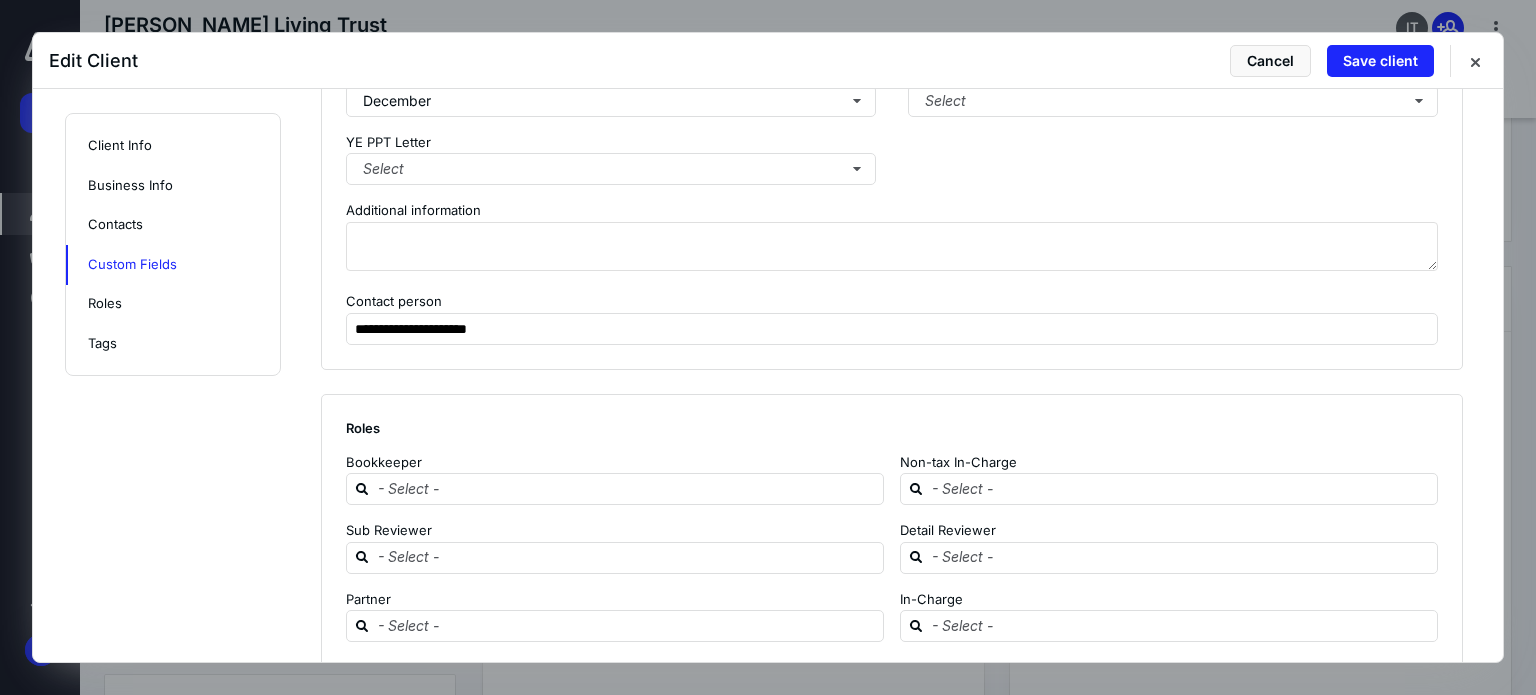 scroll, scrollTop: 1525, scrollLeft: 0, axis: vertical 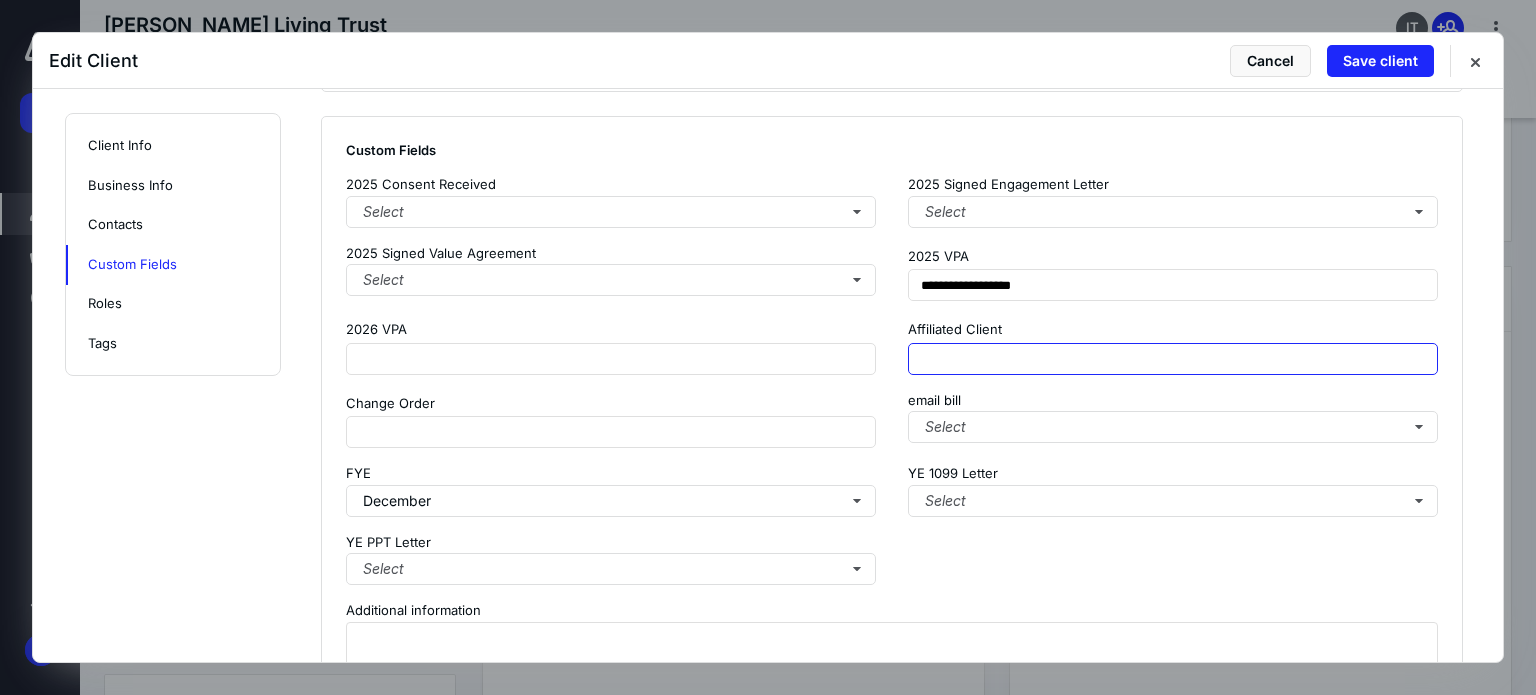click at bounding box center (1173, 359) 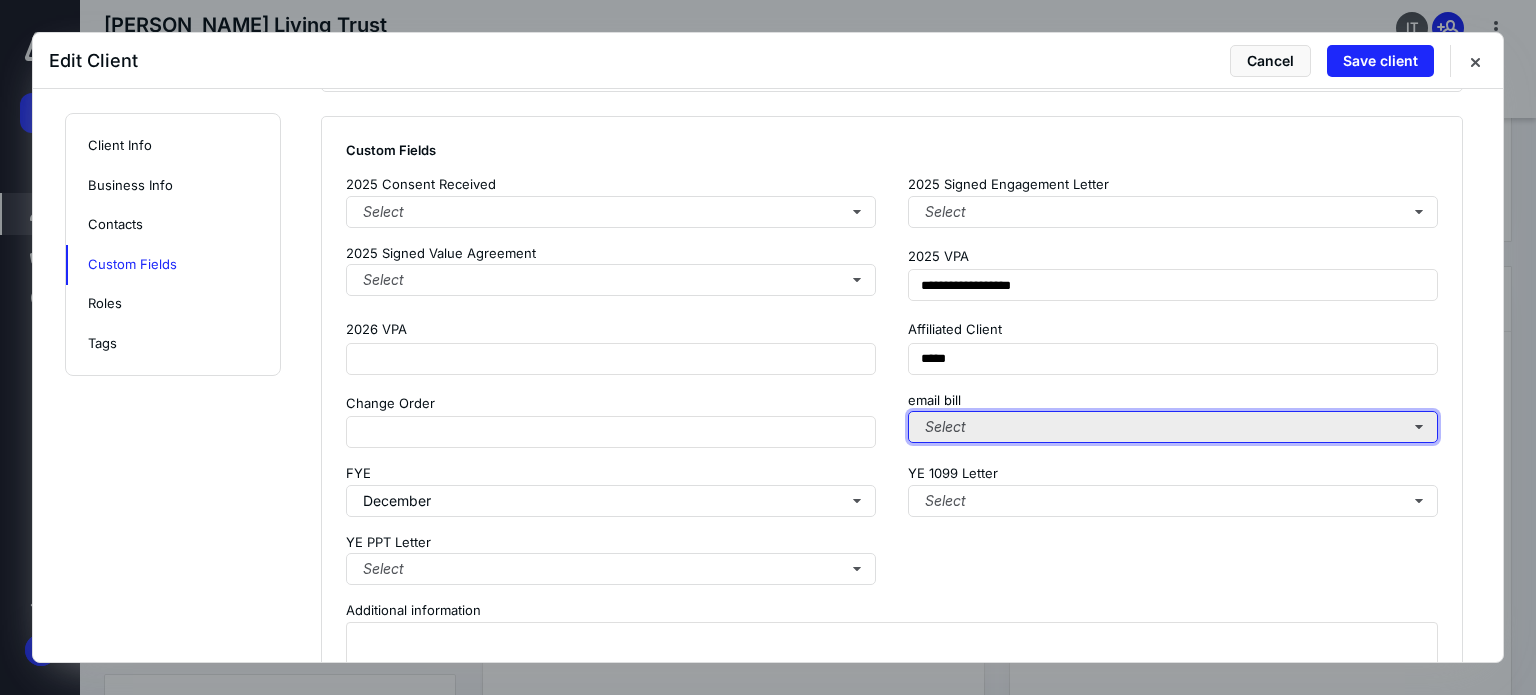 click on "Select" at bounding box center (1173, 427) 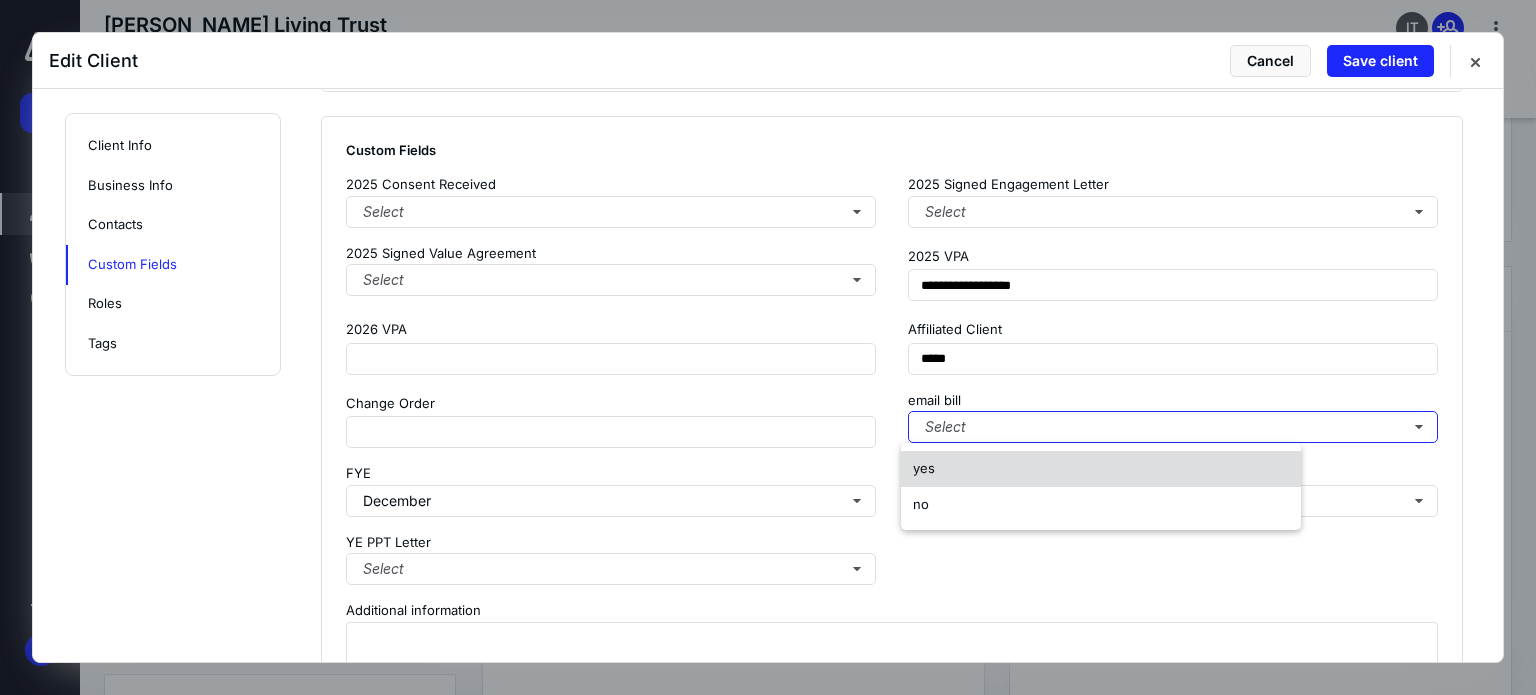 click on "yes" at bounding box center [1101, 469] 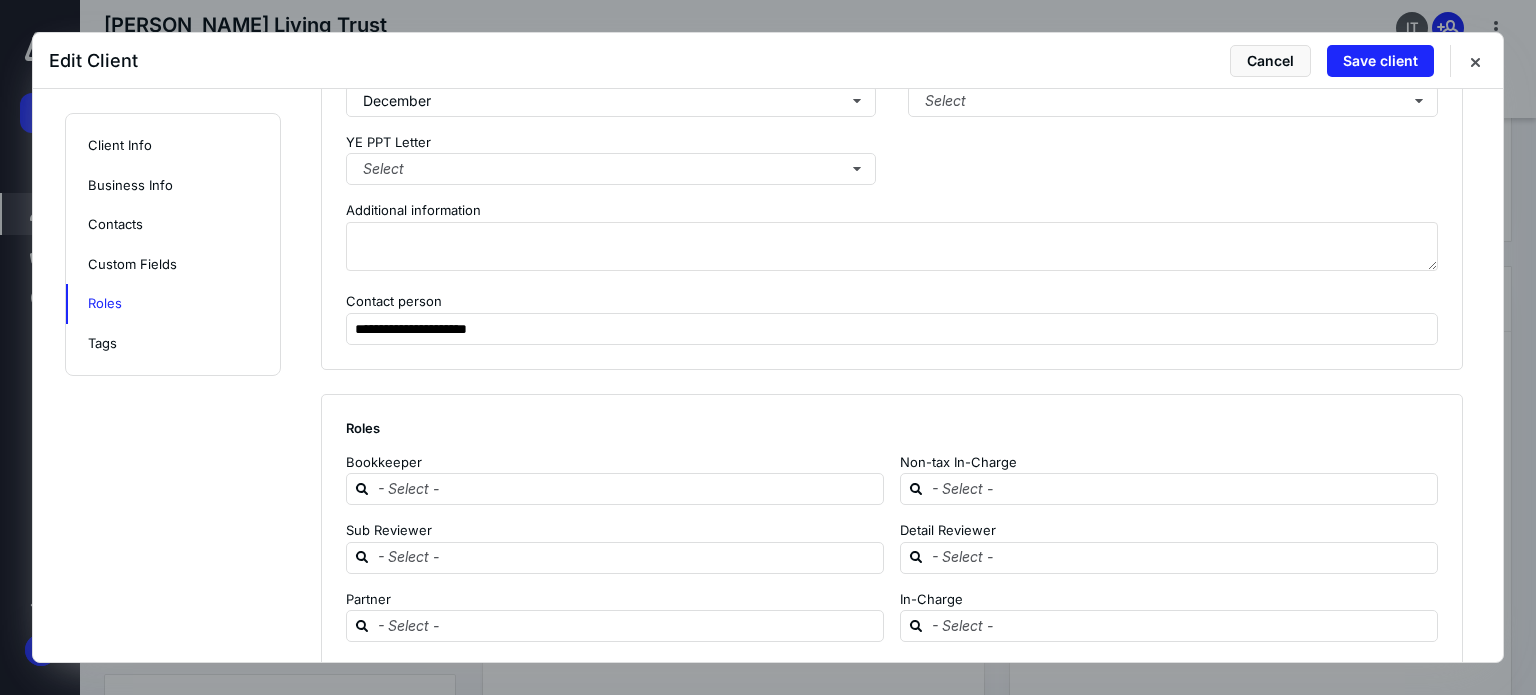 scroll, scrollTop: 2025, scrollLeft: 0, axis: vertical 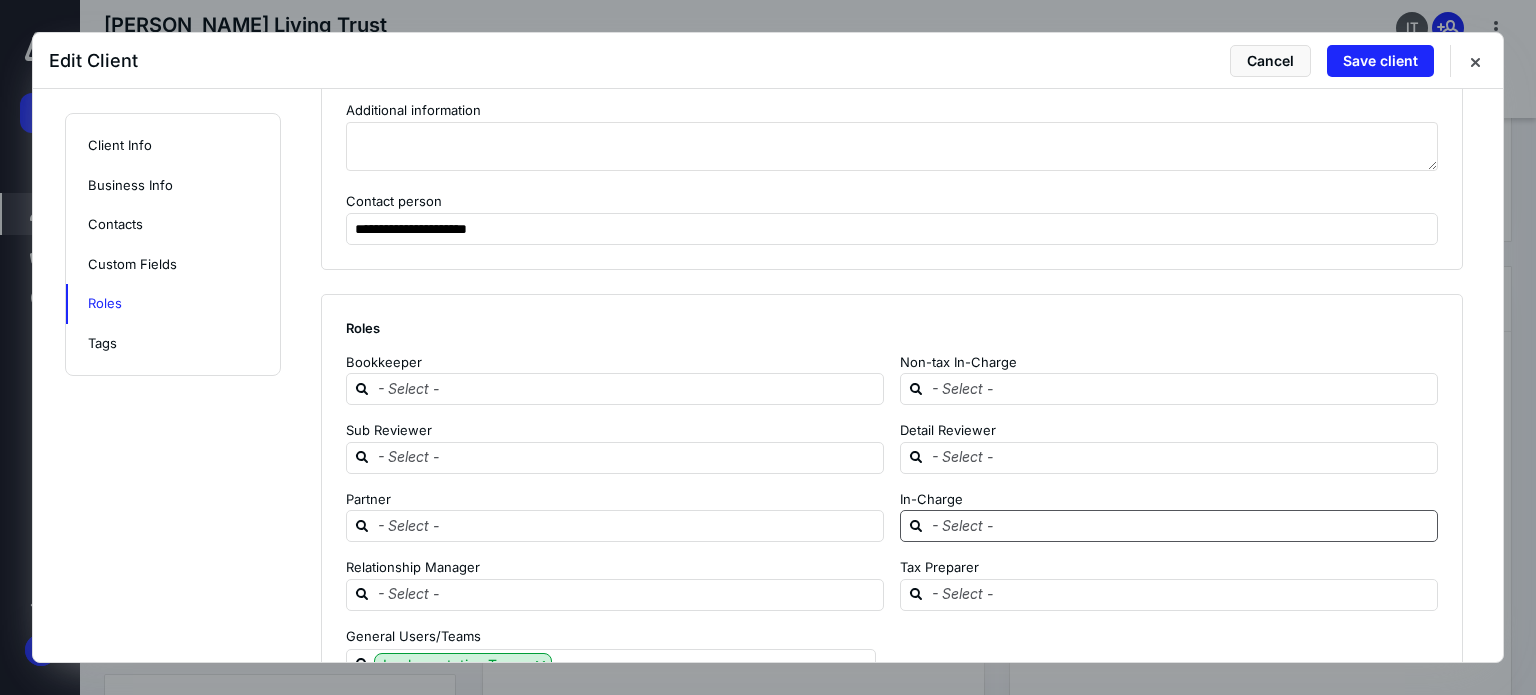 click at bounding box center [1181, 525] 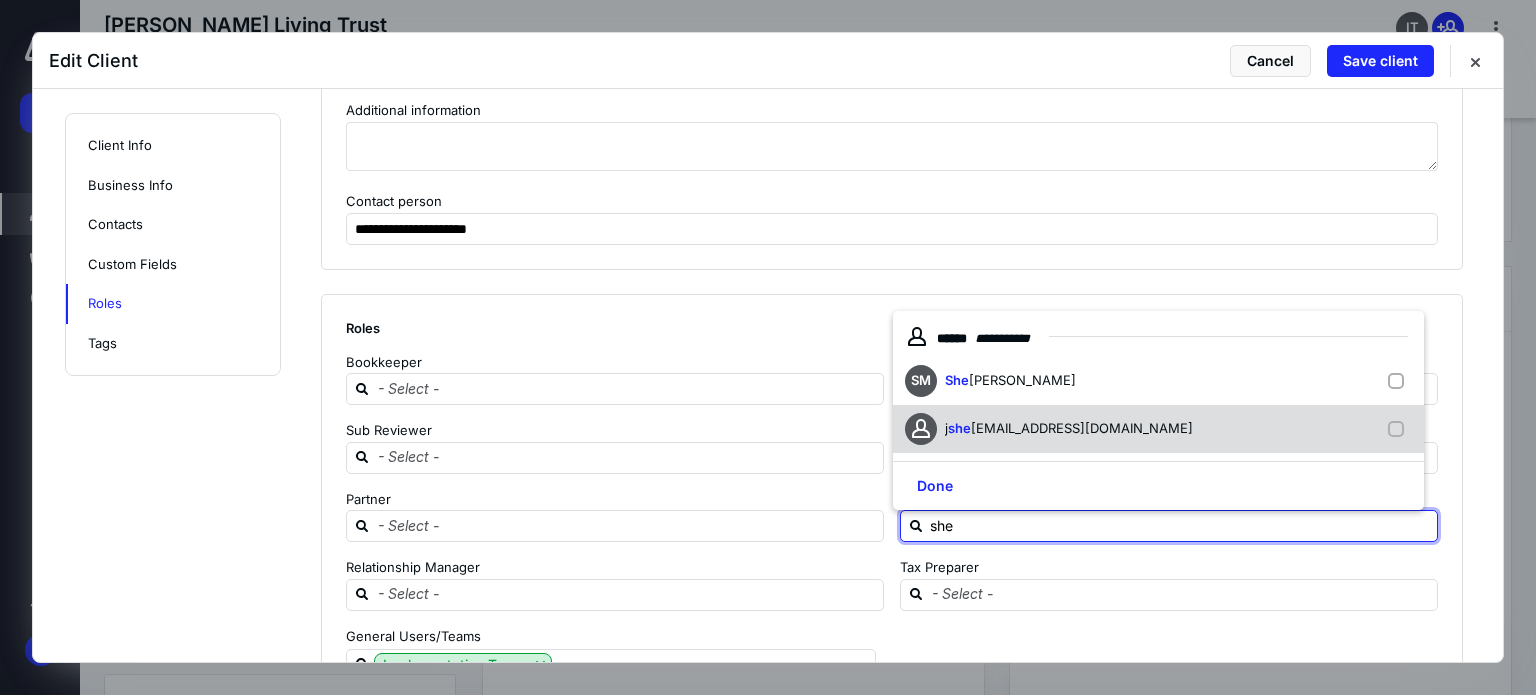 click on "[EMAIL_ADDRESS][DOMAIN_NAME]" at bounding box center (1082, 428) 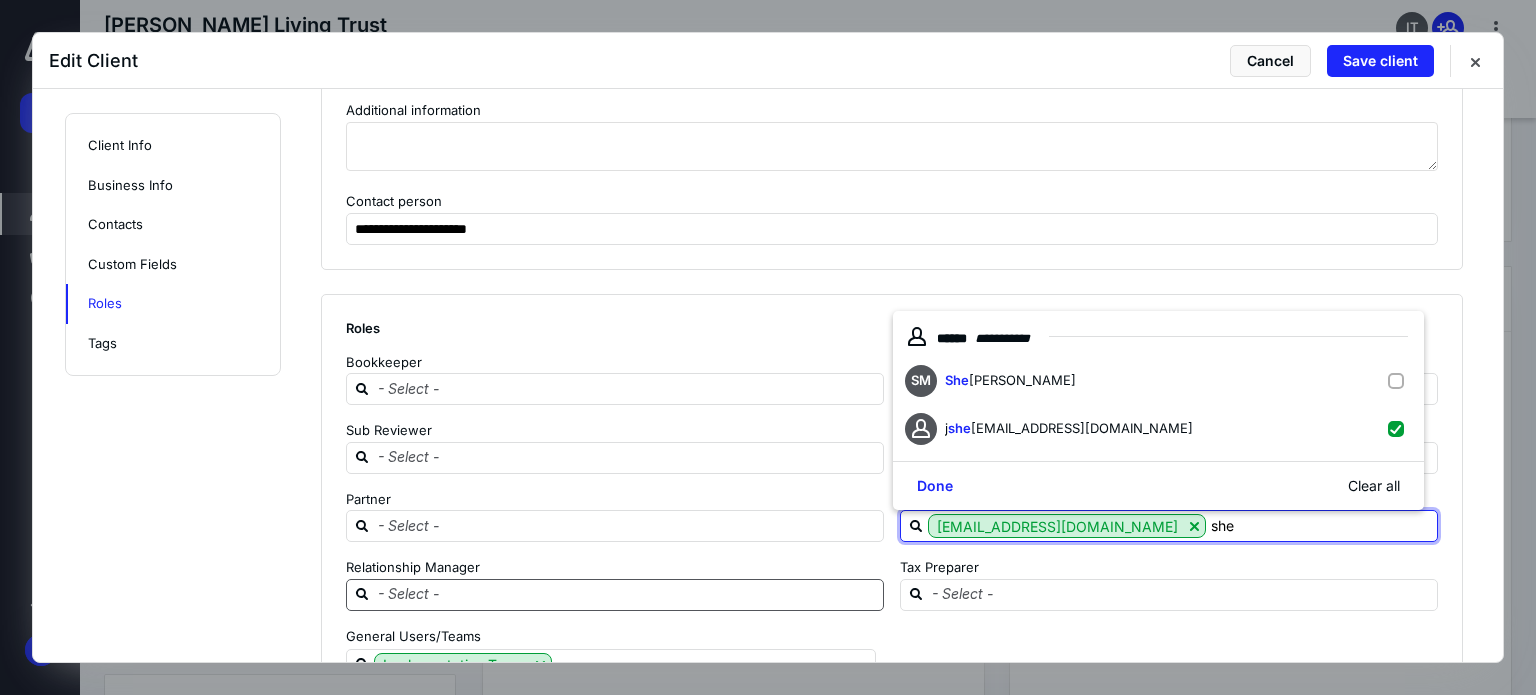 click at bounding box center (627, 594) 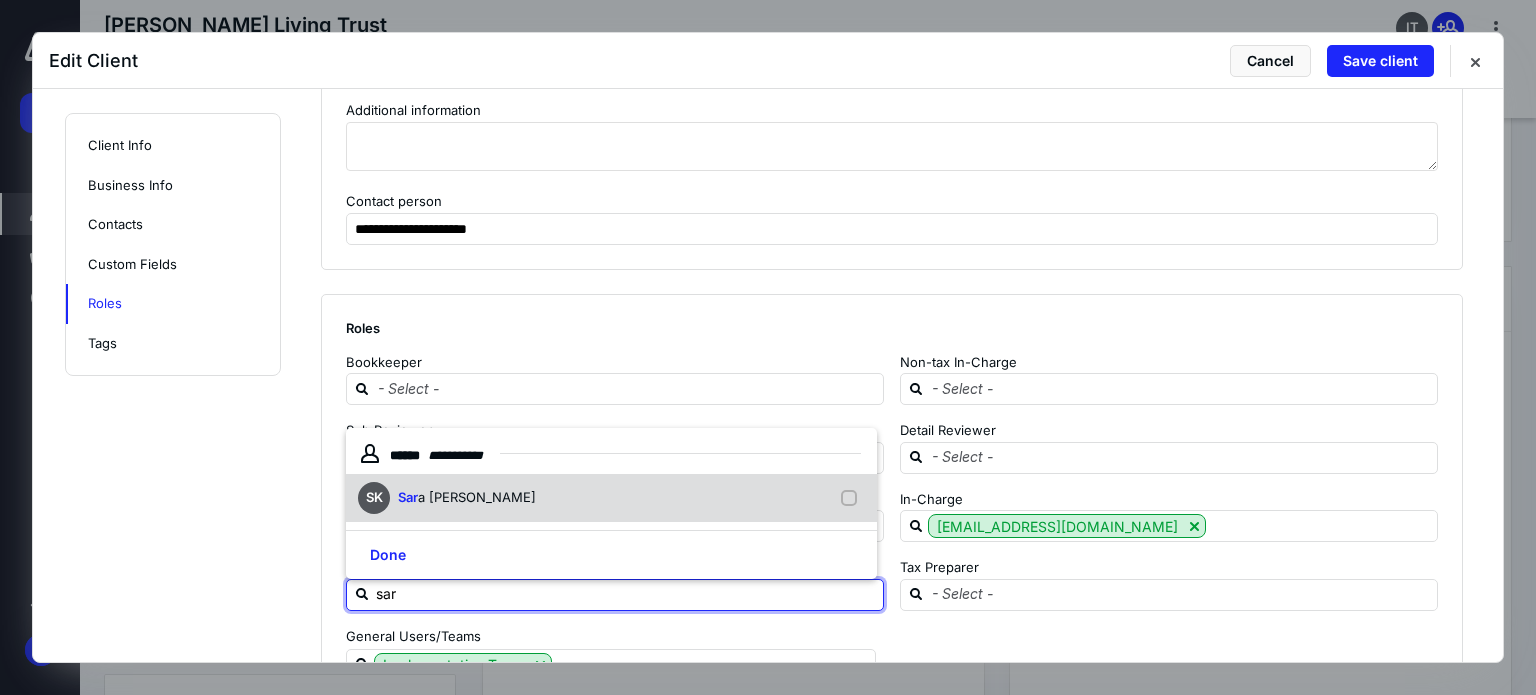 click on "SK Sar a [PERSON_NAME]" at bounding box center [611, 498] 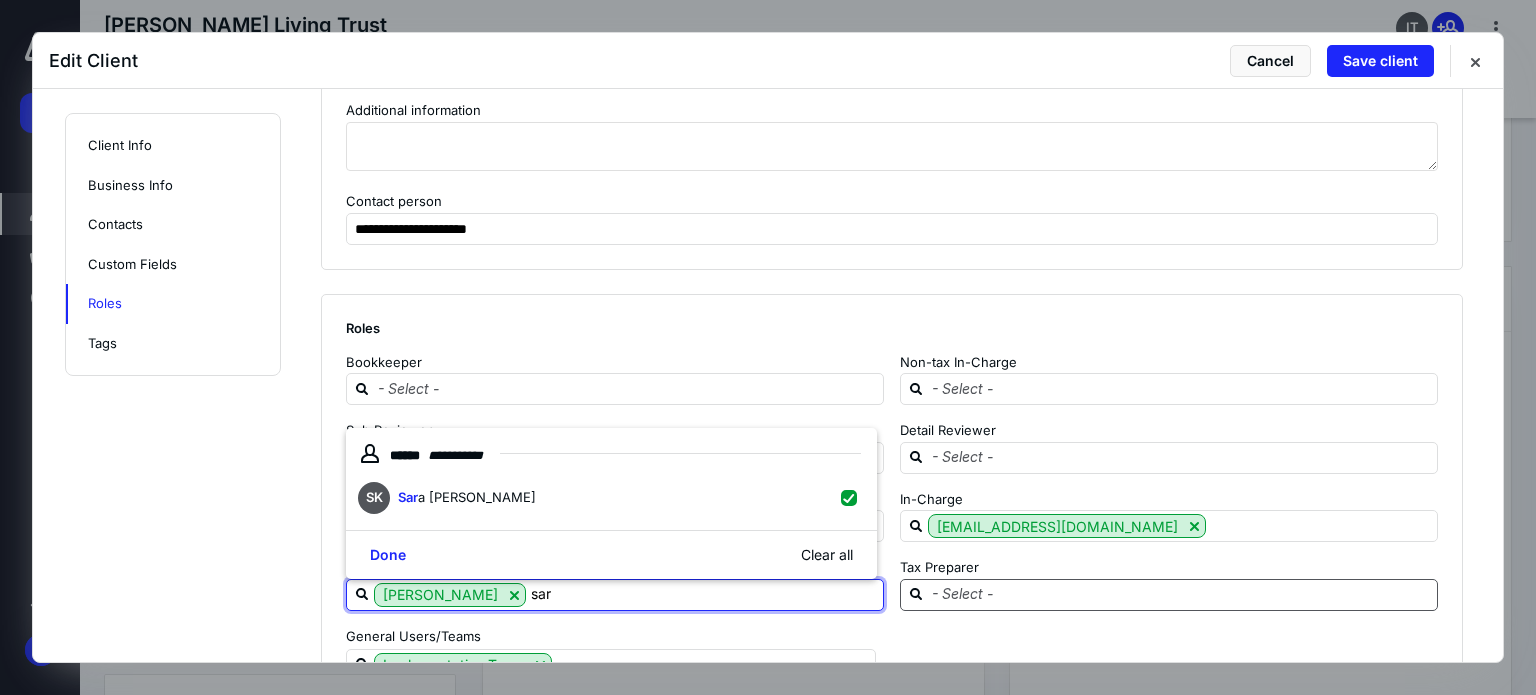 click at bounding box center [1181, 594] 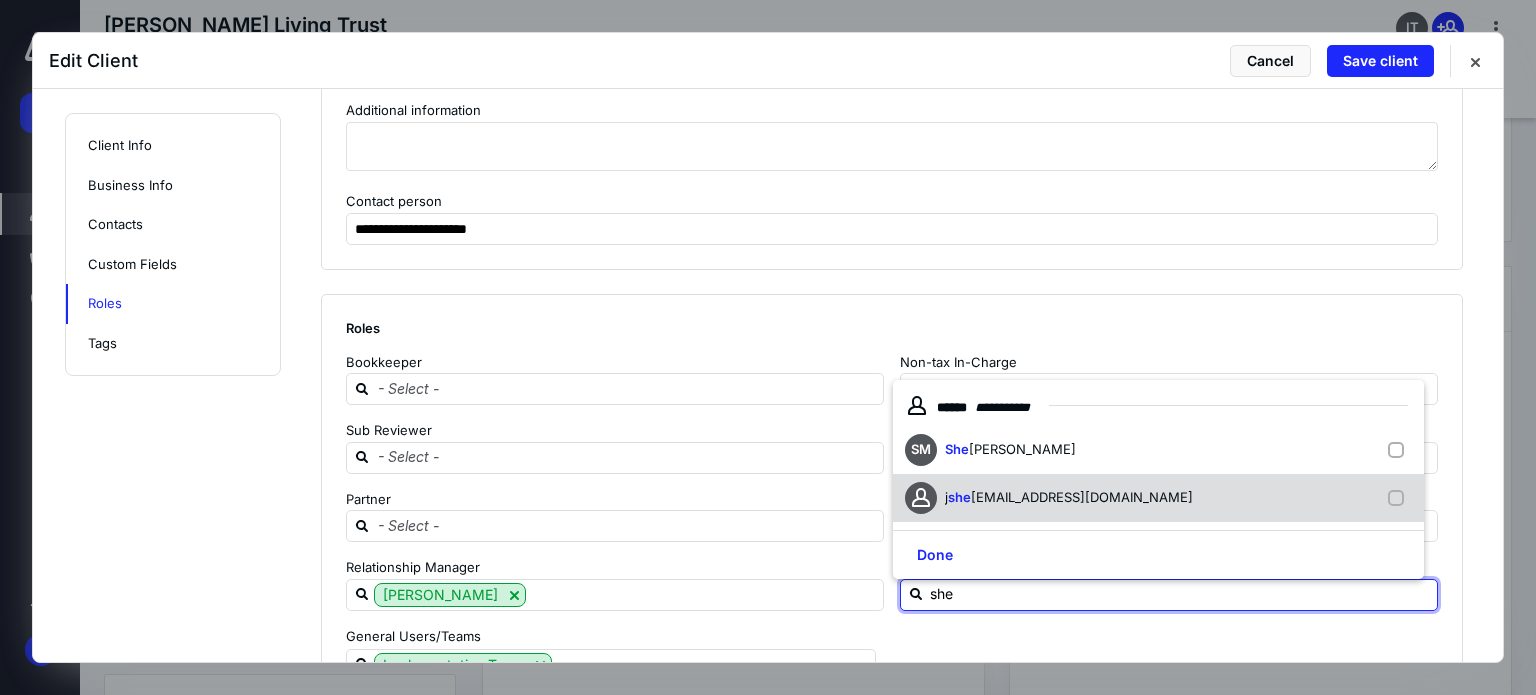 click on "[EMAIL_ADDRESS][DOMAIN_NAME]" at bounding box center [1082, 497] 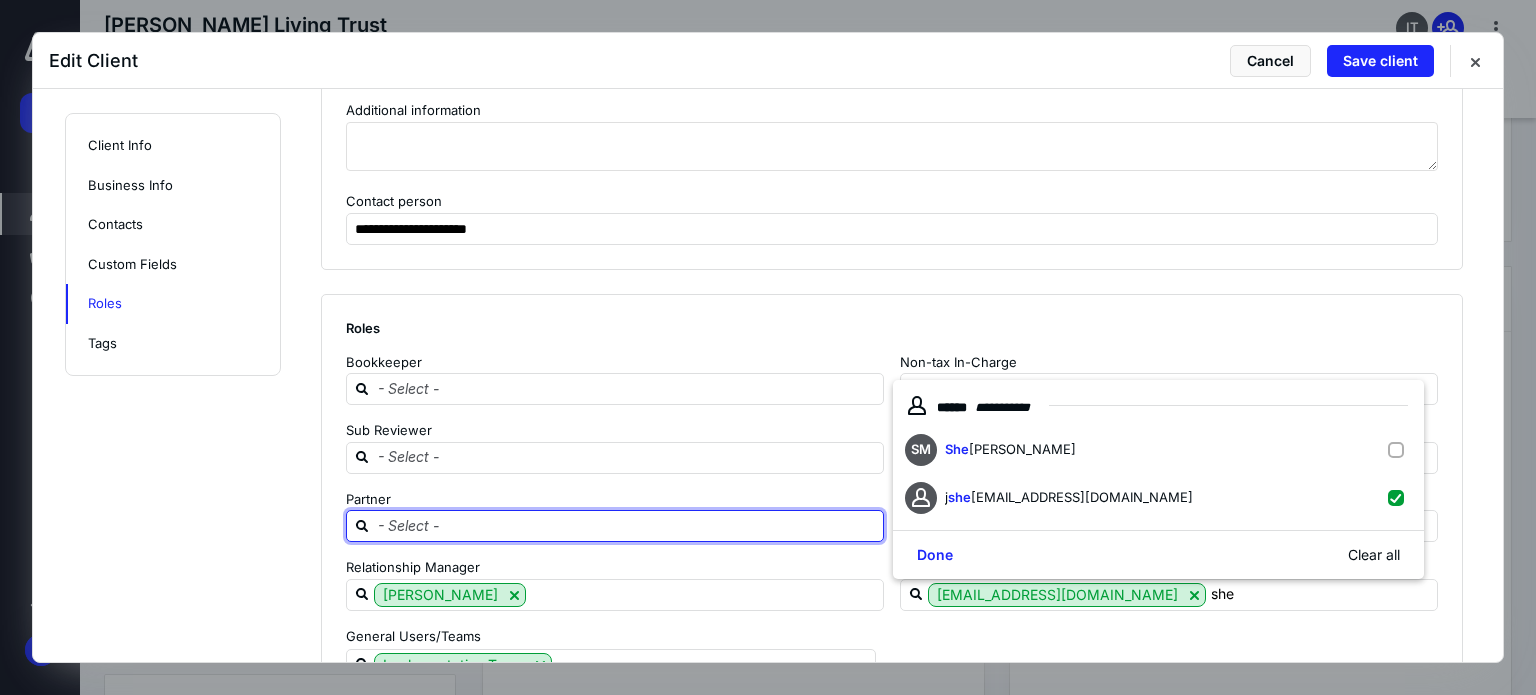 click at bounding box center (627, 525) 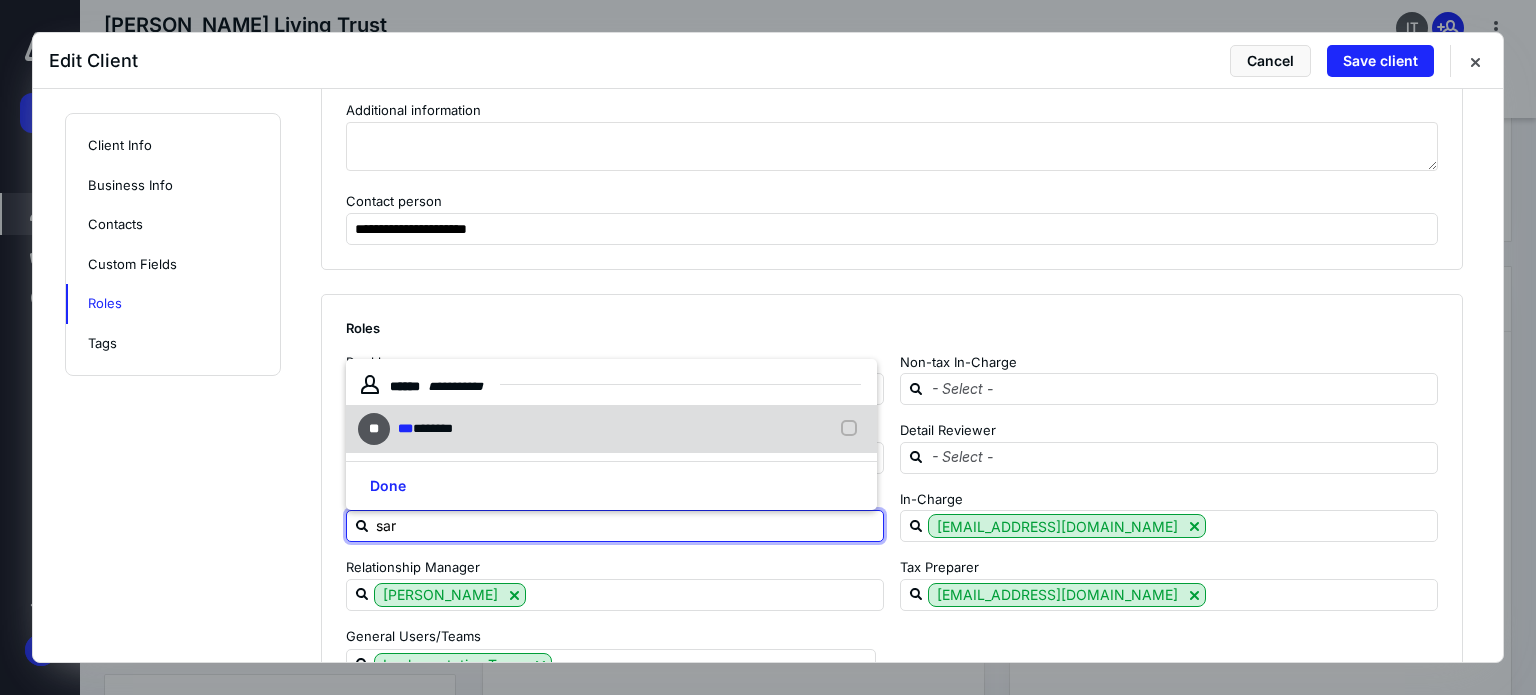 click on "********" at bounding box center [433, 428] 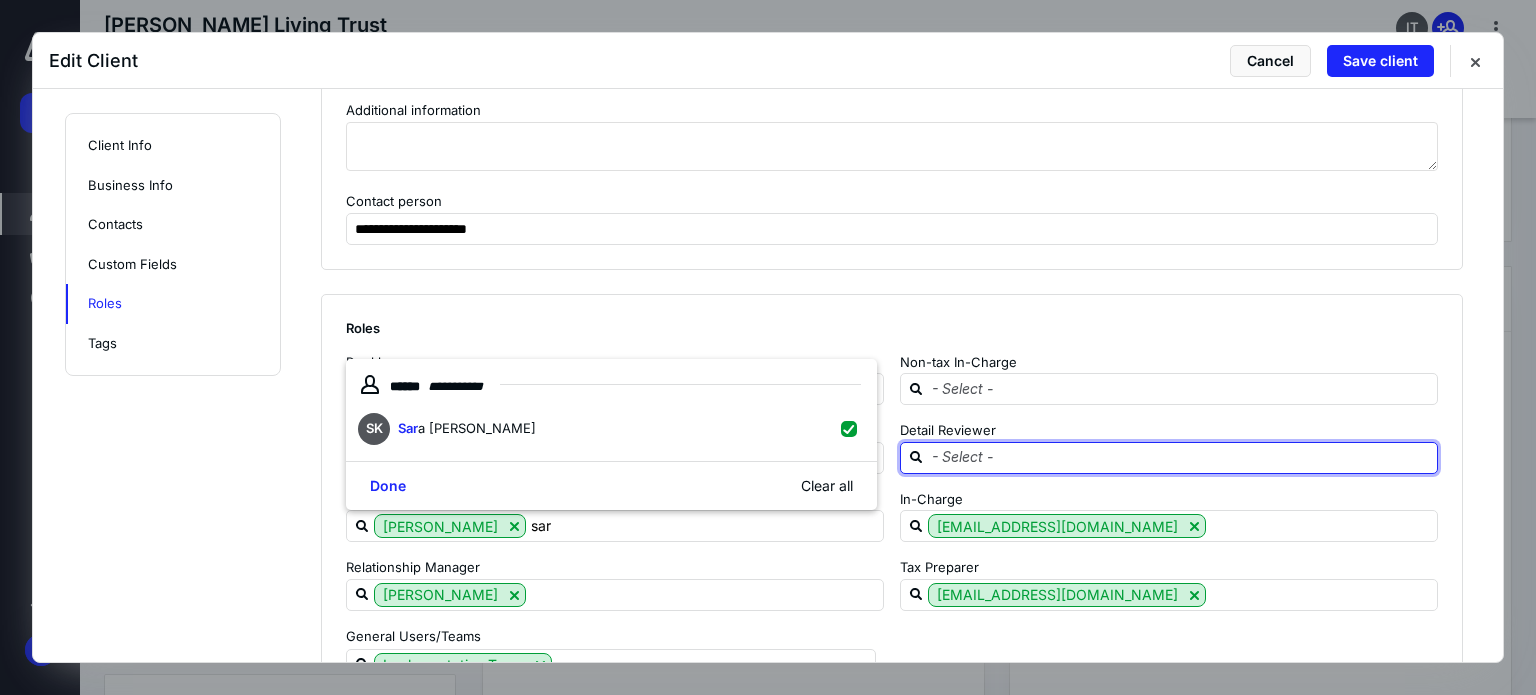 click at bounding box center [1181, 457] 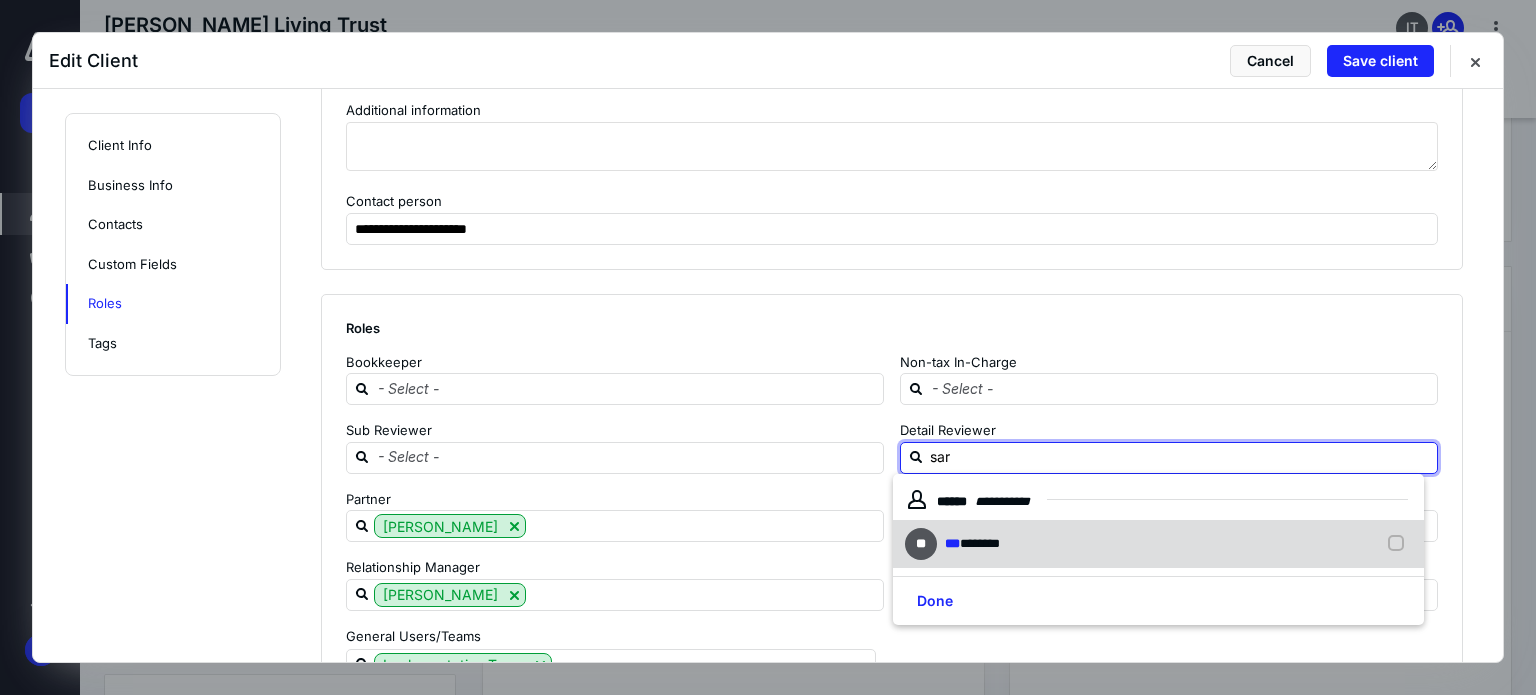 click on "********" at bounding box center [980, 543] 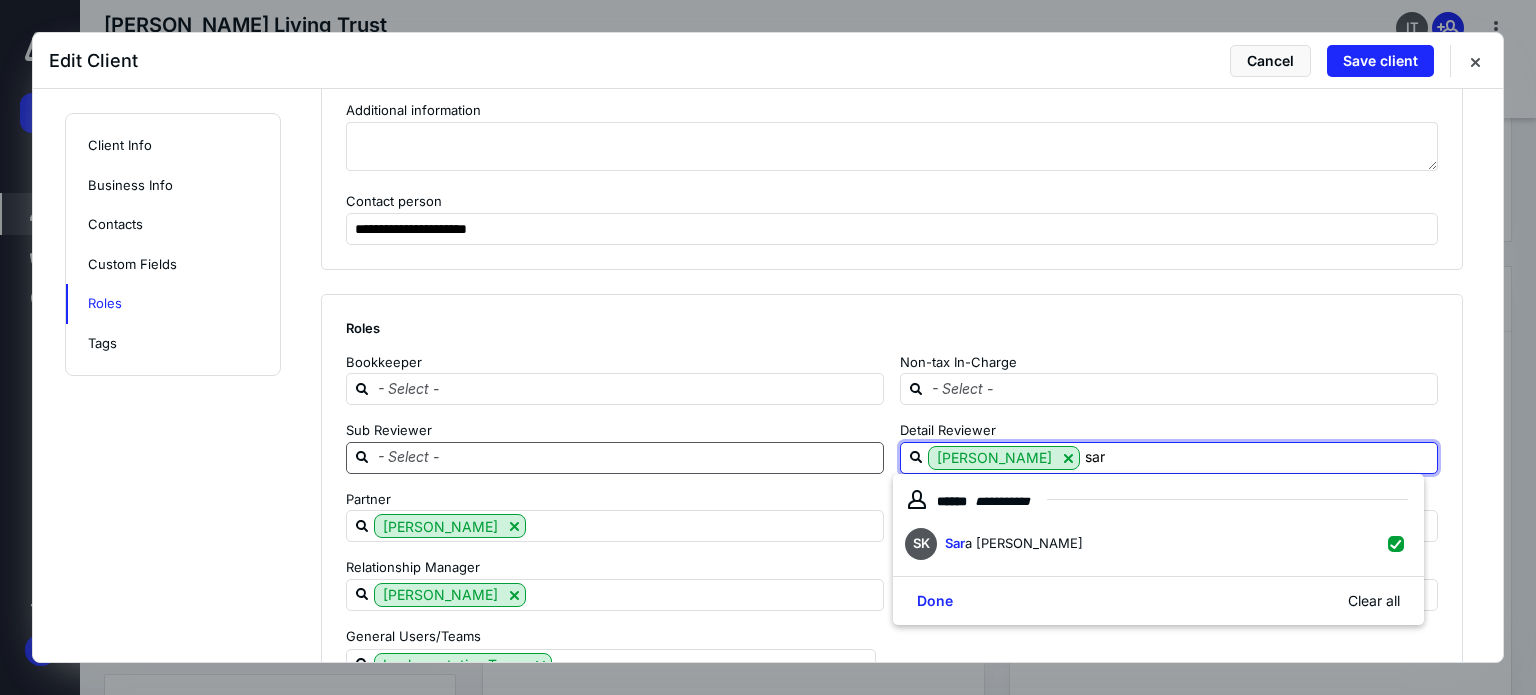 click at bounding box center [627, 457] 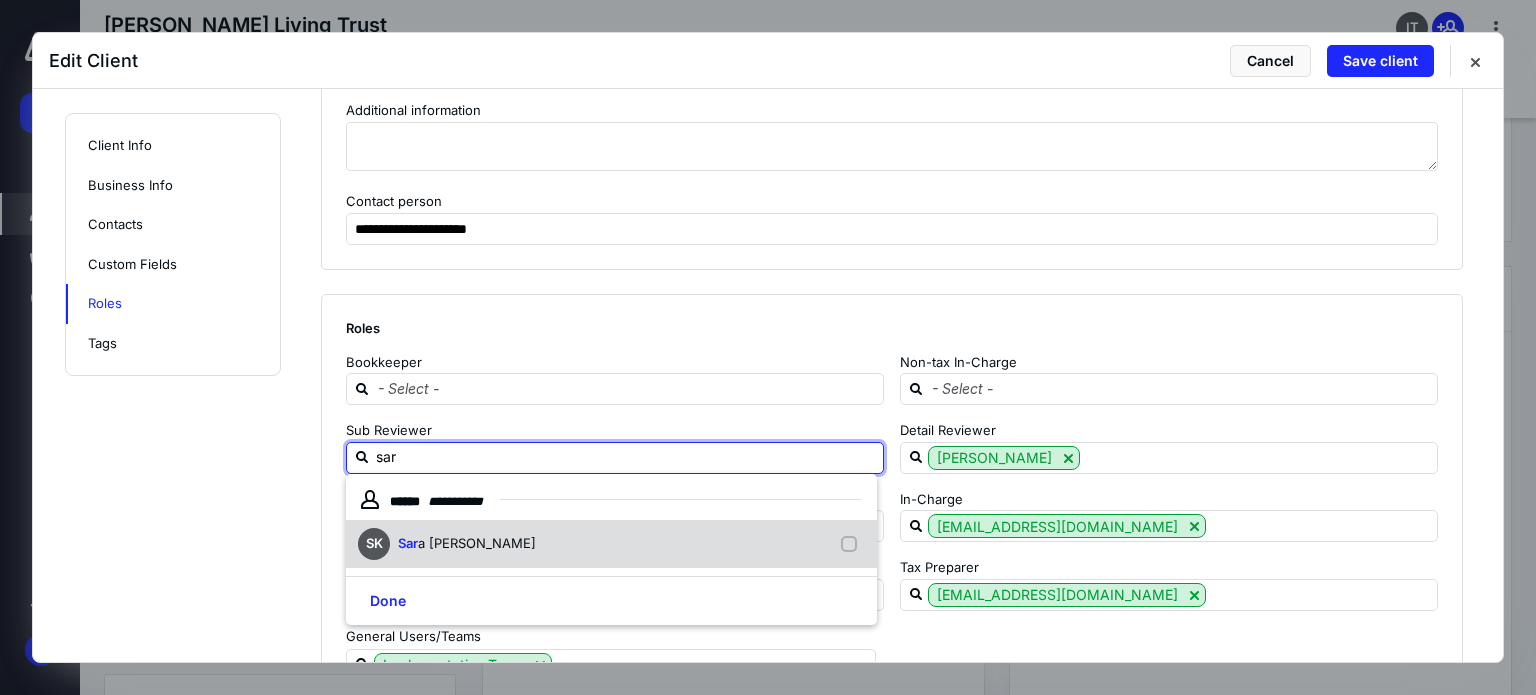click on "SK Sar a [PERSON_NAME]" at bounding box center (611, 544) 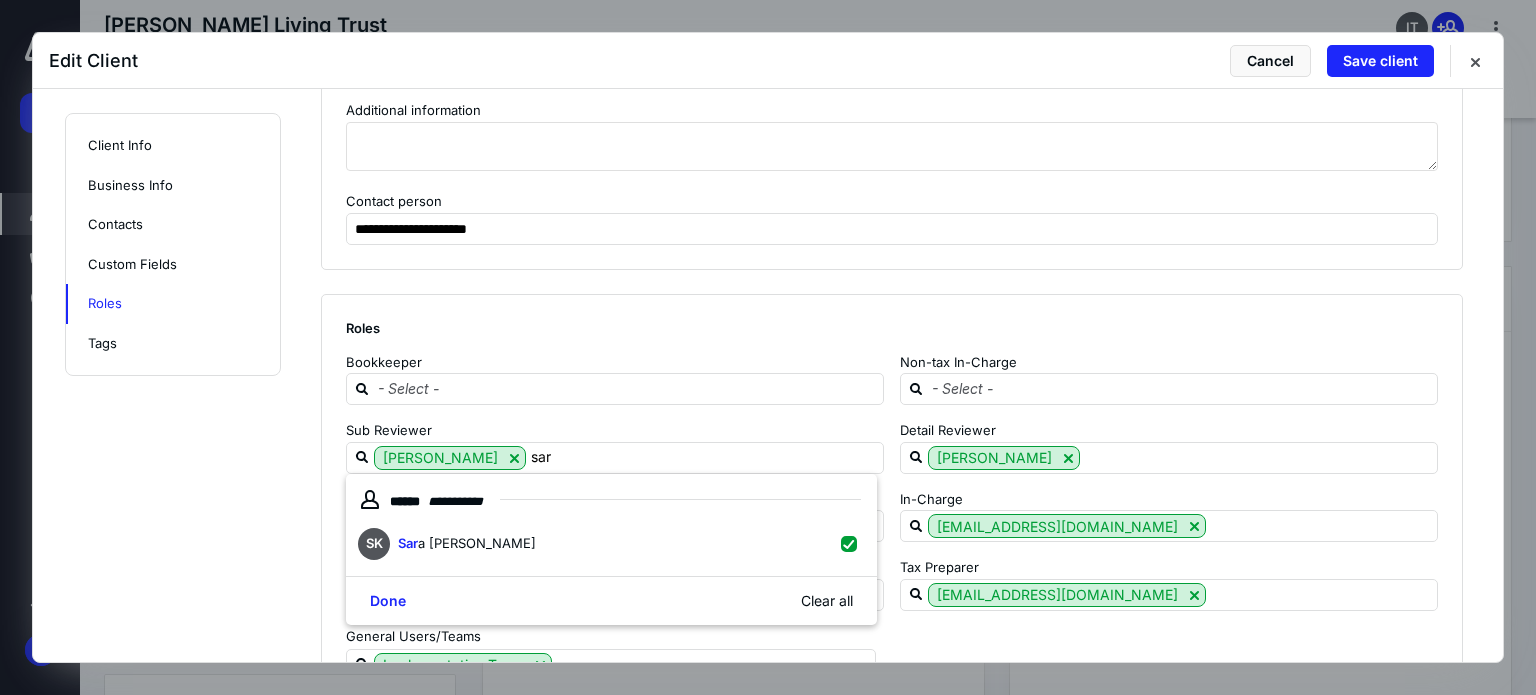 click on "**********" at bounding box center (768, -537) 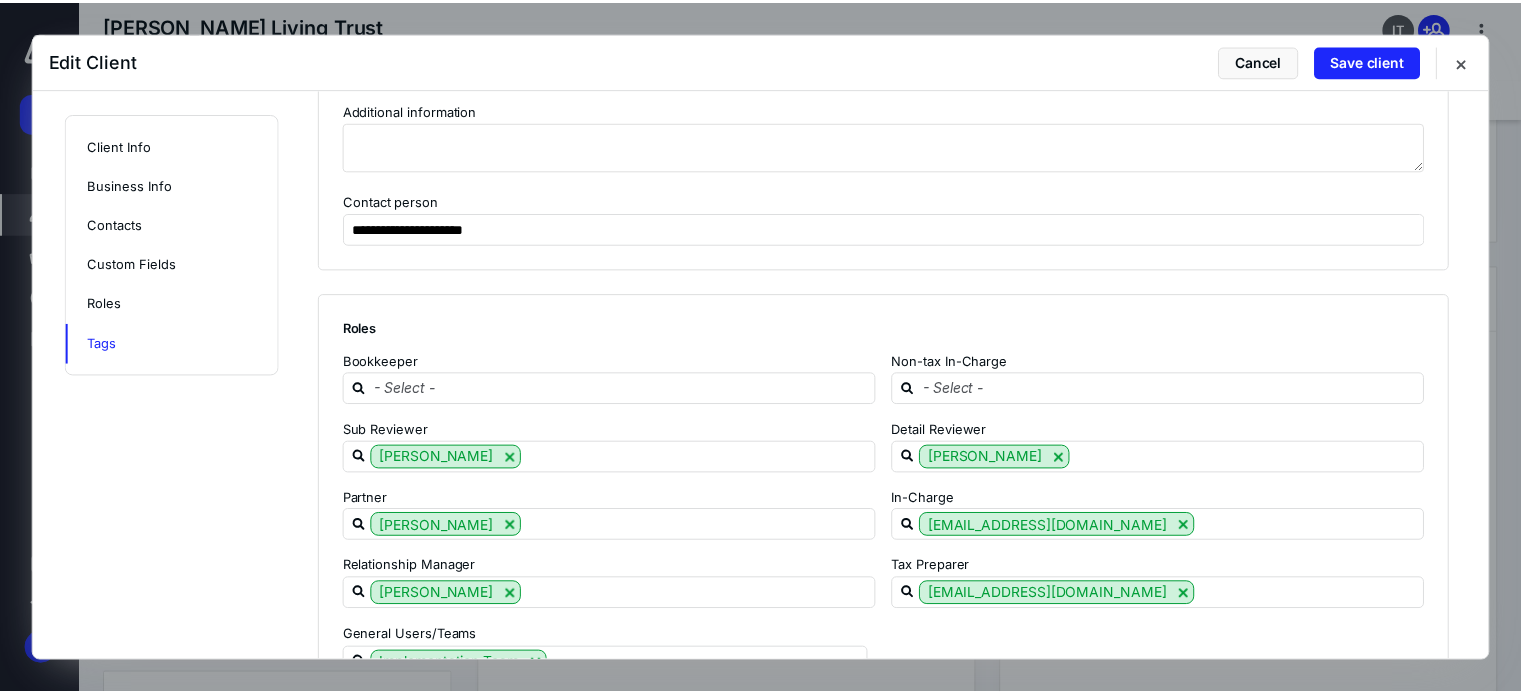 scroll, scrollTop: 2225, scrollLeft: 0, axis: vertical 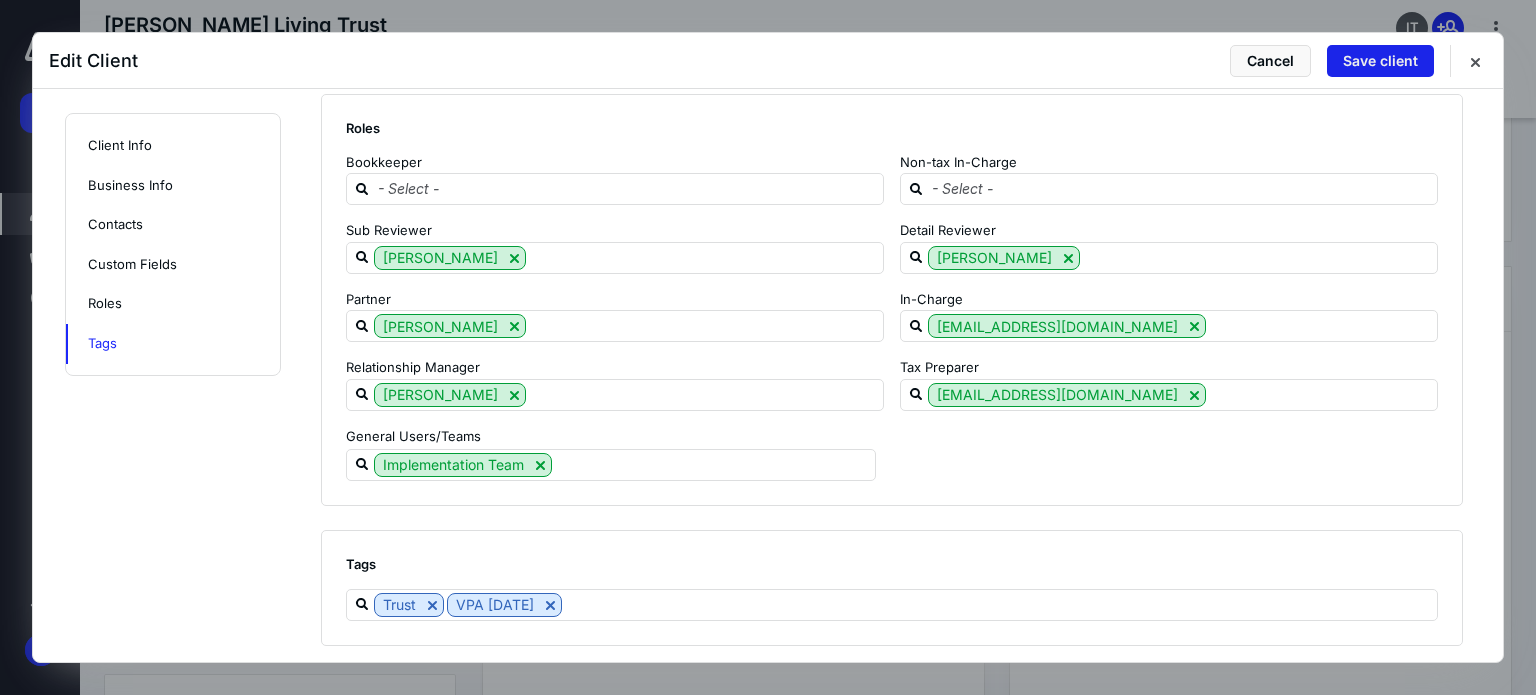 click on "Save client" at bounding box center [1380, 61] 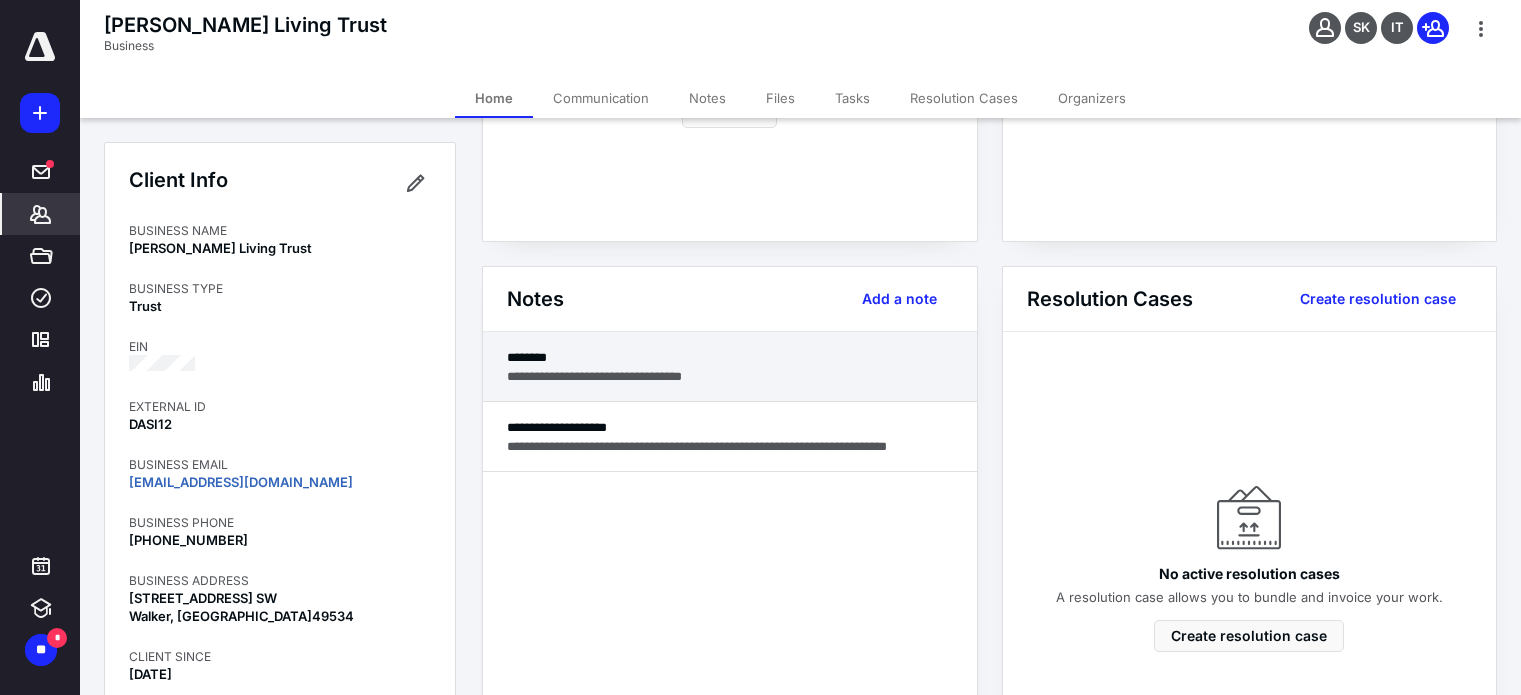 click on "**********" at bounding box center (730, 367) 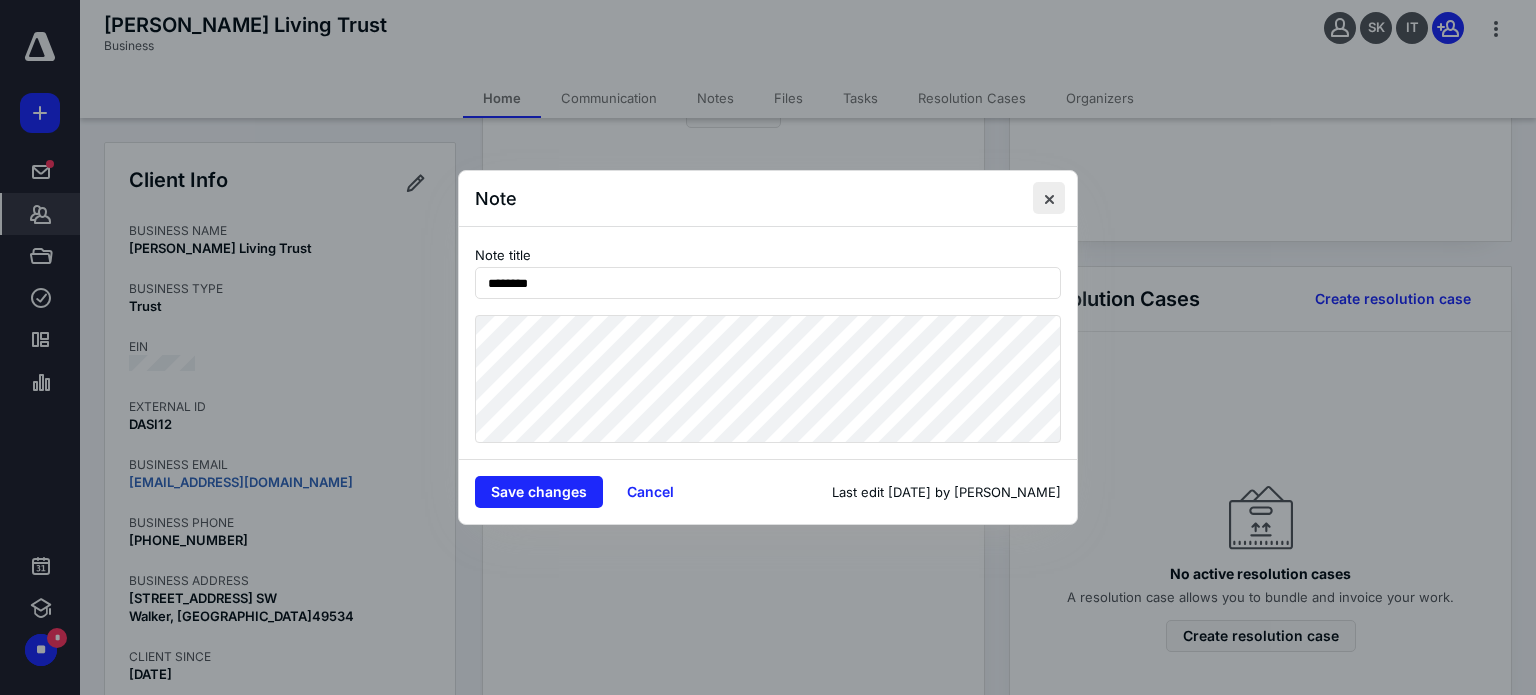 click at bounding box center (1049, 198) 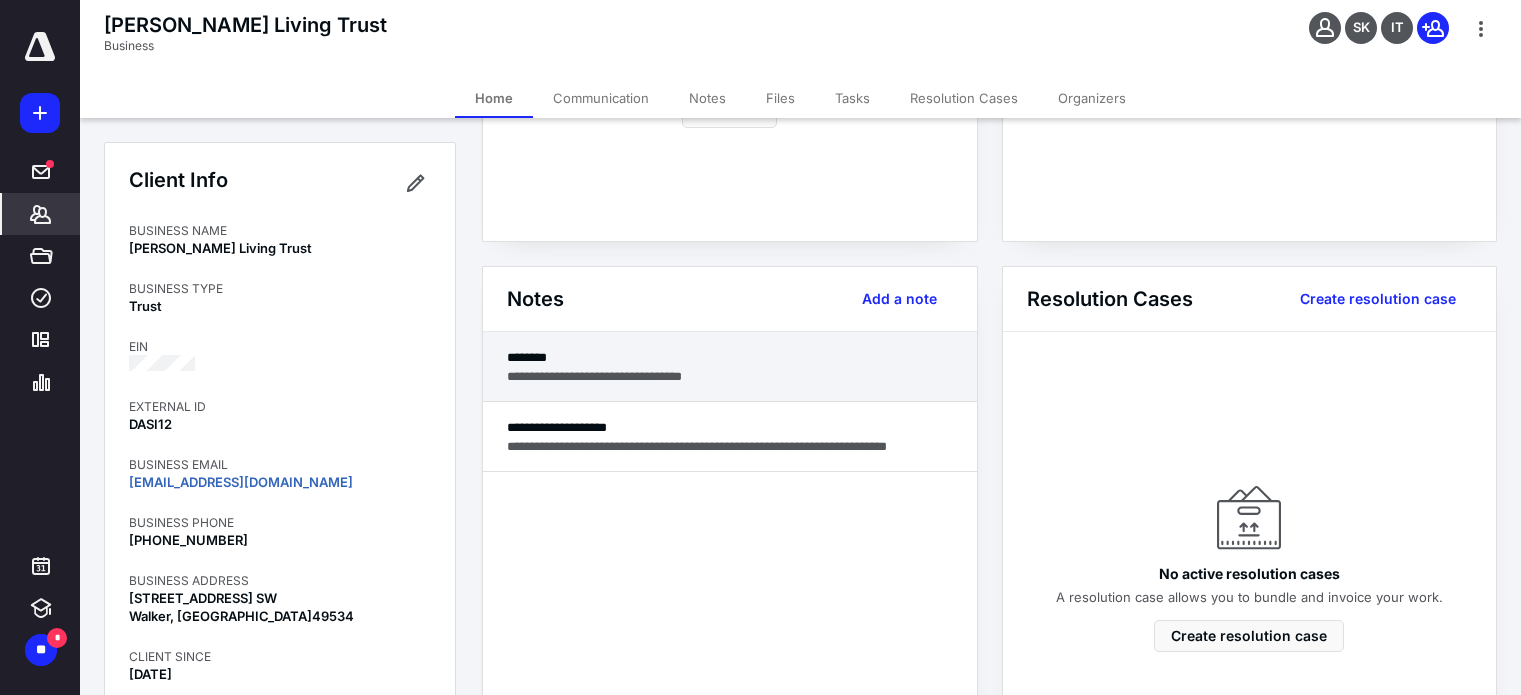 click on "**********" at bounding box center (730, 376) 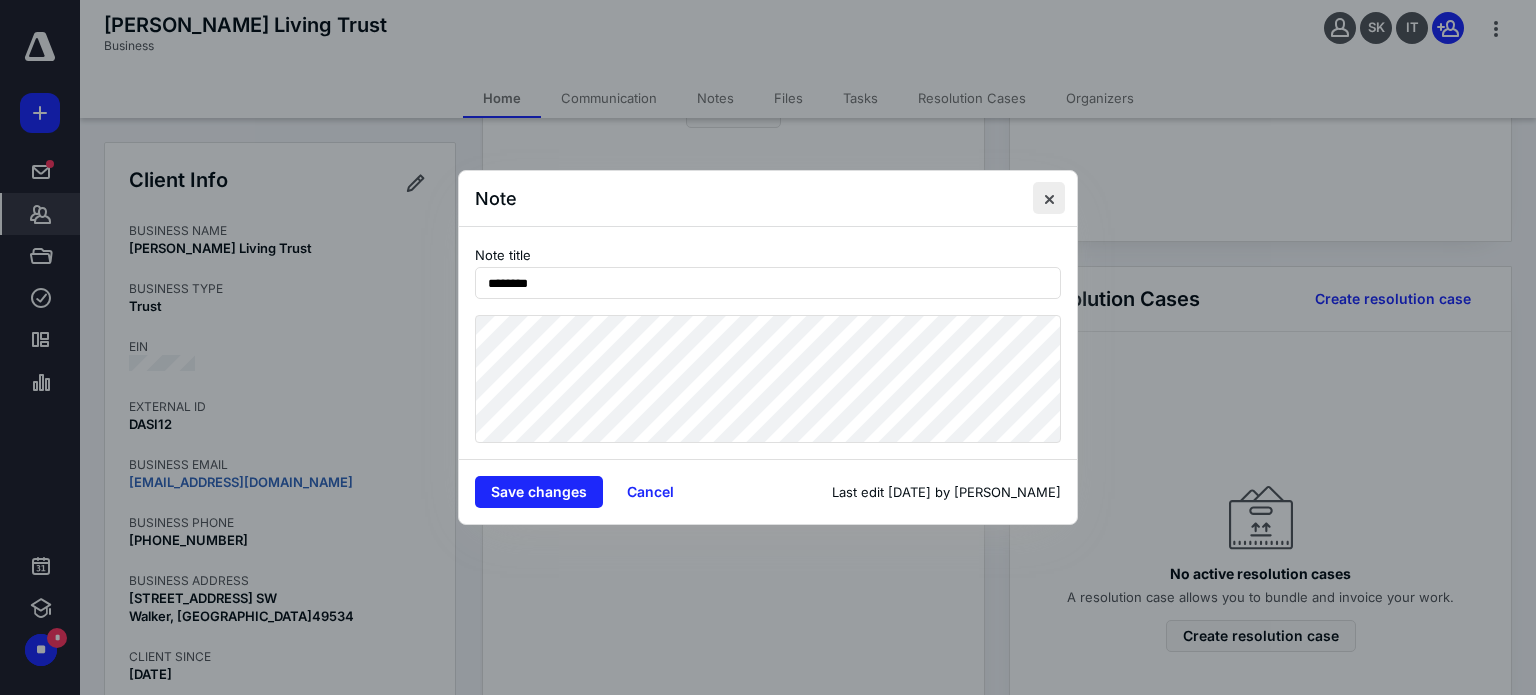 click at bounding box center (1049, 198) 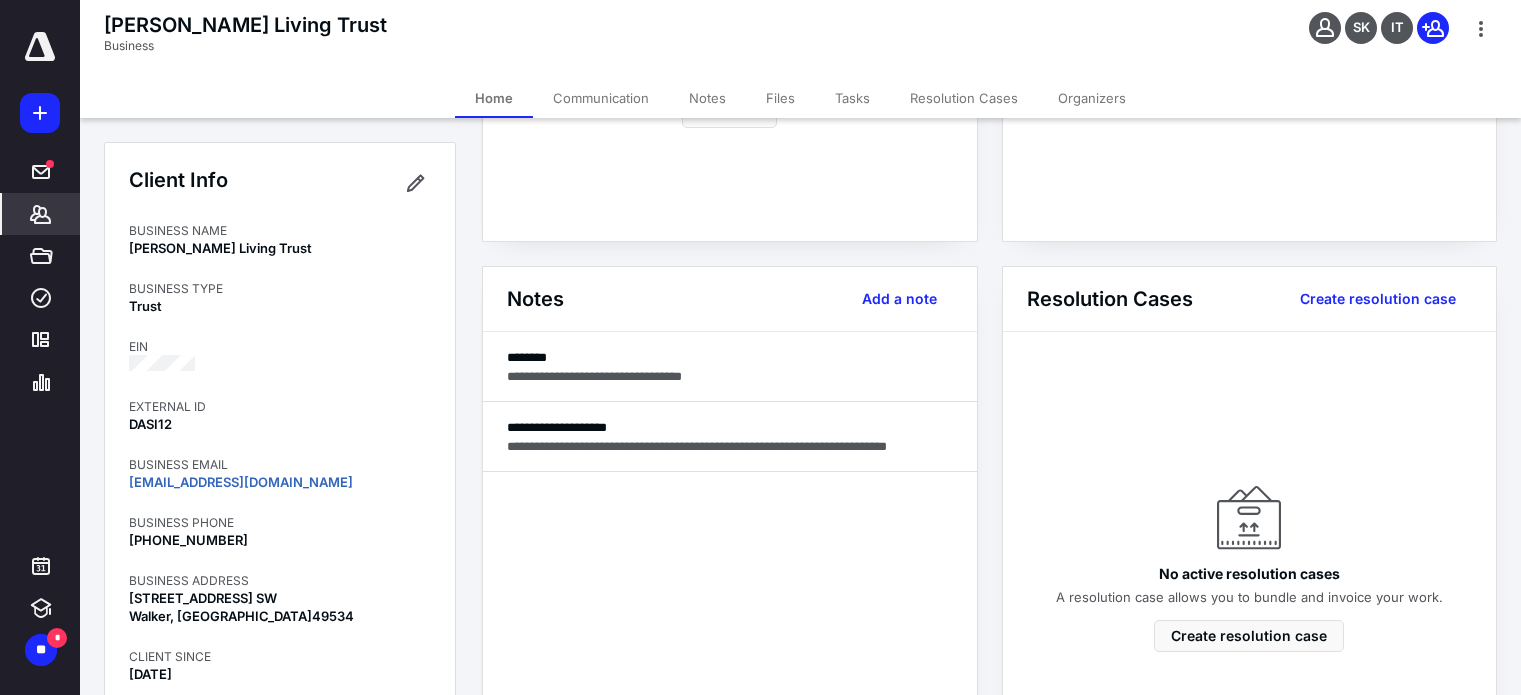 click on "**********" at bounding box center [730, 548] 